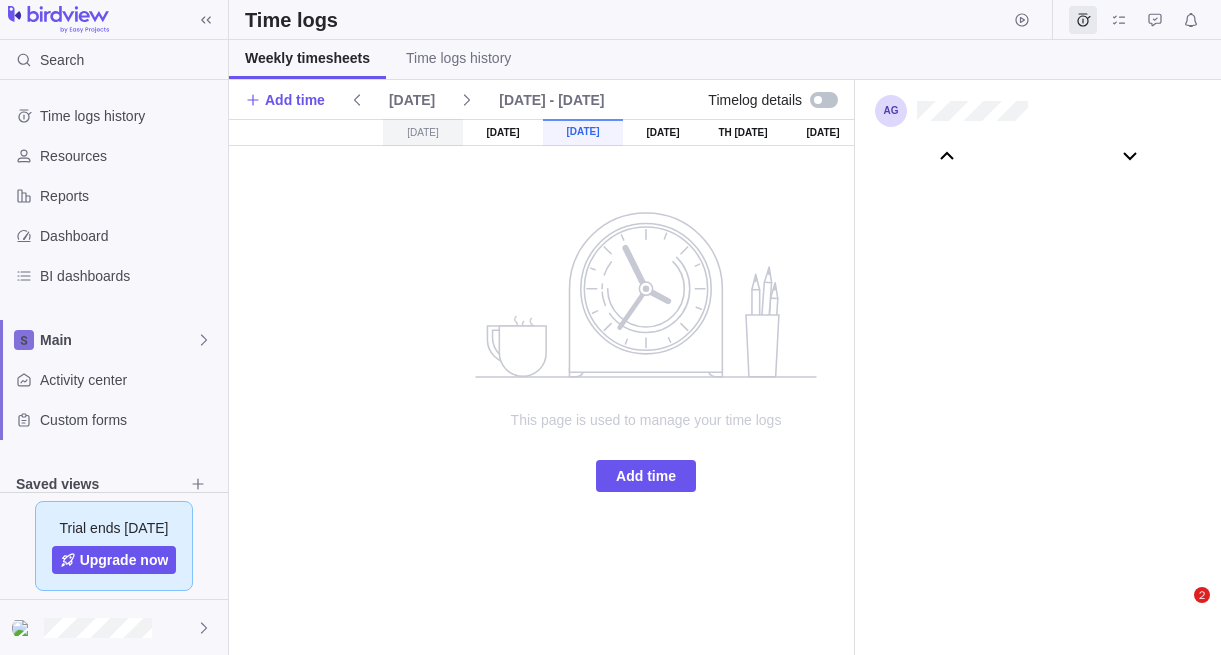 scroll, scrollTop: 0, scrollLeft: 0, axis: both 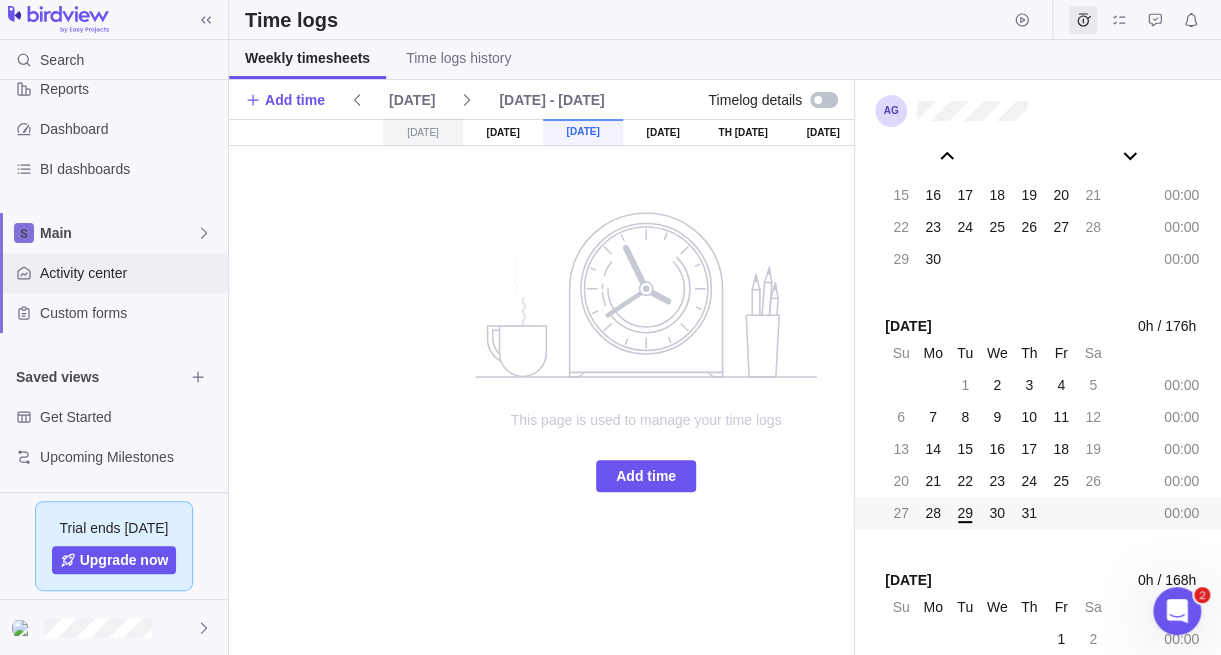 click on "Activity center" at bounding box center (130, 273) 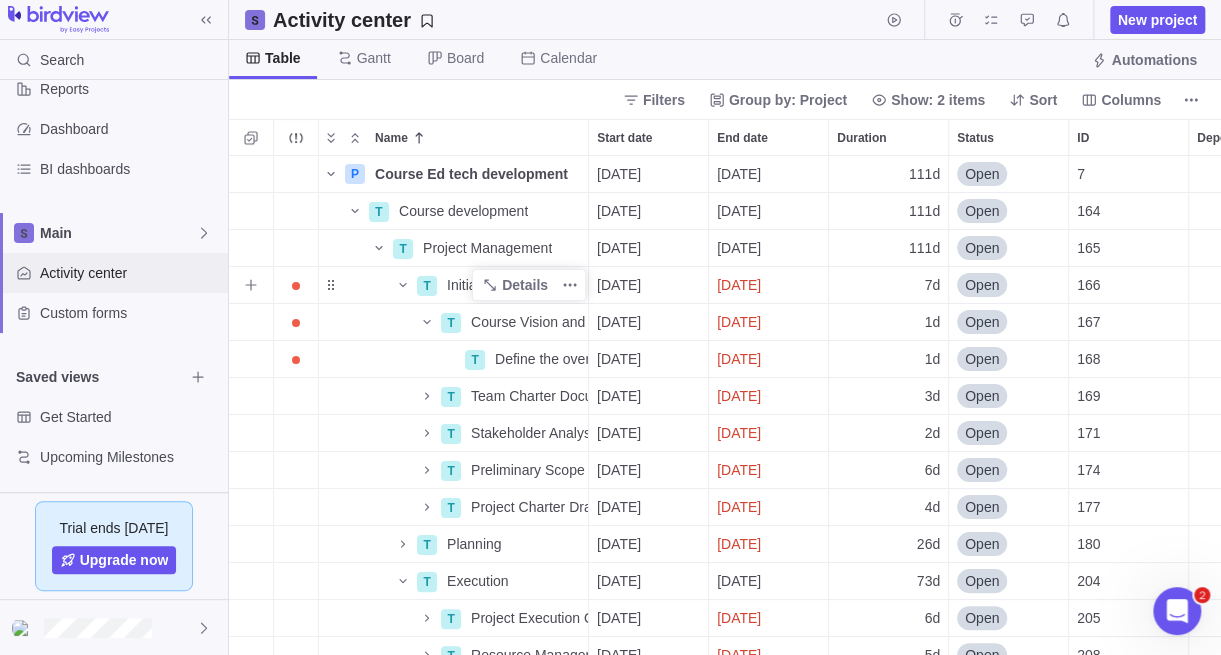 scroll, scrollTop: 15, scrollLeft: 15, axis: both 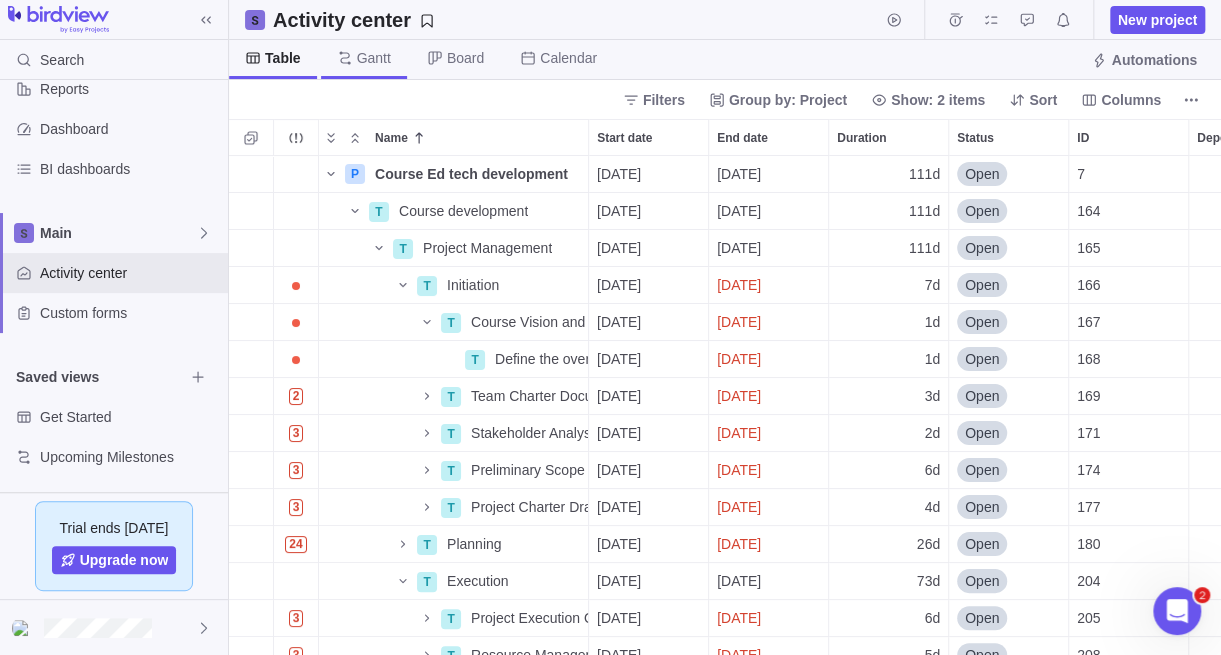 click on "Gantt" at bounding box center (374, 58) 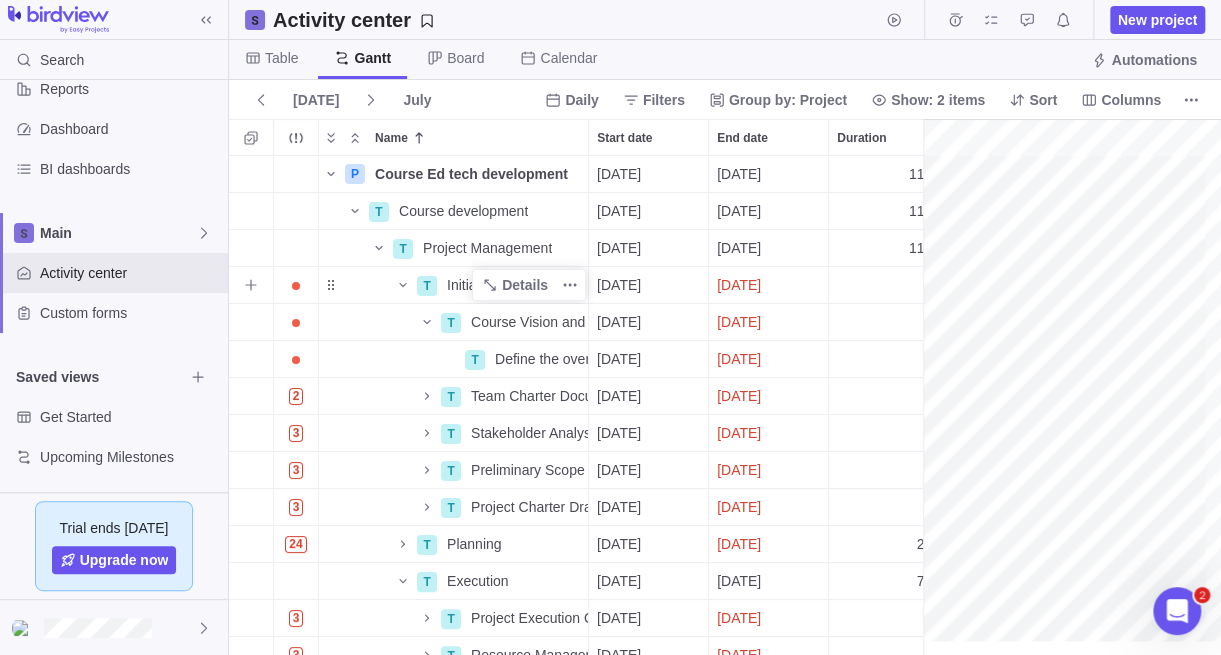 scroll, scrollTop: 484, scrollLeft: 679, axis: both 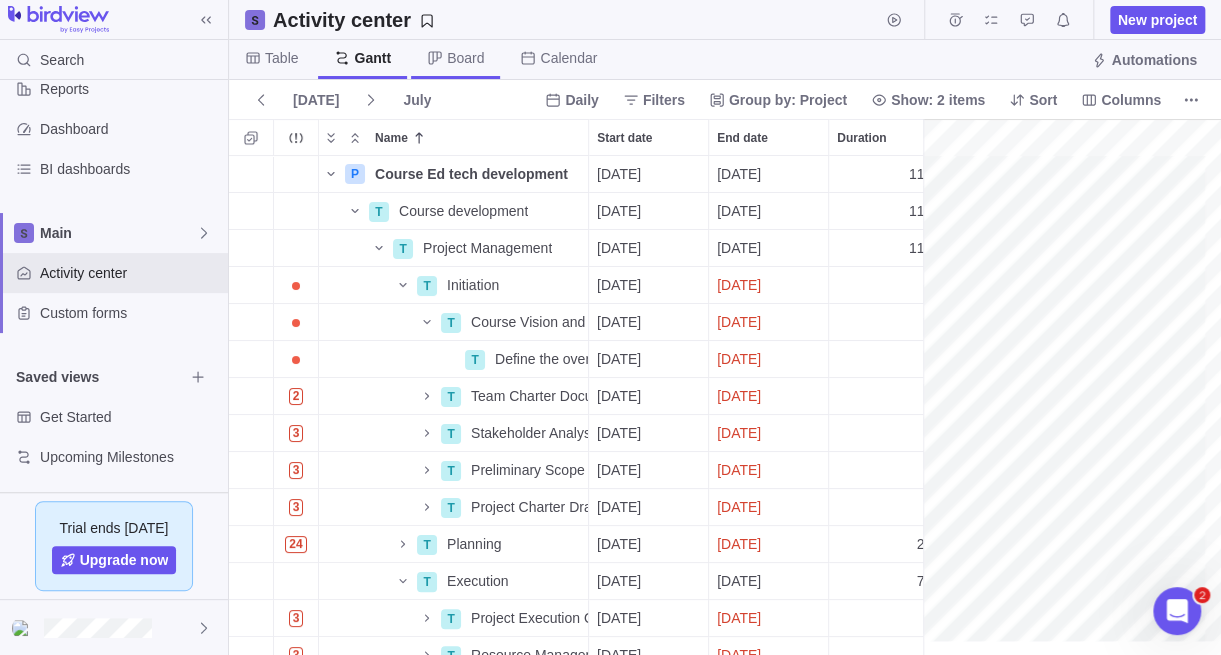 click on "Board" at bounding box center (465, 58) 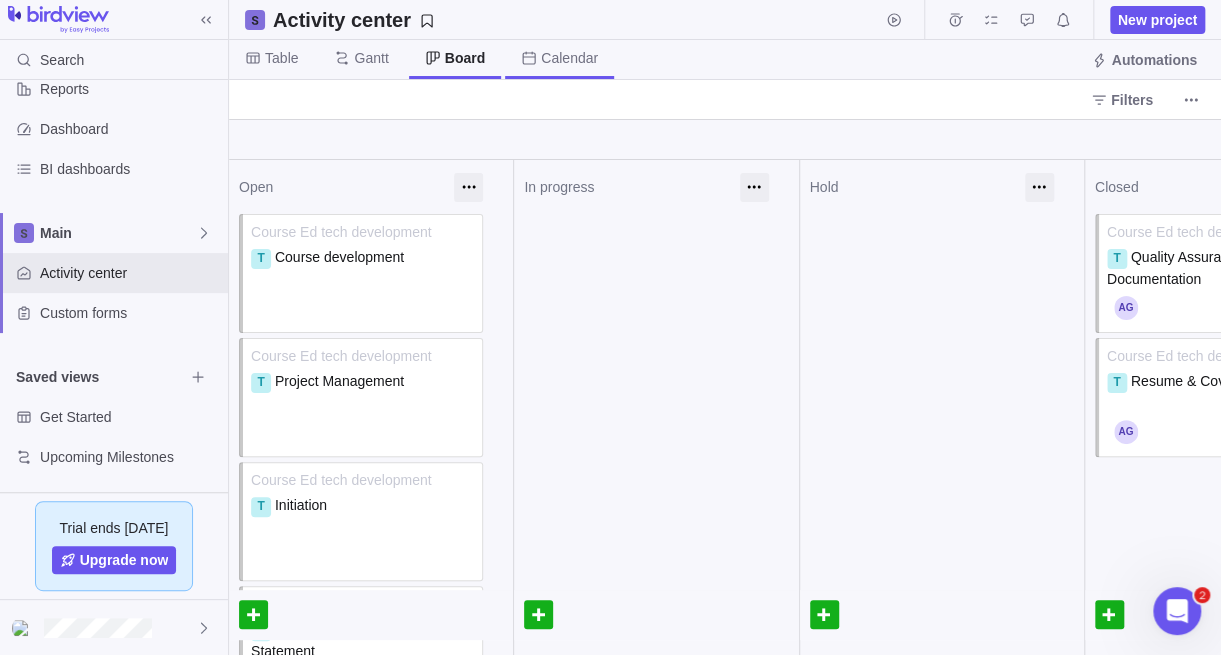 click on "Calendar" at bounding box center (569, 58) 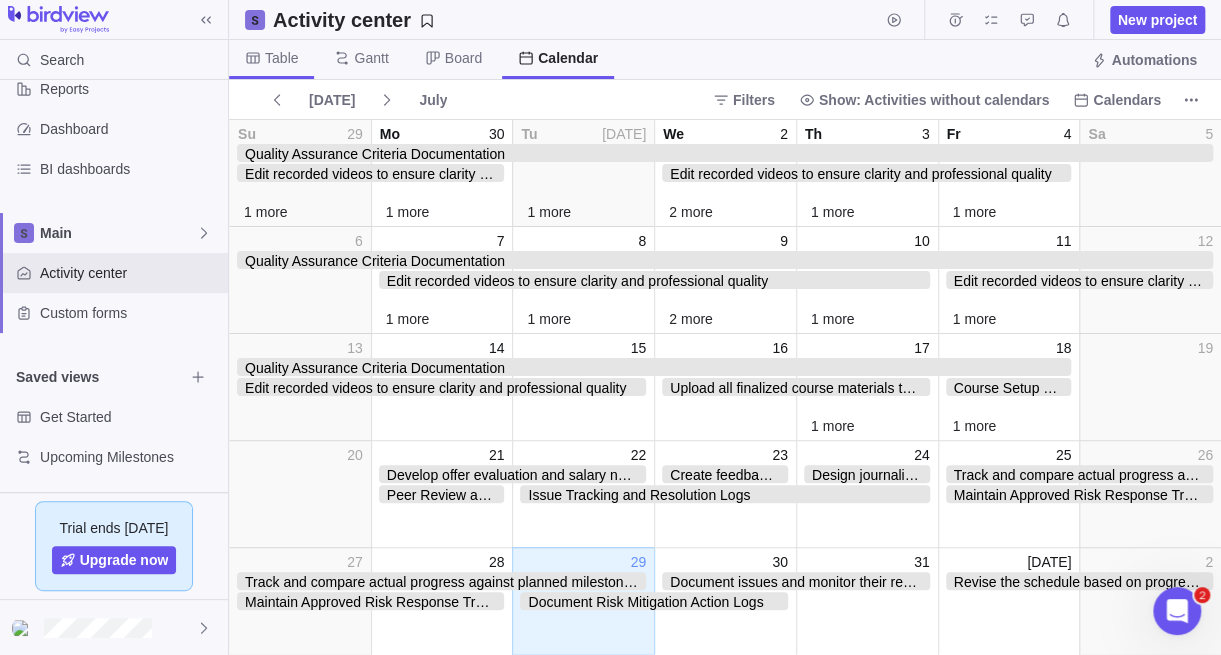 click on "Table" at bounding box center [271, 59] 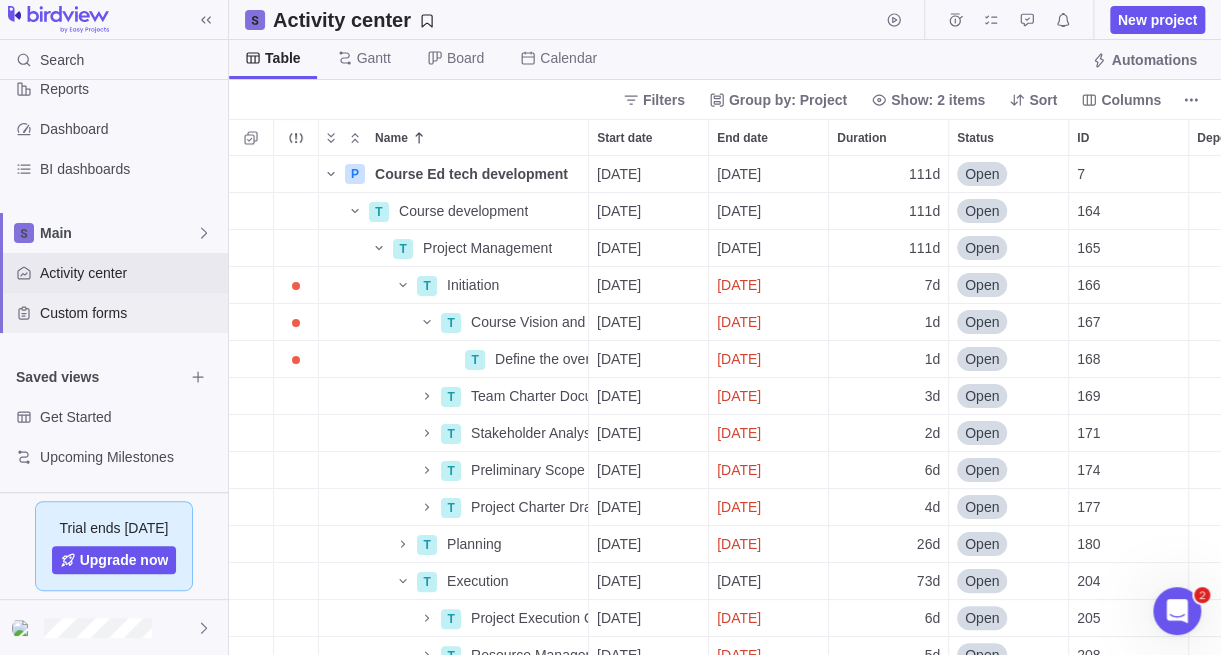scroll, scrollTop: 15, scrollLeft: 15, axis: both 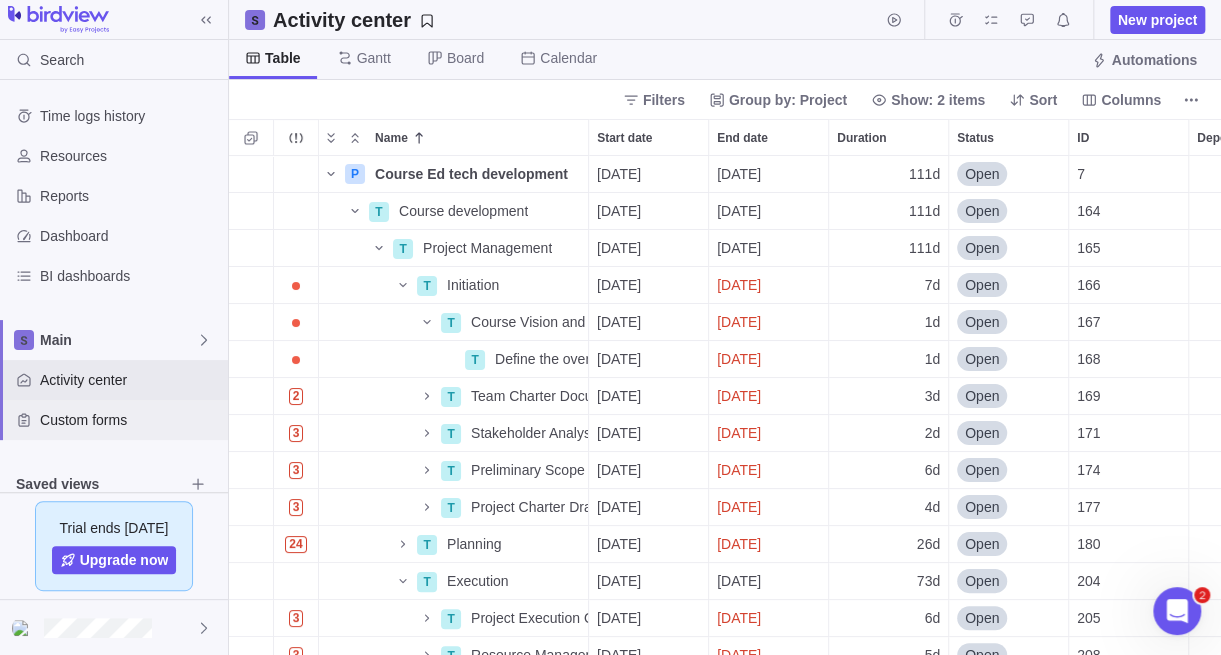 click on "Custom forms" at bounding box center (130, 420) 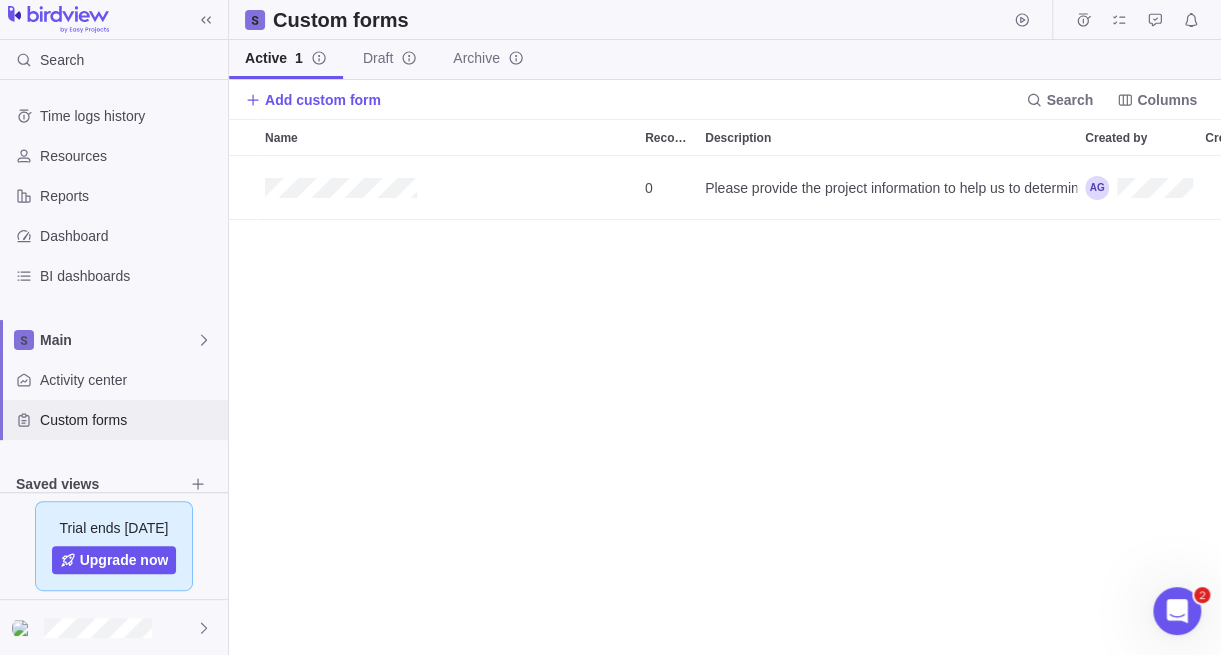 scroll, scrollTop: 15, scrollLeft: 15, axis: both 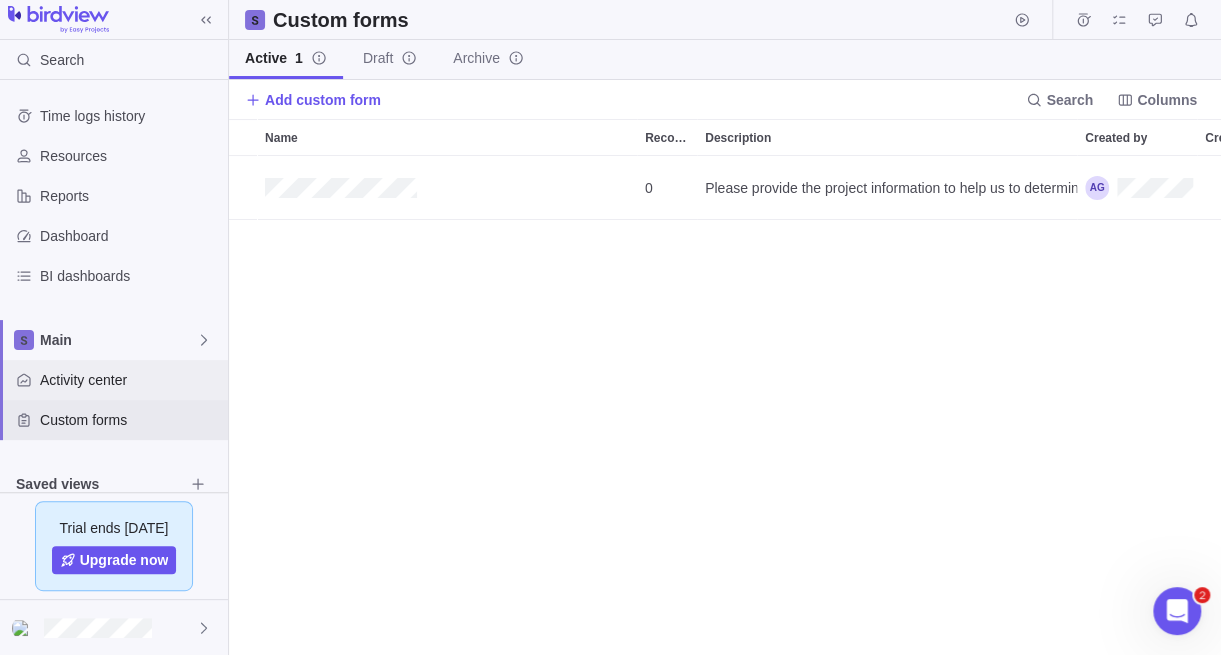 click on "Activity center" at bounding box center [130, 380] 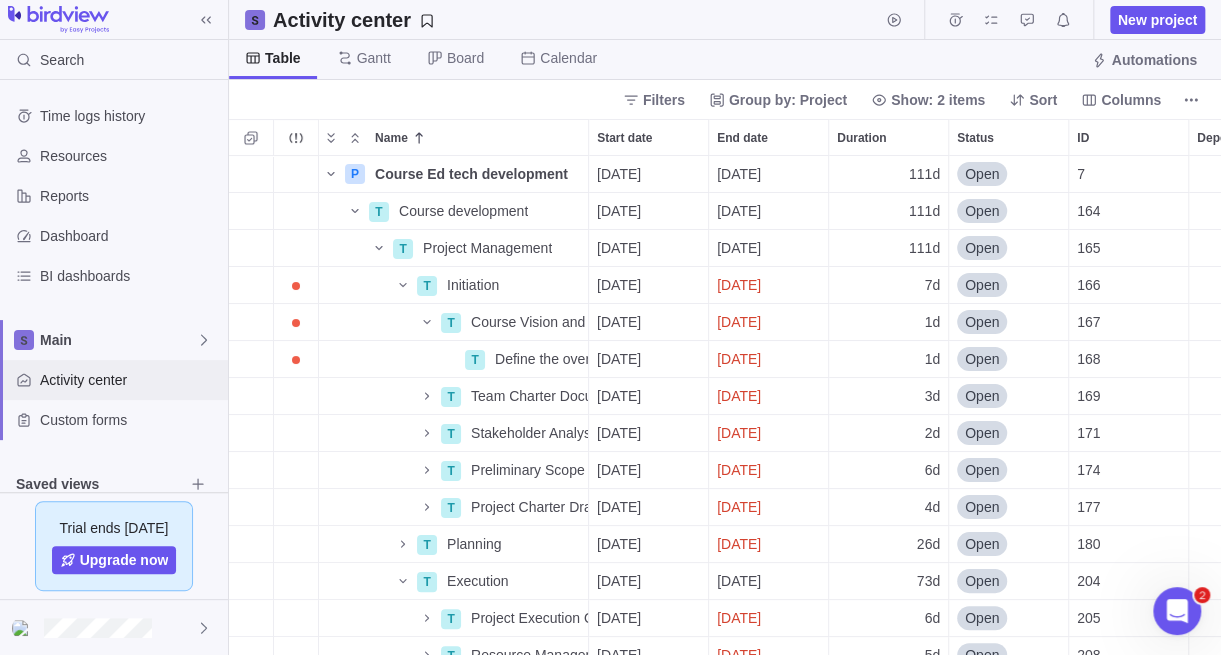 scroll, scrollTop: 15, scrollLeft: 15, axis: both 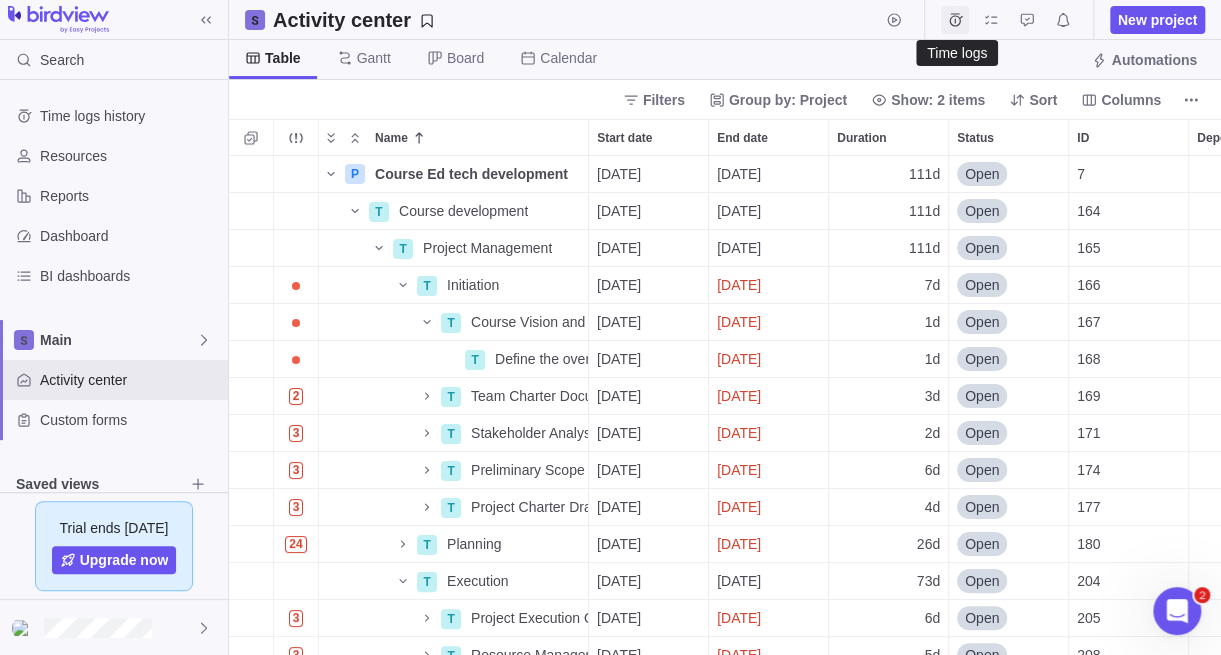 click 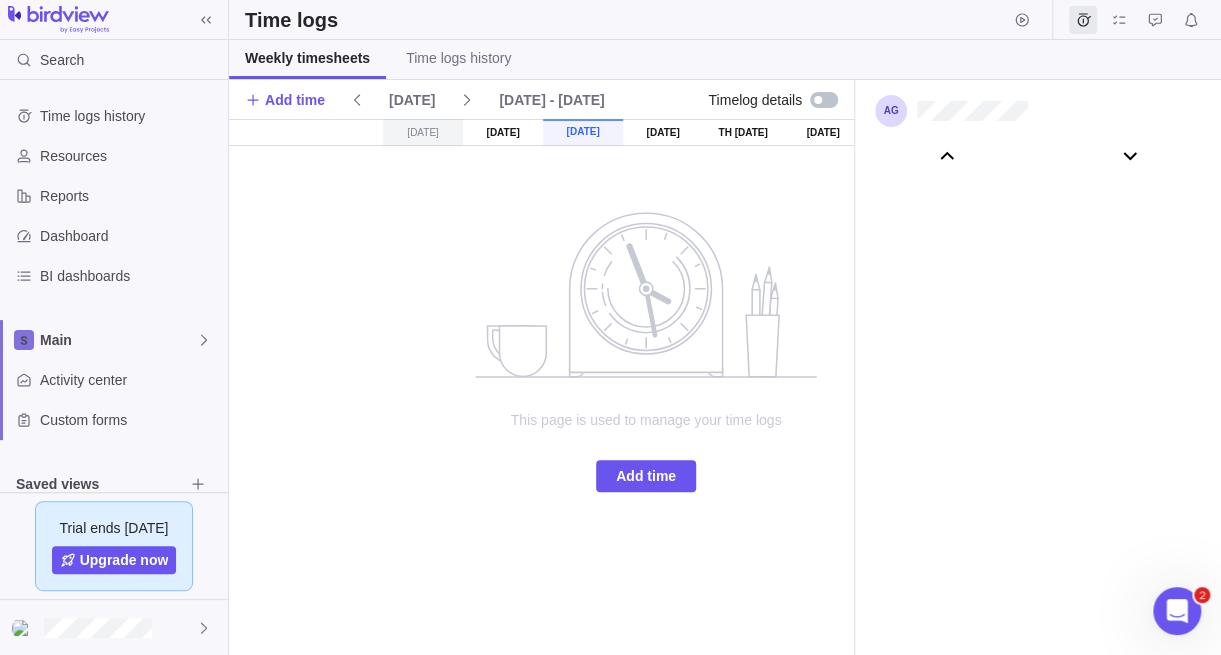 scroll, scrollTop: 111046, scrollLeft: 0, axis: vertical 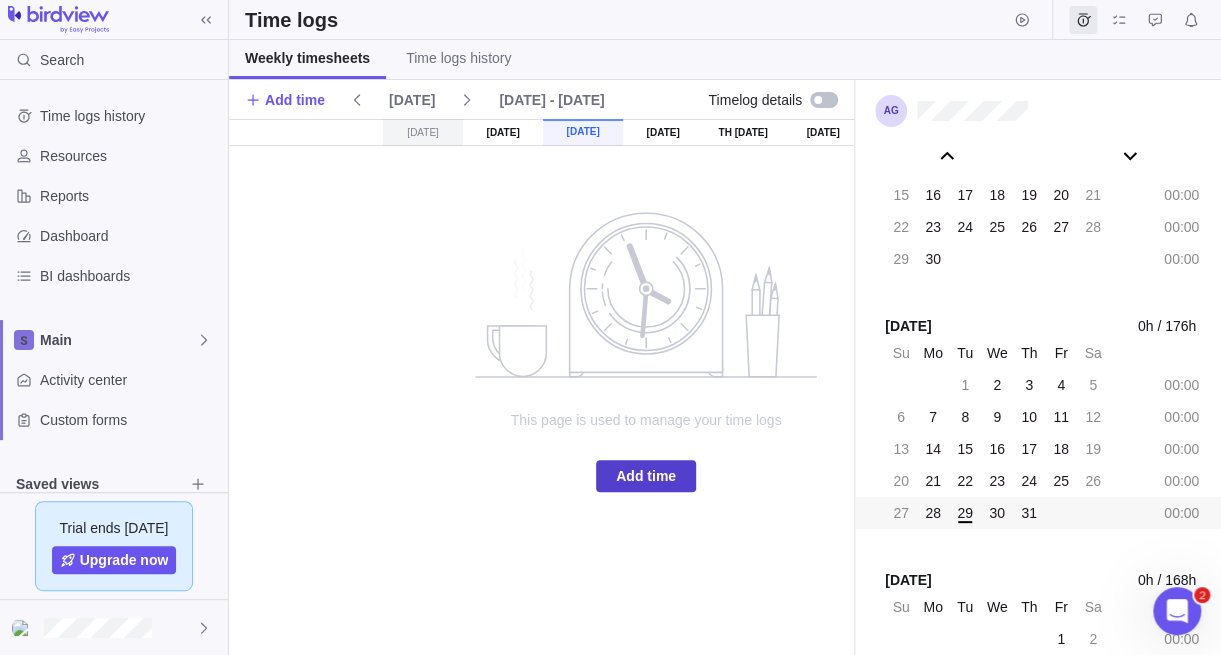 click on "Add time" at bounding box center [646, 476] 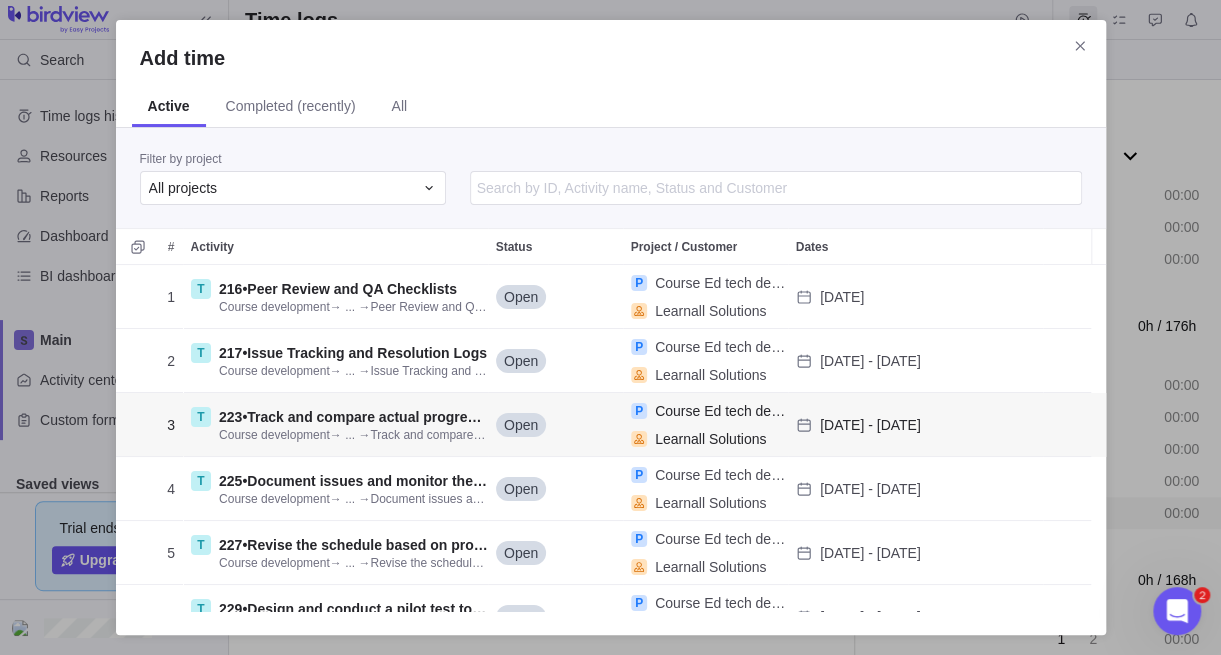 scroll, scrollTop: 15, scrollLeft: 16, axis: both 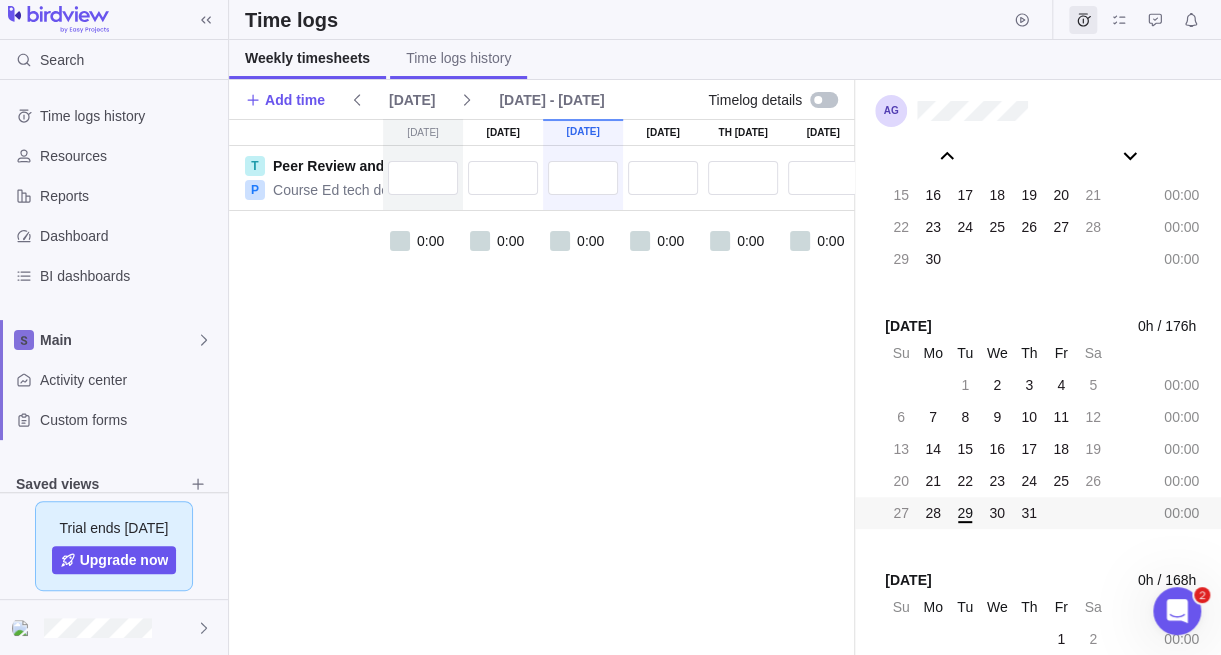 click on "Time logs history" at bounding box center (458, 58) 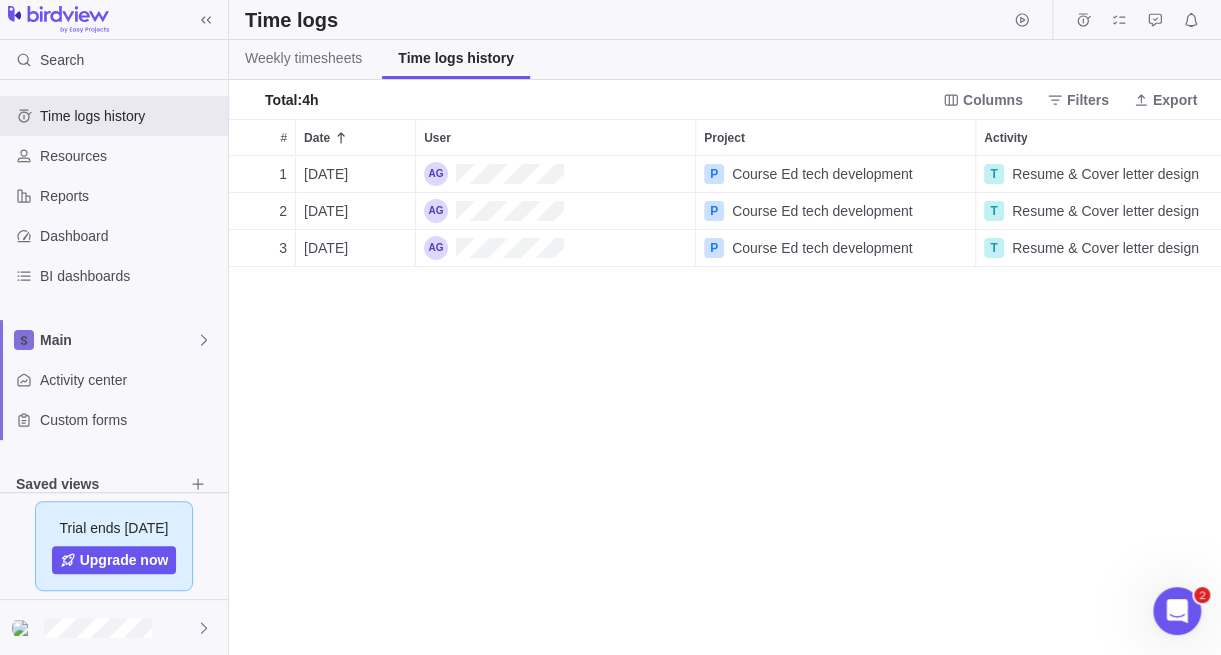 scroll, scrollTop: 15, scrollLeft: 15, axis: both 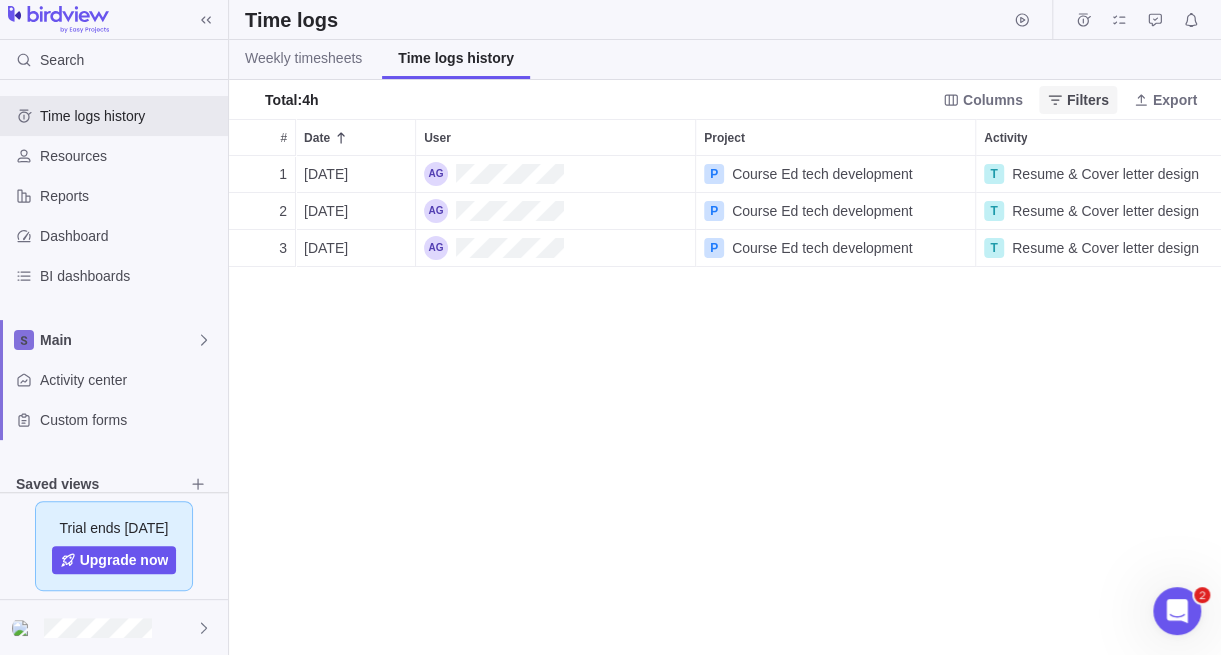 click on "Filters" at bounding box center (1088, 100) 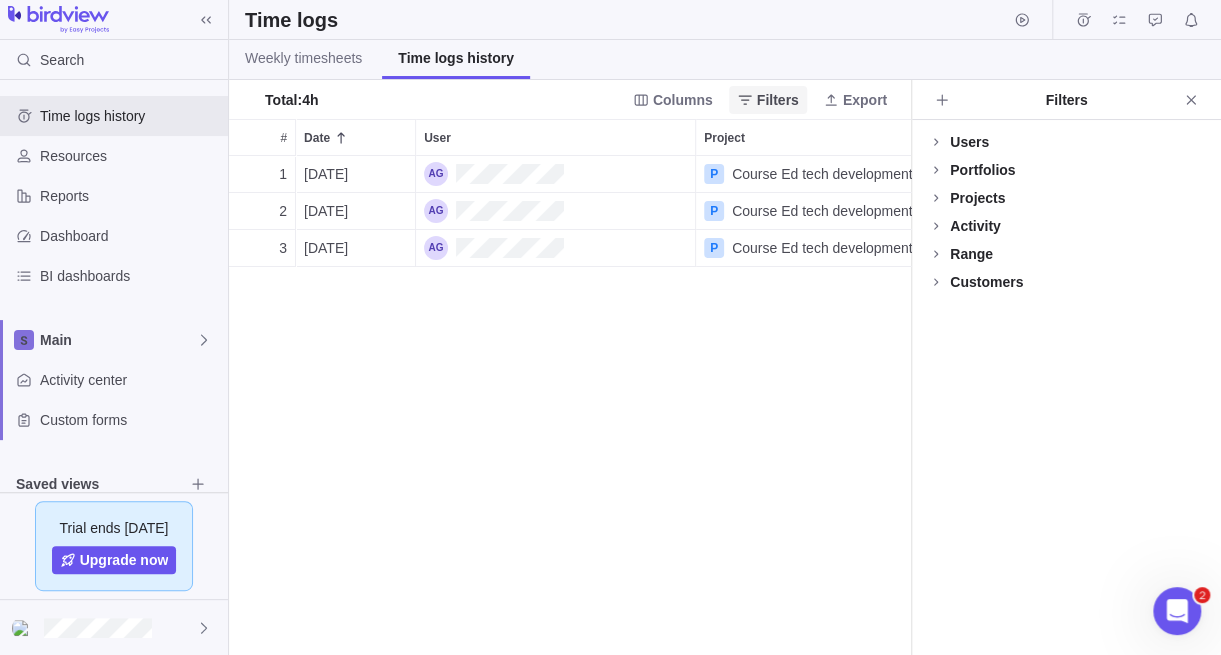 scroll, scrollTop: 484, scrollLeft: 666, axis: both 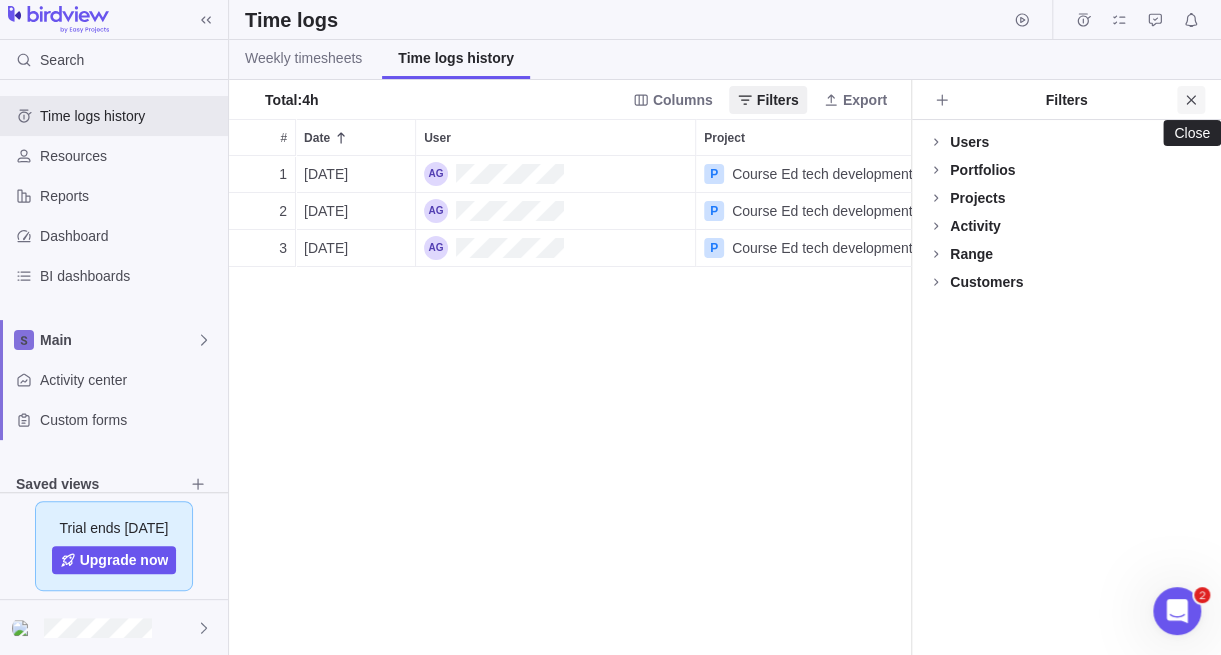 click 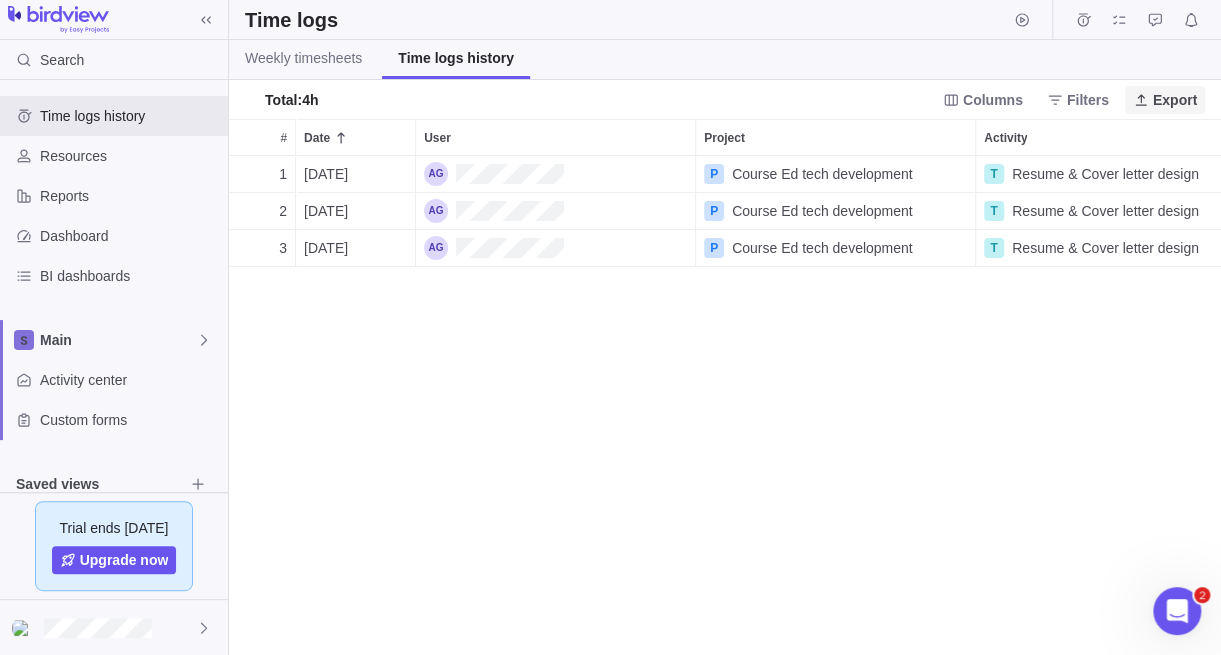 scroll, scrollTop: 15, scrollLeft: 15, axis: both 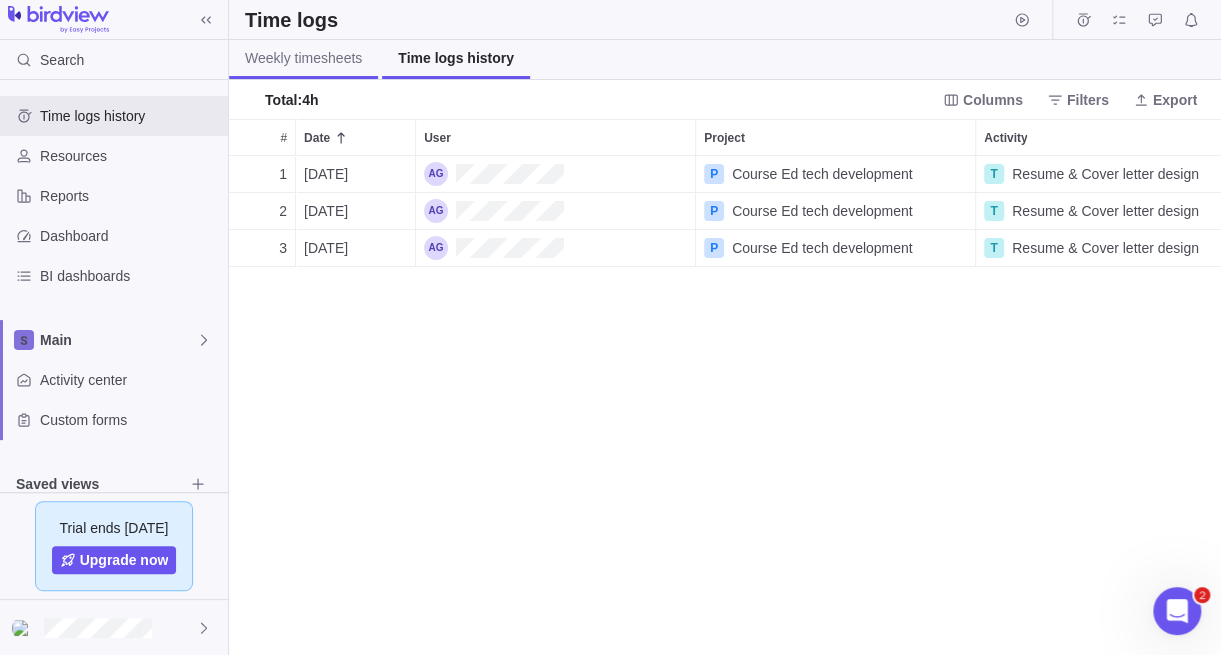 click on "Weekly timesheets" at bounding box center (303, 58) 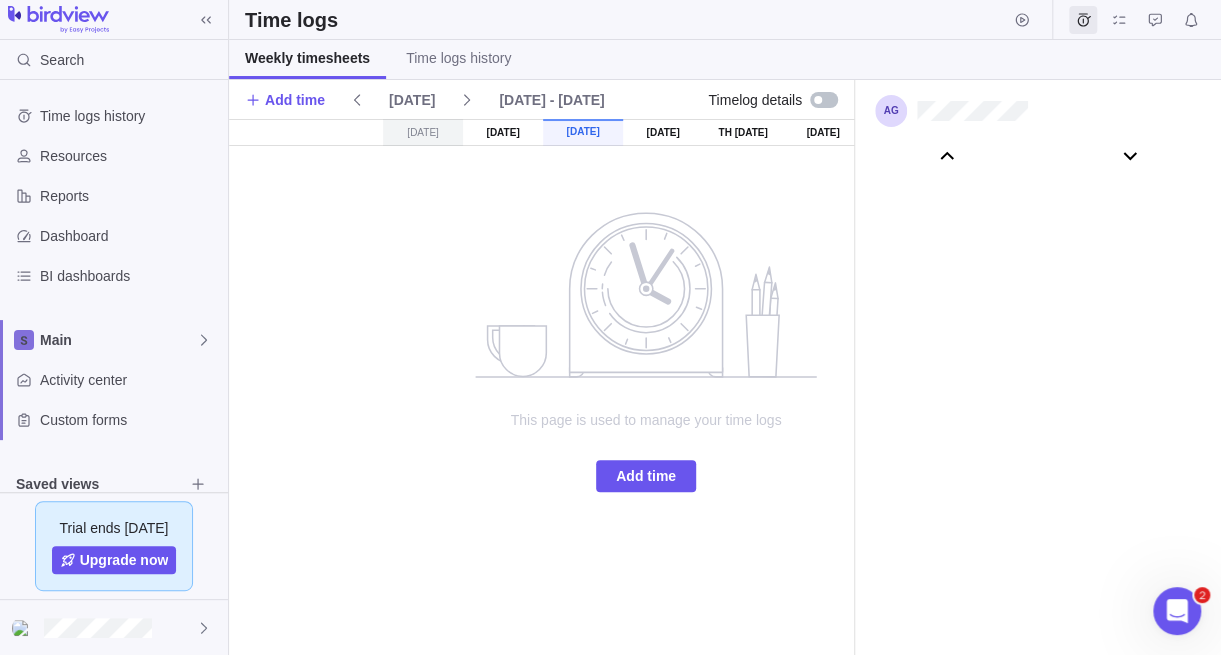 scroll, scrollTop: 111046, scrollLeft: 0, axis: vertical 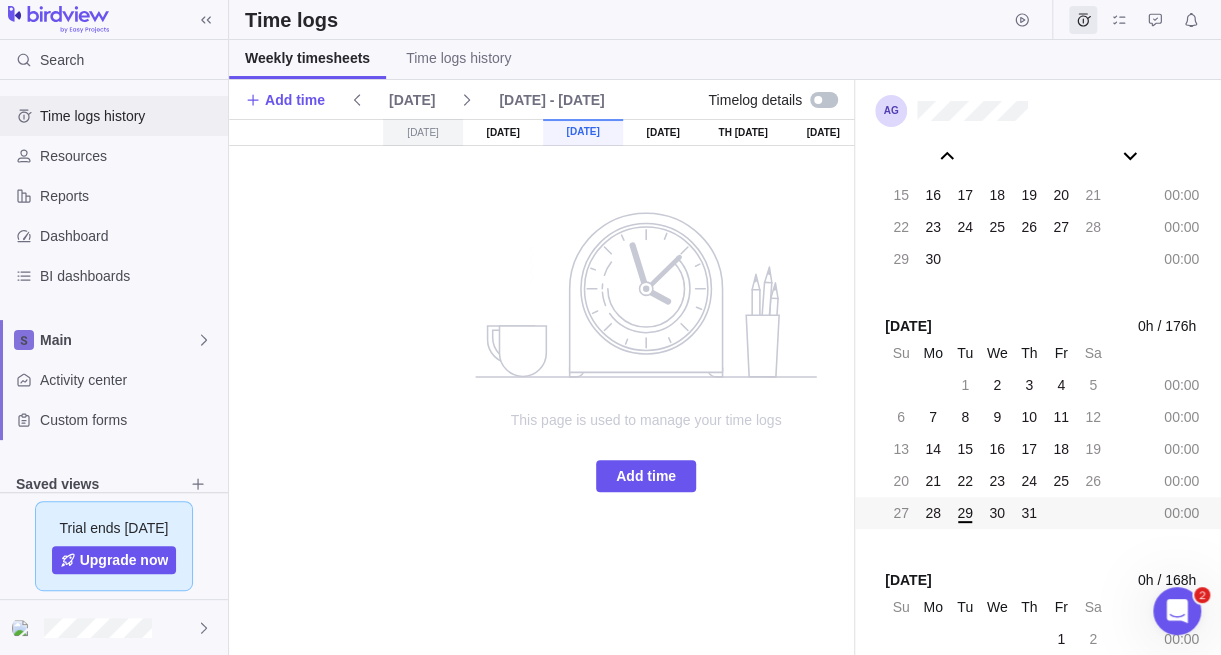 click on "Time logs history" at bounding box center (130, 116) 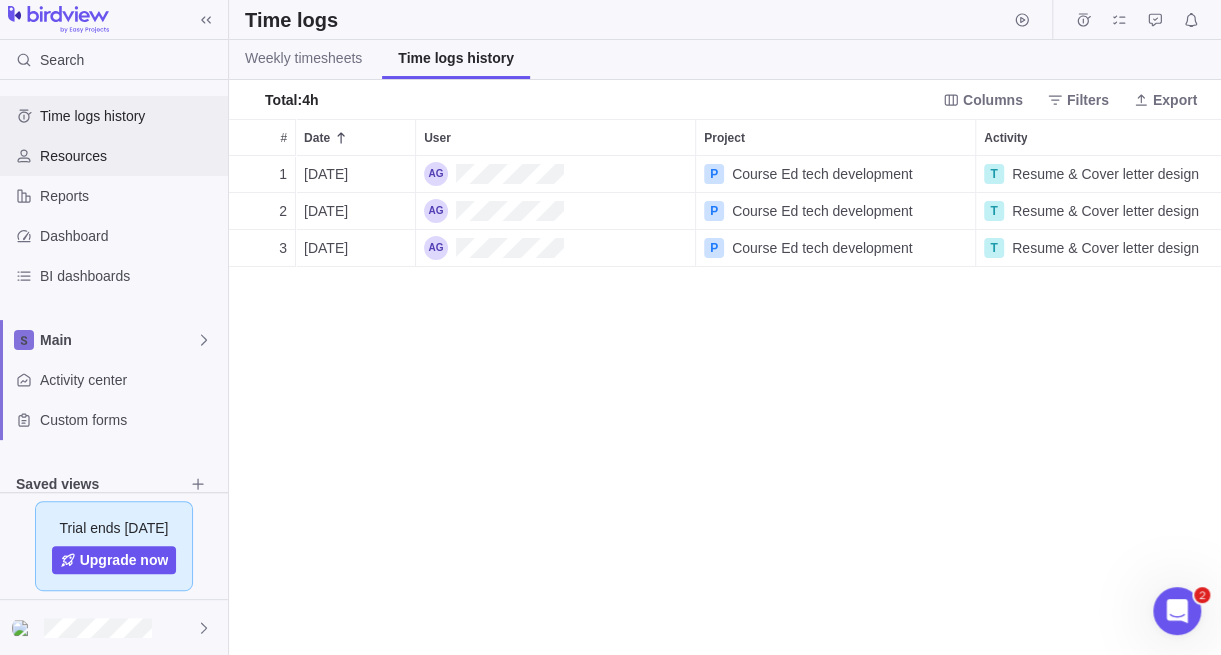 scroll, scrollTop: 15, scrollLeft: 15, axis: both 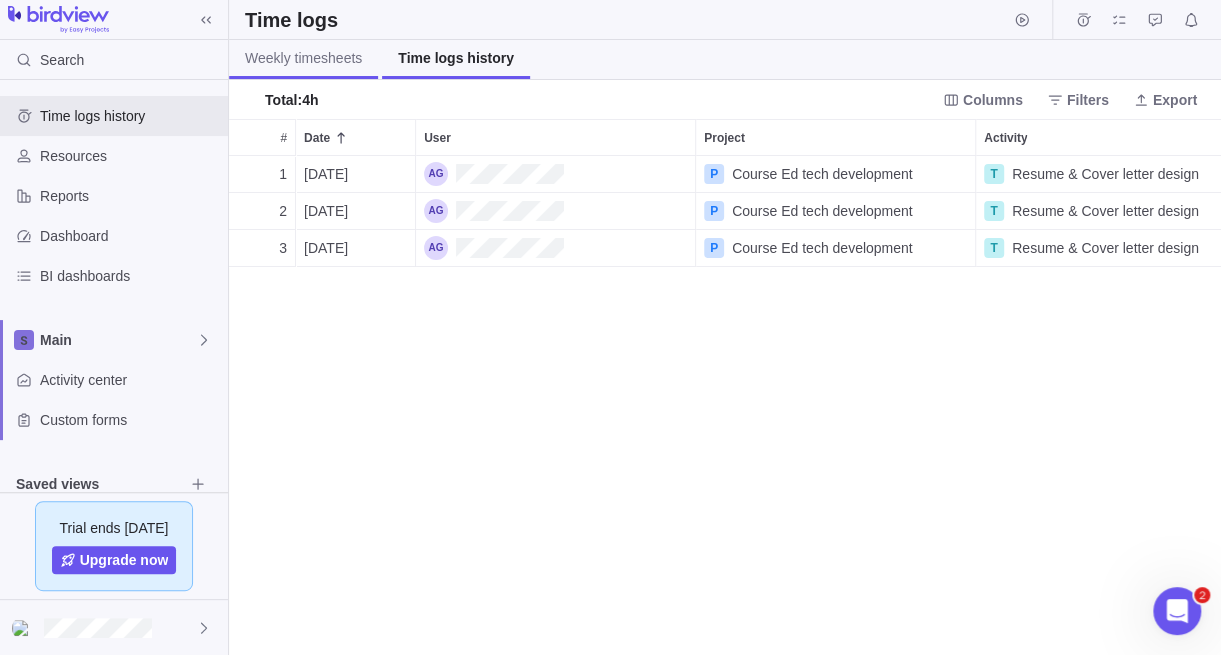 click on "Weekly timesheets" at bounding box center (303, 59) 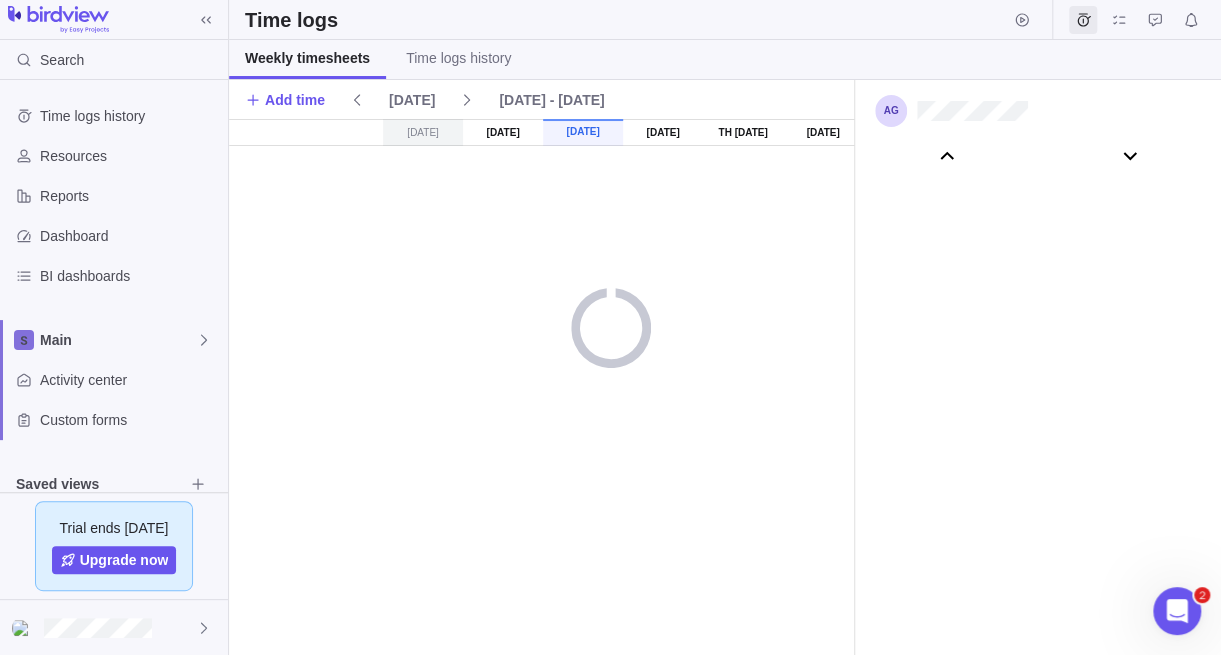 scroll, scrollTop: 111046, scrollLeft: 0, axis: vertical 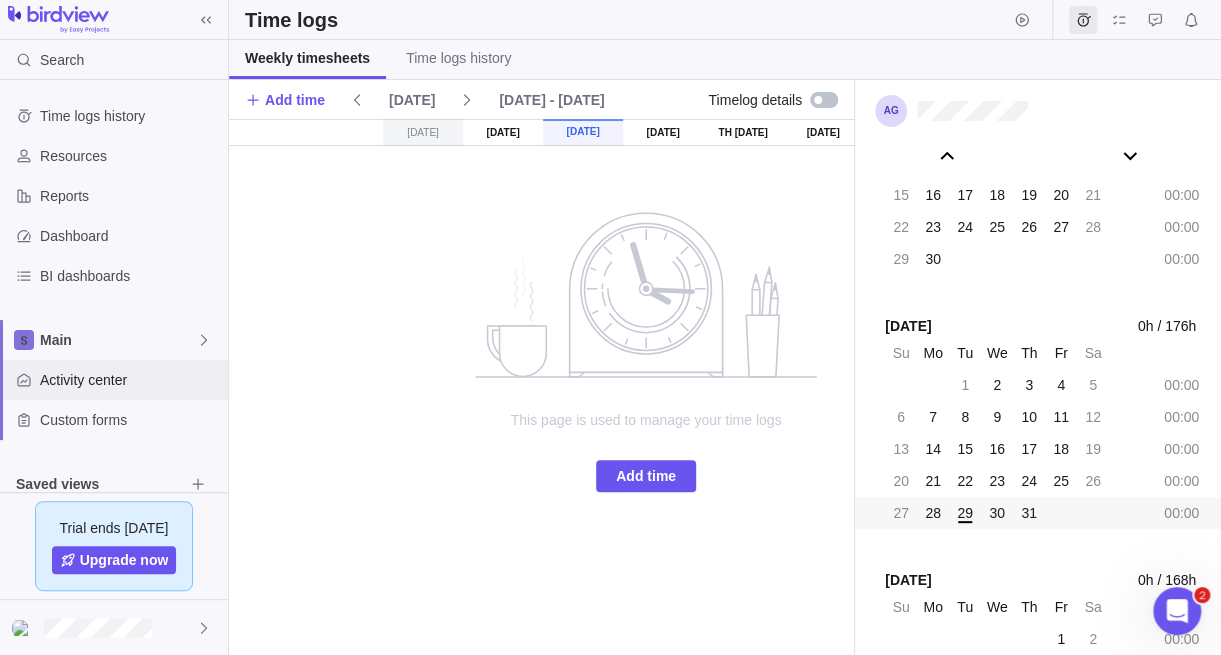 click on "Activity center" at bounding box center [130, 380] 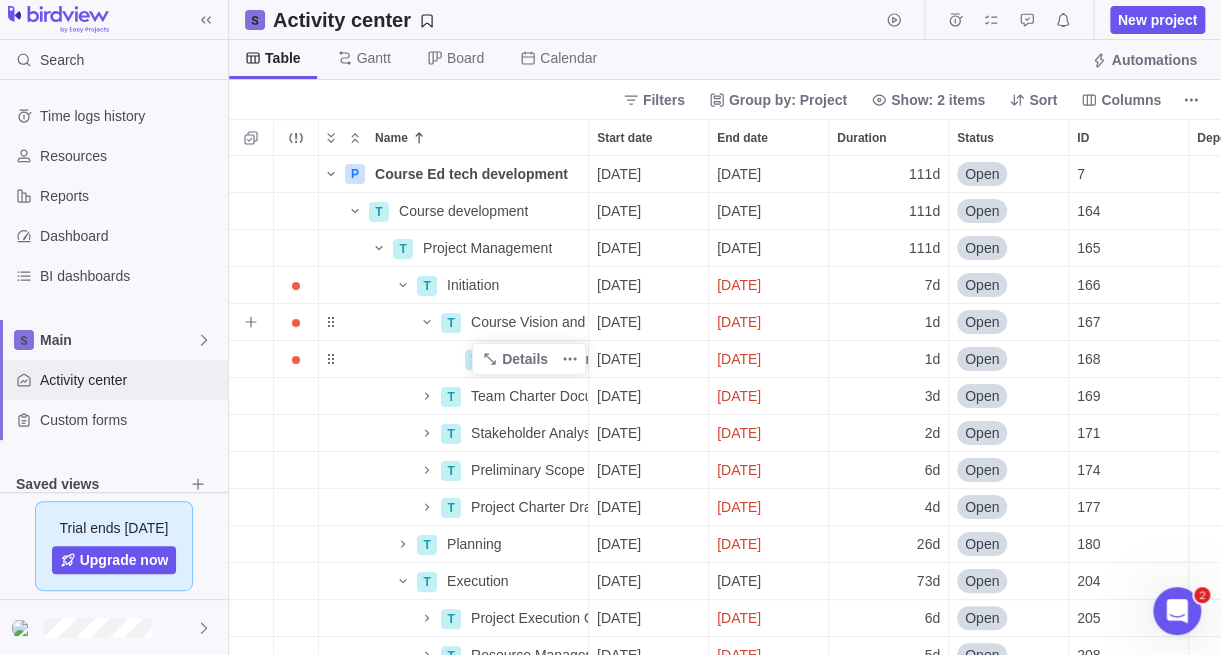 scroll, scrollTop: 15, scrollLeft: 15, axis: both 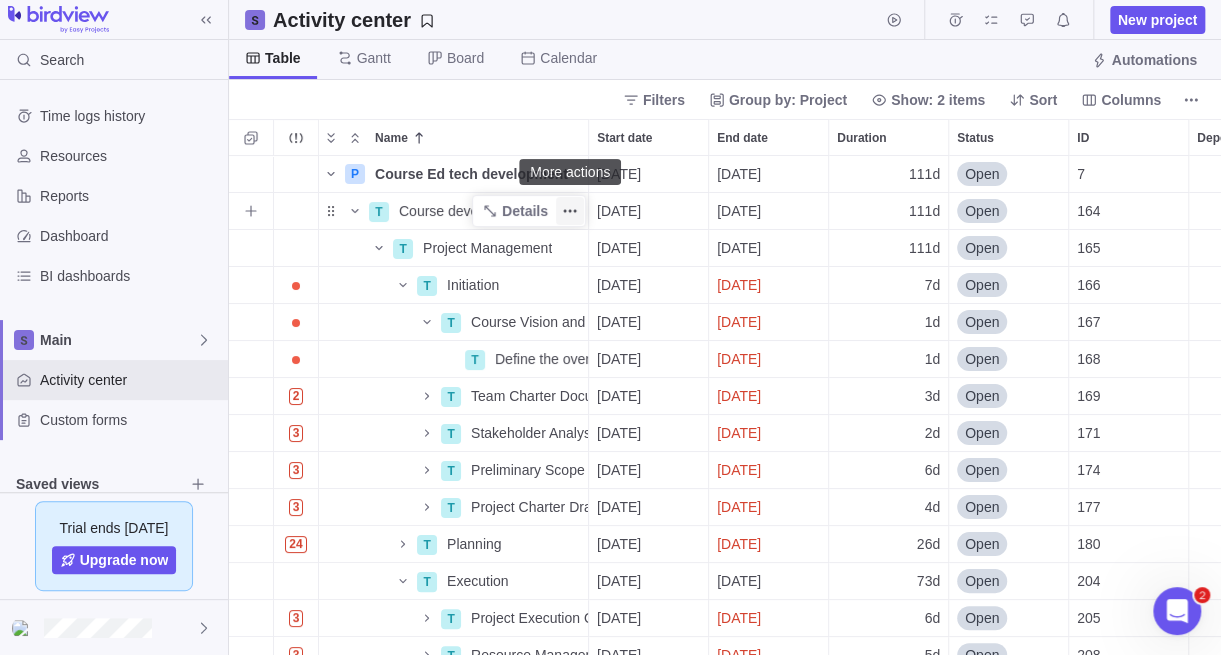 click 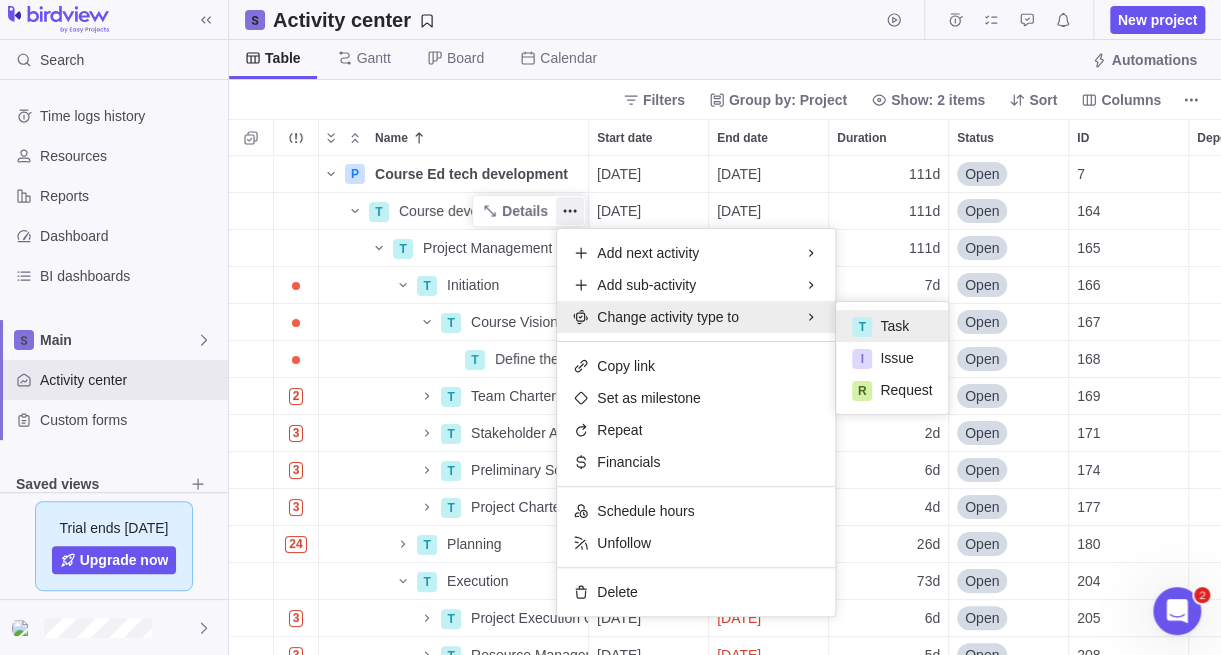 click on "P Course Ed tech development Details [DATE] [DATE] 111d Open 7 $200.00 T Course development Details [DATE] [DATE] 111d Open 164 T Project Management Details [DATE] [DATE] 111d Open 165 T Initiation Details [DATE] [DATE] 7d Open 166 T Course Vision and Objectives Statement Details [DATE] [DATE] 1d Open 167 T Define the overall course vision and learning goals Details [DATE] [DATE] 1d Open 168 2 T Team Charter Document Details [DATE] [DATE] 3d Open 169 3 T Stakeholder Analysis Report Details [DATE] [DATE] 2d Open 171 3 T Preliminary Scope Statement Details [DATE] [DATE] 6d Open 174 3 T Project Charter Draft Details [DATE] [DATE] 4d Open 177 24 T Planning Details [DATE] [DATE] 26d Open 180 T Execution Details [DATE] [DATE] 73d Open 204 3 T Project Execution Oversight Details [DATE] [DATE] 6d Open 205 3 T Resource Management Details [DATE] [DATE] 5d Open 208 3 T Communications Management Details 4d Open" at bounding box center [725, 405] 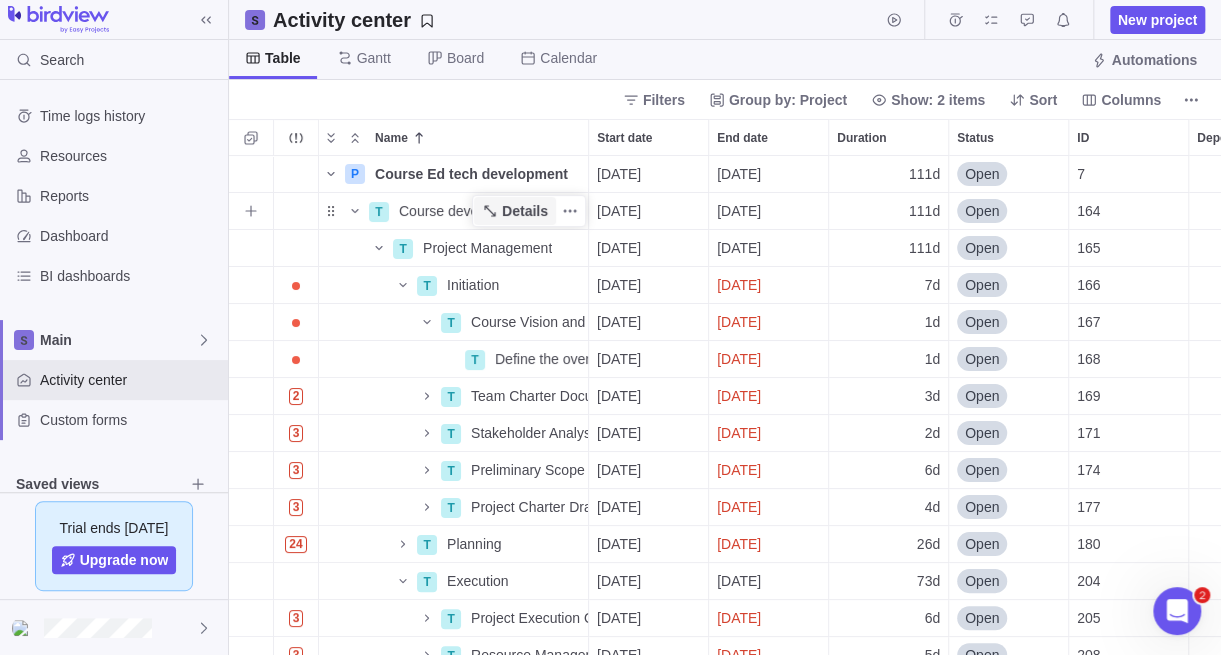 click 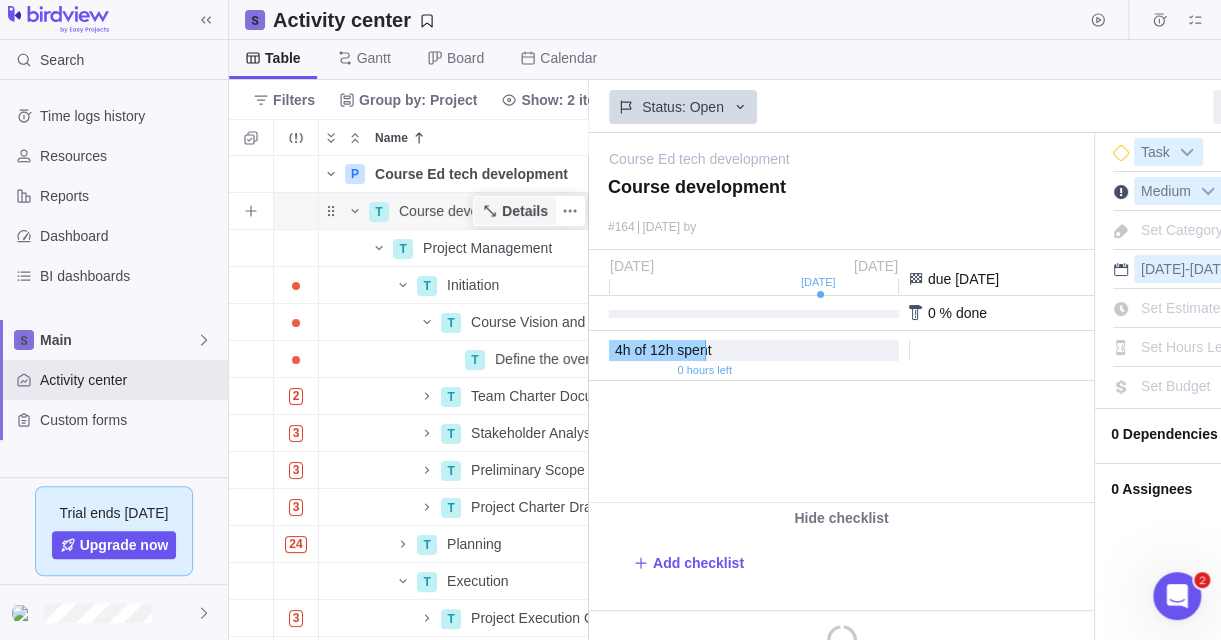 scroll, scrollTop: 469, scrollLeft: 344, axis: both 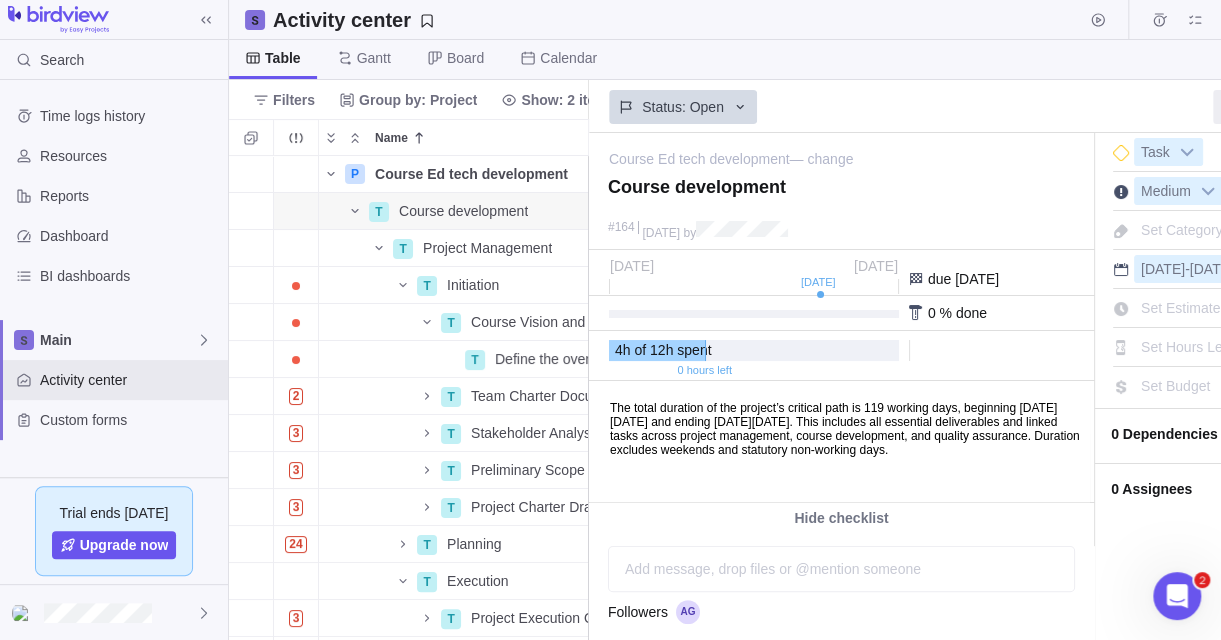 click on "Course Ed tech development
— change" at bounding box center (838, 152) 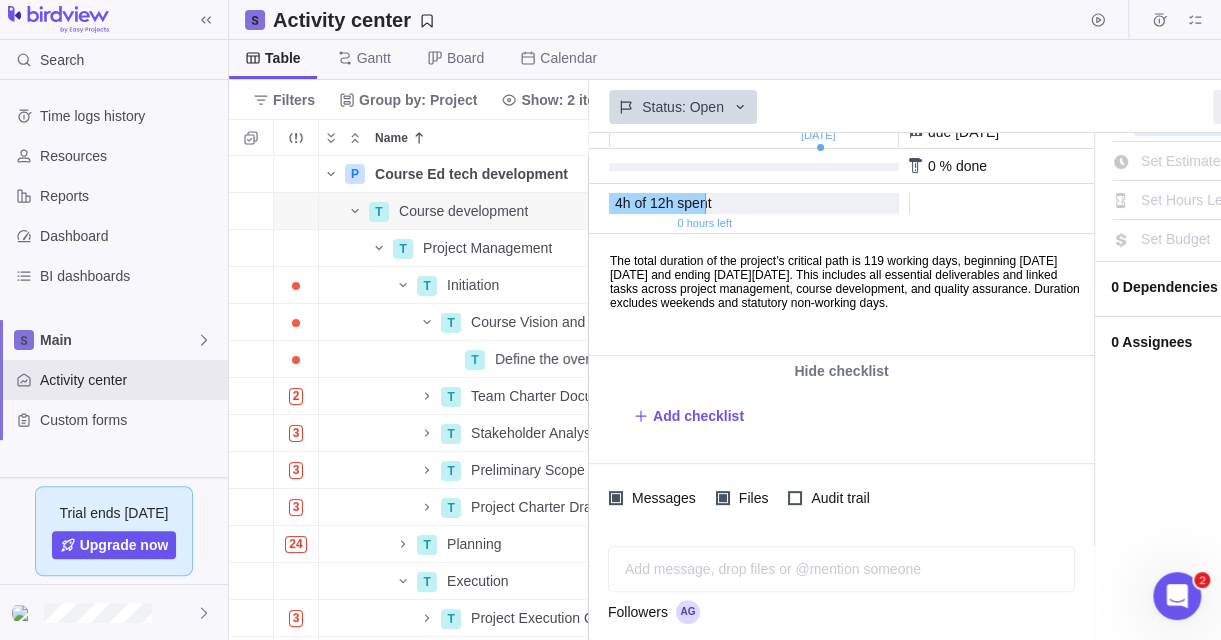 scroll, scrollTop: 0, scrollLeft: 0, axis: both 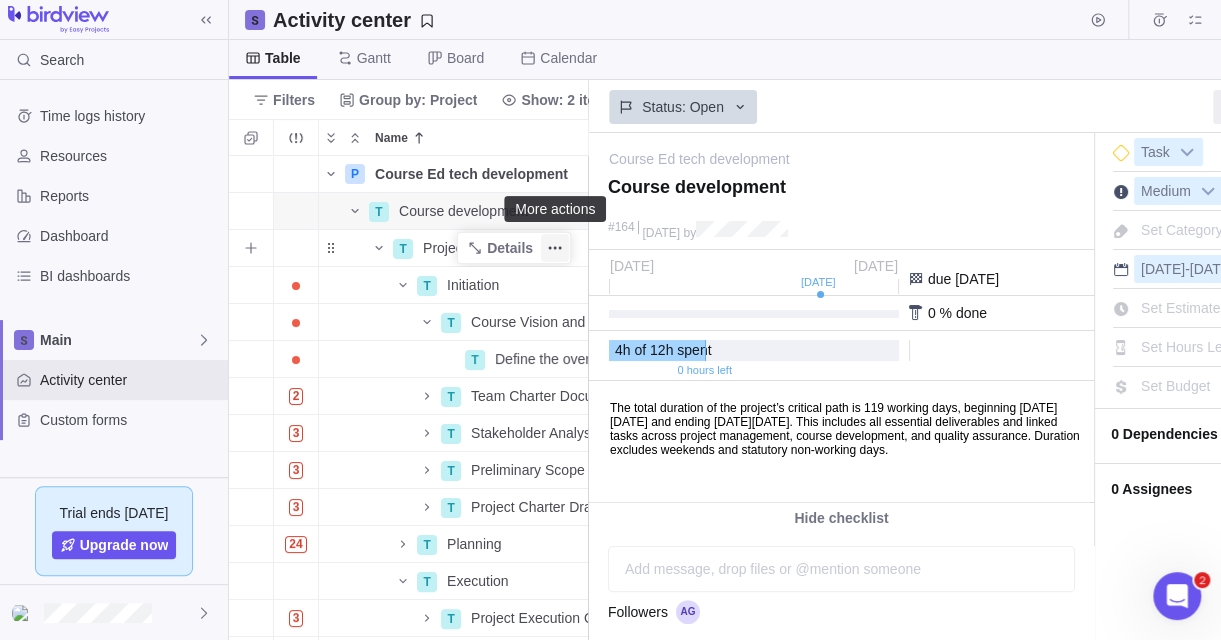 click 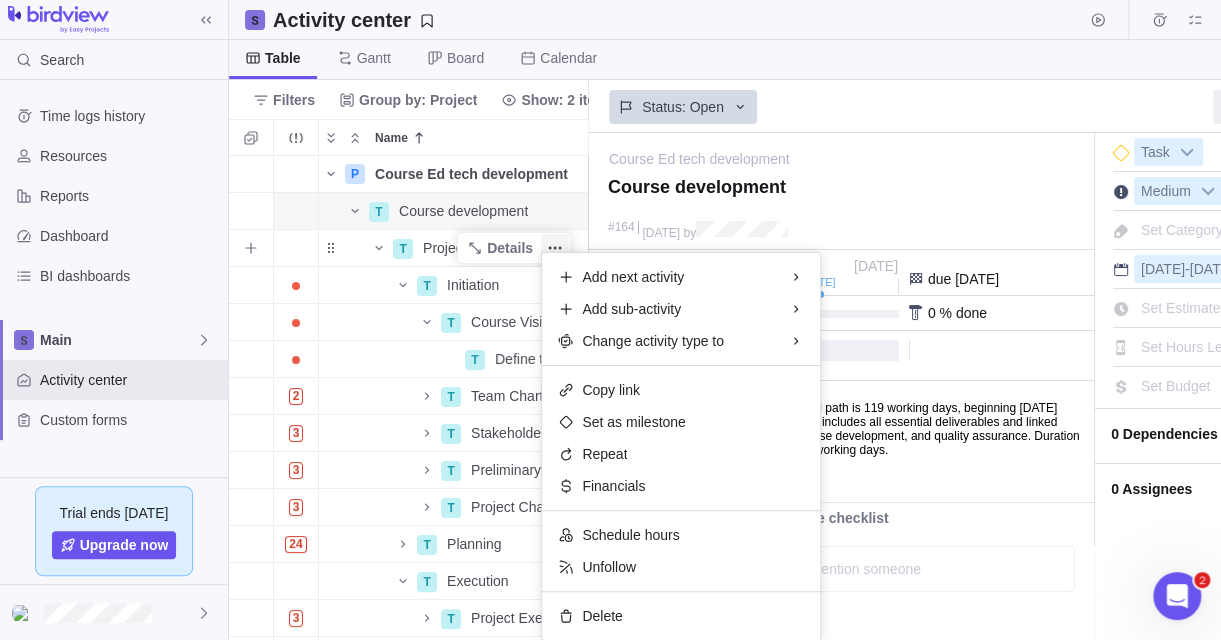 click 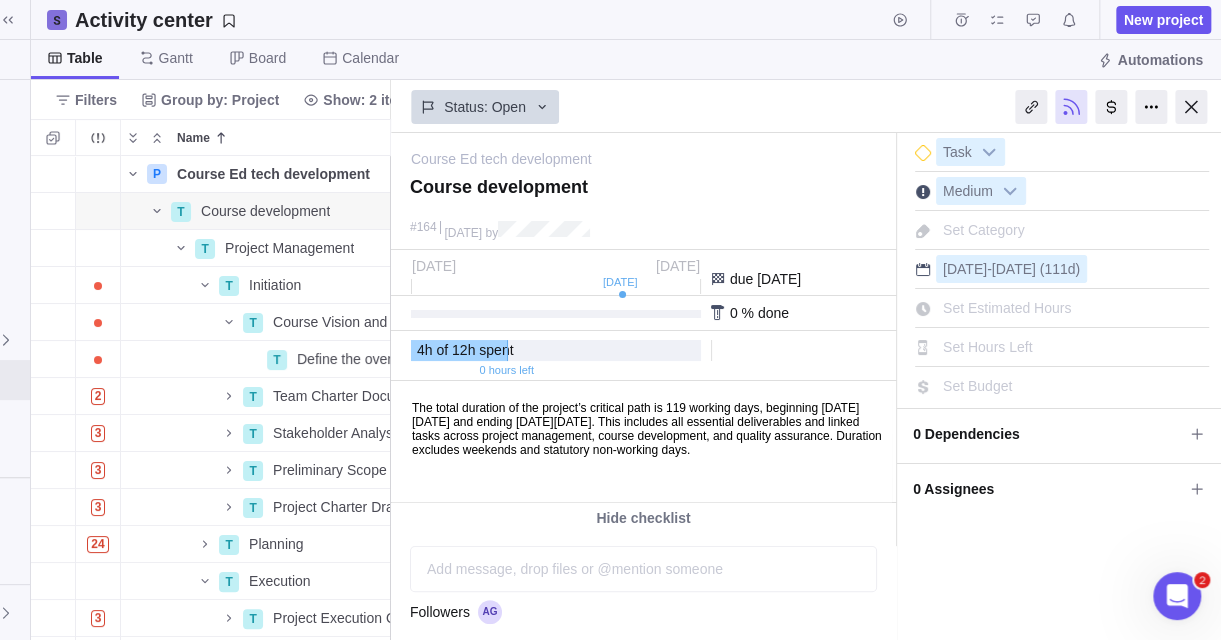 scroll, scrollTop: 0, scrollLeft: 203, axis: horizontal 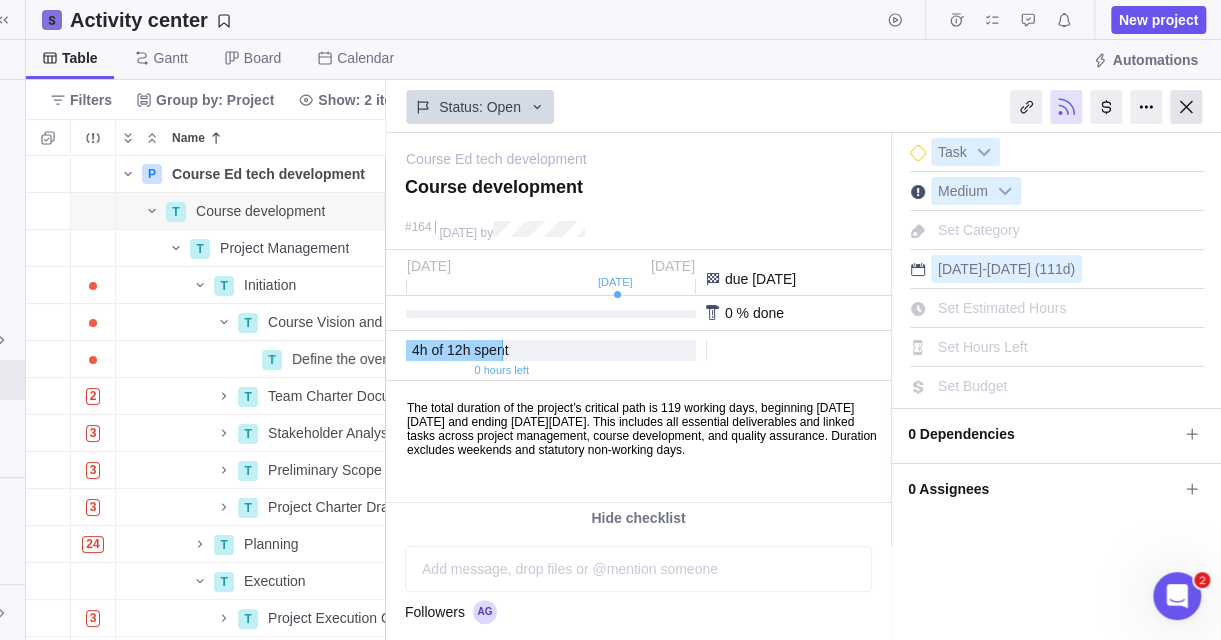 click at bounding box center [1186, 107] 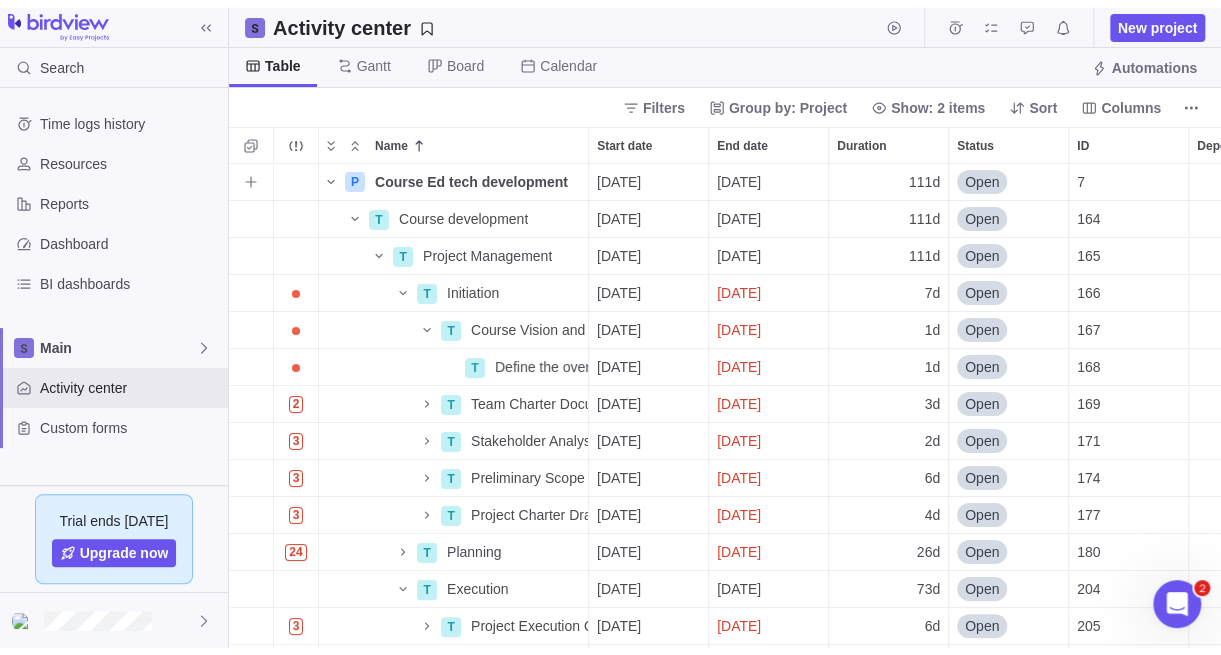 scroll, scrollTop: 0, scrollLeft: 0, axis: both 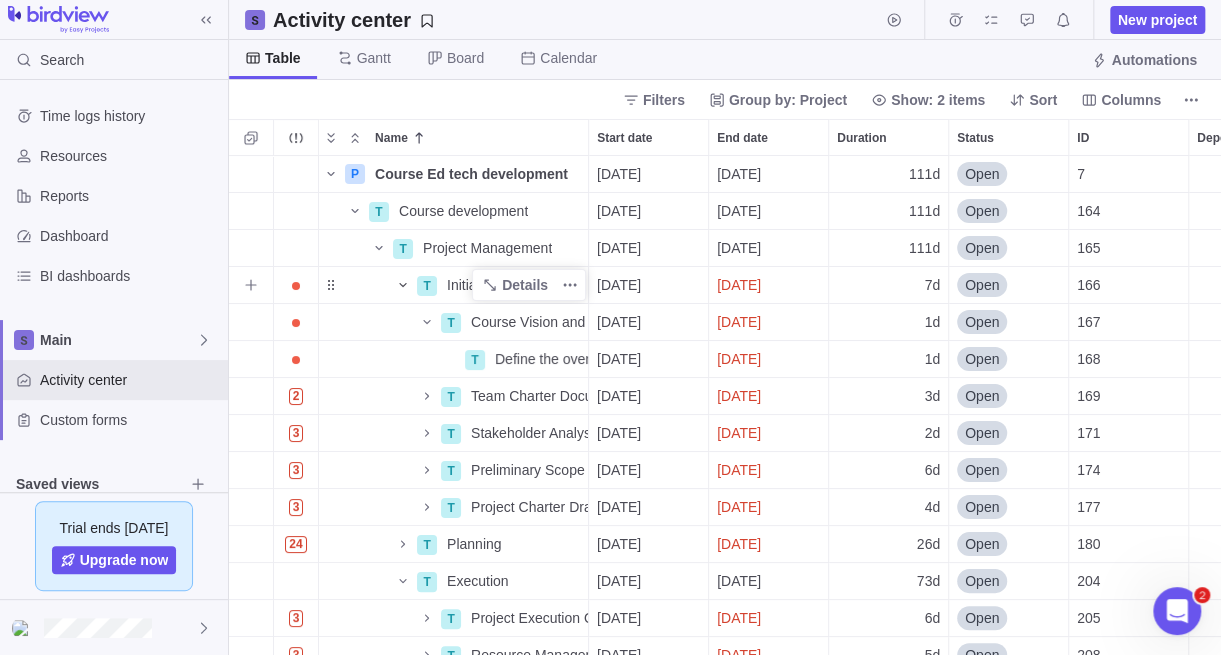 click 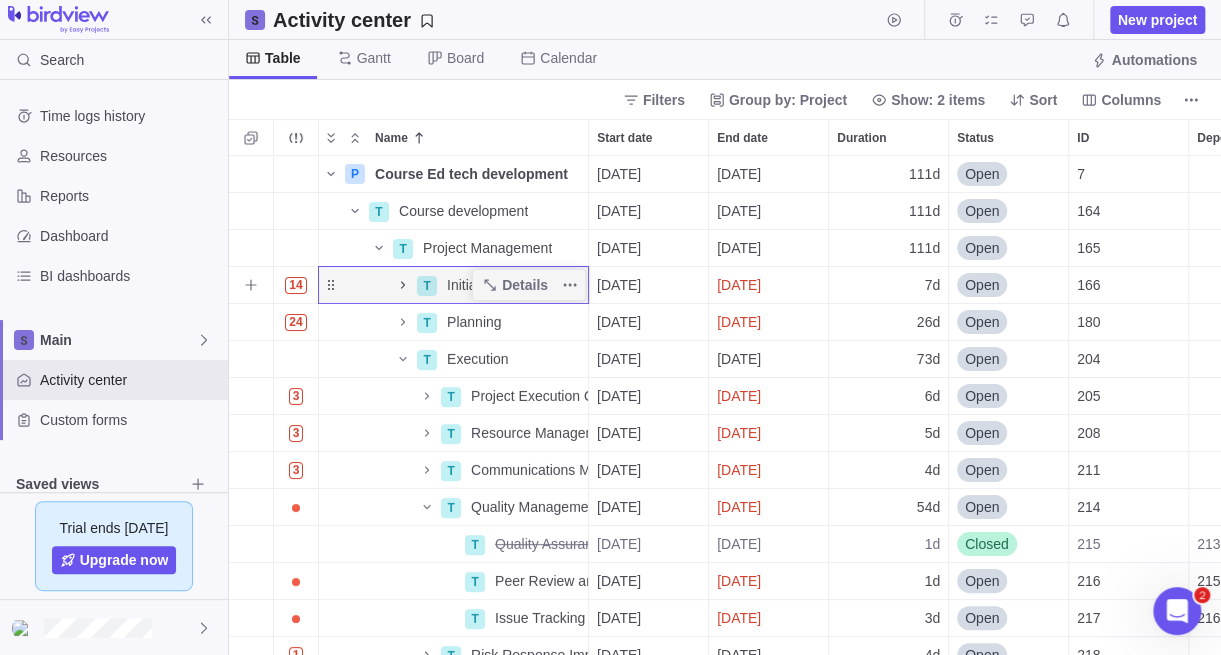 click 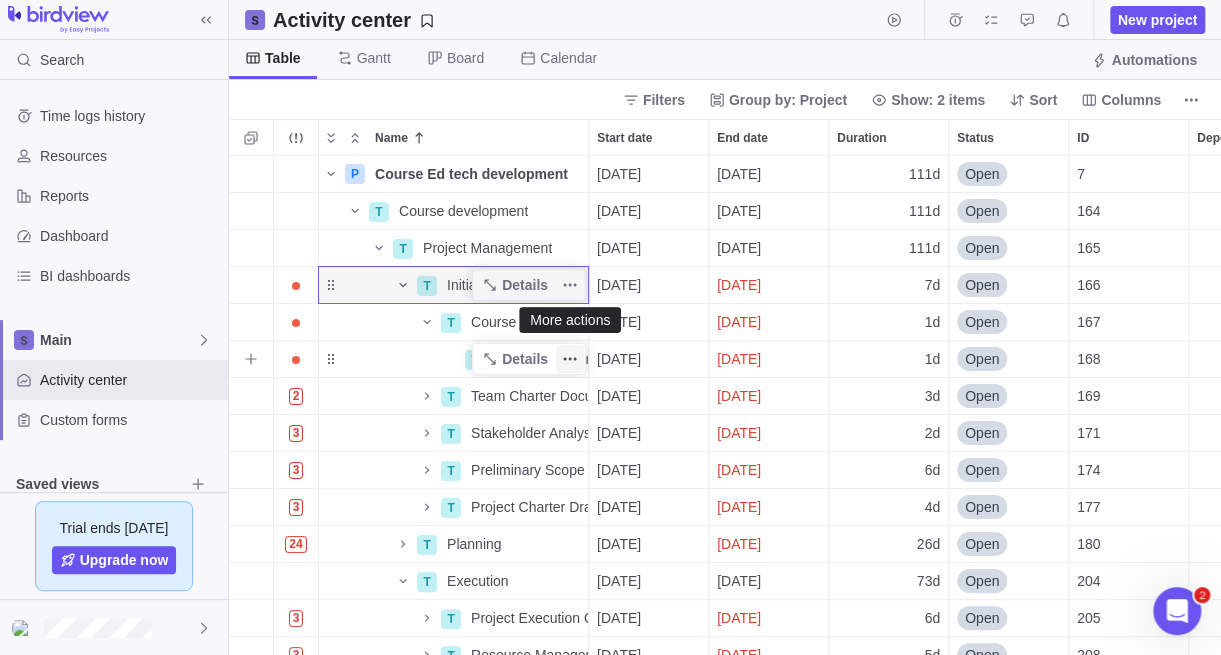 click 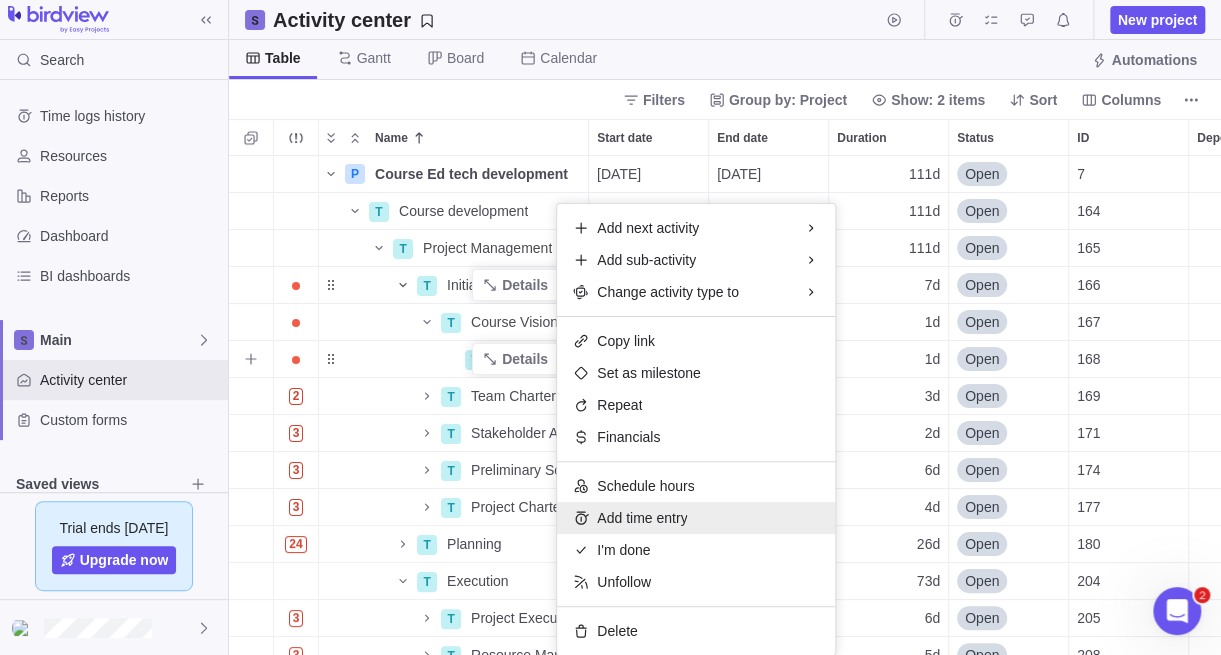 click on "Add time entry" at bounding box center (696, 518) 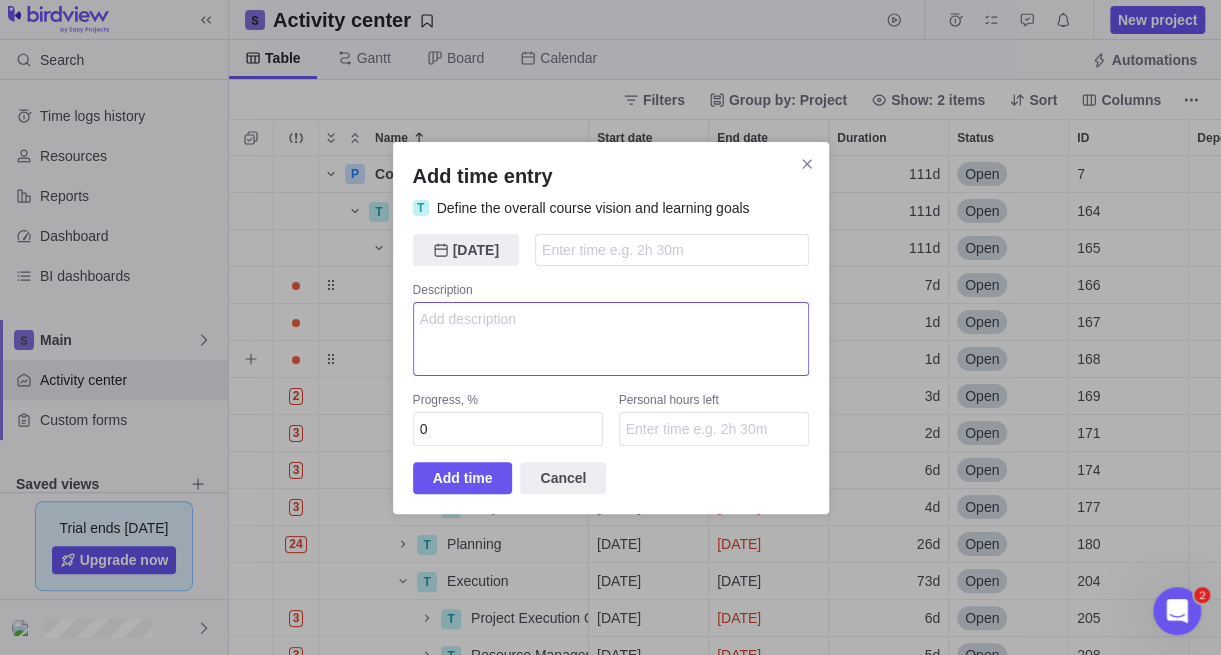 click at bounding box center [611, 339] 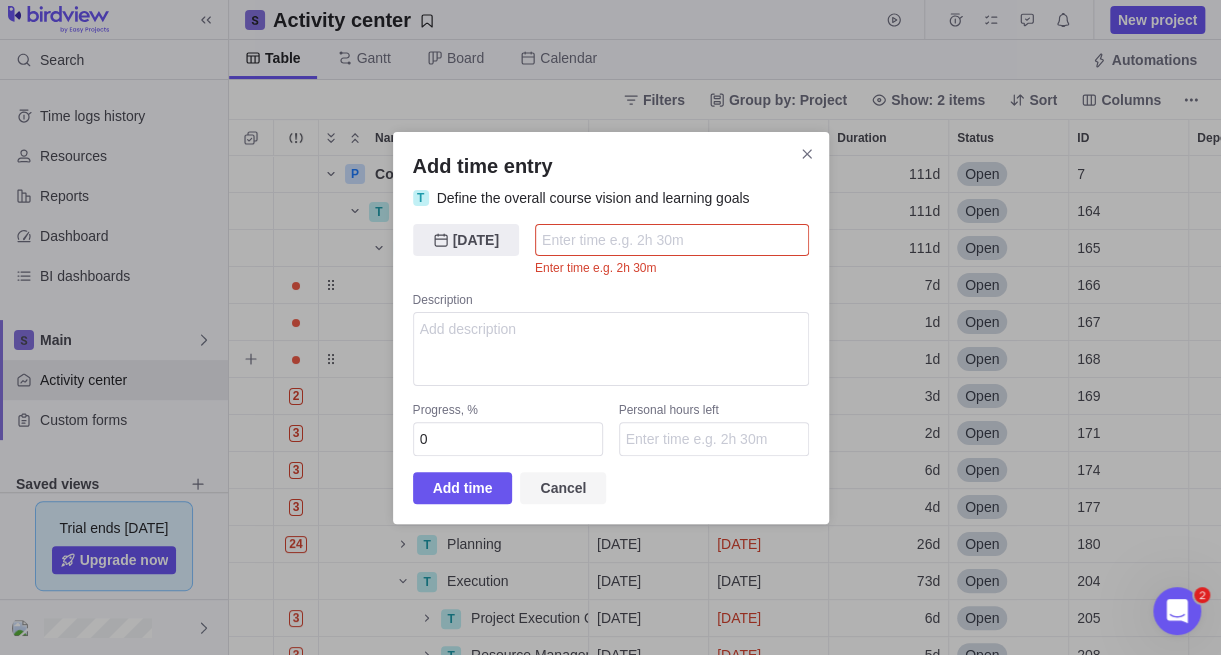 click on "Cancel" at bounding box center (563, 488) 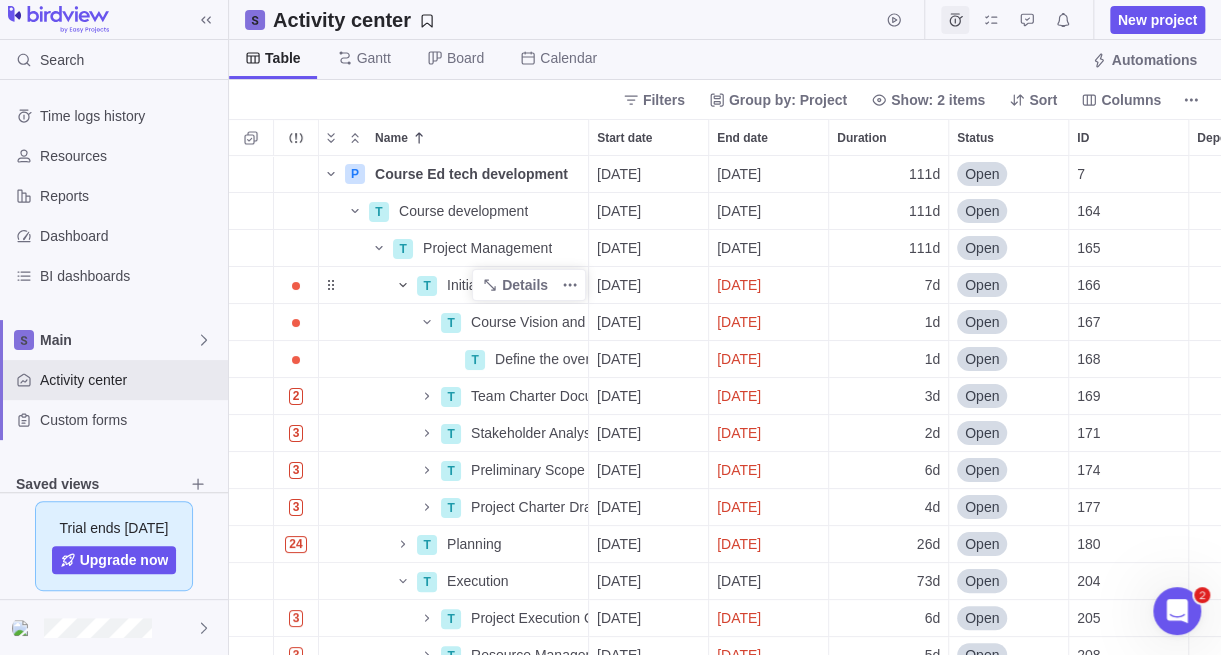 click 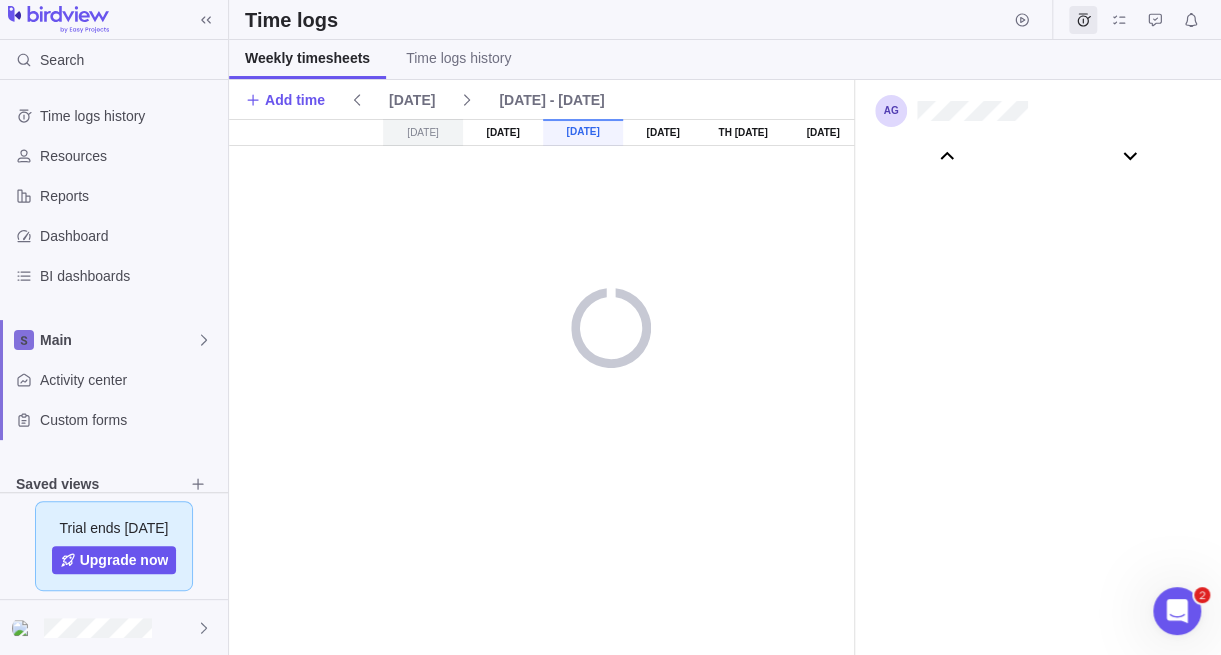 scroll, scrollTop: 111046, scrollLeft: 0, axis: vertical 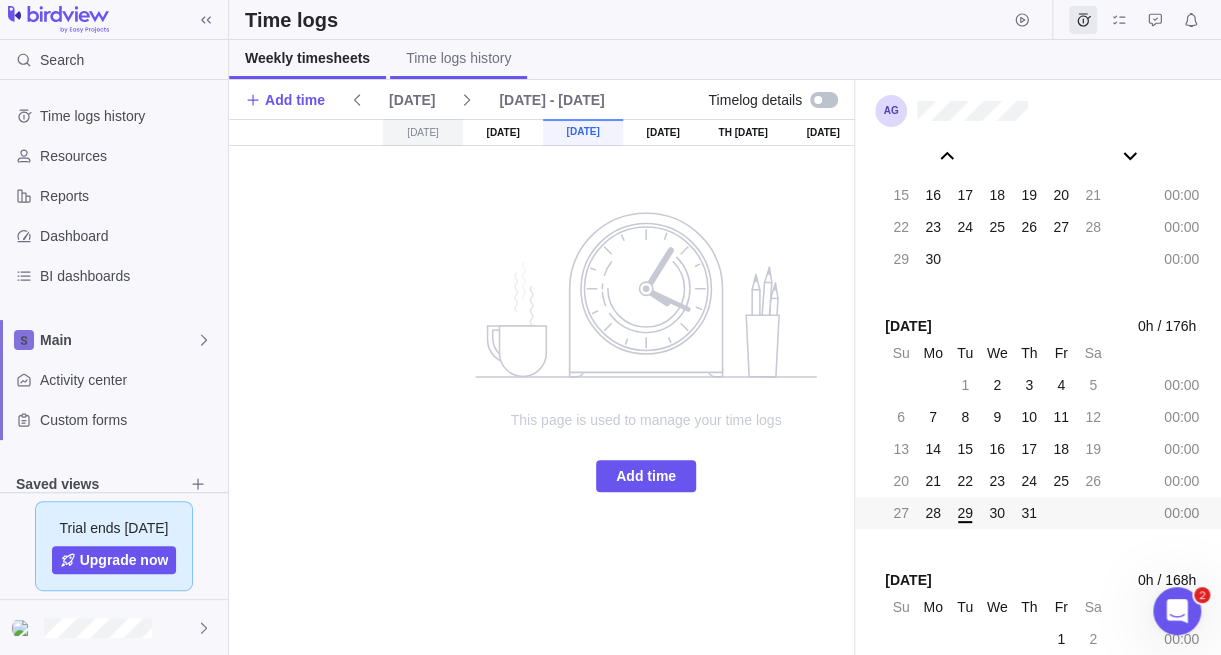 click on "Time logs history" at bounding box center (458, 58) 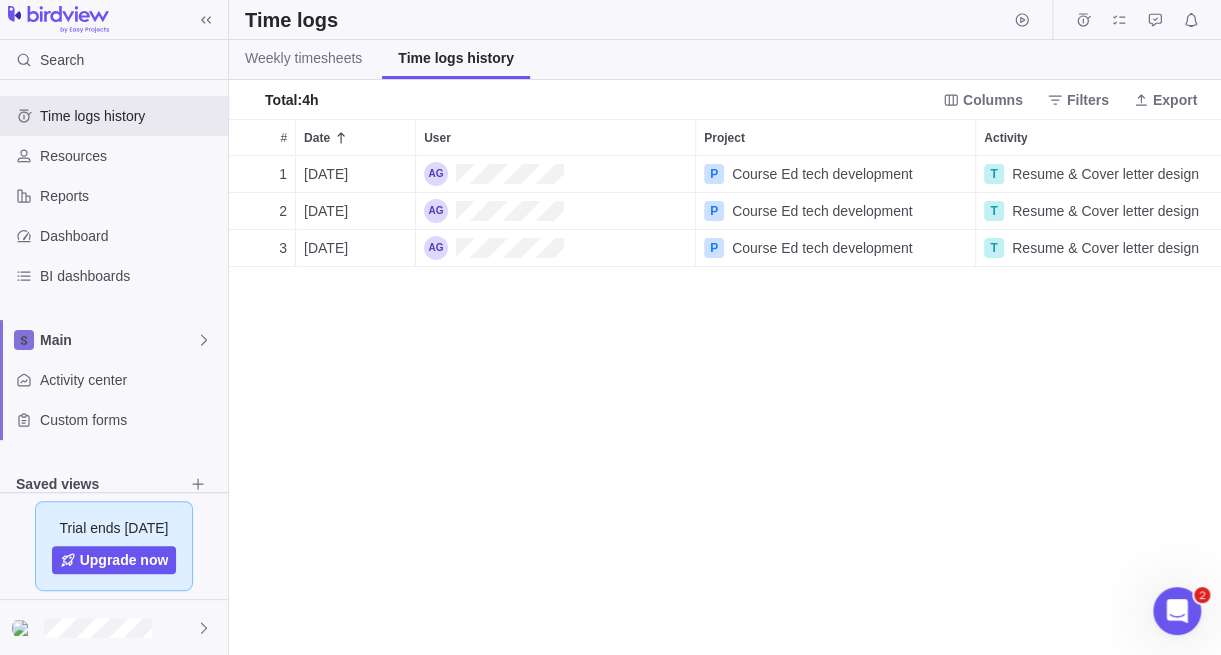 scroll, scrollTop: 15, scrollLeft: 15, axis: both 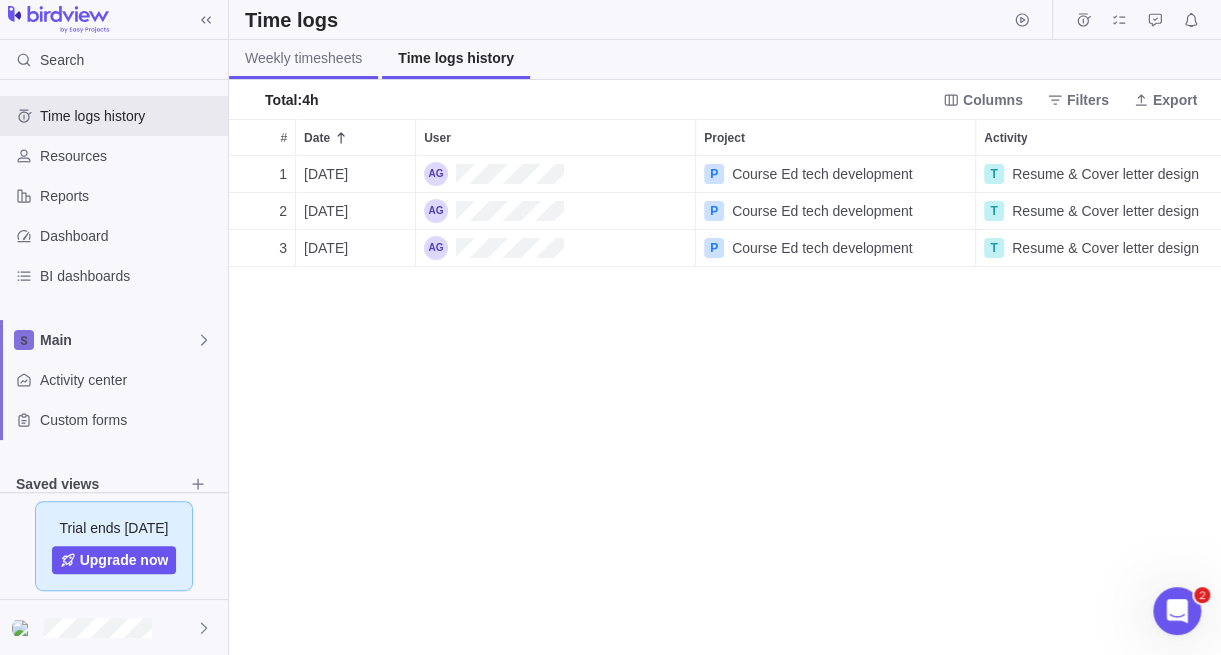 click on "Weekly timesheets" at bounding box center [303, 58] 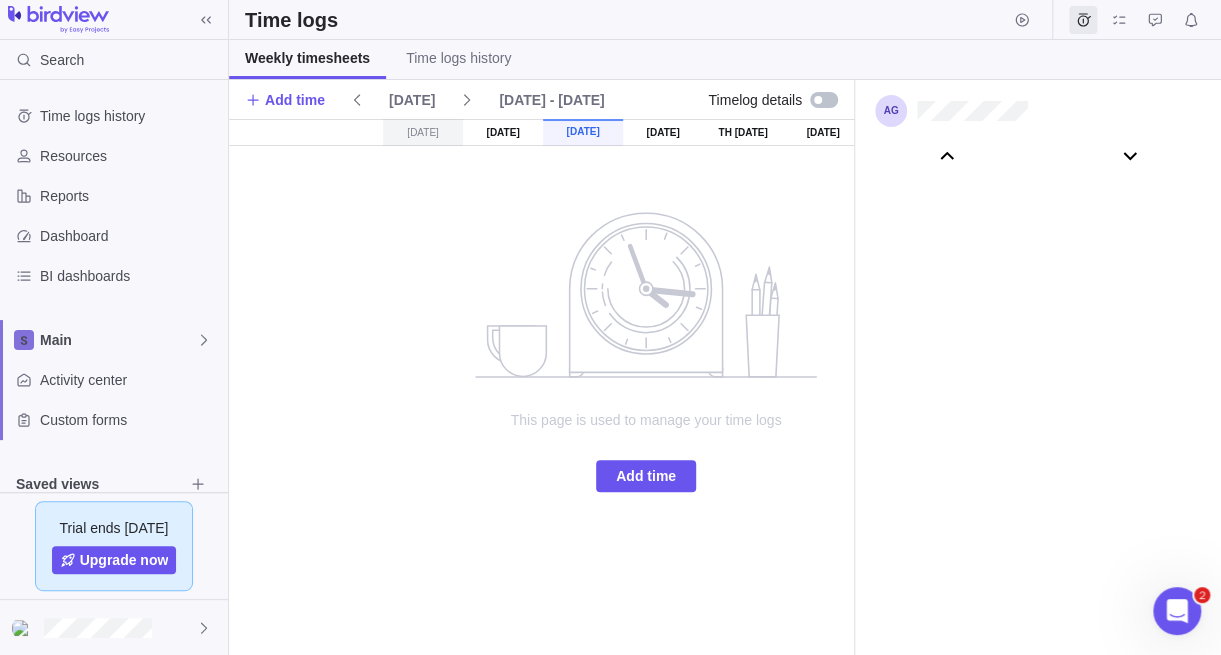 scroll, scrollTop: 111046, scrollLeft: 0, axis: vertical 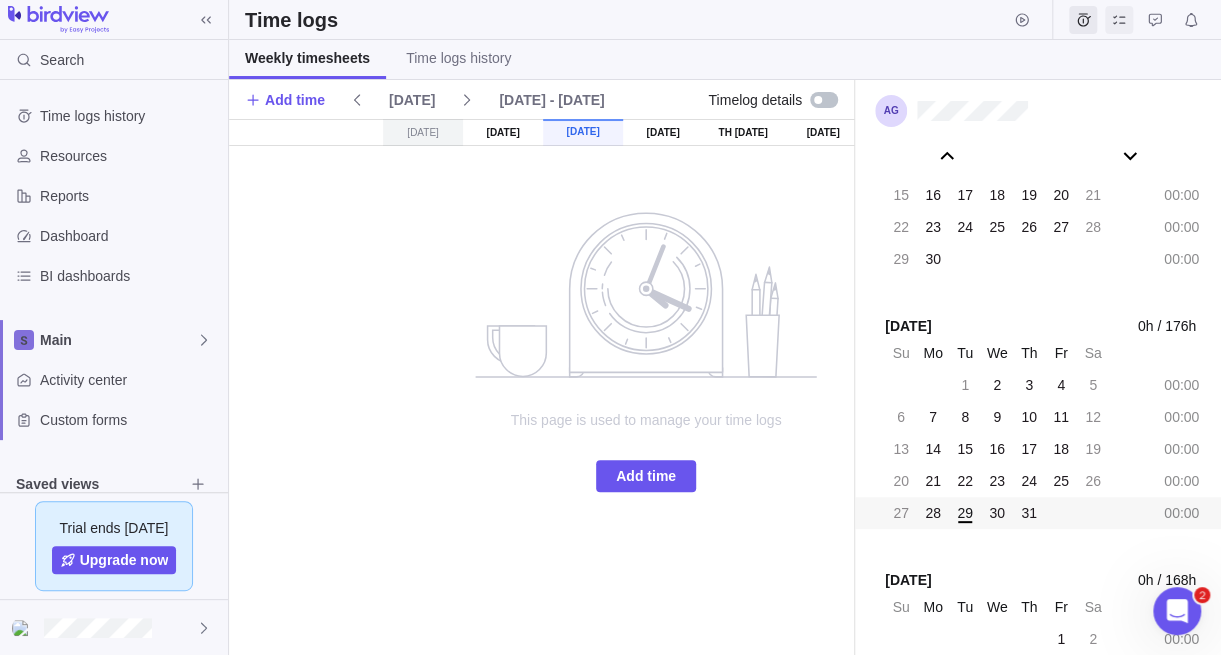 click at bounding box center [1119, 20] 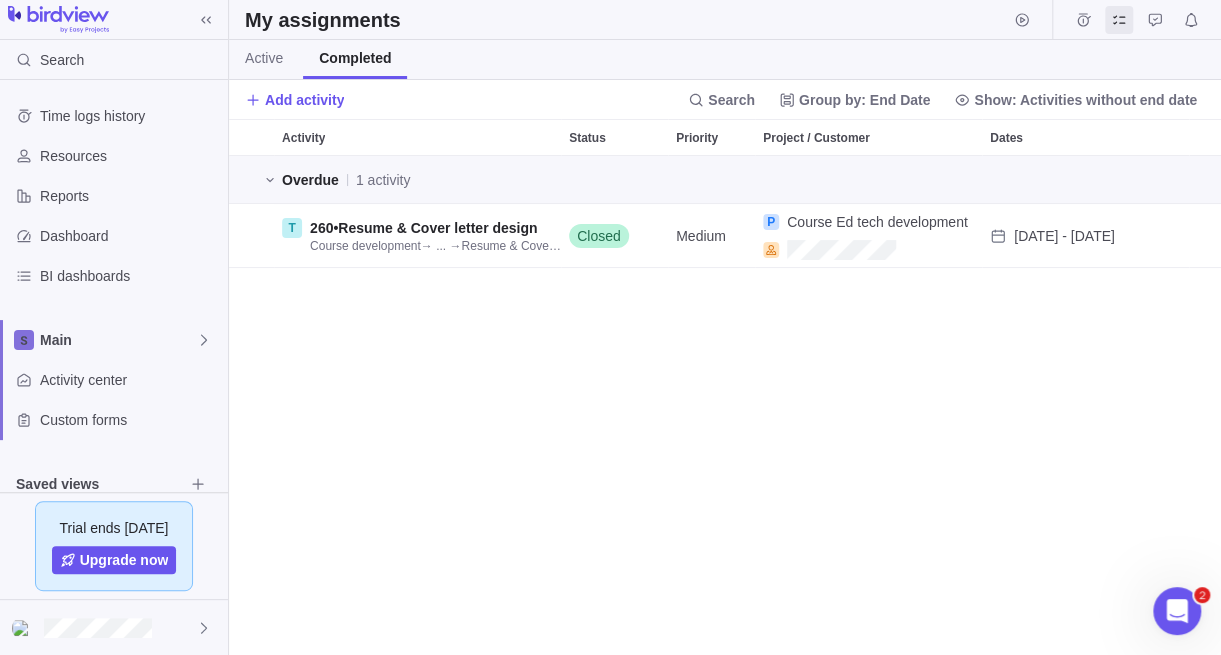 scroll, scrollTop: 15, scrollLeft: 15, axis: both 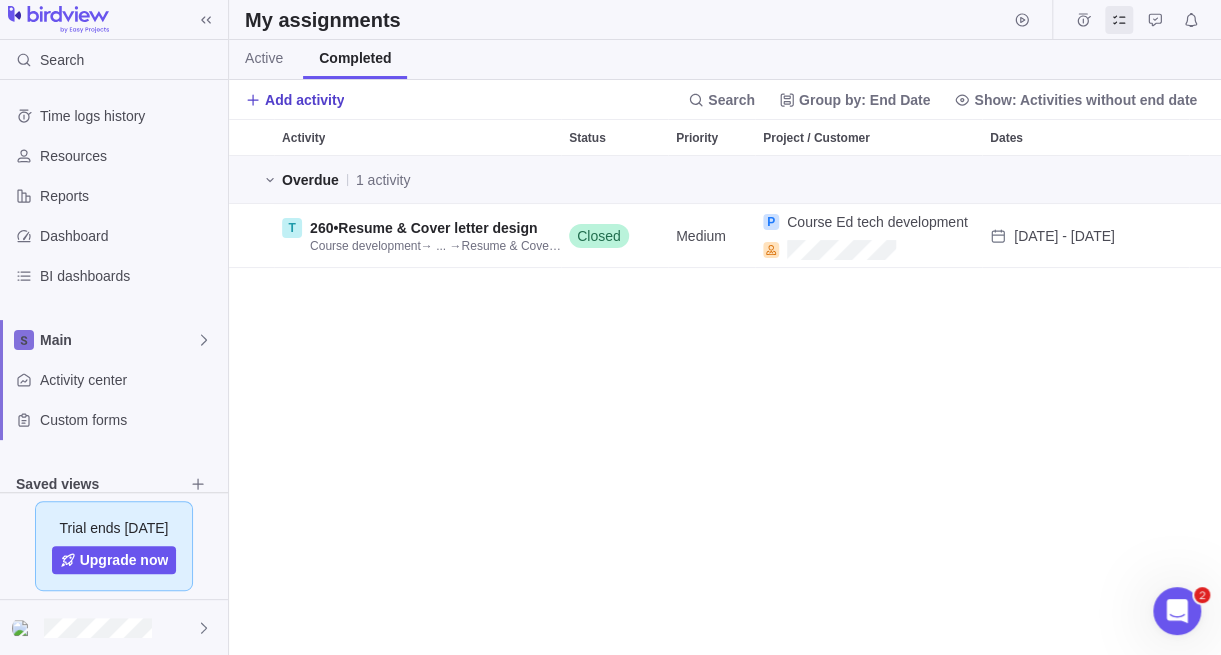 click on "Add activity" at bounding box center [304, 100] 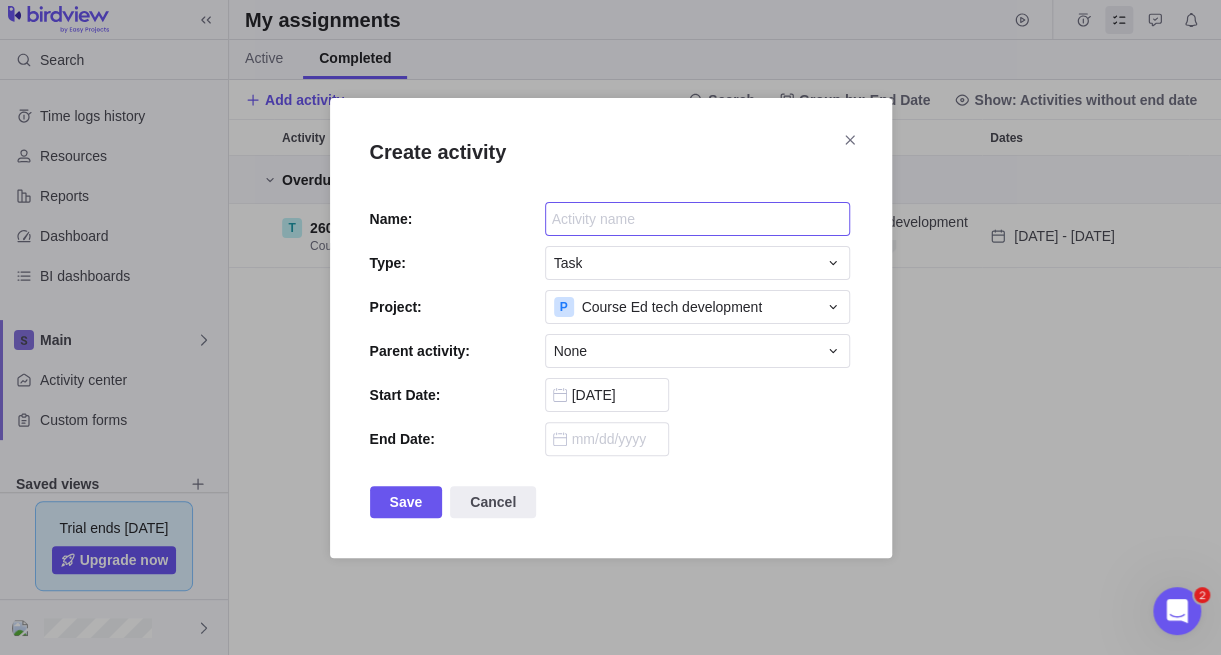 click at bounding box center [697, 219] 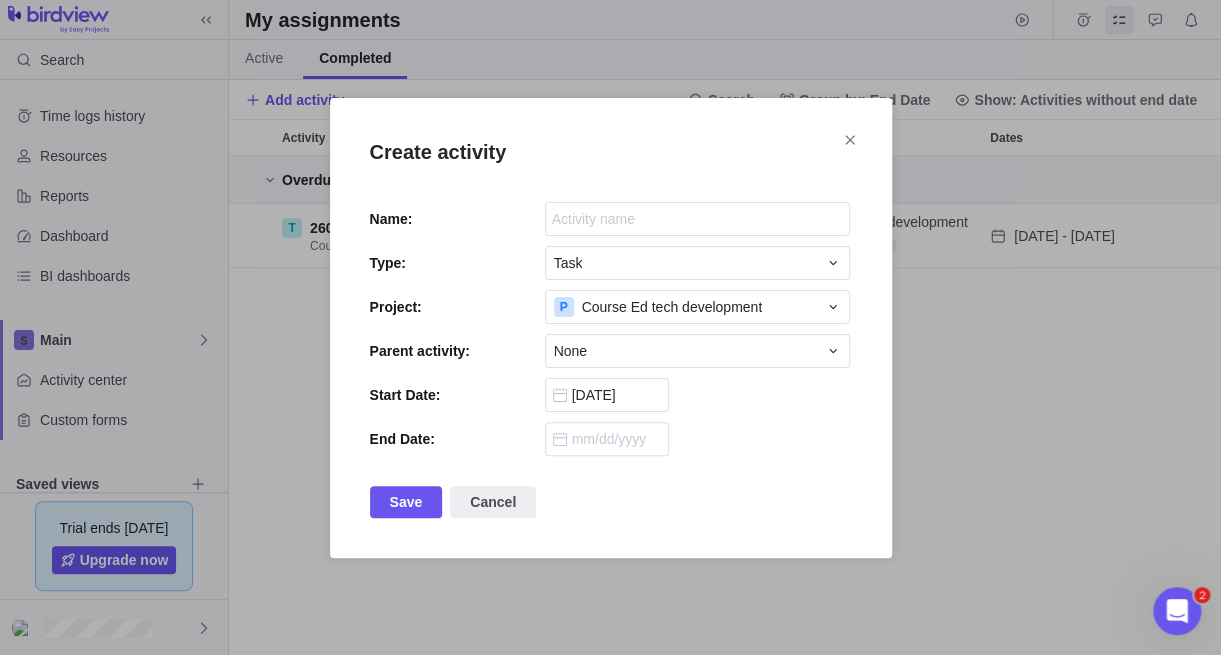 drag, startPoint x: 846, startPoint y: 136, endPoint x: 805, endPoint y: 167, distance: 51.40039 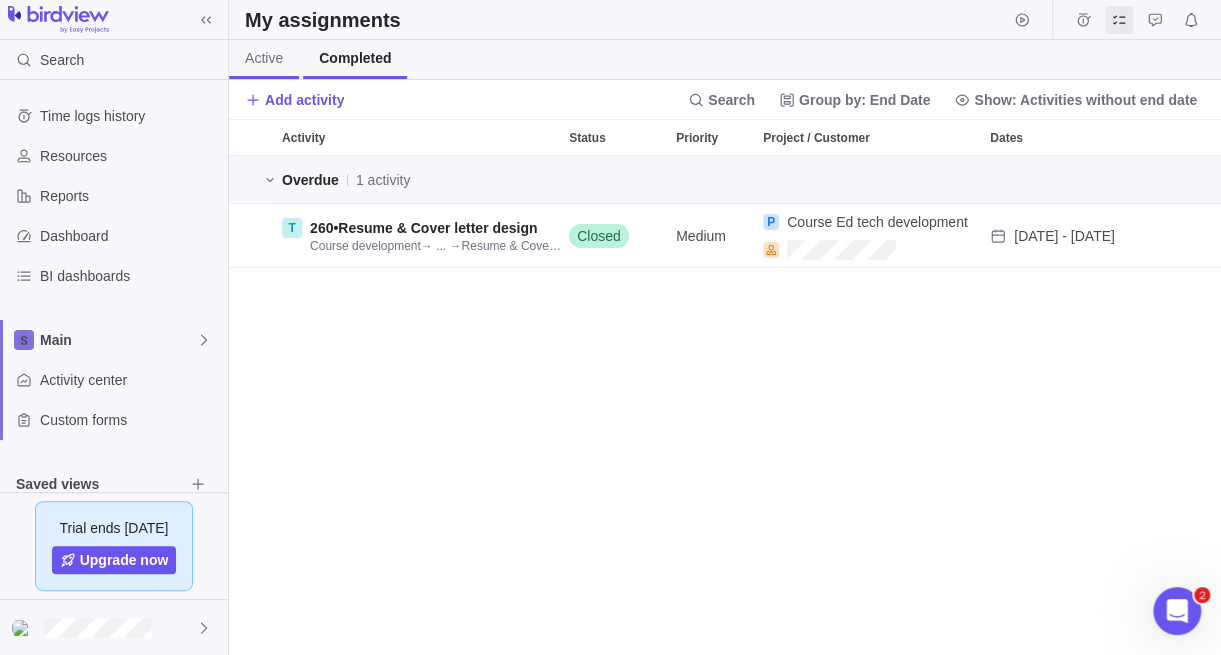 click on "Active" at bounding box center (264, 58) 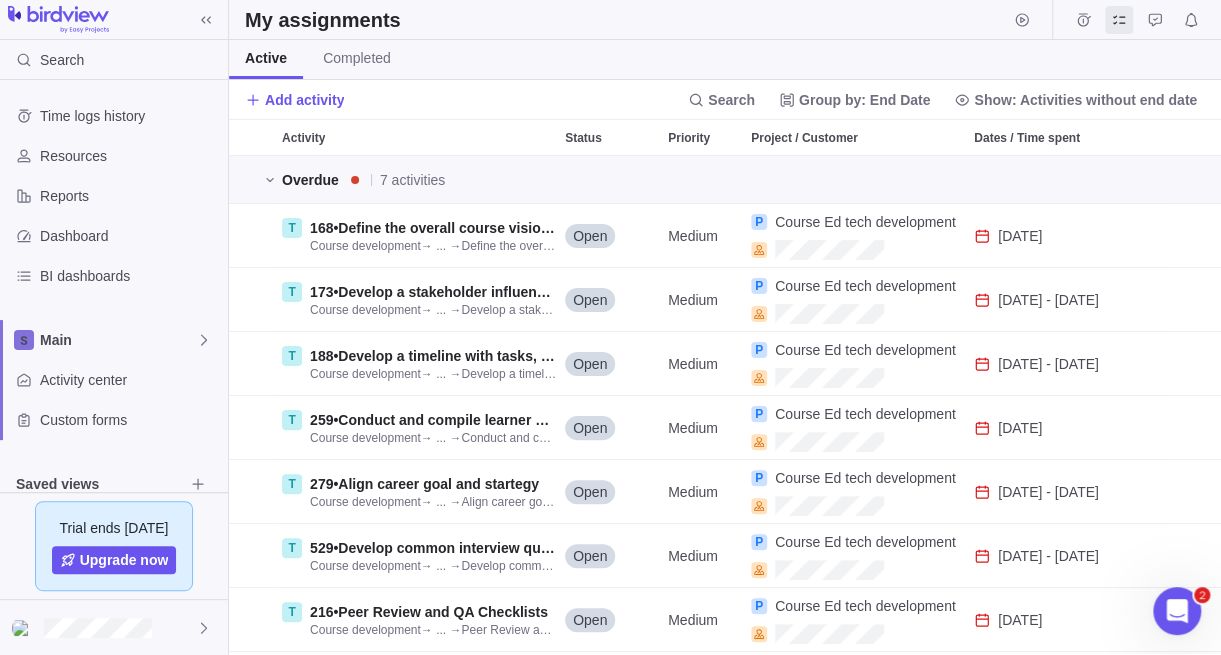 scroll, scrollTop: 15, scrollLeft: 15, axis: both 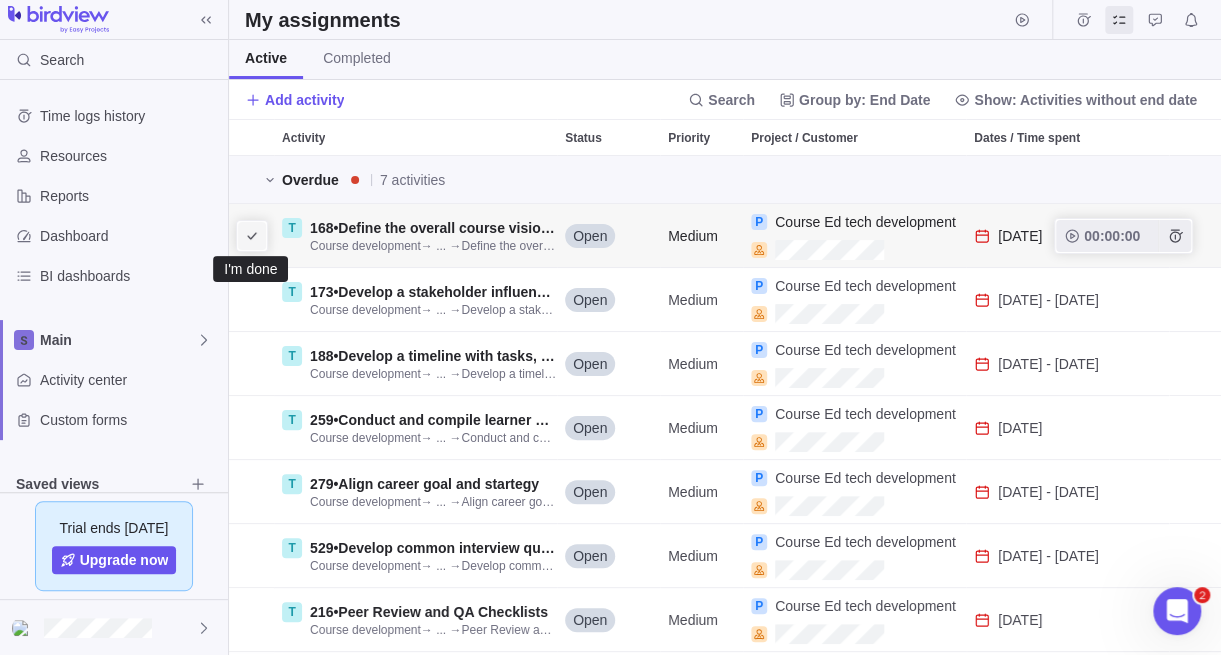 click 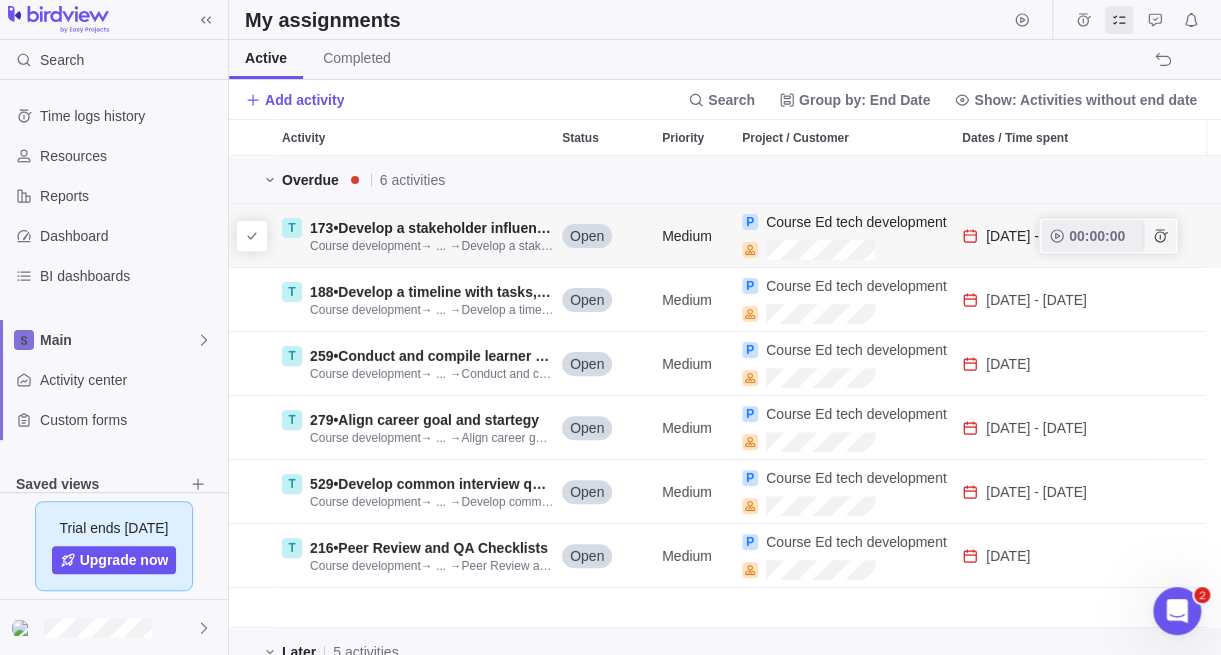 click 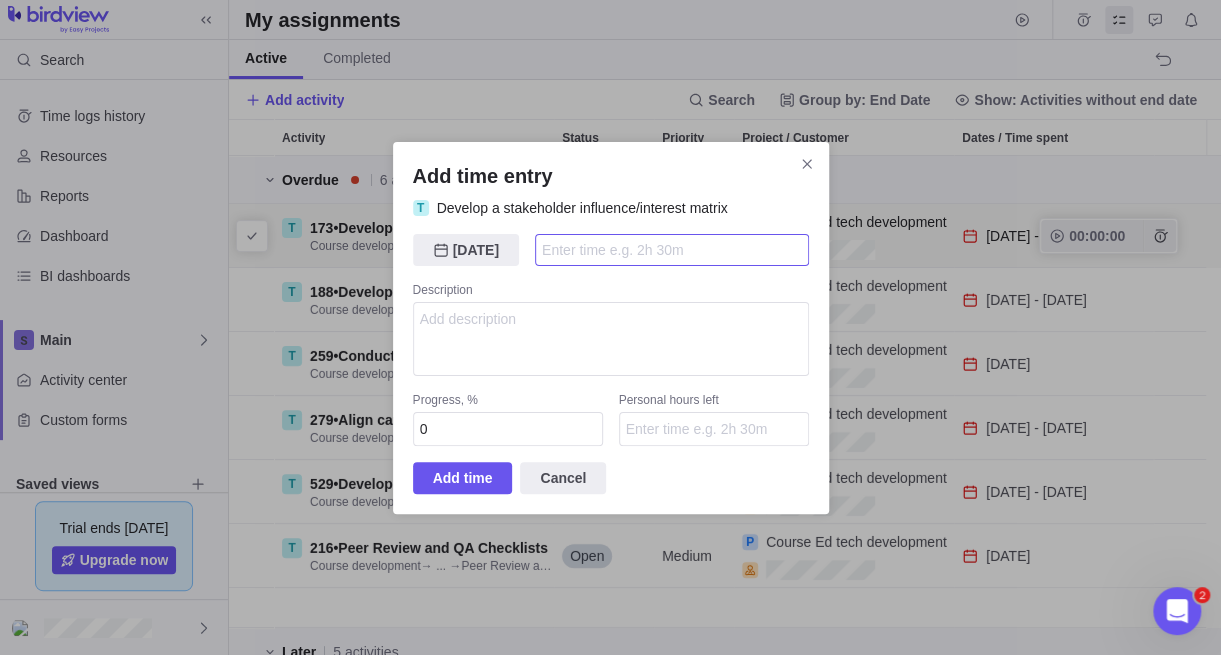 click at bounding box center [672, 250] 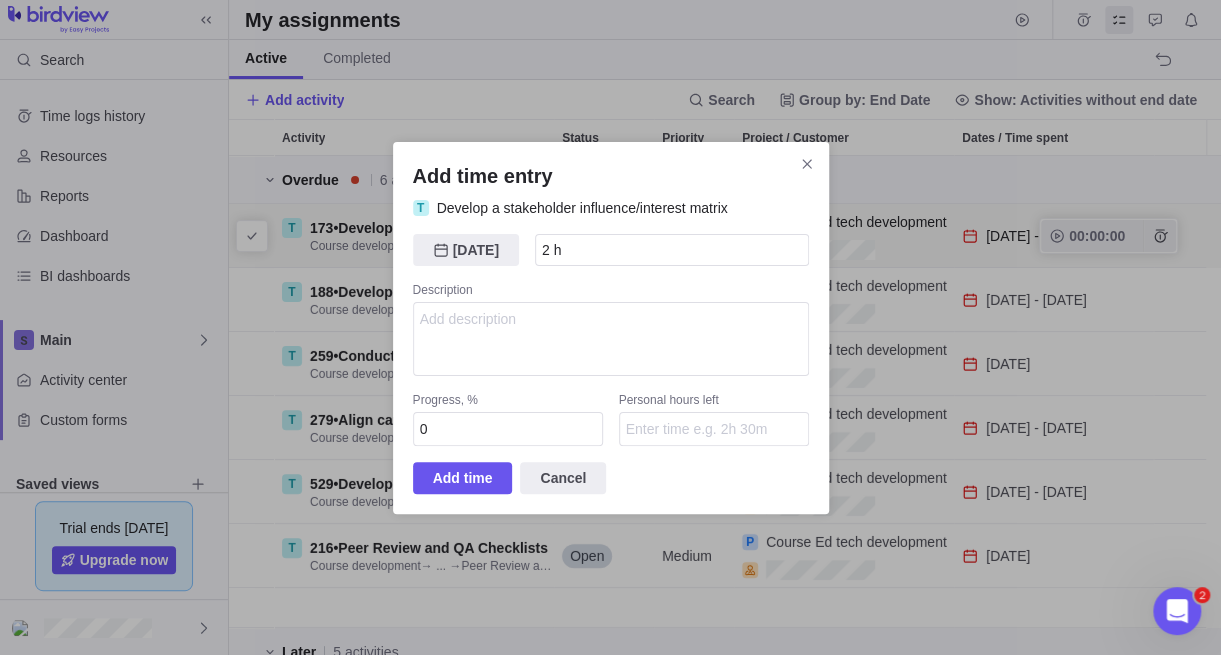type on "2h" 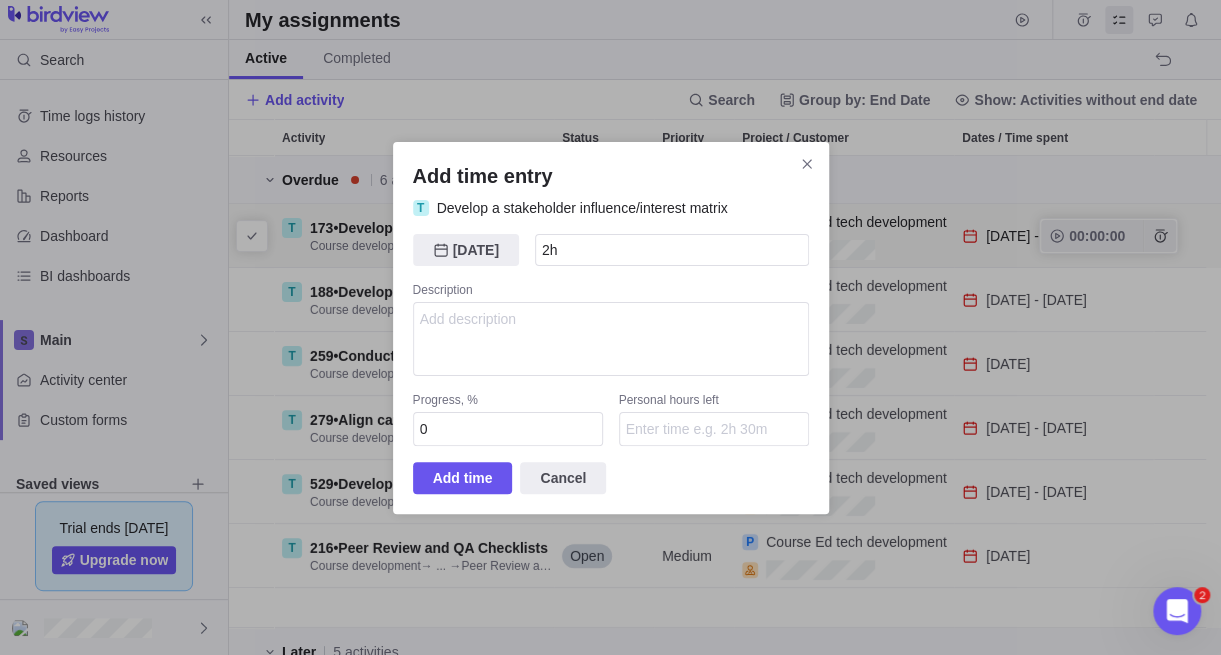 click on "[DATE] [DATE] 2h Description Progress, % 0 Personal hours left" at bounding box center [611, 340] 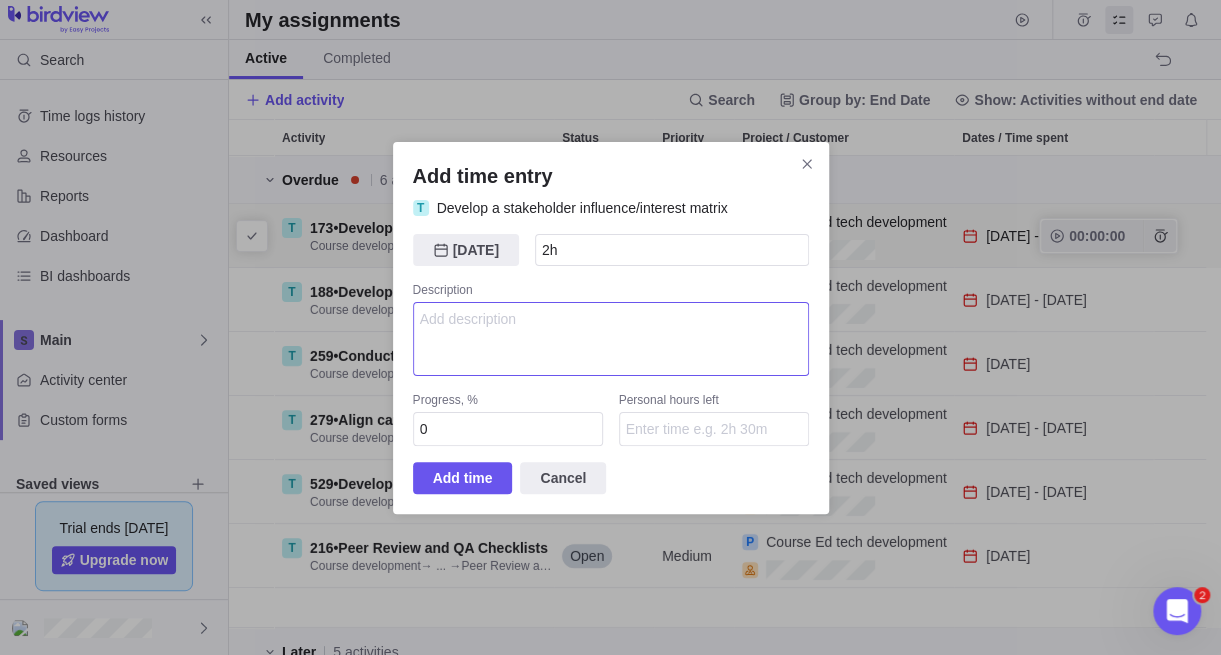 click at bounding box center (611, 339) 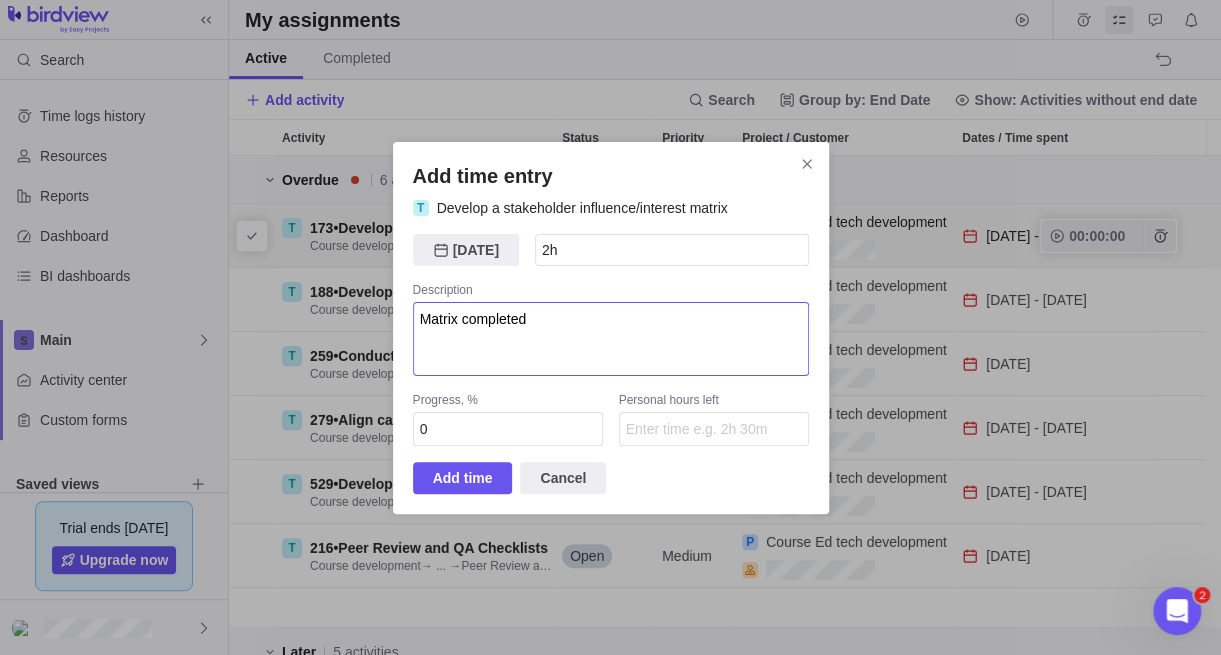 type on "Matrix completed" 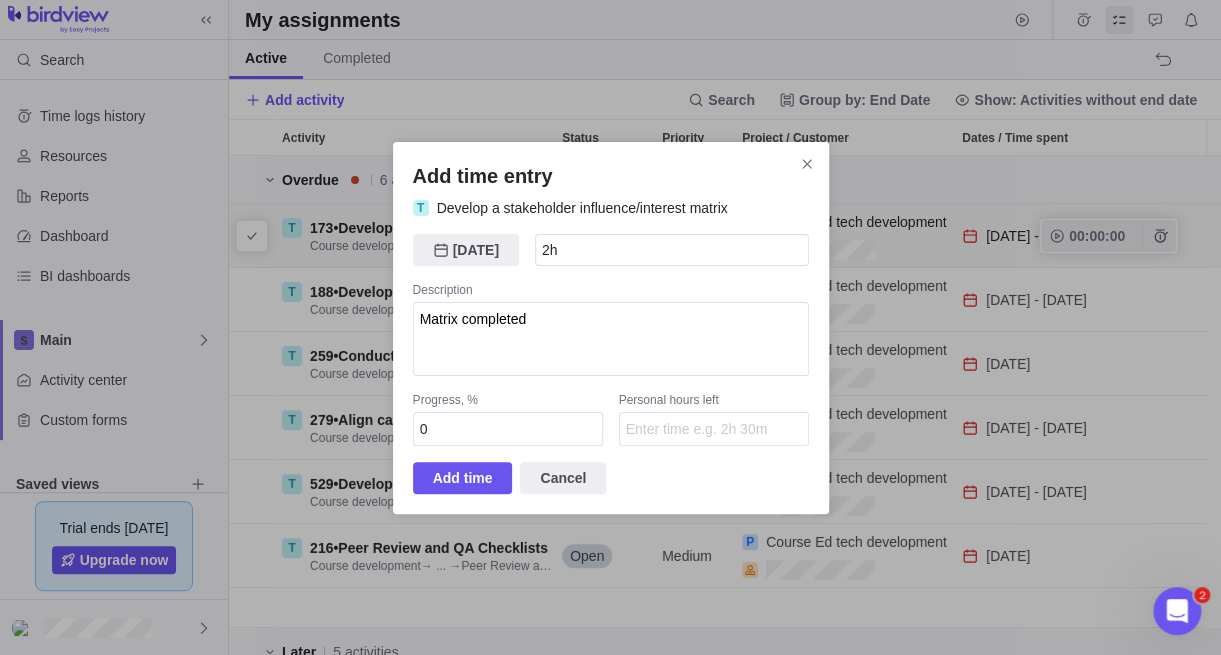 click on "Progress, %" at bounding box center (508, 402) 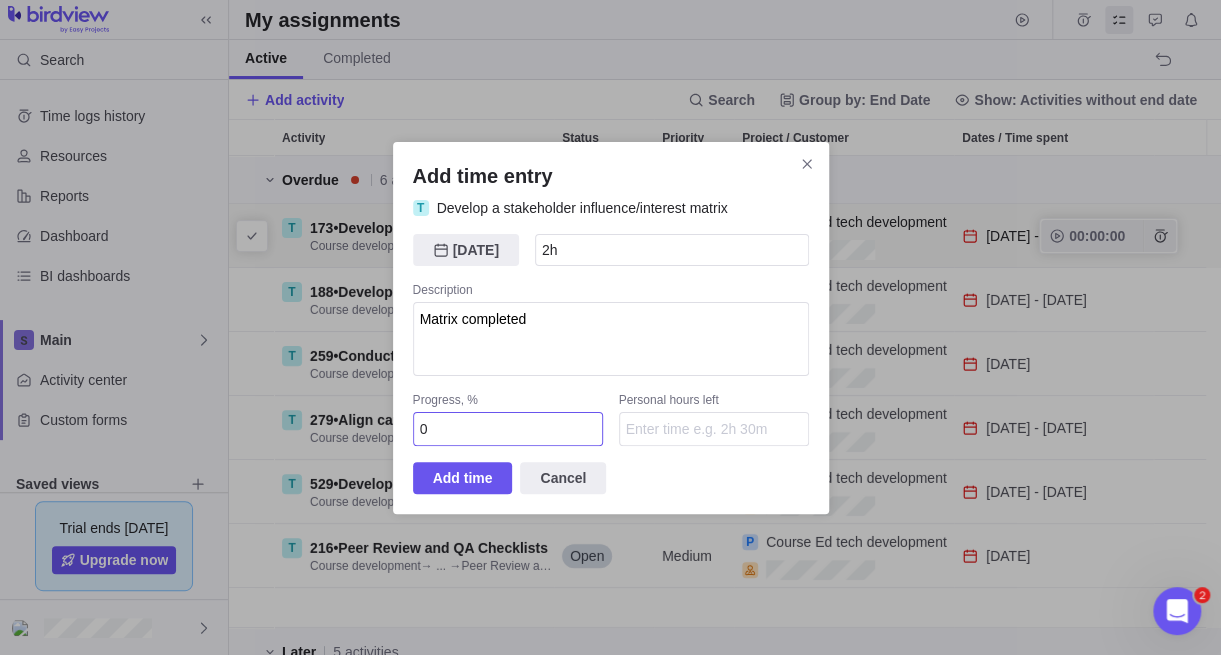 click on "0" at bounding box center [508, 429] 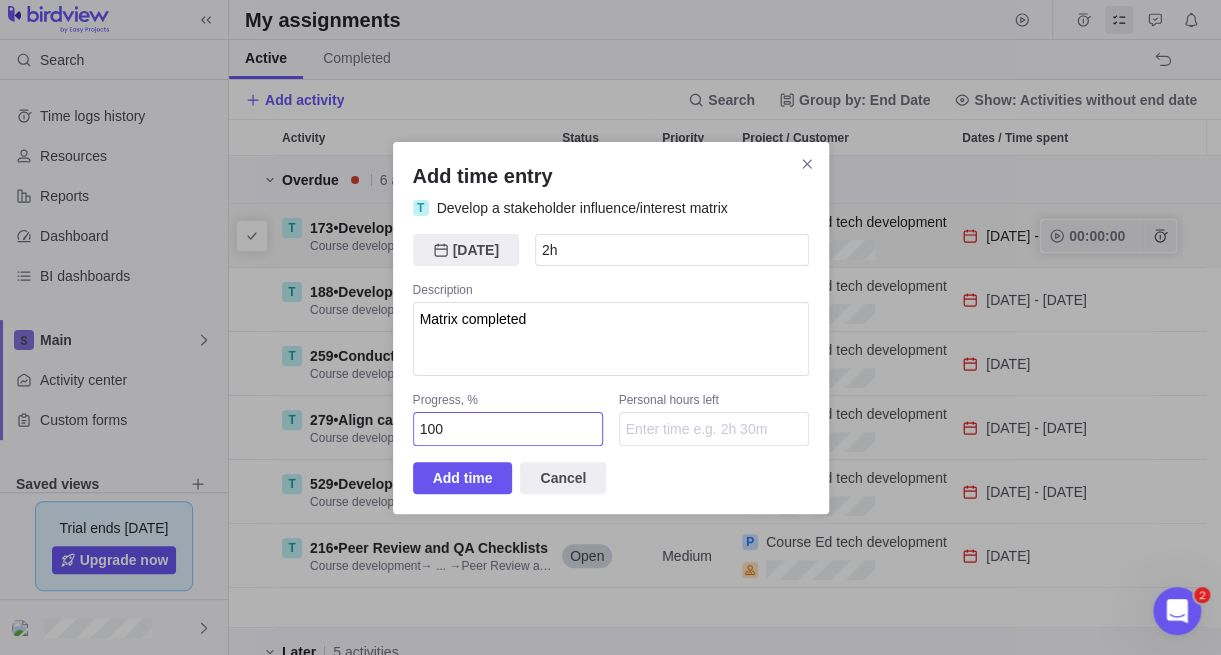 type on "100" 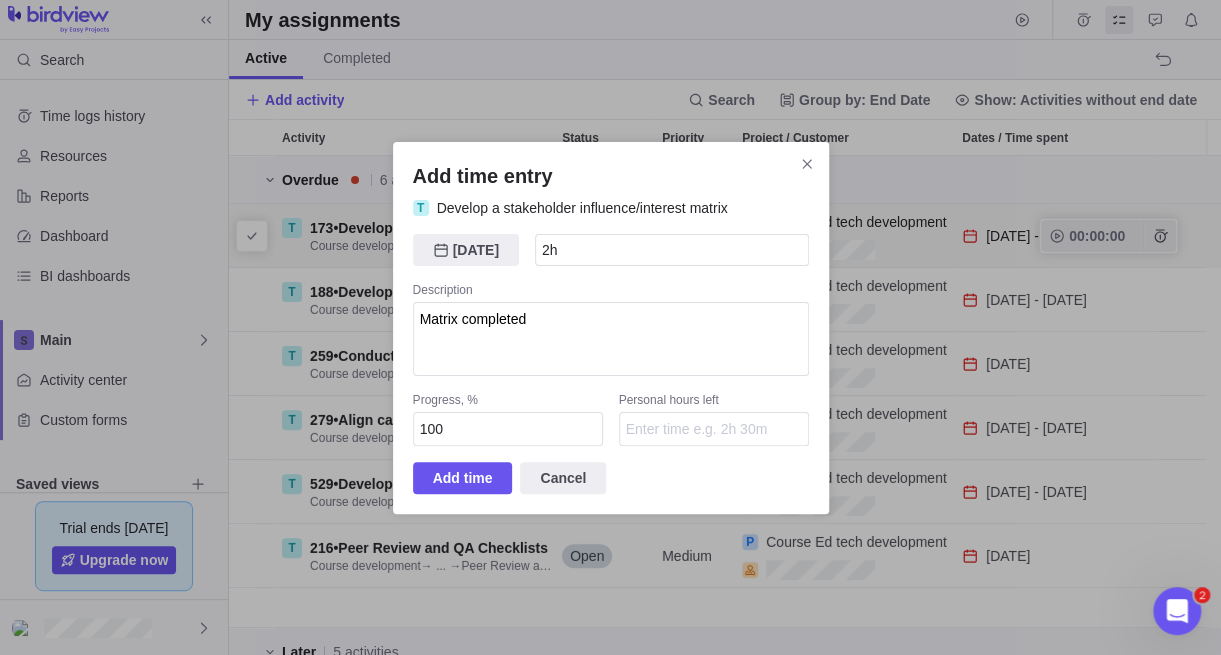 click on "Progress, %" at bounding box center (508, 402) 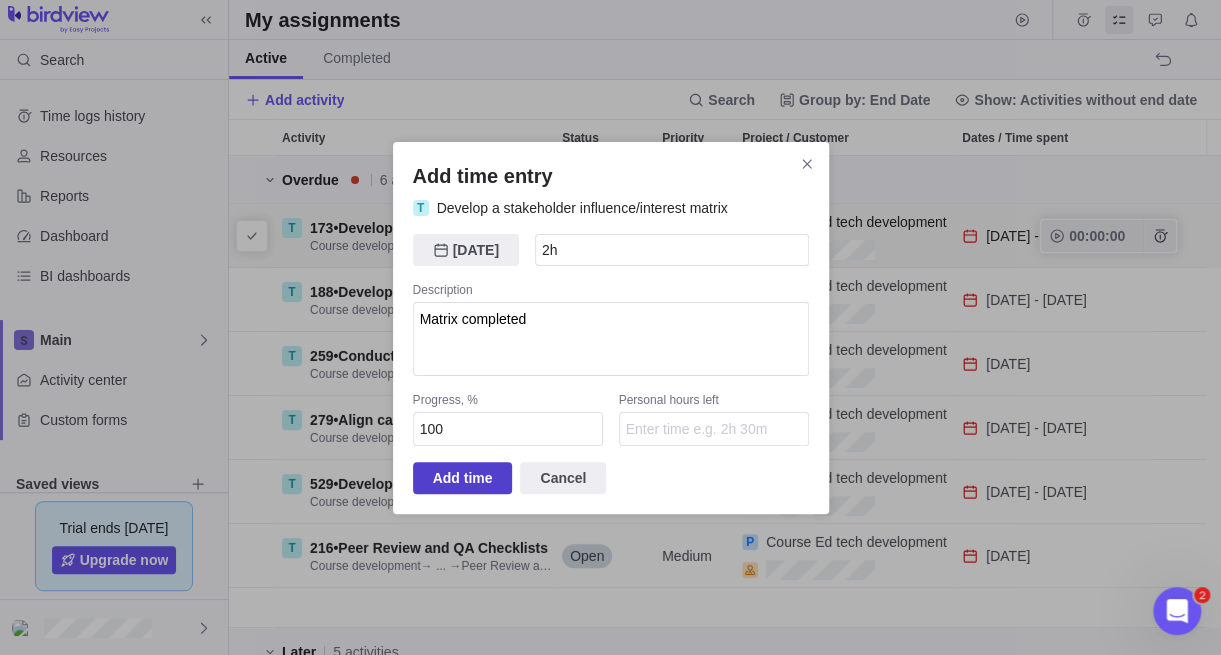 click on "Add time" at bounding box center [463, 478] 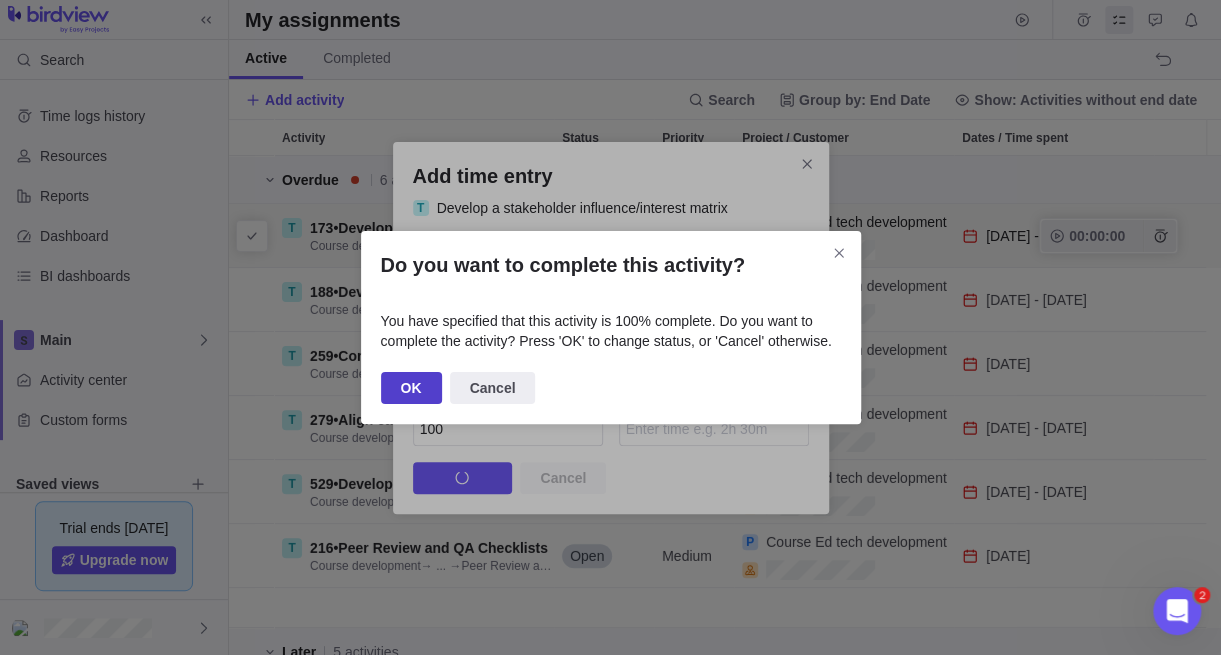 click on "OK" at bounding box center [411, 388] 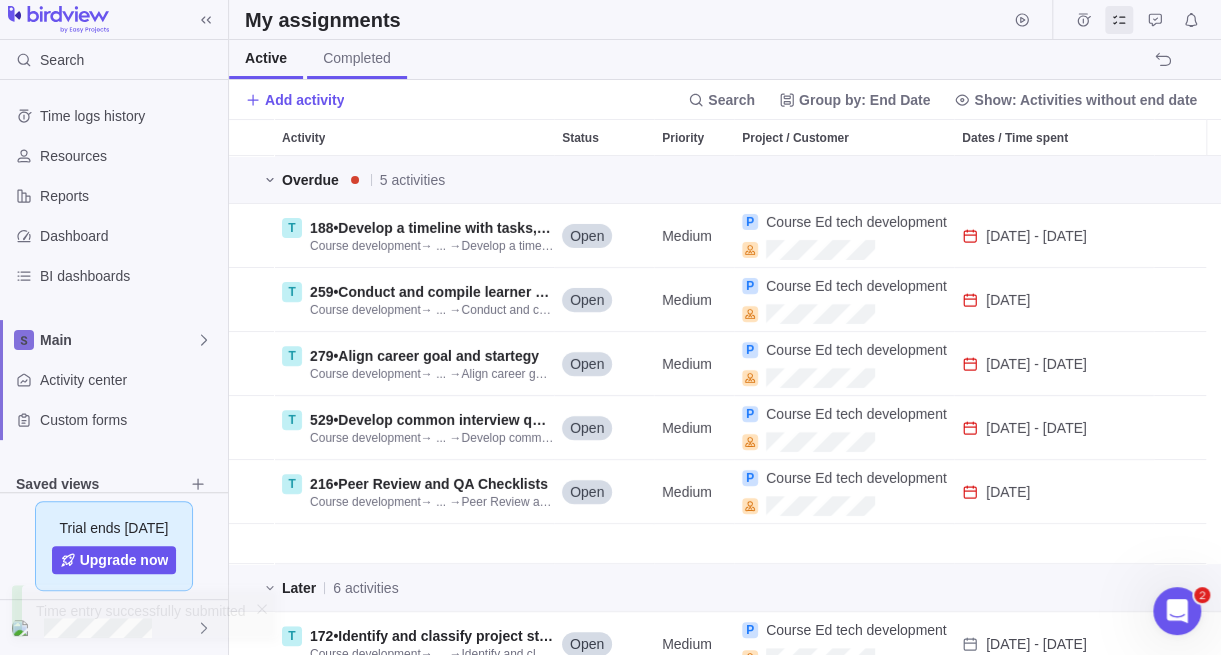 click on "Completed" at bounding box center [357, 58] 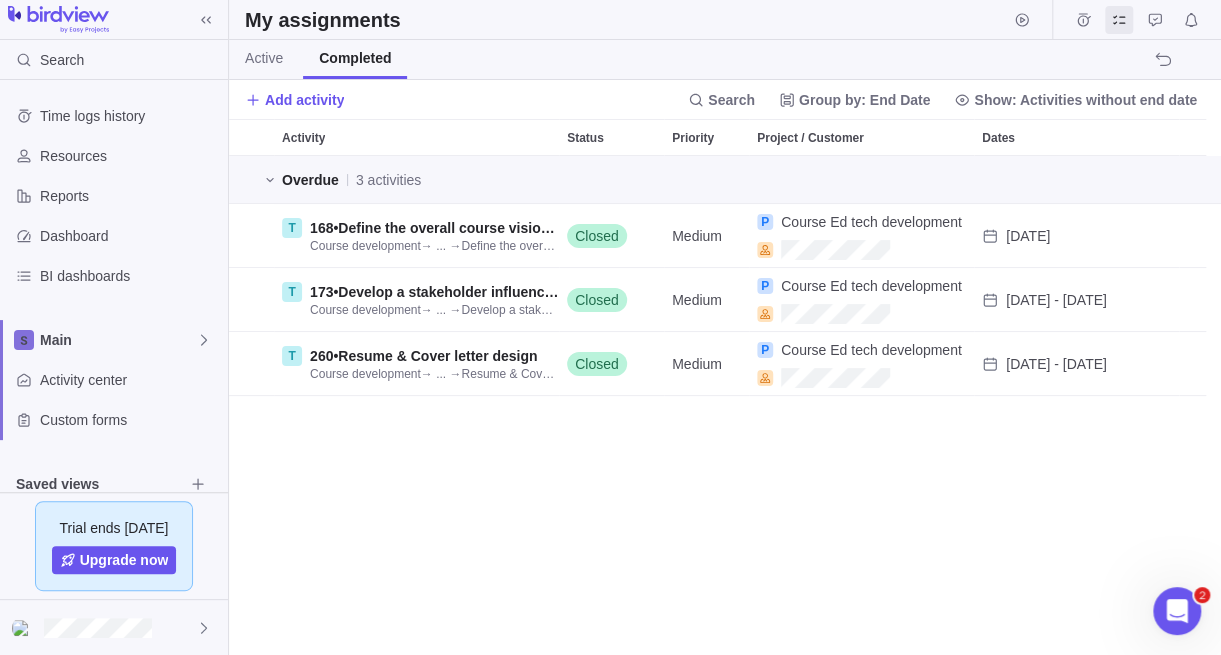 scroll, scrollTop: 15, scrollLeft: 15, axis: both 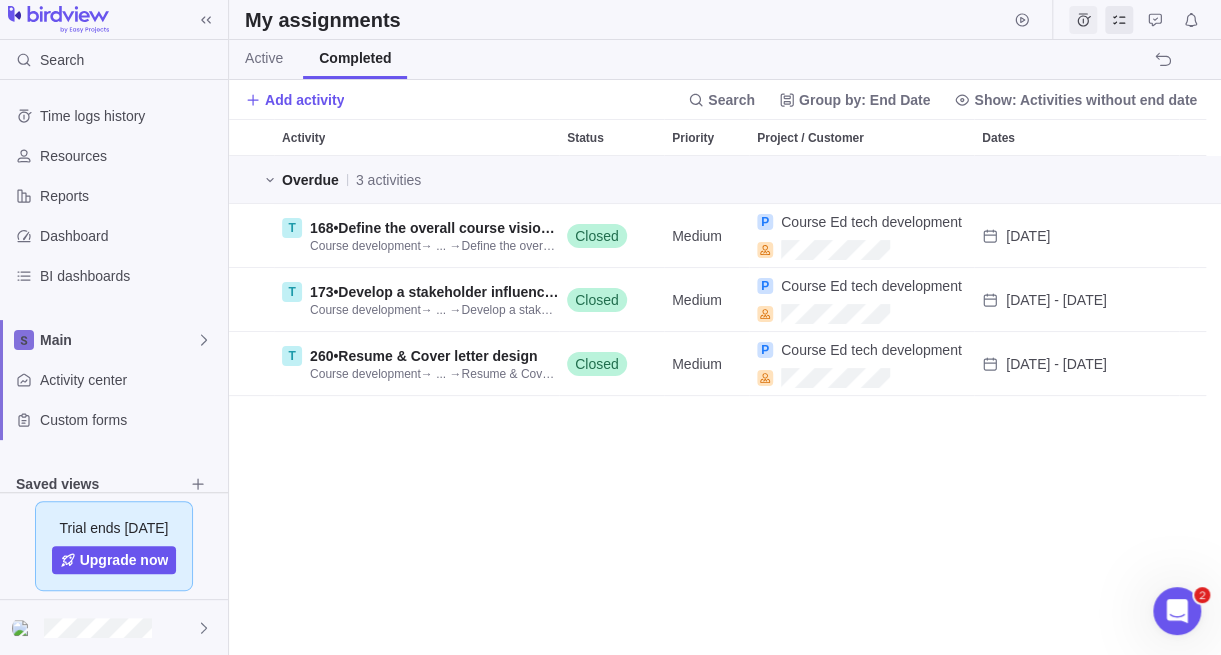 click 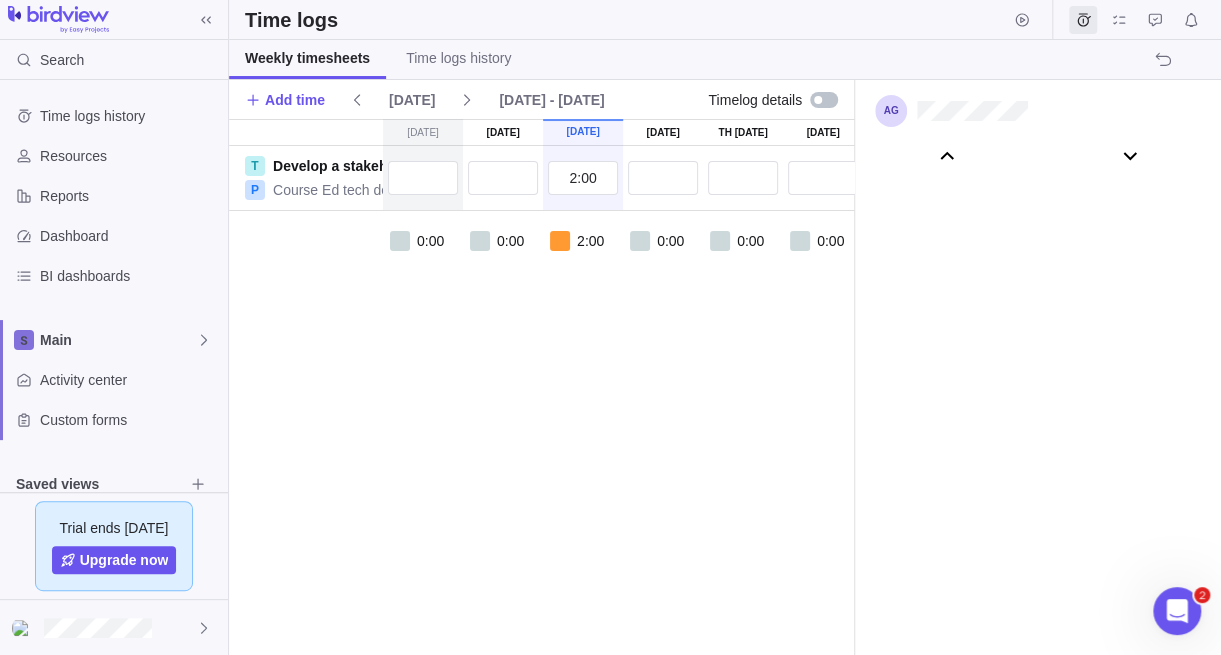 scroll, scrollTop: 111046, scrollLeft: 0, axis: vertical 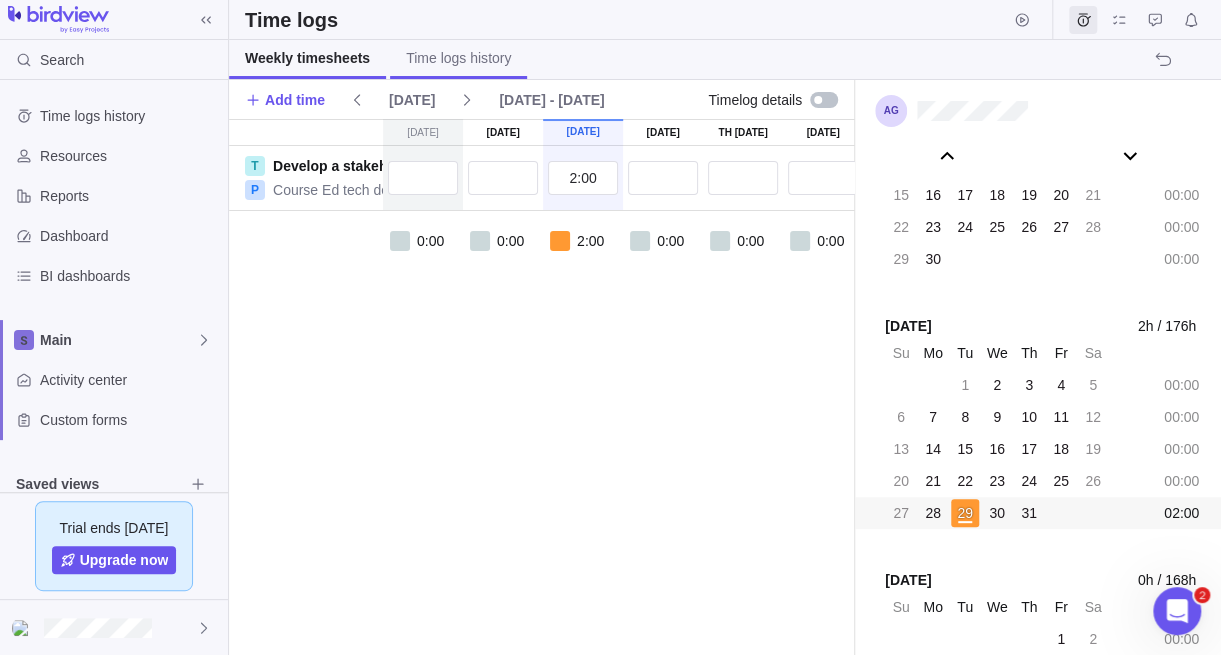 click on "Time logs history" at bounding box center (458, 58) 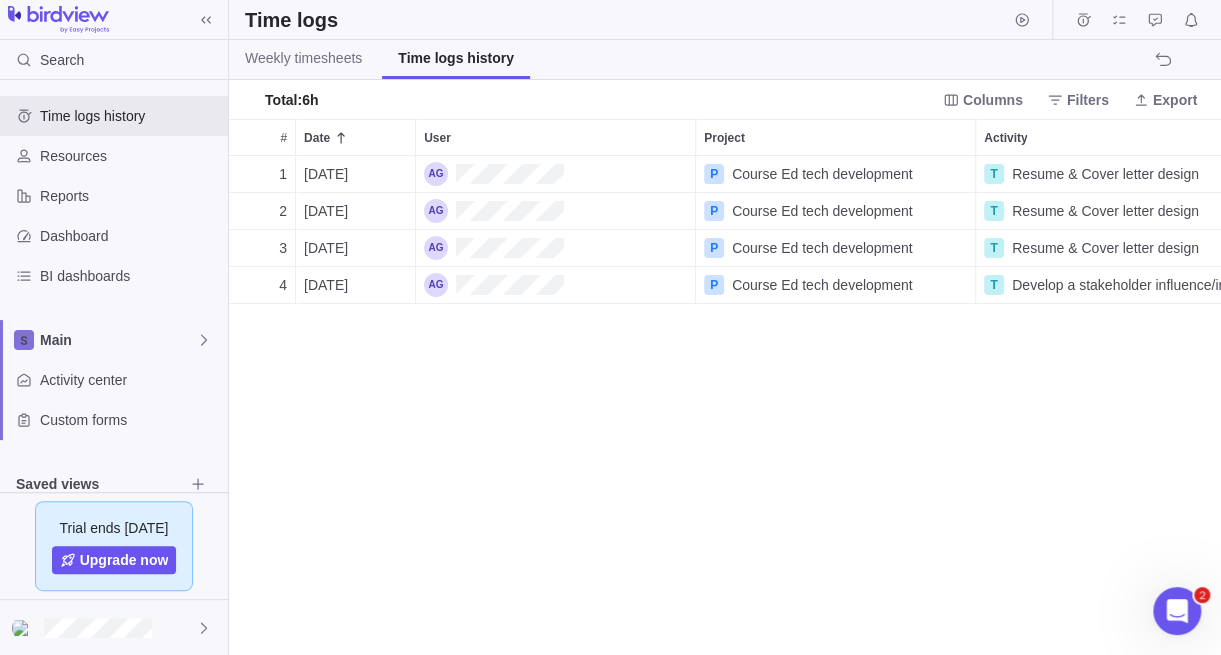 scroll, scrollTop: 15, scrollLeft: 15, axis: both 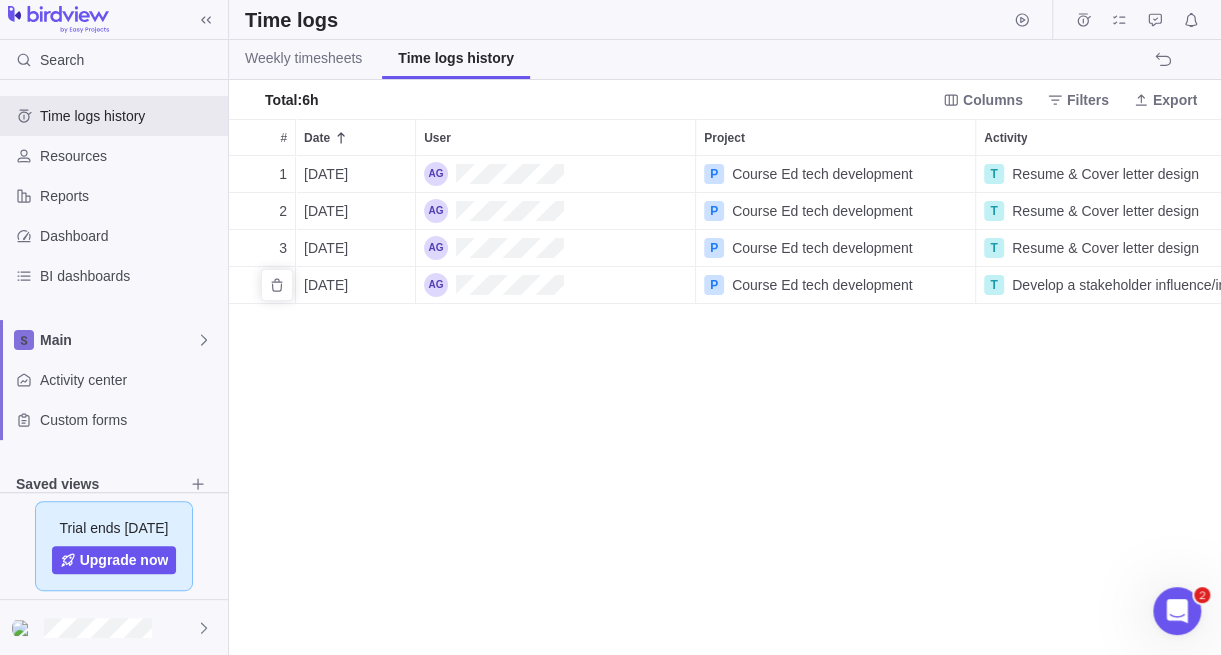 click on "[DATE]" at bounding box center (355, 285) 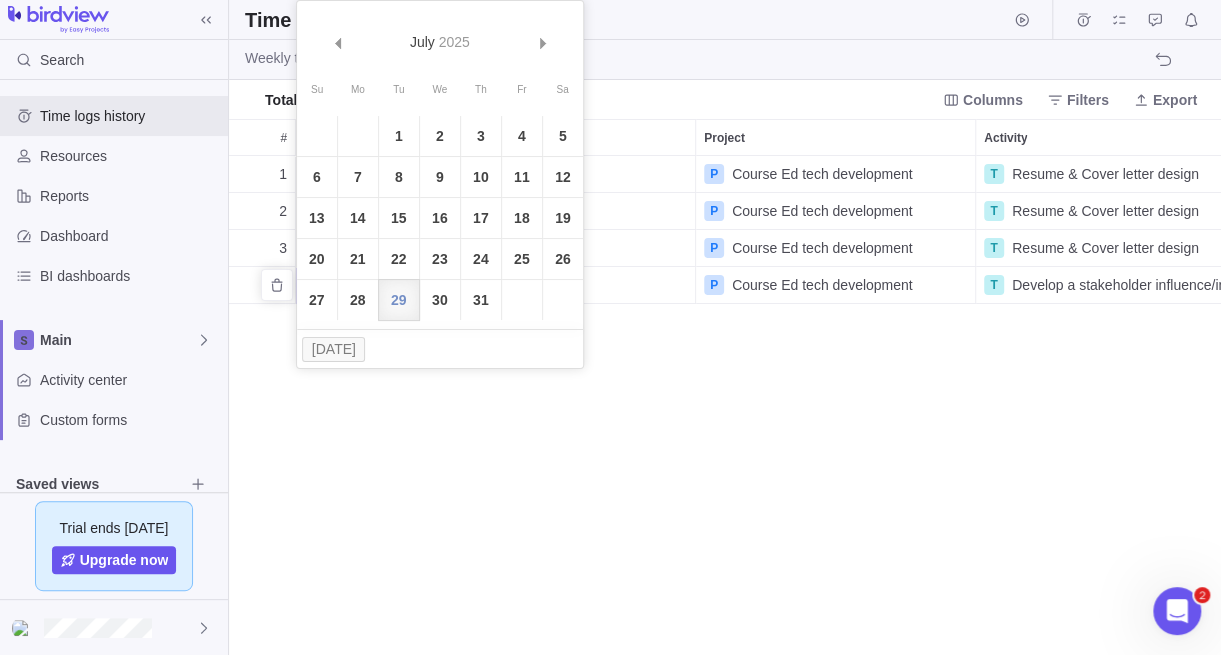 click on "1 [DATE] P Course Ed tech development T Resume & Cover letter design 1h 2 [DATE] P Course Ed tech development T Resume & Cover letter design 1h 3 [DATE] P Course Ed tech development T Resume & Cover letter design 2h 4 [DATE] P Course Ed tech development T Develop a stakeholder influence/interest matrix 2h Matrix completed" at bounding box center [725, 405] 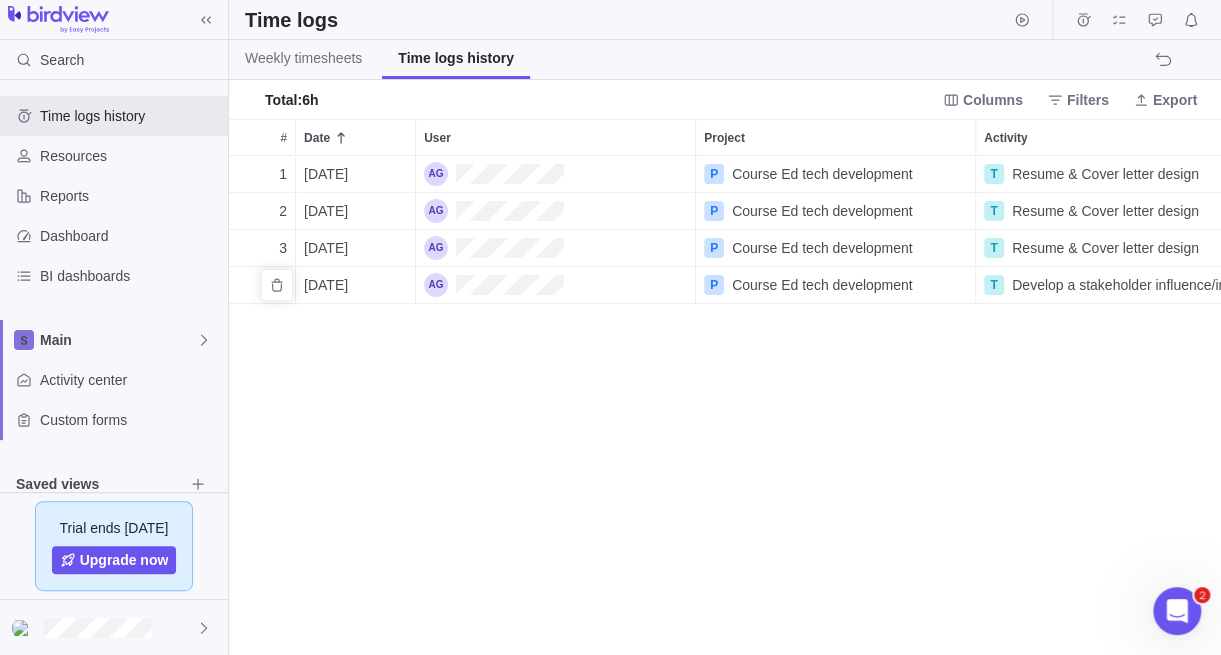 scroll, scrollTop: 0, scrollLeft: 203, axis: horizontal 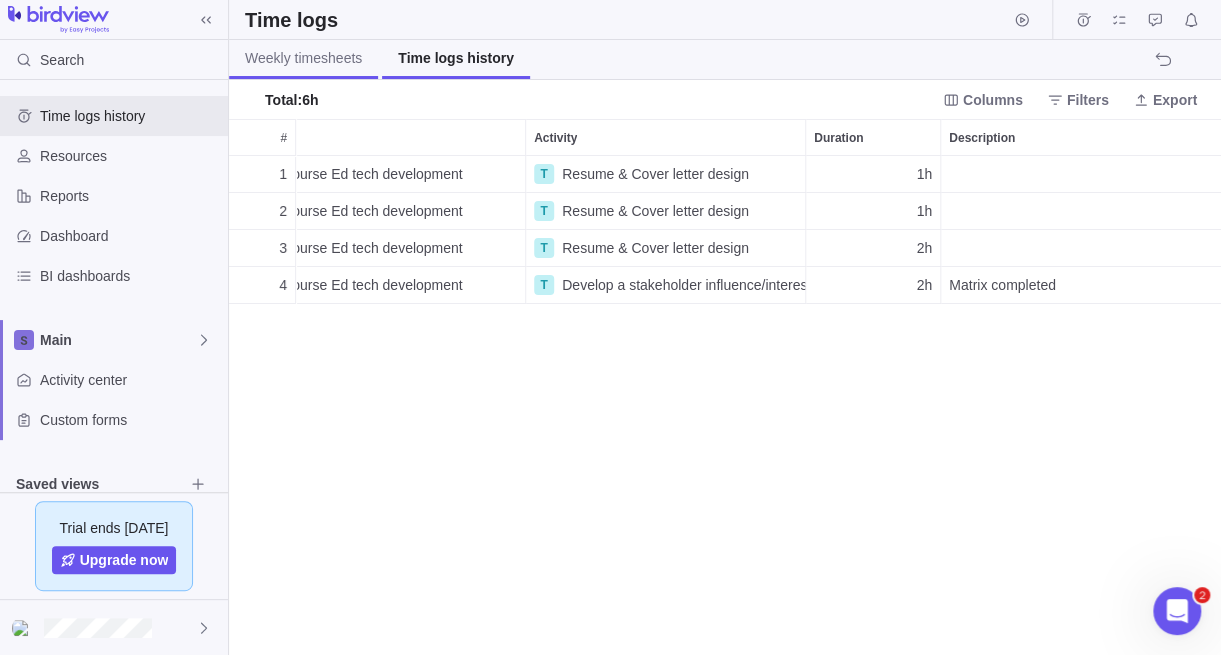 click on "Weekly timesheets" at bounding box center (303, 58) 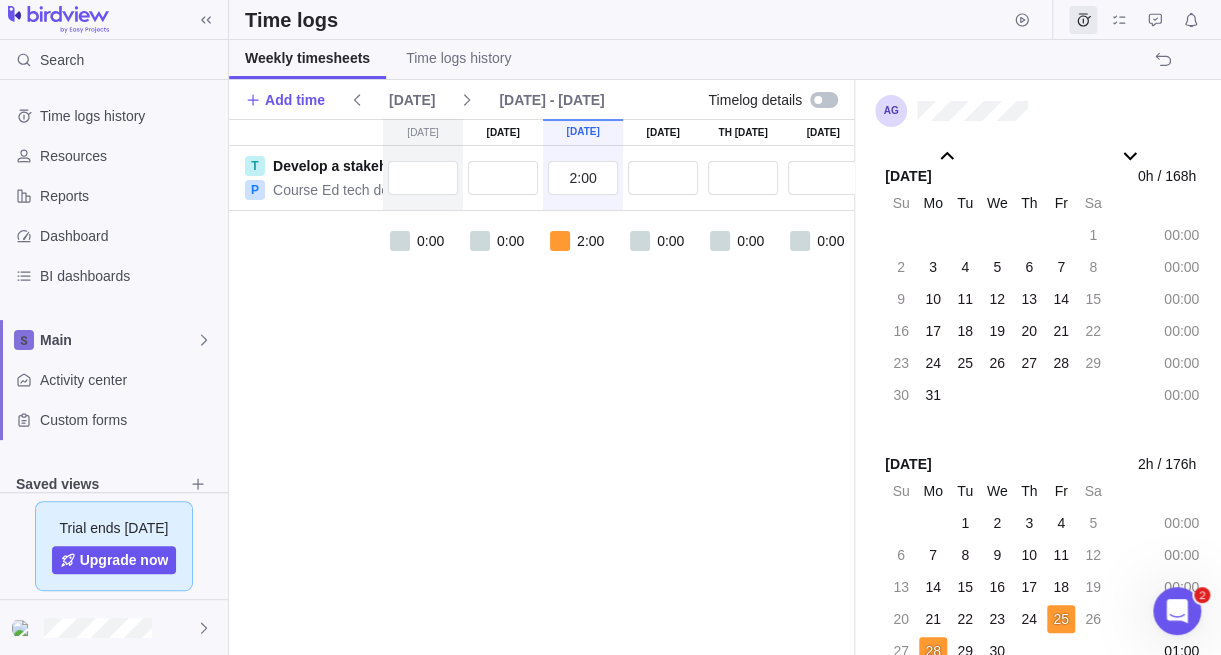 scroll, scrollTop: 109946, scrollLeft: 0, axis: vertical 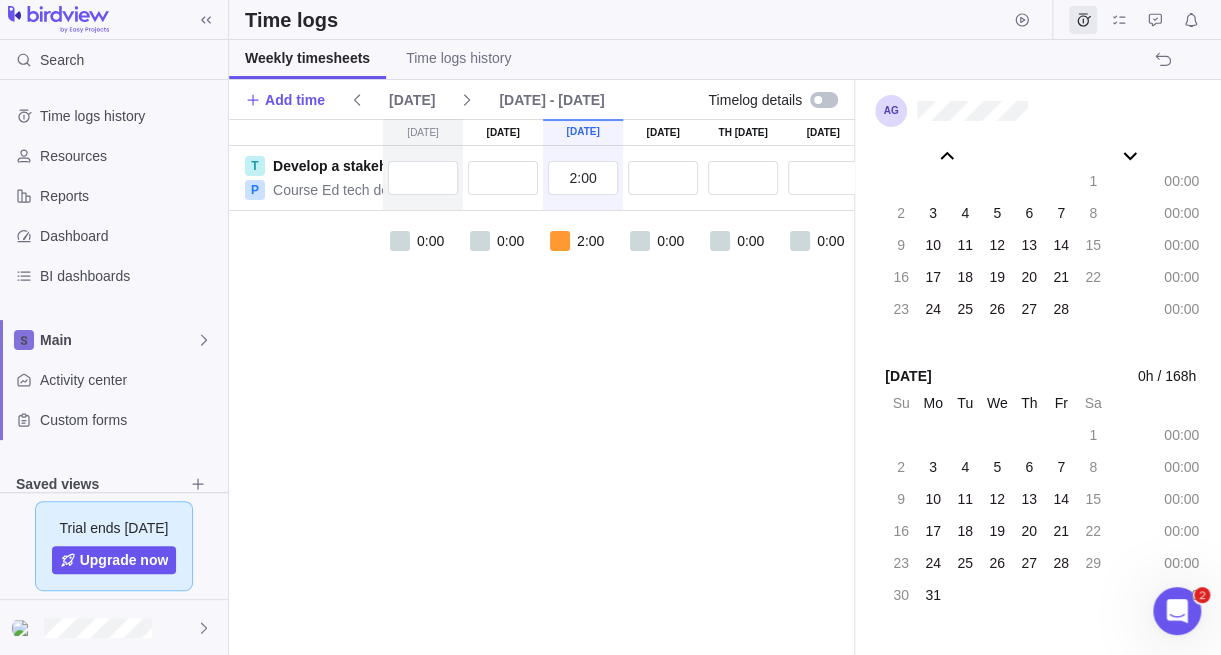 click on "[DATE] [DATE] [DATE] [DATE] [DATE] 31 [DATE] [DATE] T Develop a stakeholder influence/interest matrix P Course Ed tech development 2:00 2:00 0:00 0:00 2:00 0:00 0:00 0:00 0:00 02:00" at bounding box center [646, 387] 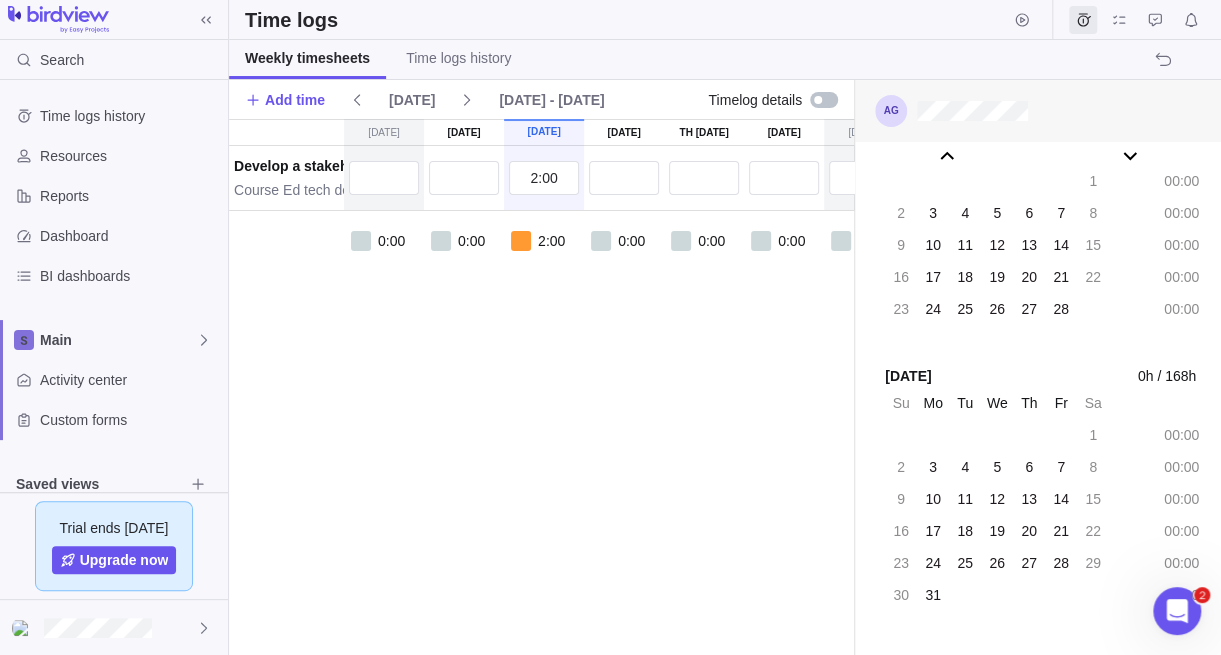 click at bounding box center (891, 111) 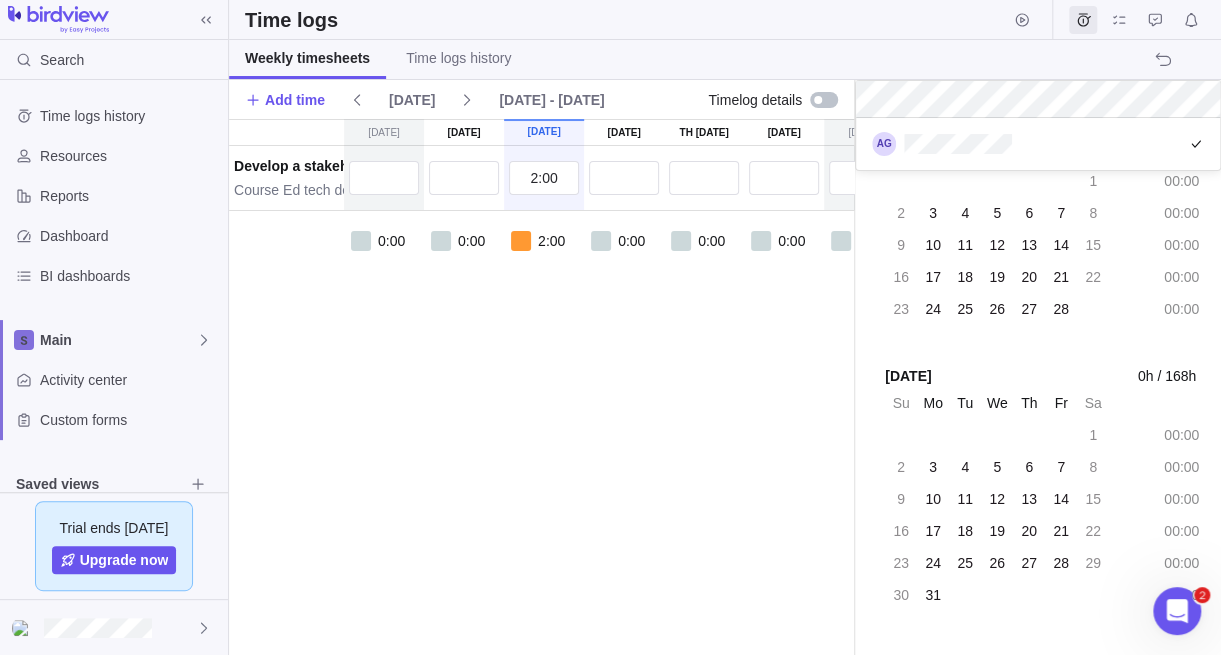 scroll, scrollTop: 15, scrollLeft: 15, axis: both 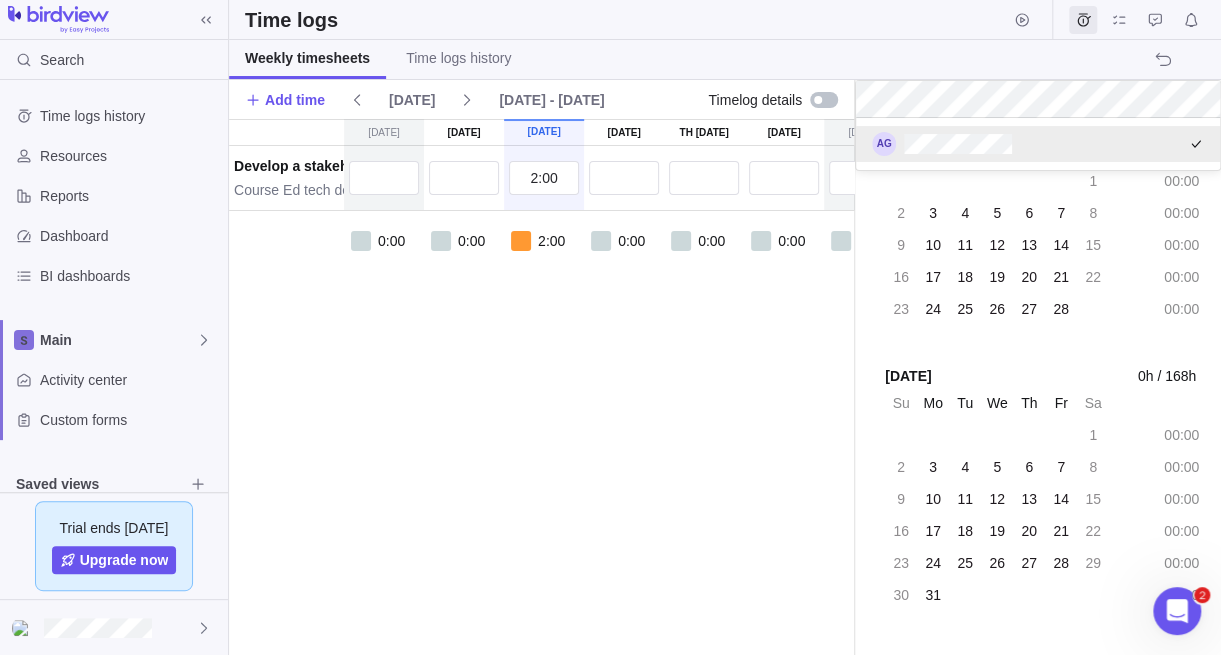 click on "Search Time logs history Resources Reports Dashboard BI dashboards Main Activity center Custom forms Saved views Get Started Upcoming Milestones Trial ends [DATE] Upgrade now Time logs Weekly timesheets Time logs history Add time [DATE] [DATE] - [DATE] Timelog details [DATE] [DATE] [DATE] [DATE] [DATE] 31 [DATE] [DATE] T Develop a stakeholder influence/interest matrix P Course Ed tech development 2:00 2:00 0:00 0:00 2:00 0:00 0:00 0:00 0:00 02:00 [DATE] 0h / 168h Su Mo Tu We Th Fr Sa 27 28 29 30 31 1 2 00:00 3 4 5 6 7 8 9 00:00 10 11 12 13 14 15 16 00:00 17 18 19 20 21 22 23 00:00 24 25 26 27 28 29 30 00:00 [DATE] 0h / 176h Su Mo Tu We Th Fr Sa 1 2 3 4 5 6 7 00:00 8 9 10 11 12 13 14 00:00 15 16 17 18 19 20 21 00:00 22 23 24 25 26 27 28 00:00 29 30 31 1 2 3 4 00:00 [DATE] 0h / 184h Su Mo Tu We Th Fr Sa 29 30 31 1 2 3 4 00:00 5 6 7 8 9 10 11 00:00 12 13 14 15 16 17 18 00:00 19 20 21 22 23 24 25 00:00 26 27 28 29 30 31 1 00:00 [DATE] 0h / 160h Su Mo Tu We" at bounding box center (610, 327) 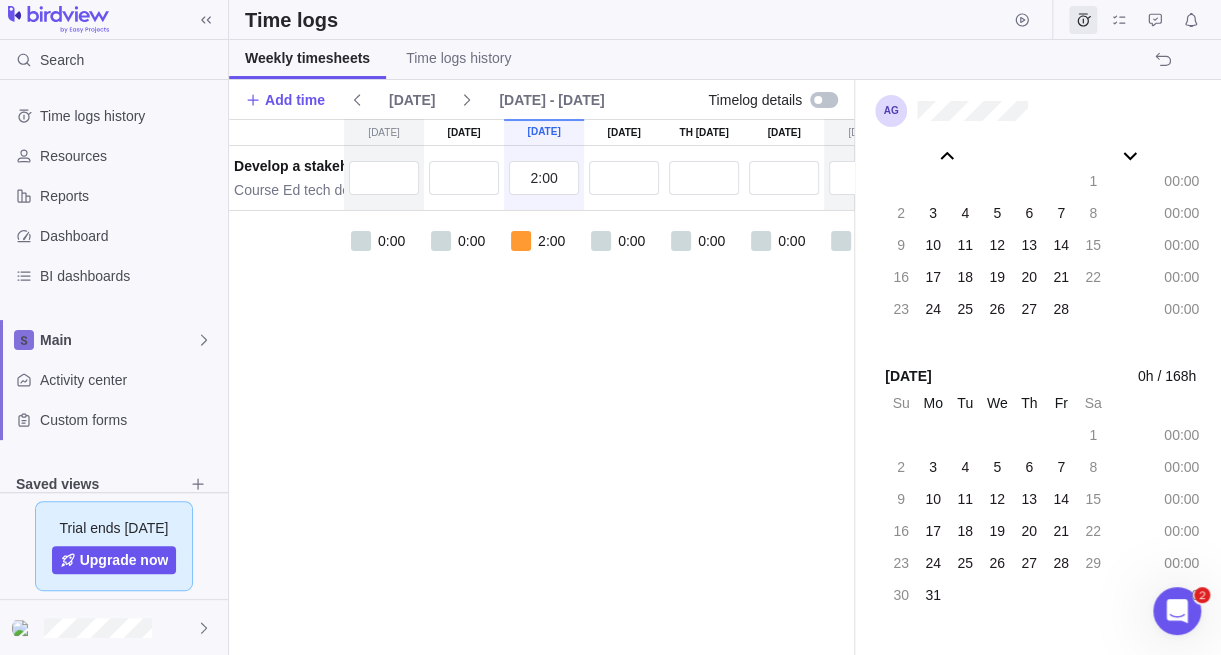 scroll, scrollTop: 0, scrollLeft: 0, axis: both 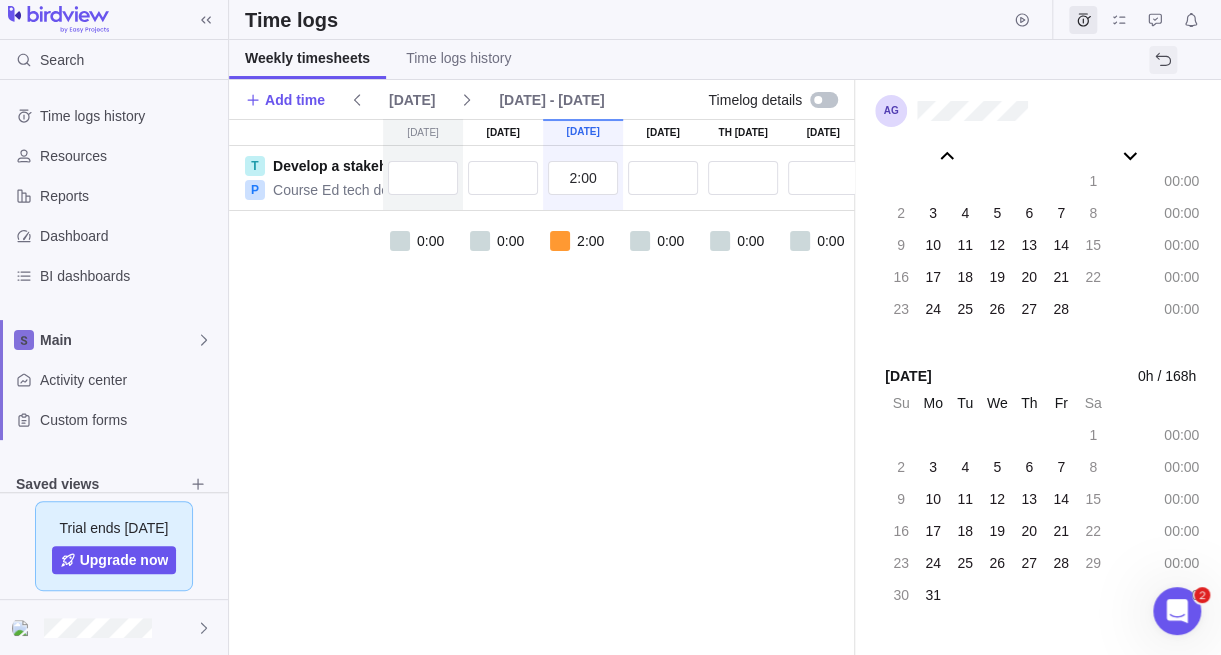 click at bounding box center (1163, 60) 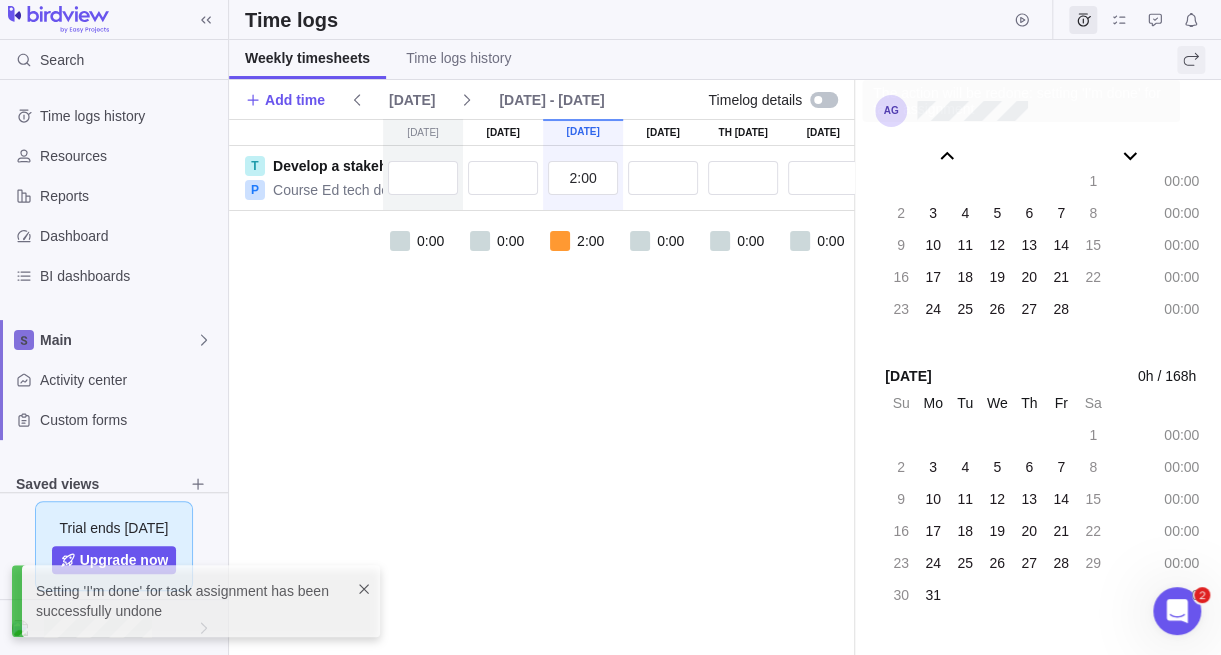 click 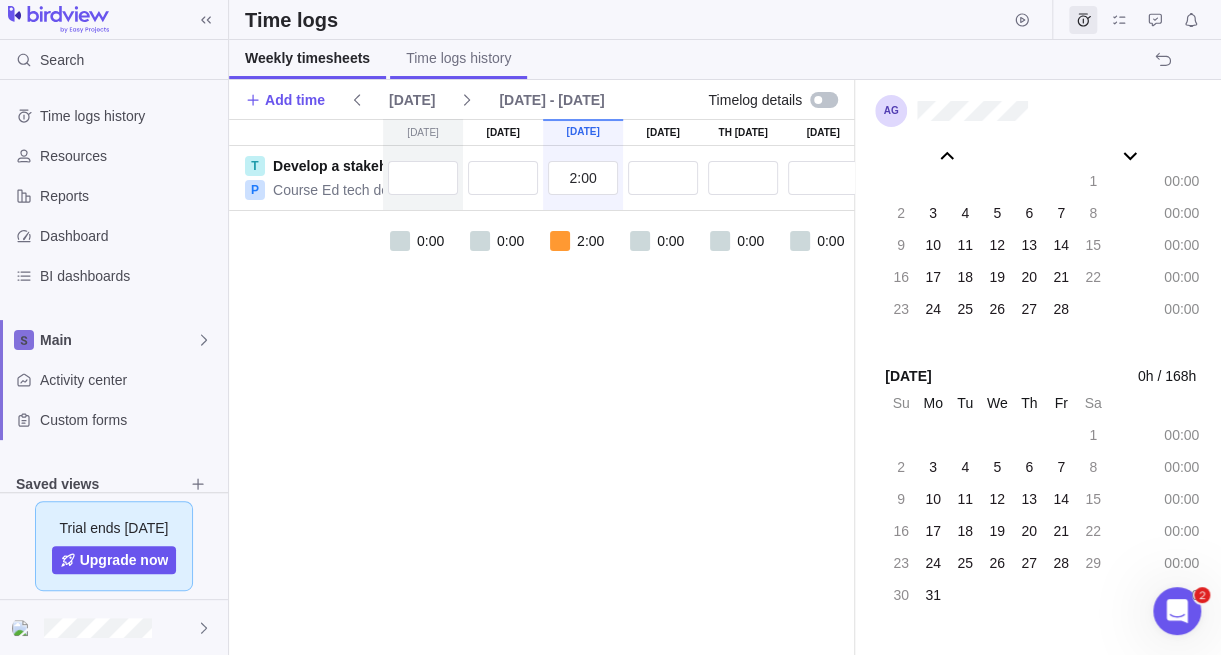 click on "Time logs history" at bounding box center (458, 58) 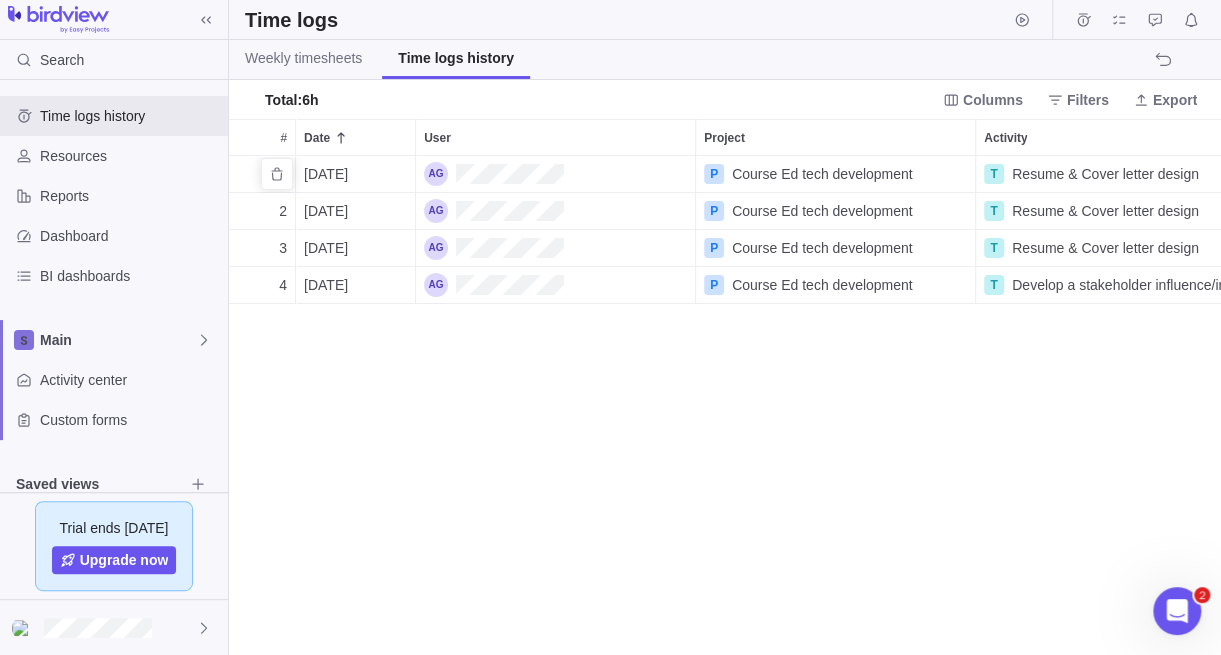 scroll, scrollTop: 15, scrollLeft: 15, axis: both 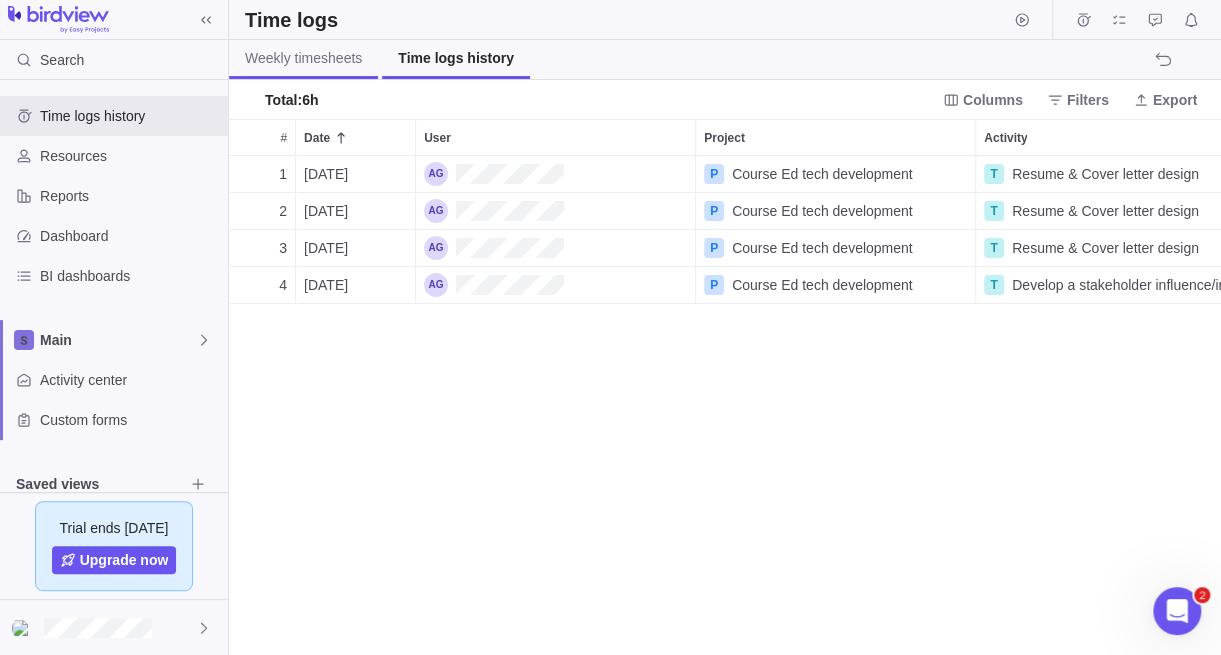 click on "Weekly timesheets" at bounding box center [303, 58] 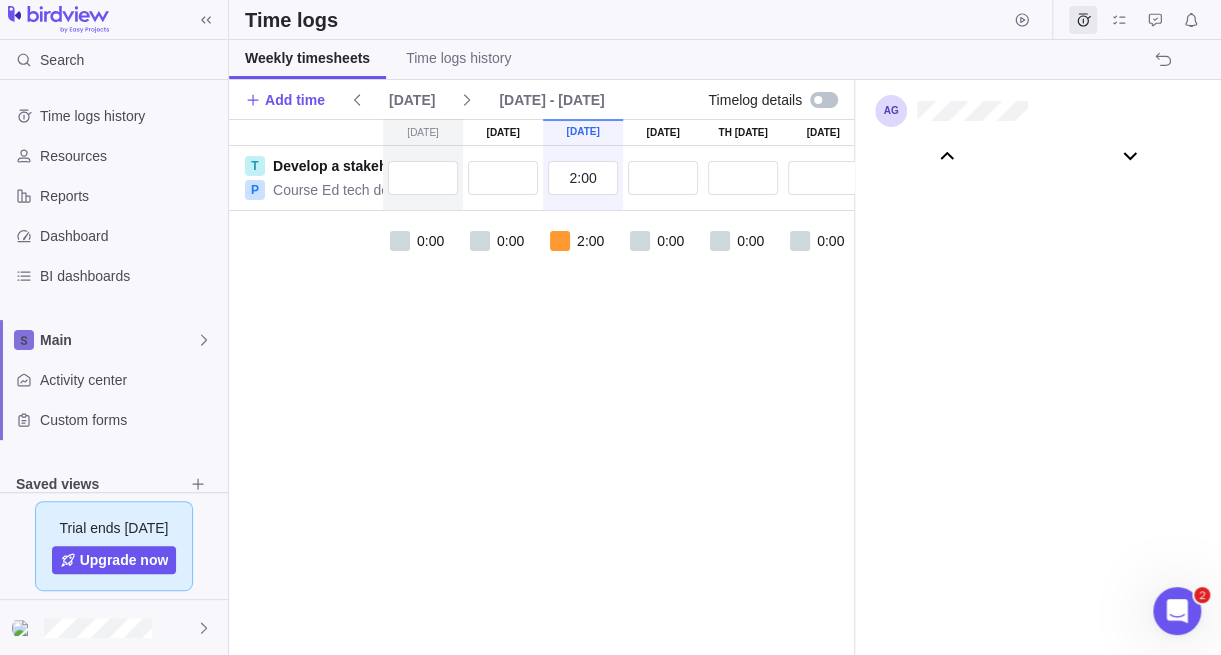 scroll, scrollTop: 111046, scrollLeft: 0, axis: vertical 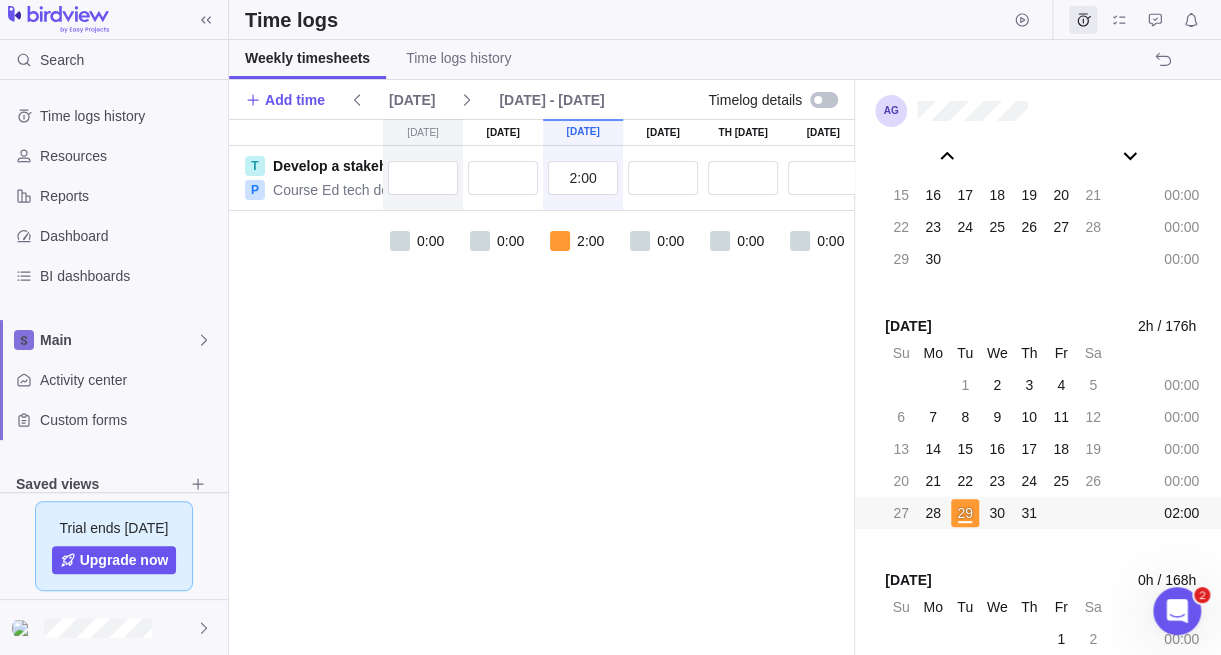 click at bounding box center (824, 100) 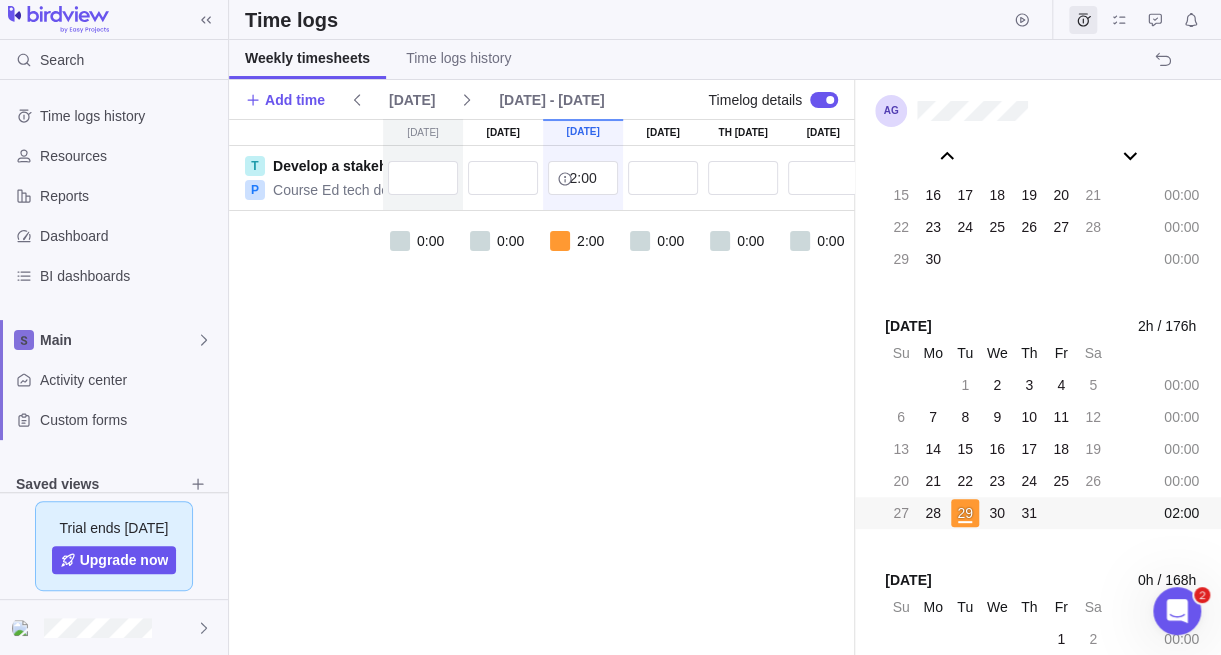 click at bounding box center [824, 100] 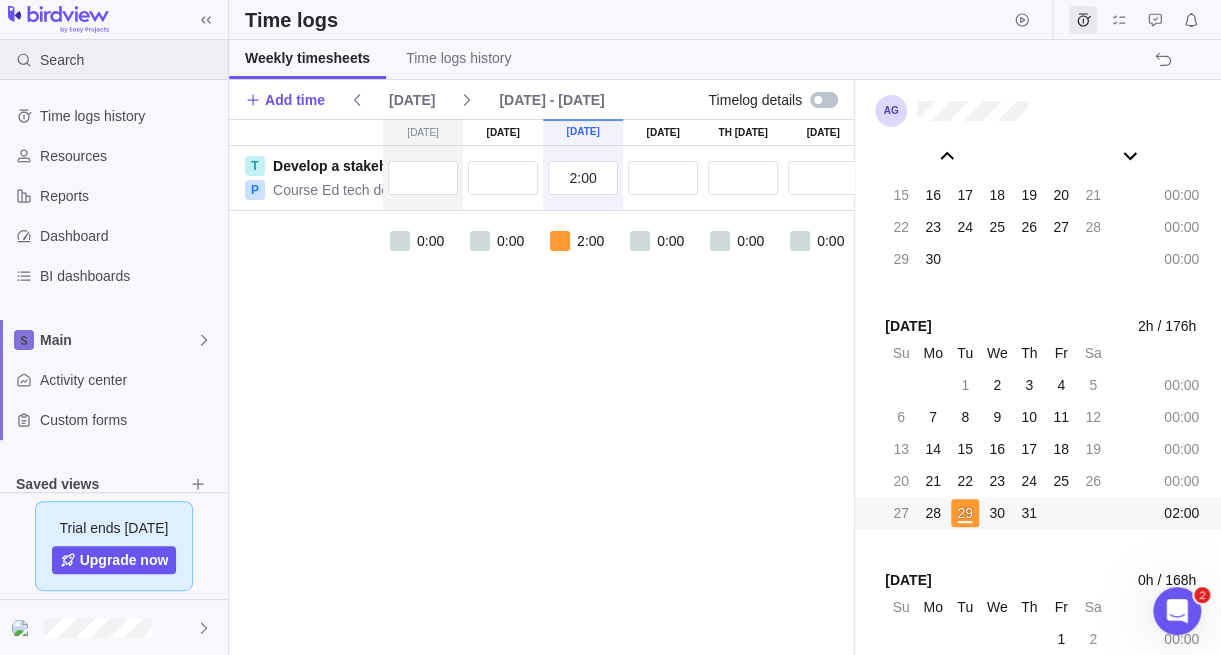 click on "Search" at bounding box center [46, 60] 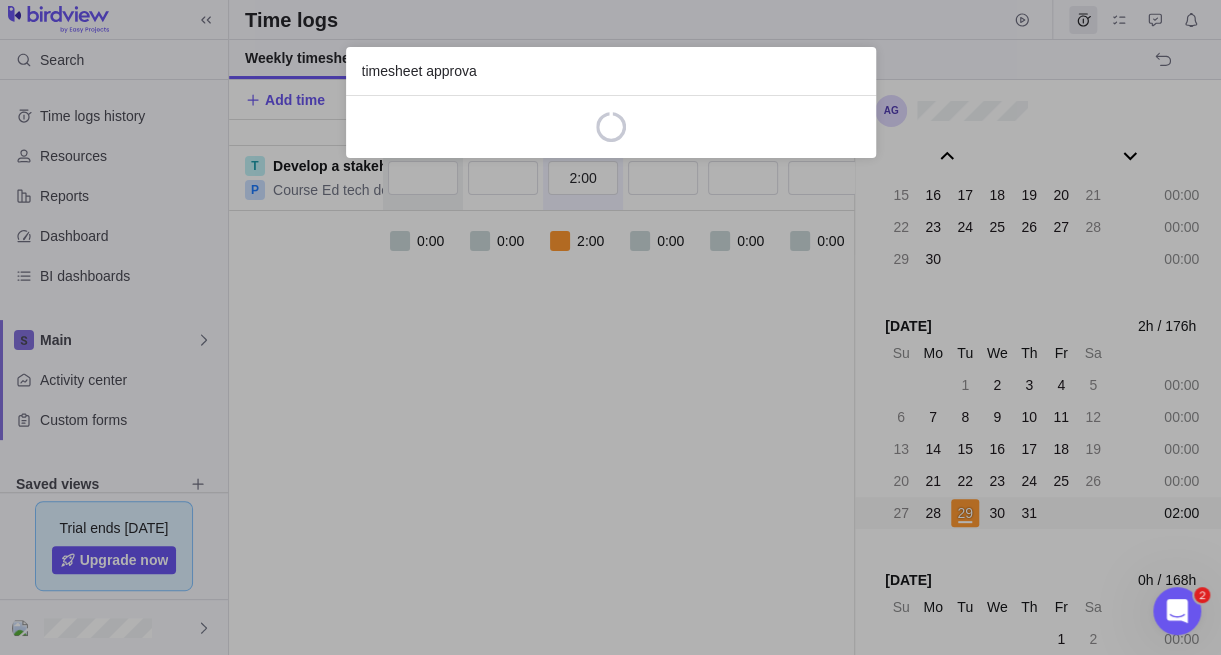 type on "timesheet approval" 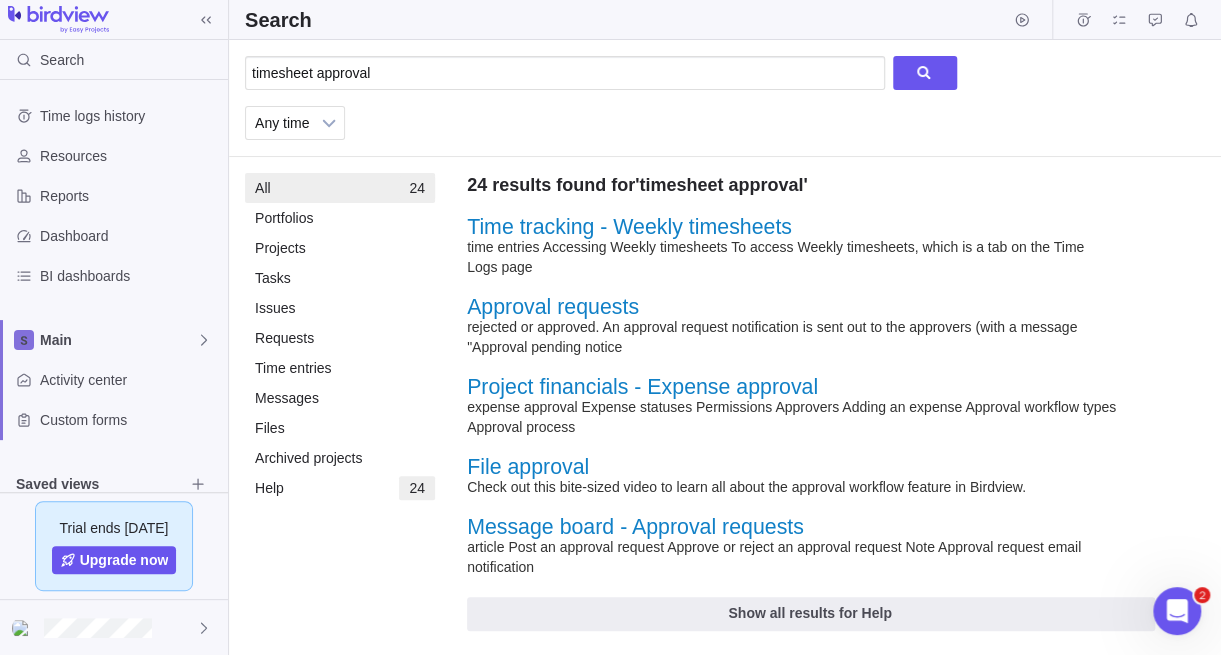 click on "time entries Accessing Weekly timesheets To access Weekly timesheets, which is a tab on the Time Logs page" at bounding box center [792, 257] 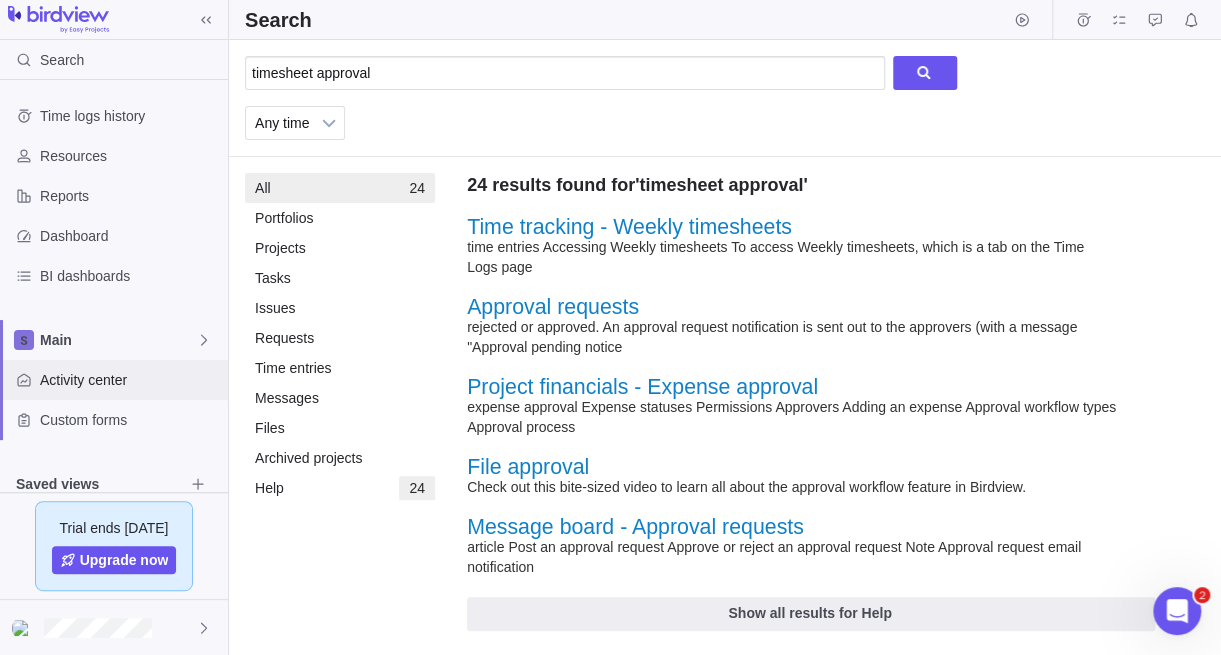 click on "Activity center" at bounding box center [130, 380] 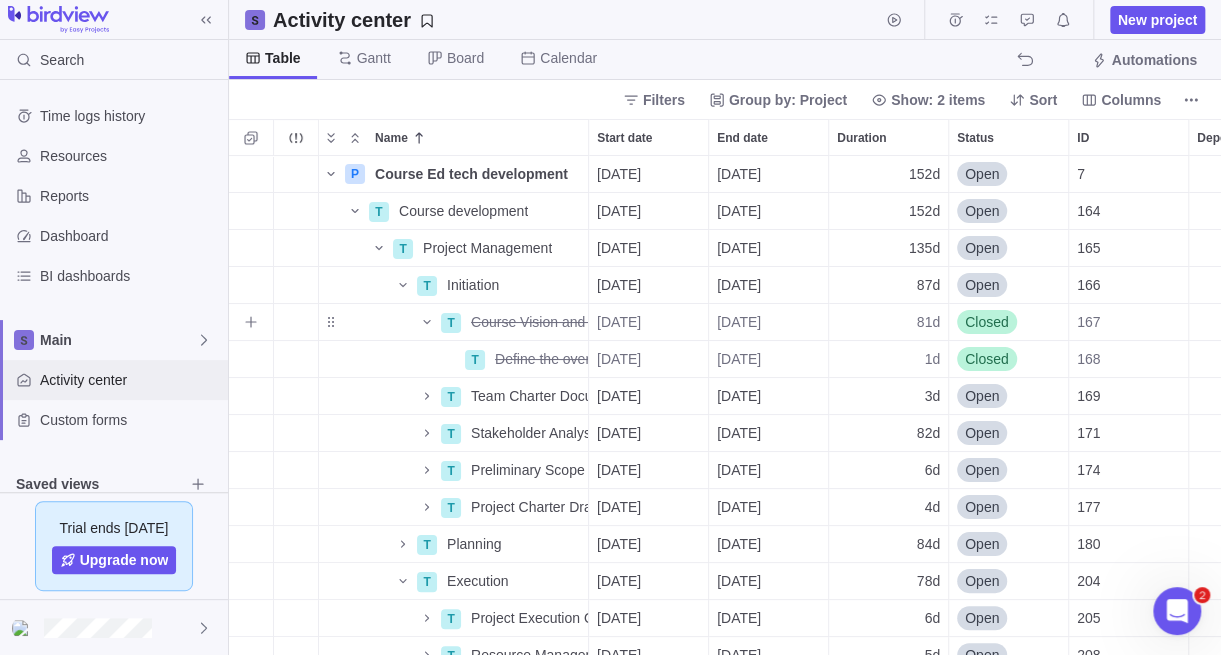 scroll, scrollTop: 15, scrollLeft: 15, axis: both 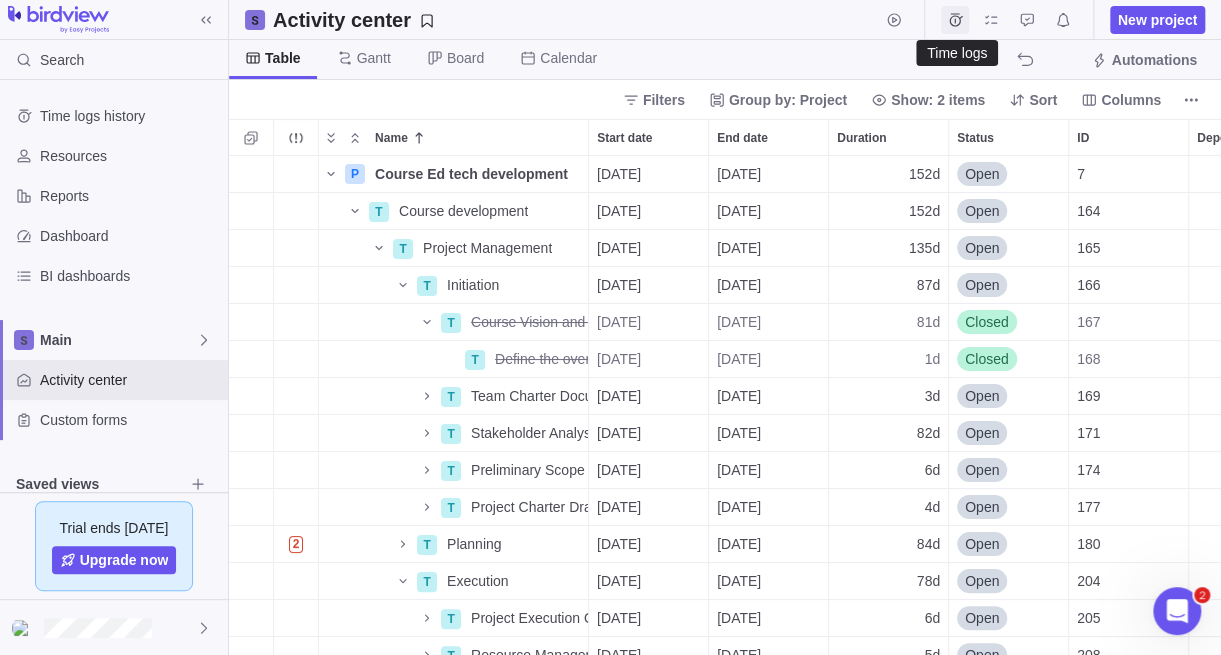 click 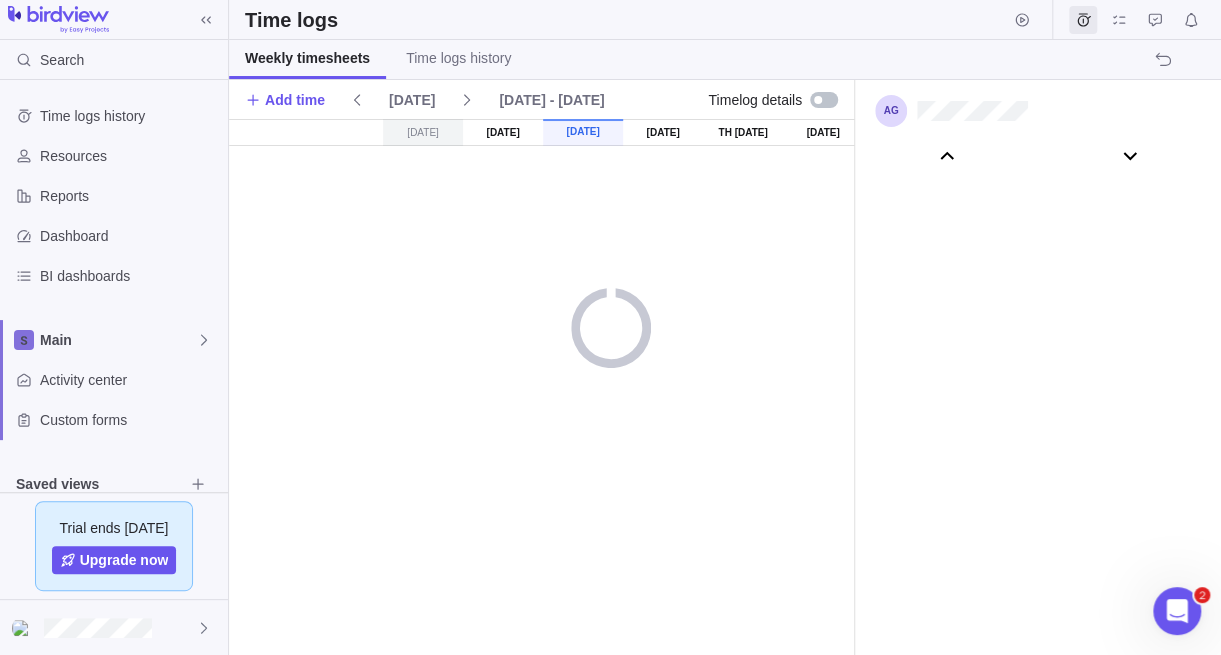 scroll, scrollTop: 111046, scrollLeft: 0, axis: vertical 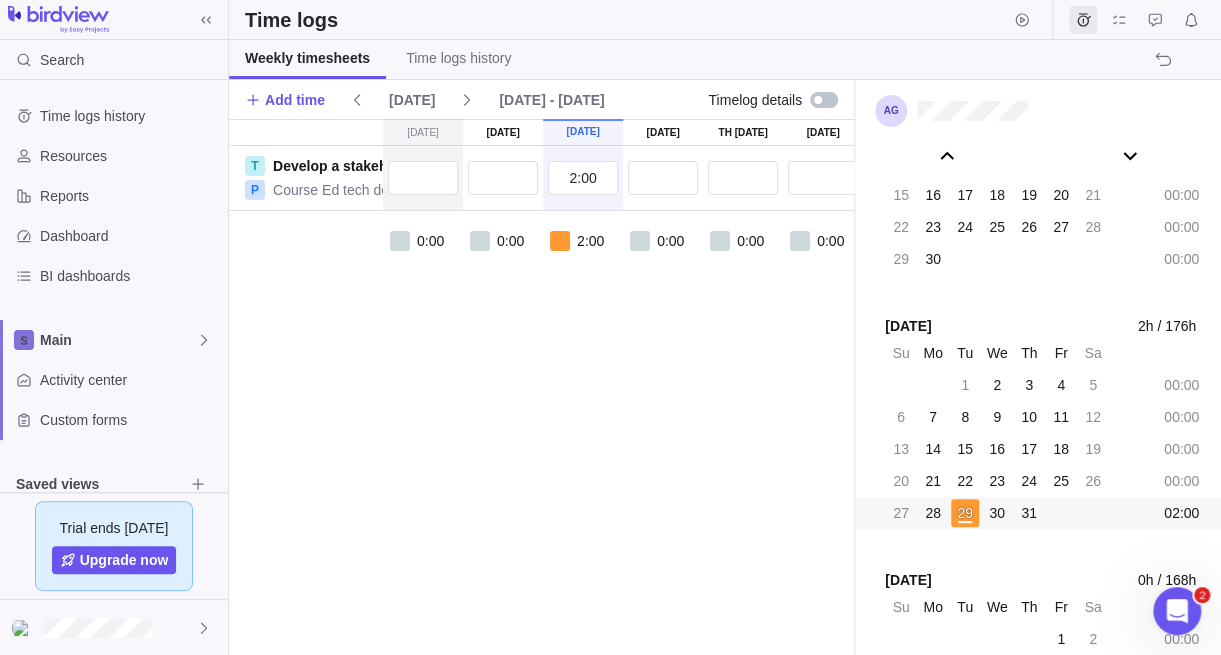 click on "[DATE]" at bounding box center [663, 132] 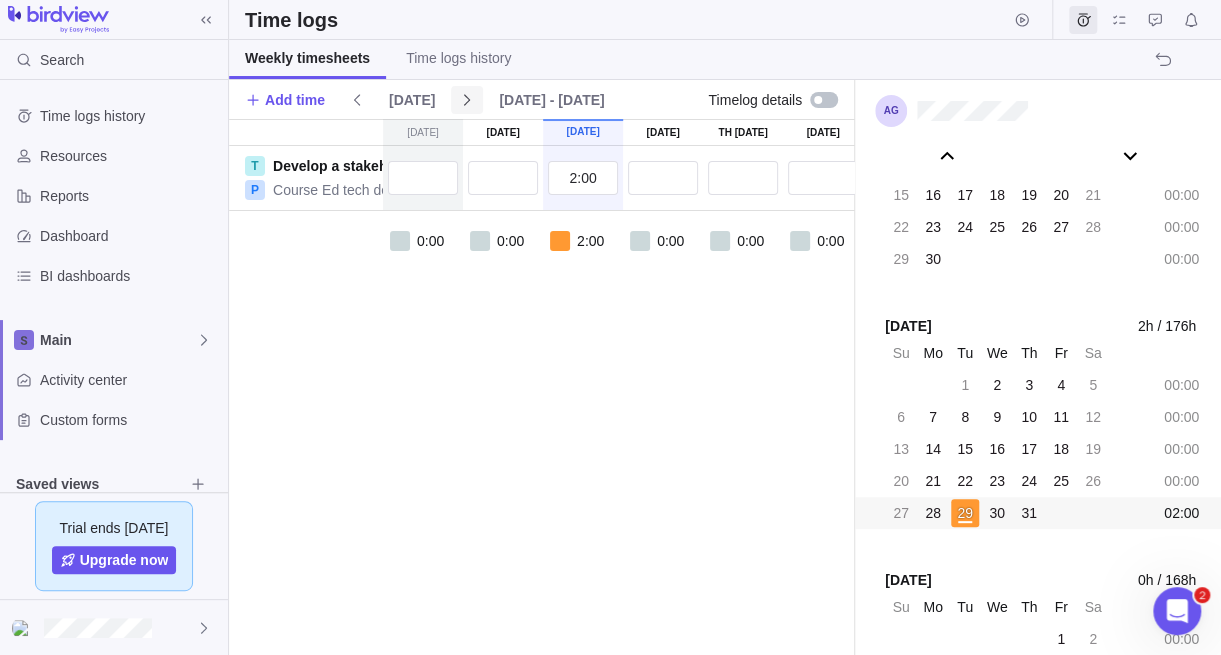 click 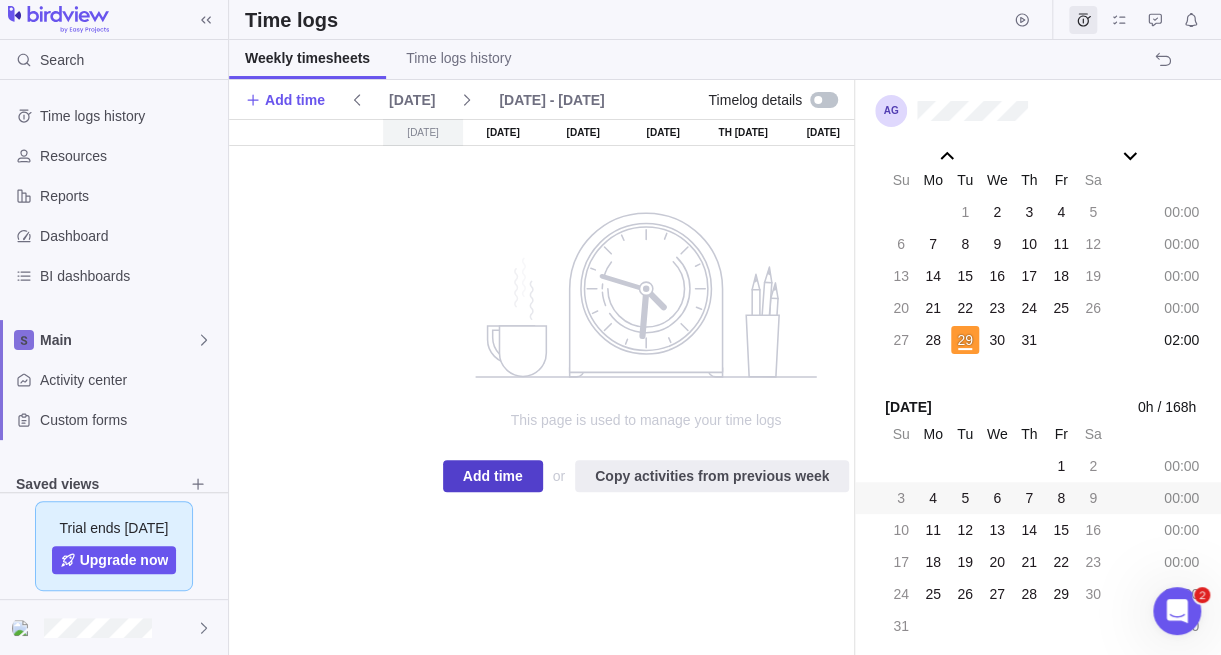 click on "Add time" at bounding box center (493, 476) 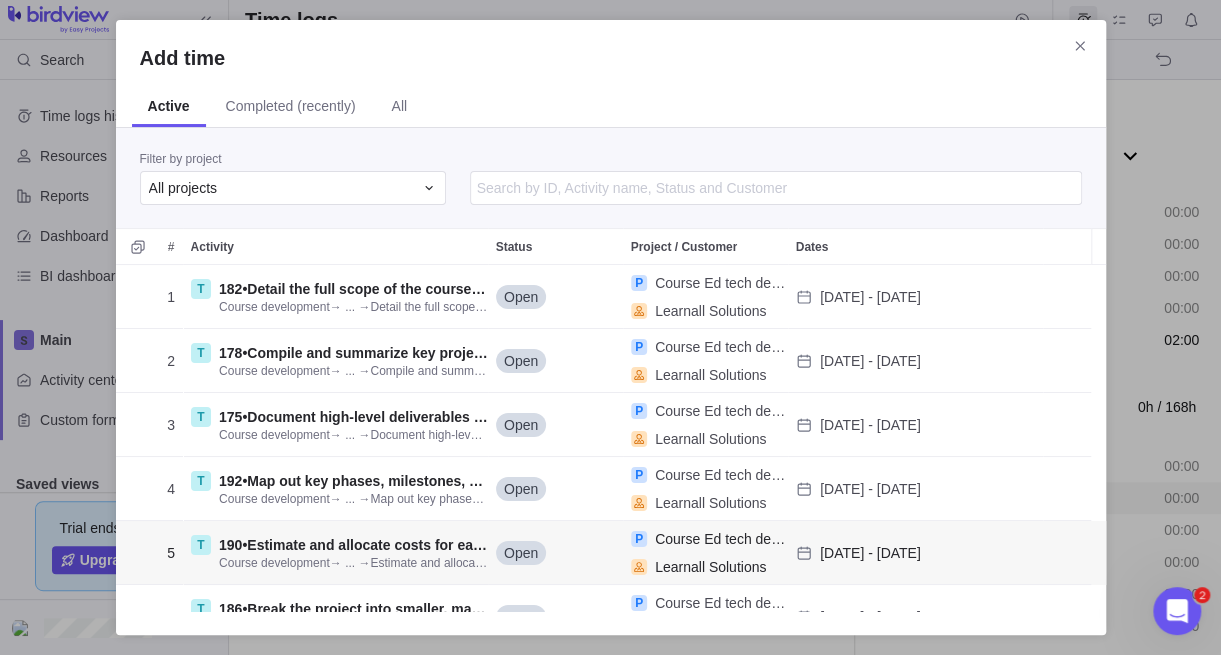 scroll, scrollTop: 15, scrollLeft: 16, axis: both 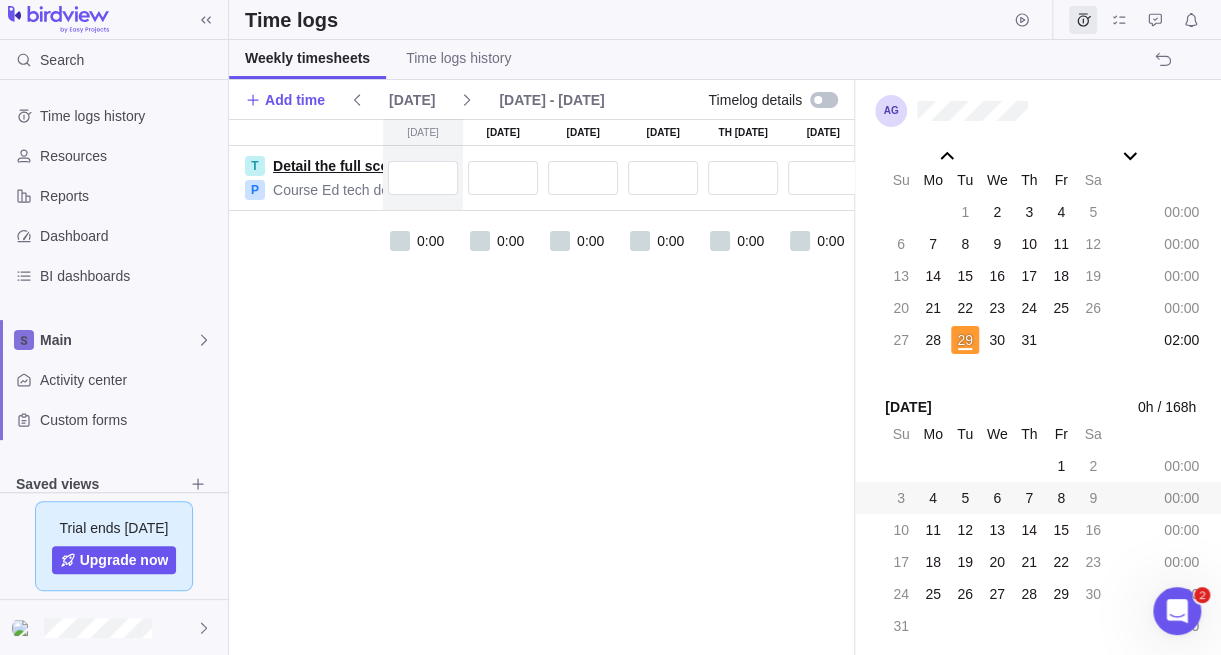 click on "Detail the full scope of the course content and deliverables" at bounding box center (469, 166) 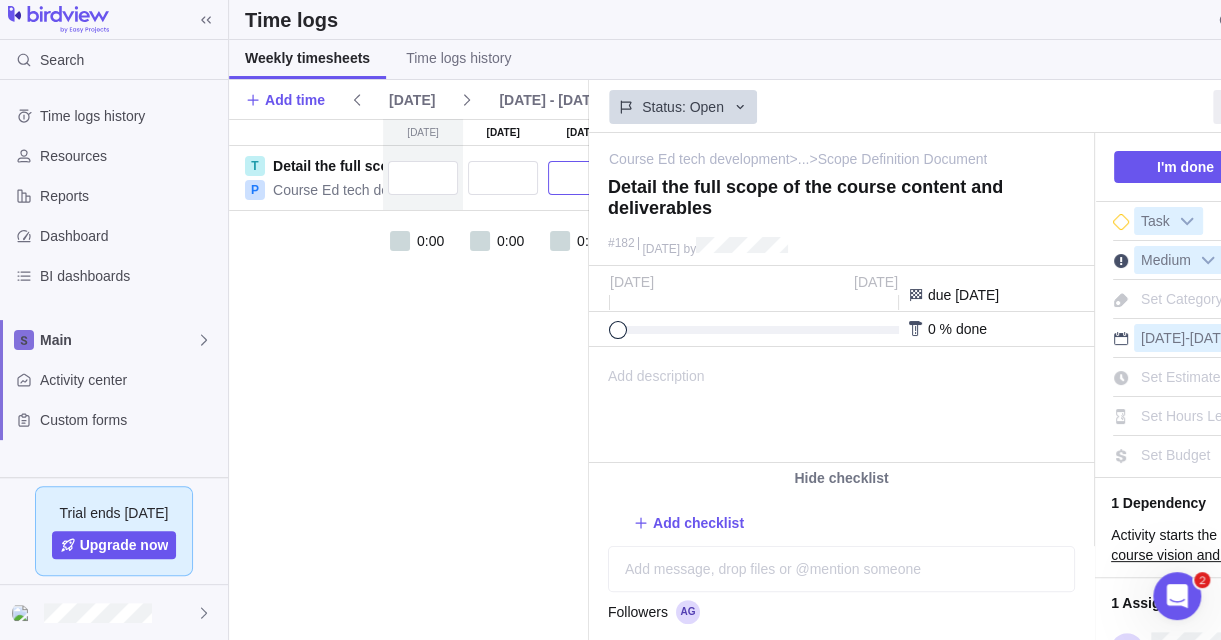 scroll, scrollTop: 0, scrollLeft: 0, axis: both 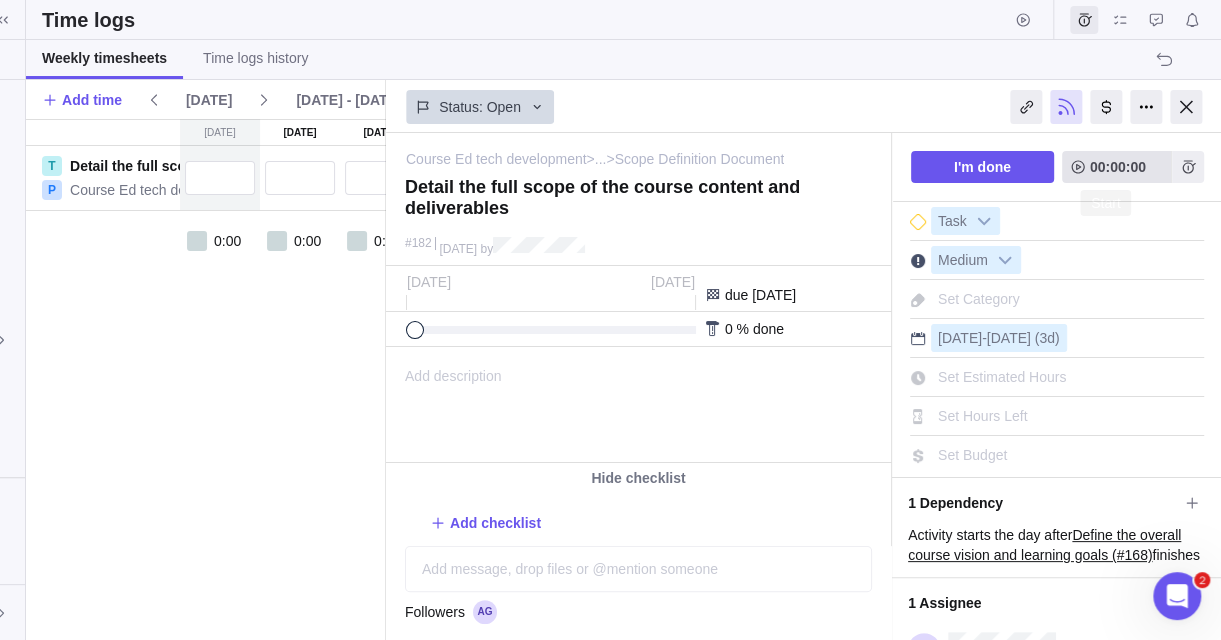 click on "00:00:00" at bounding box center (1118, 167) 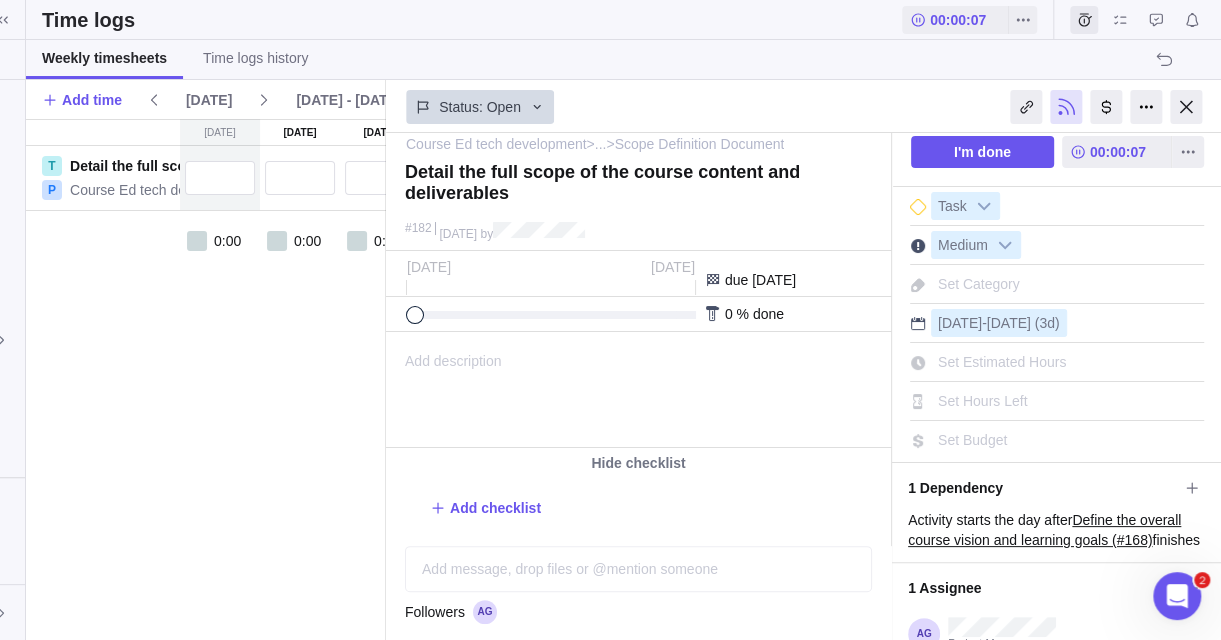 scroll, scrollTop: 0, scrollLeft: 0, axis: both 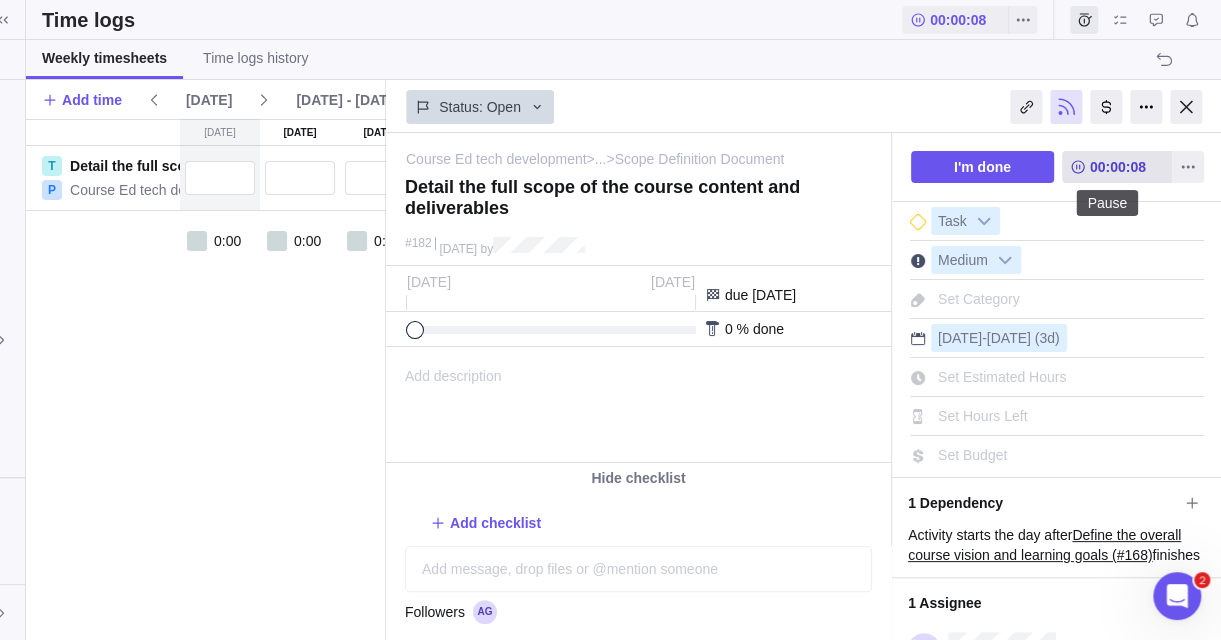 click on "00:00:08" at bounding box center (1118, 167) 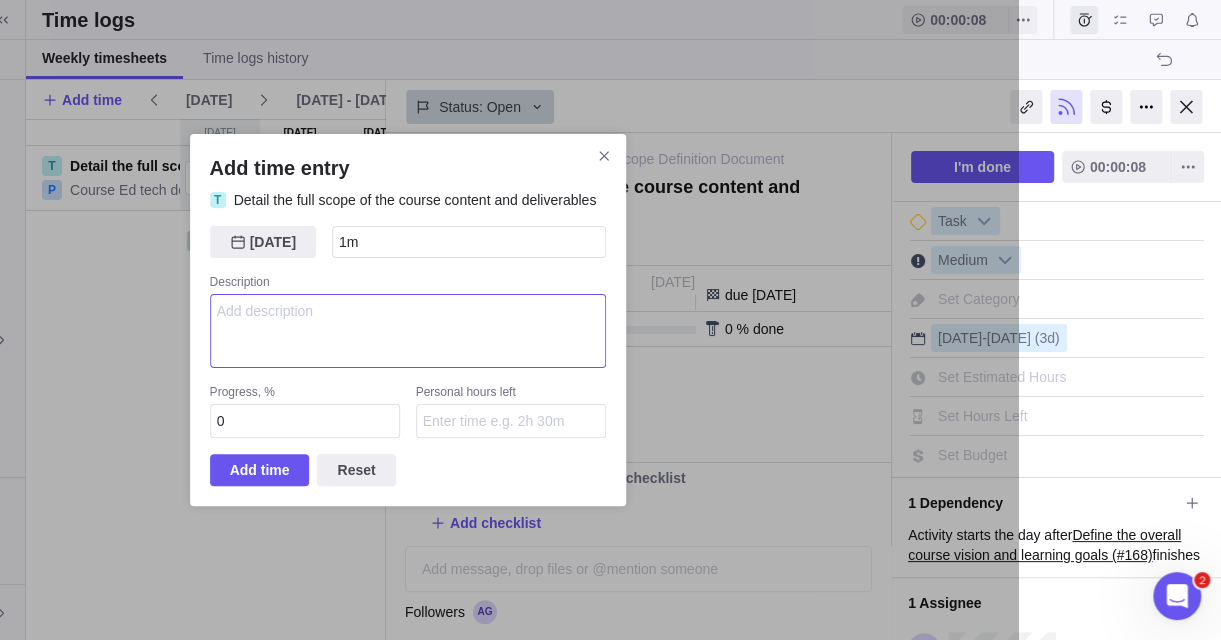 click at bounding box center [408, 331] 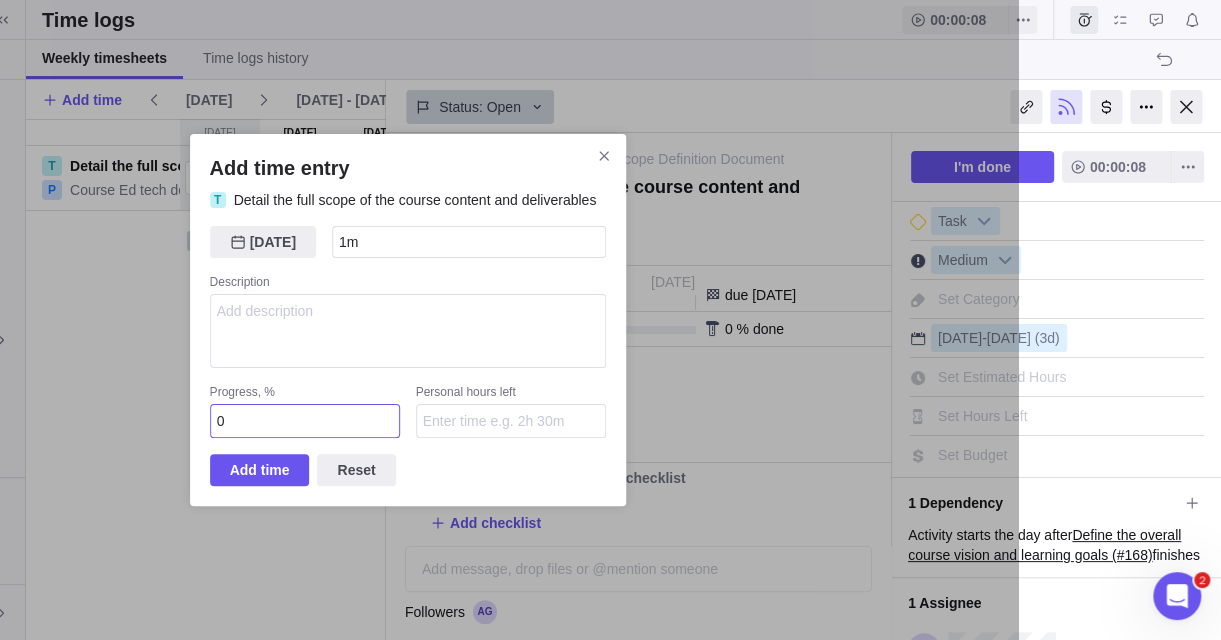 drag, startPoint x: 318, startPoint y: 423, endPoint x: 192, endPoint y: 417, distance: 126.14278 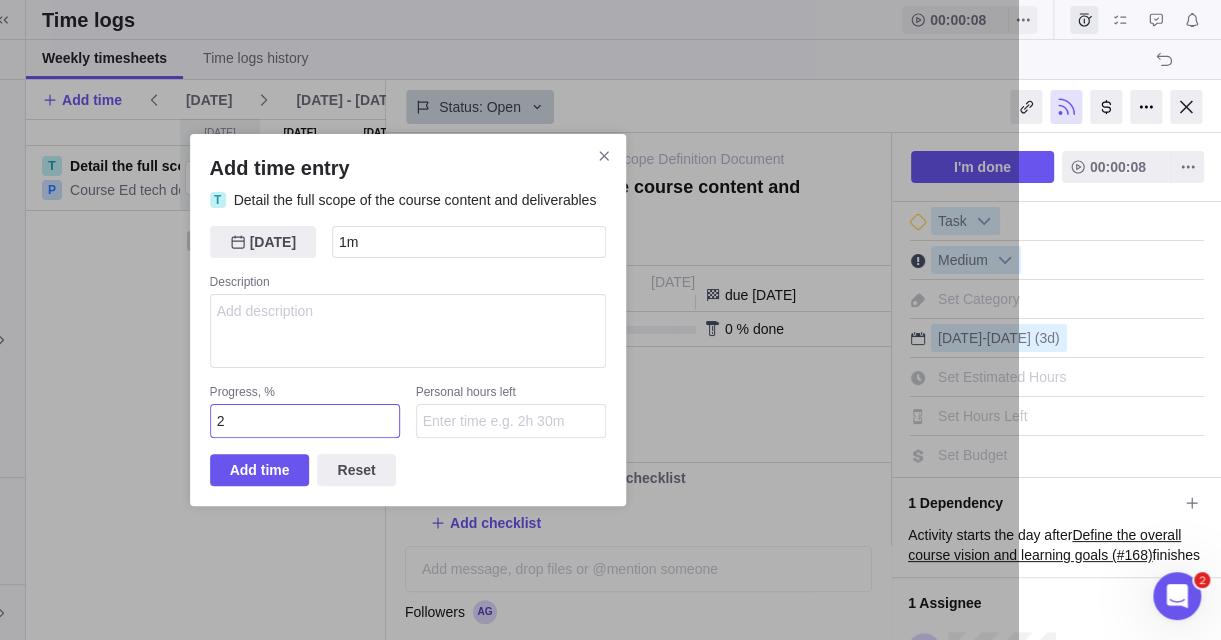 type on "2" 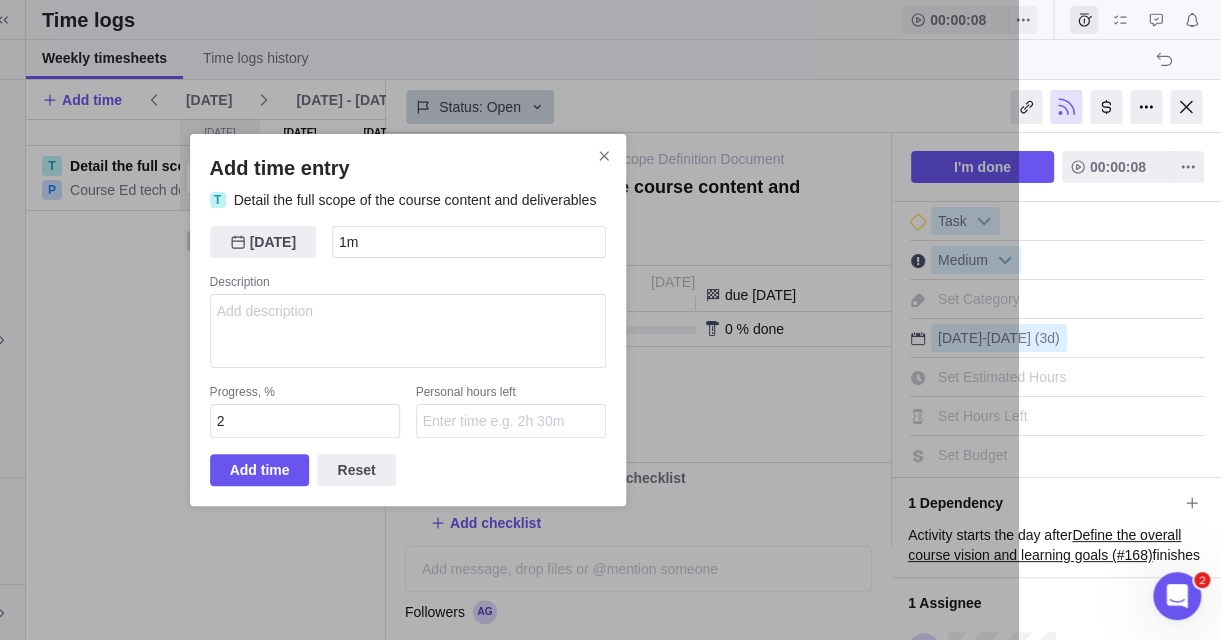 click on "[DATE] [DATE] 1m Description Progress, % 2 Personal hours left" at bounding box center [408, 332] 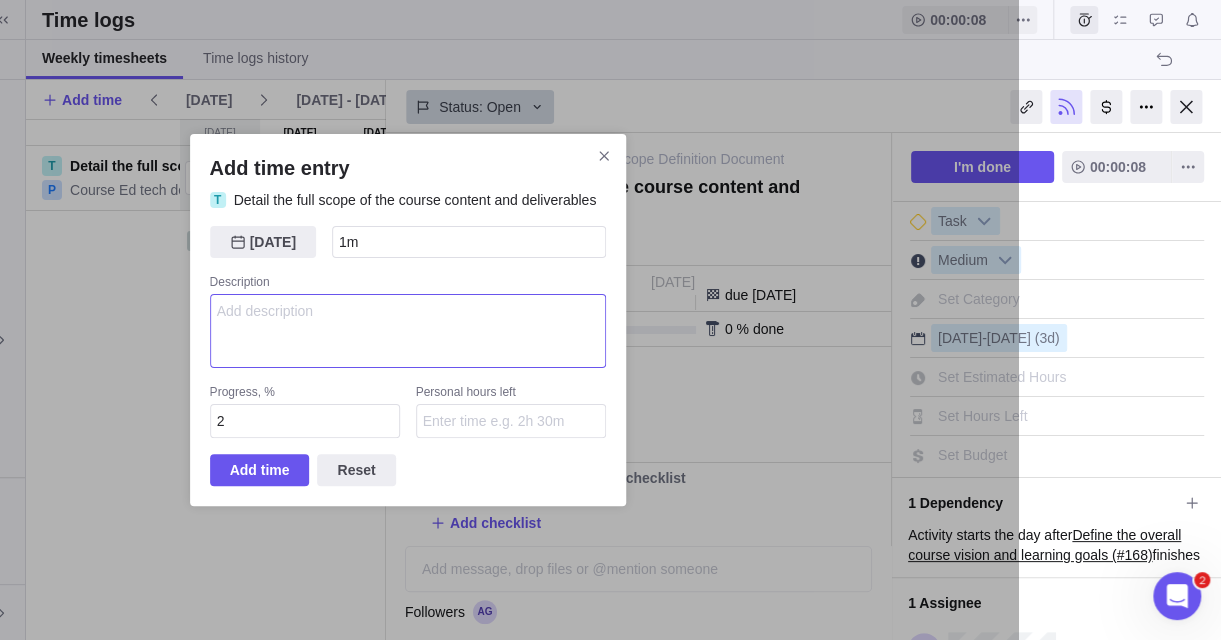 click at bounding box center [408, 331] 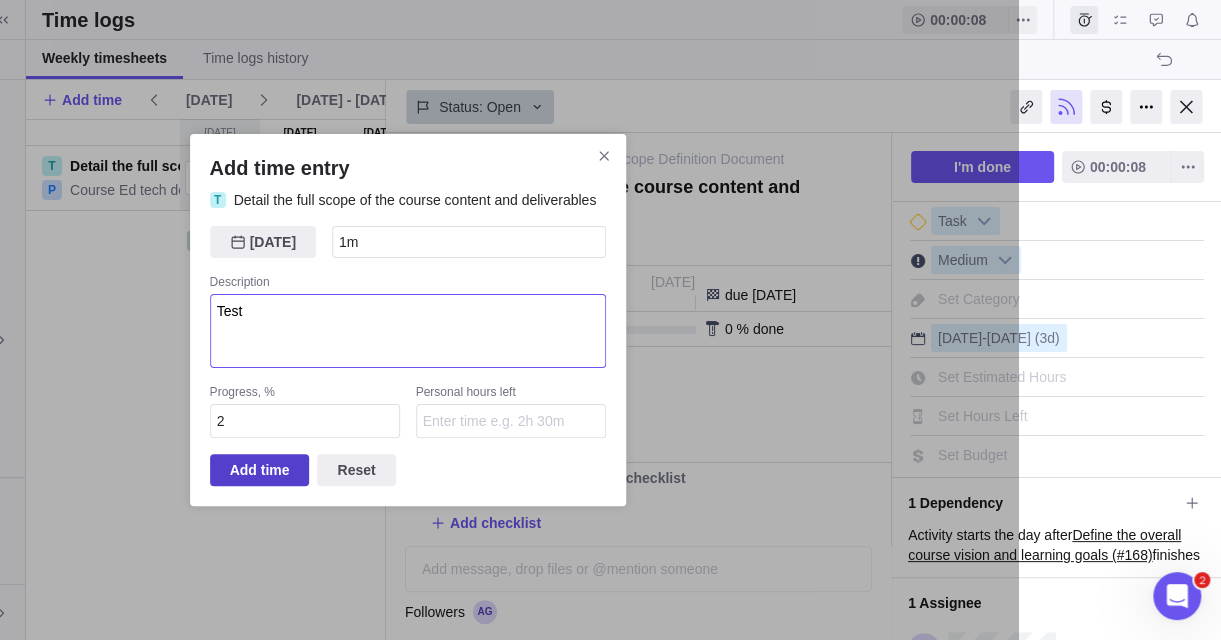 type on "Test" 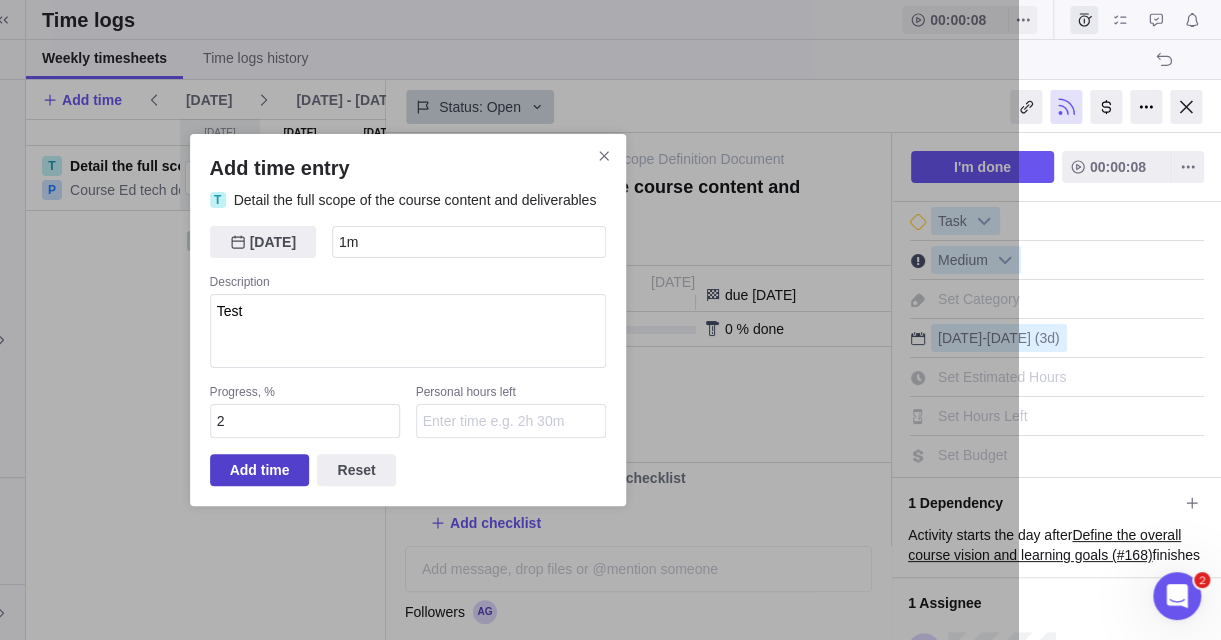 click on "Add time" at bounding box center [260, 470] 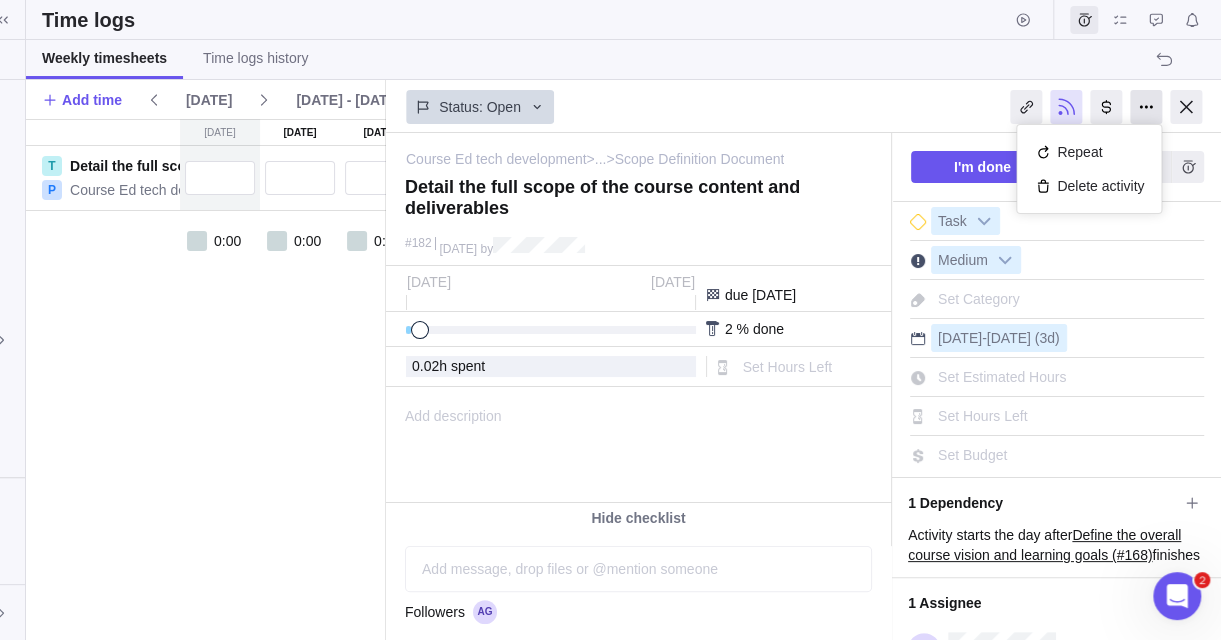click at bounding box center [1146, 107] 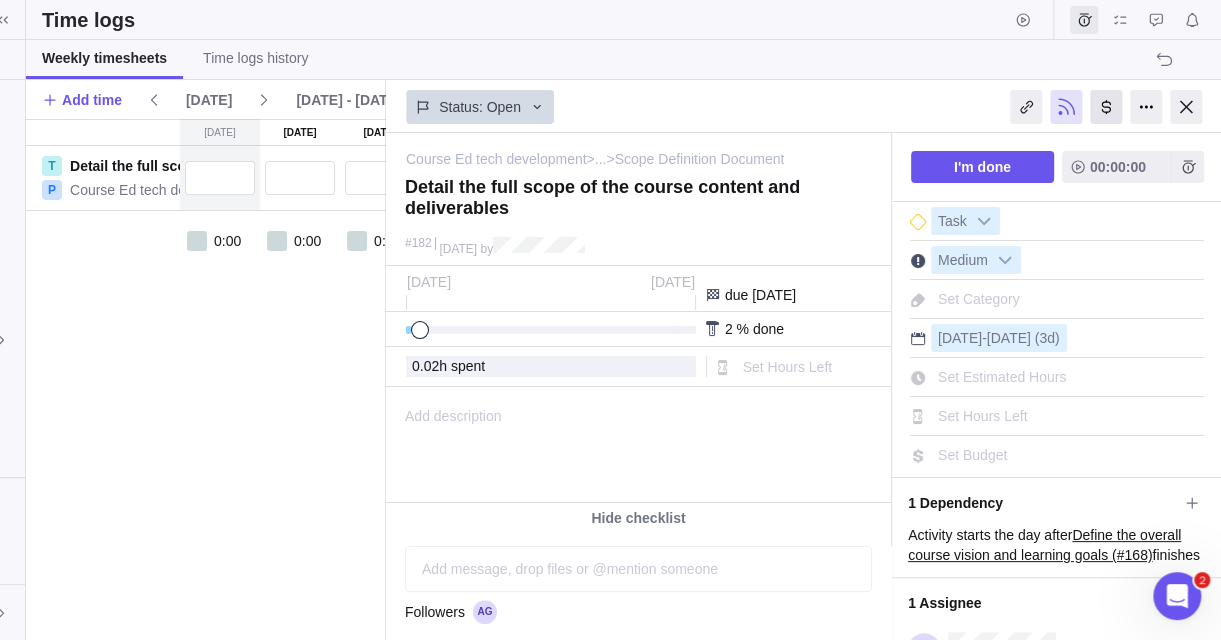 click at bounding box center [1106, 107] 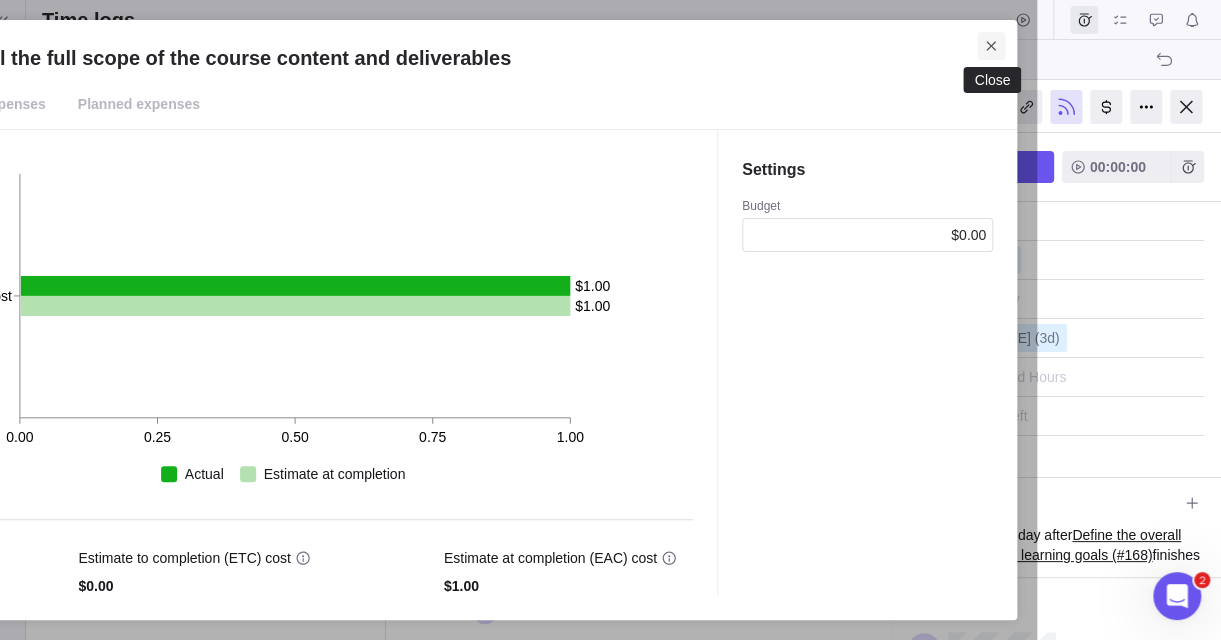 click at bounding box center [991, 46] 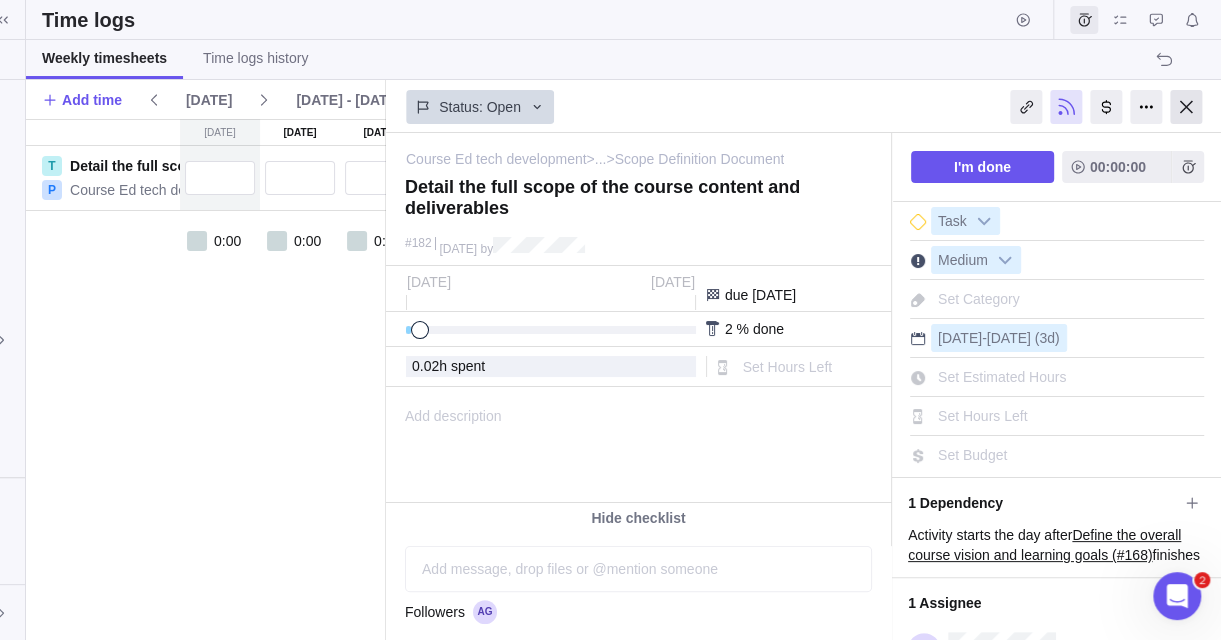 click at bounding box center [1186, 107] 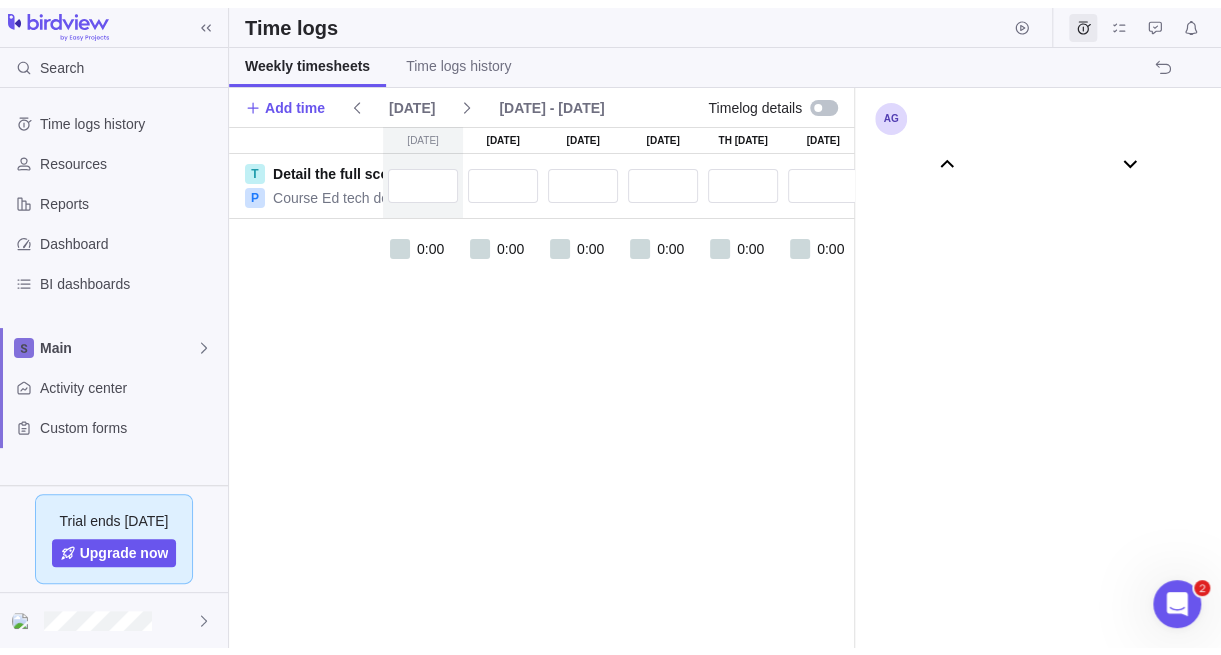 scroll, scrollTop: 0, scrollLeft: 0, axis: both 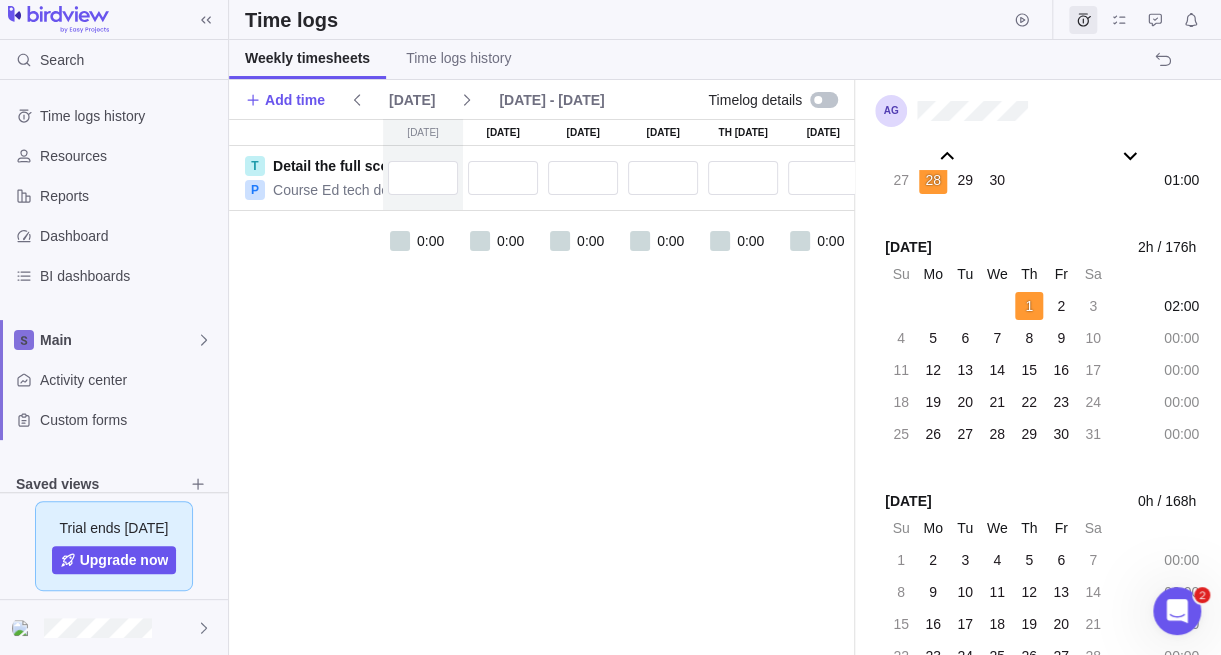 click at bounding box center (824, 100) 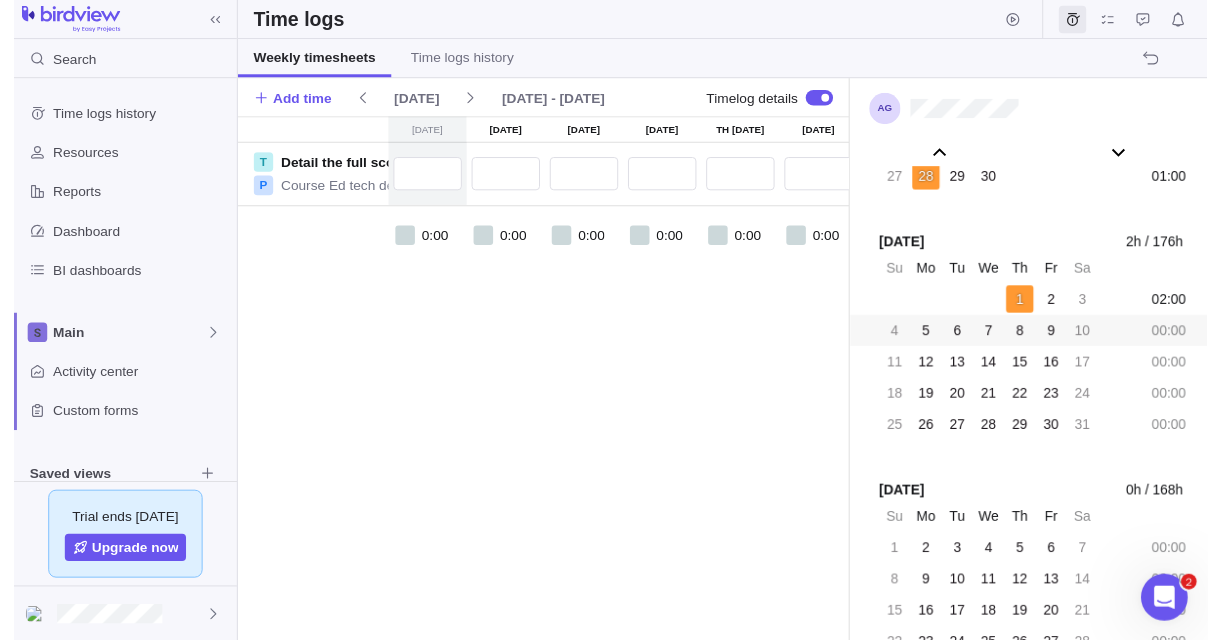 scroll, scrollTop: 110517, scrollLeft: 0, axis: vertical 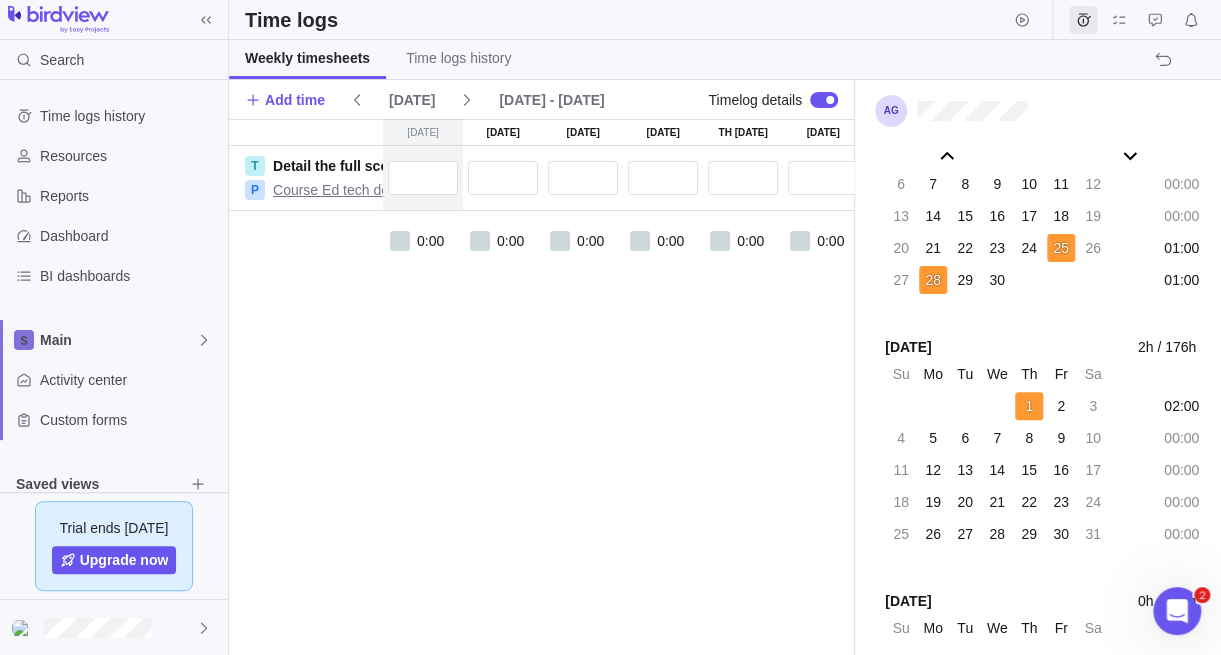 click on "Course Ed tech development" at bounding box center (363, 190) 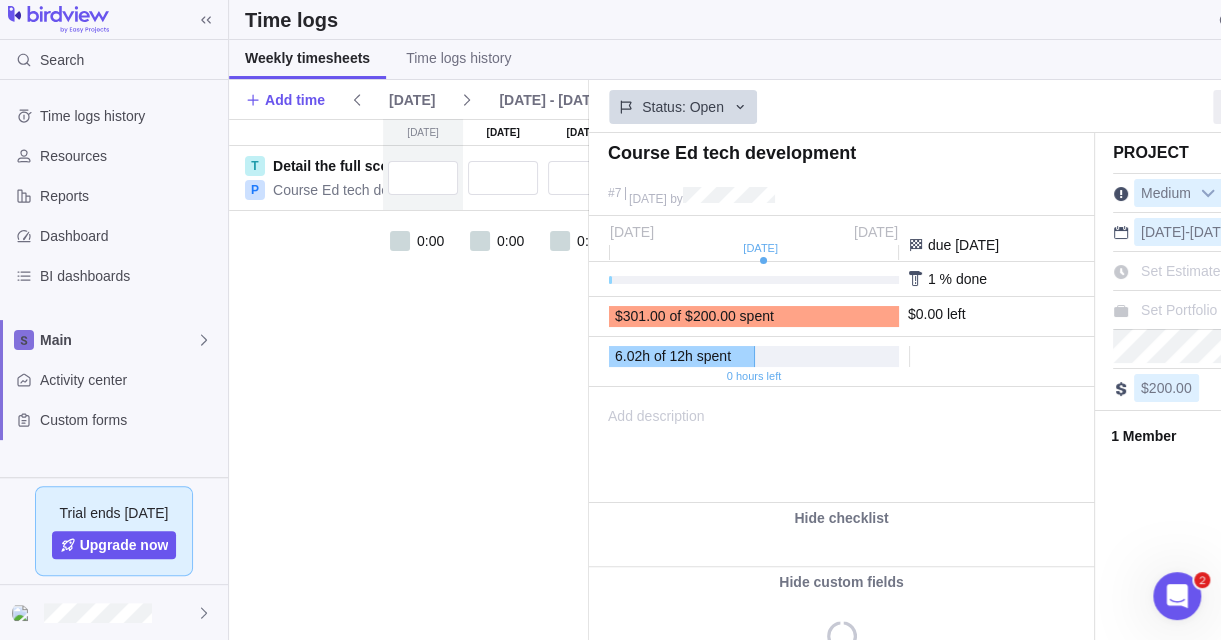 scroll, scrollTop: 0, scrollLeft: 0, axis: both 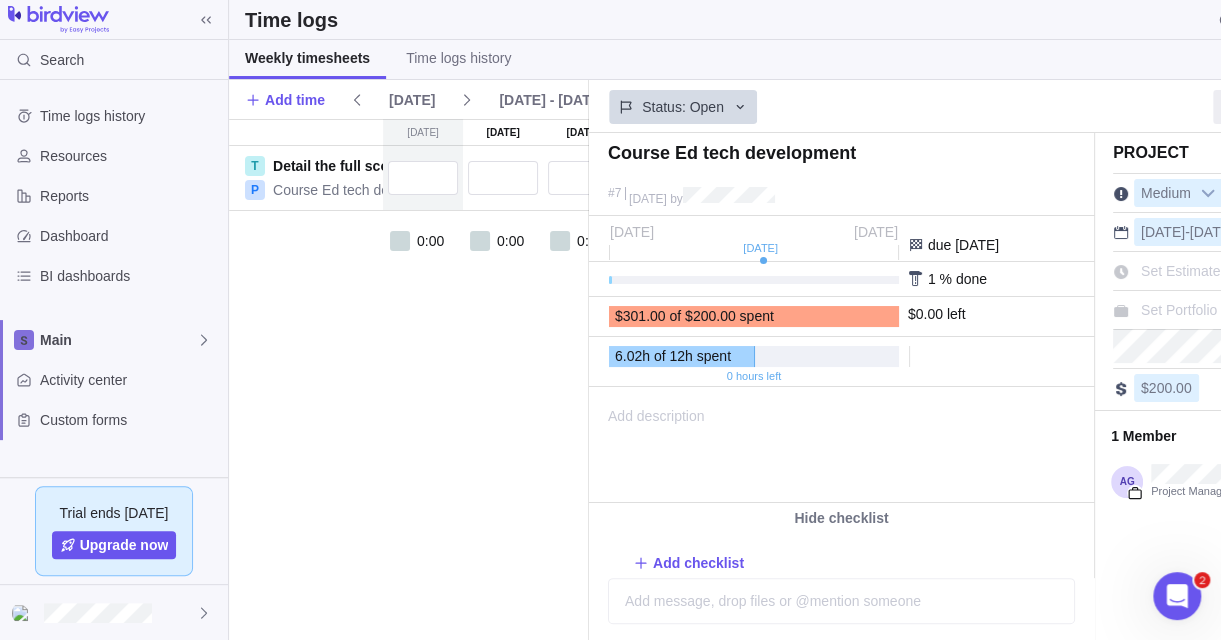 click on "[DATE] [DATE] [DATE] [DATE] [DATE] [DATE] [DATE] T Detail the full scope of the course content and deliverables P Course Ed tech development 0:00 0:00 0:00 0:00 0:00 0:00 0:00 00:00" at bounding box center (646, 379) 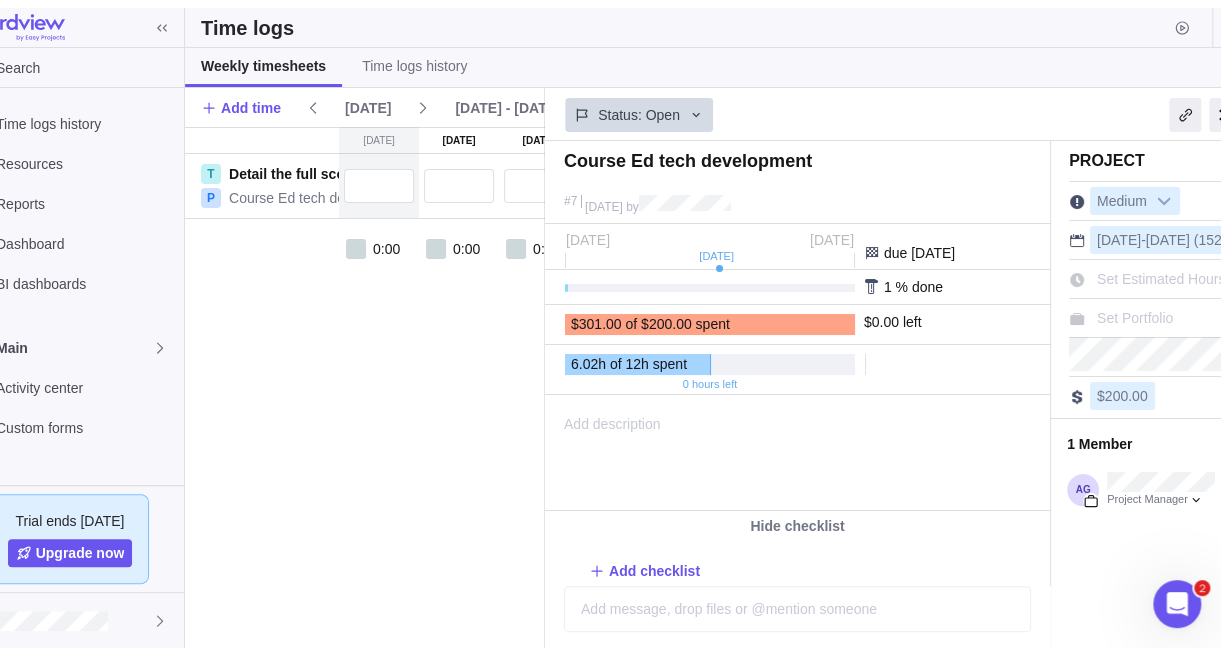 scroll, scrollTop: 0, scrollLeft: 0, axis: both 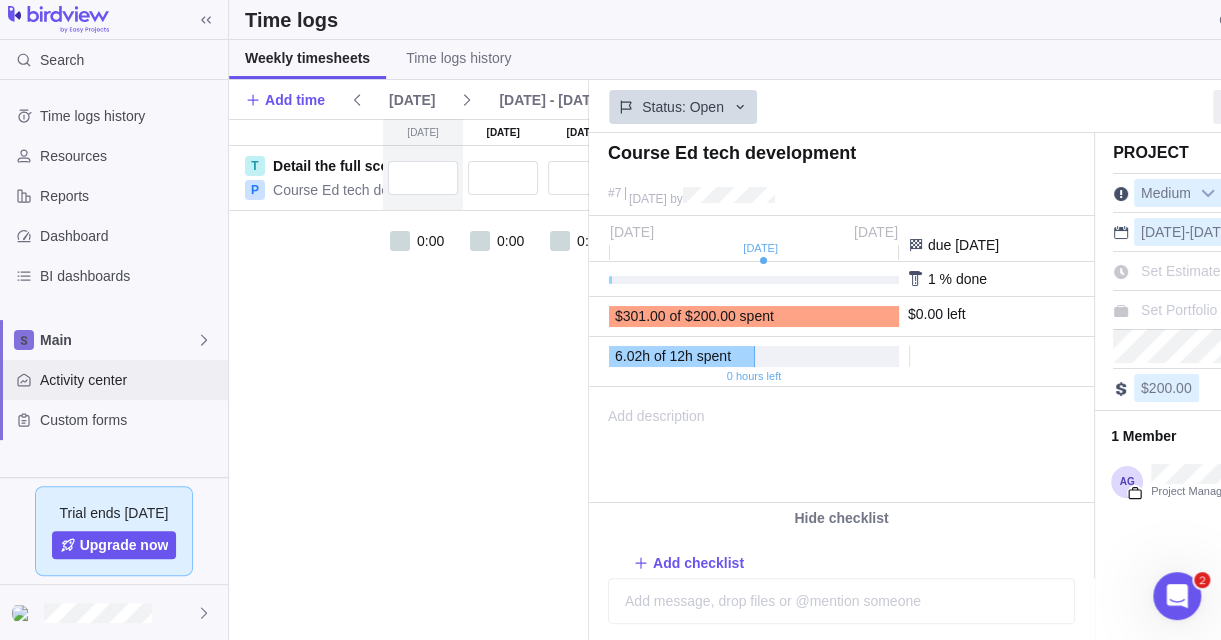 click on "Activity center" at bounding box center (130, 380) 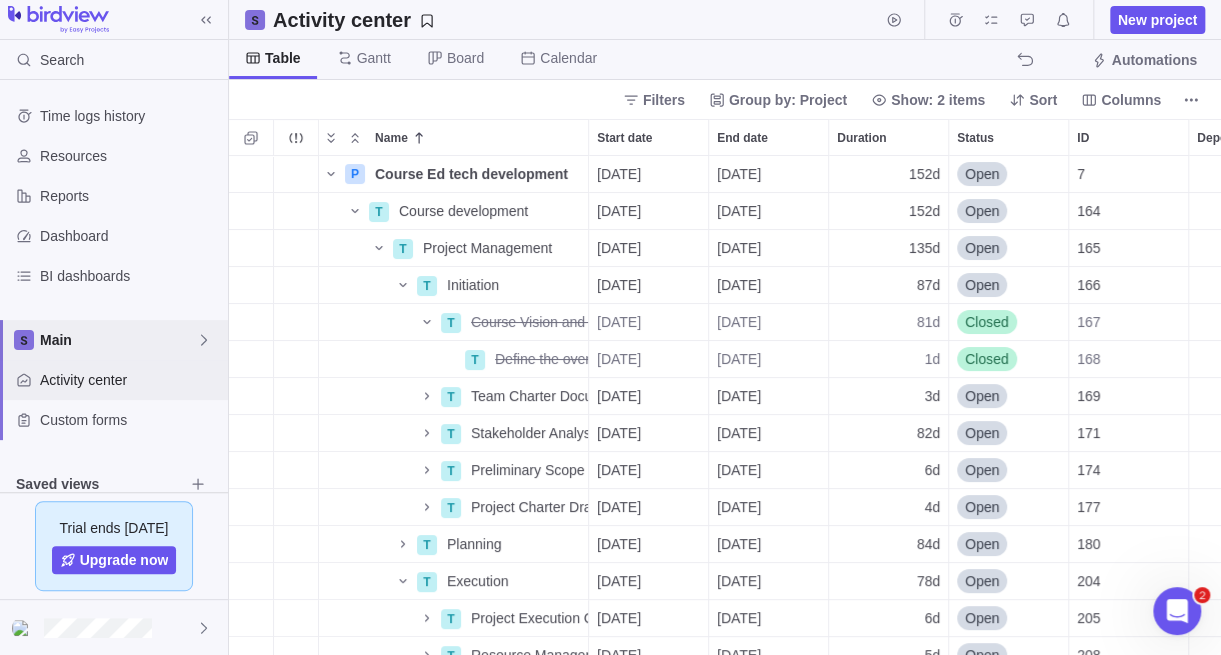 scroll, scrollTop: 15, scrollLeft: 15, axis: both 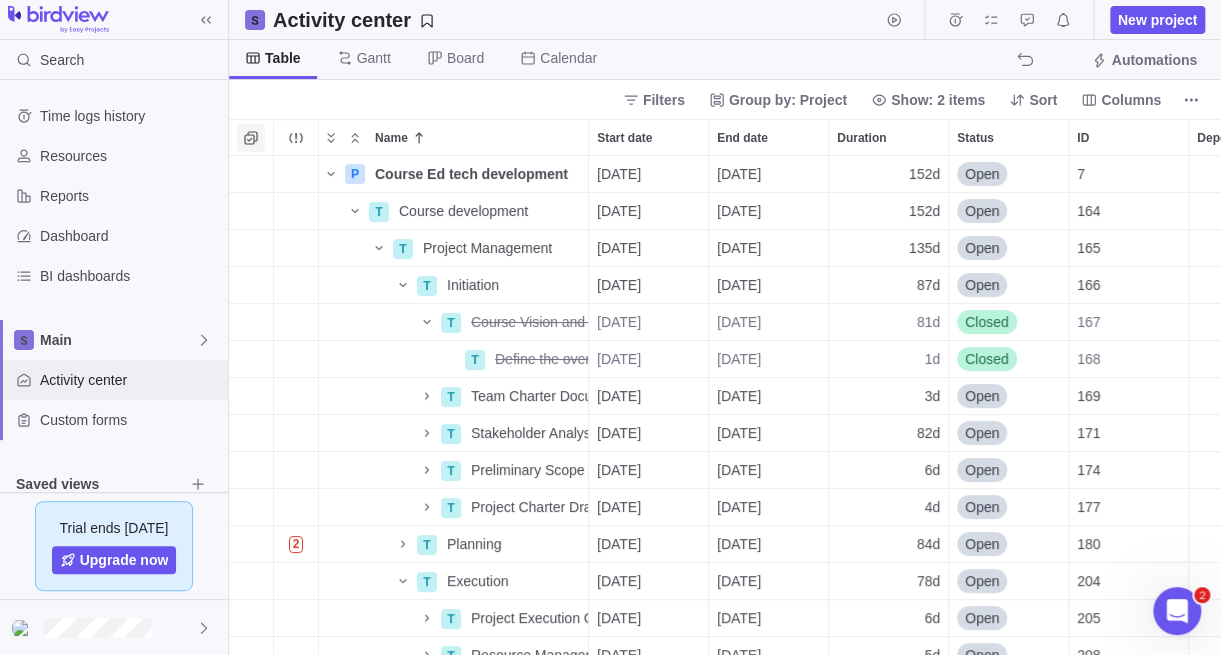 click 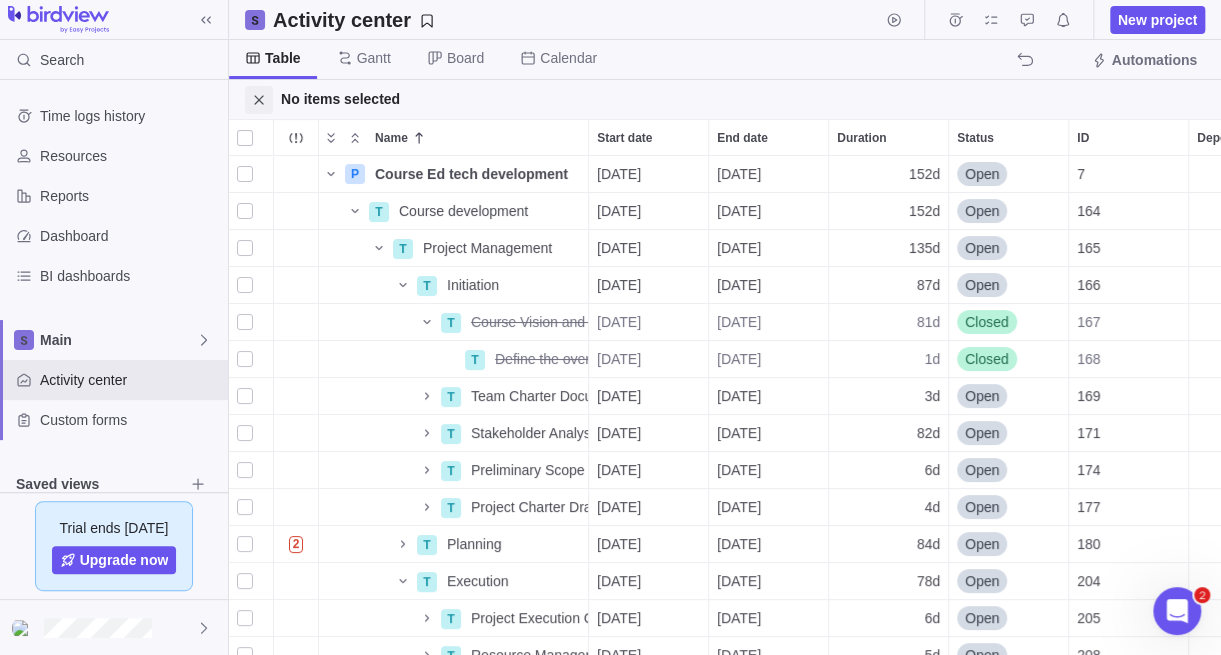 click 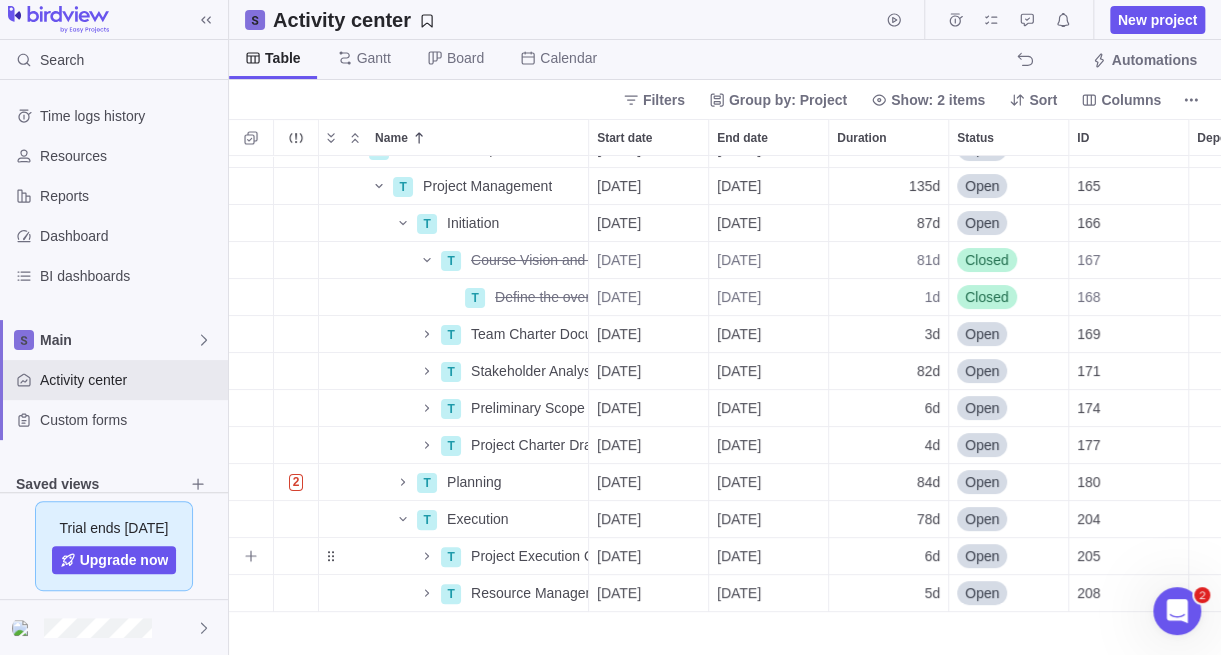 scroll, scrollTop: 0, scrollLeft: 0, axis: both 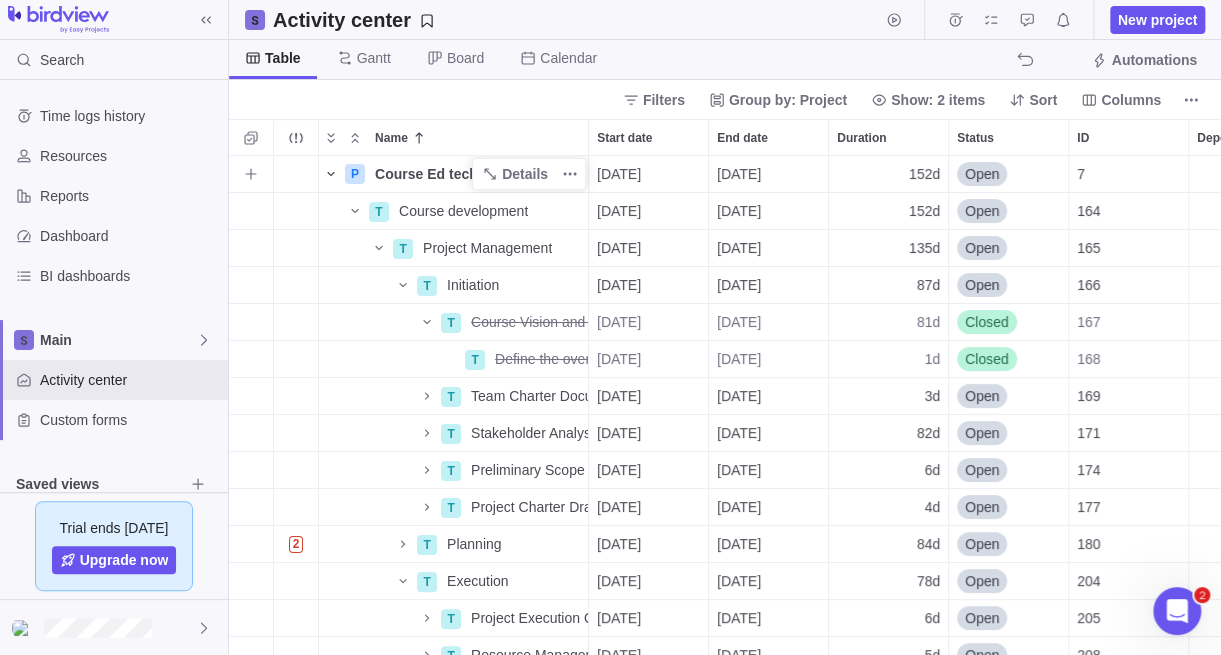 click 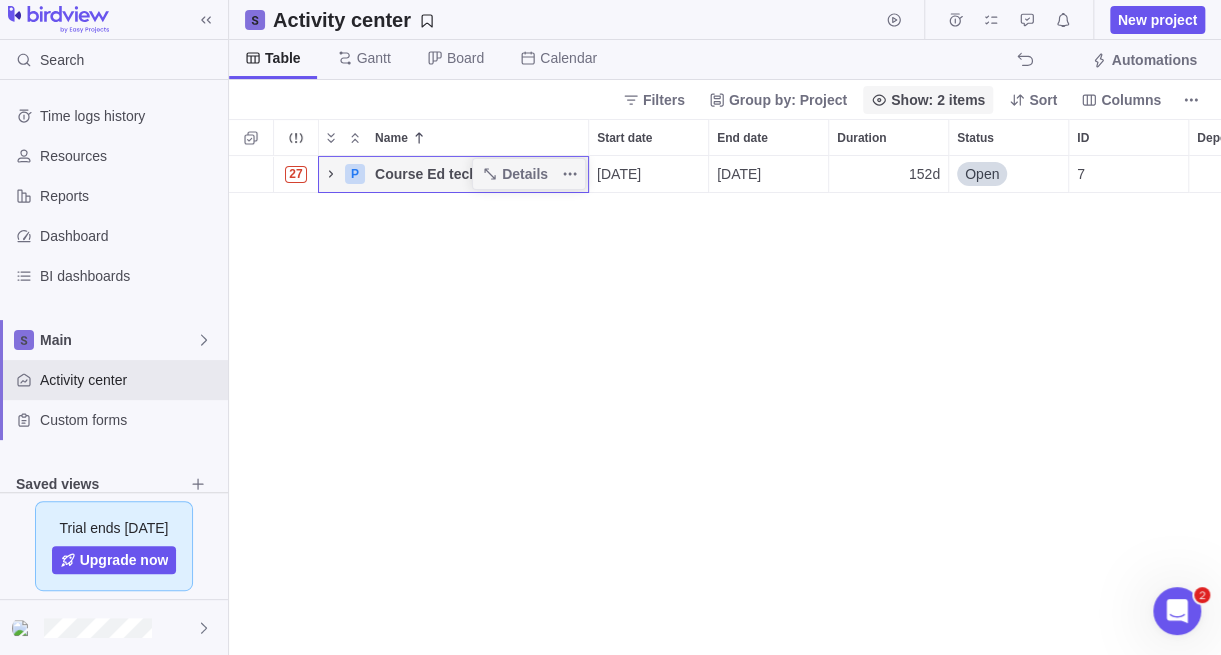 click on "Show: 2 items" at bounding box center (938, 100) 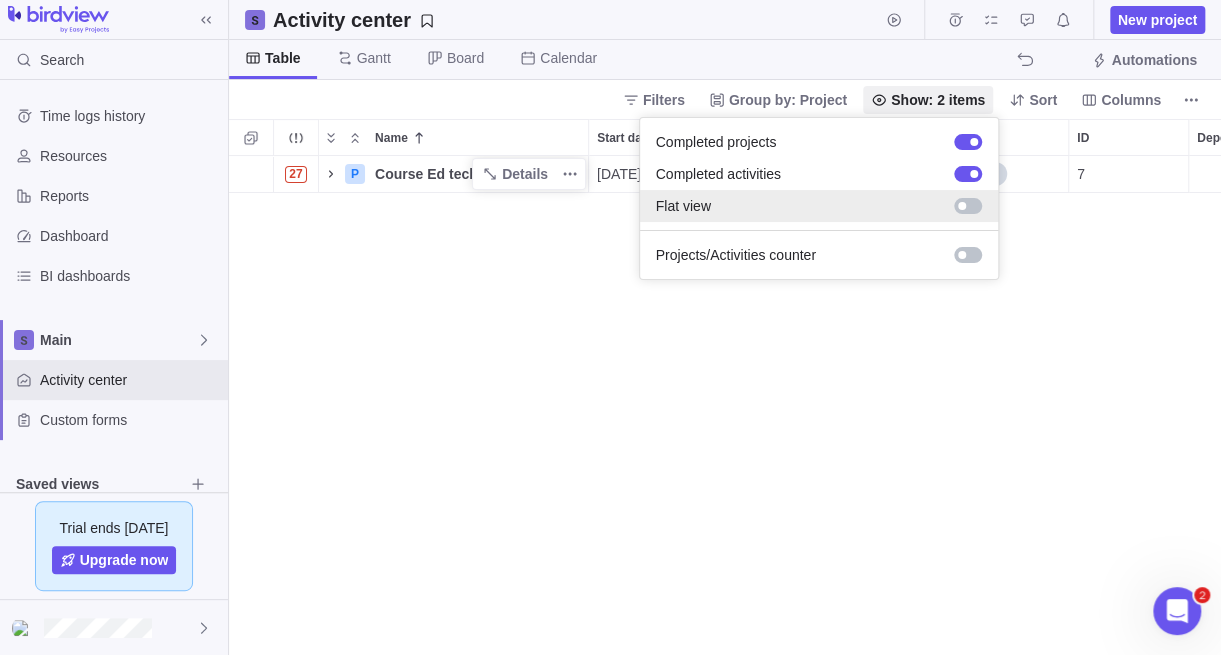 click at bounding box center [968, 206] 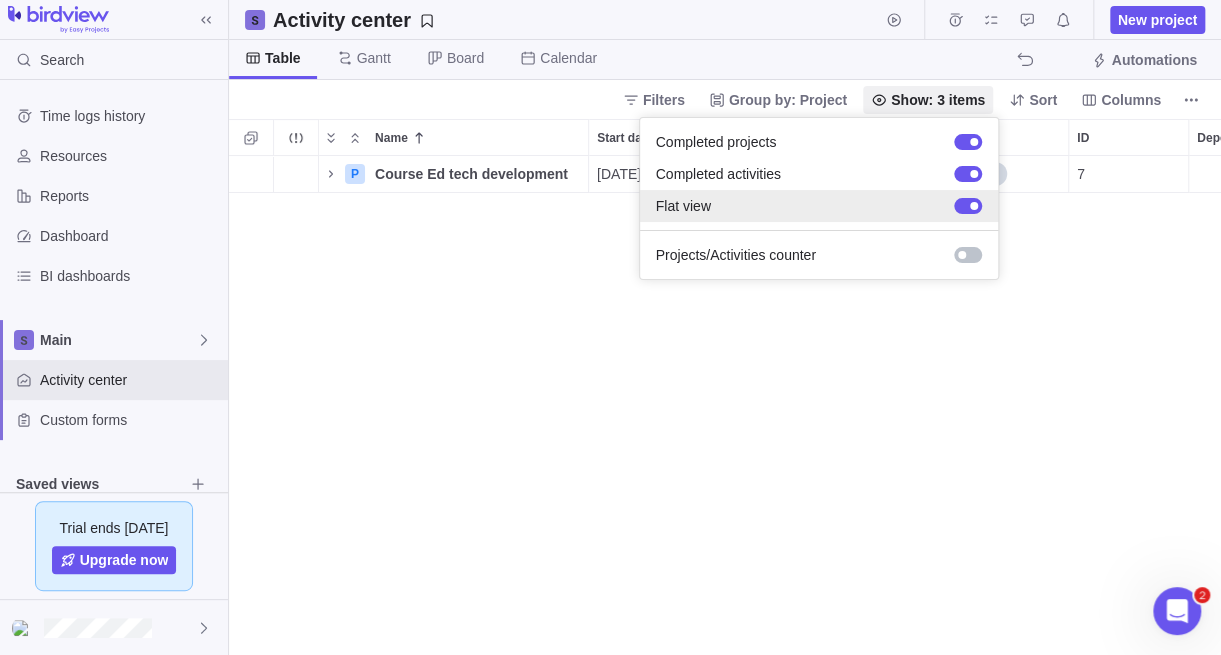 scroll, scrollTop: 15, scrollLeft: 15, axis: both 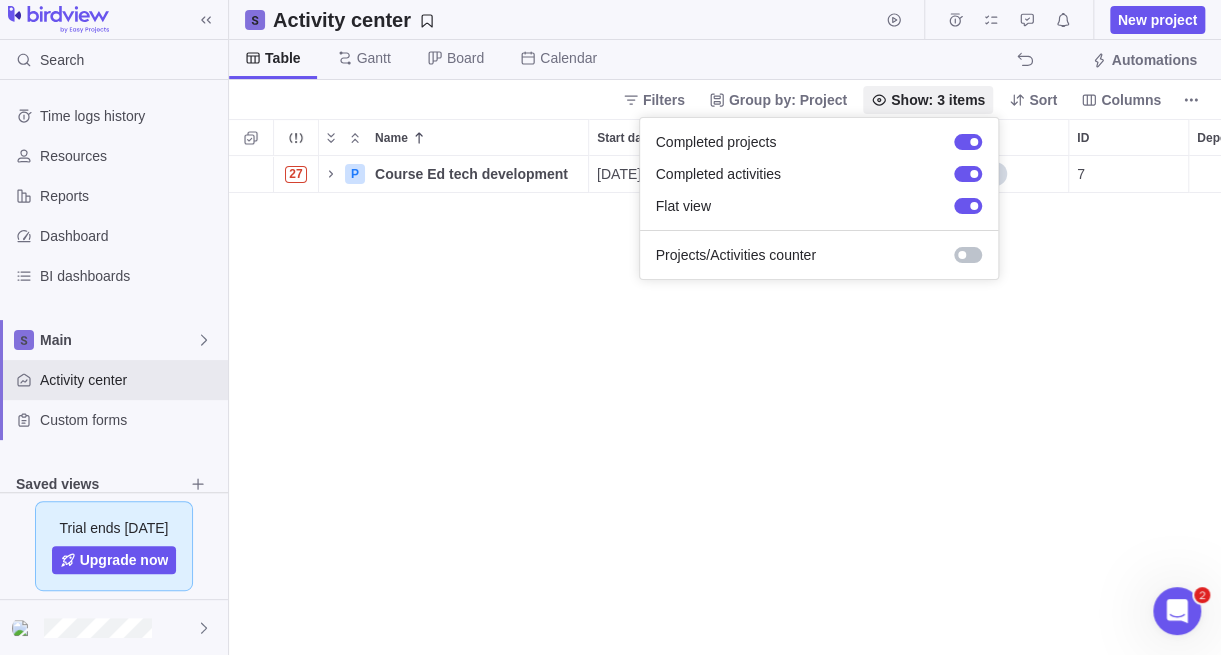 drag, startPoint x: 932, startPoint y: 465, endPoint x: 952, endPoint y: 444, distance: 29 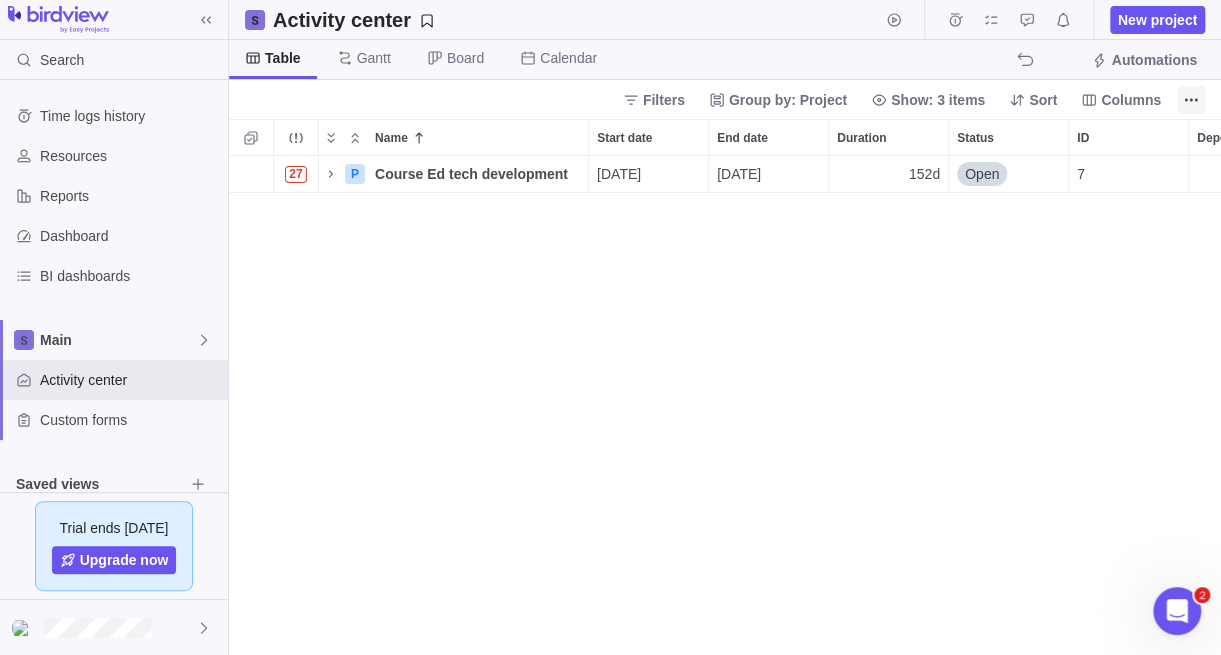 click 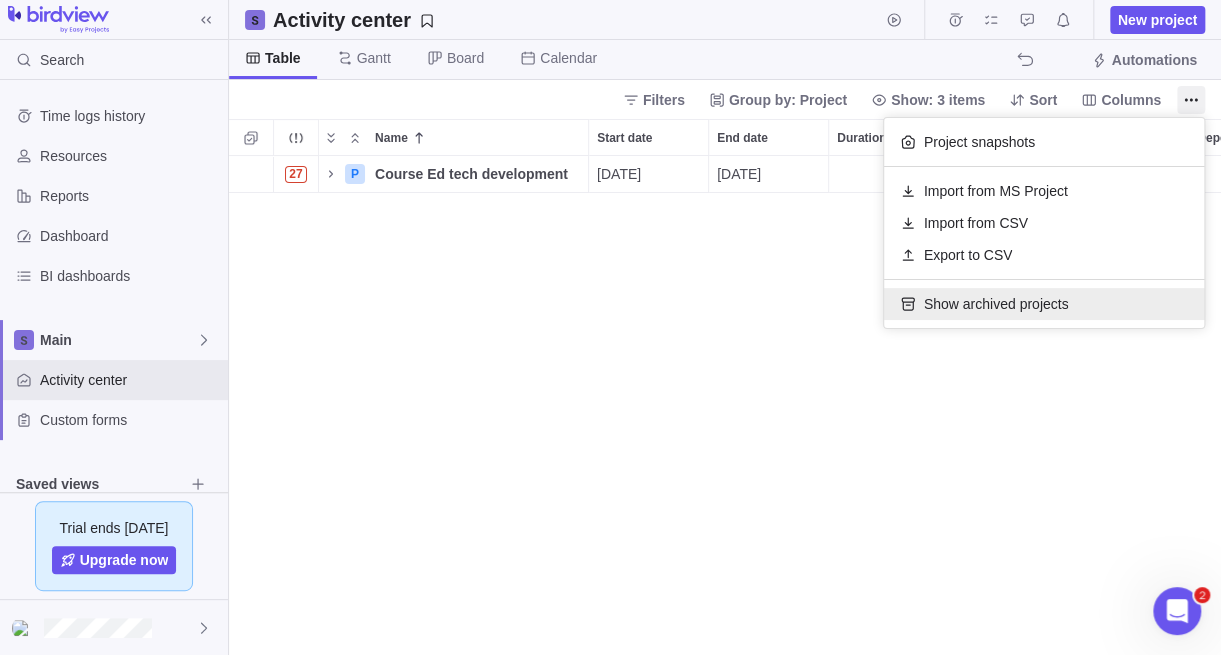 click on "Show archived projects" at bounding box center [996, 304] 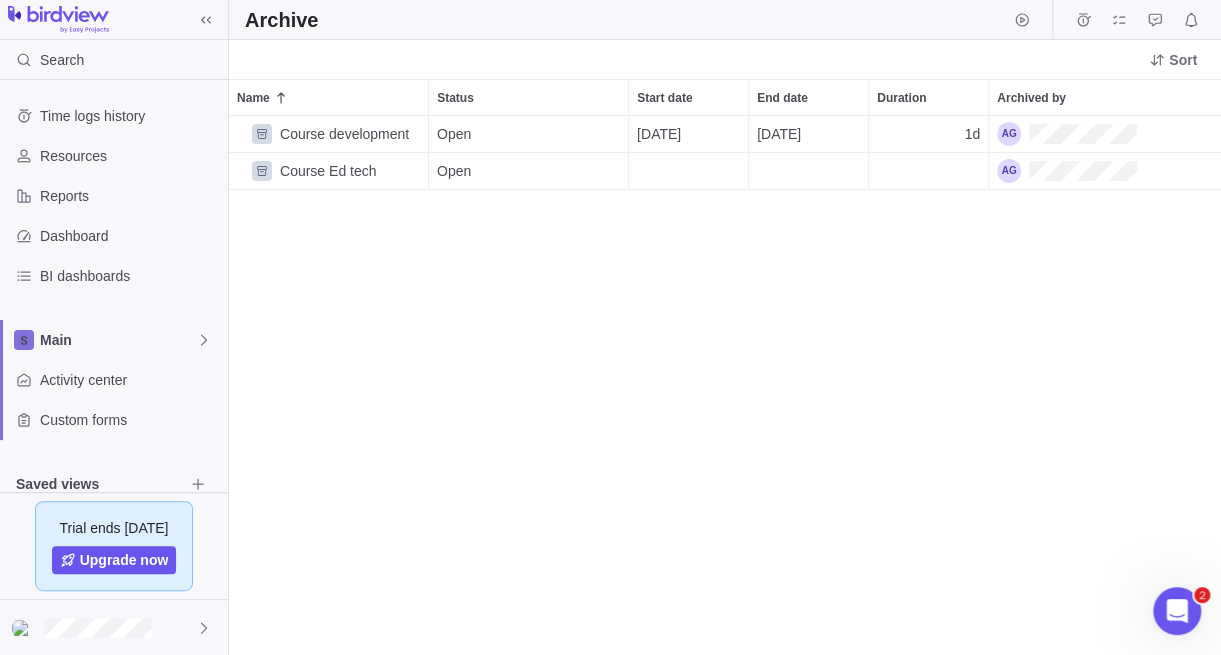 scroll, scrollTop: 15, scrollLeft: 15, axis: both 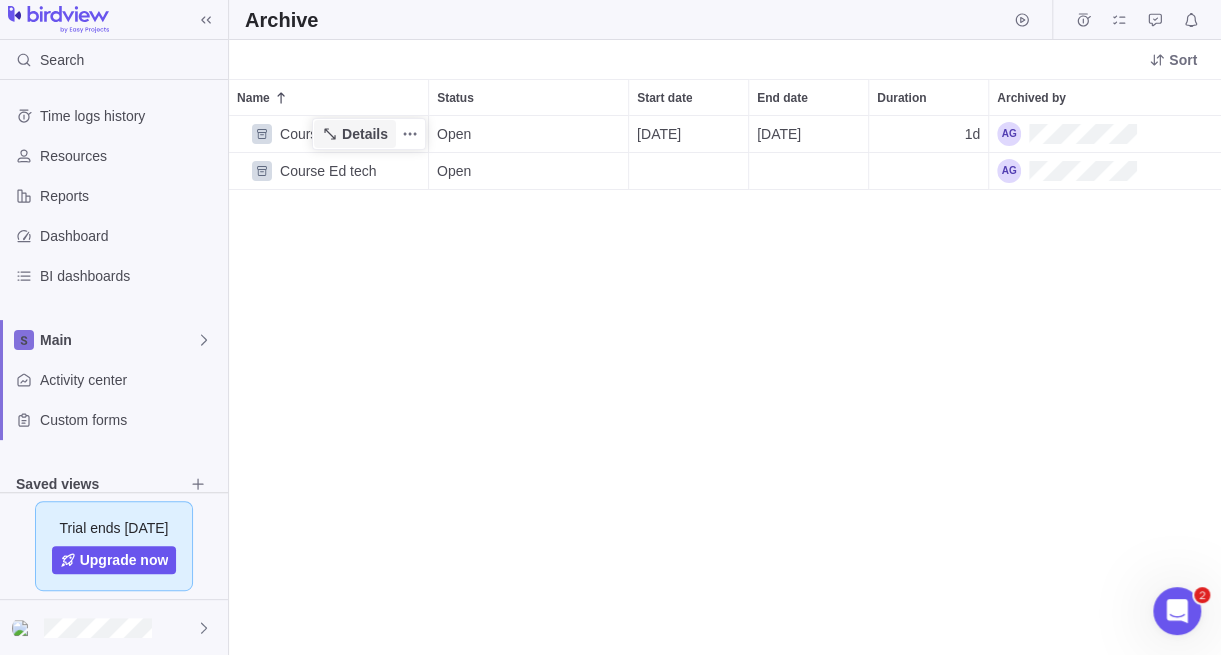 click on "Details" at bounding box center (365, 134) 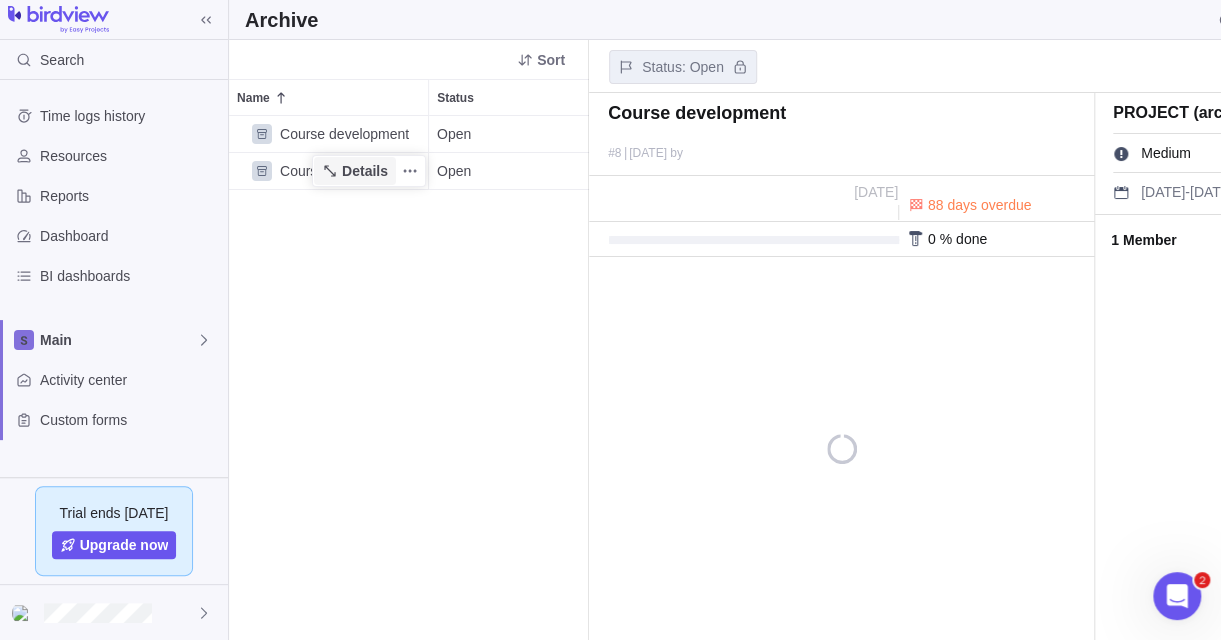 scroll, scrollTop: 508, scrollLeft: 344, axis: both 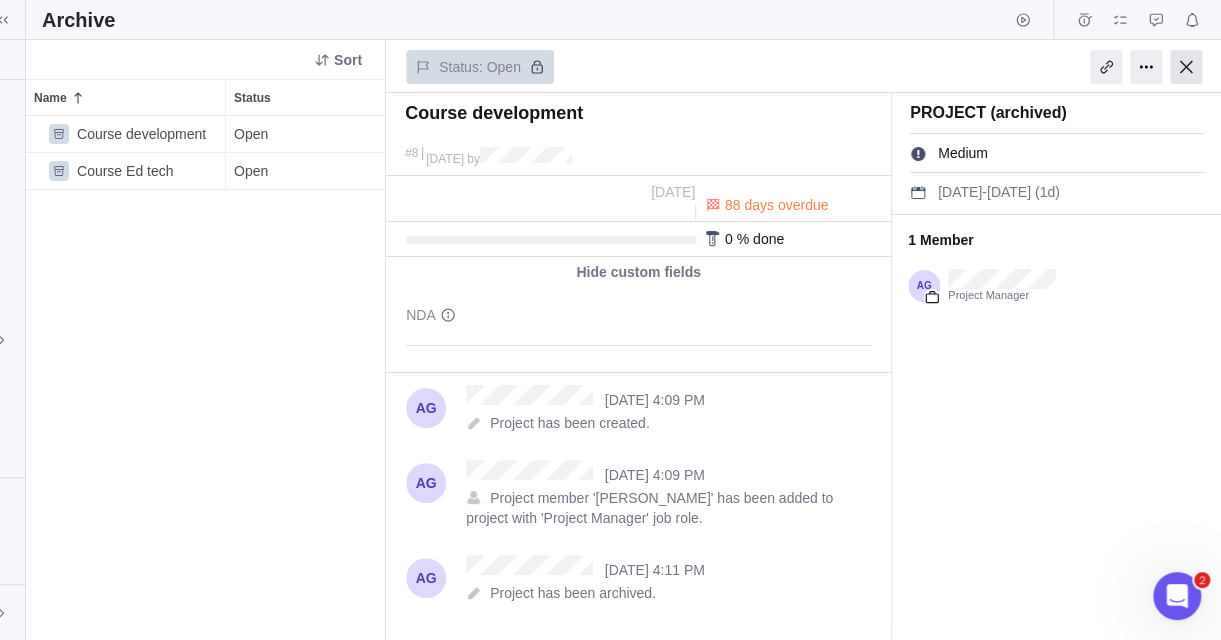 click at bounding box center (1186, 67) 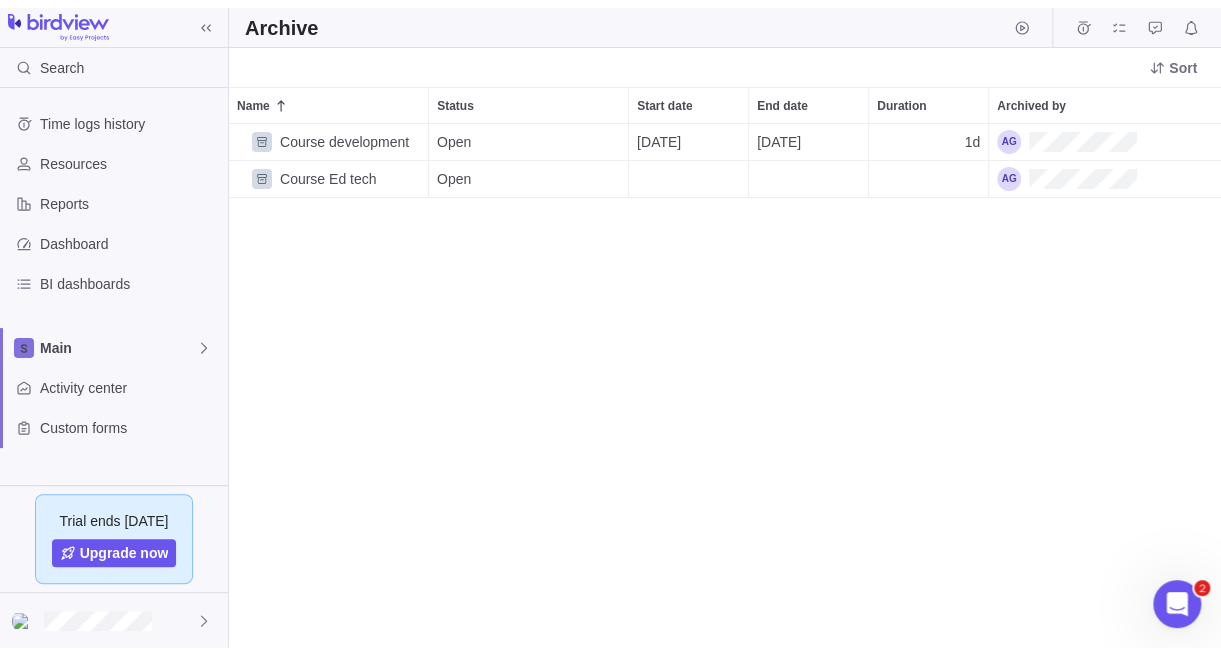 scroll, scrollTop: 0, scrollLeft: 0, axis: both 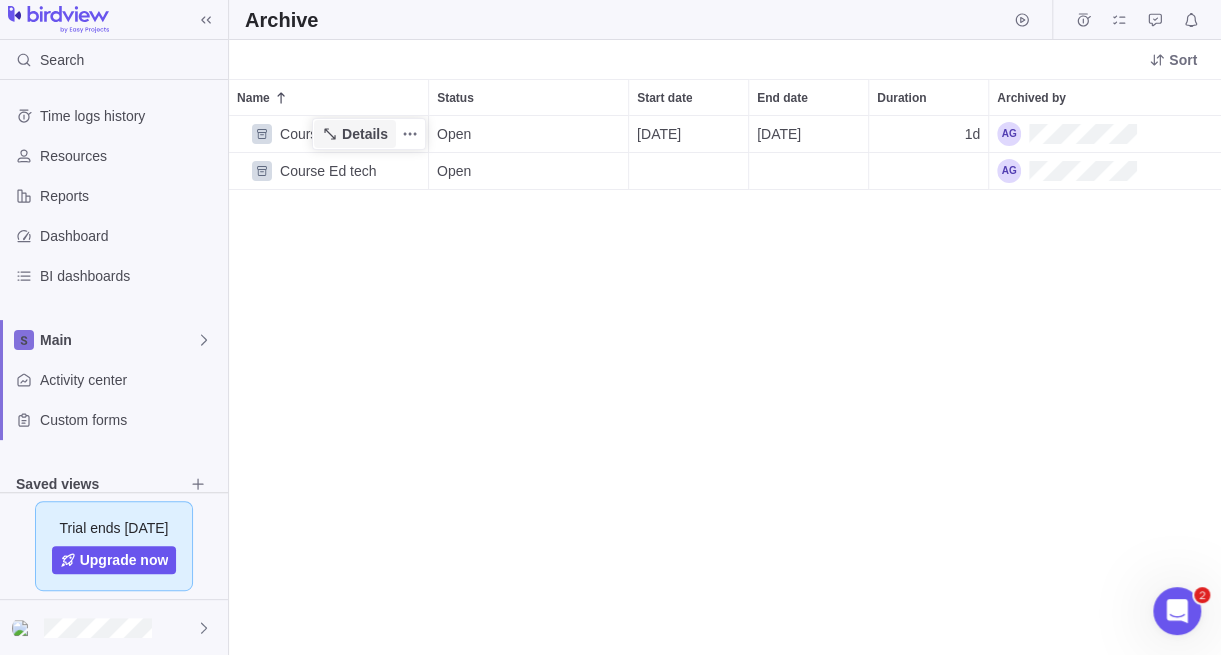 click on "Details" at bounding box center (355, 134) 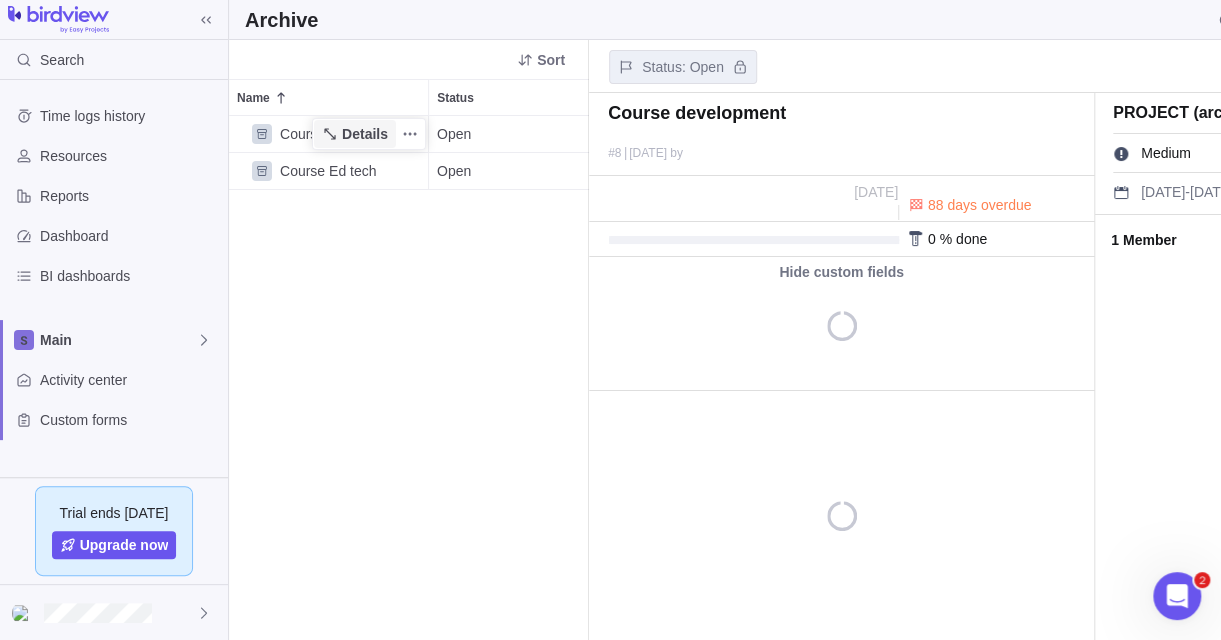 scroll, scrollTop: 508, scrollLeft: 344, axis: both 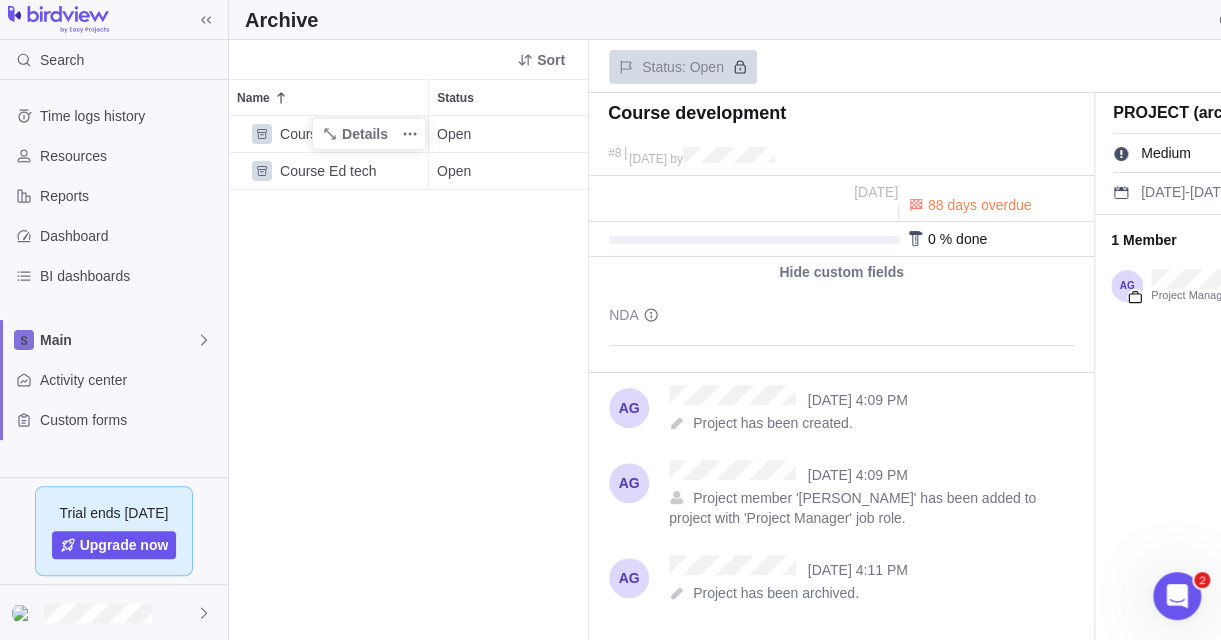 click on "Course development" at bounding box center (344, 134) 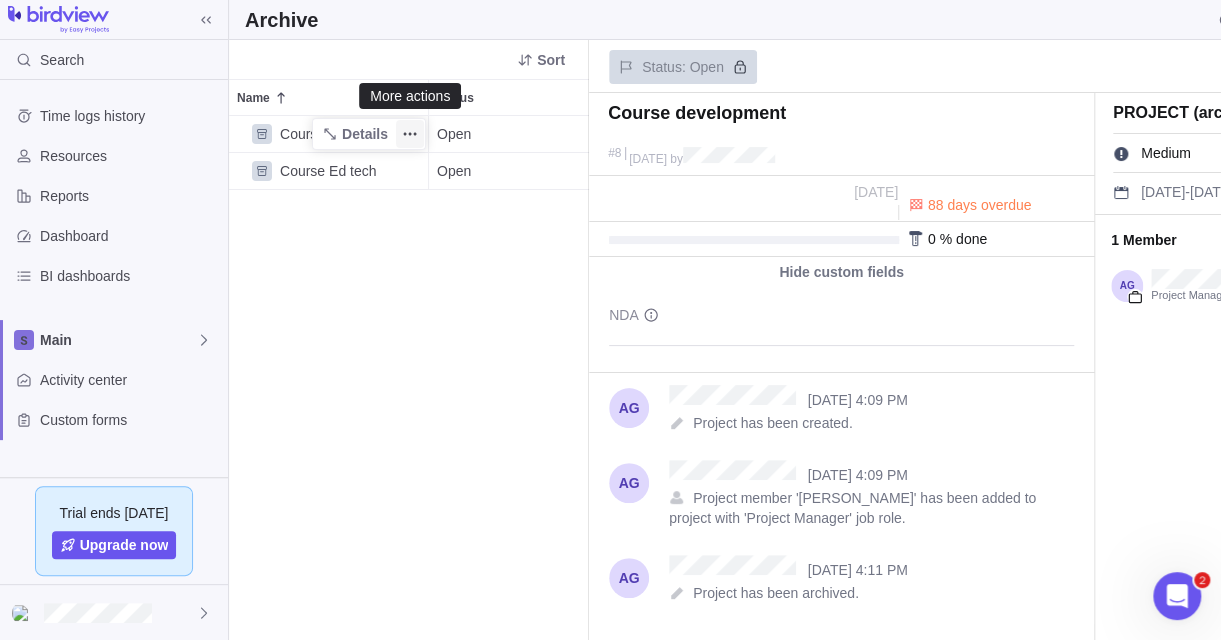 click 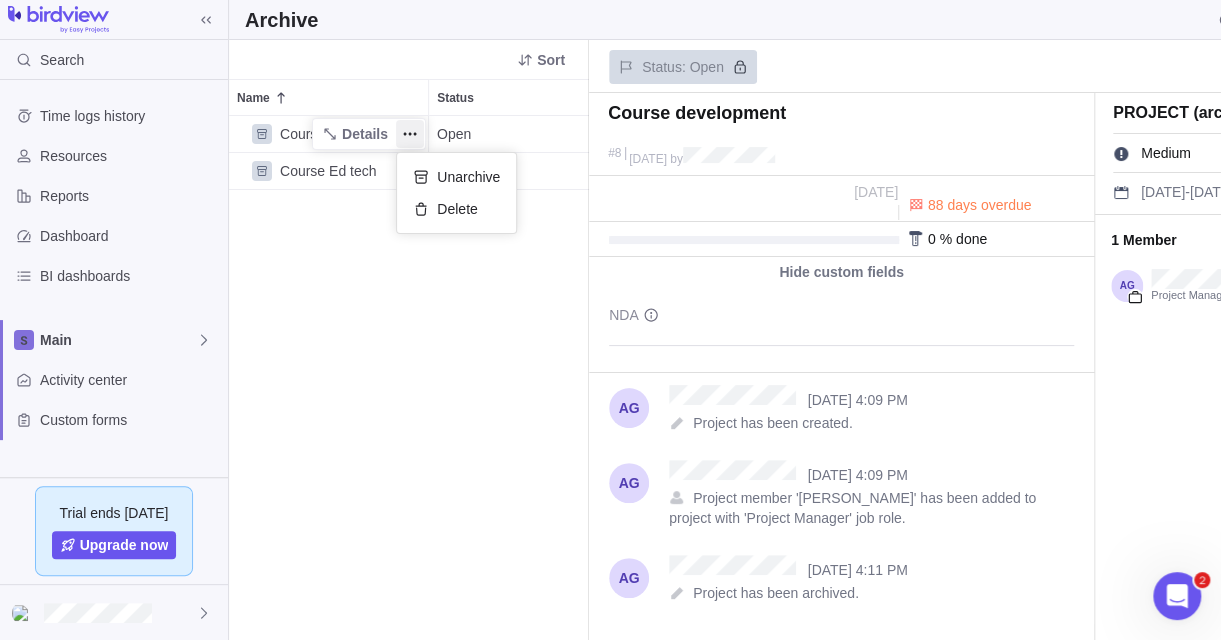 click on "Course development Details Open [DATE] [DATE] 1d [DATE] Course Ed tech Details Open [DATE]" at bounding box center [409, 378] 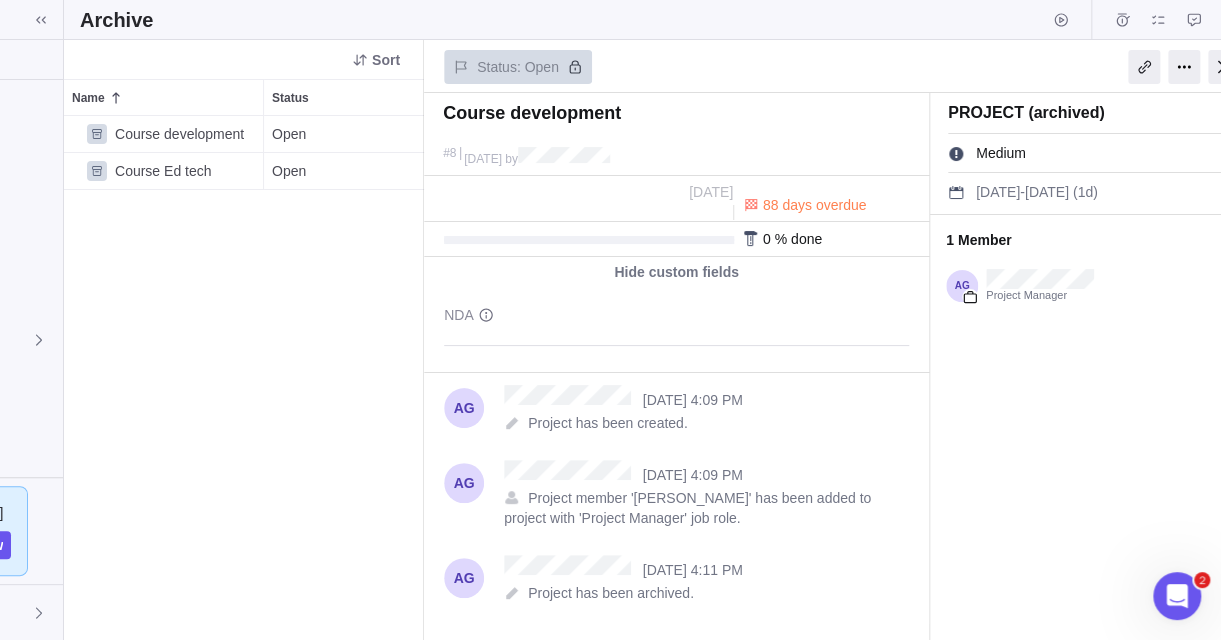 scroll, scrollTop: 0, scrollLeft: 203, axis: horizontal 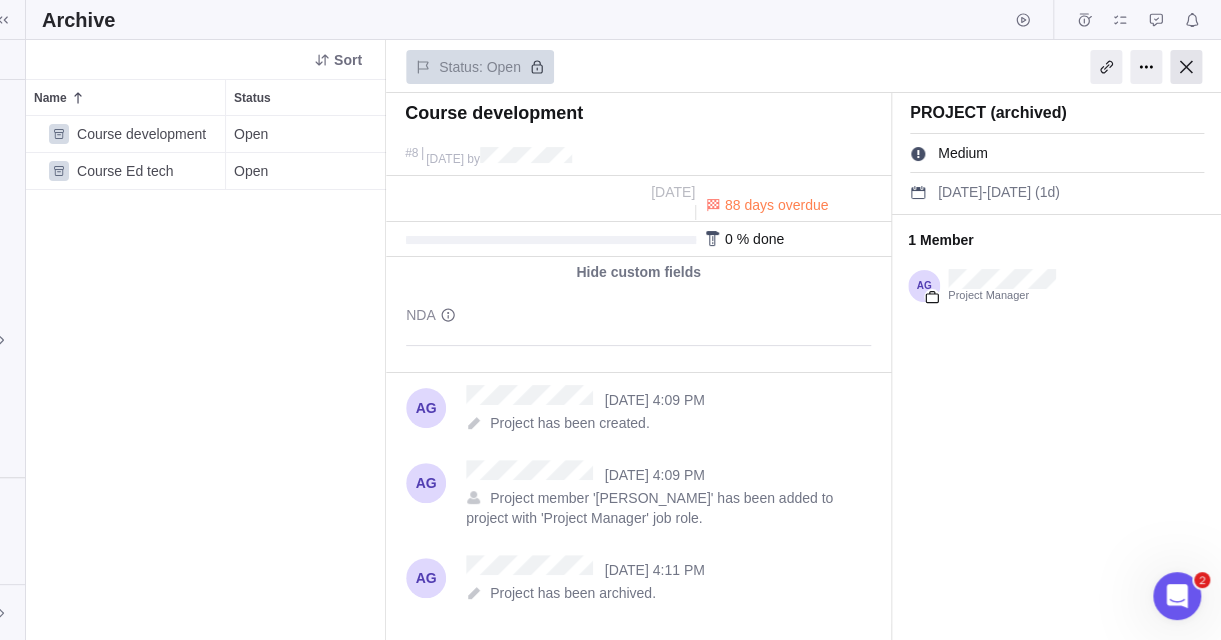 click at bounding box center (1186, 67) 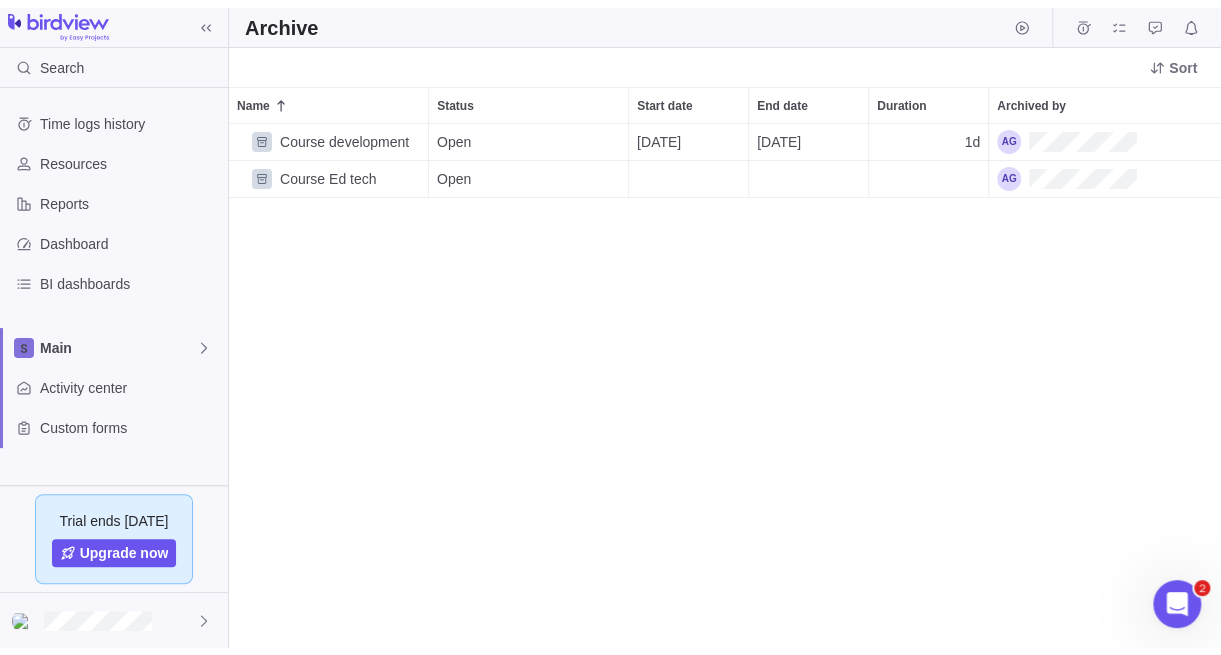 scroll, scrollTop: 0, scrollLeft: 0, axis: both 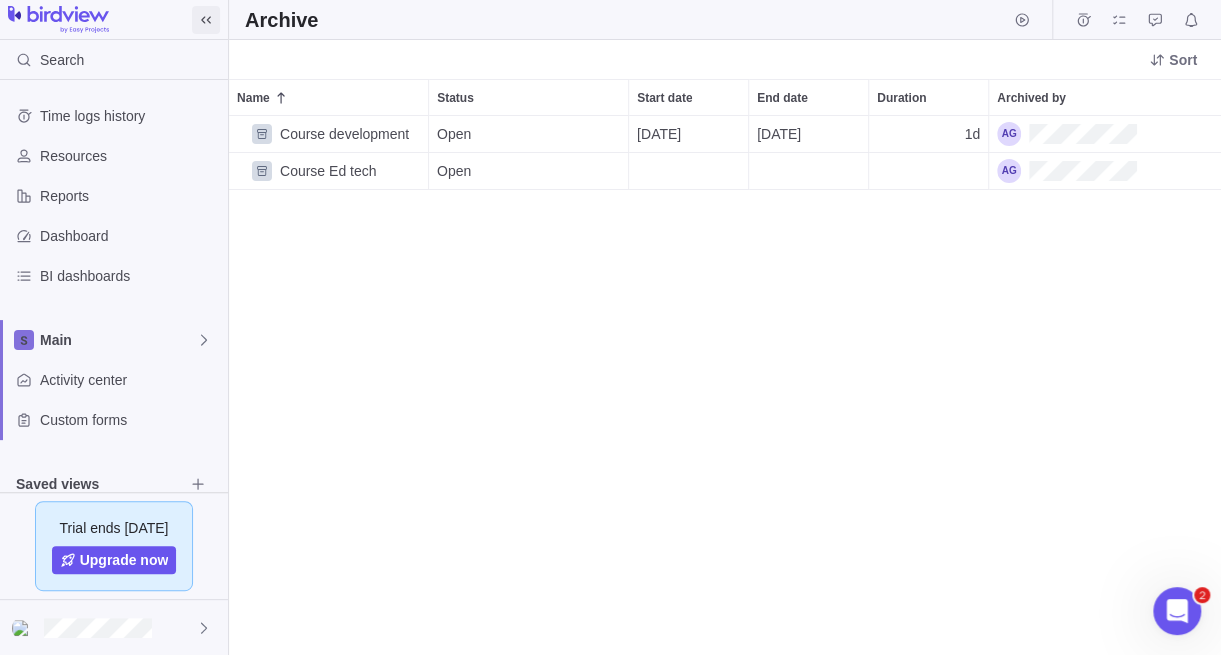 click 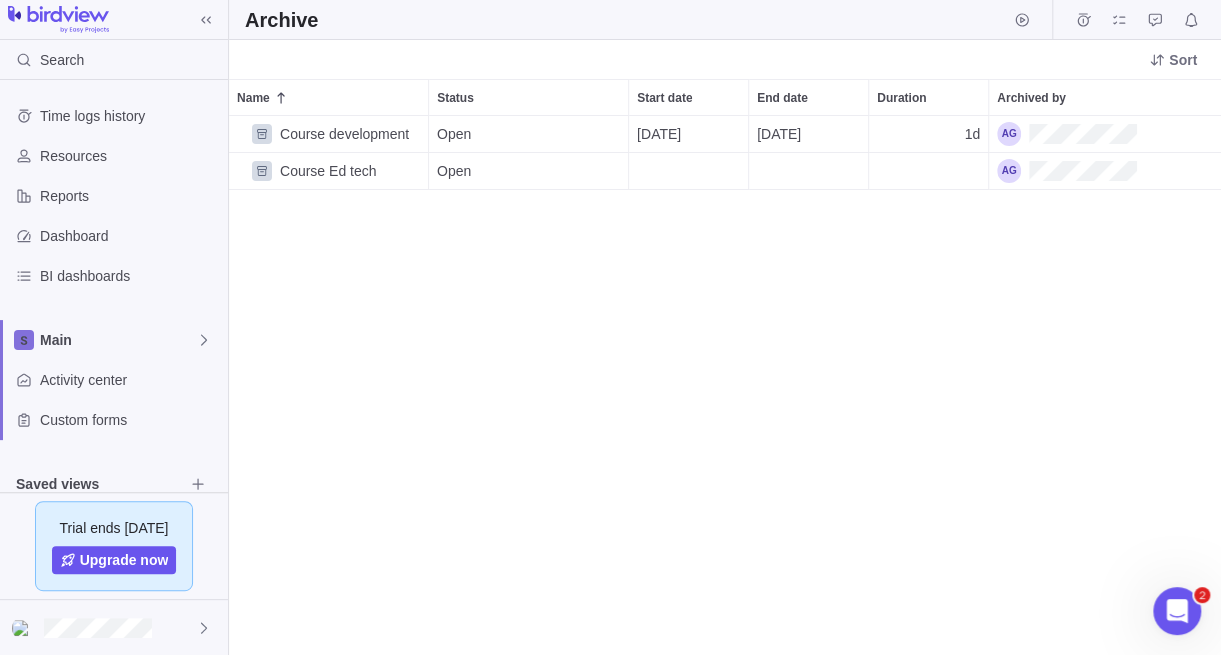 scroll, scrollTop: 15, scrollLeft: 15, axis: both 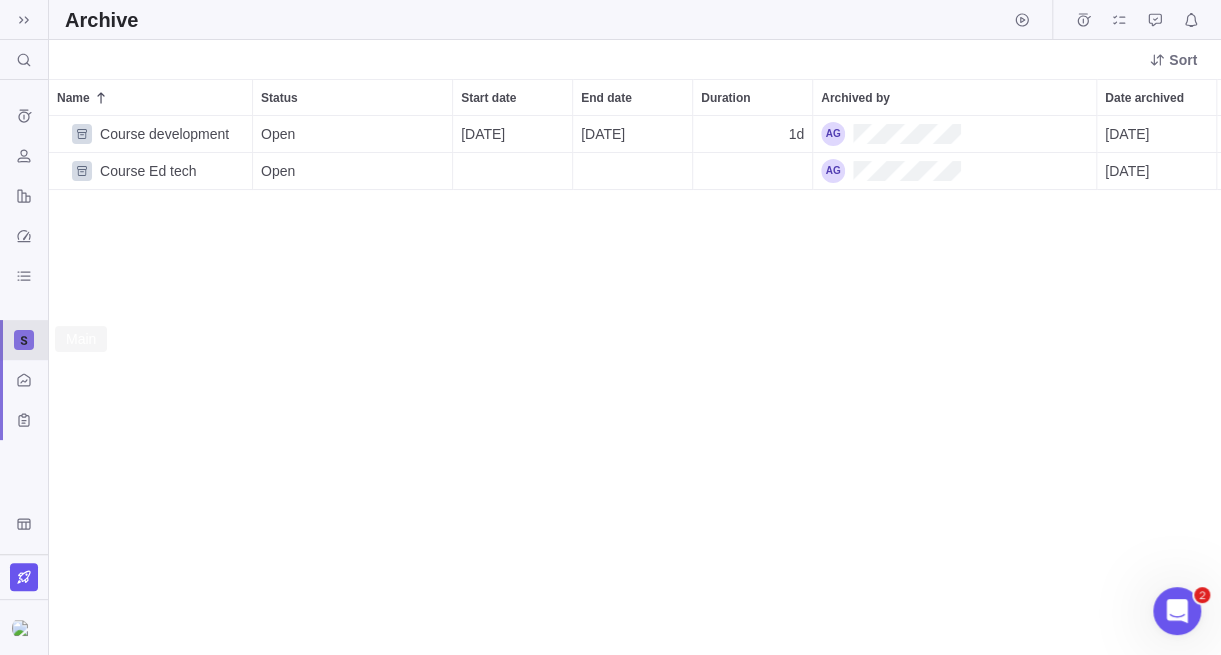 click 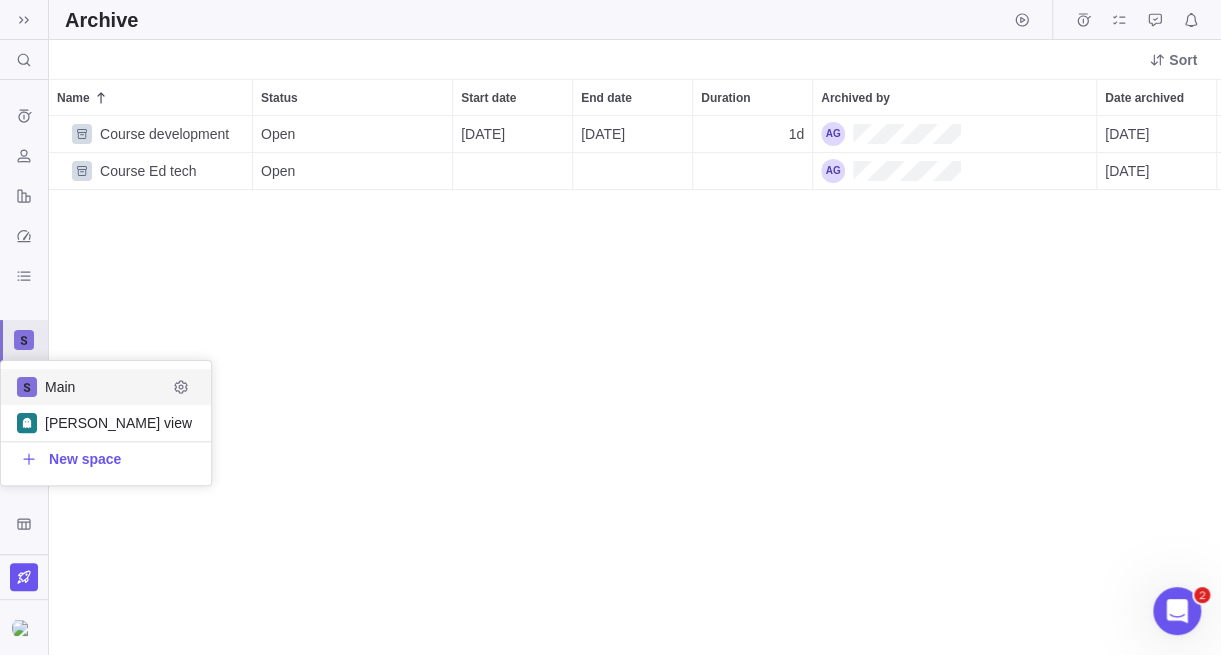 scroll, scrollTop: 16, scrollLeft: 15, axis: both 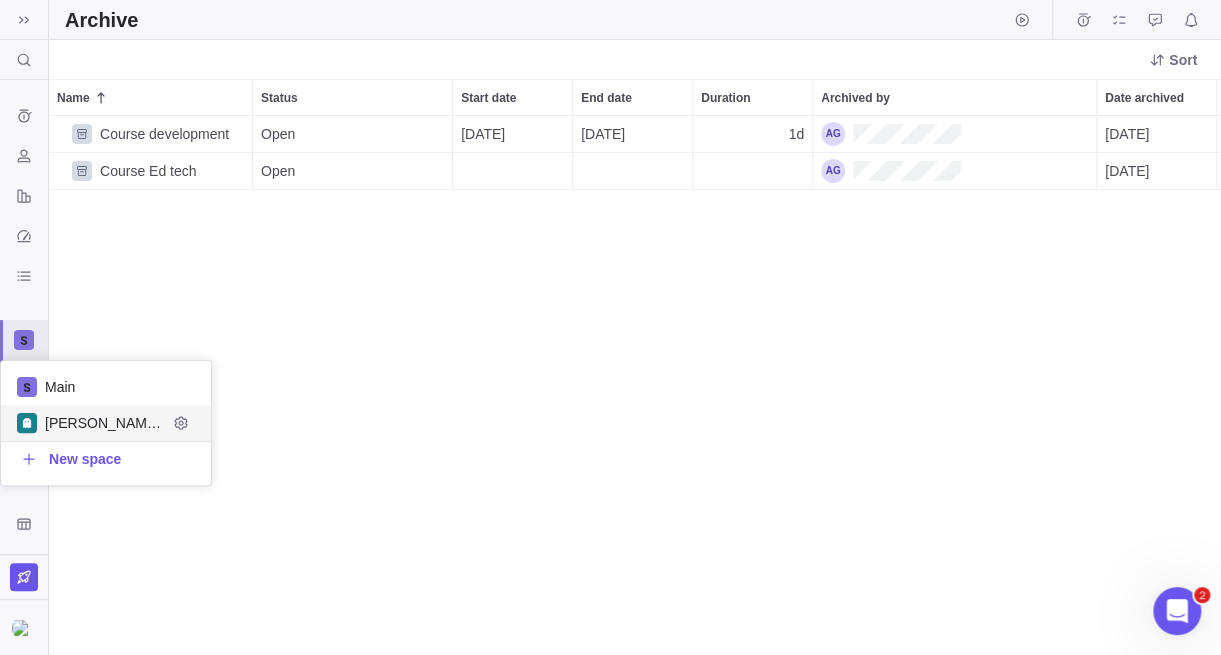 click on "[PERSON_NAME] view" at bounding box center [106, 423] 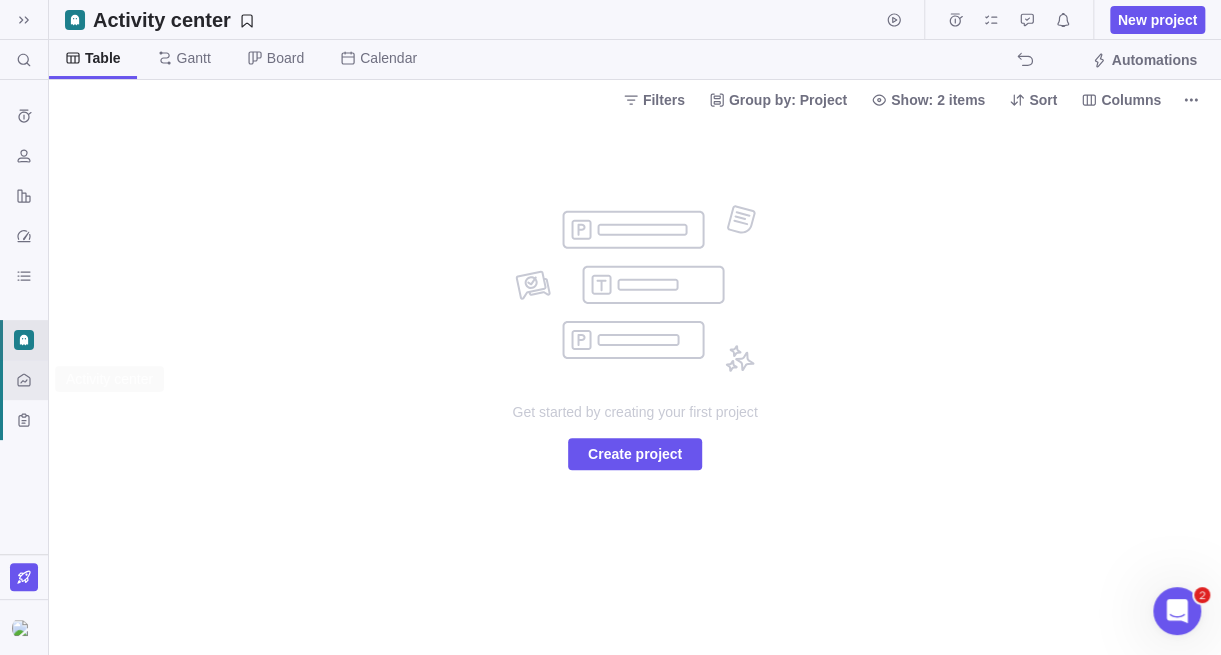 click 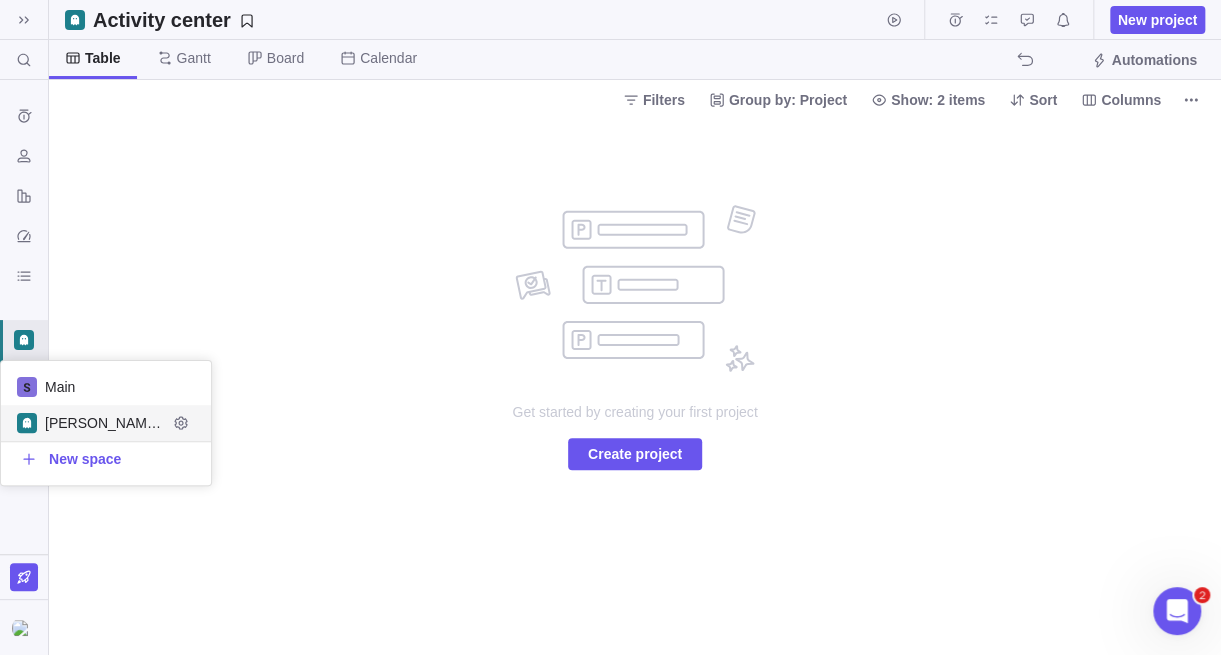 click on "Main" at bounding box center (120, 387) 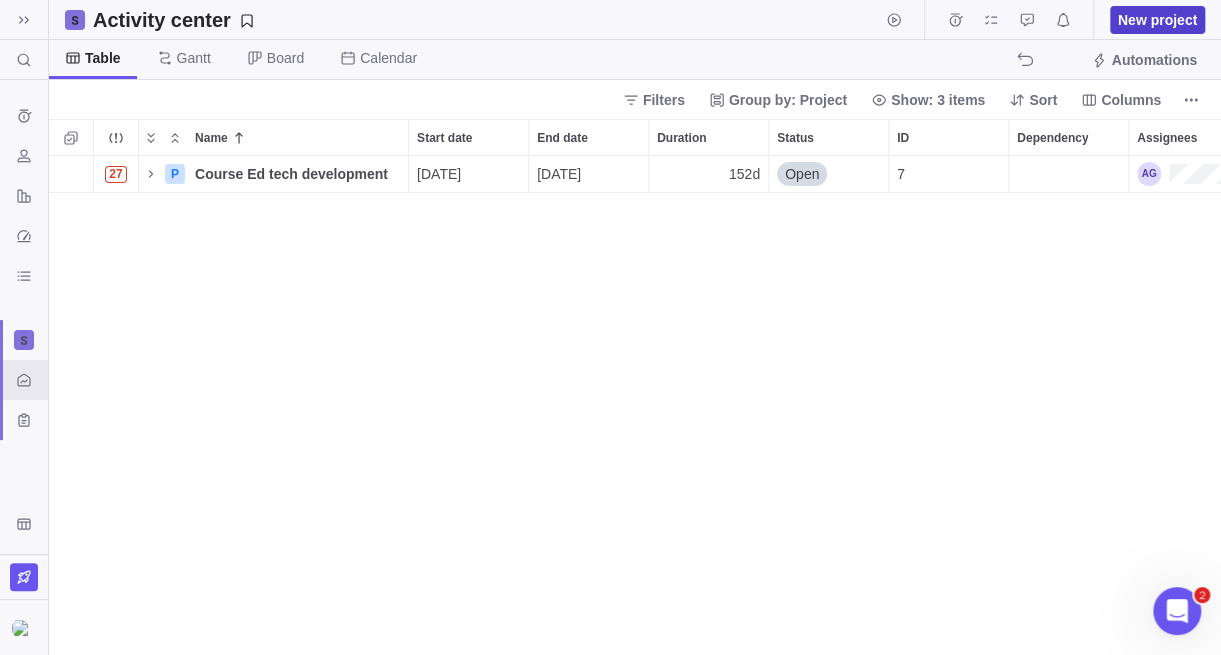 click on "New project" at bounding box center (1157, 20) 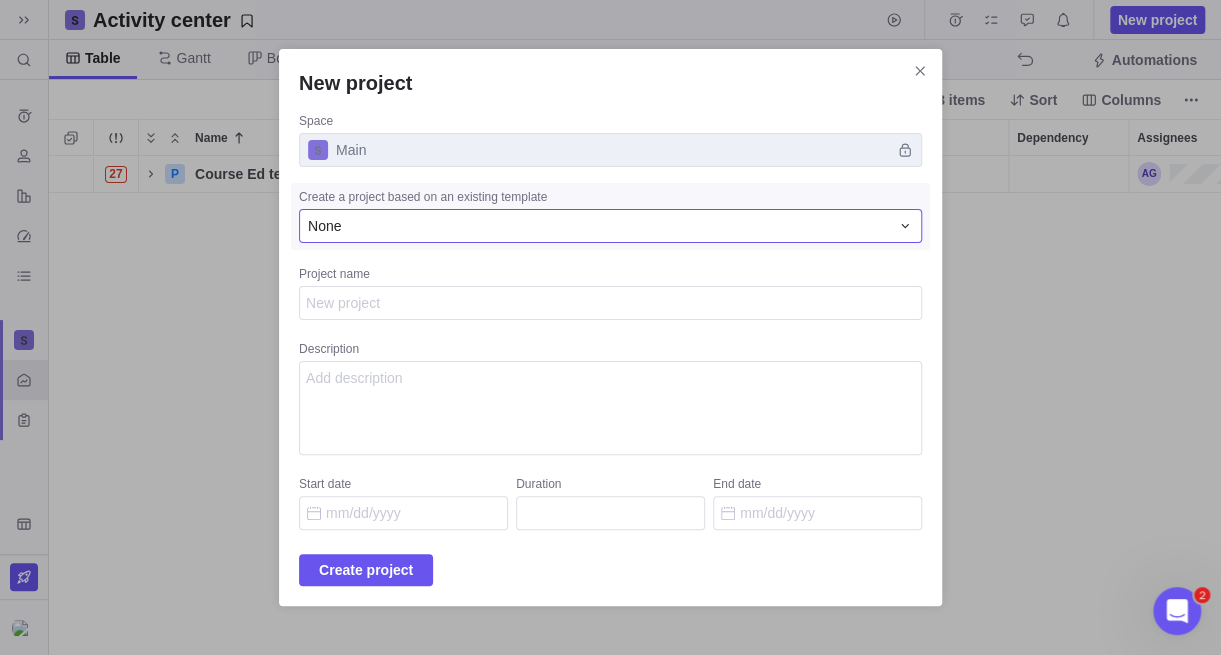 click on "None" at bounding box center (598, 226) 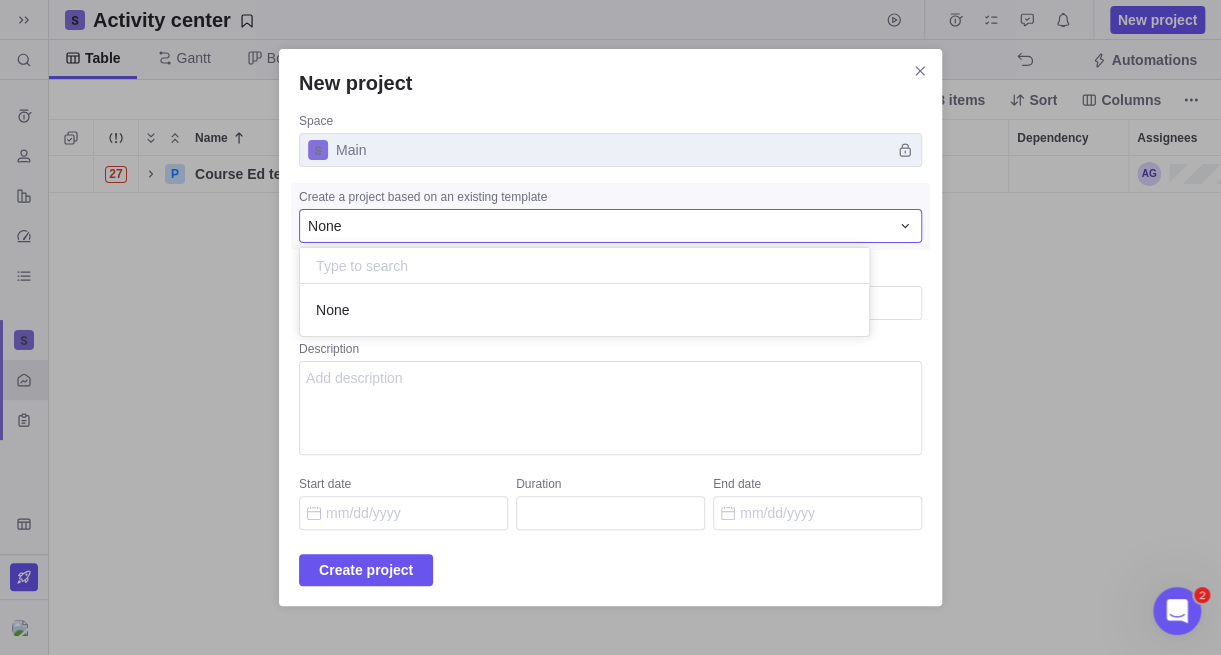 click on "None" at bounding box center (598, 226) 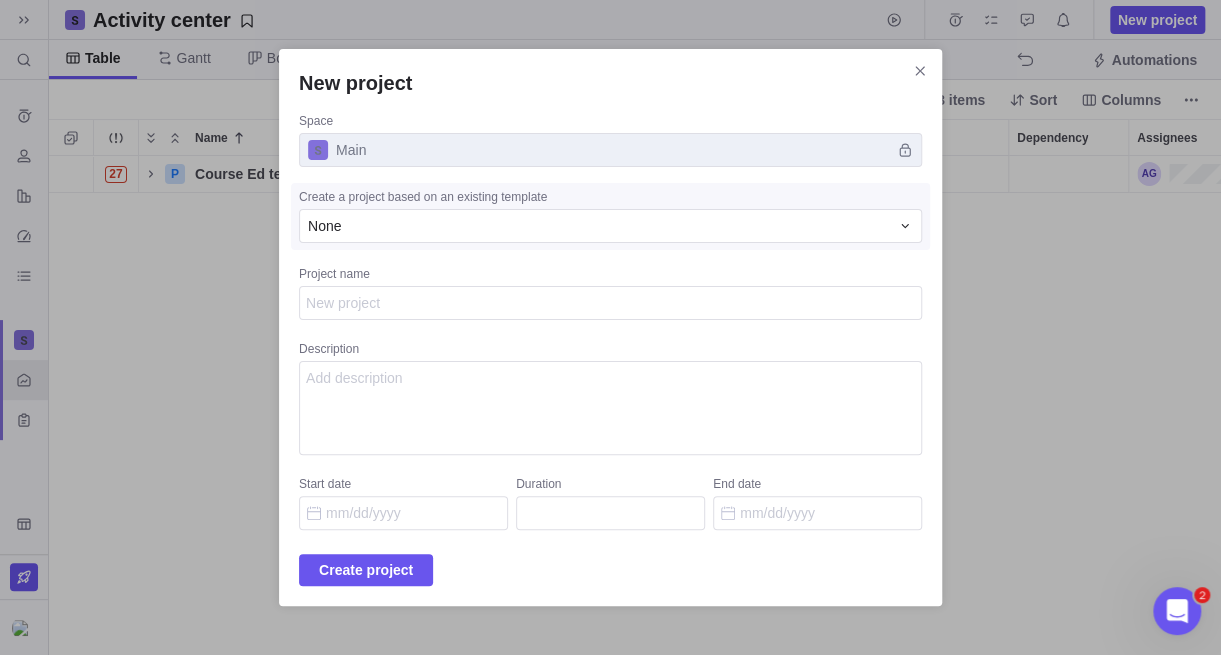 click on "Main" at bounding box center [610, 150] 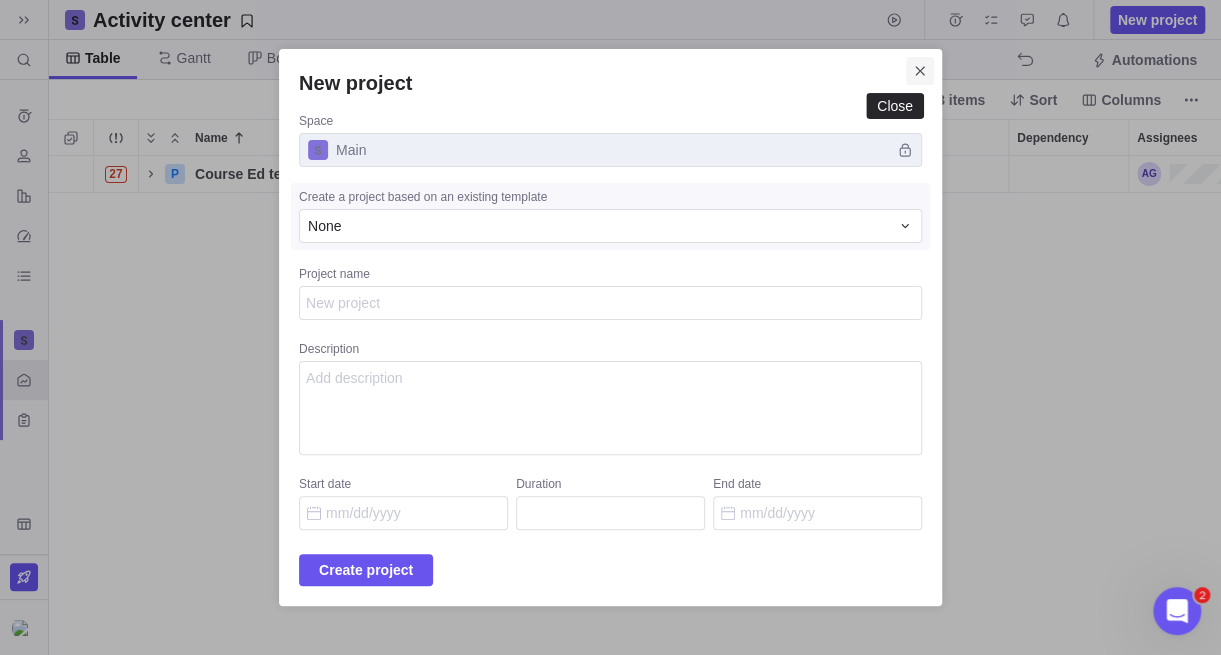 click 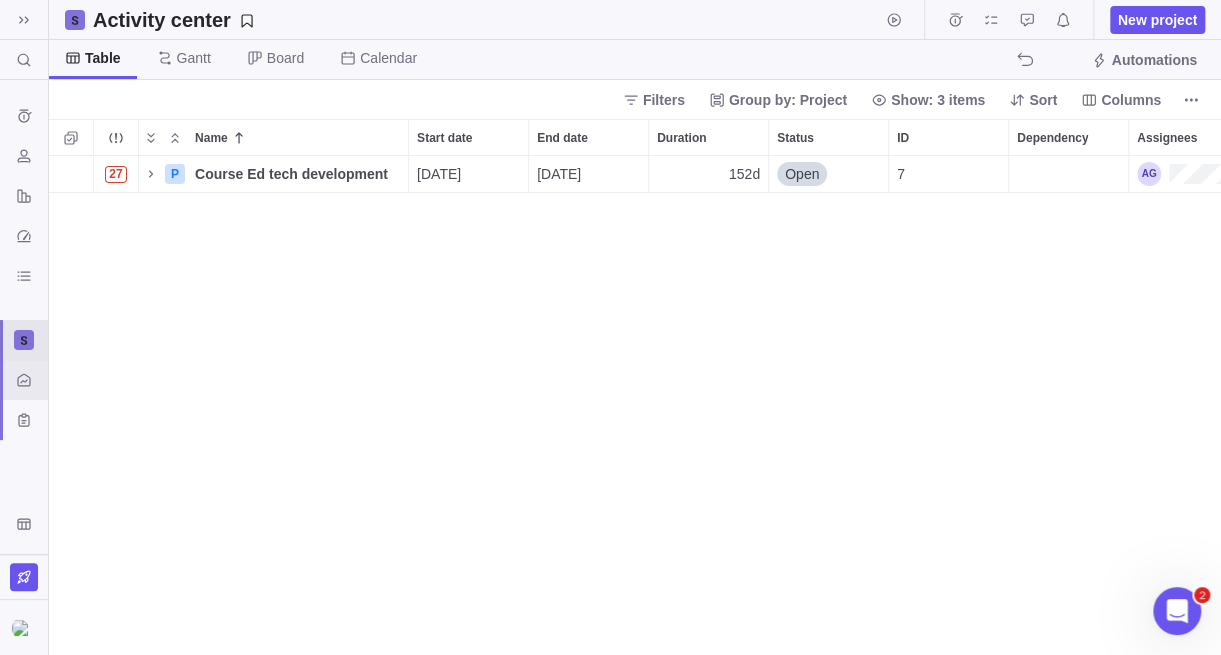 click 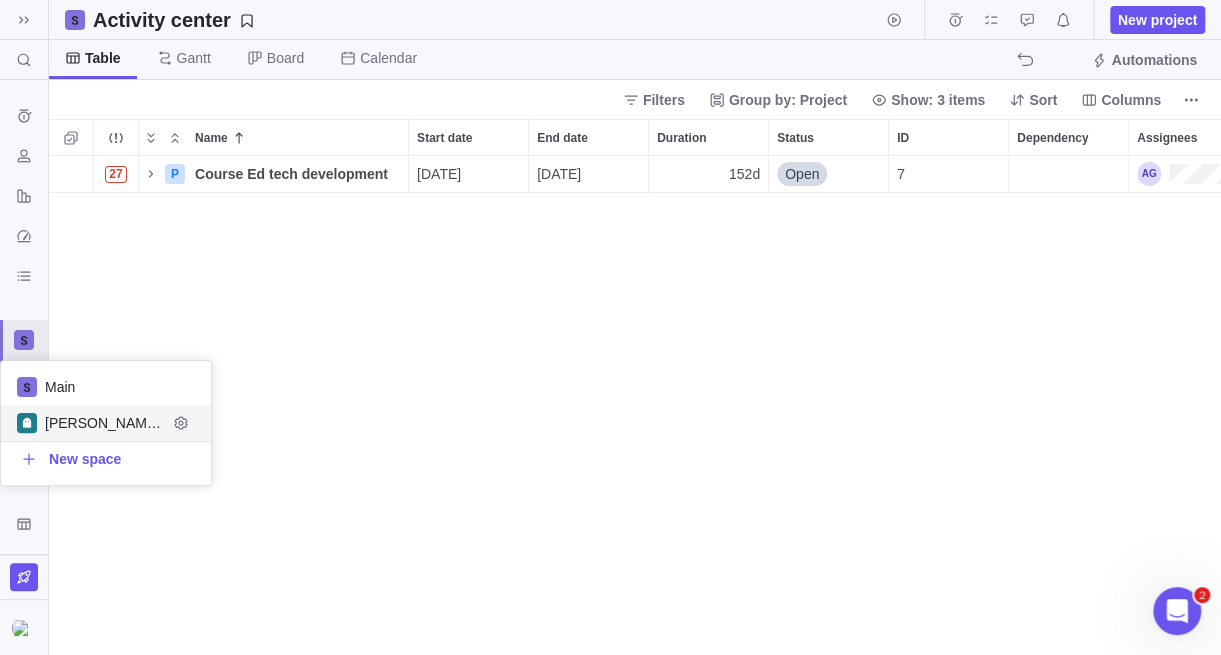 click on "[PERSON_NAME] view" at bounding box center [106, 423] 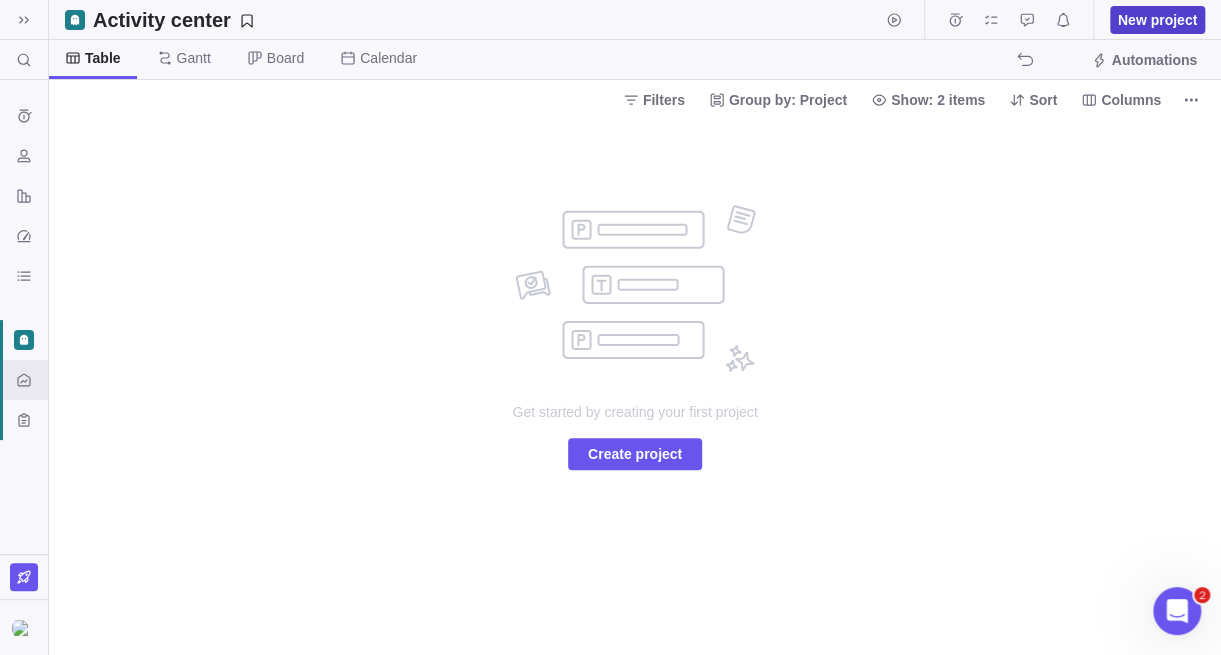 click on "New project" at bounding box center (1157, 20) 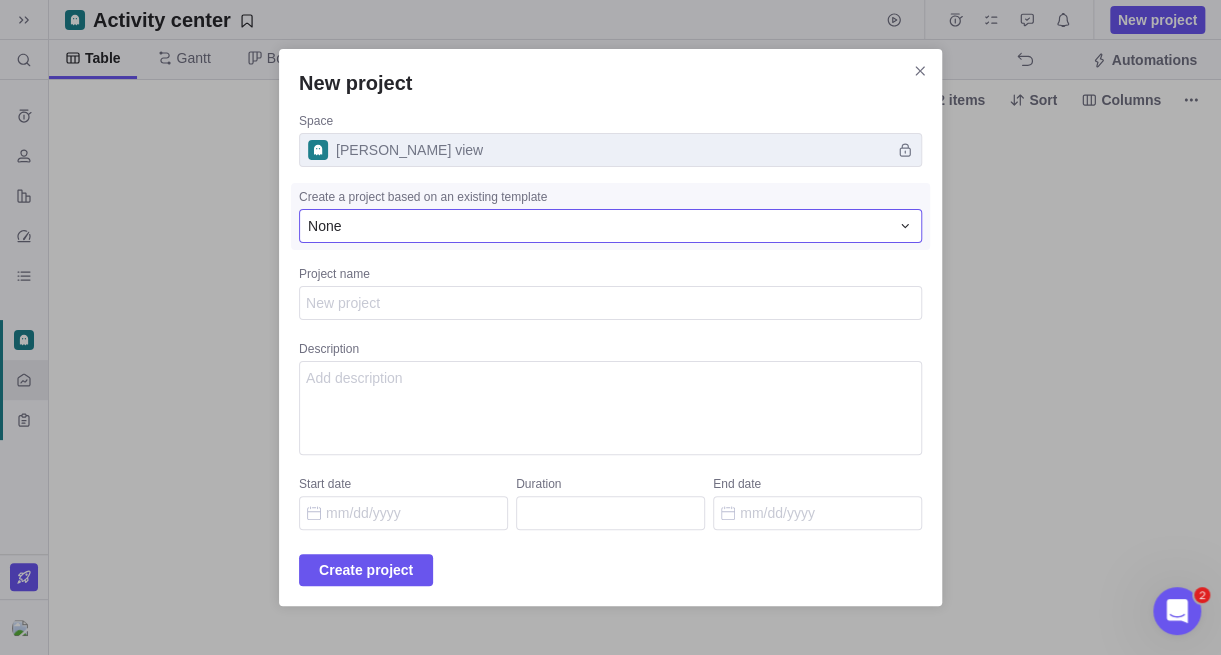 click on "None" at bounding box center [598, 226] 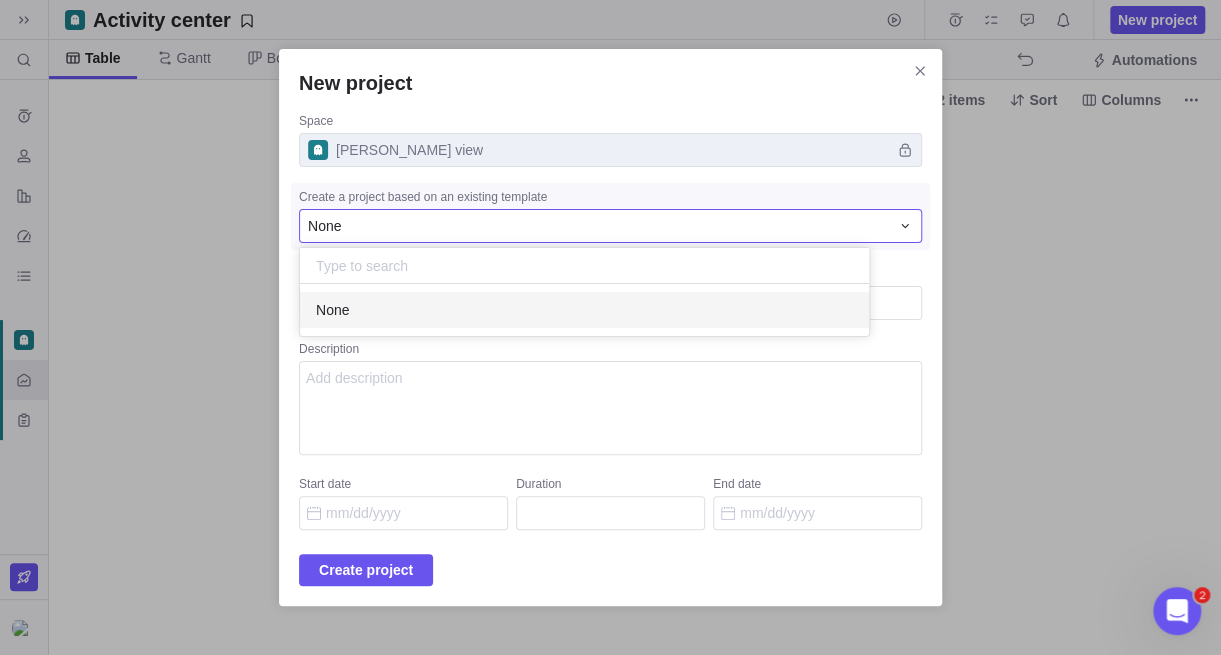 click on "New project Space [PERSON_NAME] view Create a project based on an existing template None None Project name Description Start date Duration End date Create project" at bounding box center [610, 327] 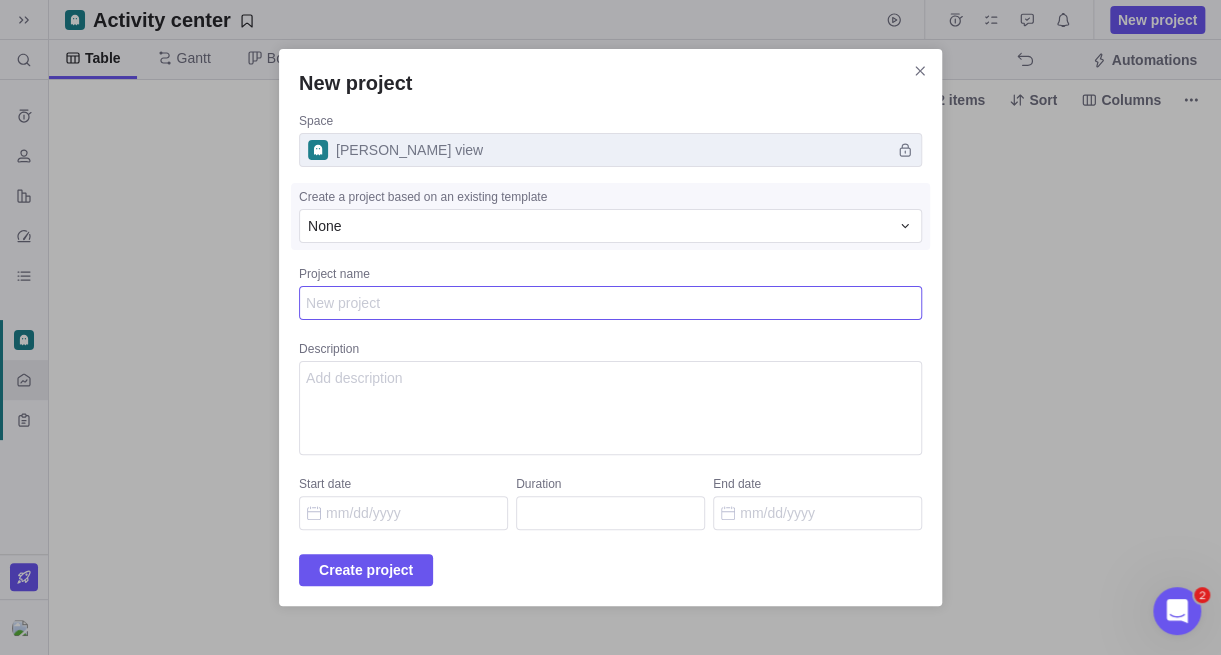 click on "Project name" at bounding box center (610, 303) 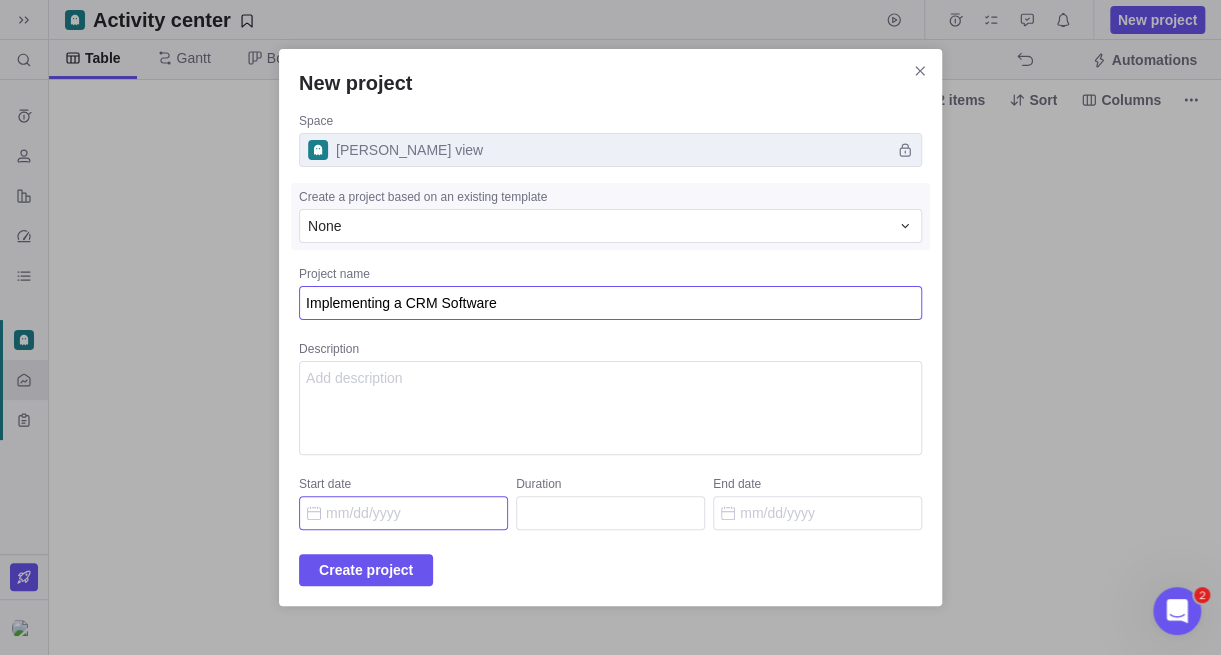 type on "Implementing a CRM Software" 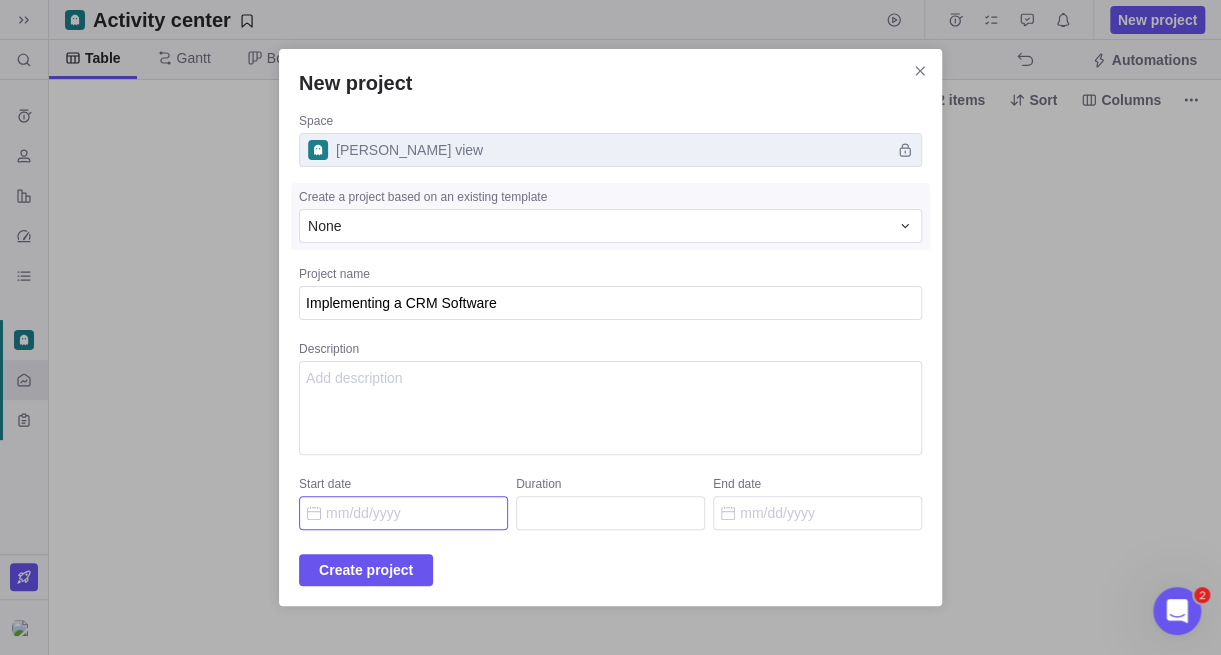 click on "Start date" at bounding box center [403, 513] 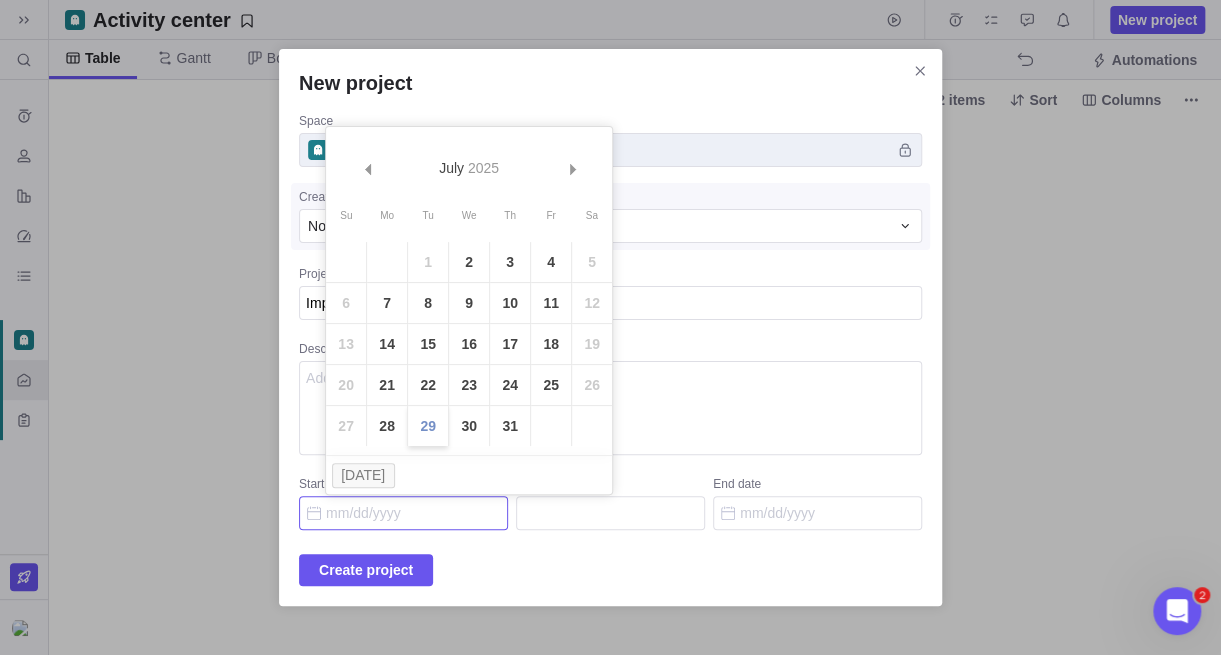 click on "29" at bounding box center [428, 426] 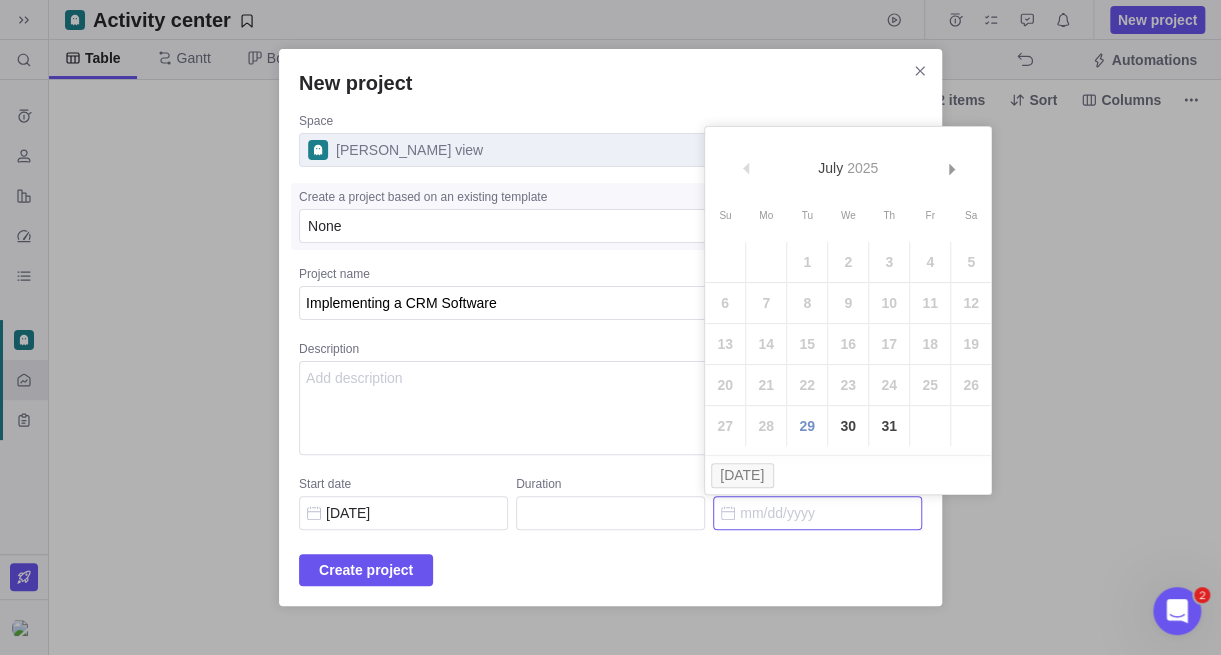 click on "End date" at bounding box center [817, 513] 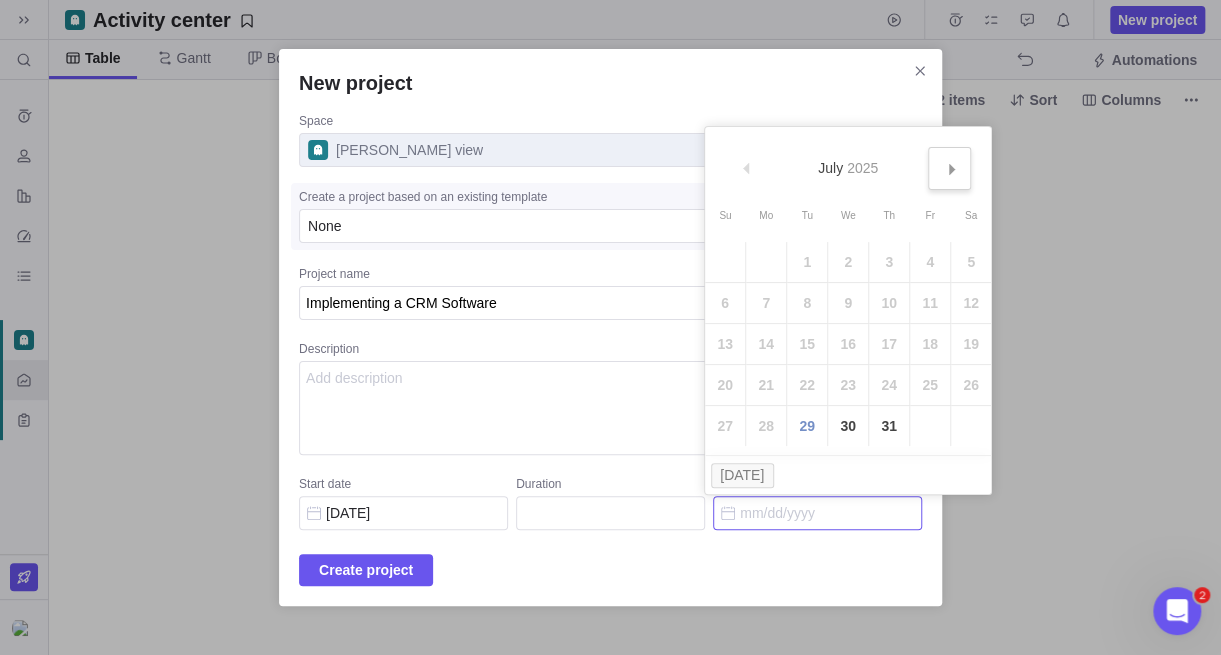 click on "Next" at bounding box center (949, 168) 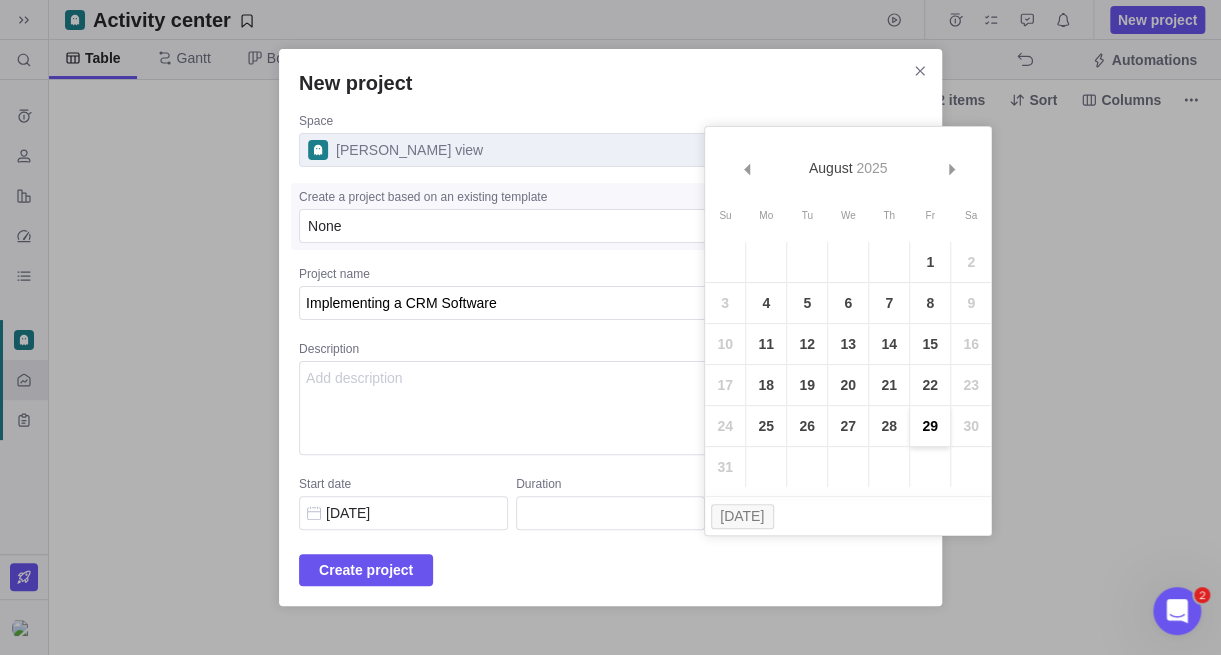 click on "29" at bounding box center (930, 426) 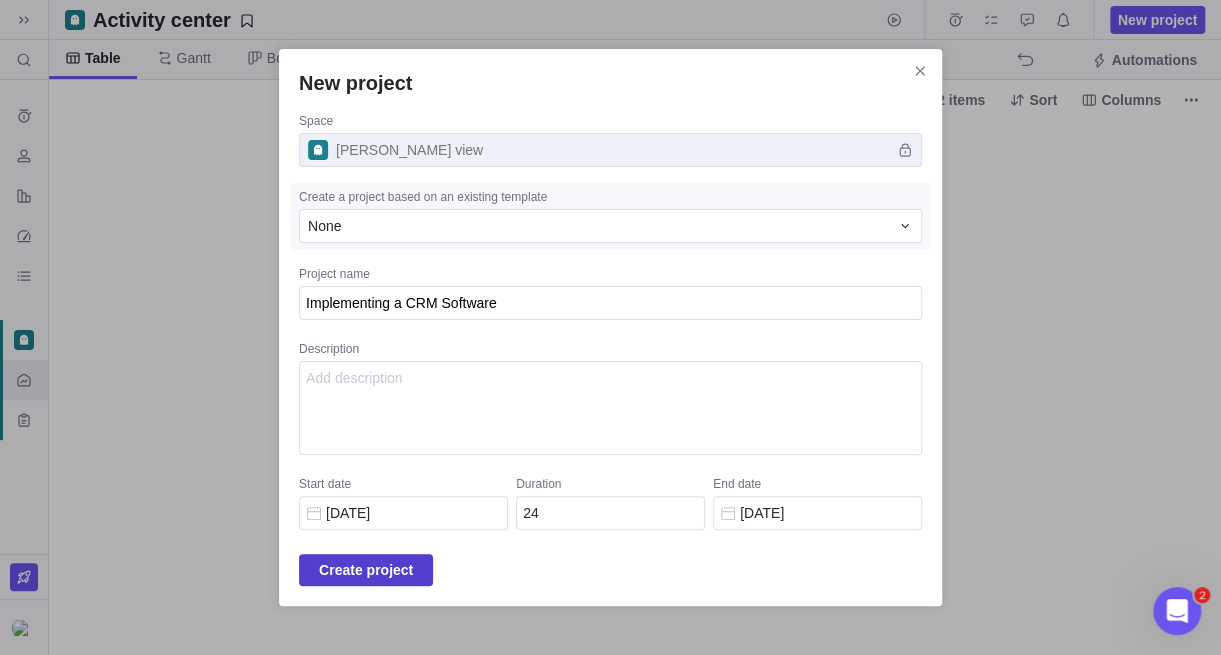 click on "Create project" at bounding box center [366, 570] 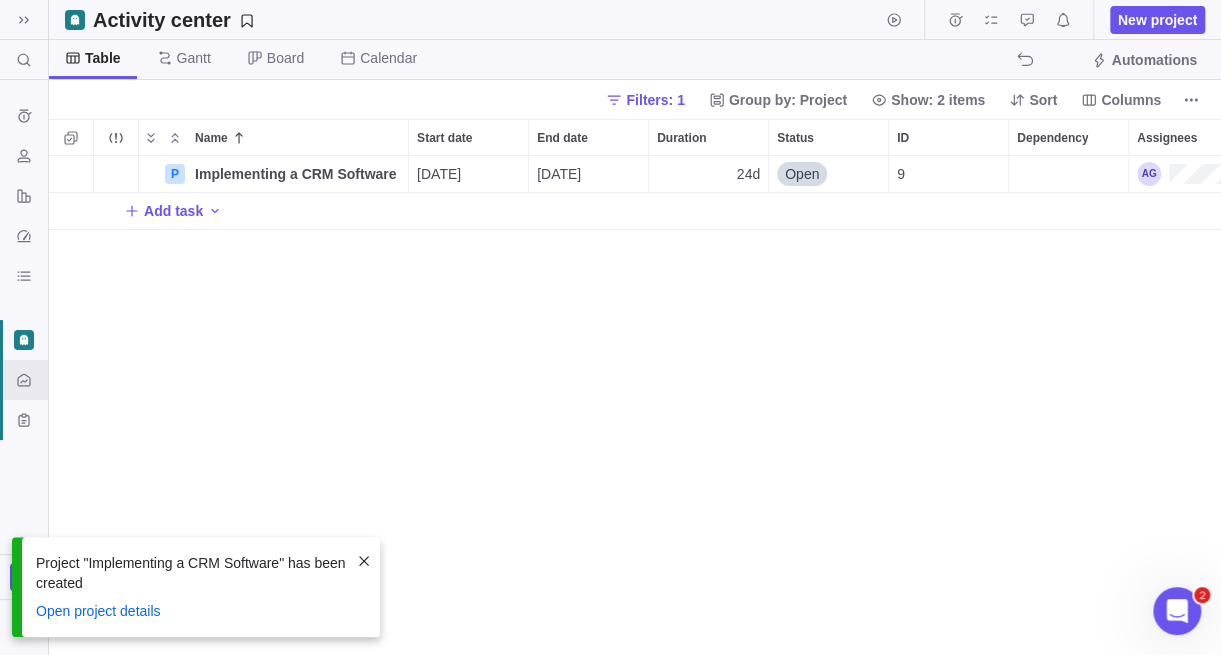 scroll, scrollTop: 15, scrollLeft: 15, axis: both 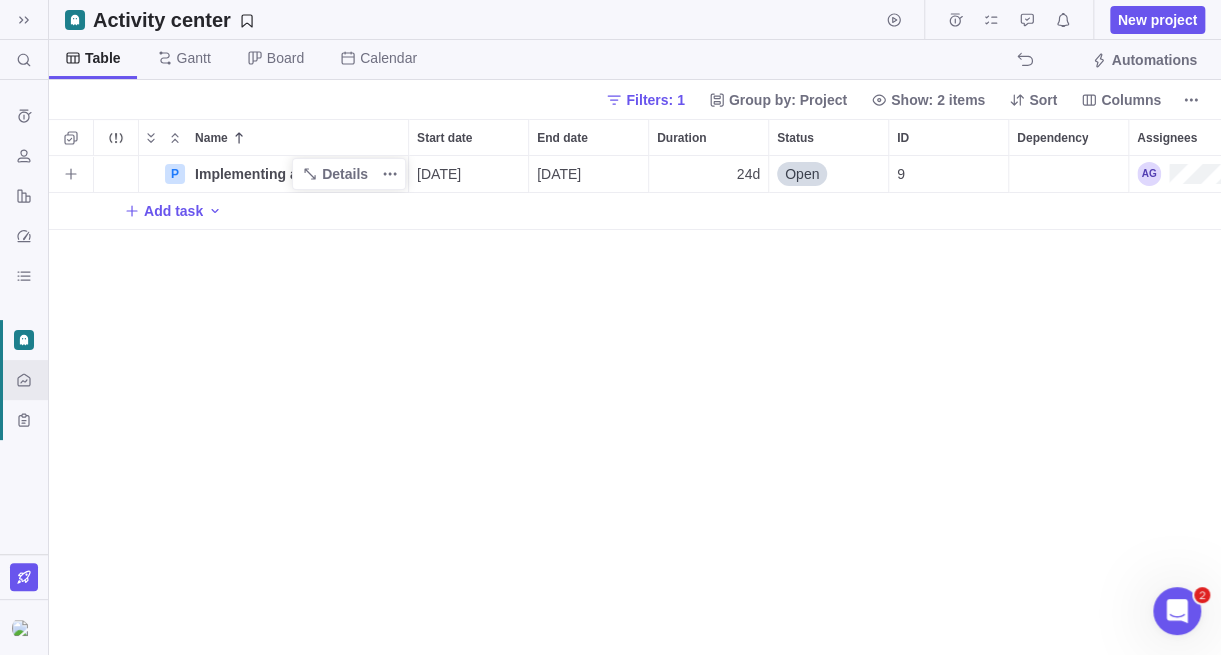 click on "Implementing a CRM Software" at bounding box center [295, 174] 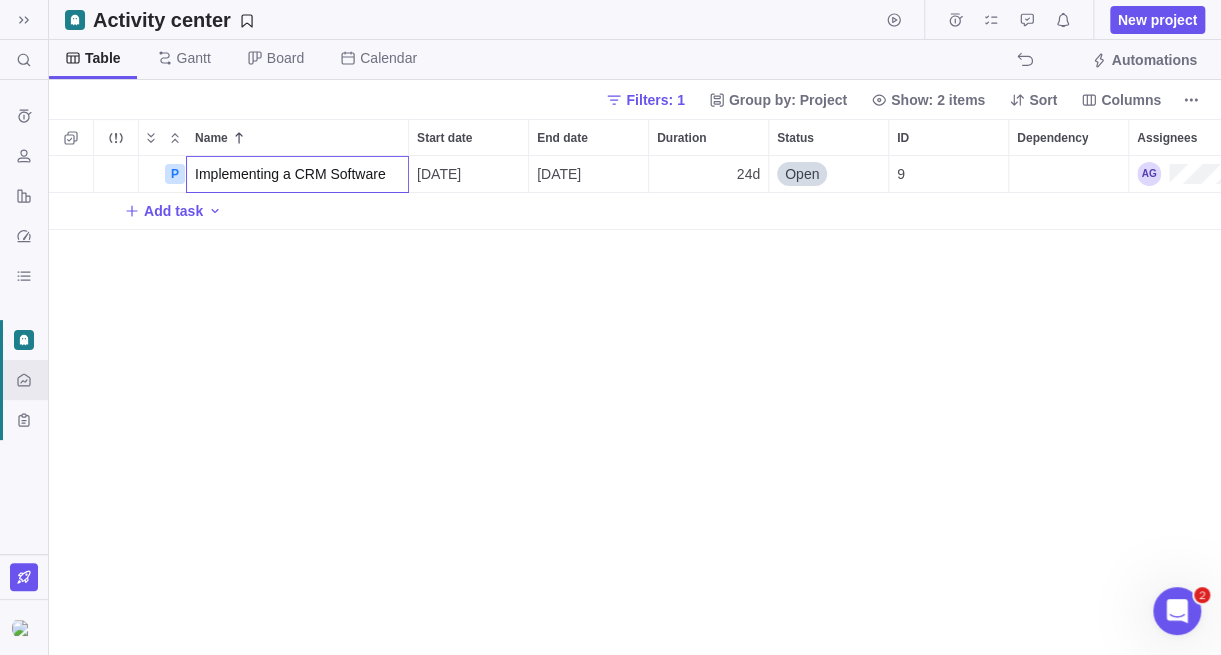 drag, startPoint x: 311, startPoint y: 275, endPoint x: 300, endPoint y: 260, distance: 18.601076 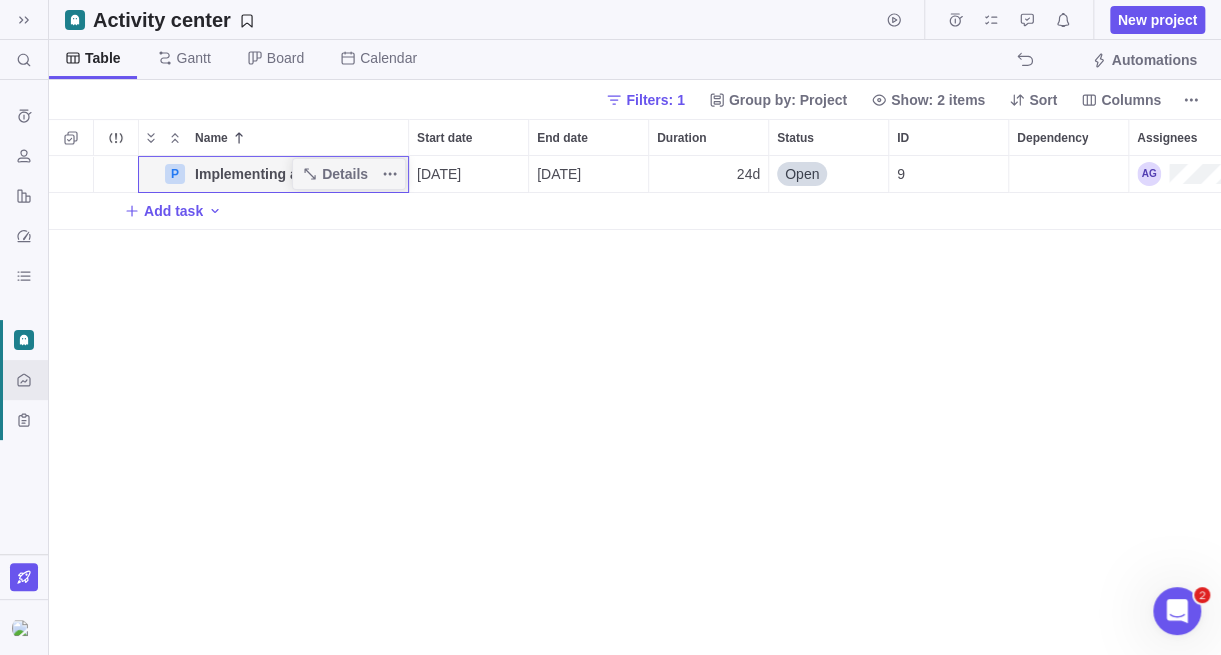 click on "Add task" at bounding box center (173, 211) 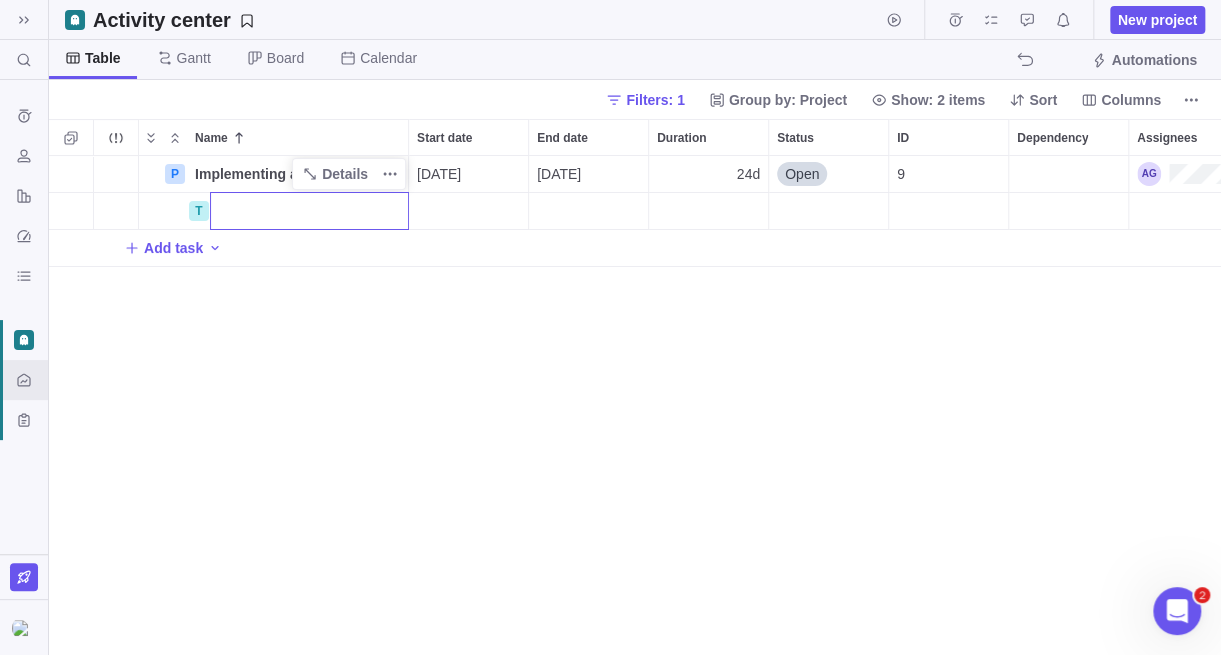 click at bounding box center (309, 211) 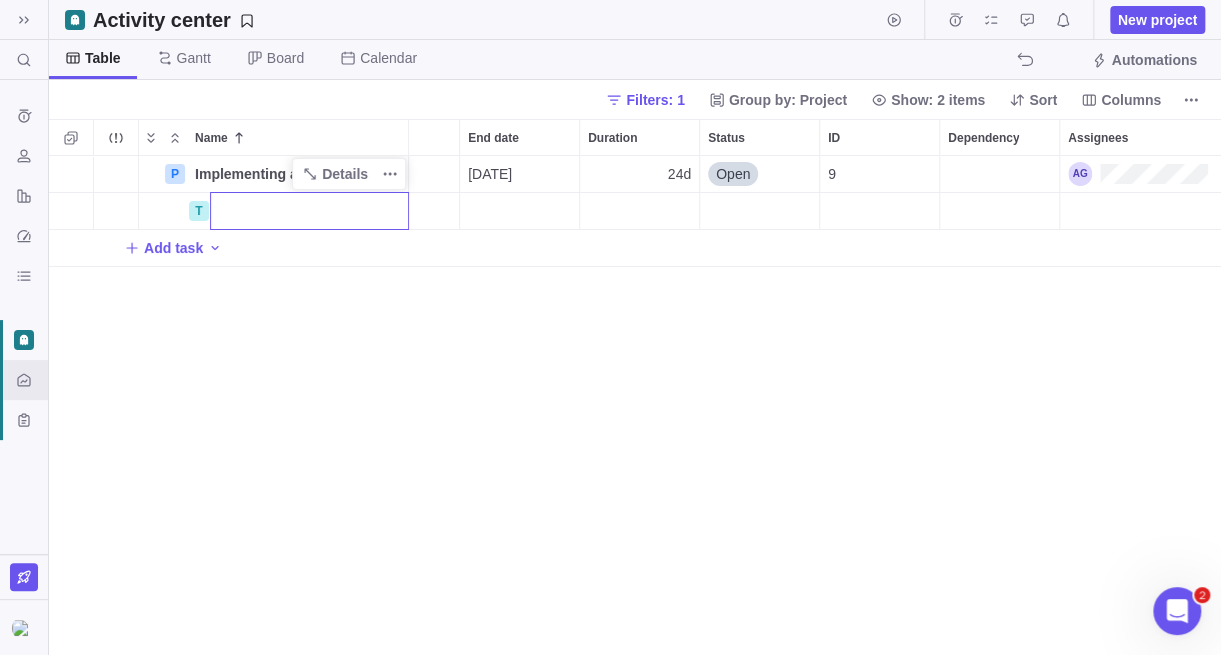 scroll, scrollTop: 0, scrollLeft: 88, axis: horizontal 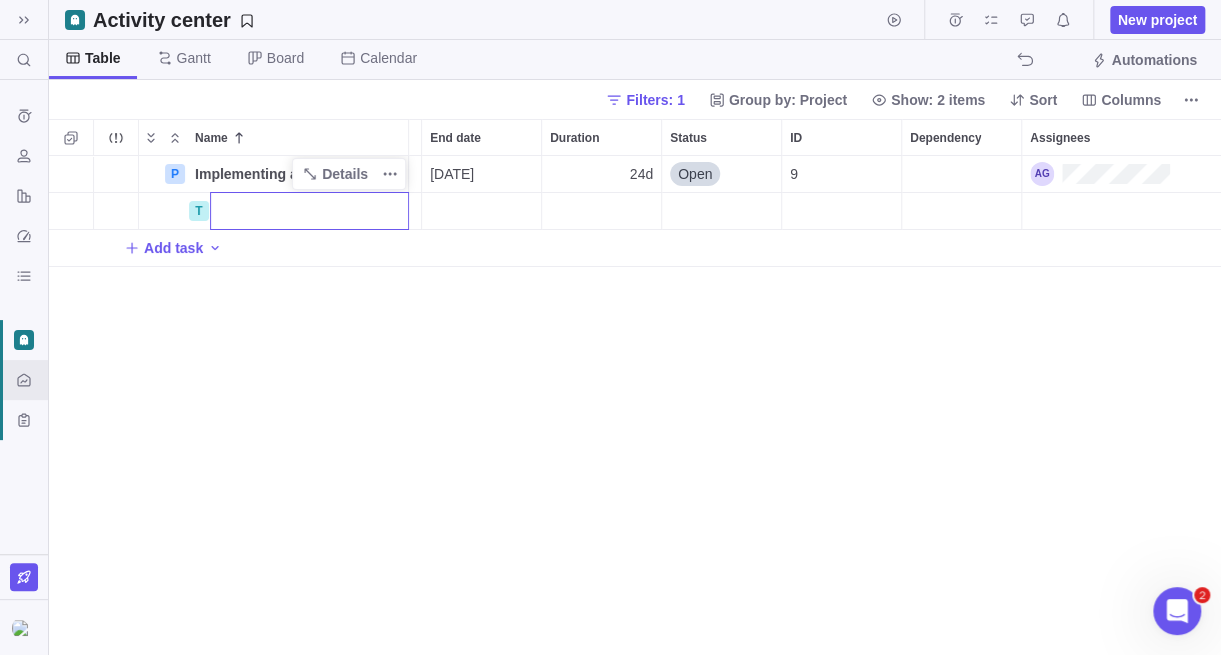 paste on "Discovery & Requirement Gathering" 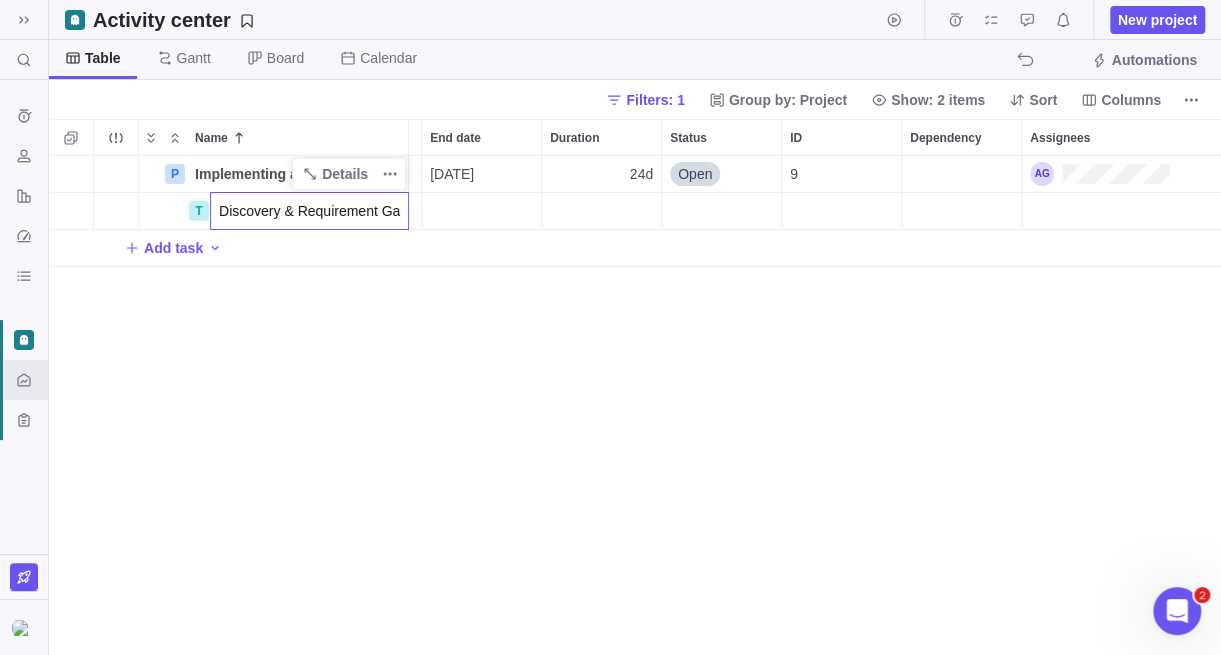 scroll, scrollTop: 0, scrollLeft: 40, axis: horizontal 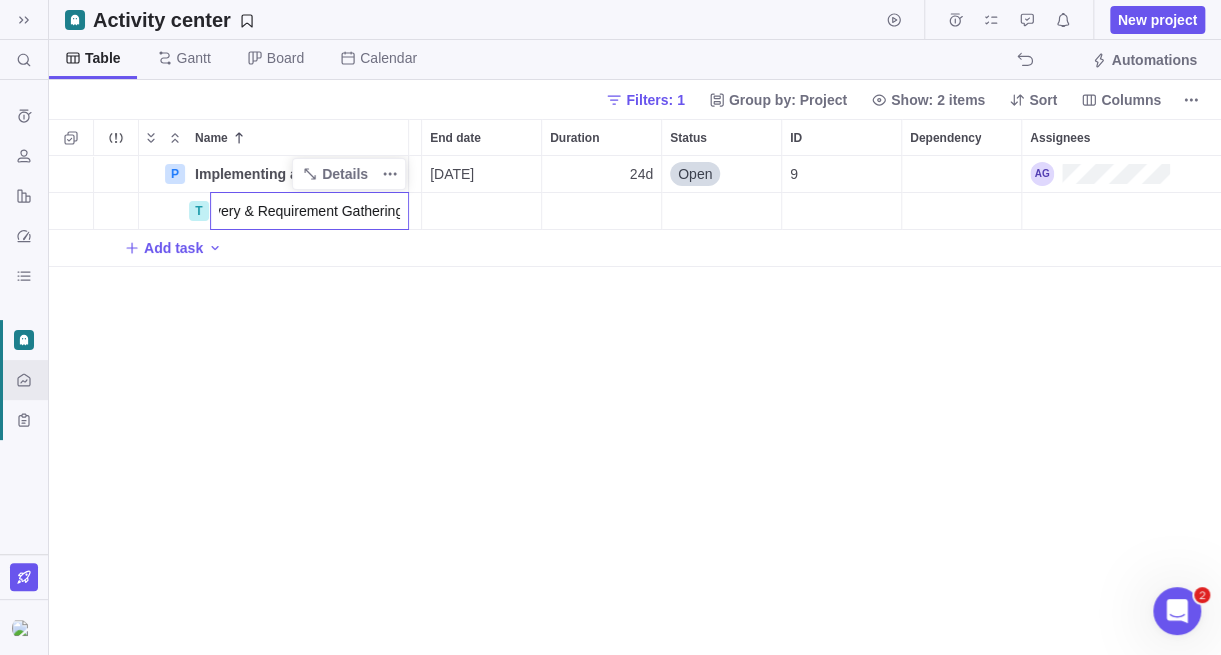 type on "Discovery & Requirement Gathering" 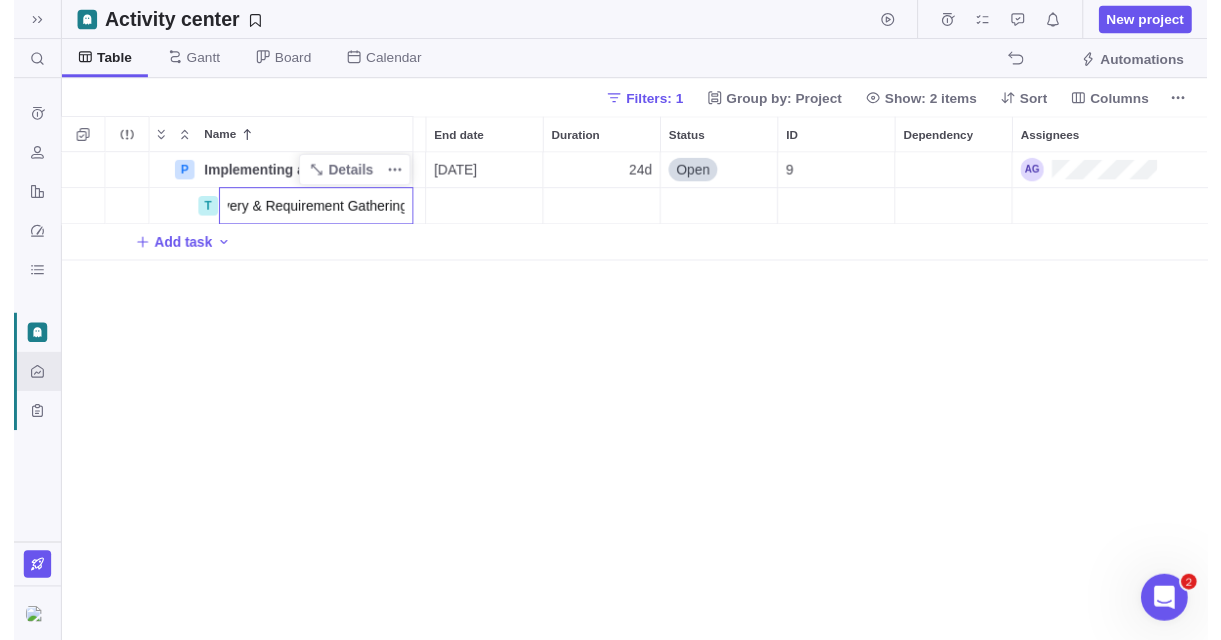 scroll, scrollTop: 0, scrollLeft: 0, axis: both 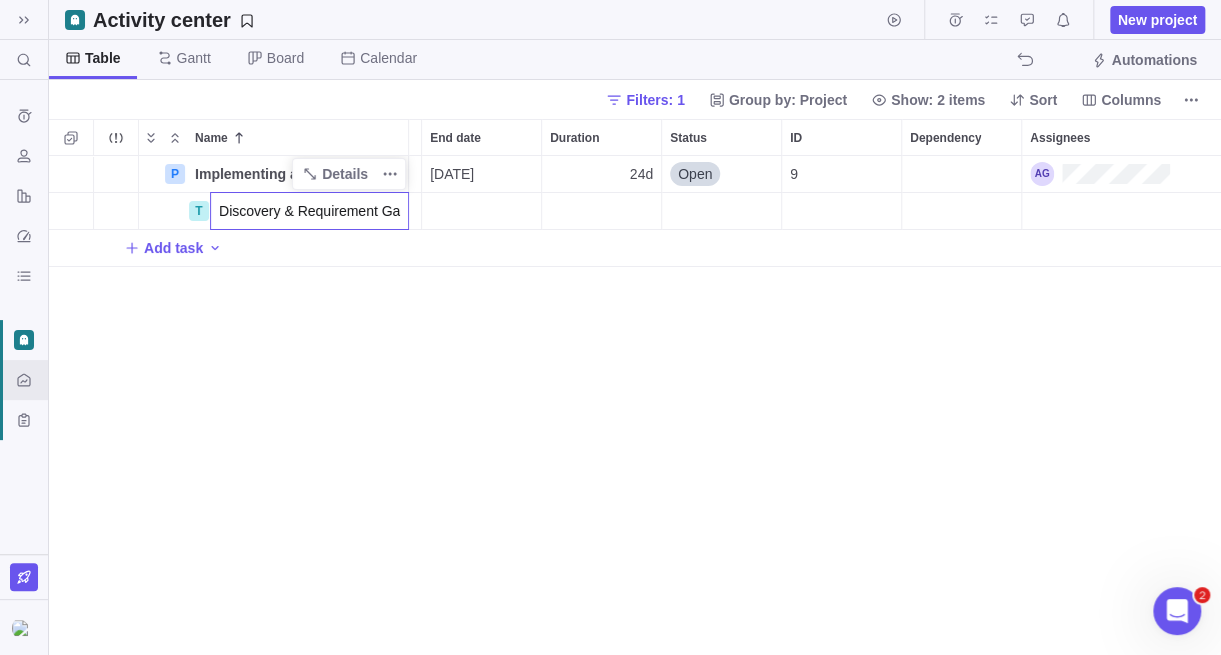 click on "P Implementing a CRM Software Details [DATE] [DATE] 24d Open 9 T Discovery & Requirement Gathering Add task" at bounding box center (635, 405) 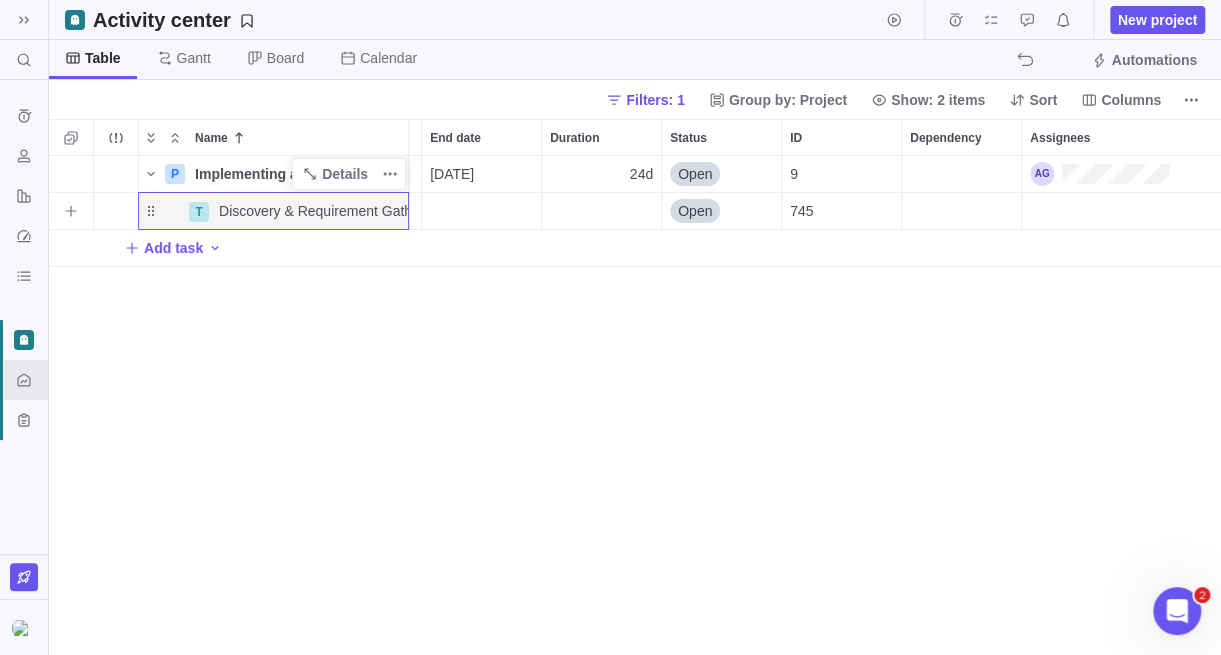 click at bounding box center (481, 211) 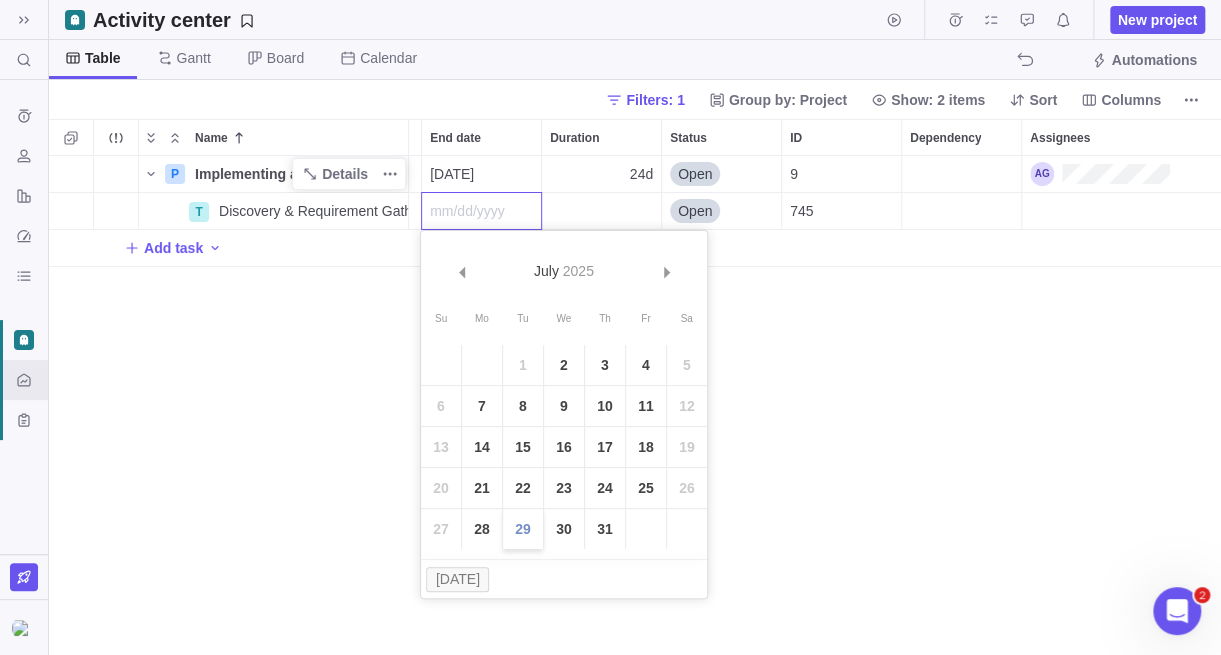 click on "29" at bounding box center [523, 529] 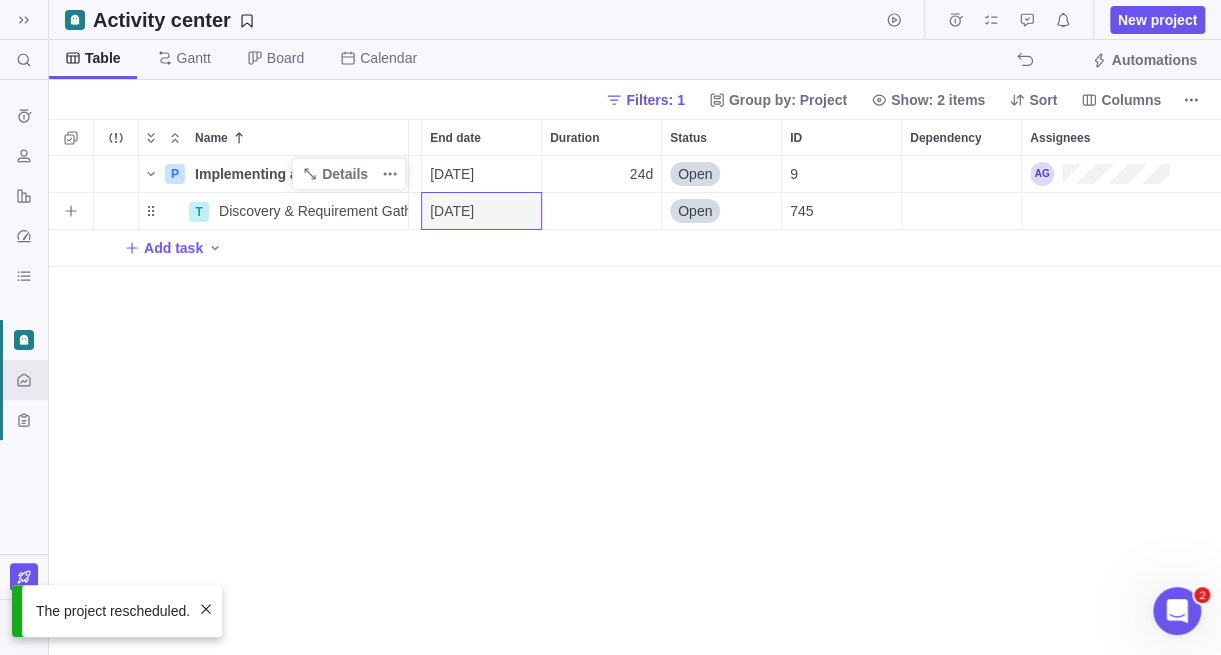click on "[DATE]" at bounding box center [452, 211] 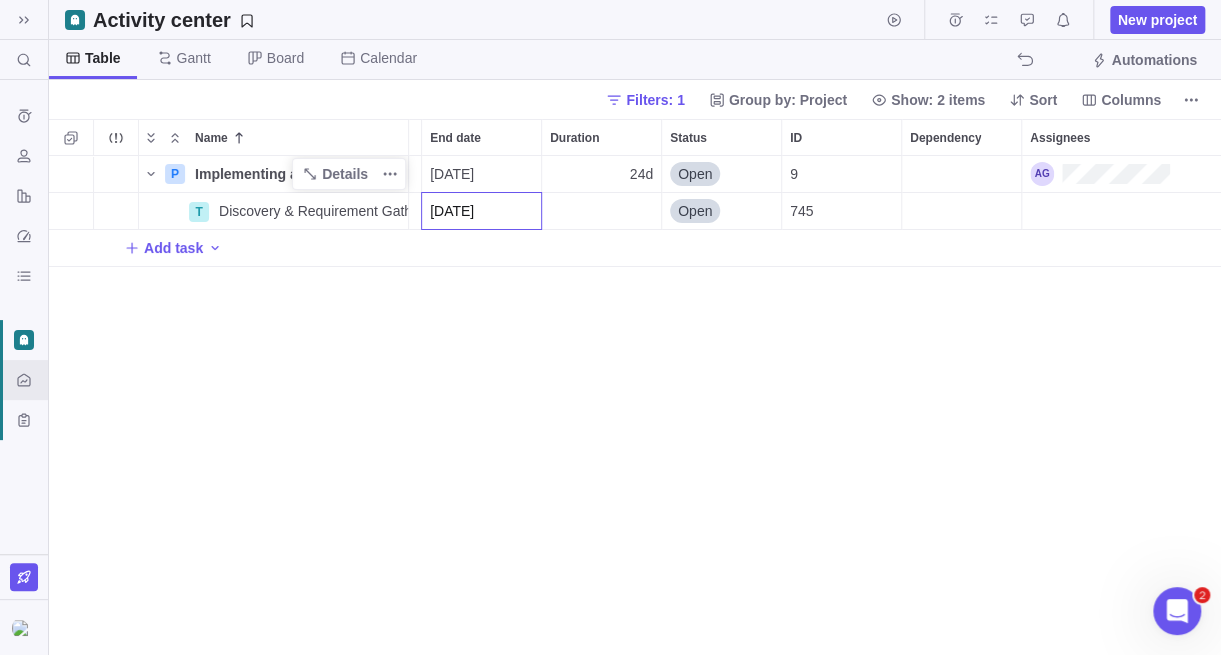 click on "P Implementing a CRM Software Details [DATE] [DATE] 24d Open 9 T Discovery & Requirement Gathering Details [DATE] Open 745 Add task" at bounding box center (635, 405) 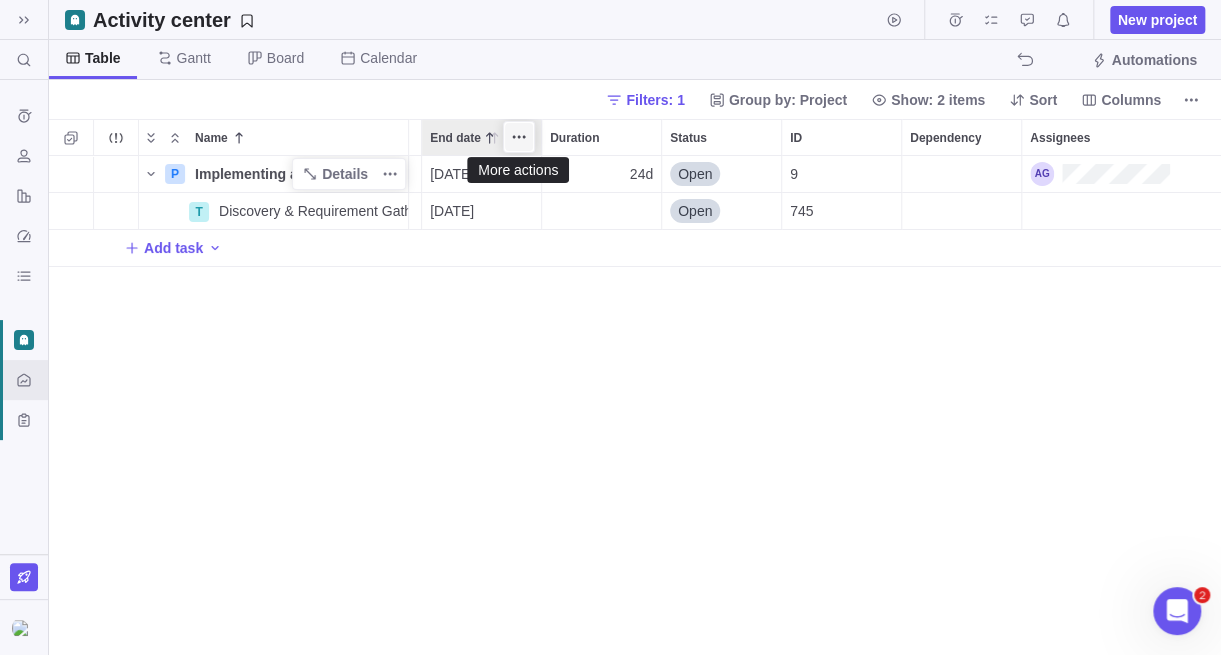 click 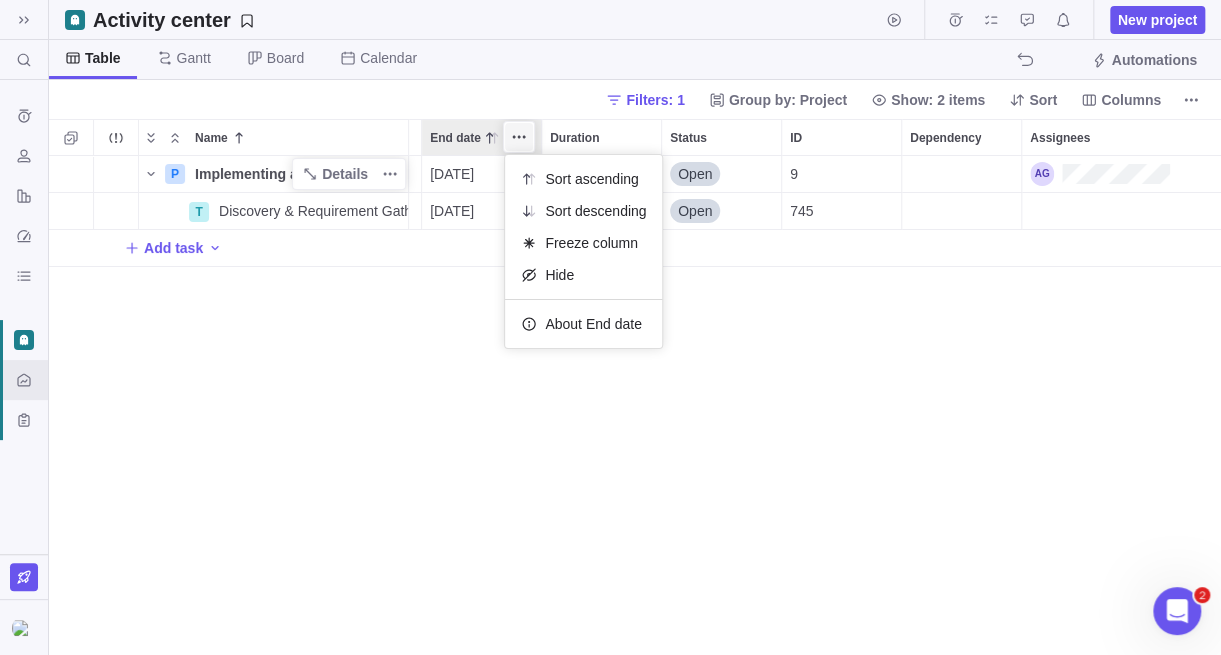 click 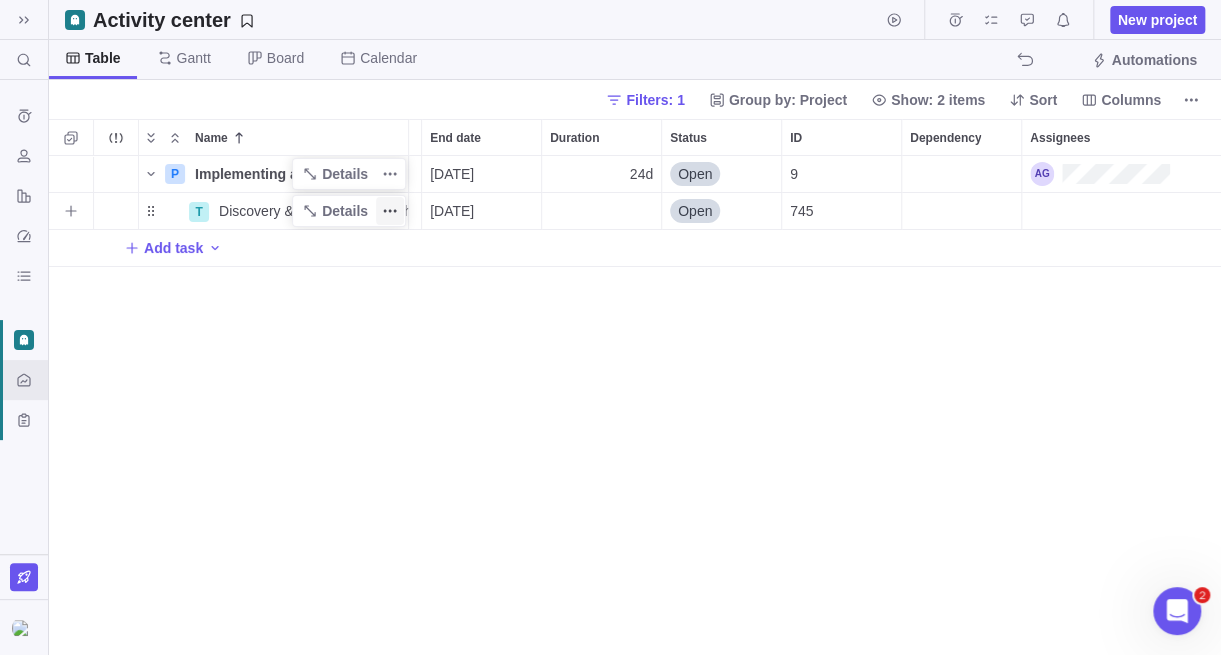 click 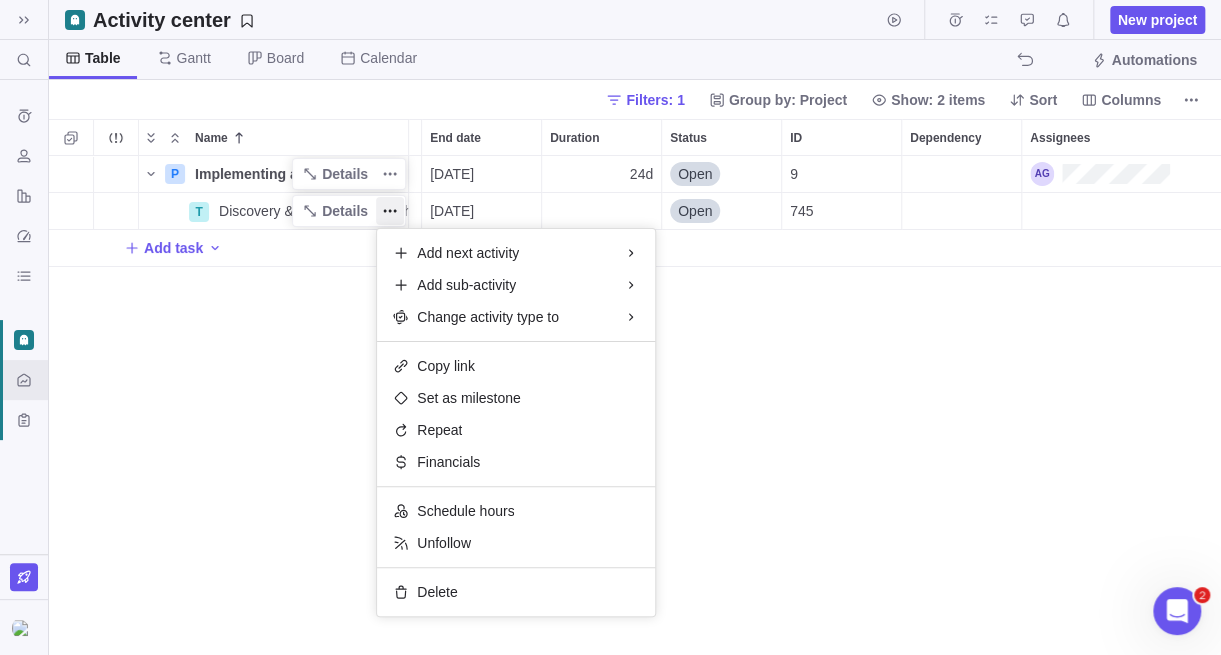 click on "P Implementing a CRM Software Details [DATE] [DATE] 24d Open 9 T Discovery & Requirement Gathering Details [DATE] Open 745 Add task" at bounding box center [635, 405] 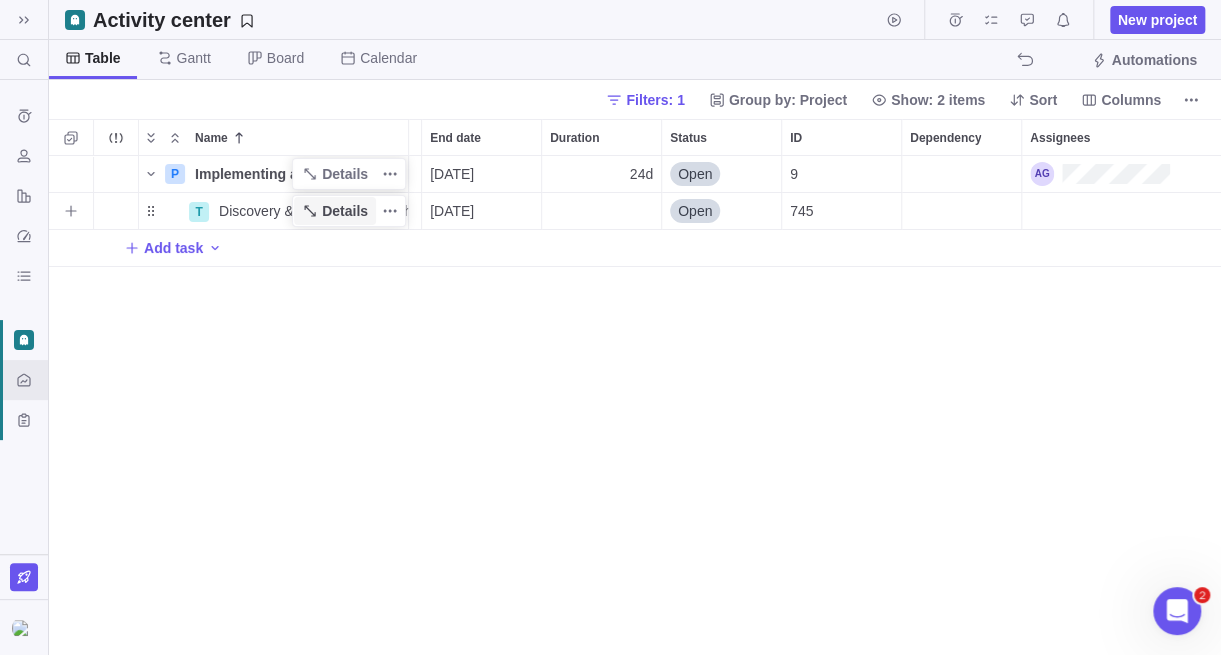click on "Details" at bounding box center [345, 211] 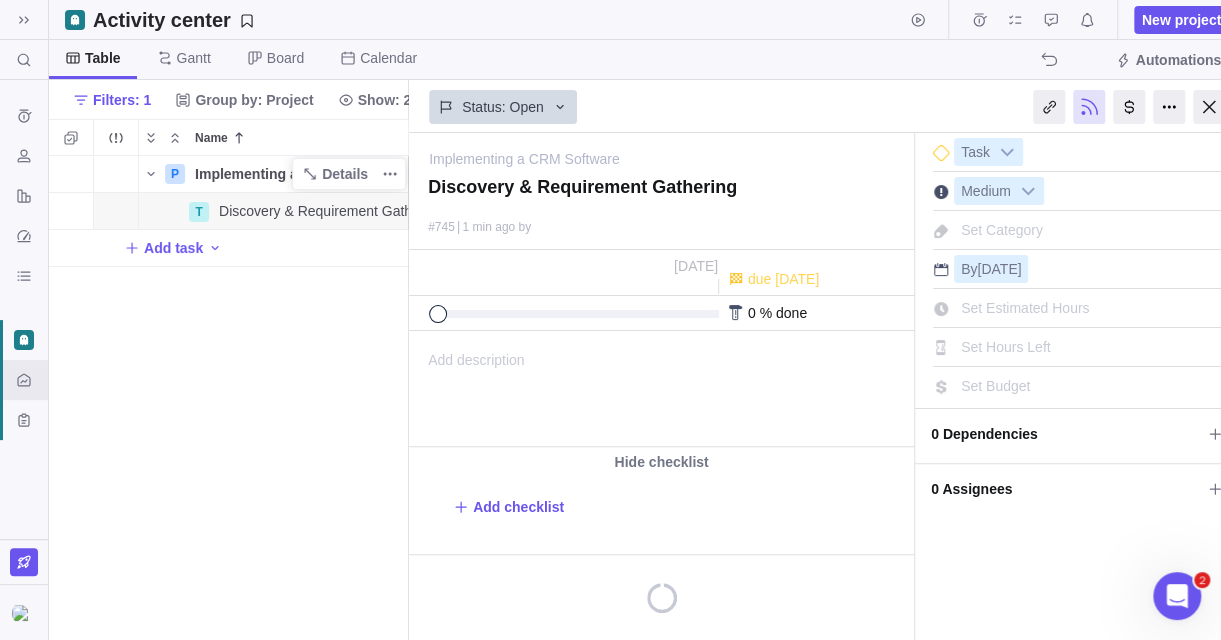 scroll, scrollTop: 469, scrollLeft: 344, axis: both 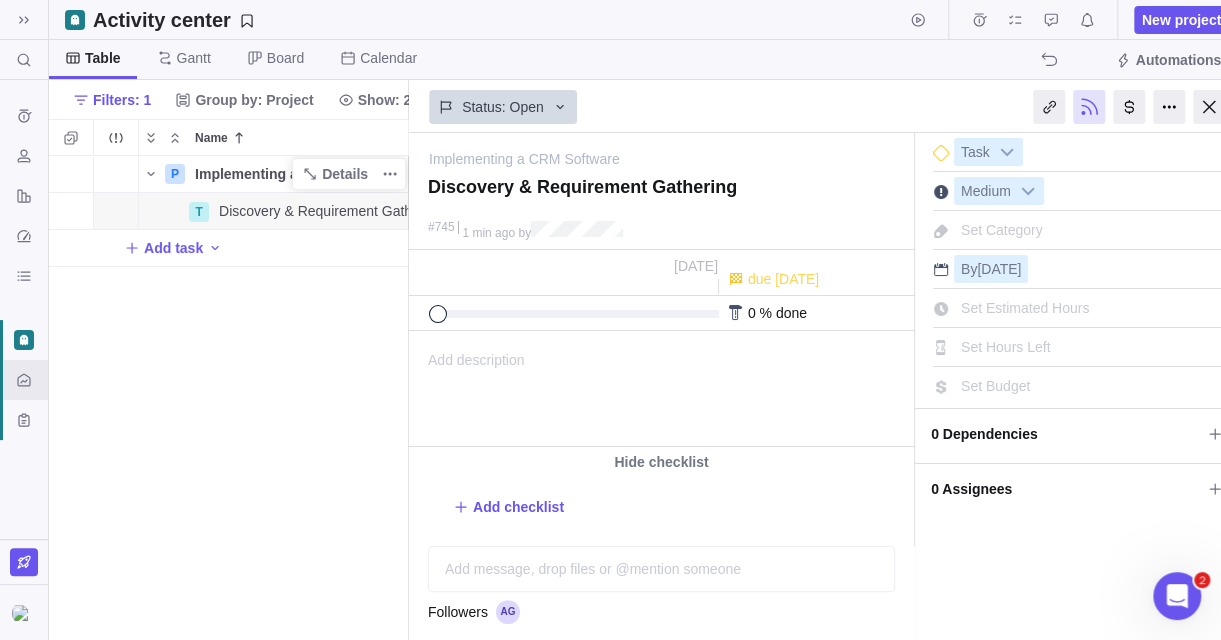 click on "Set Category" at bounding box center (1080, 227) 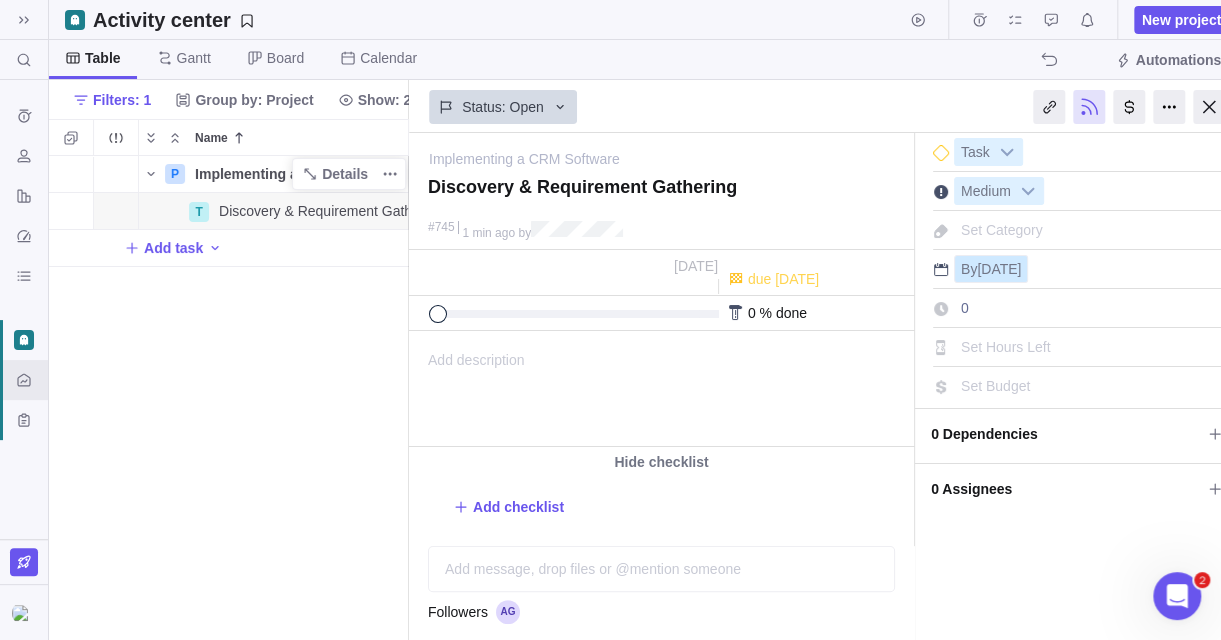 click on "[DATE]" at bounding box center (999, 269) 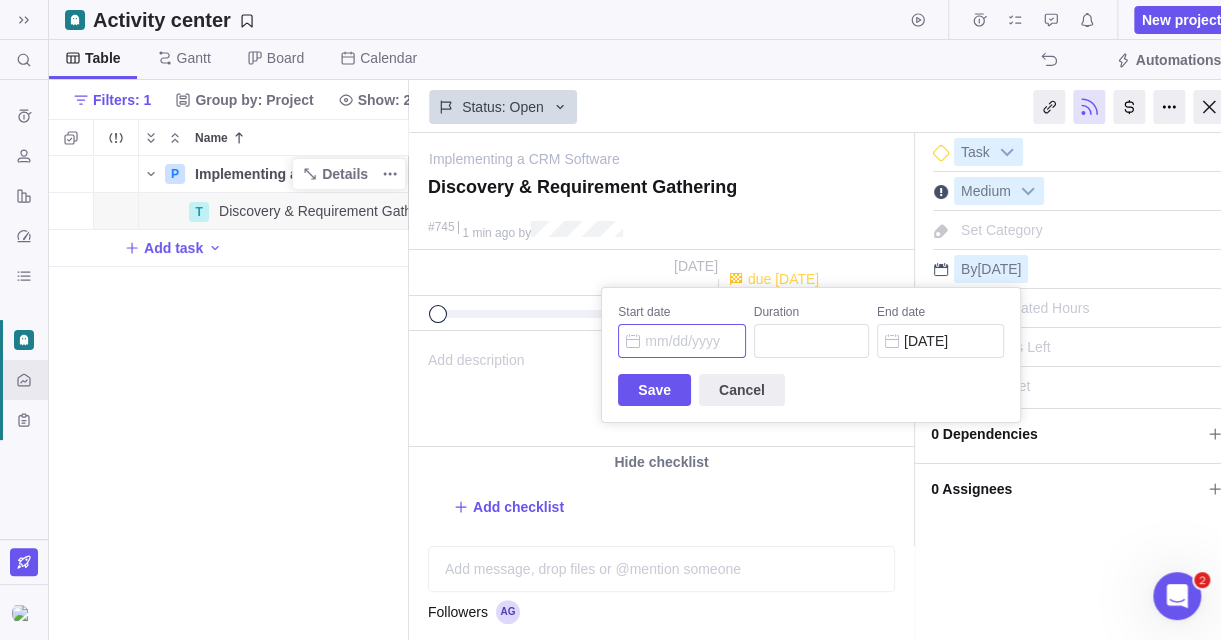 click on "Start date" at bounding box center (681, 341) 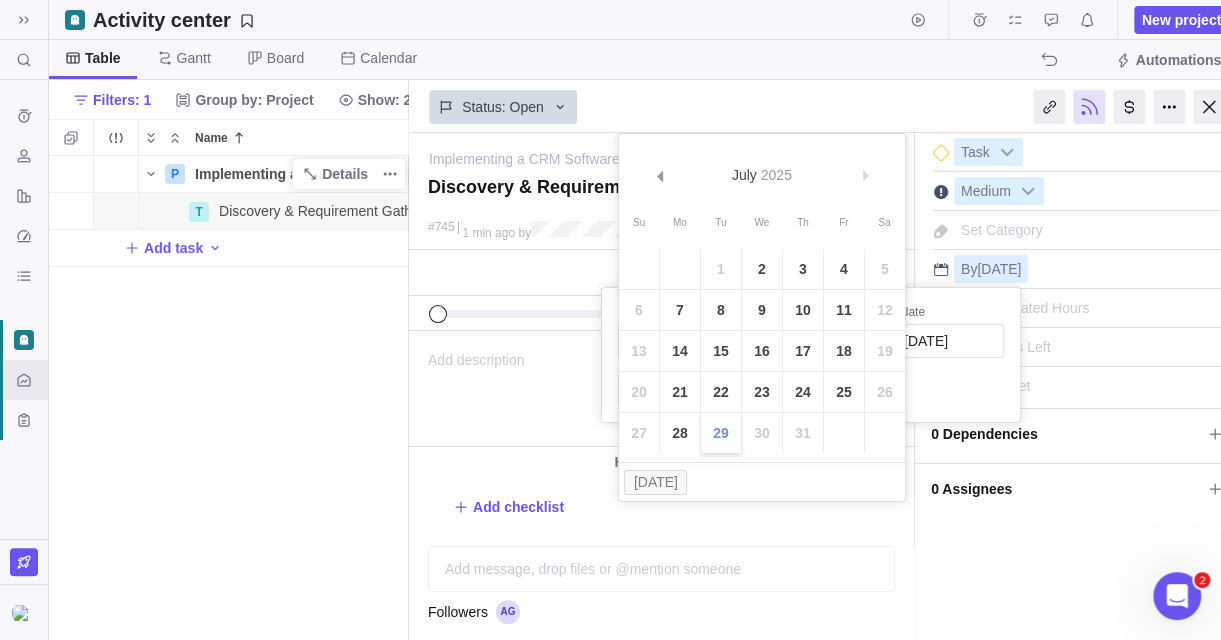 click on "29" at bounding box center (721, 433) 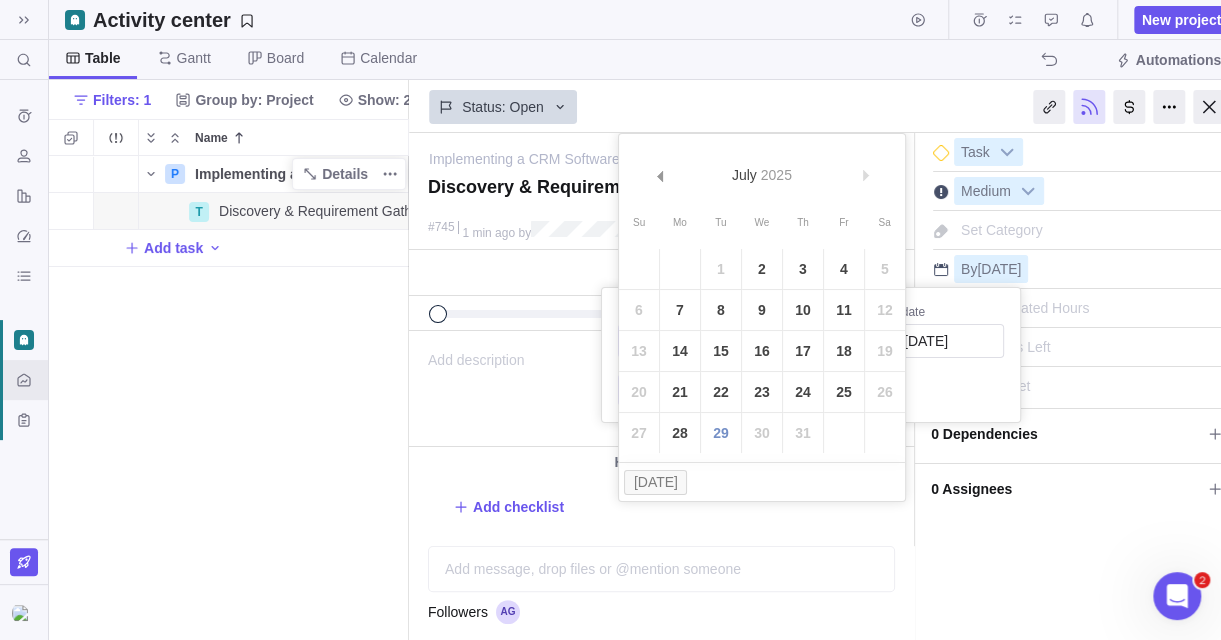 type on "1" 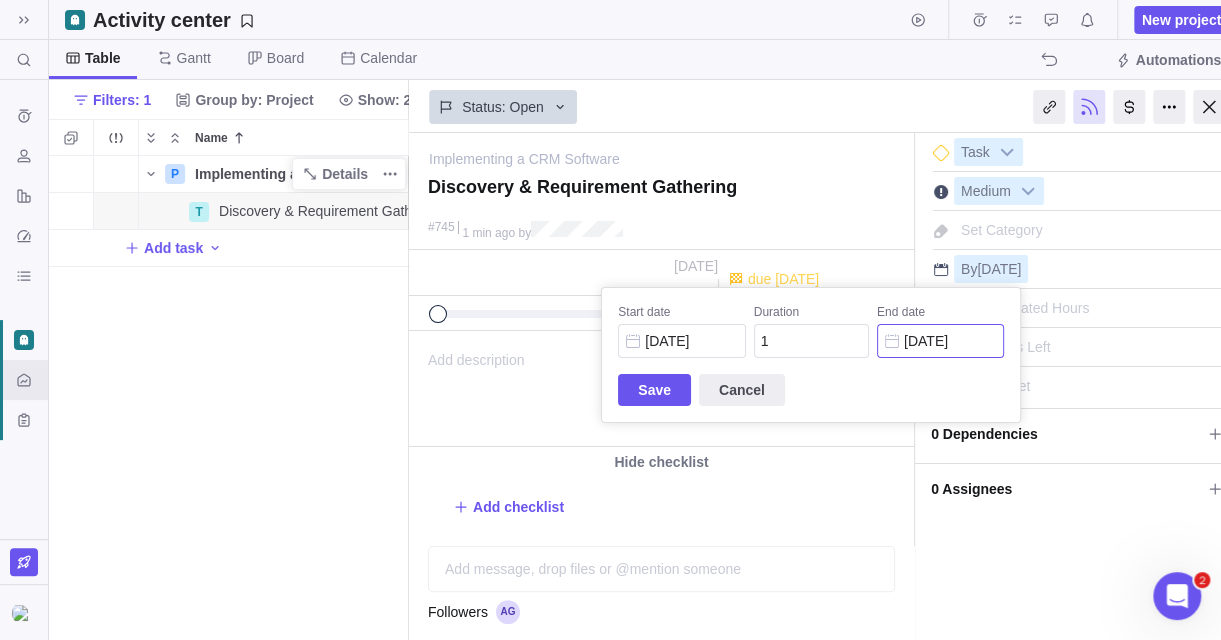 click on "Implementing a CRM Software
— change
Discovery & Requirement Gathering
#745
1 min ago
by
Activity was completed on its planned end date
[DATE]
[DATE]
due [DATE]
0
% done
0 h of
0 h spent" at bounding box center [827, 386] 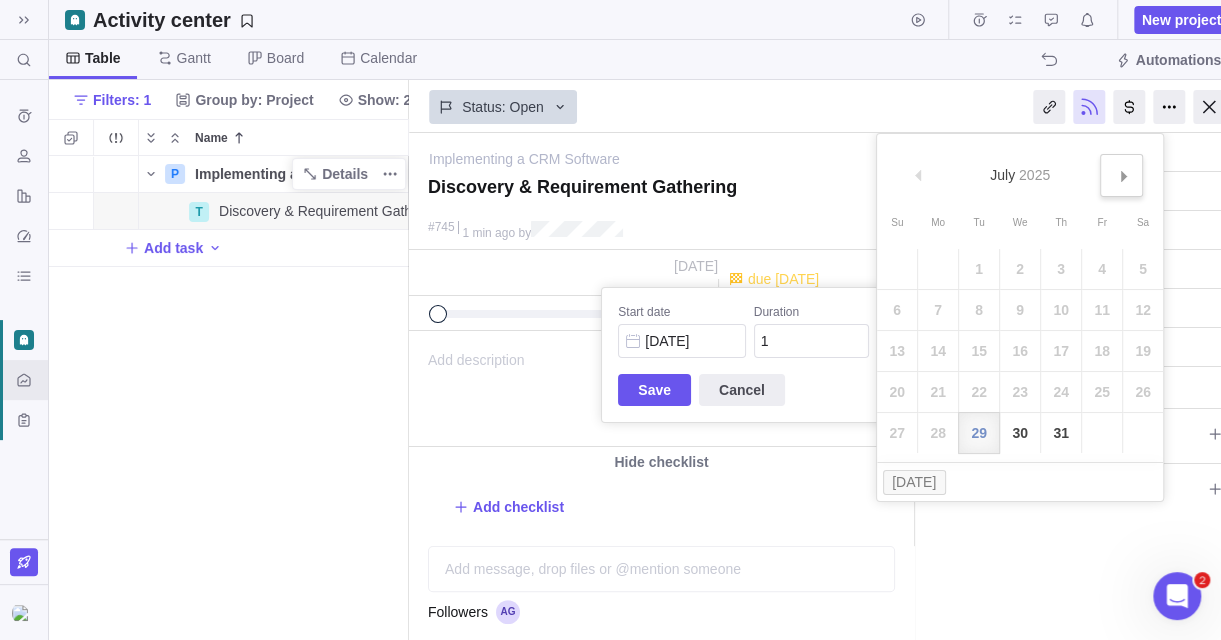 click on "Next" at bounding box center (1124, 176) 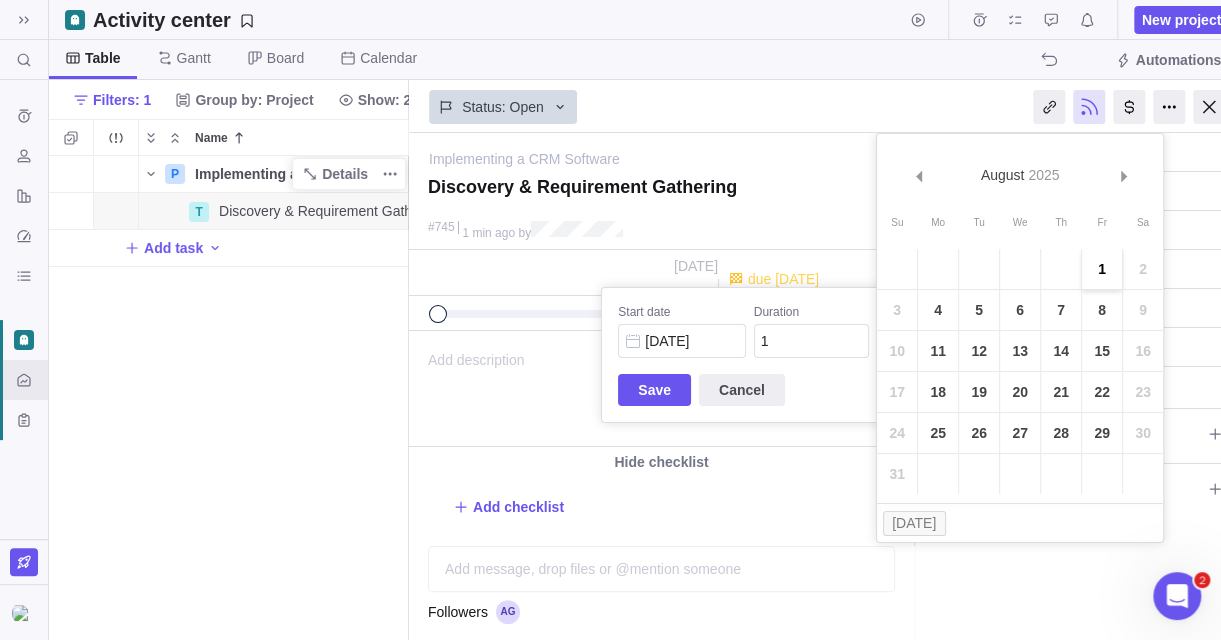 click on "1" at bounding box center [1102, 269] 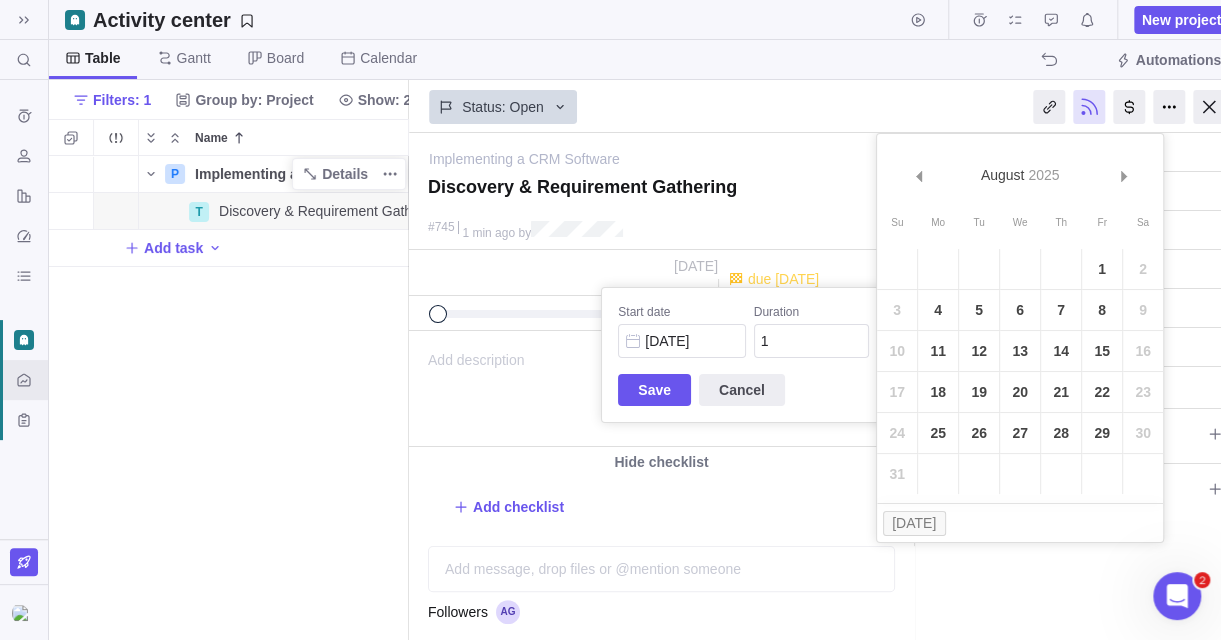 type on "4" 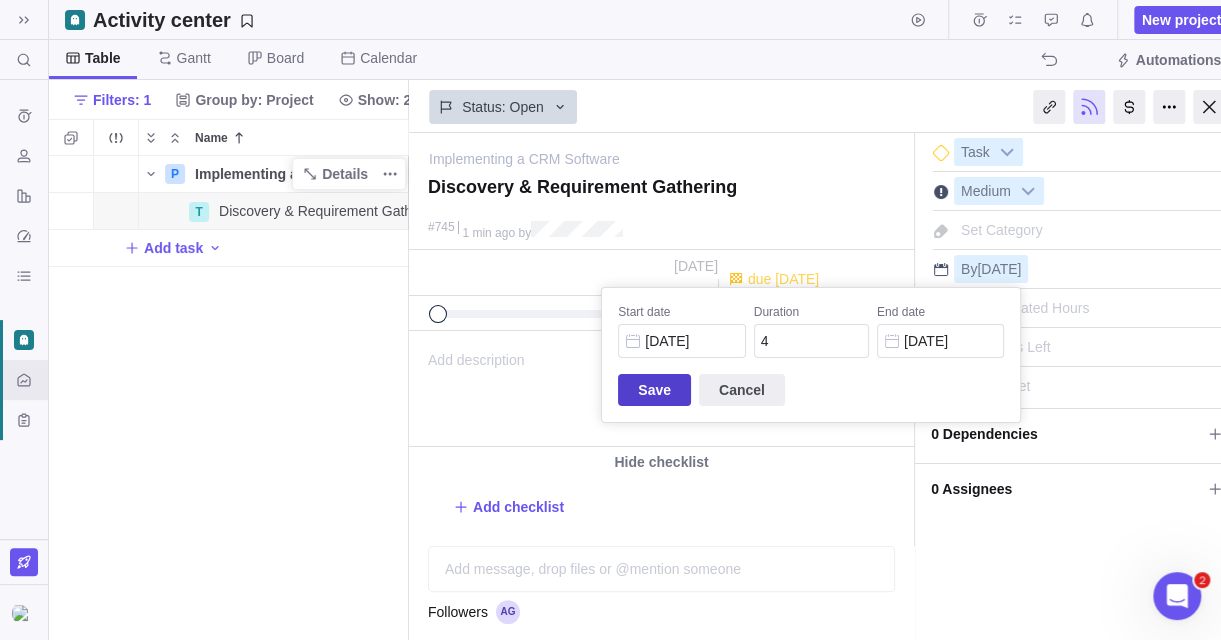 click on "Save" at bounding box center (654, 390) 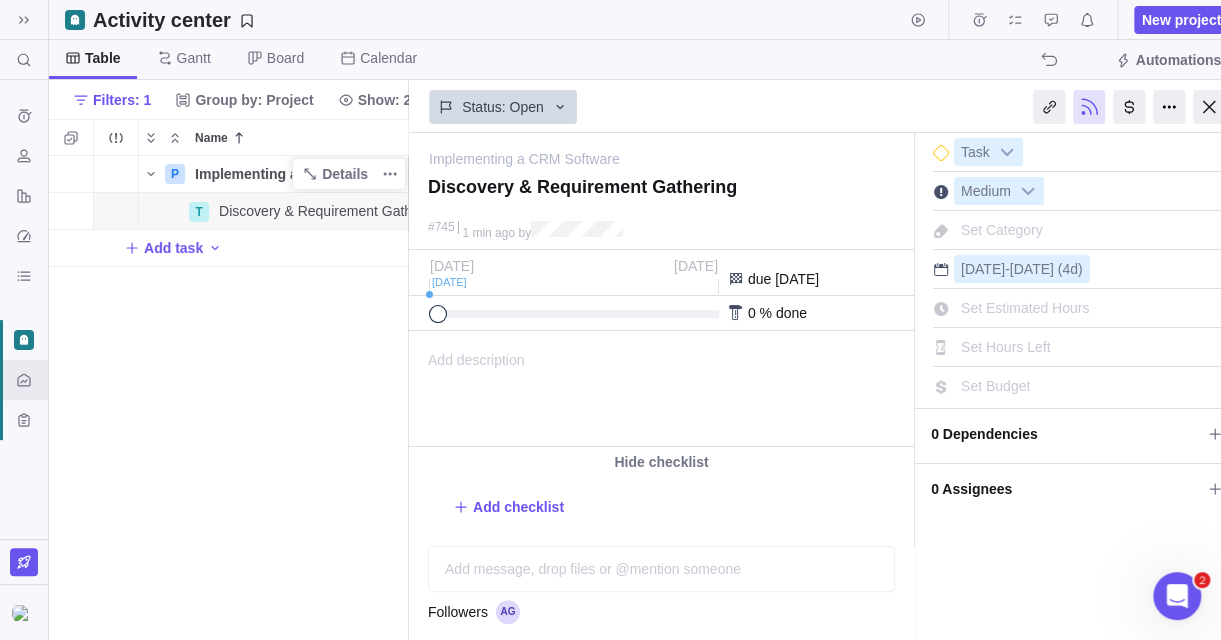 click on "0 Assignees" at bounding box center (1066, 489) 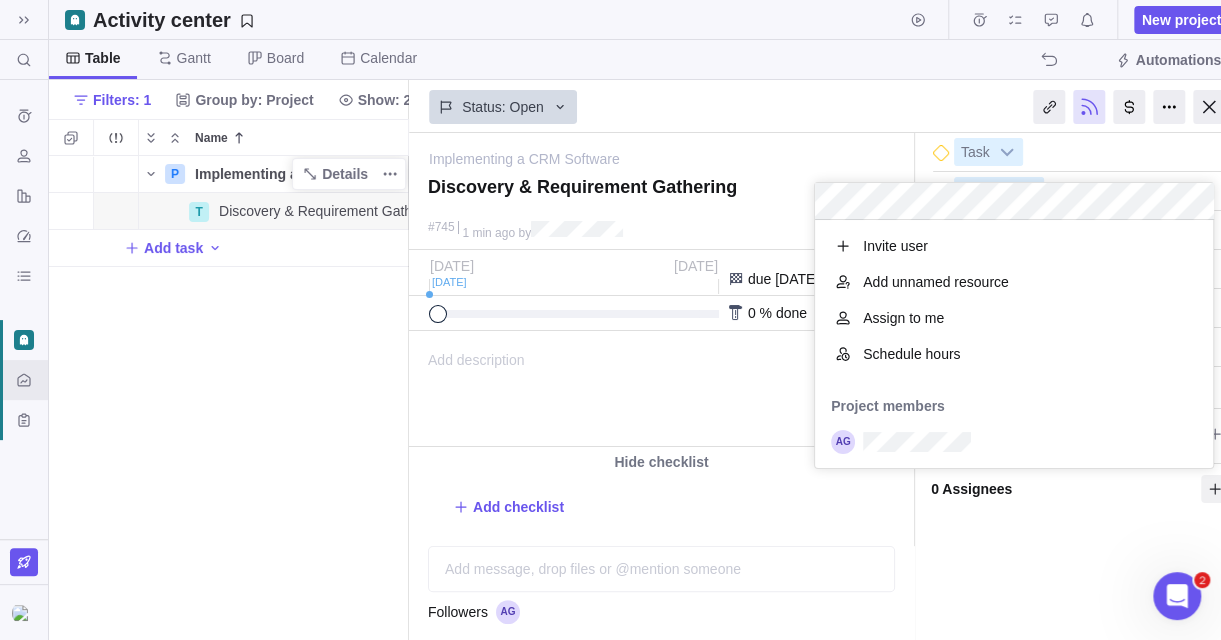 scroll, scrollTop: 16, scrollLeft: 15, axis: both 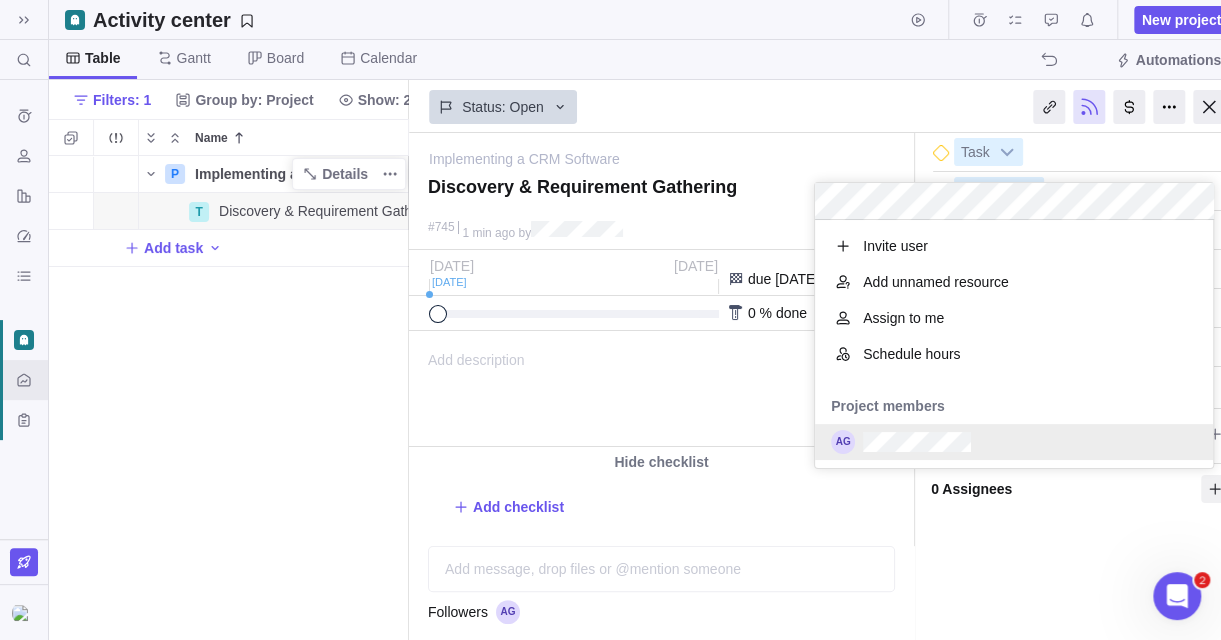 click at bounding box center (1014, 442) 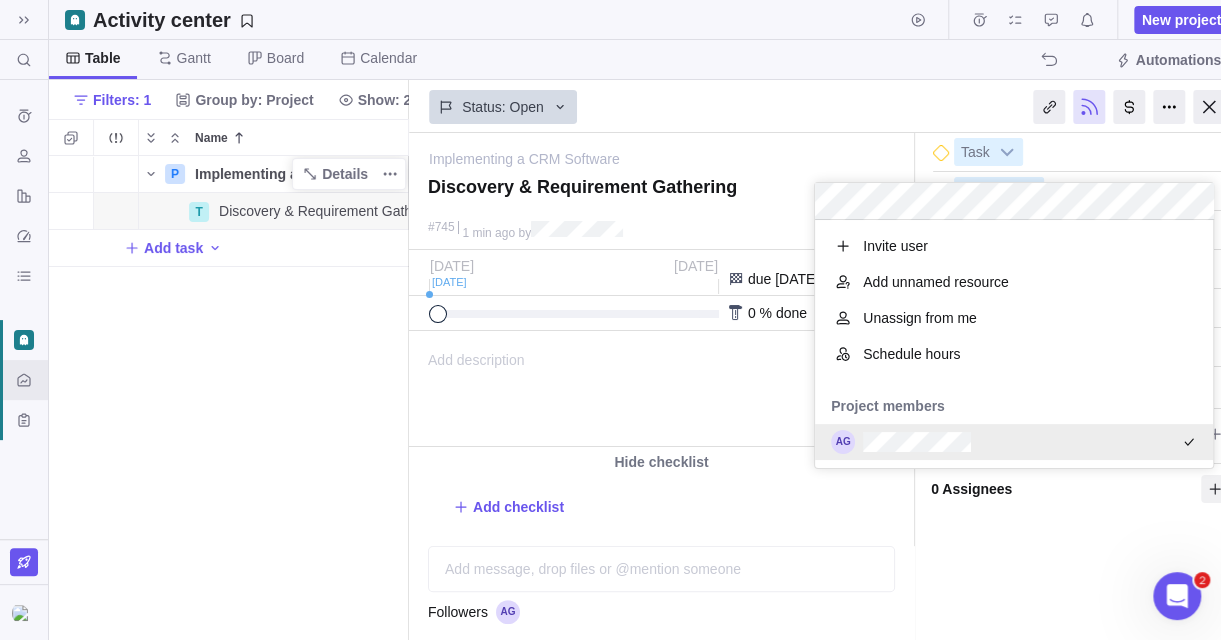 click on "Implementing a CRM Software
— change
Discovery & Requirement Gathering
#745
1 min ago
by
Activity was completed on its planned end date
[DATE]
[DATE]
[DATE]
due [DATE]
0
% done
0 h of
0 h spent" at bounding box center [827, 386] 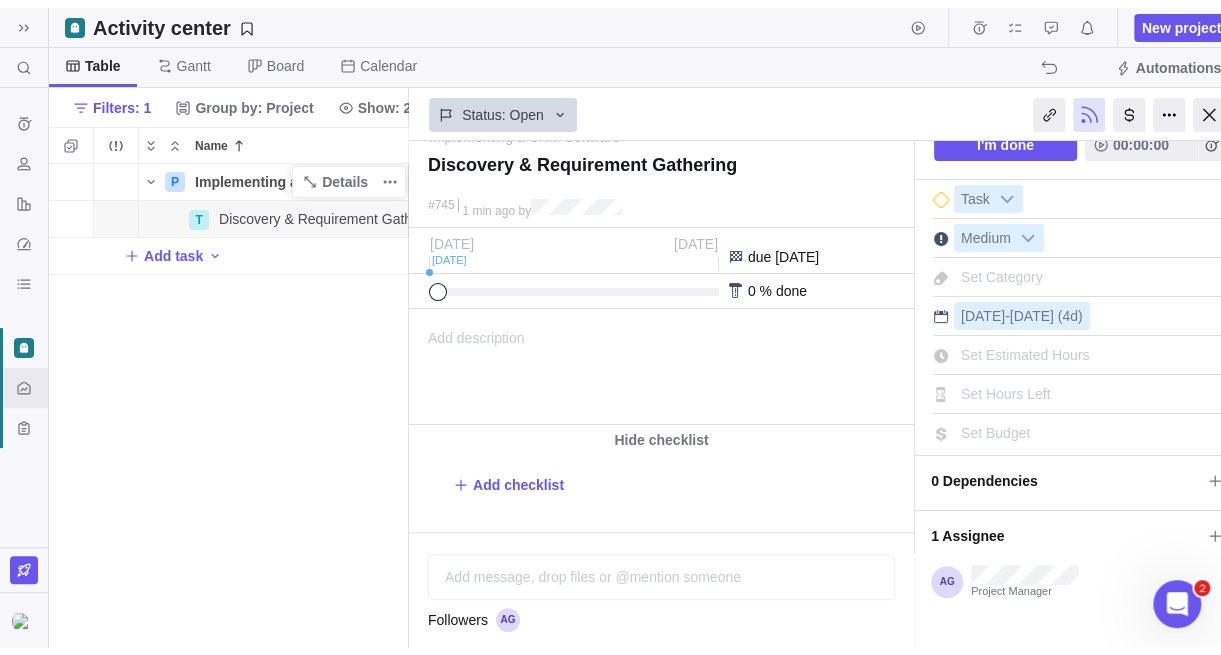 scroll, scrollTop: 0, scrollLeft: 0, axis: both 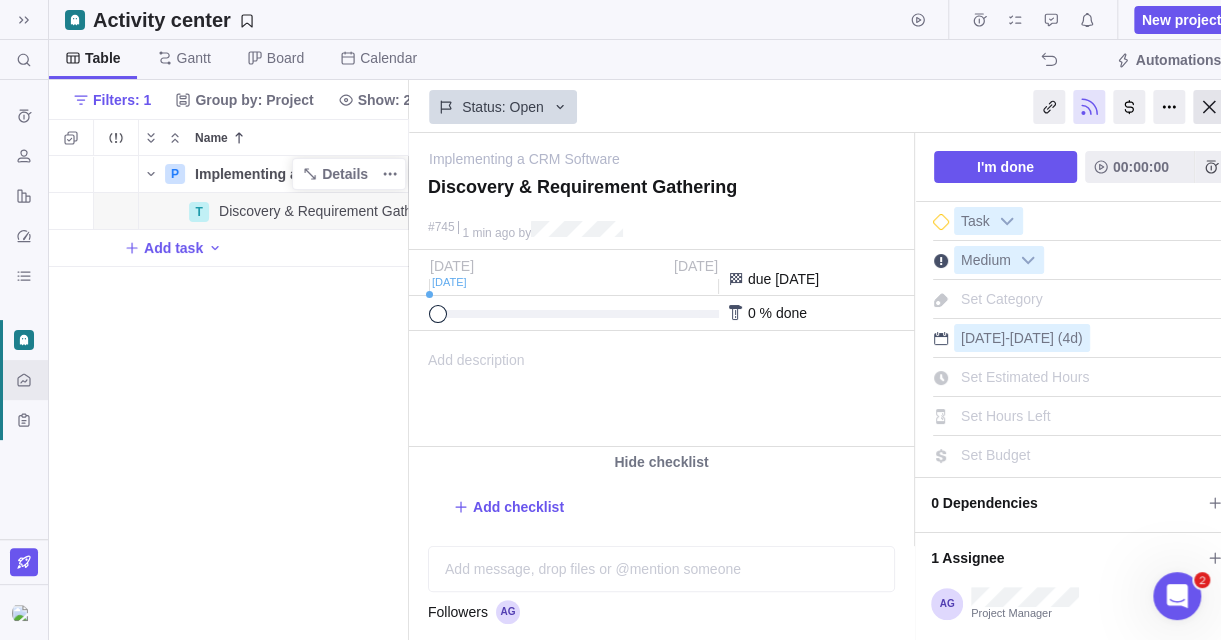 click at bounding box center [1209, 107] 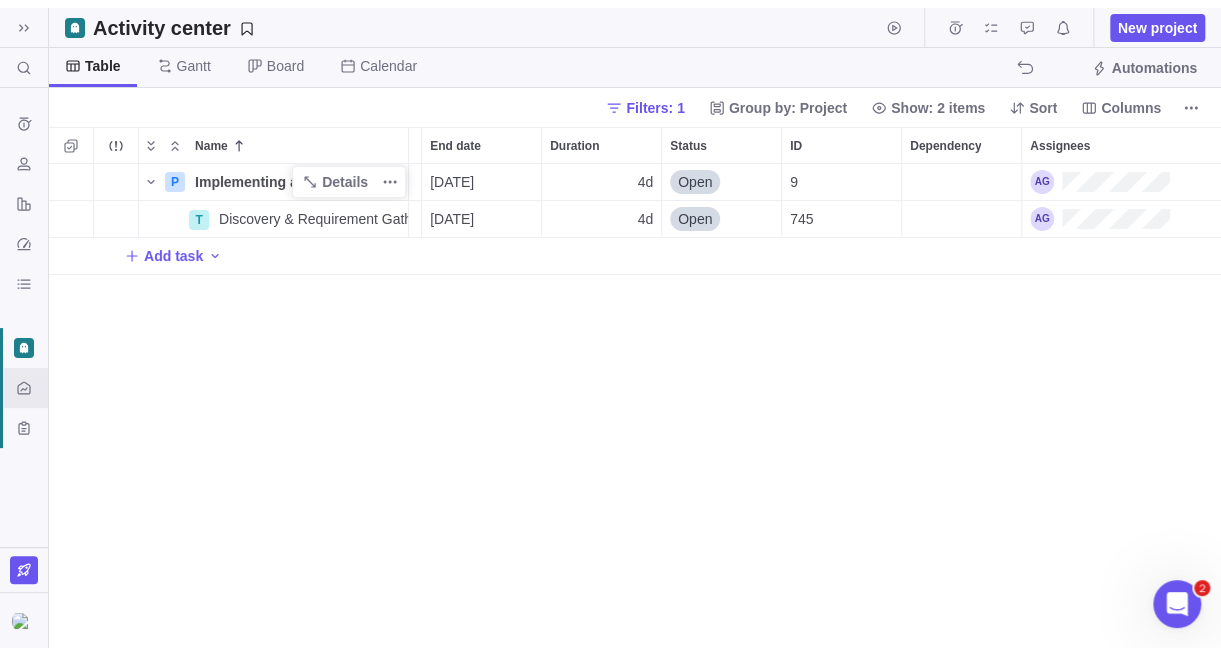 scroll, scrollTop: 15, scrollLeft: 15, axis: both 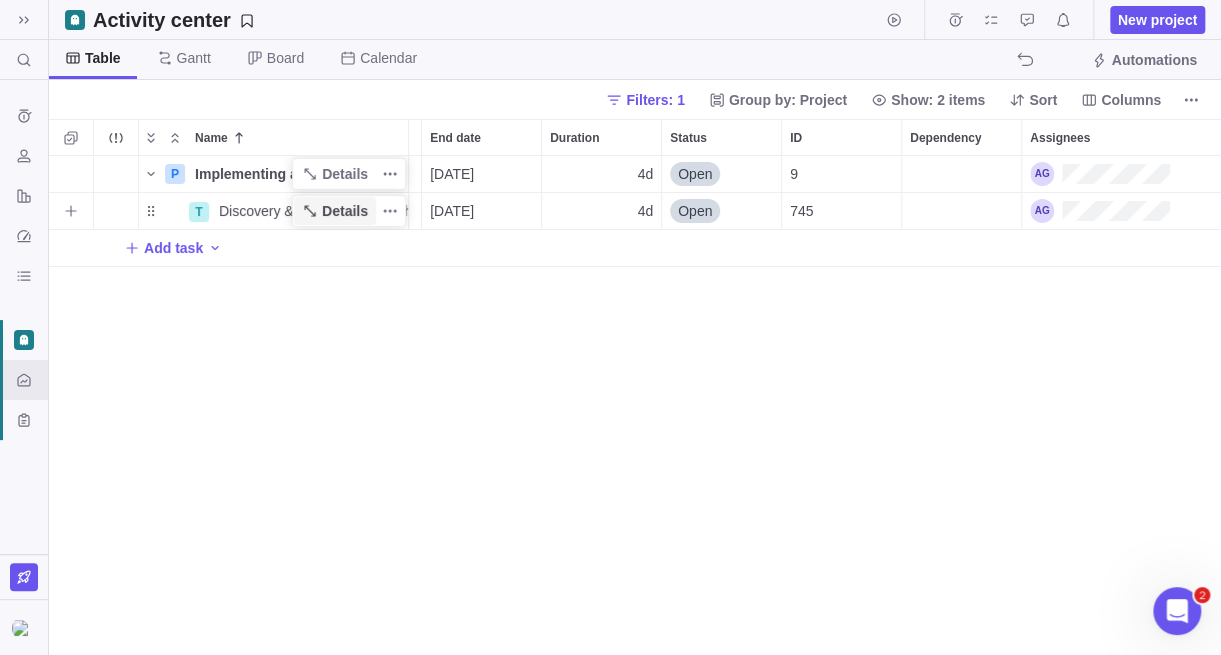 click on "Details" at bounding box center [345, 211] 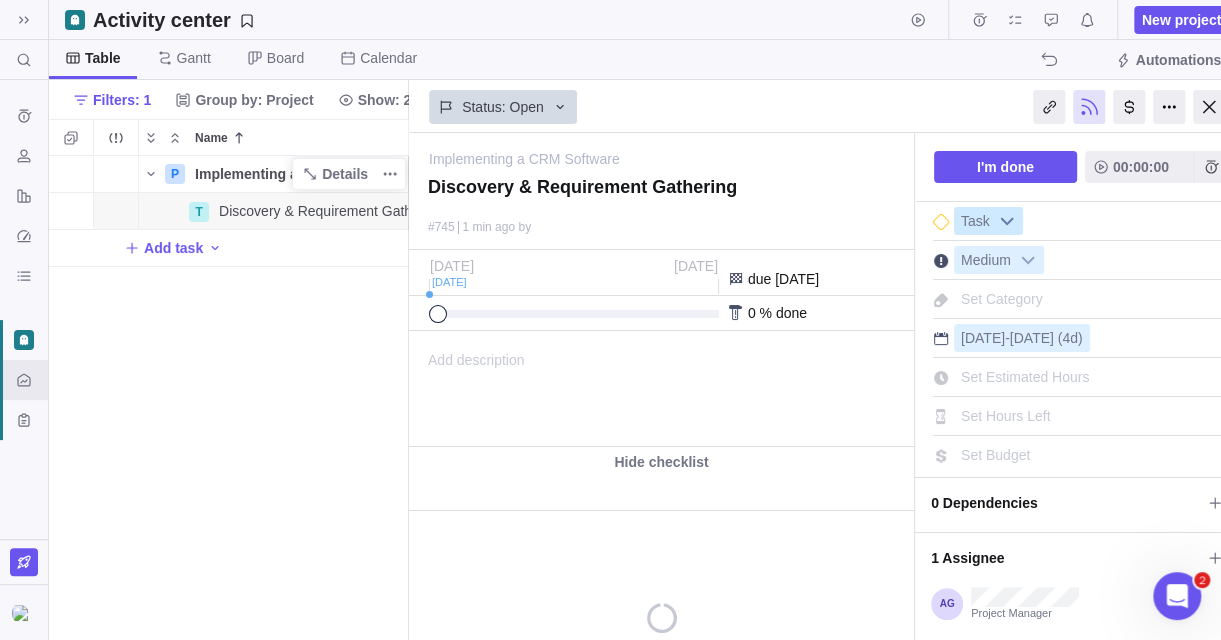 scroll, scrollTop: 469, scrollLeft: 344, axis: both 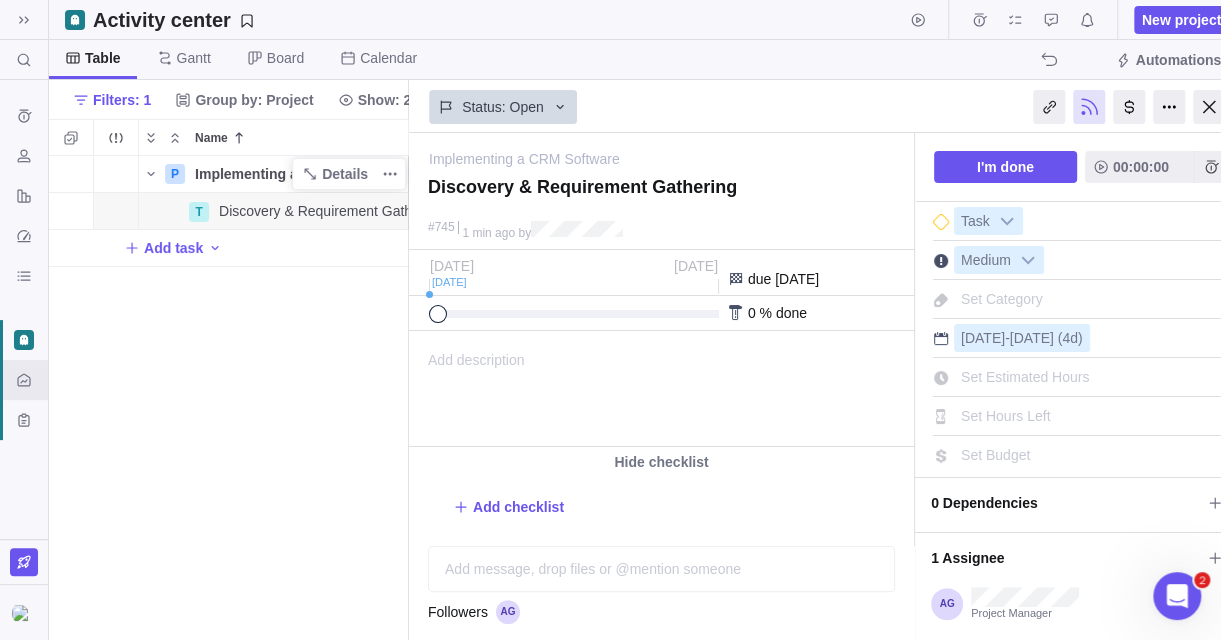 click at bounding box center (1089, 107) 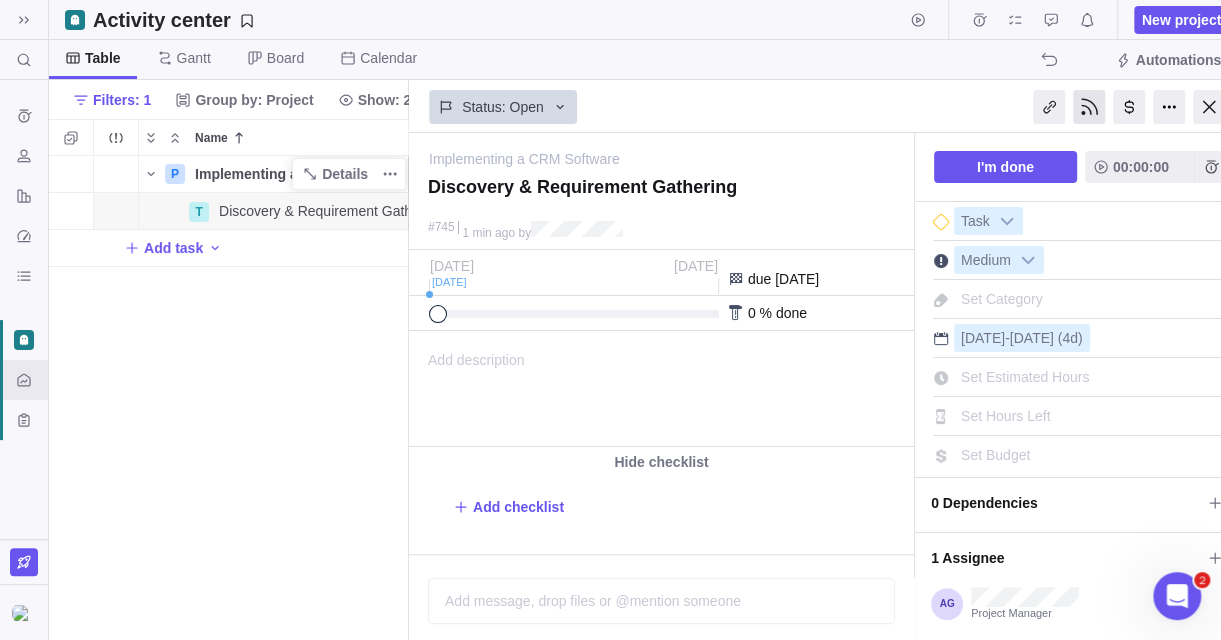 click at bounding box center (1089, 107) 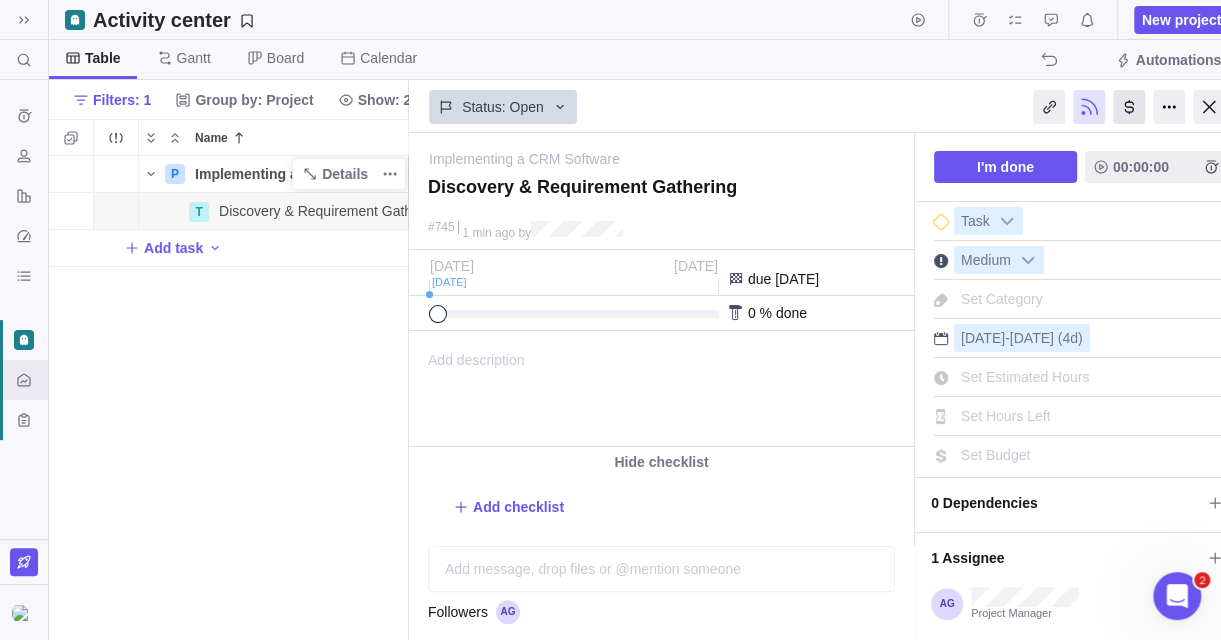 click at bounding box center (1129, 107) 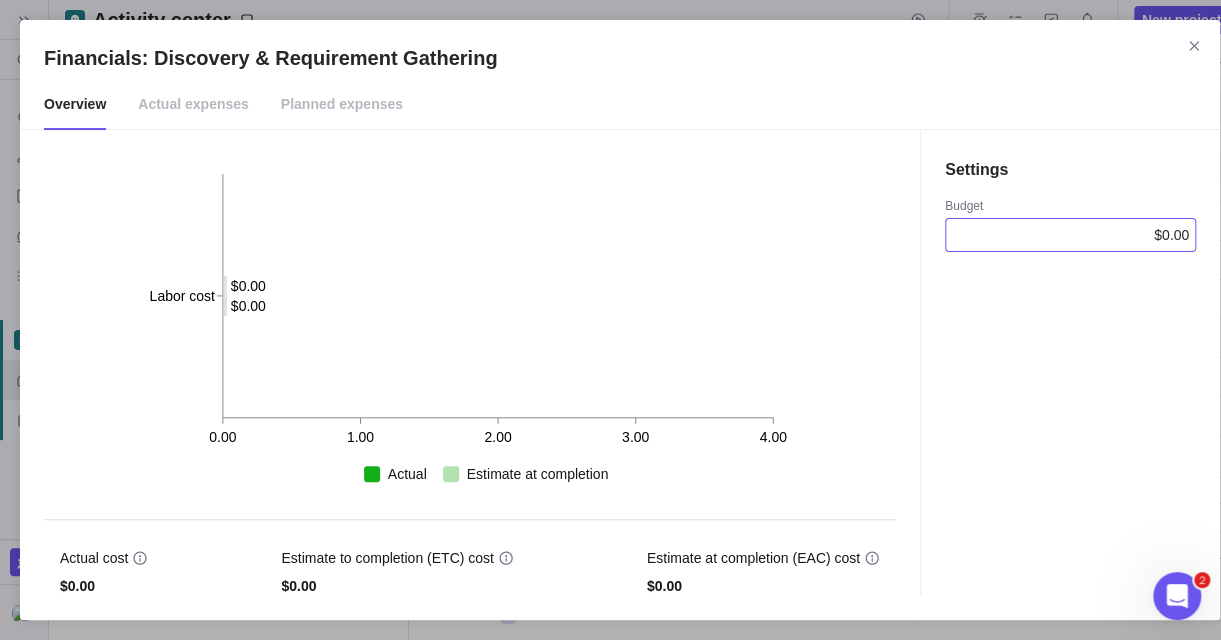 click on "$0.00" at bounding box center [1070, 235] 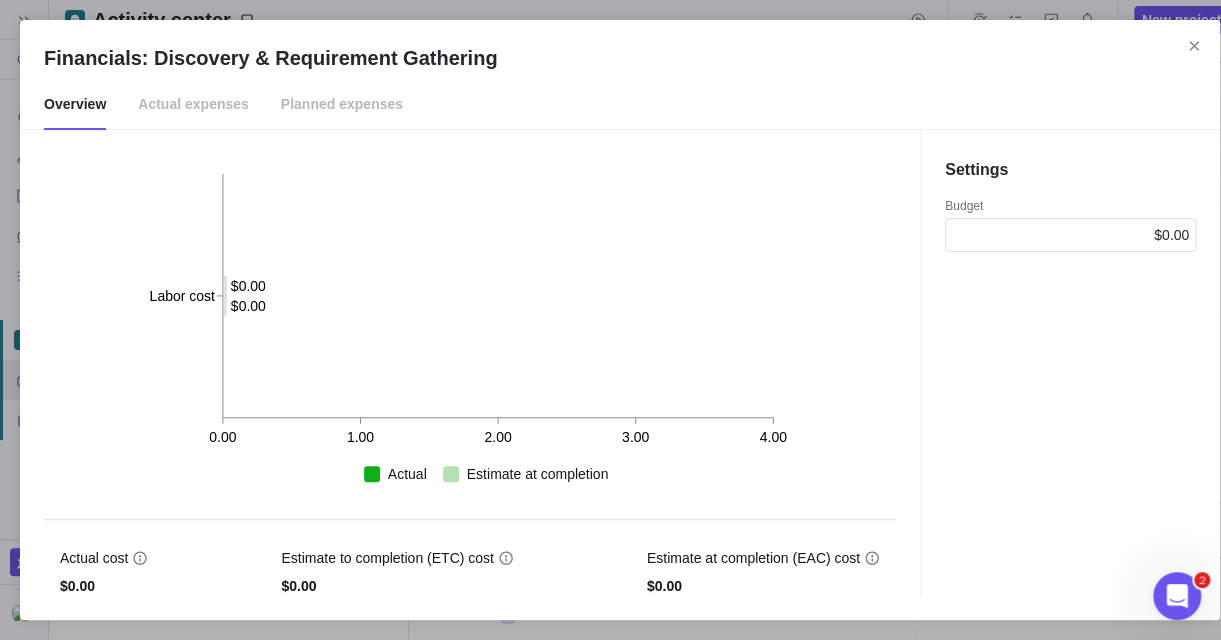 click on "Labor cost" 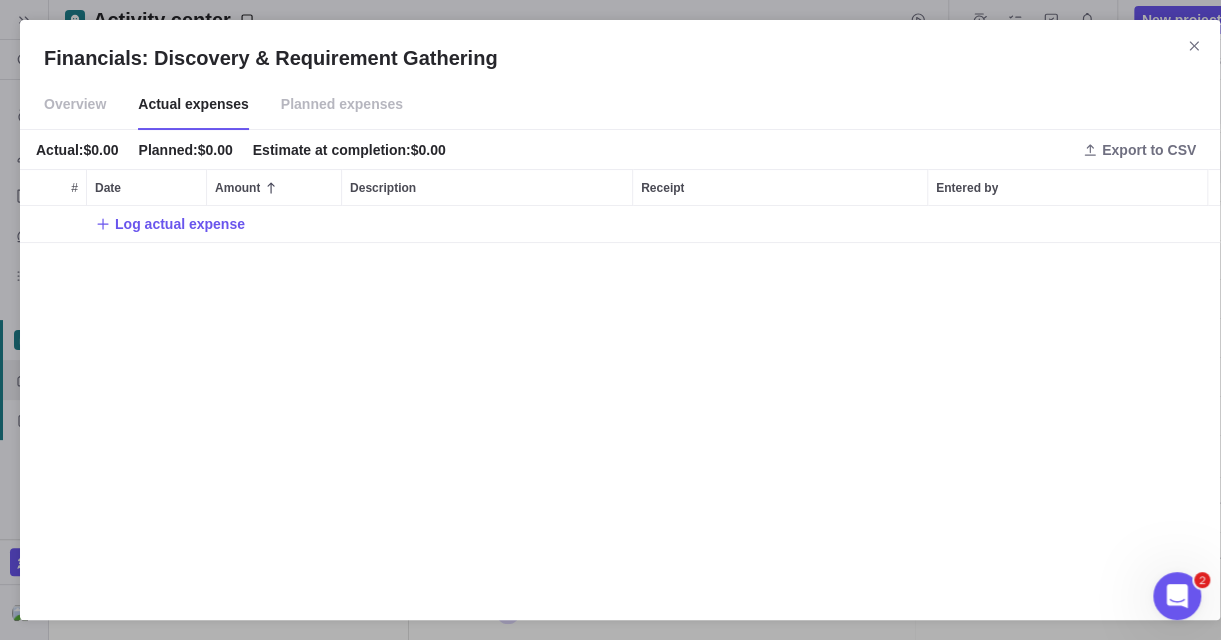 scroll, scrollTop: 16, scrollLeft: 15, axis: both 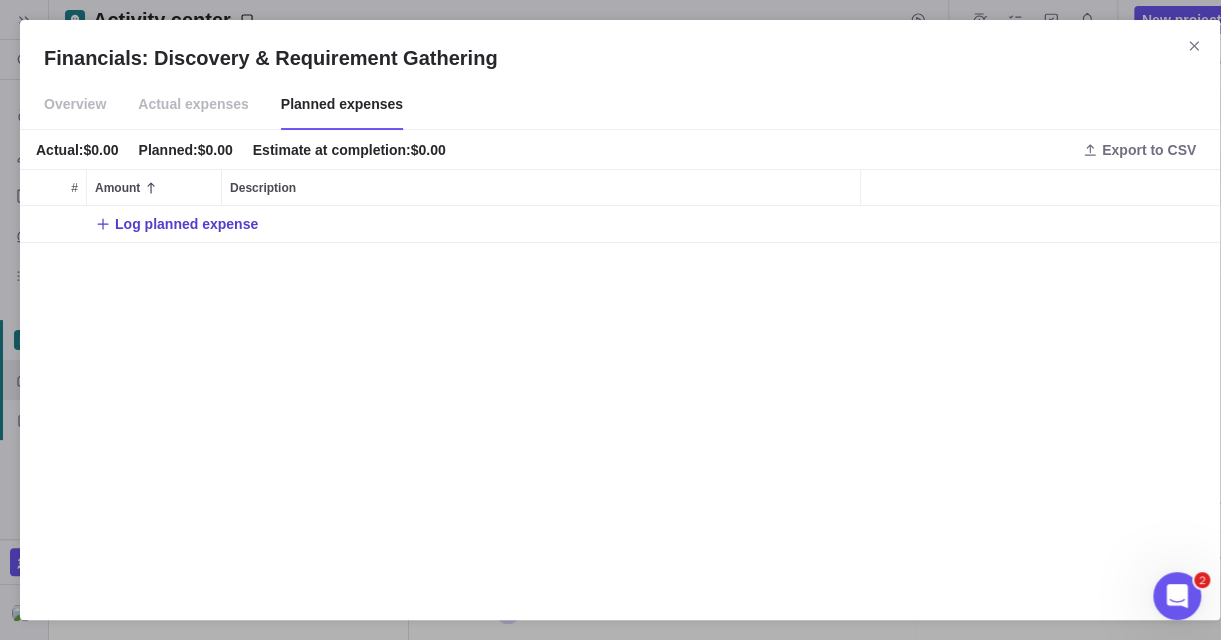 click on "Log planned expense" at bounding box center (186, 224) 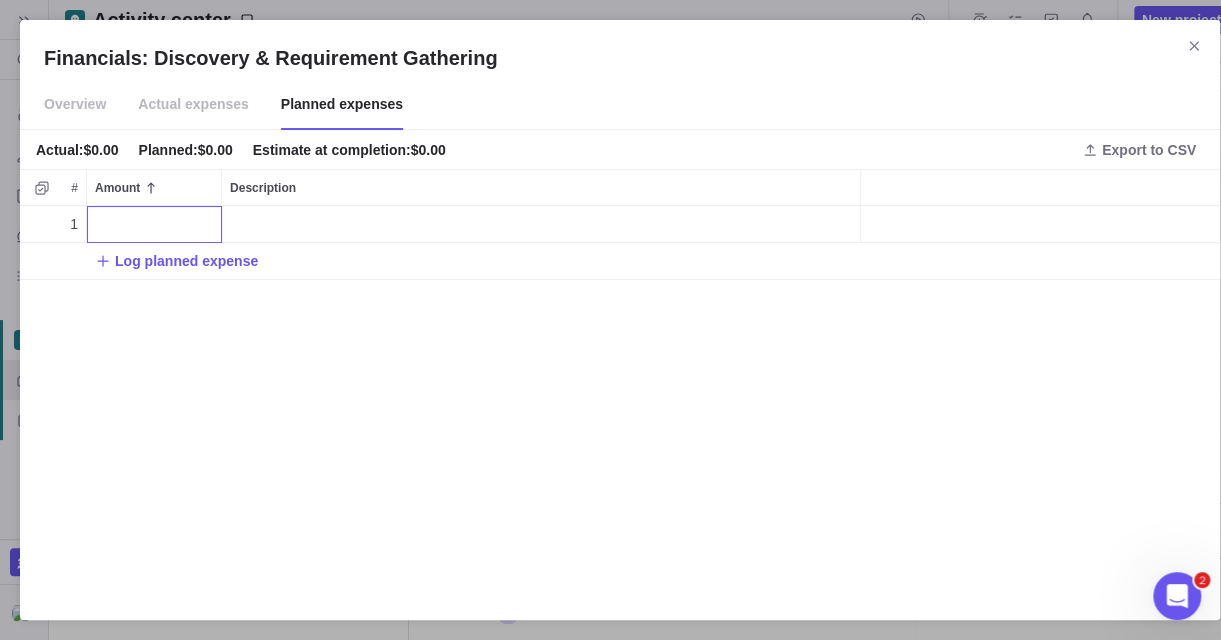 click at bounding box center [154, 224] 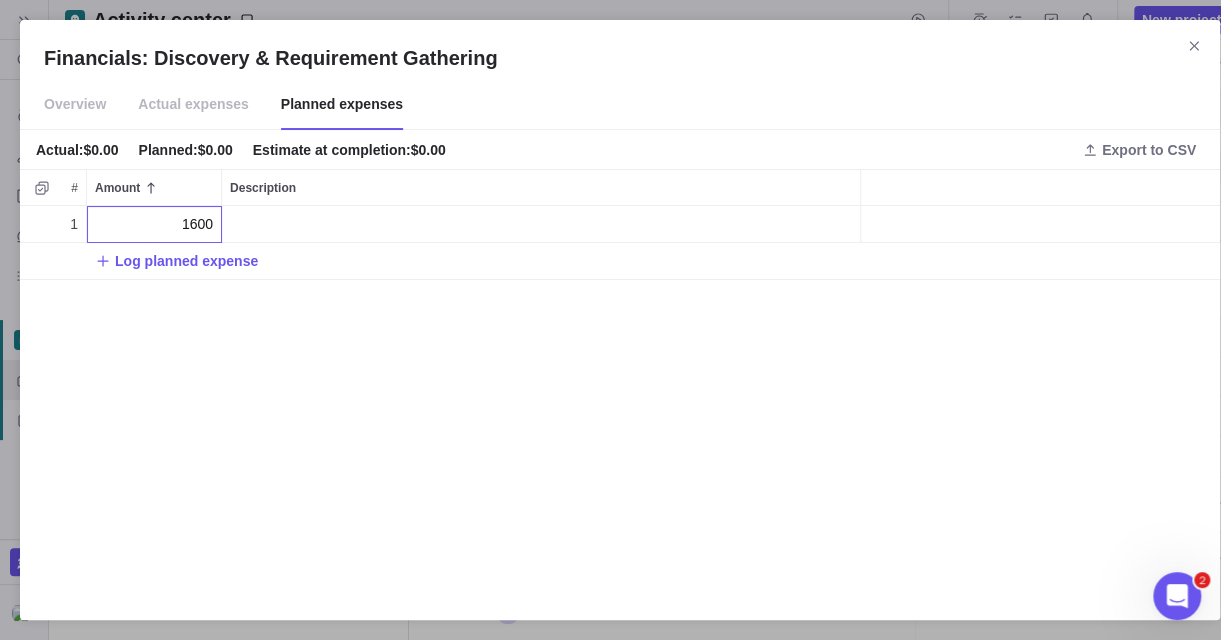 type on "1600" 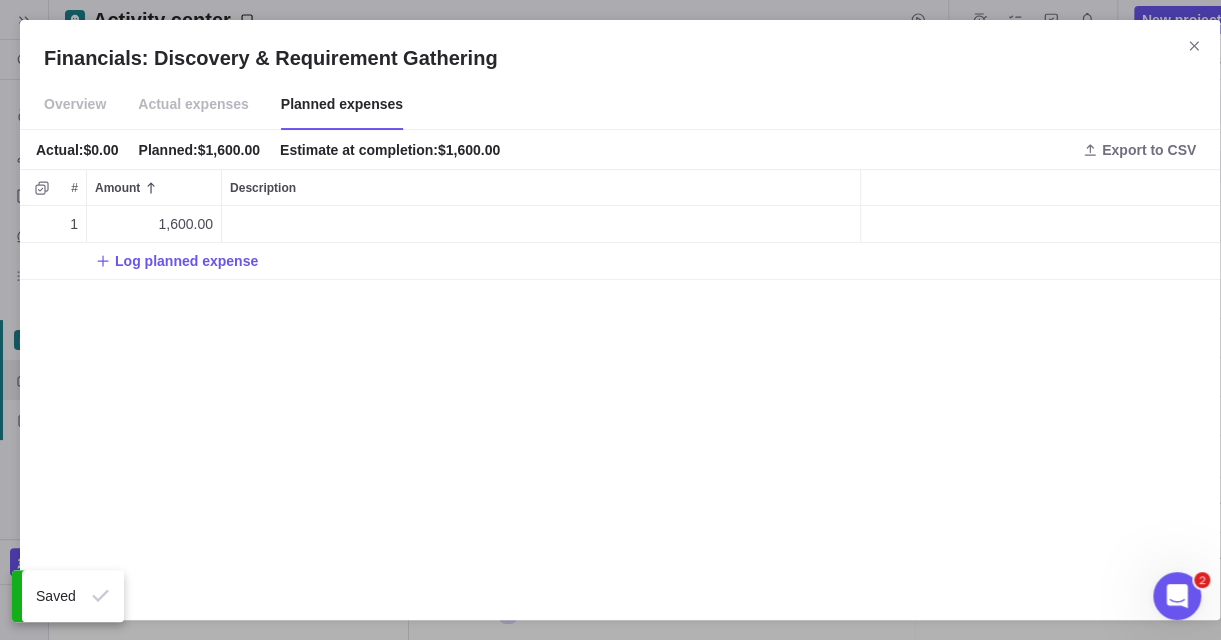 click on "Actual expenses" at bounding box center [193, 105] 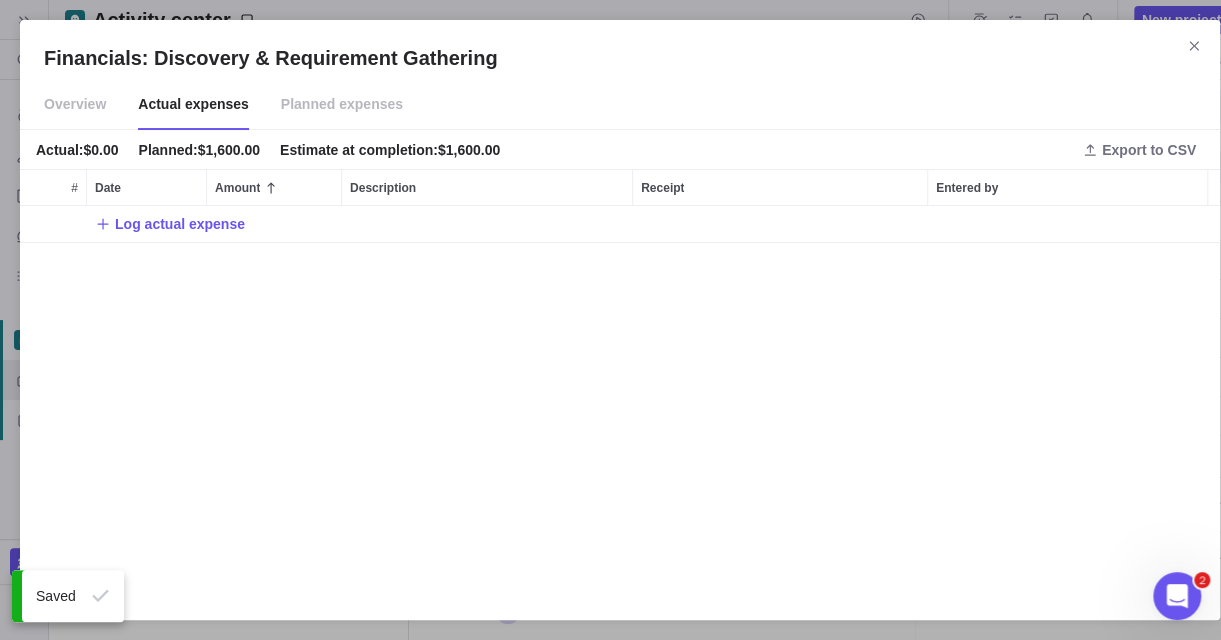 scroll, scrollTop: 16, scrollLeft: 15, axis: both 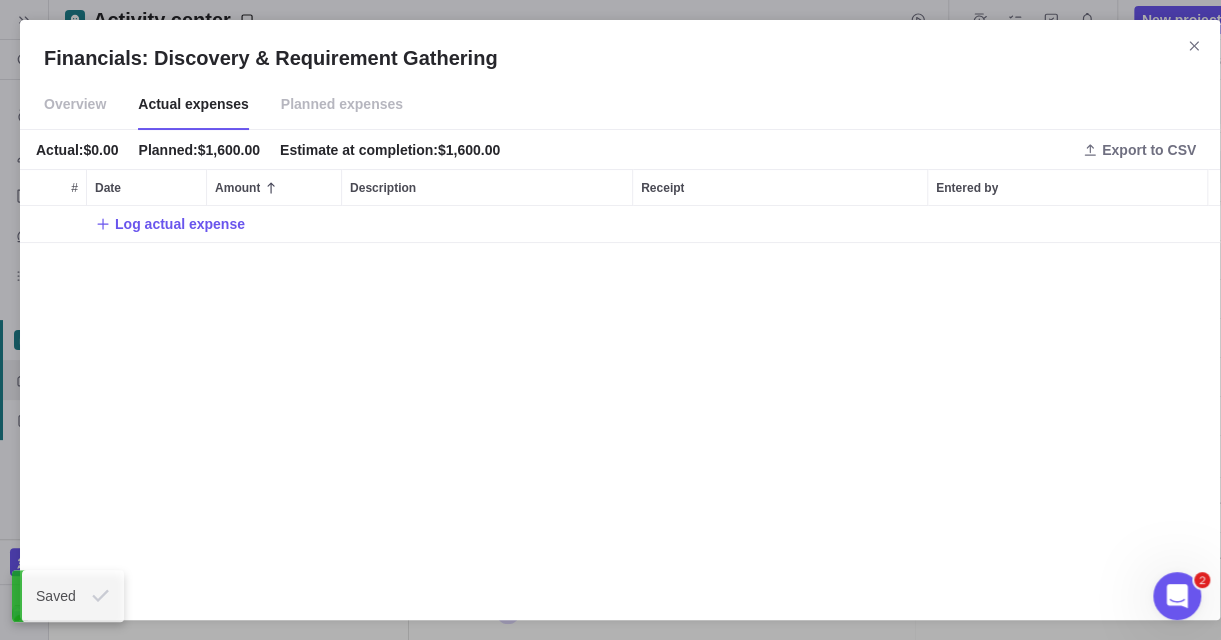 click on "Overview" at bounding box center [75, 105] 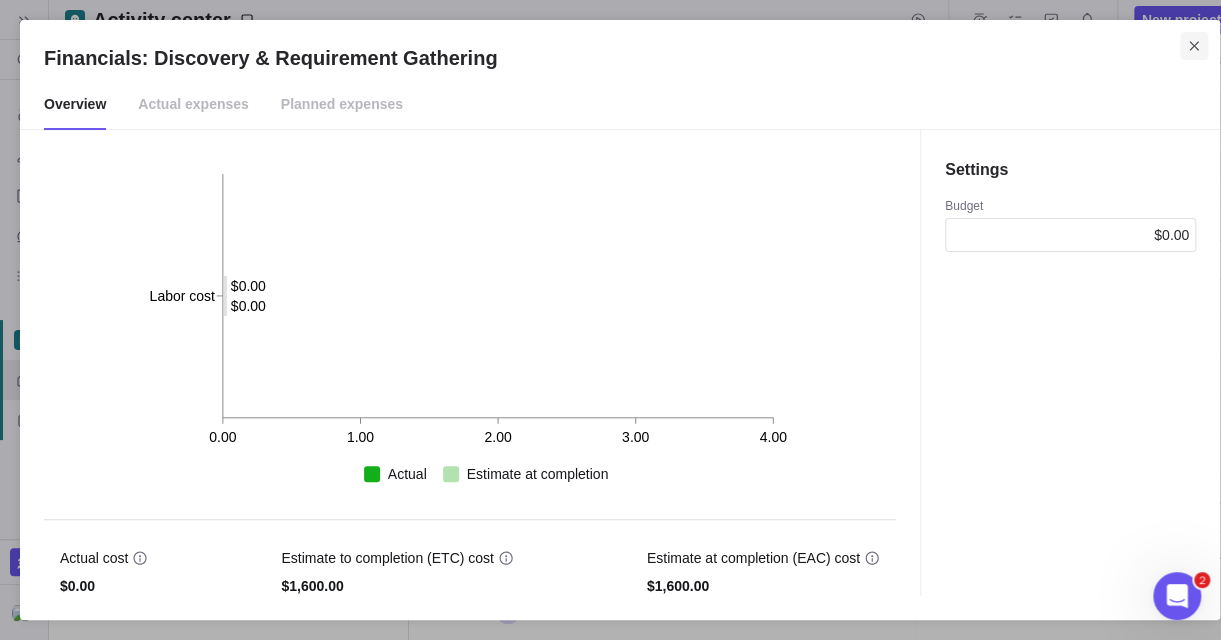 click 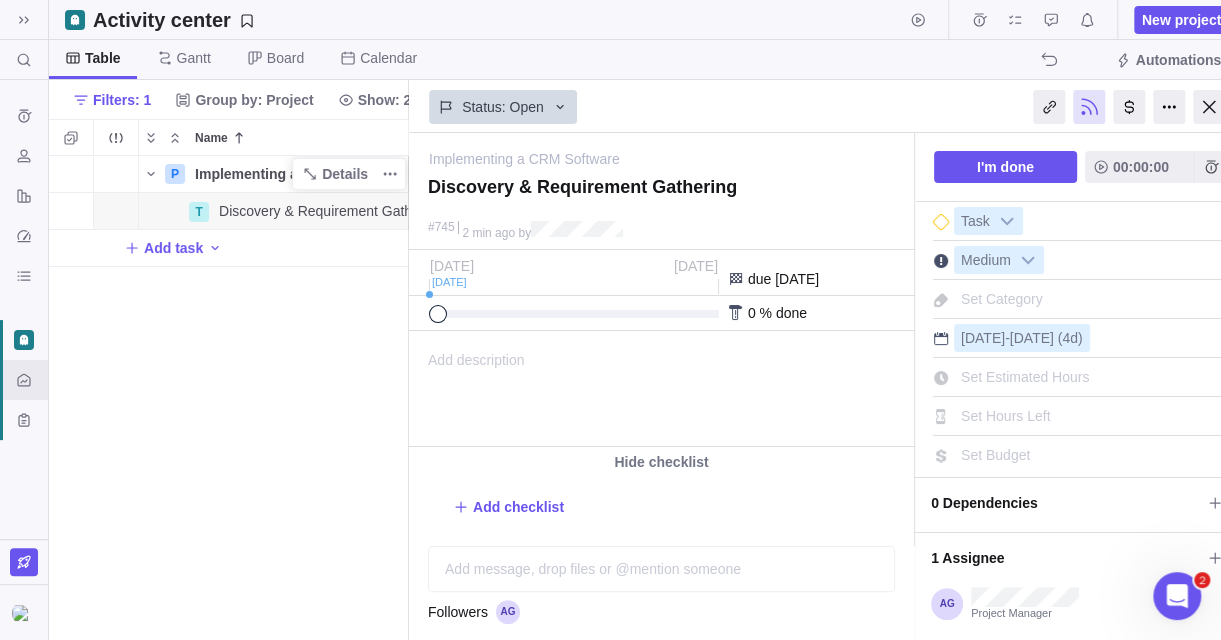 click on "Set Hours Left" at bounding box center [1006, 416] 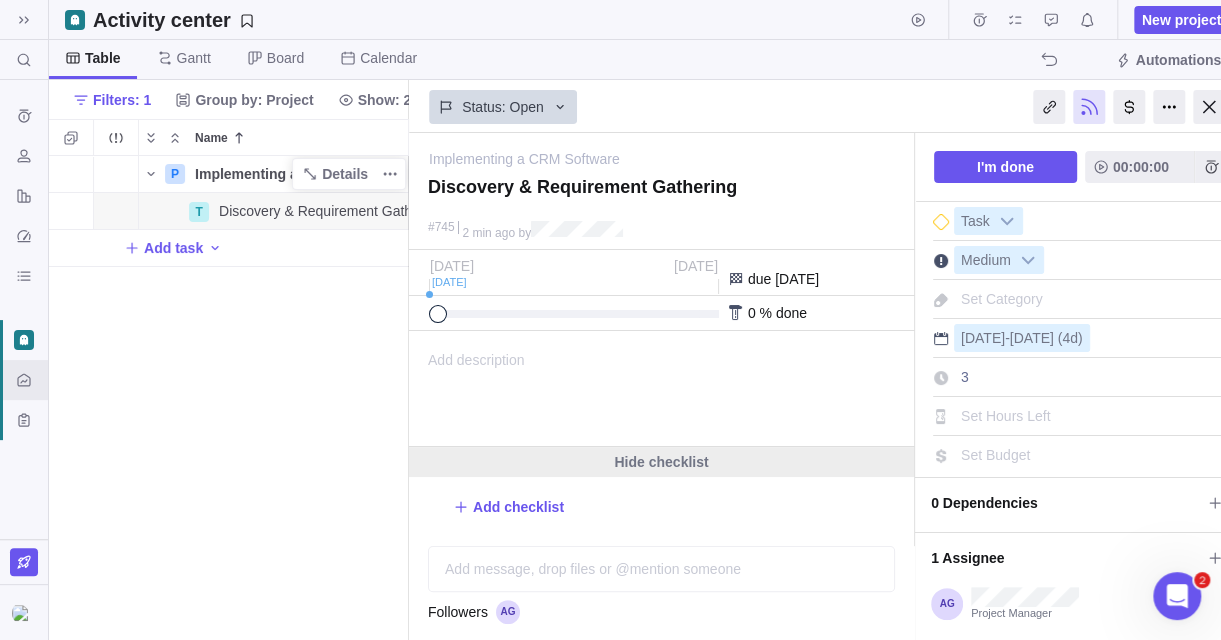 type on "32" 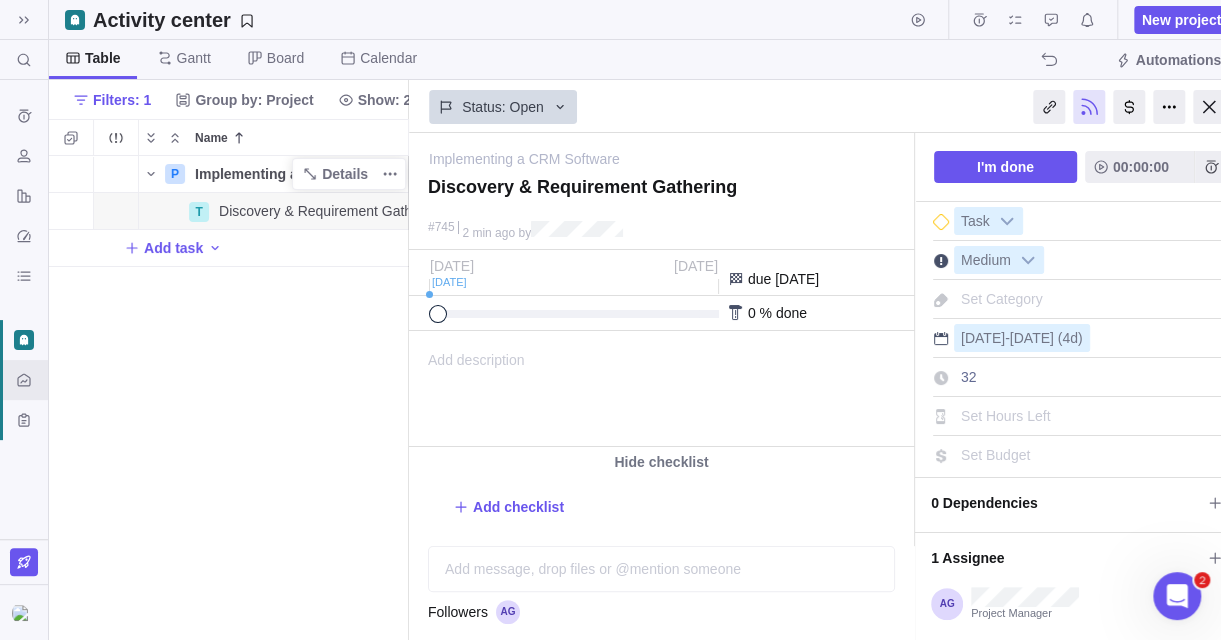 click on "Hide checklist
Add checklist" at bounding box center (661, 501) 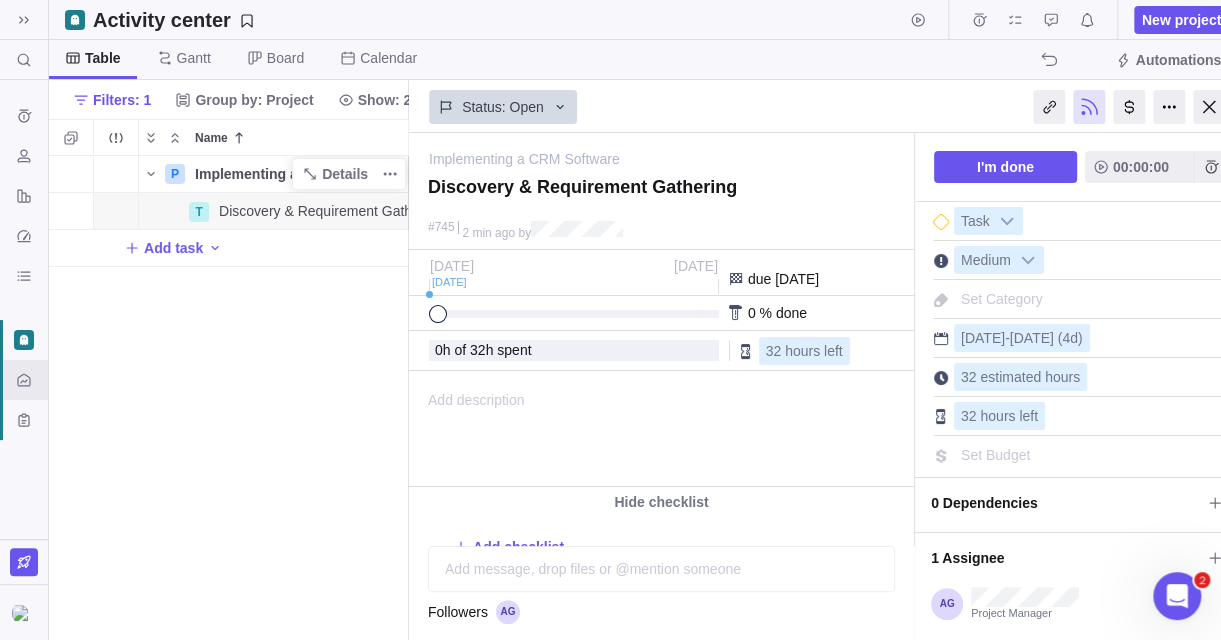 click on "Set Budget" at bounding box center (995, 455) 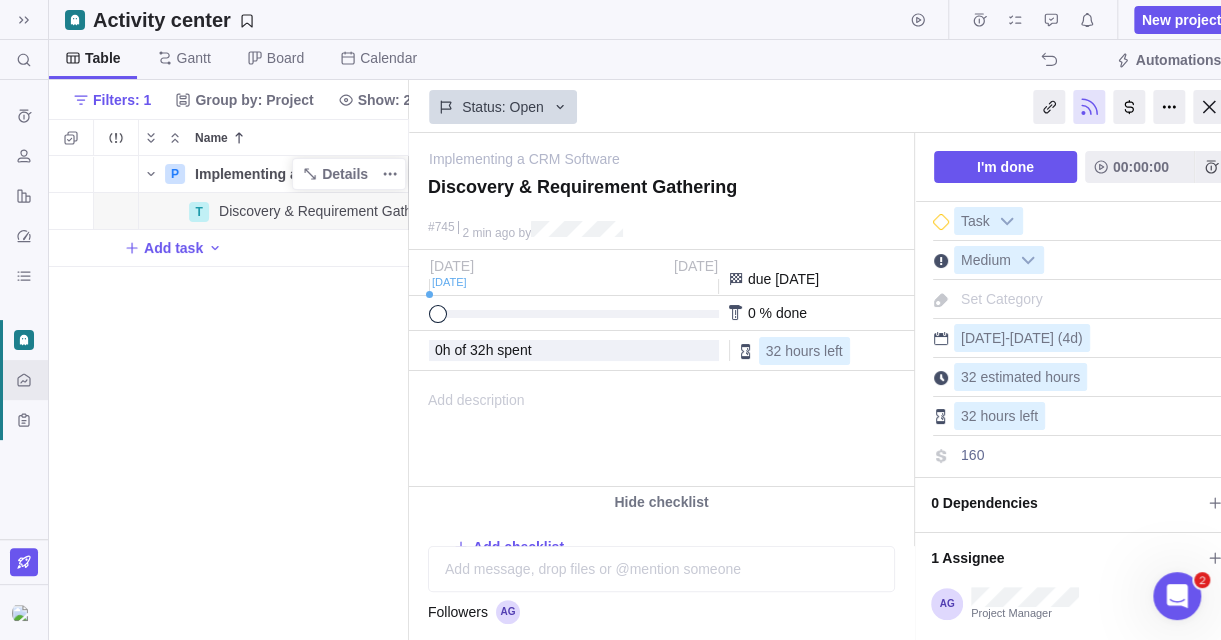 type on "1600" 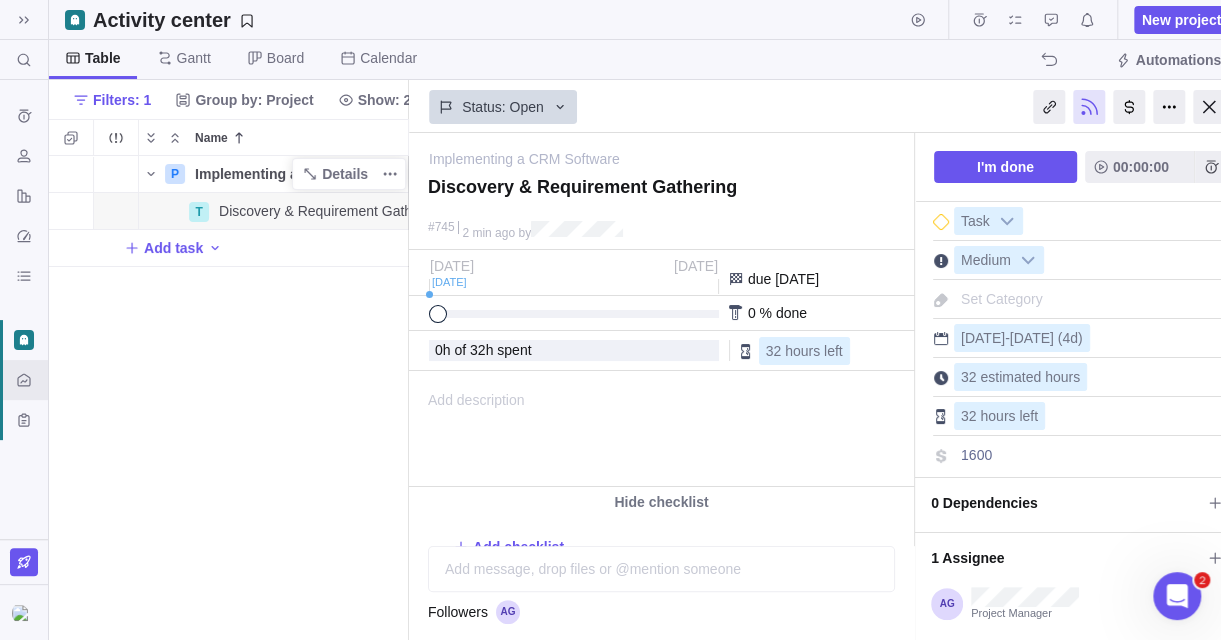 click on "Add description
... read all" at bounding box center (660, 429) 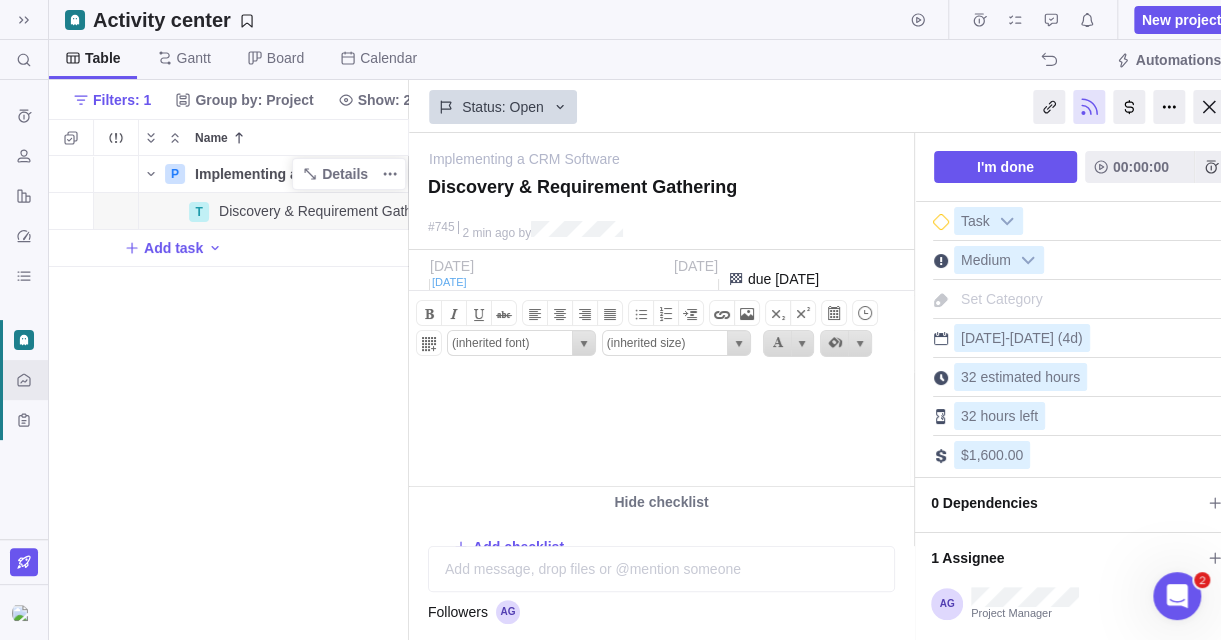 scroll, scrollTop: 0, scrollLeft: 0, axis: both 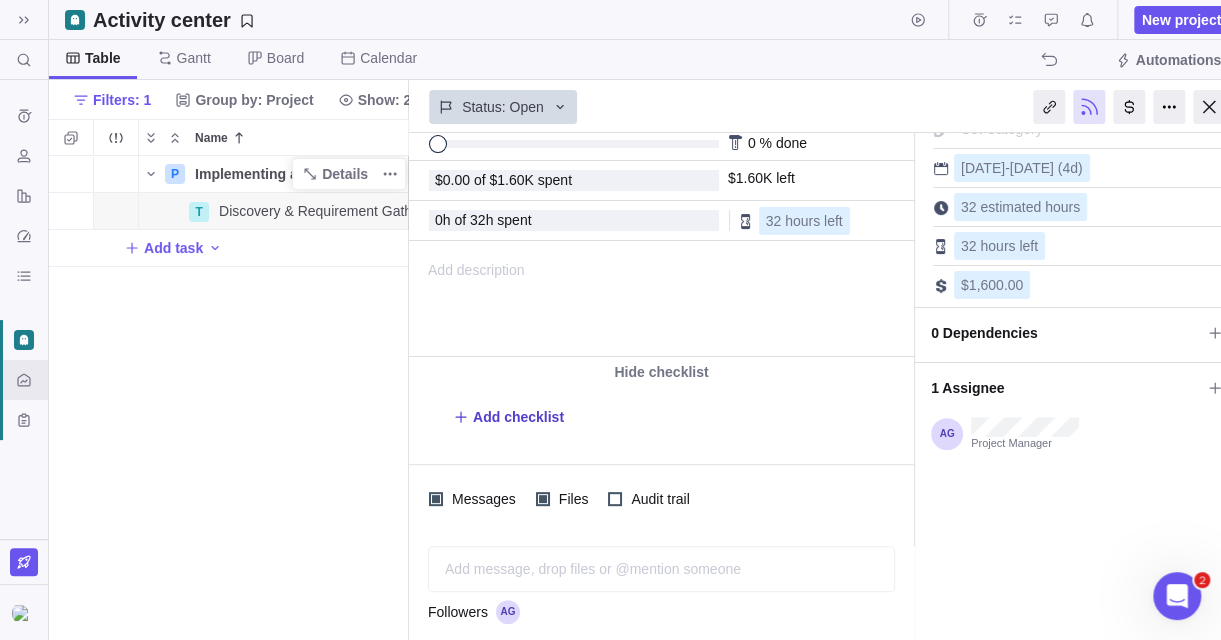 click on "Add checklist" at bounding box center [518, 417] 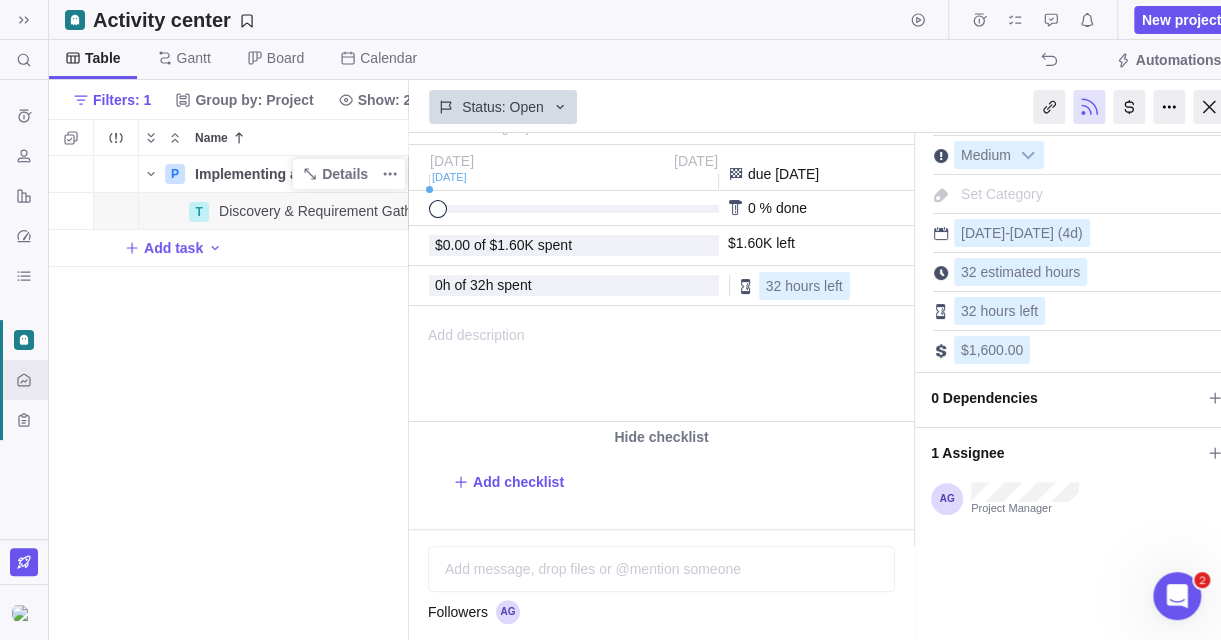 scroll, scrollTop: 170, scrollLeft: 0, axis: vertical 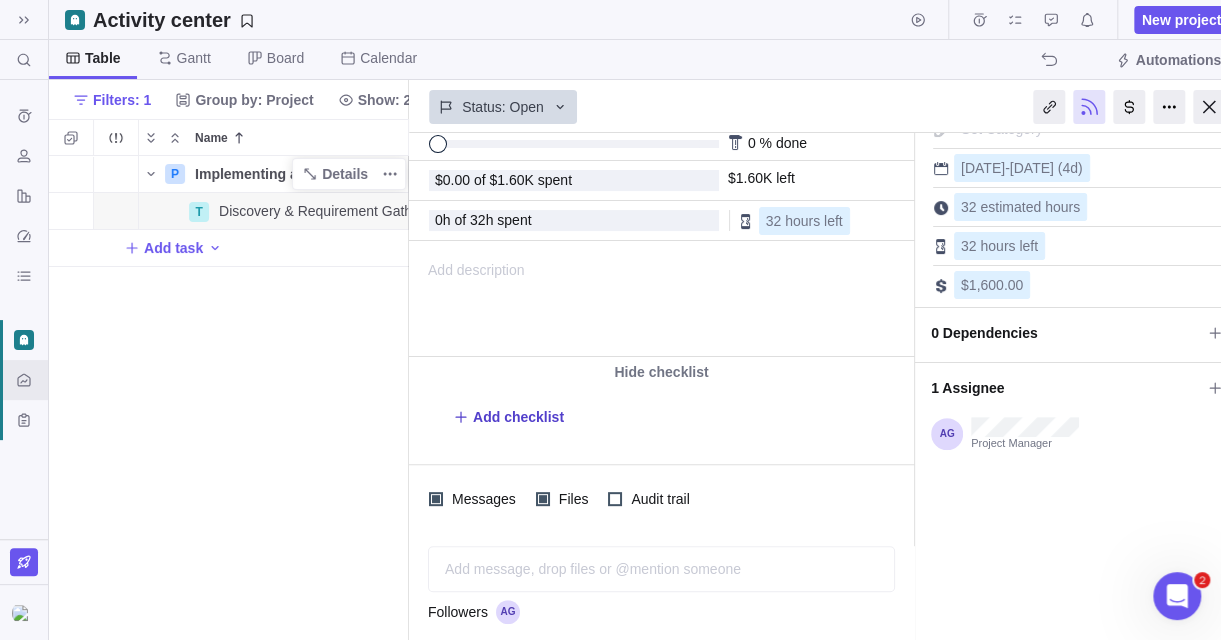 click on "Add checklist" at bounding box center [518, 417] 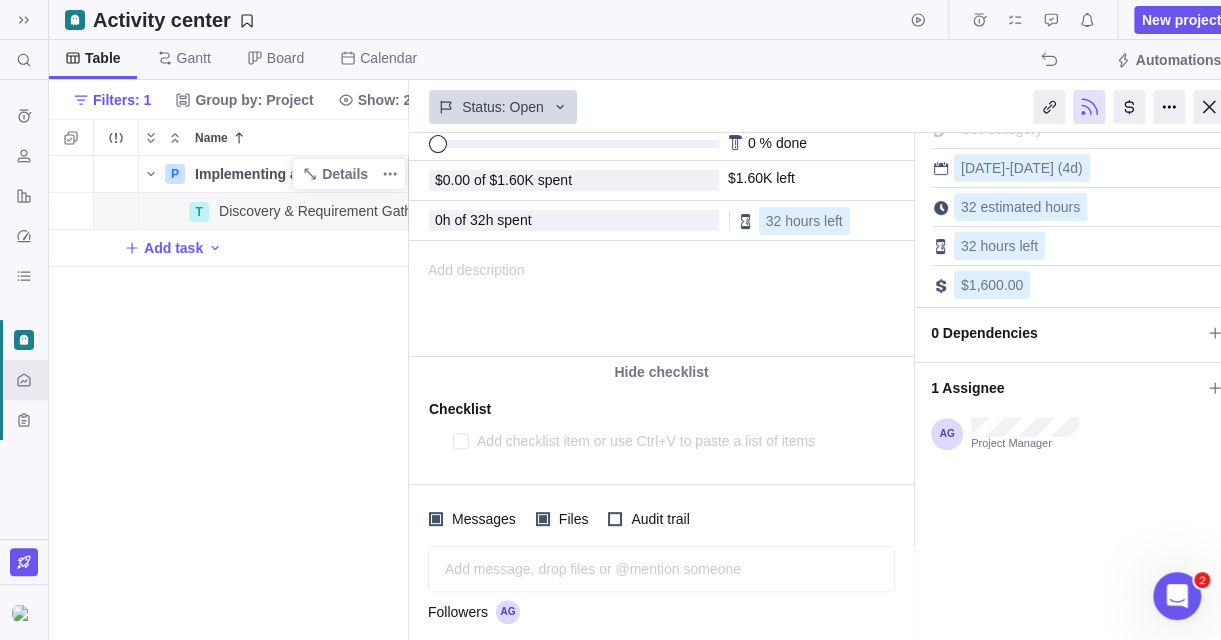 type on "x" 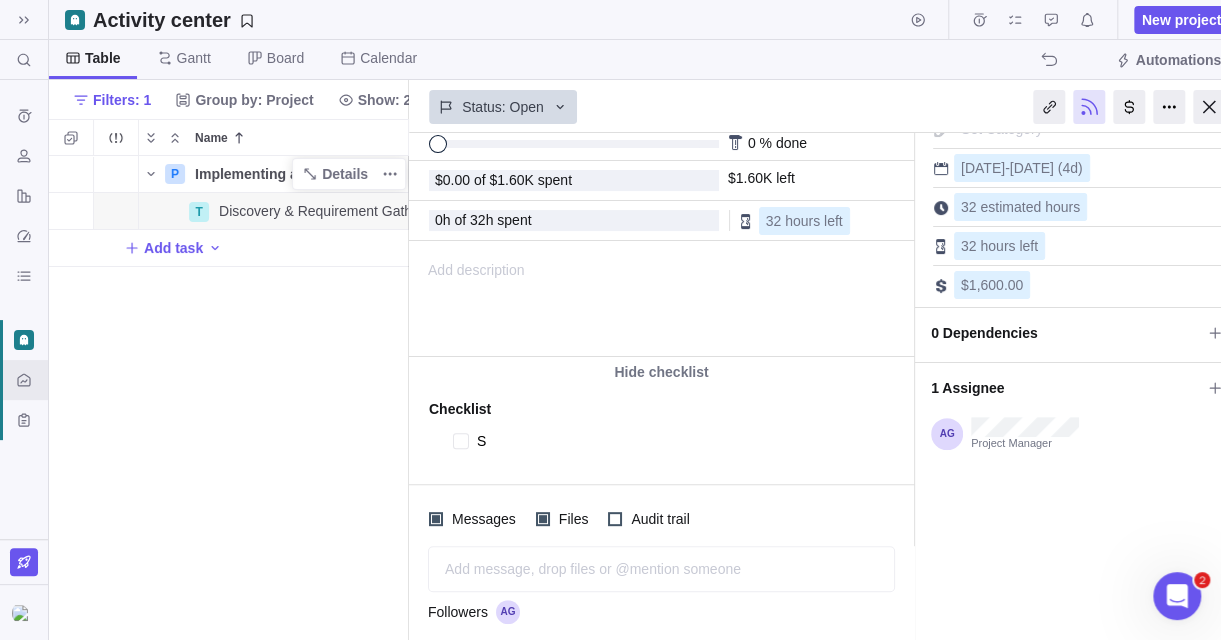 type on "x" 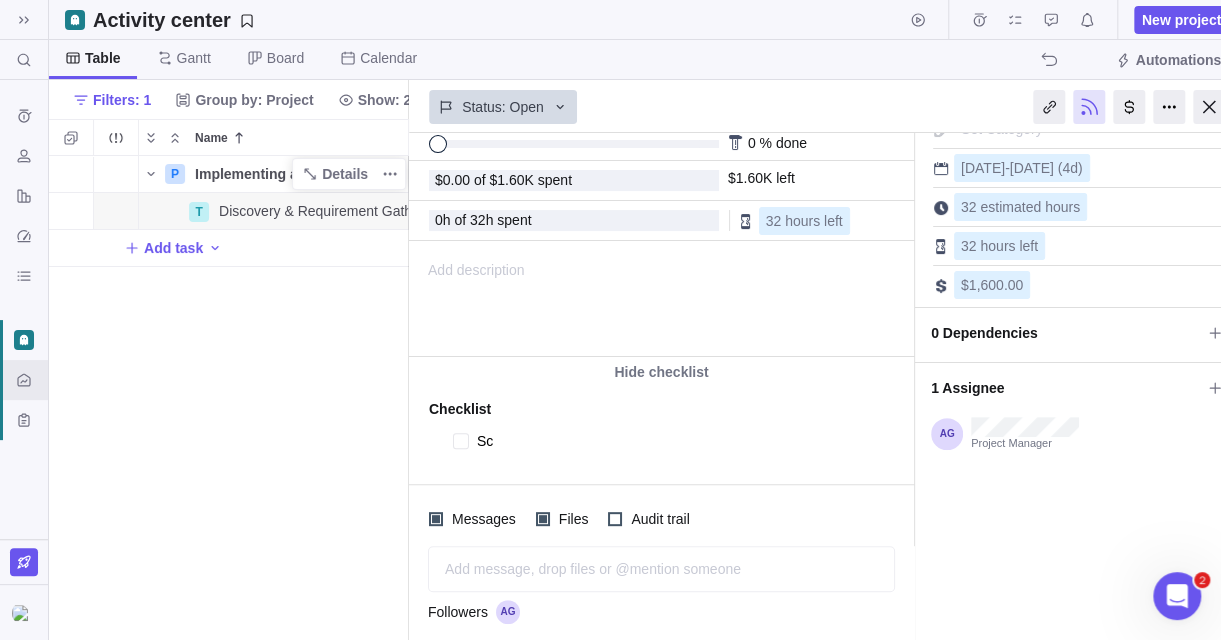 type on "x" 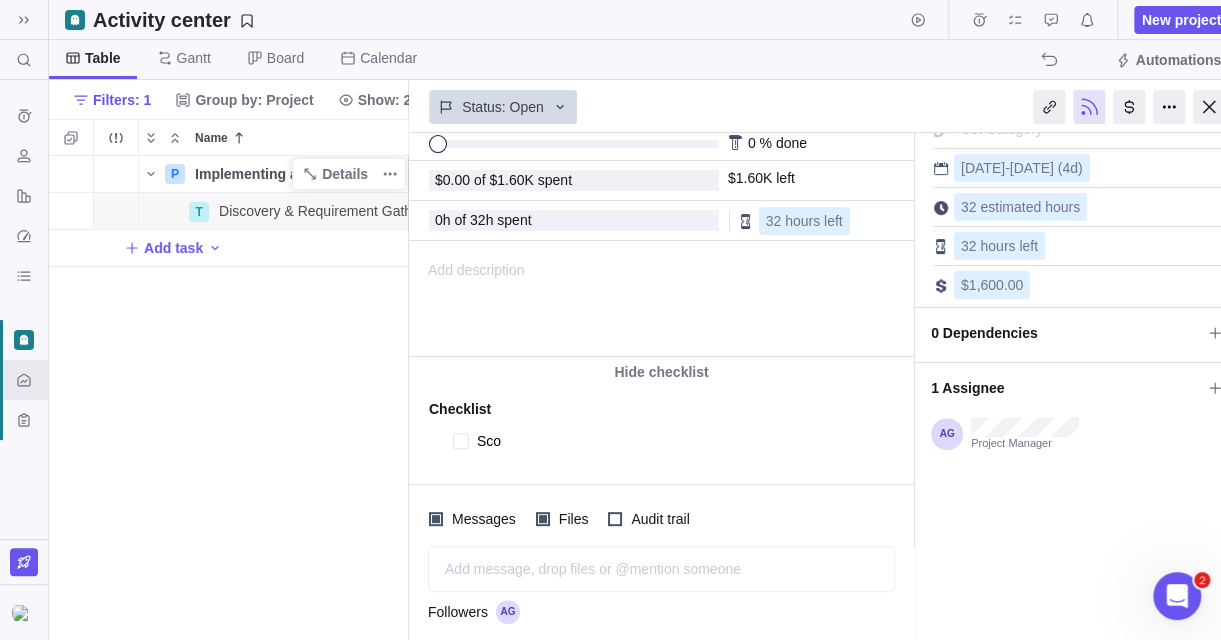 type on "x" 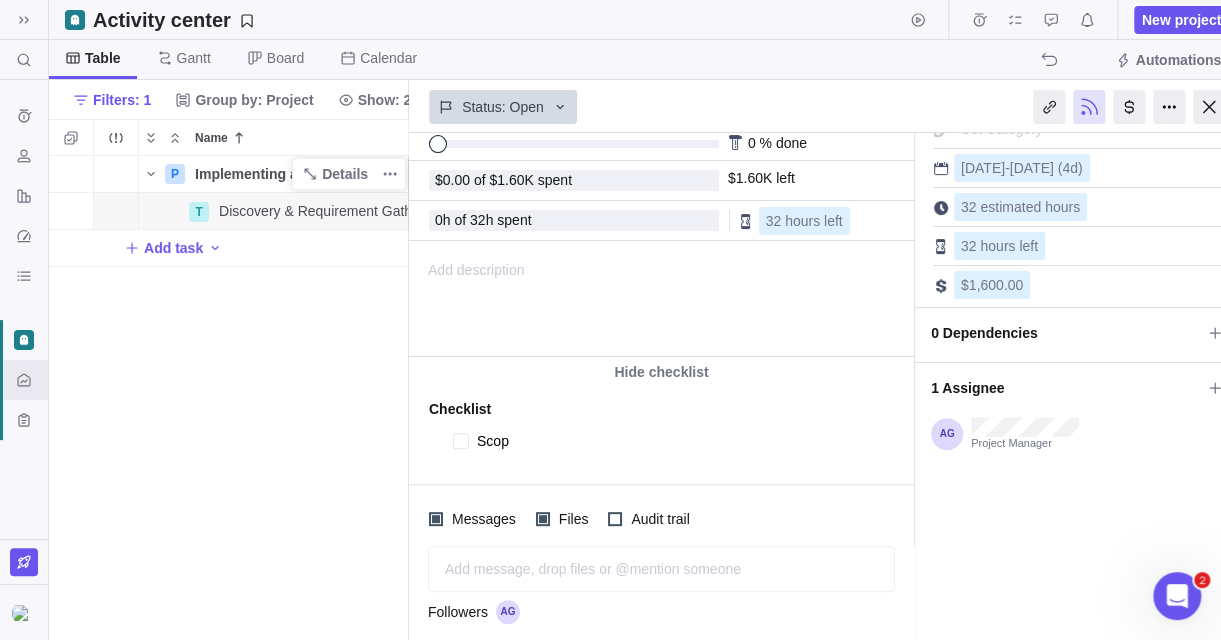 type on "x" 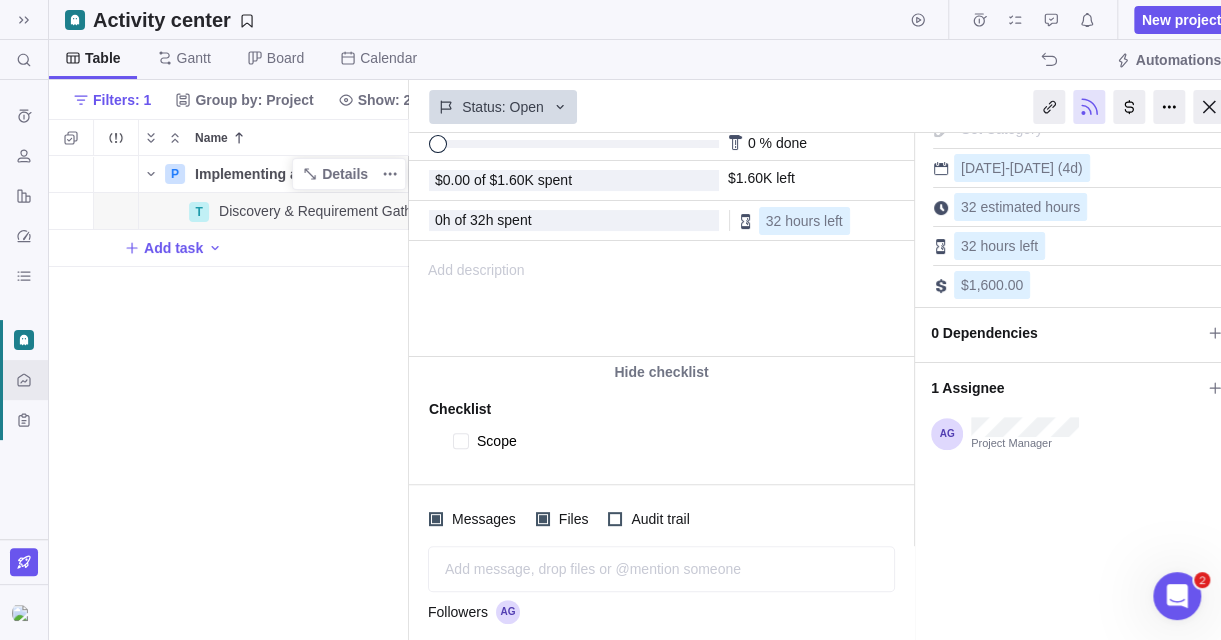type on "x" 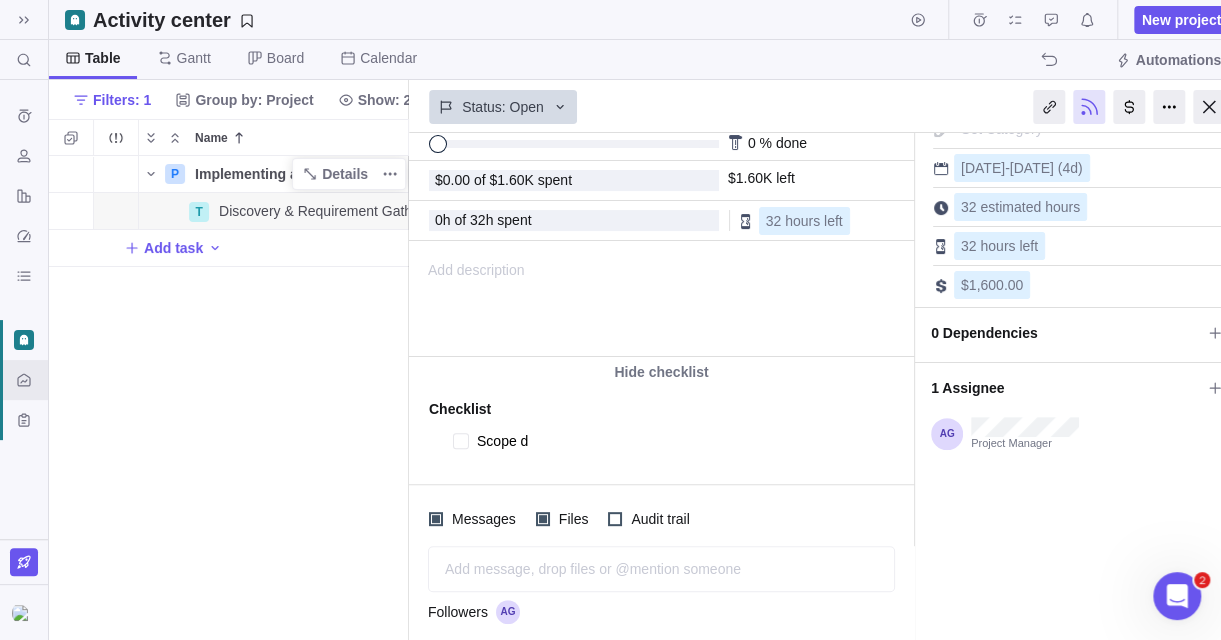 type on "x" 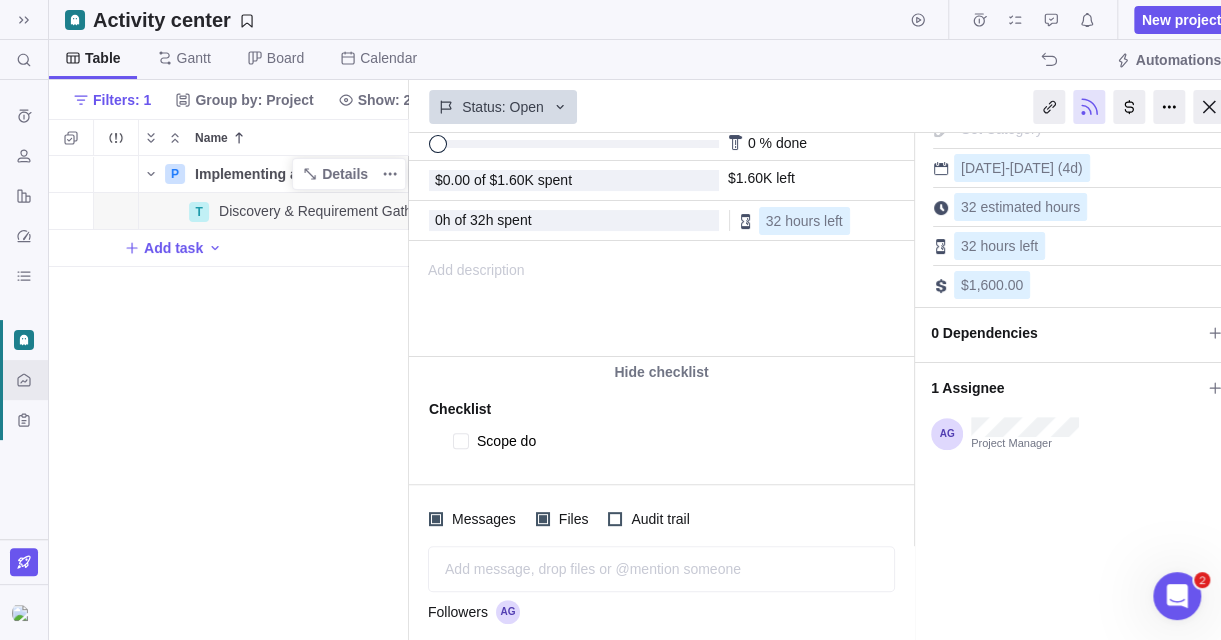 type on "x" 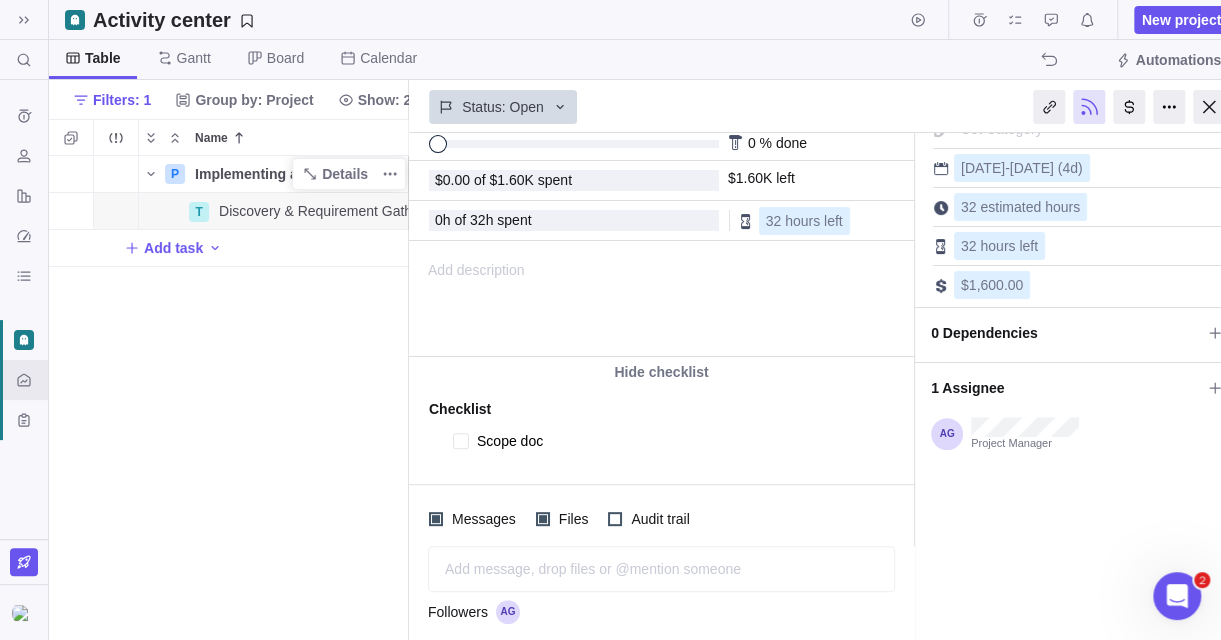 type on "Scope docu" 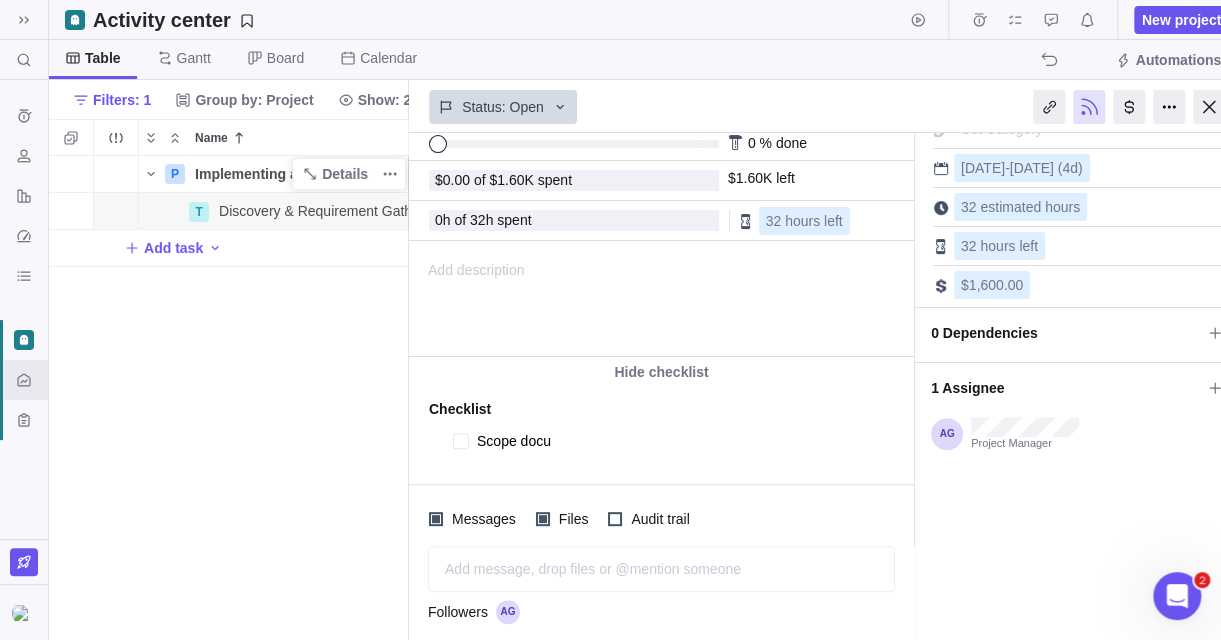 type on "x" 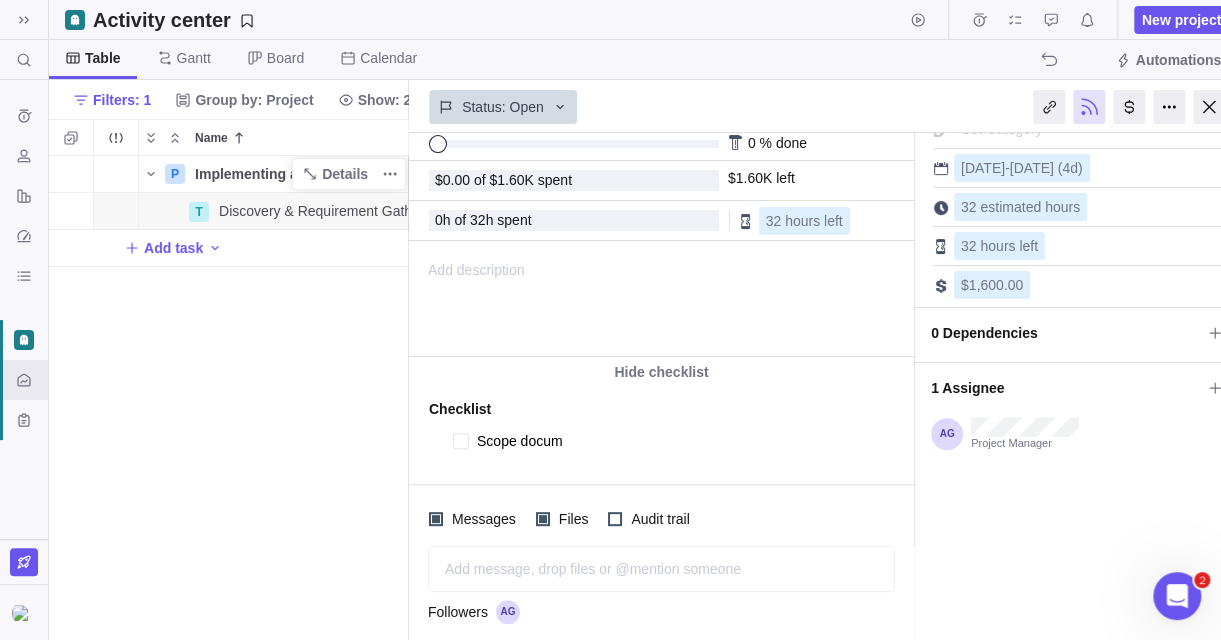 type on "x" 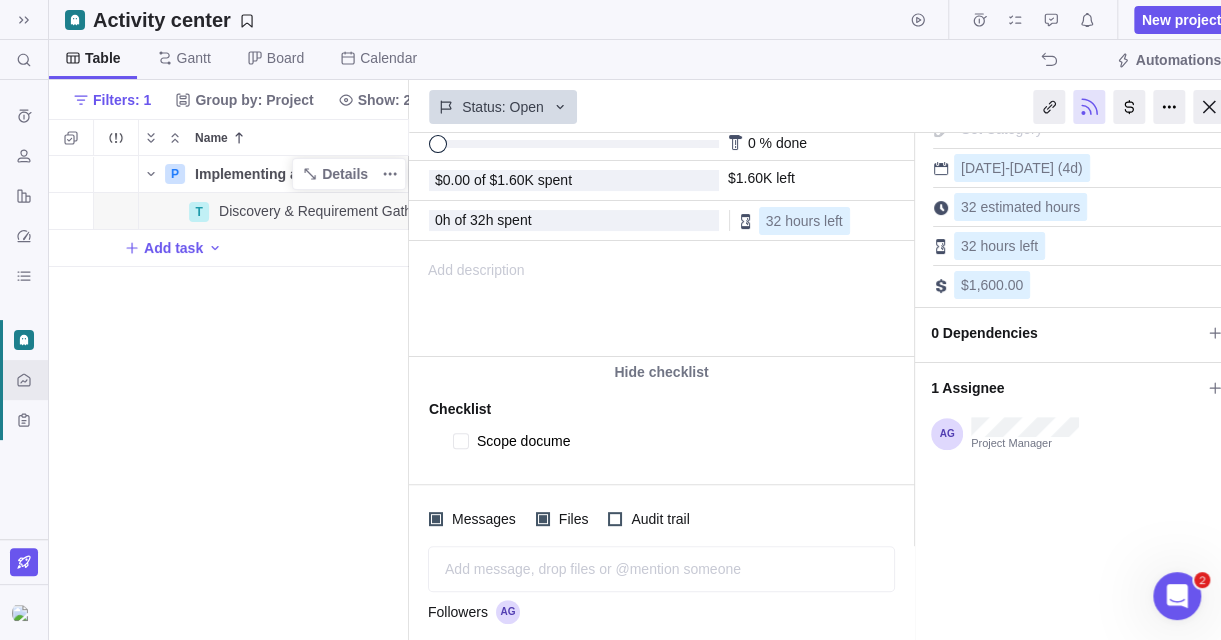 type on "x" 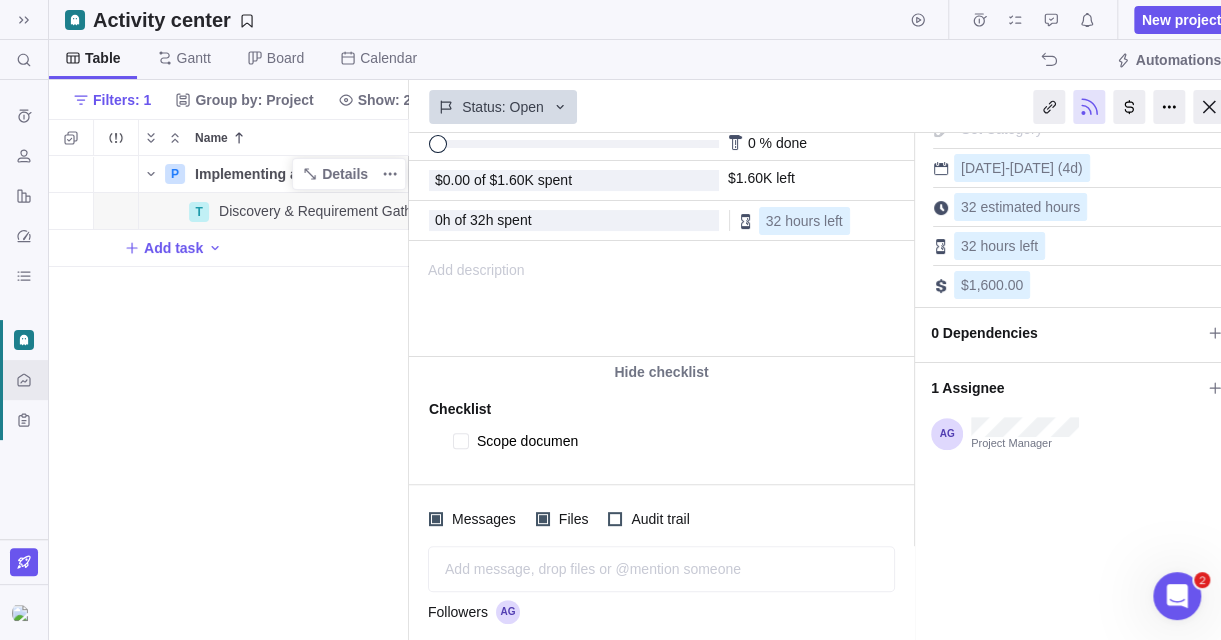 type on "x" 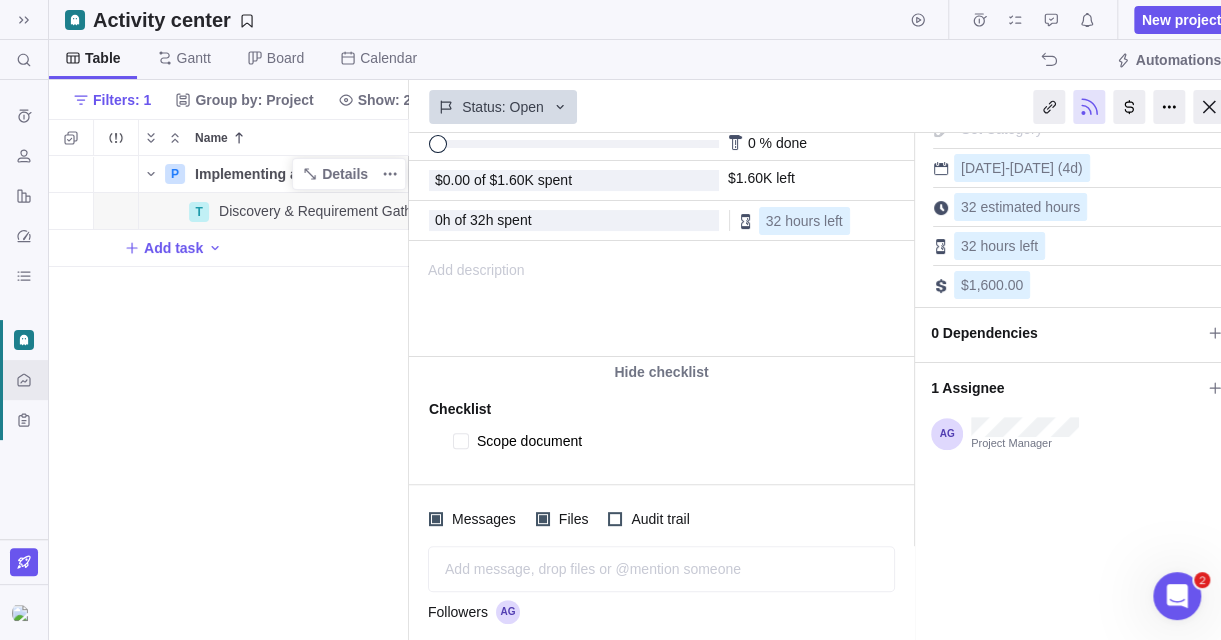 type on "x" 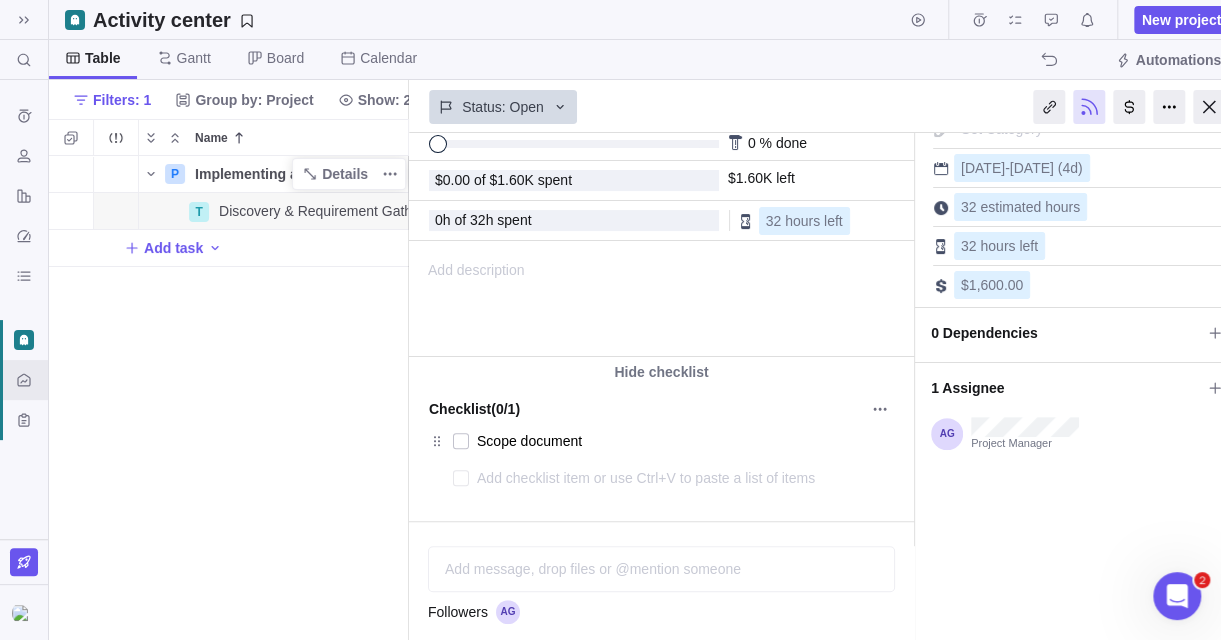 type on "x" 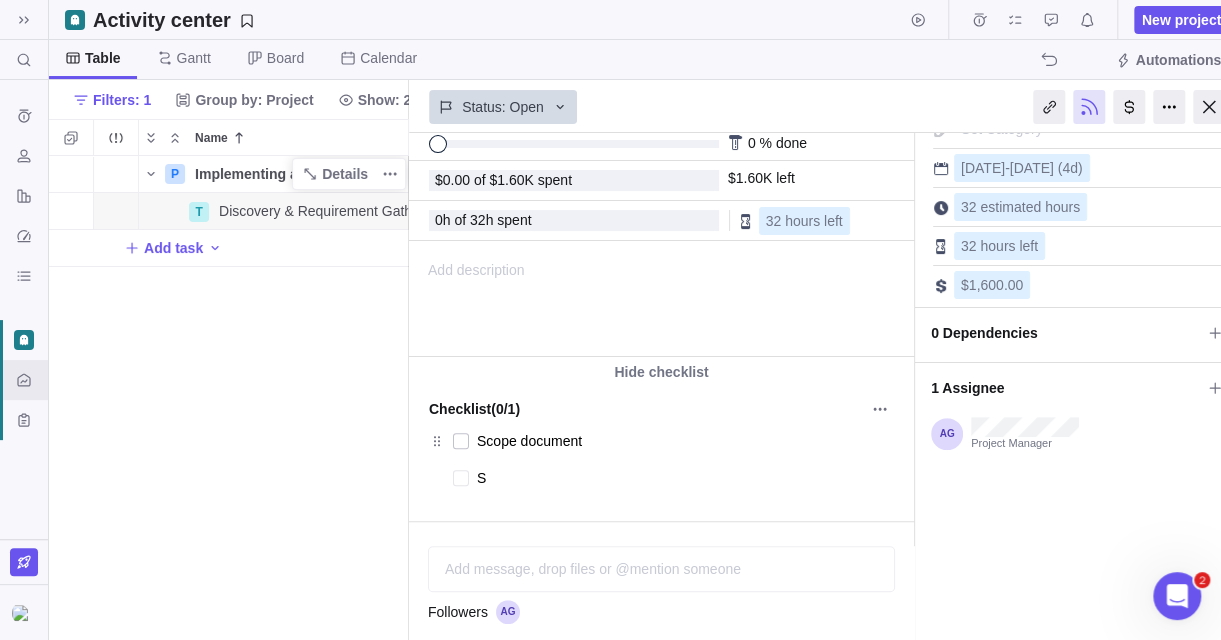 type on "x" 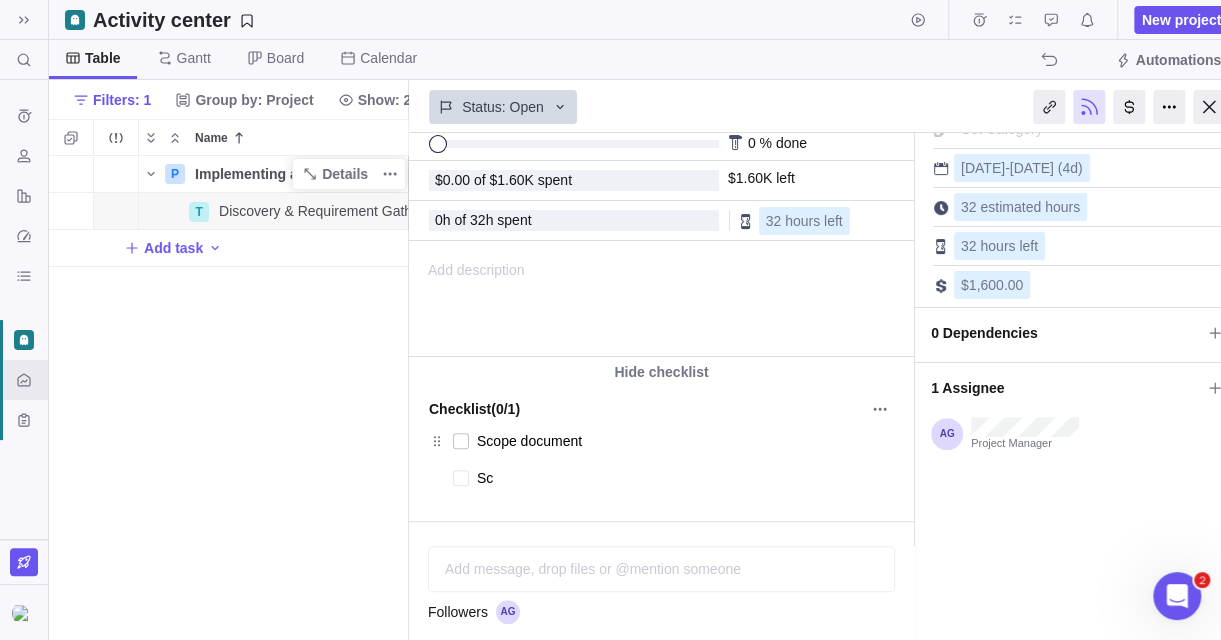 type on "x" 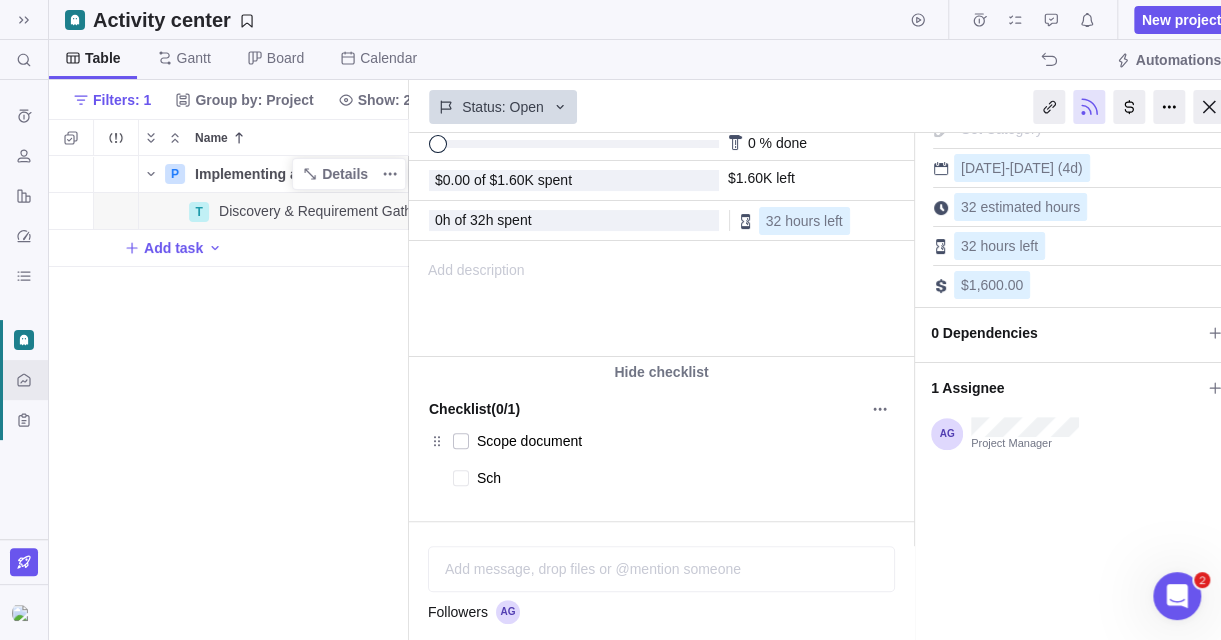 type on "x" 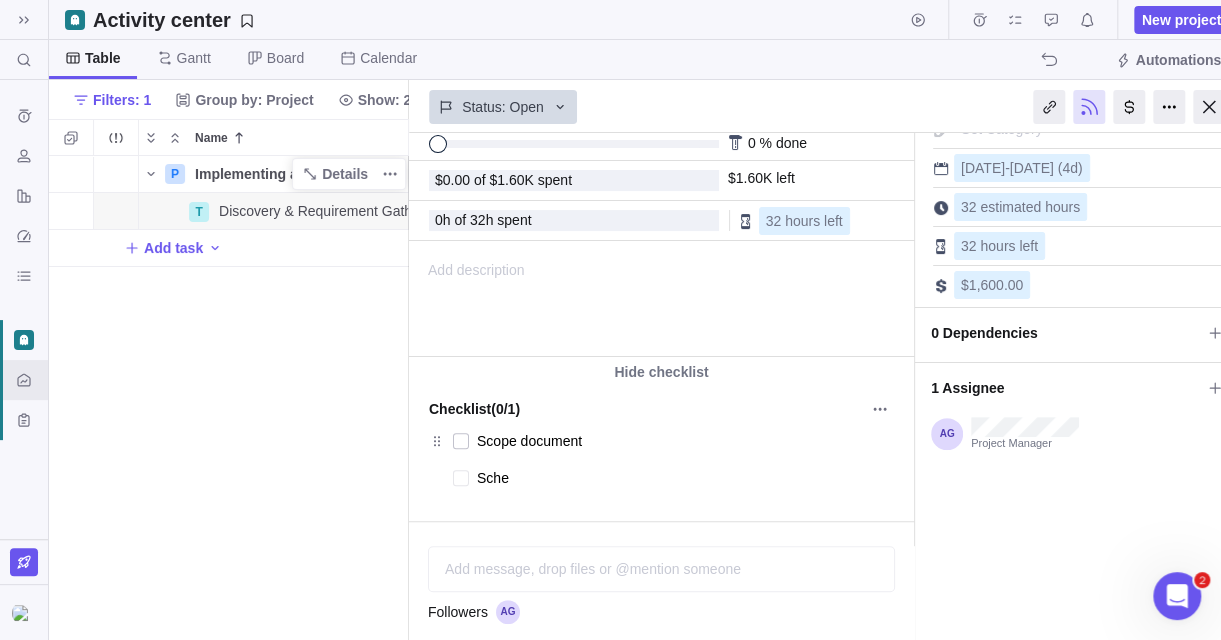 type on "x" 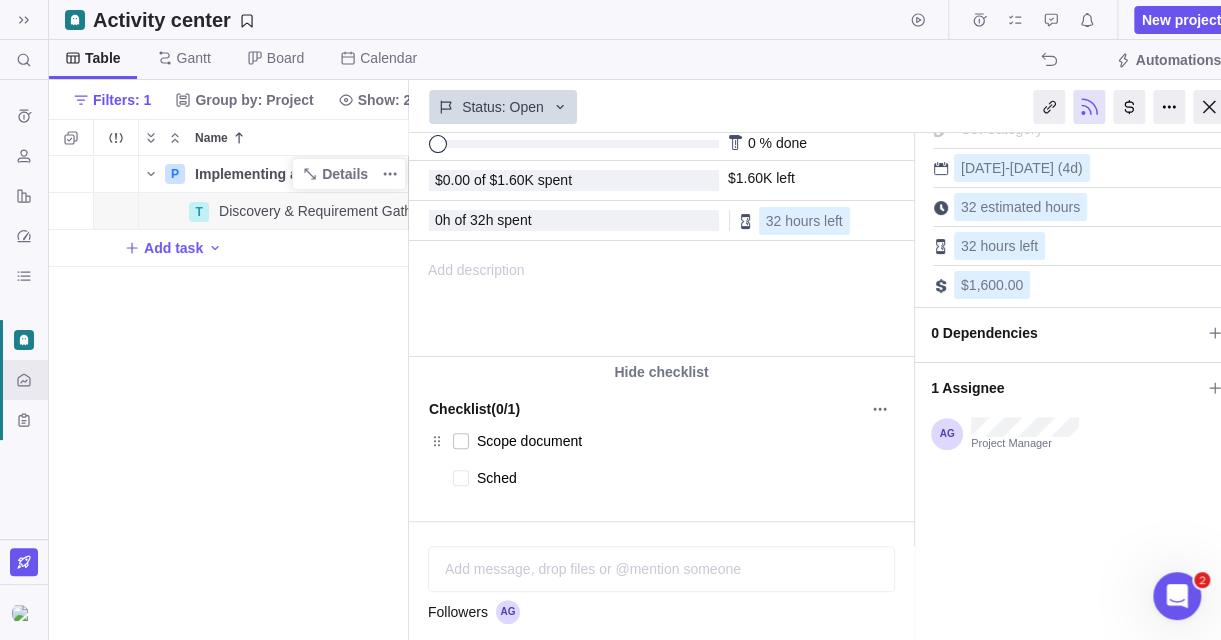 type on "x" 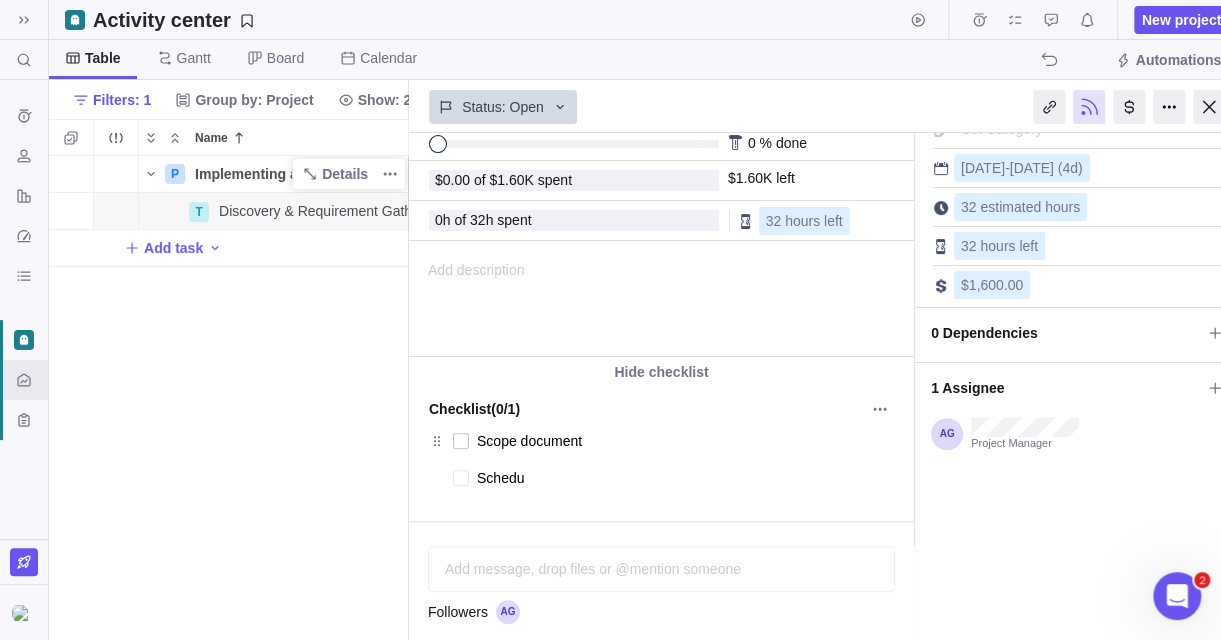 type on "x" 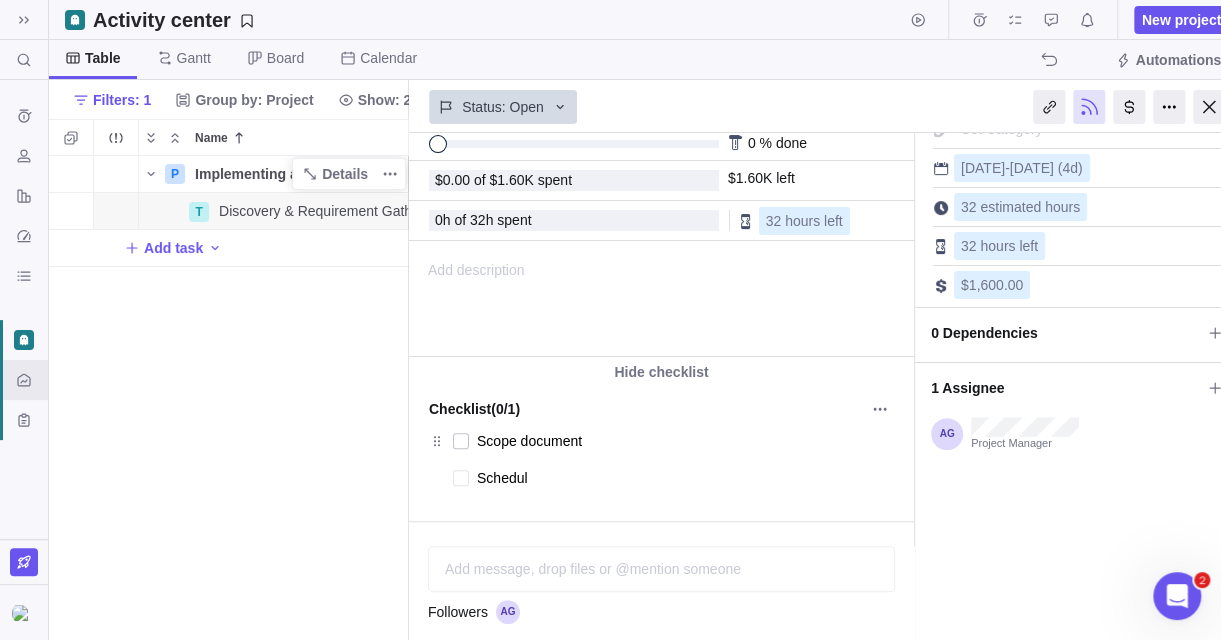 type on "x" 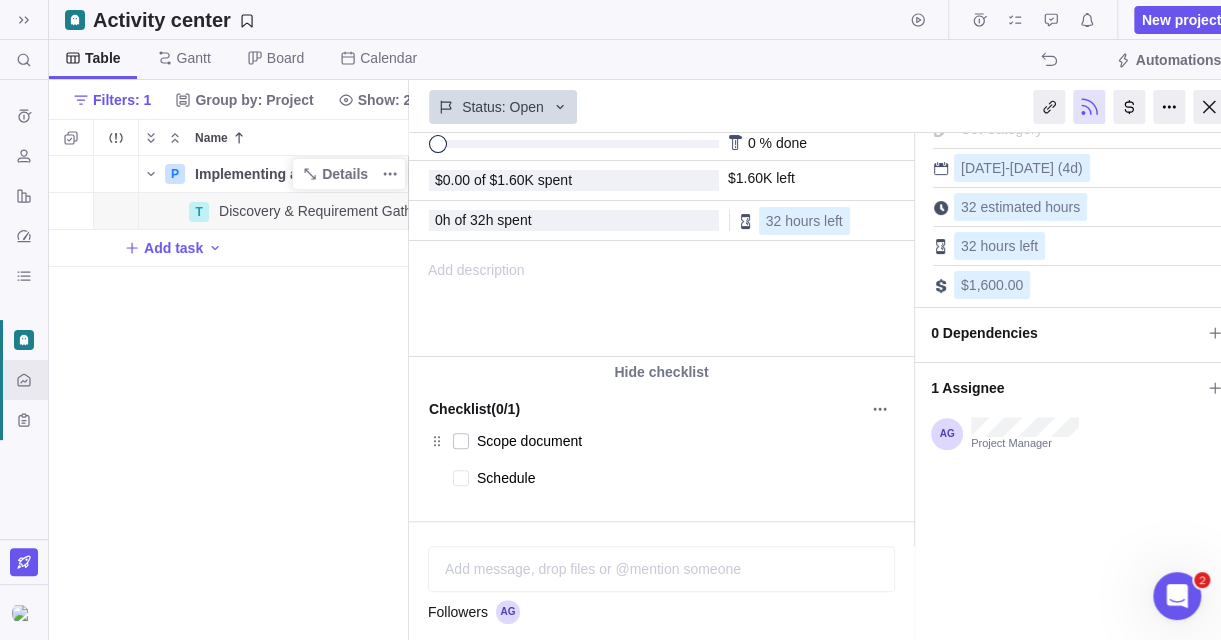 type on "x" 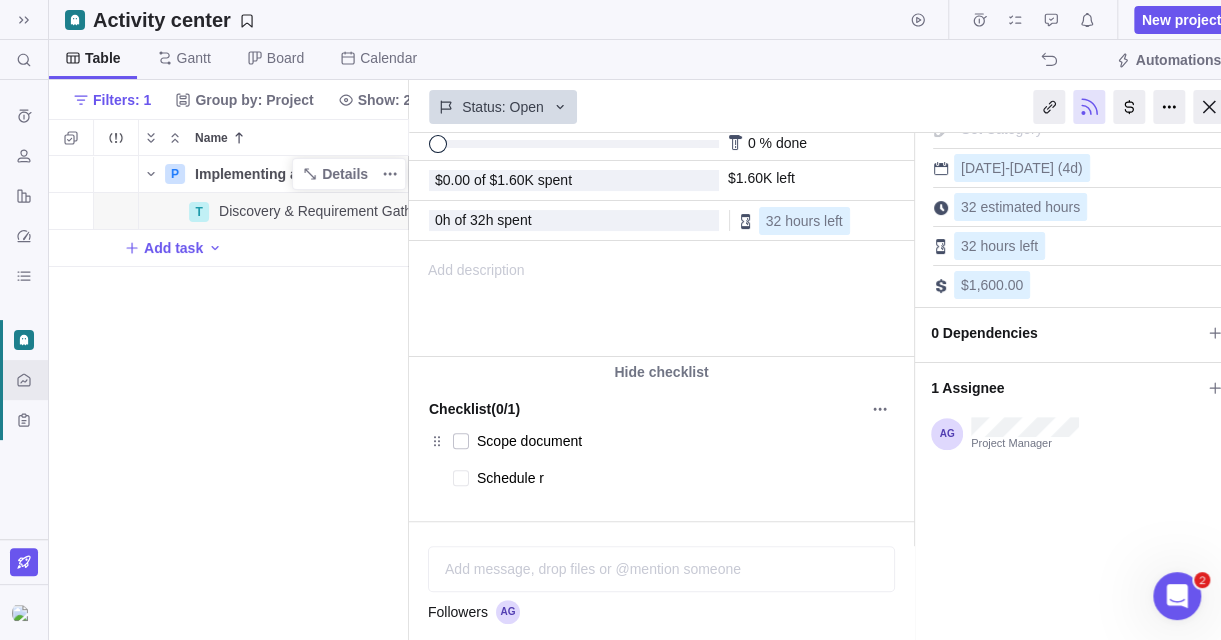 type on "x" 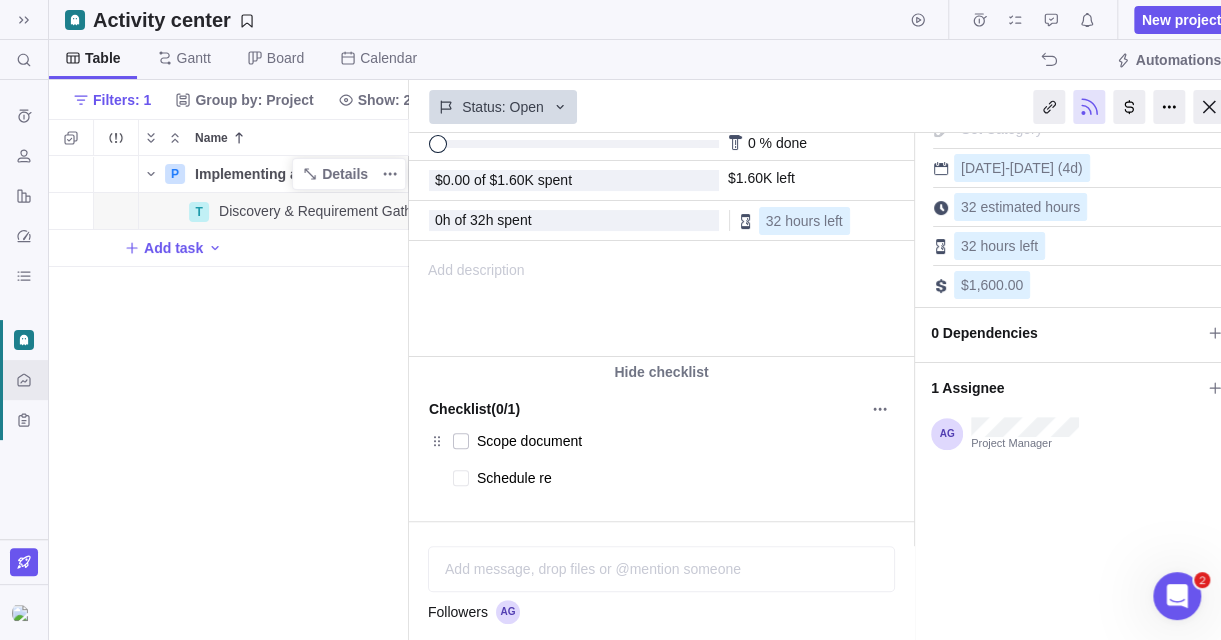 type on "x" 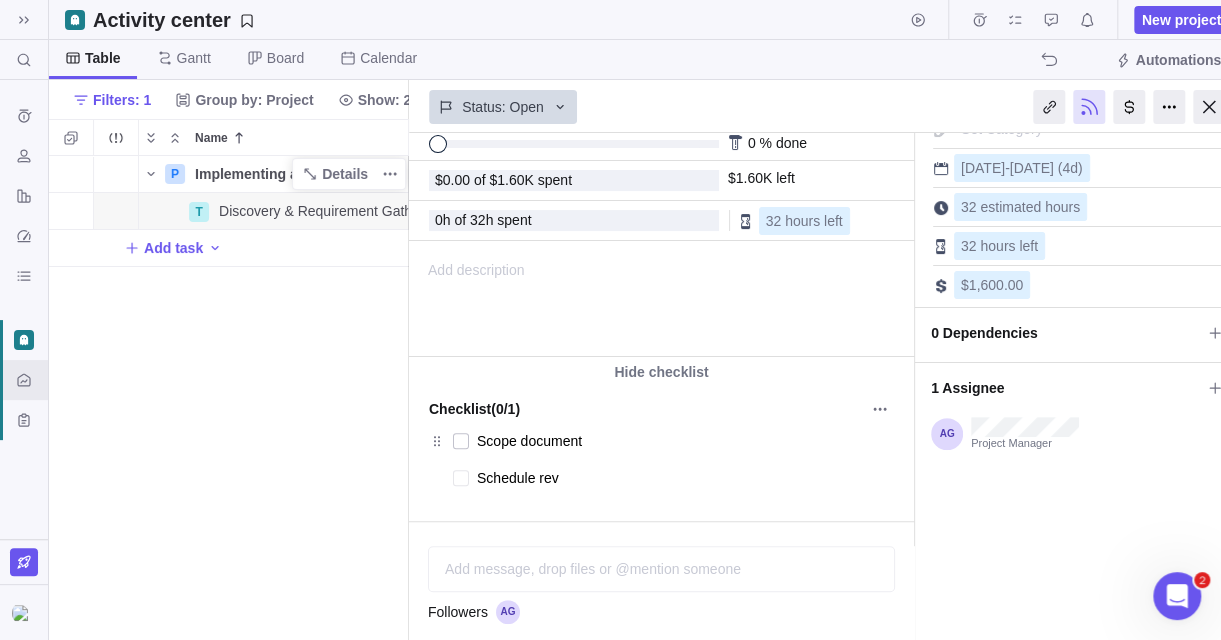 type on "x" 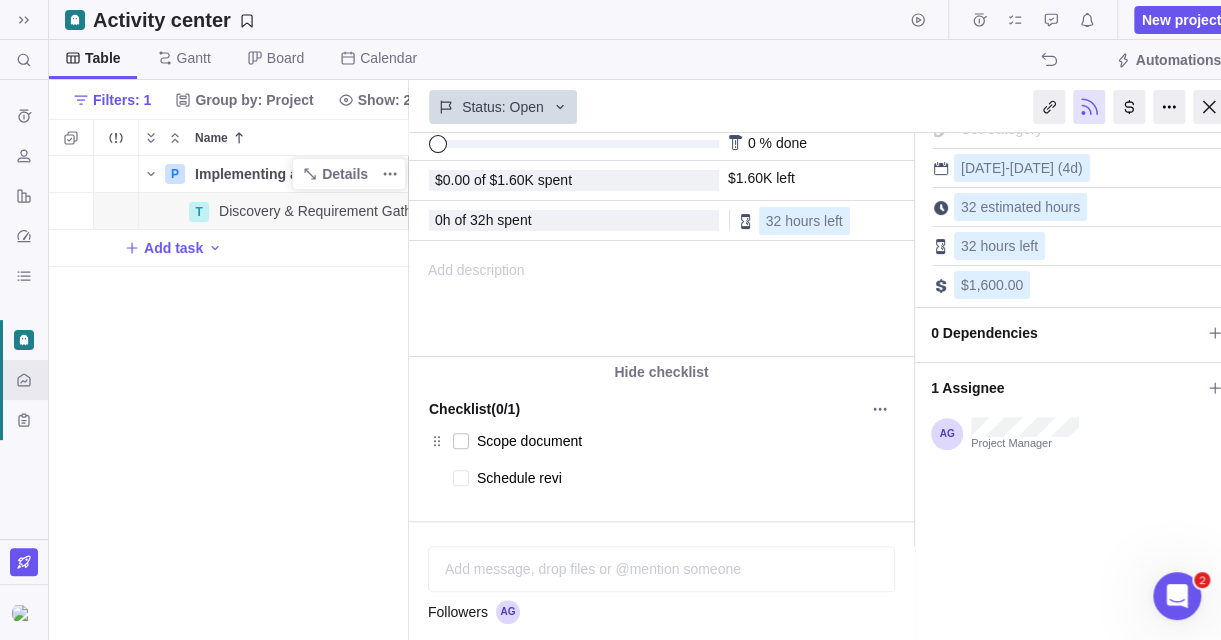 type on "x" 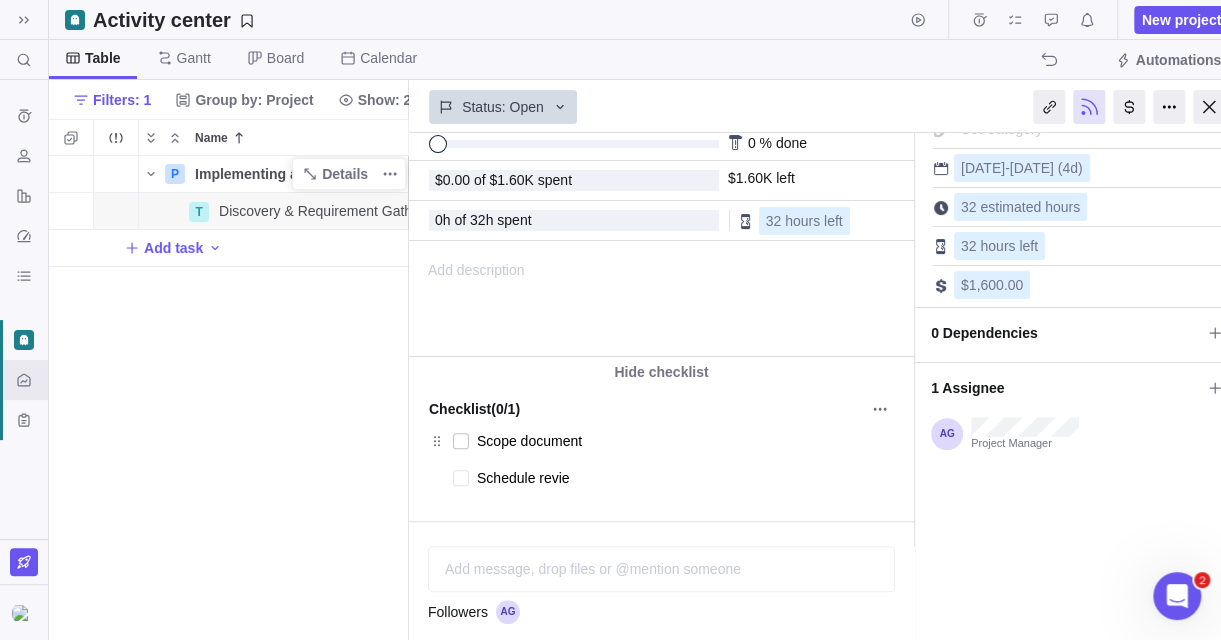 type on "x" 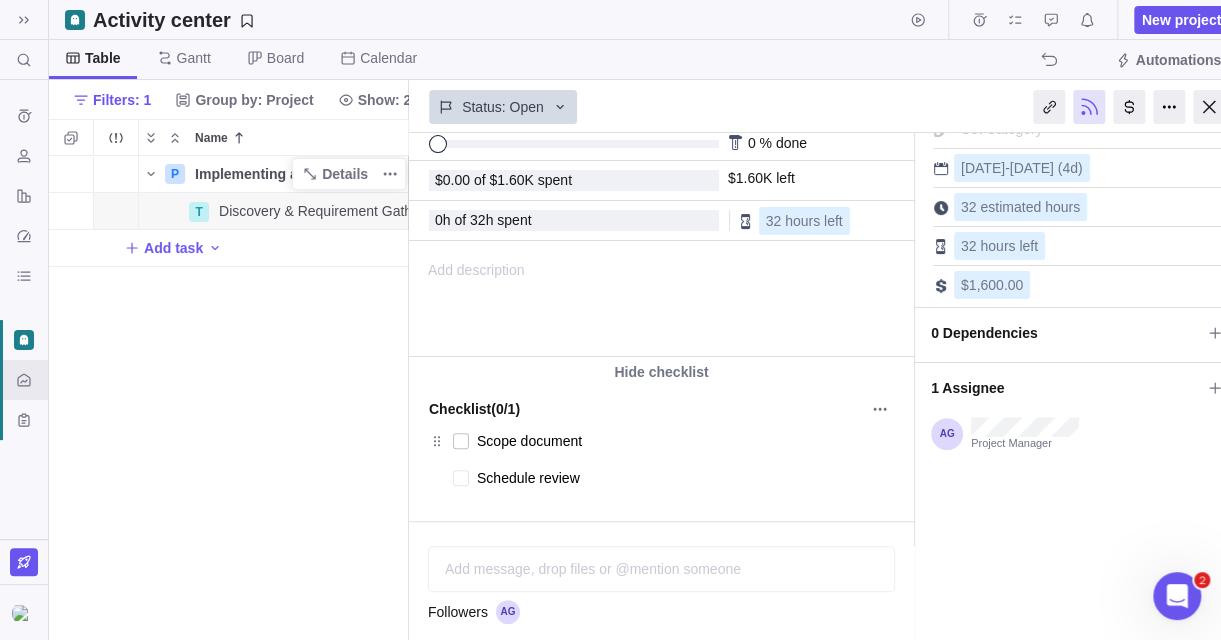 type on "x" 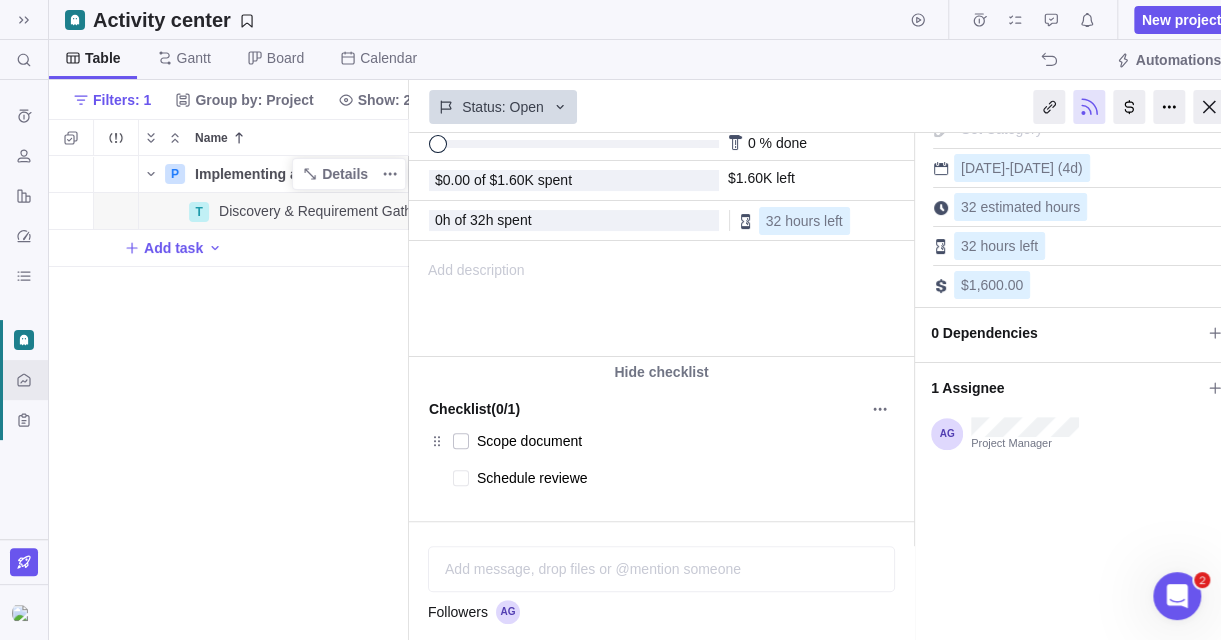 type on "x" 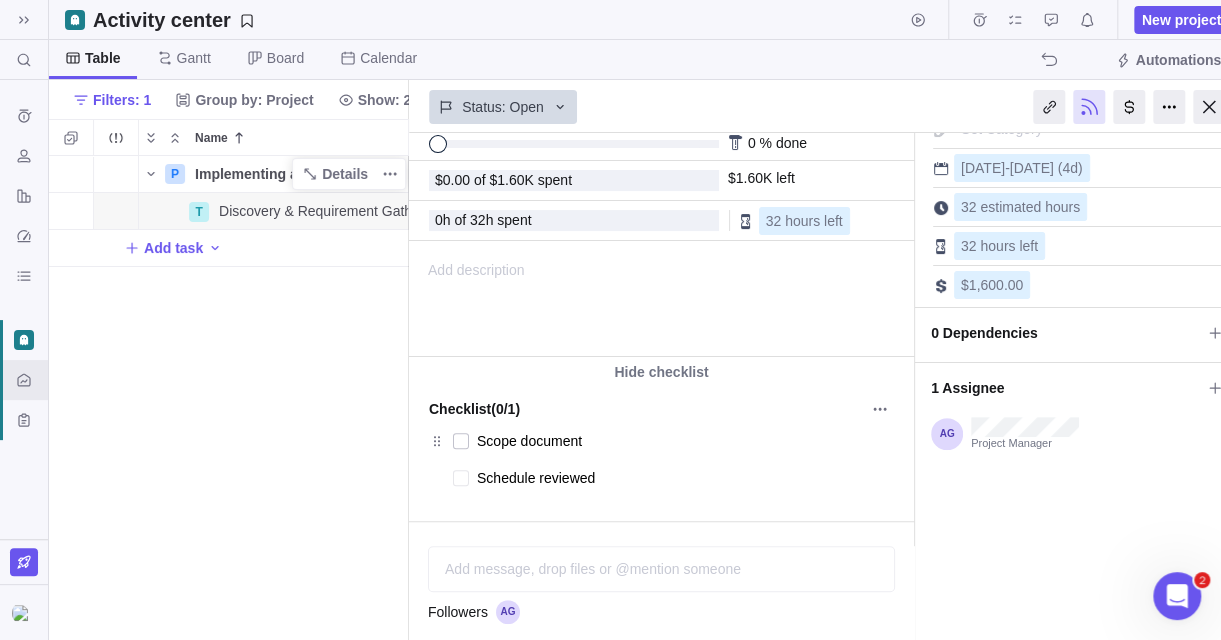 type on "x" 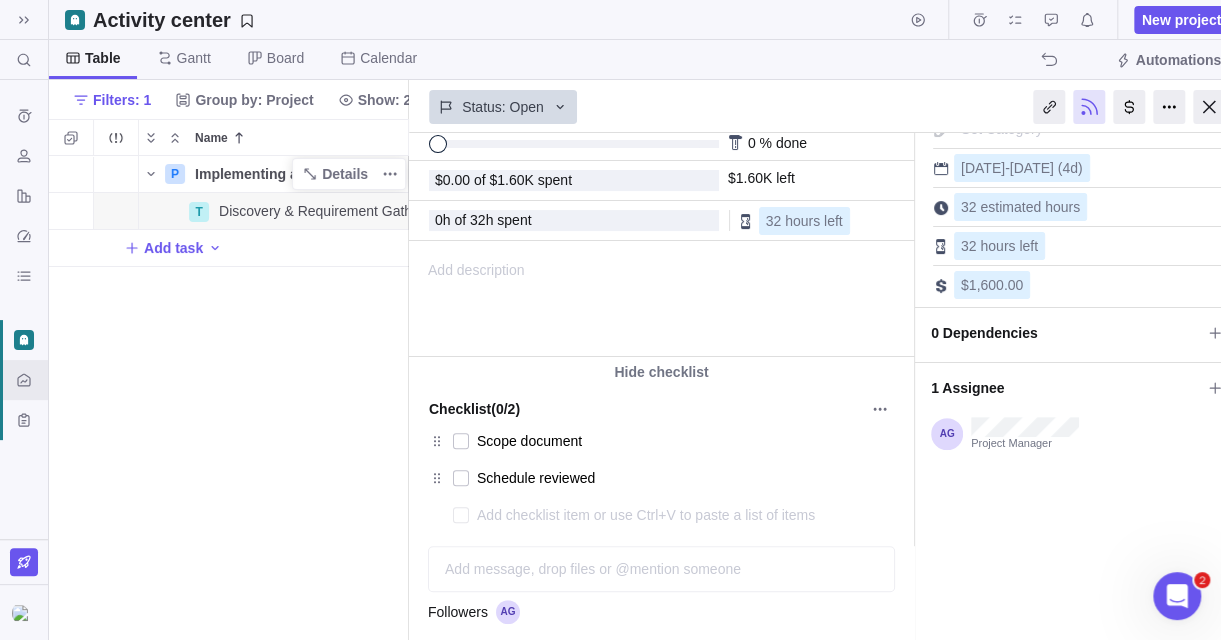 type on "x" 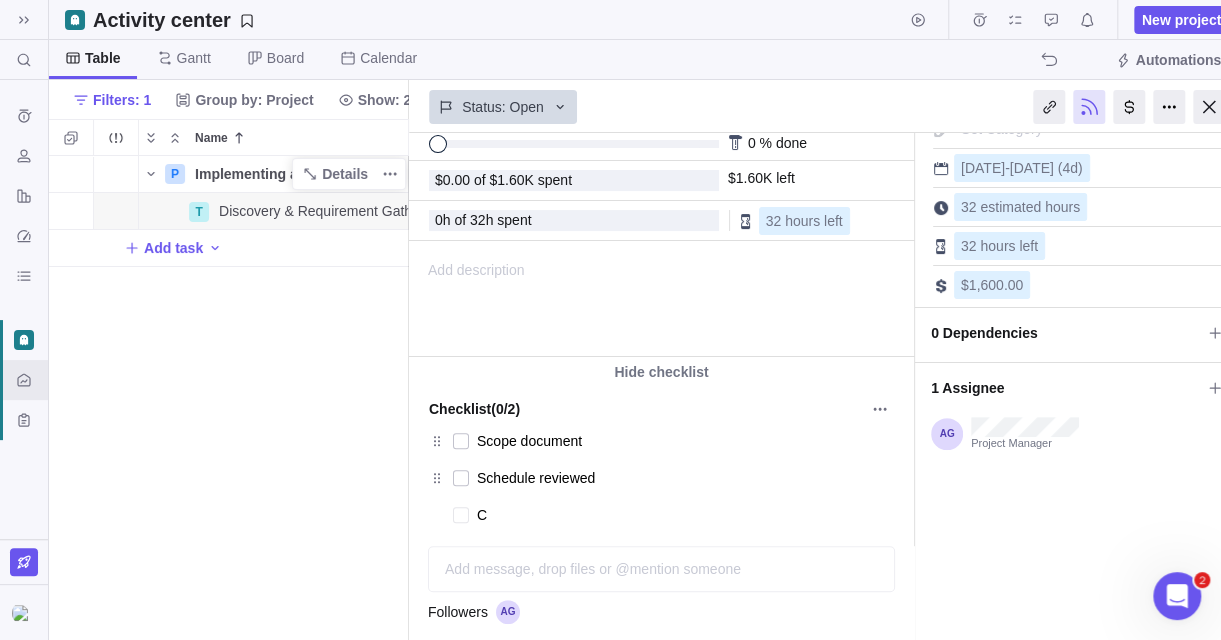 type on "x" 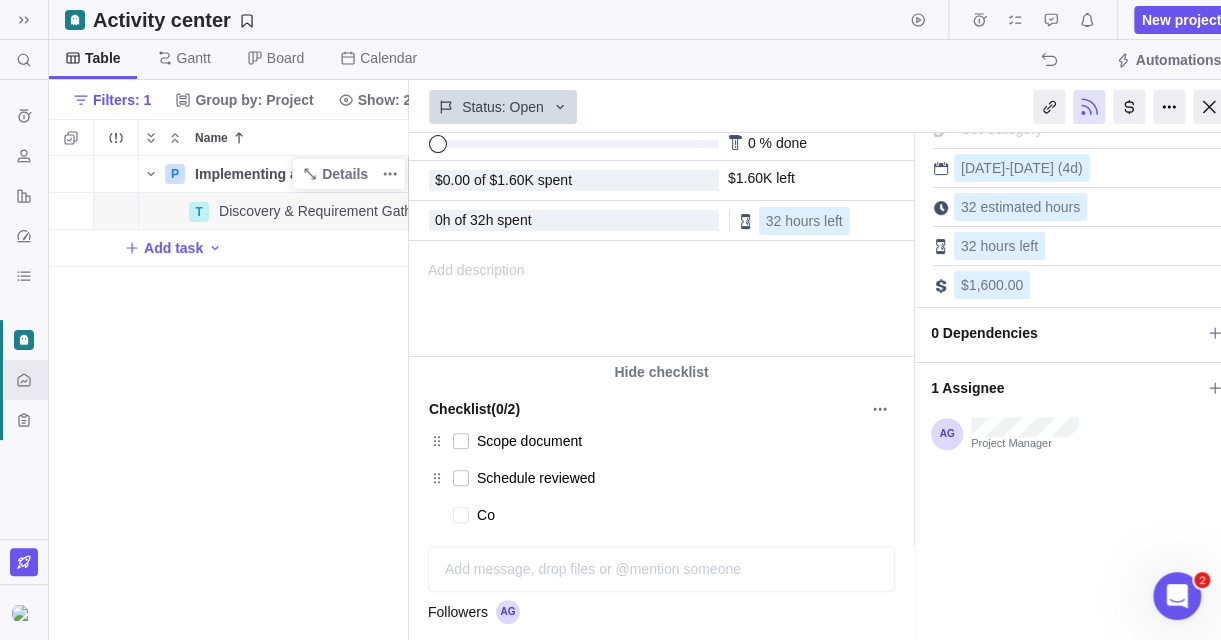 type on "x" 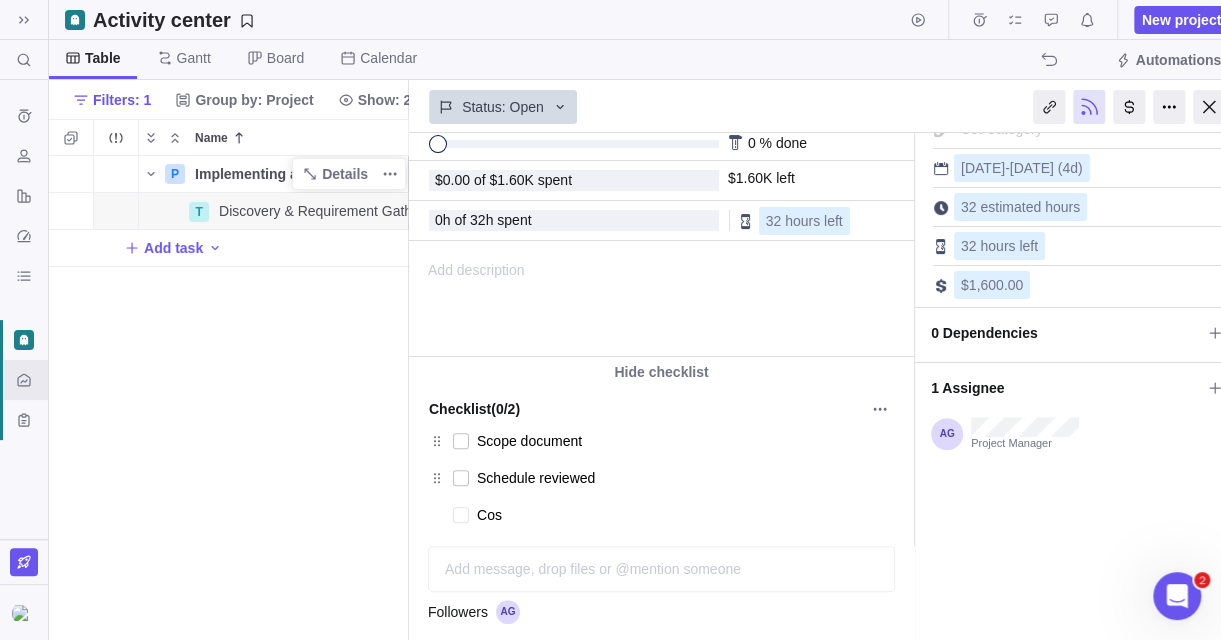 type on "x" 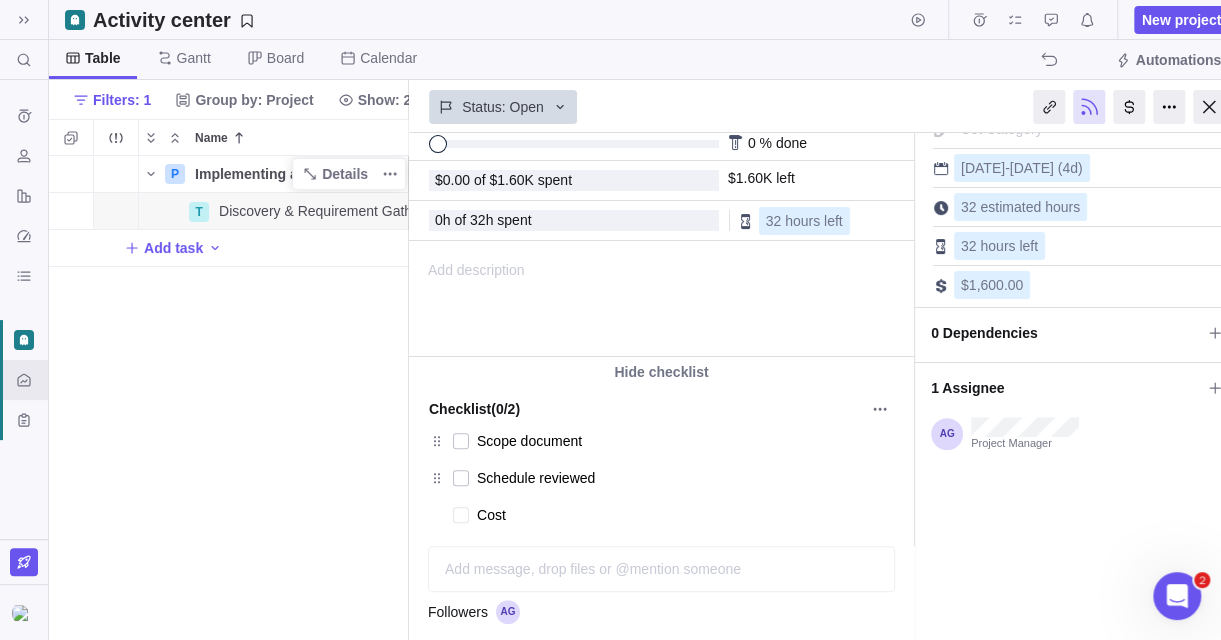 type on "x" 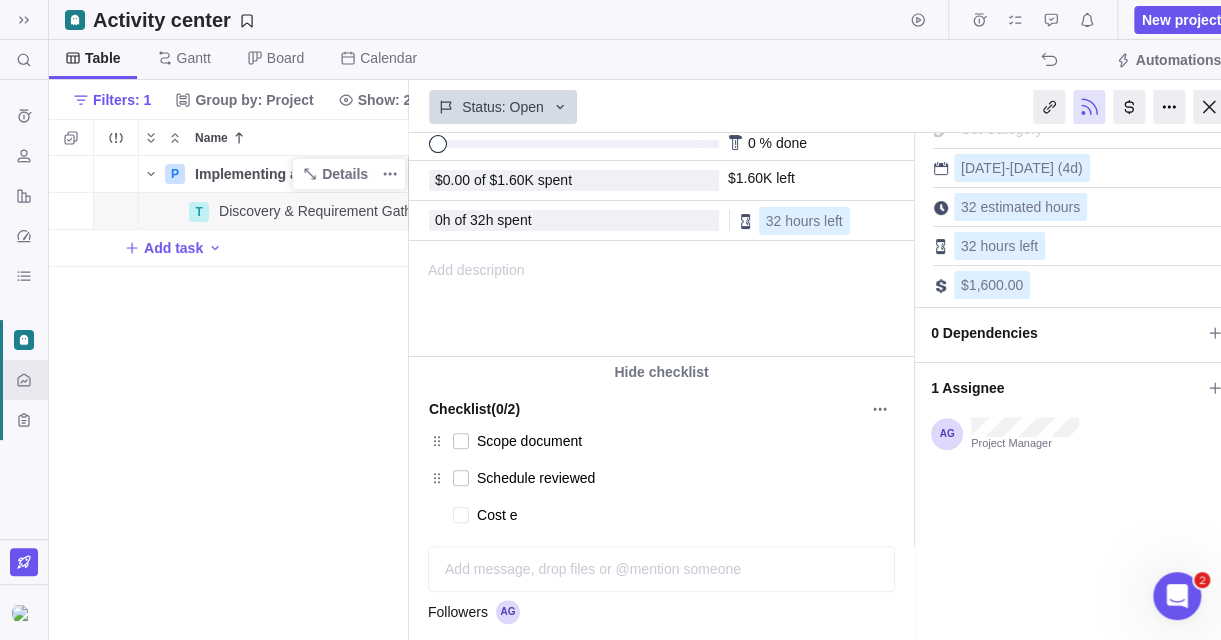 type on "x" 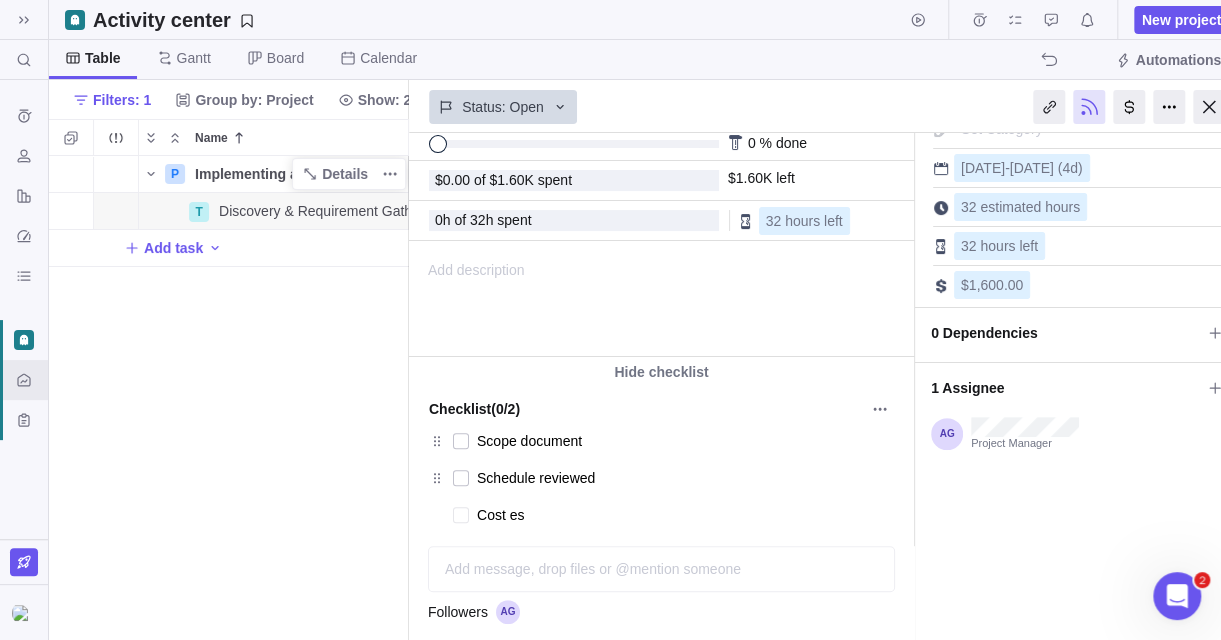 type on "x" 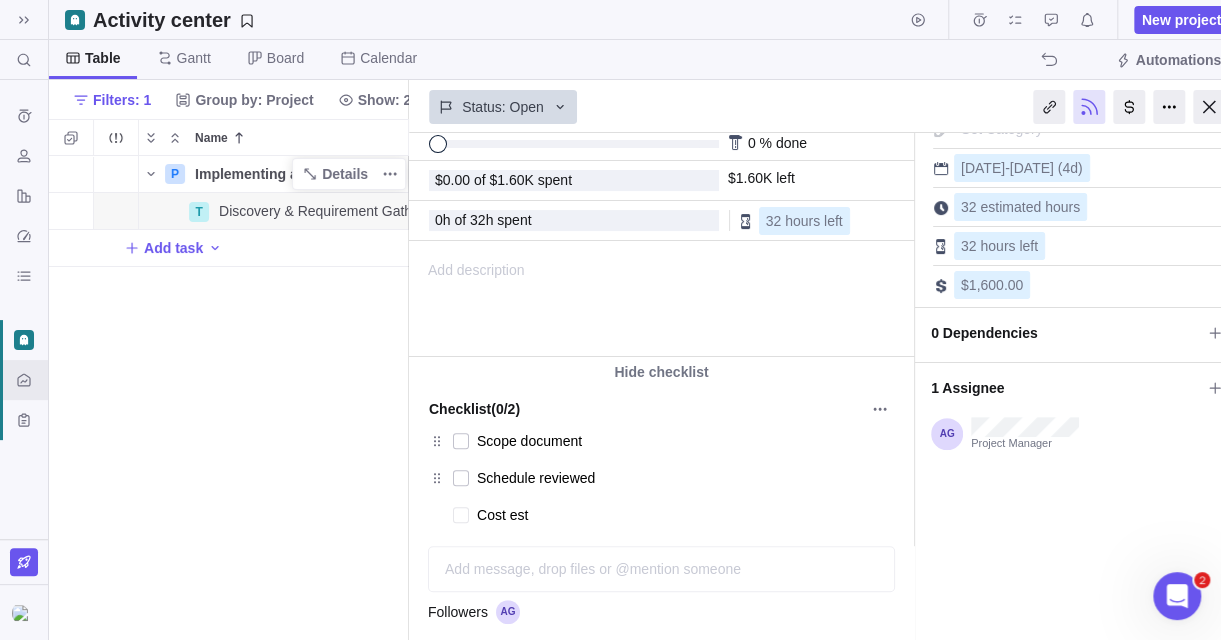 type on "x" 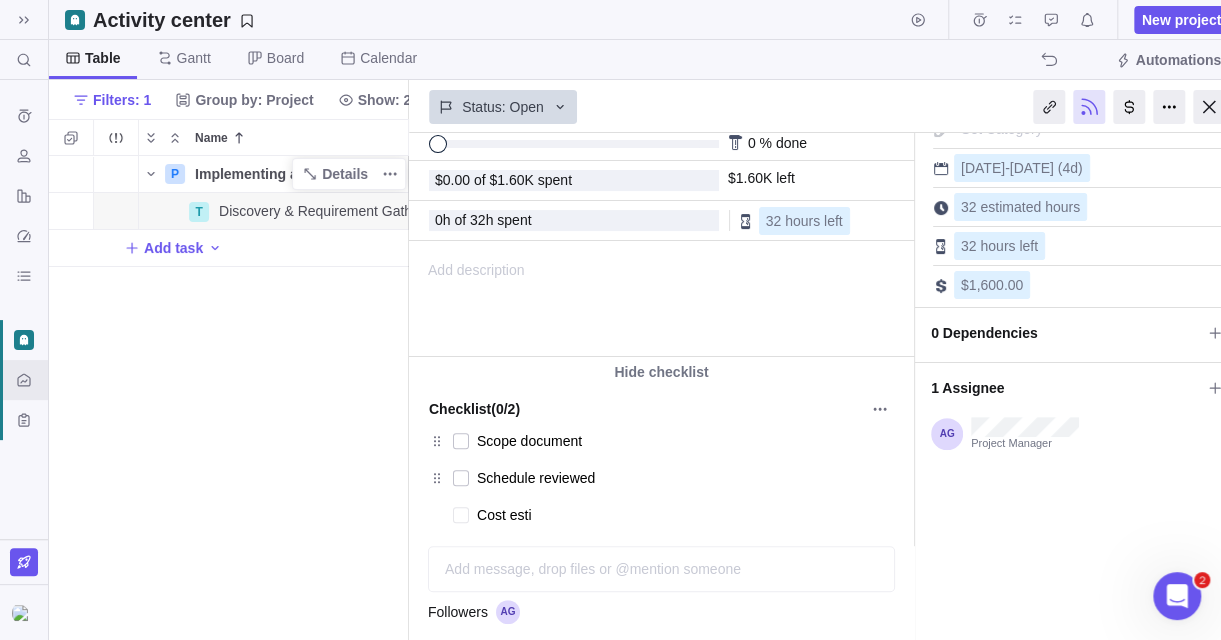 type on "x" 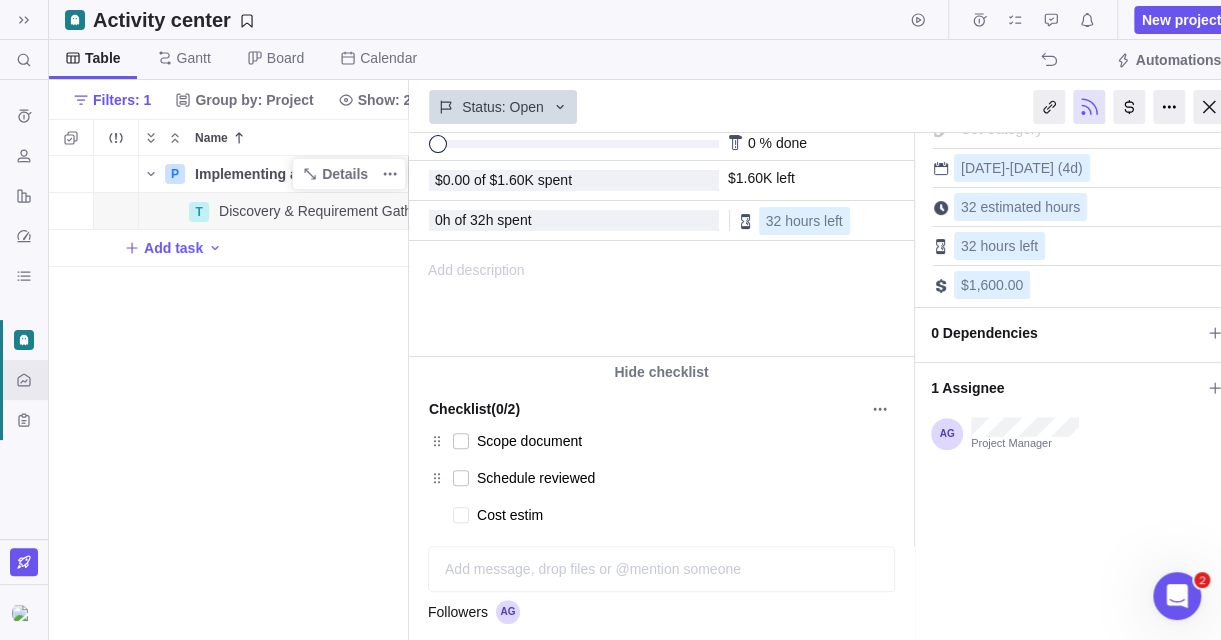 type on "x" 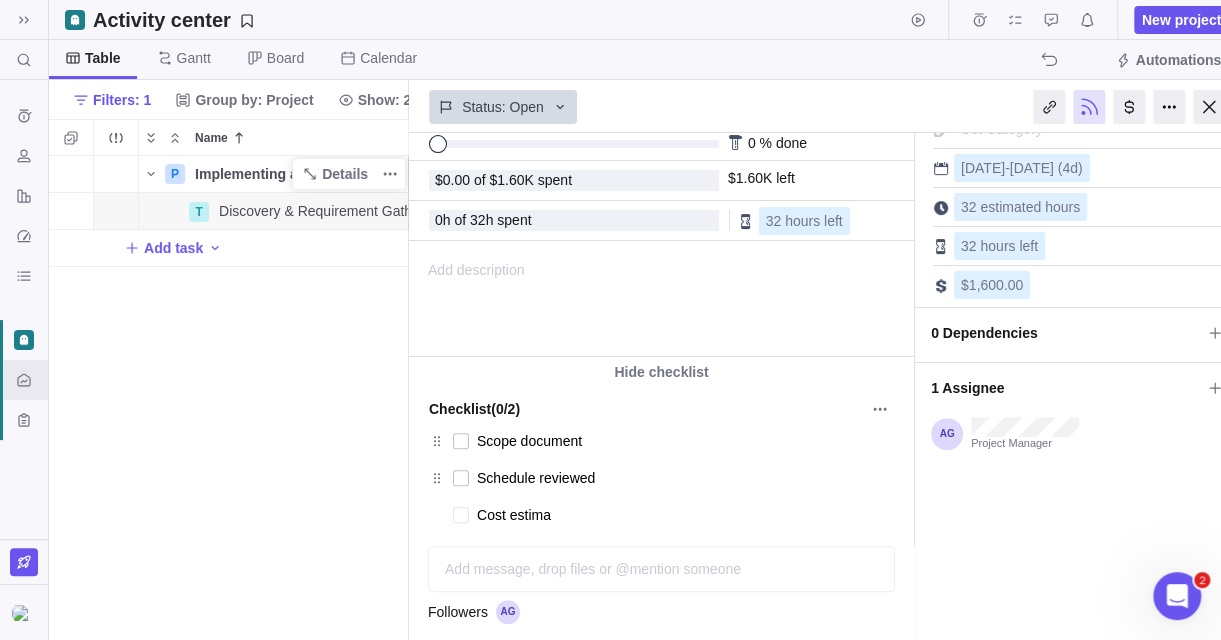 type on "x" 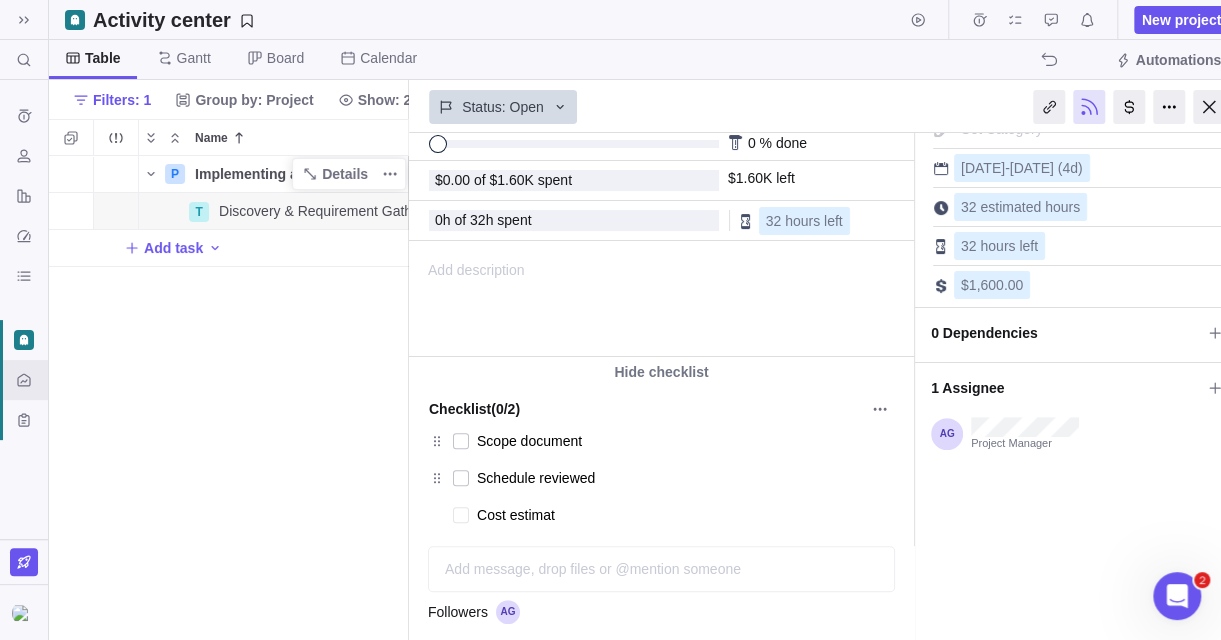 type on "x" 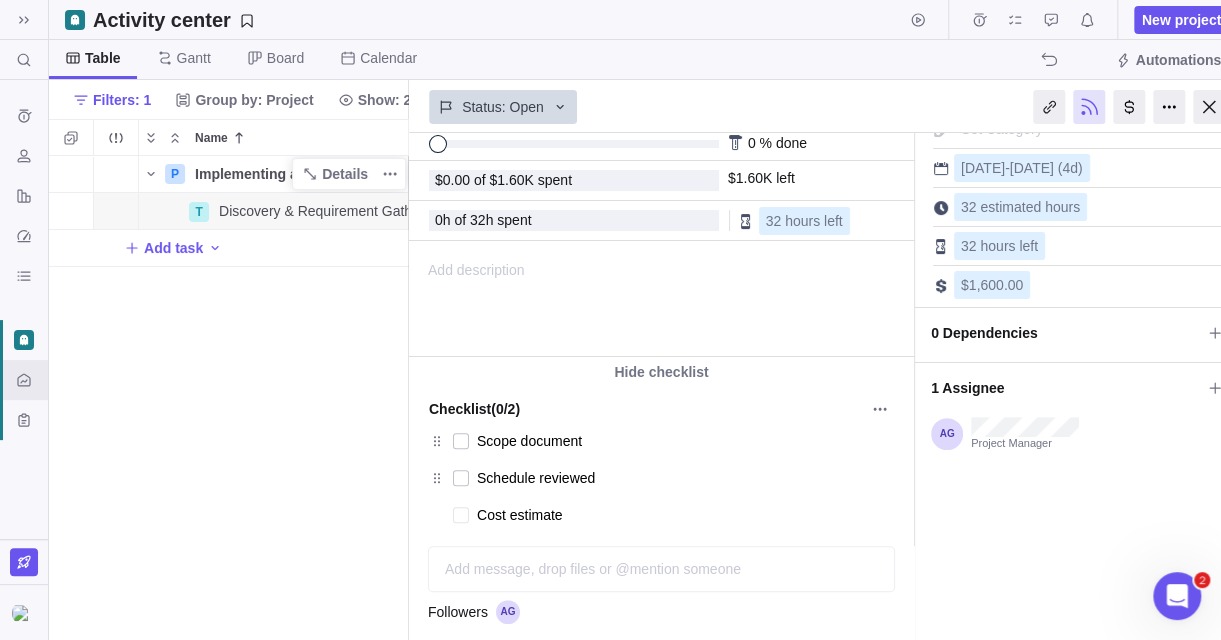 type on "x" 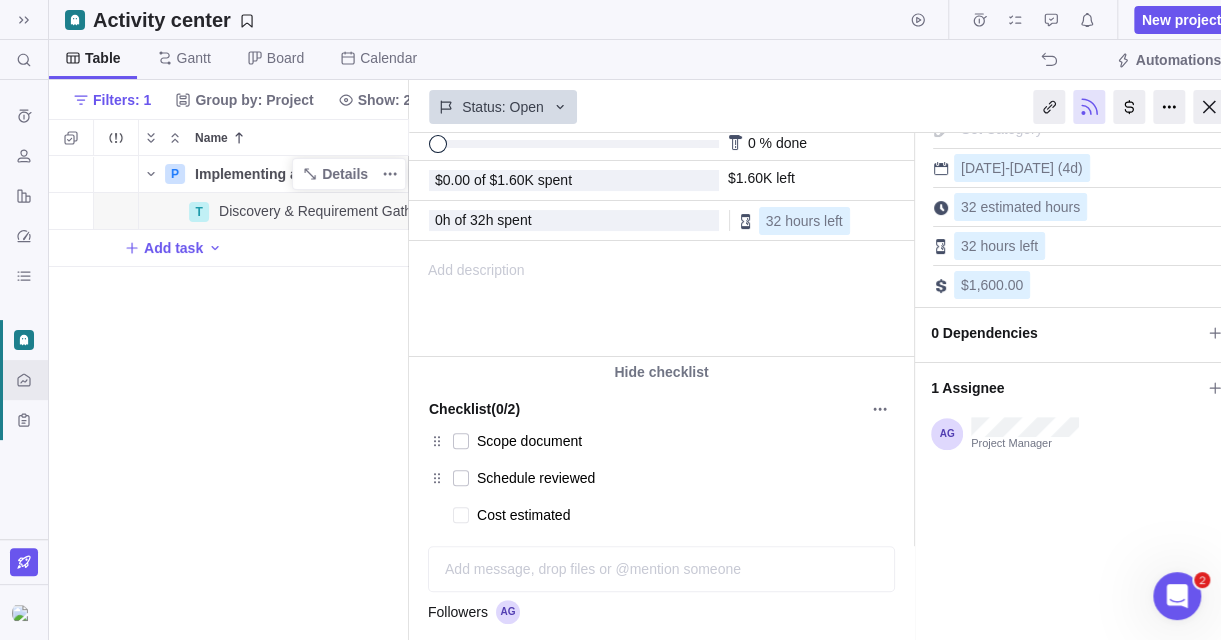 type on "x" 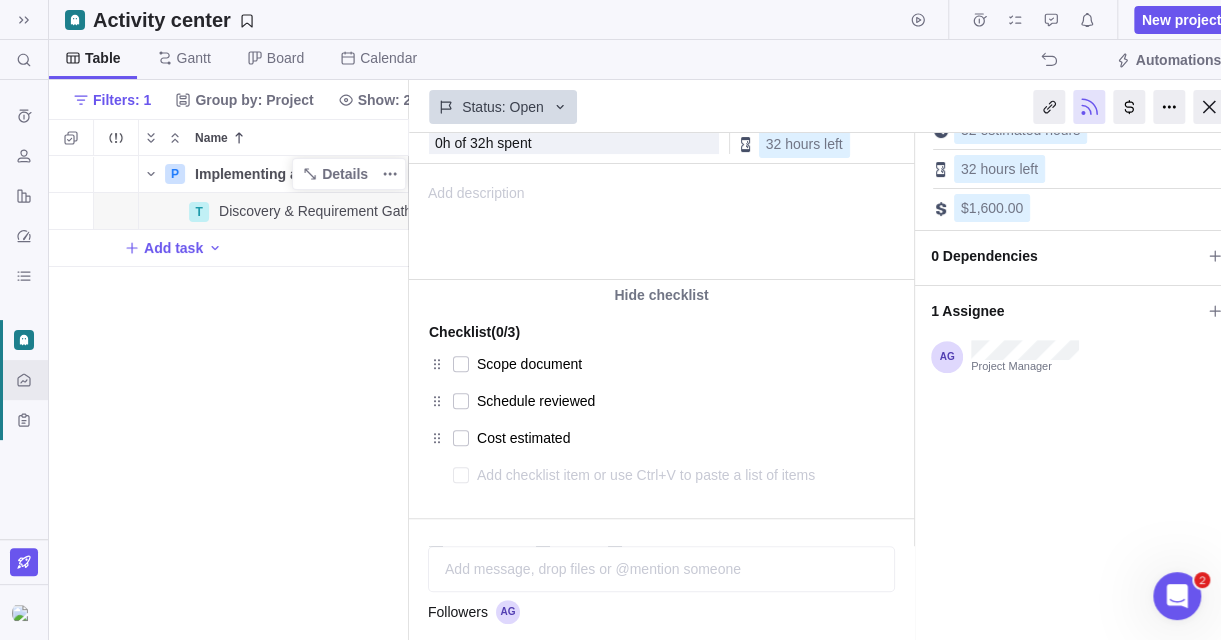 scroll, scrollTop: 300, scrollLeft: 0, axis: vertical 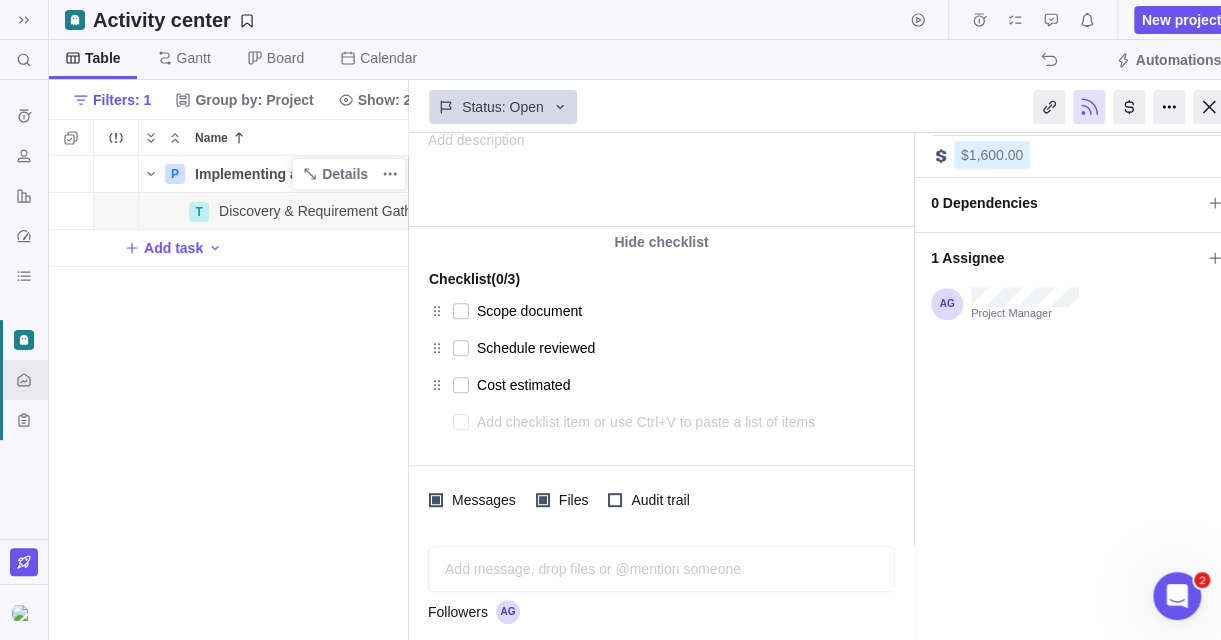 click on "P Implementing a CRM Software Details [DATE] [DATE] 4d Open 9 T Discovery & Requirement Gathering Details [DATE] [DATE] 4d Open 745 Add task" at bounding box center [229, 398] 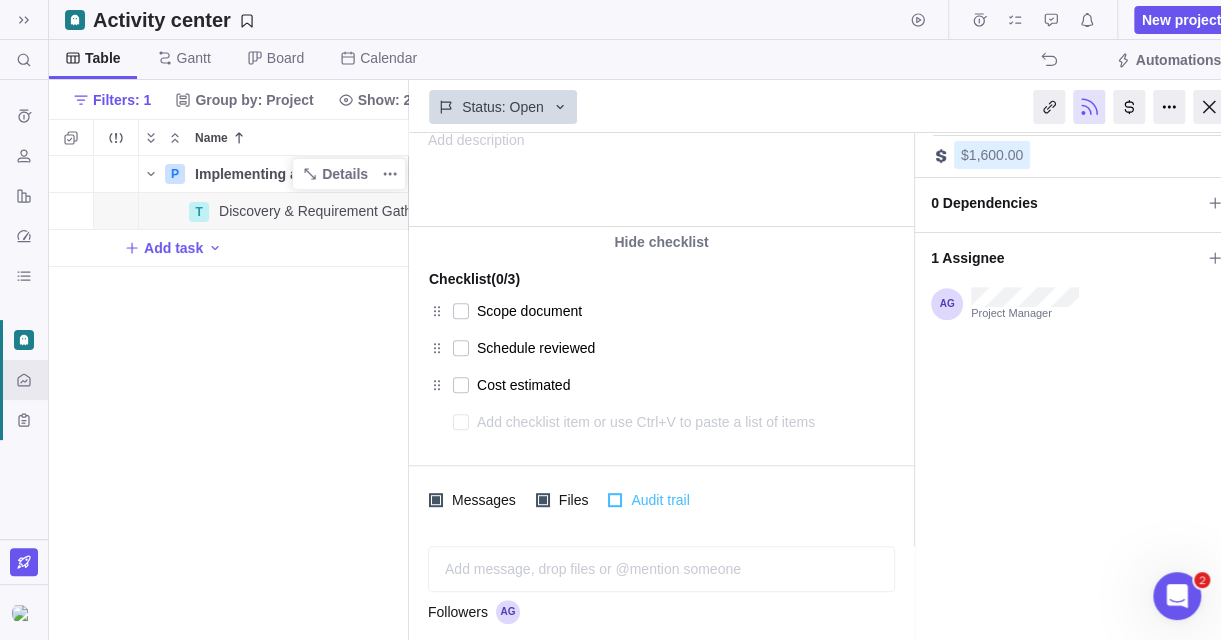 click at bounding box center (615, 500) 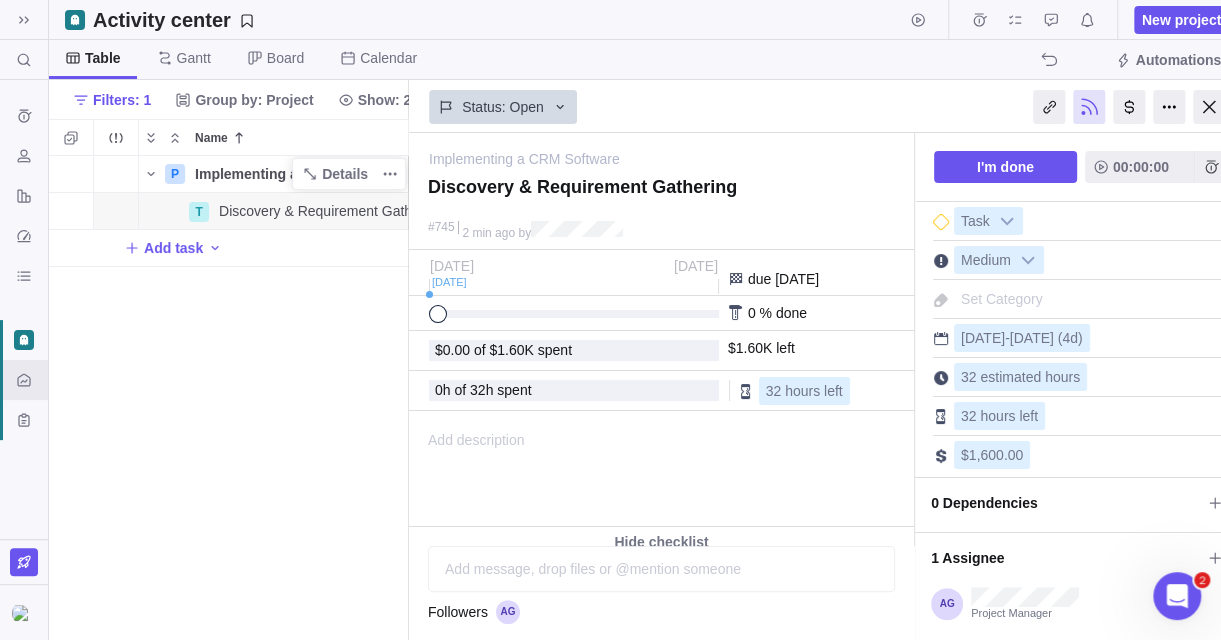 scroll, scrollTop: 0, scrollLeft: 0, axis: both 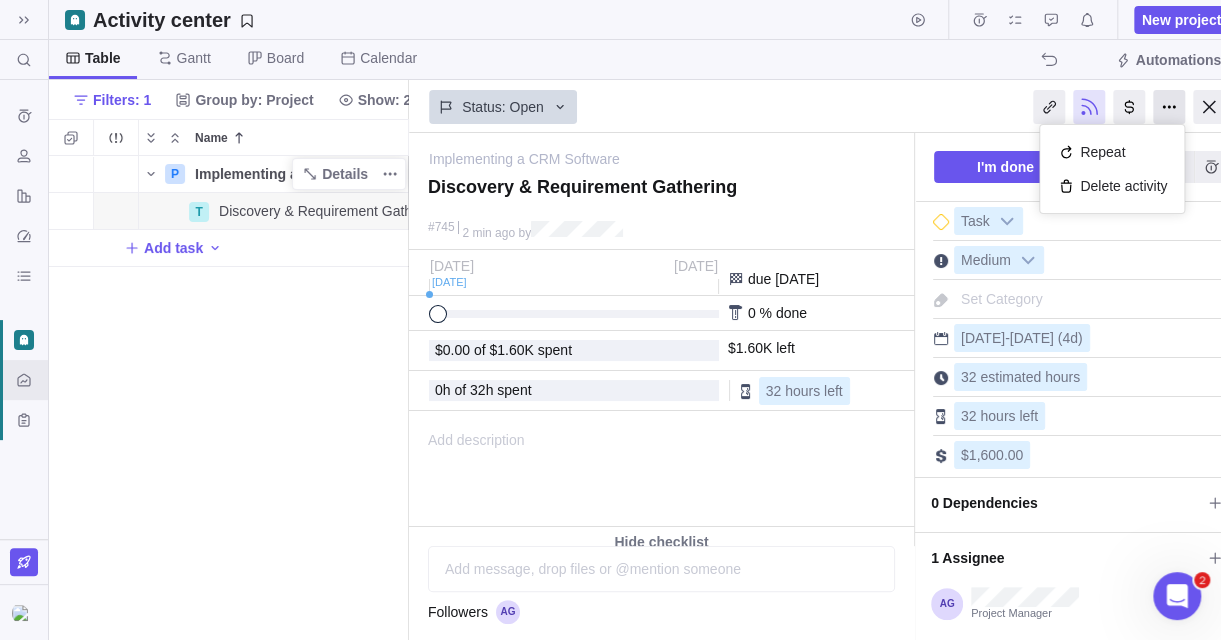 click at bounding box center (1169, 107) 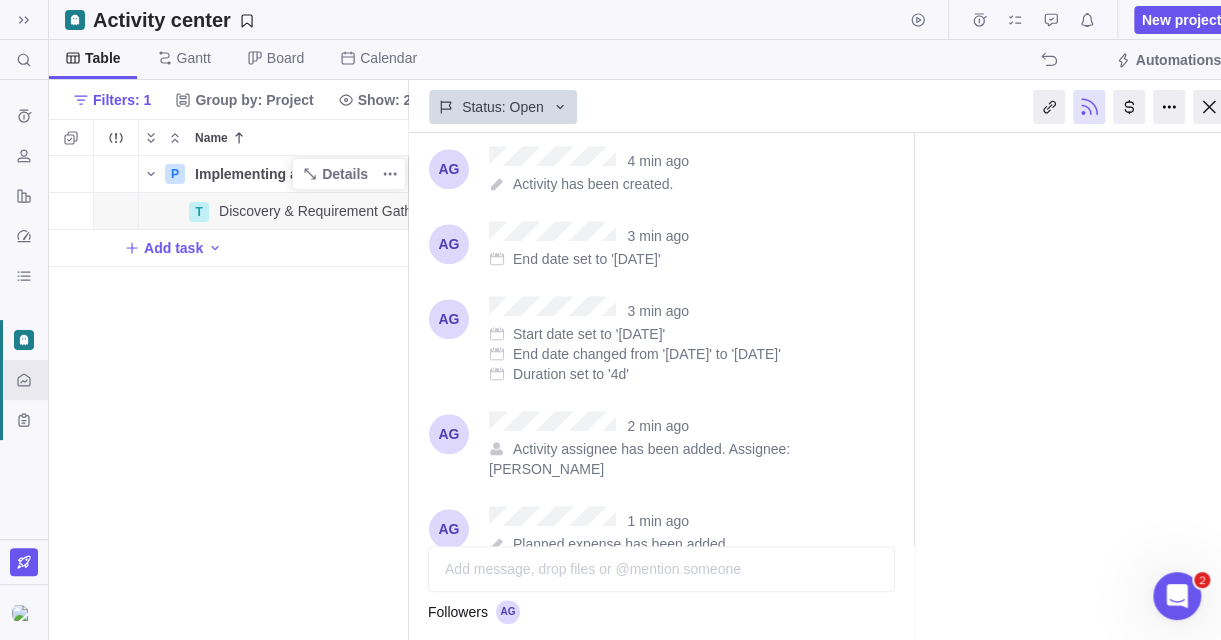 scroll, scrollTop: 500, scrollLeft: 0, axis: vertical 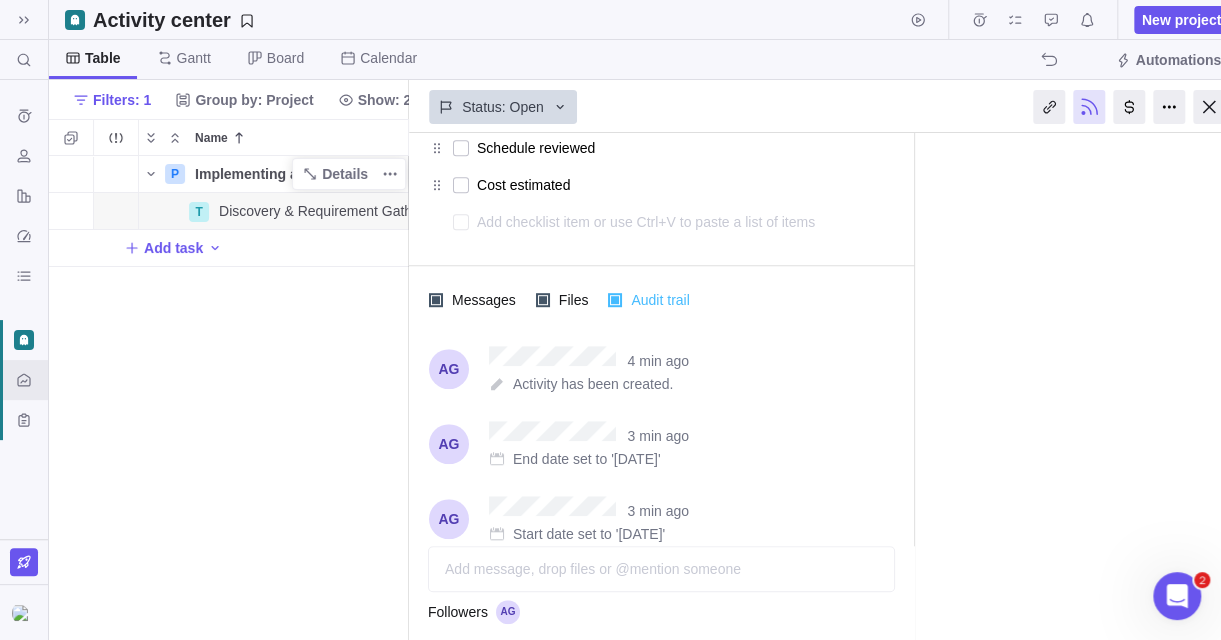 click on "Audit trail" at bounding box center (657, 300) 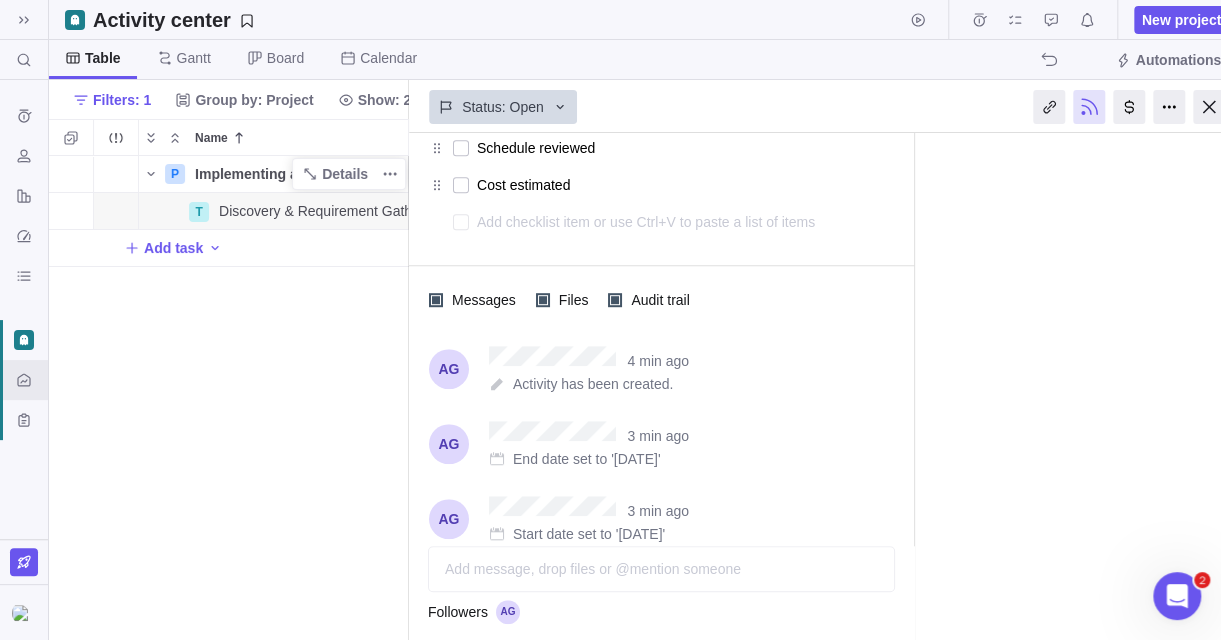 scroll, scrollTop: 300, scrollLeft: 0, axis: vertical 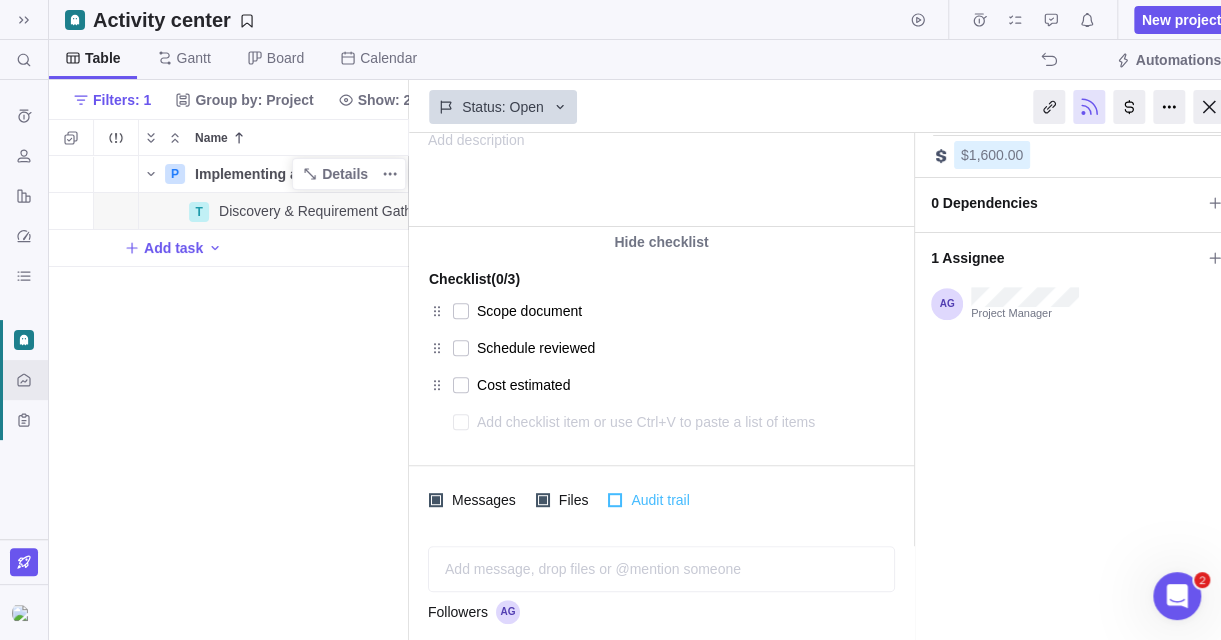 click at bounding box center [615, 500] 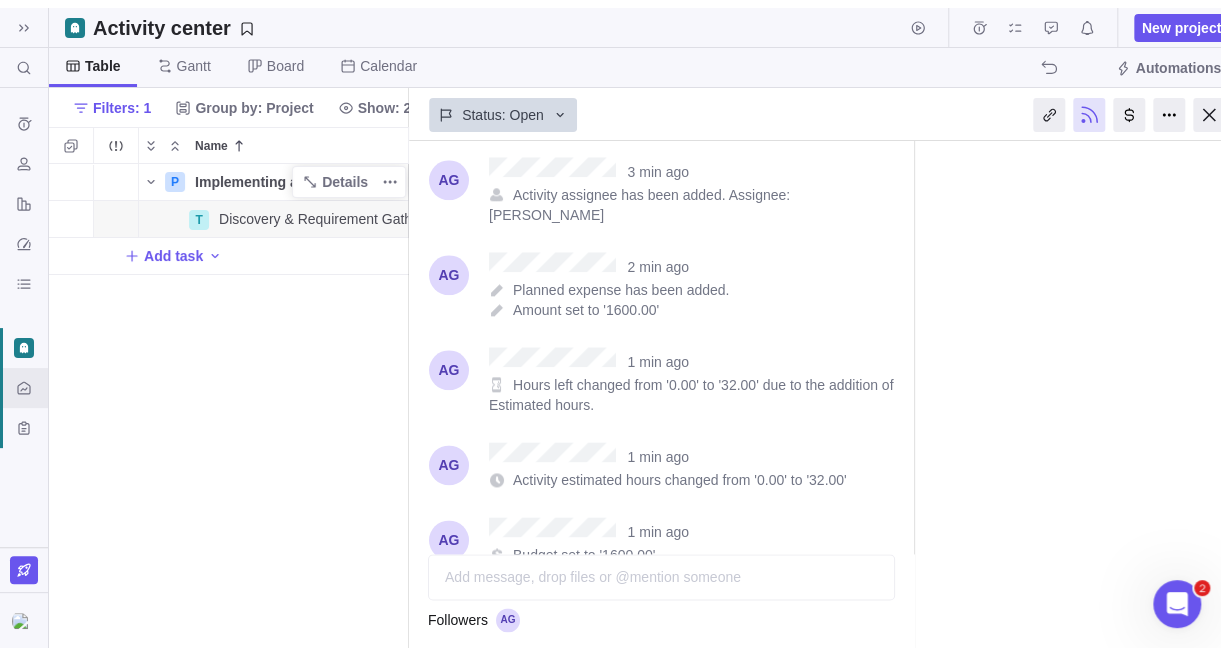 scroll, scrollTop: 967, scrollLeft: 0, axis: vertical 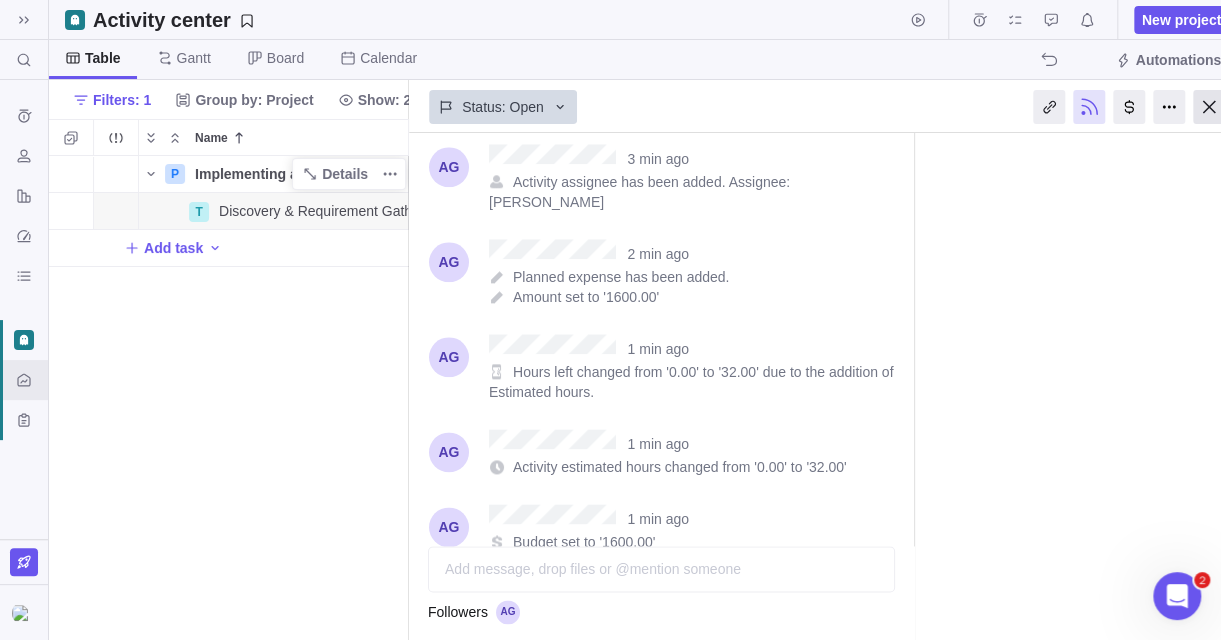 click at bounding box center [1209, 107] 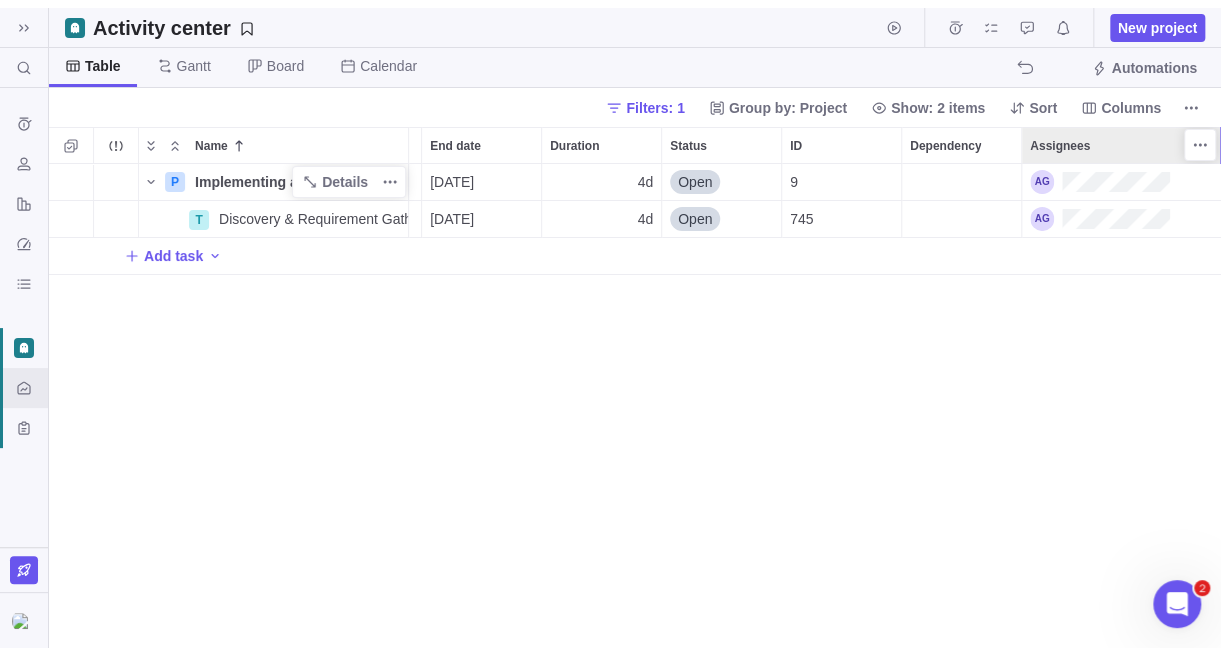 scroll, scrollTop: 15, scrollLeft: 15, axis: both 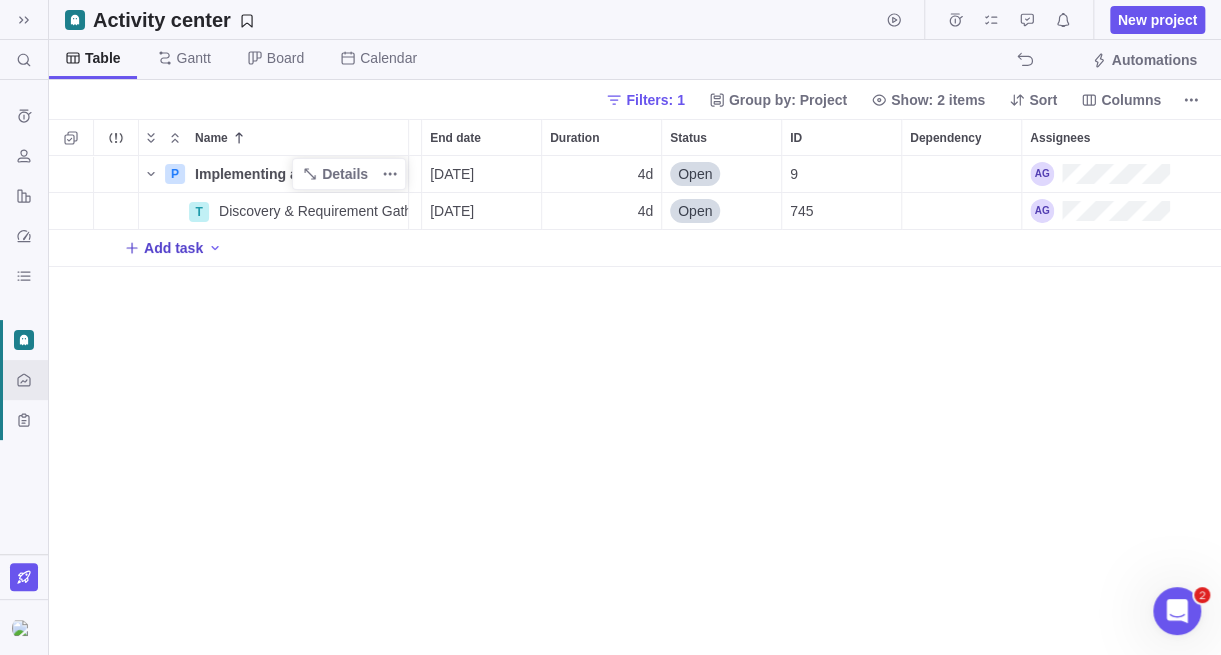 click on "Add task" at bounding box center (173, 248) 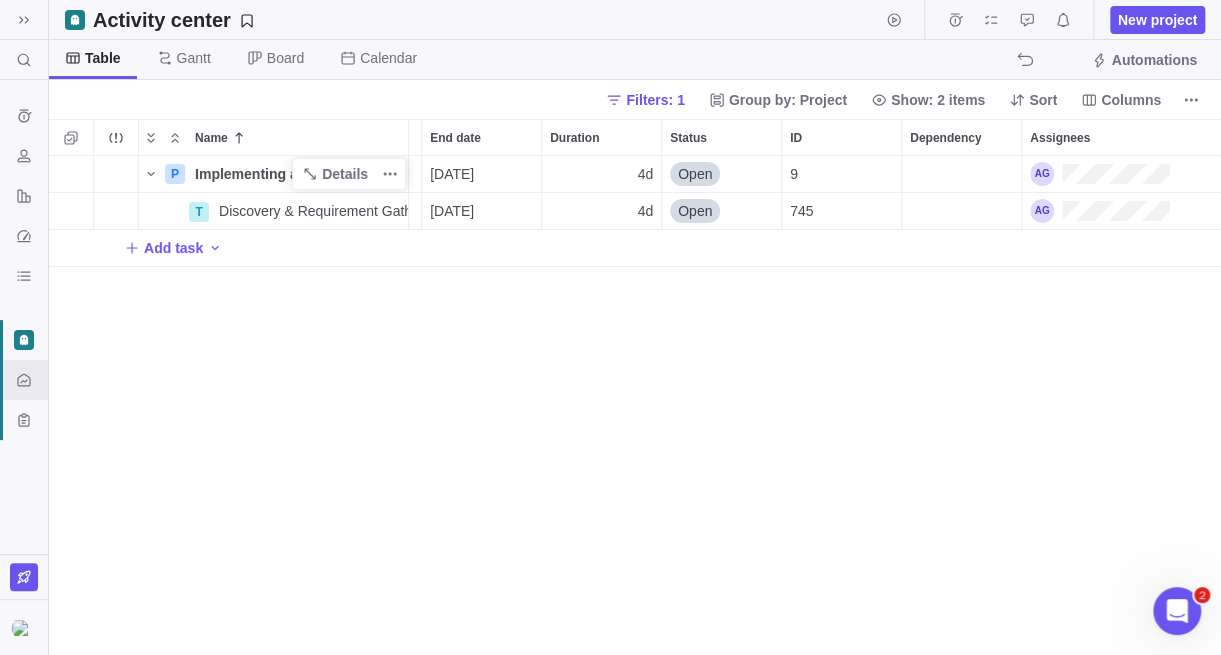 scroll, scrollTop: 0, scrollLeft: 0, axis: both 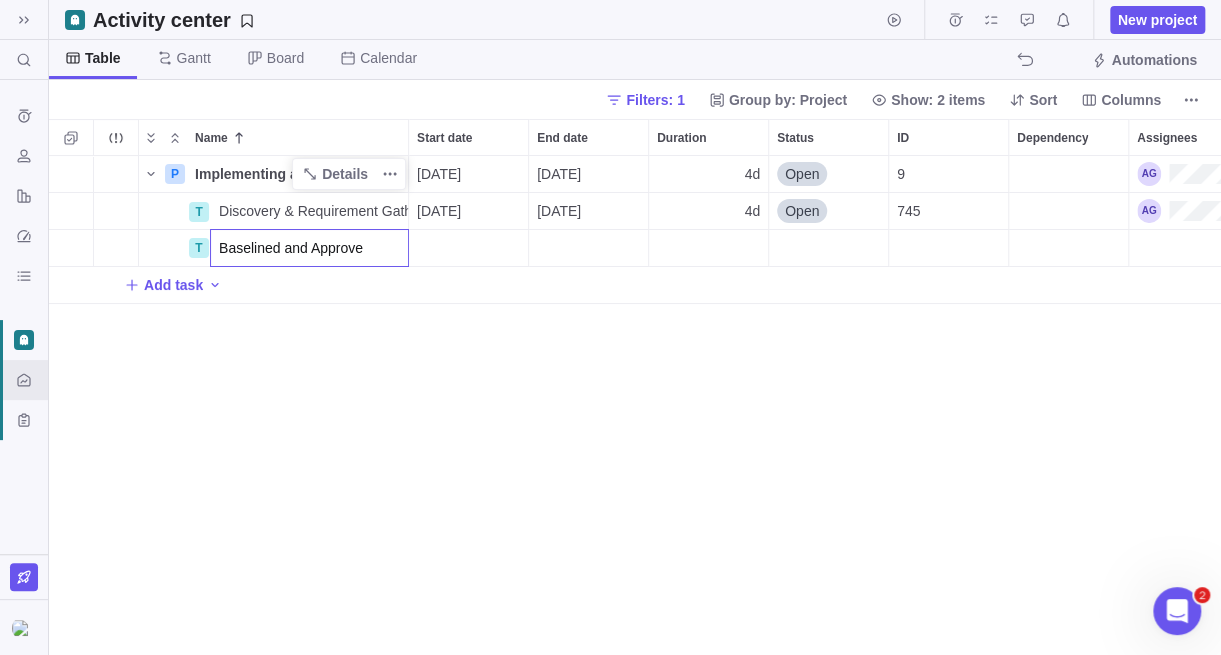 type on "Baselined and Approved" 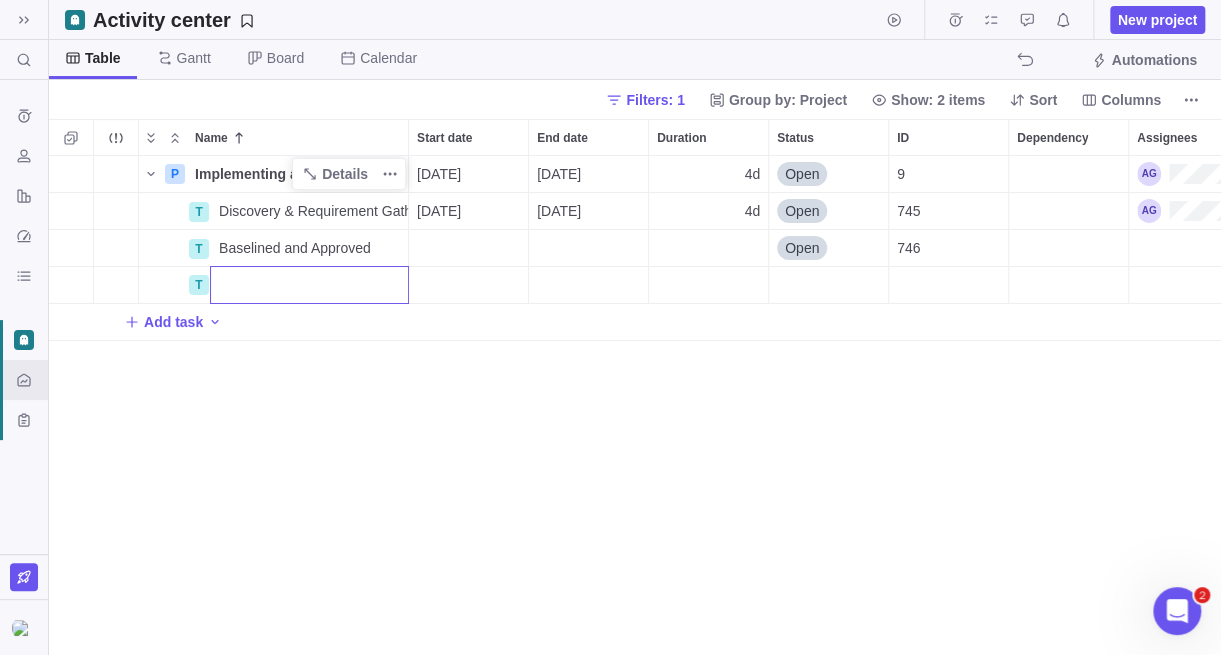 click on "P Implementing a CRM Software Details [DATE] [DATE] 4d Open 9 T Discovery & Requirement Gathering Details [DATE] [DATE] 4d Open 745 T Baselined and Approved Details Open 746 T Add task" at bounding box center (635, 405) 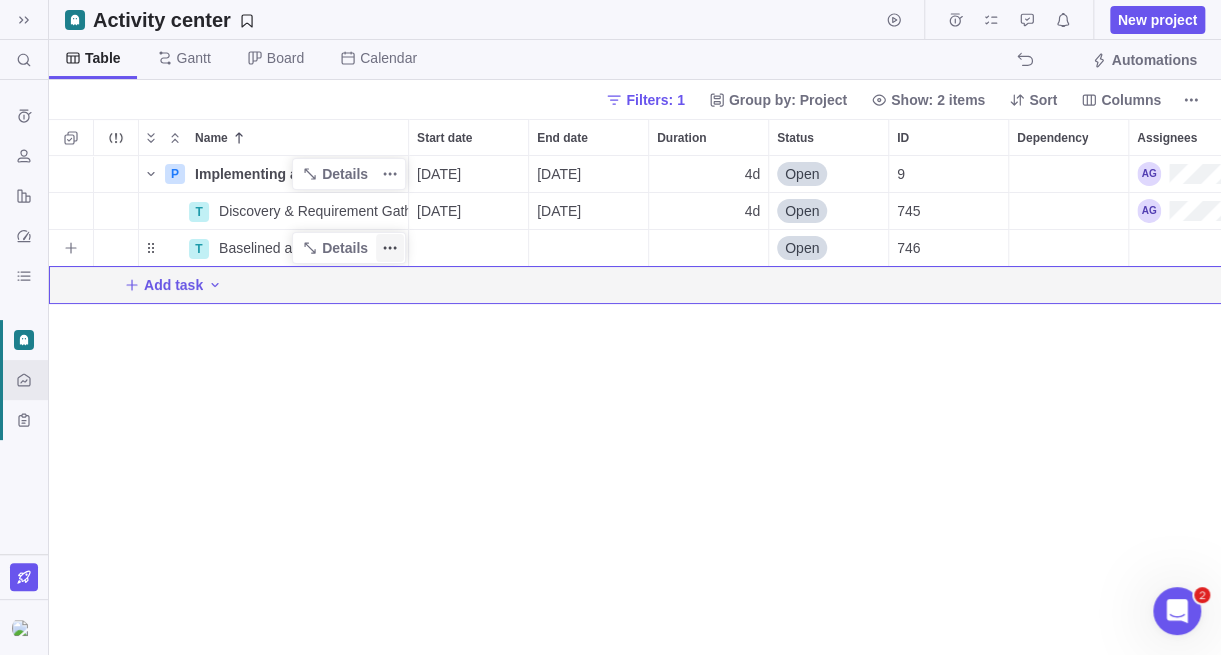 click 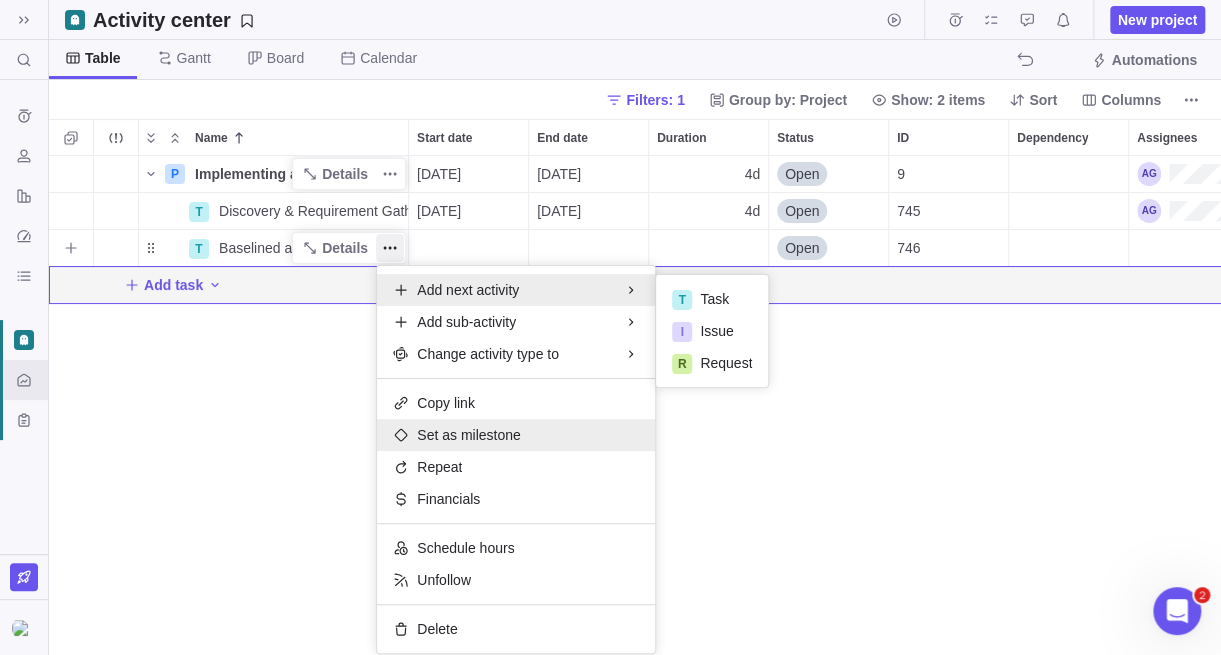 click on "Set as milestone" at bounding box center [469, 435] 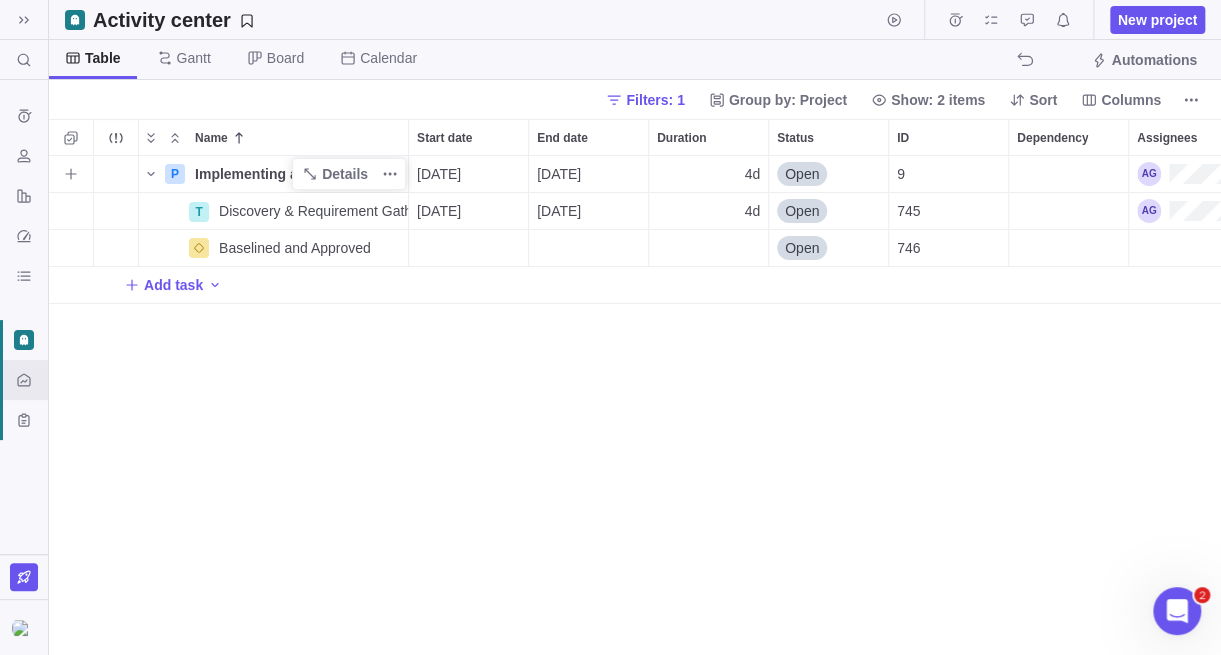 click on "[DATE]" at bounding box center [559, 174] 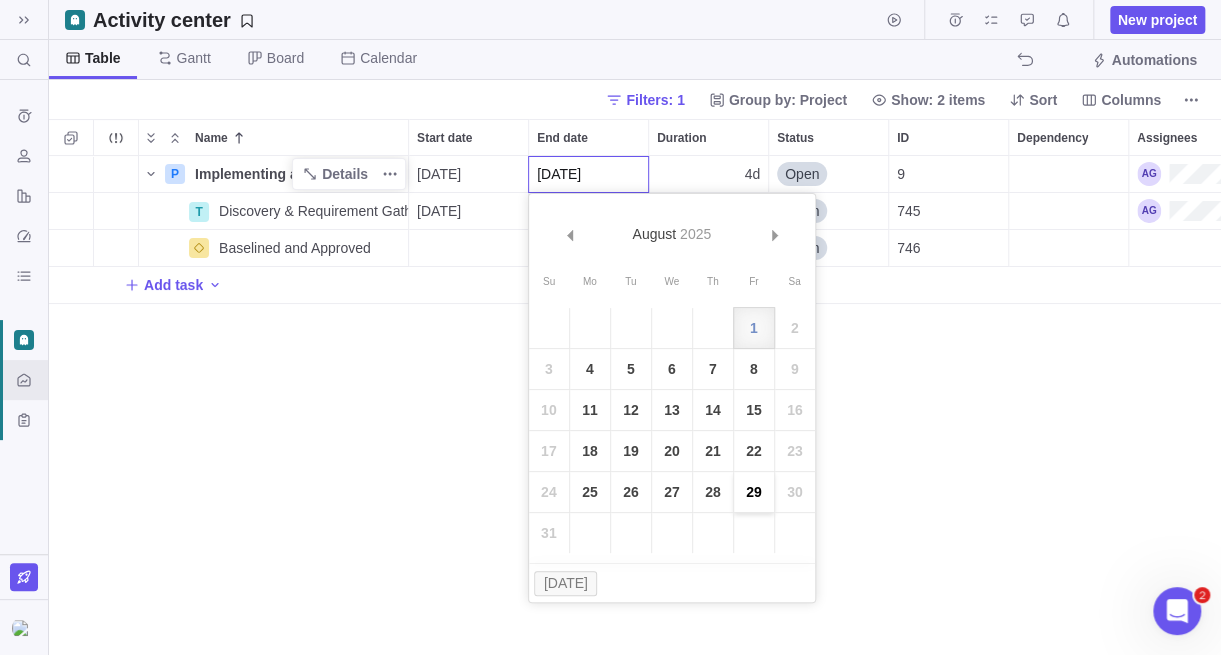 click on "29" at bounding box center [754, 492] 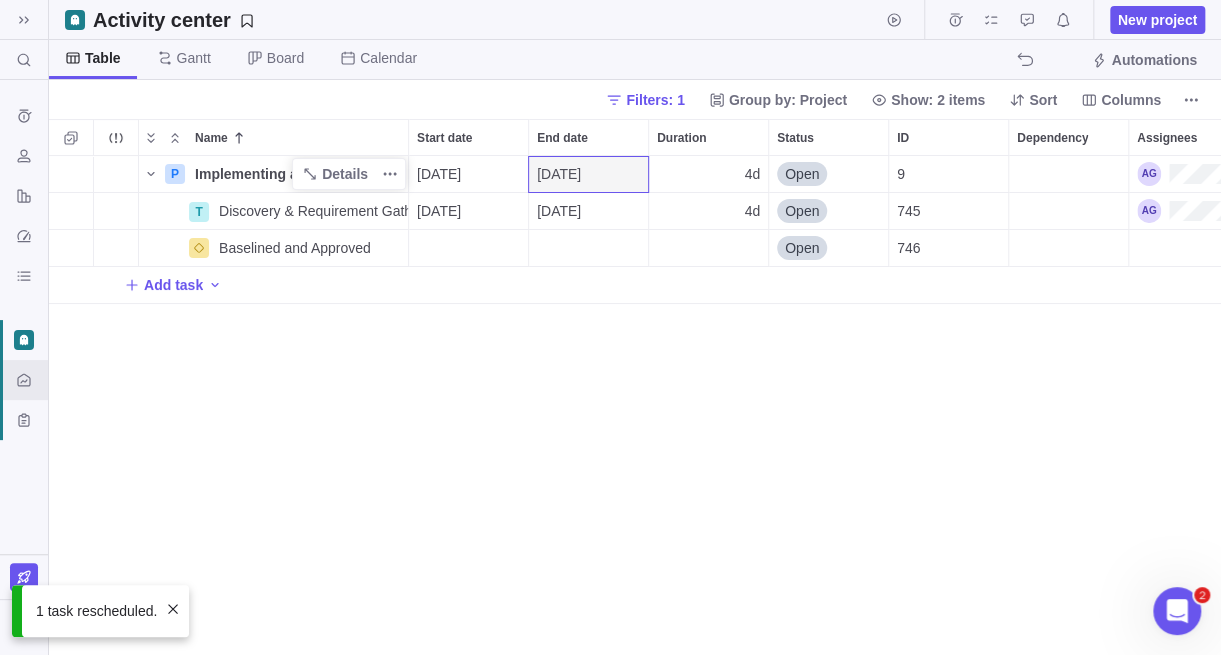 click on "P Implementing a CRM Software Details [DATE] [DATE] 4d Open 9 T Discovery & Requirement Gathering Details [DATE] [DATE] 4d Open 745 [GEOGRAPHIC_DATA] and Approved Details Open 746 Add task" at bounding box center (635, 405) 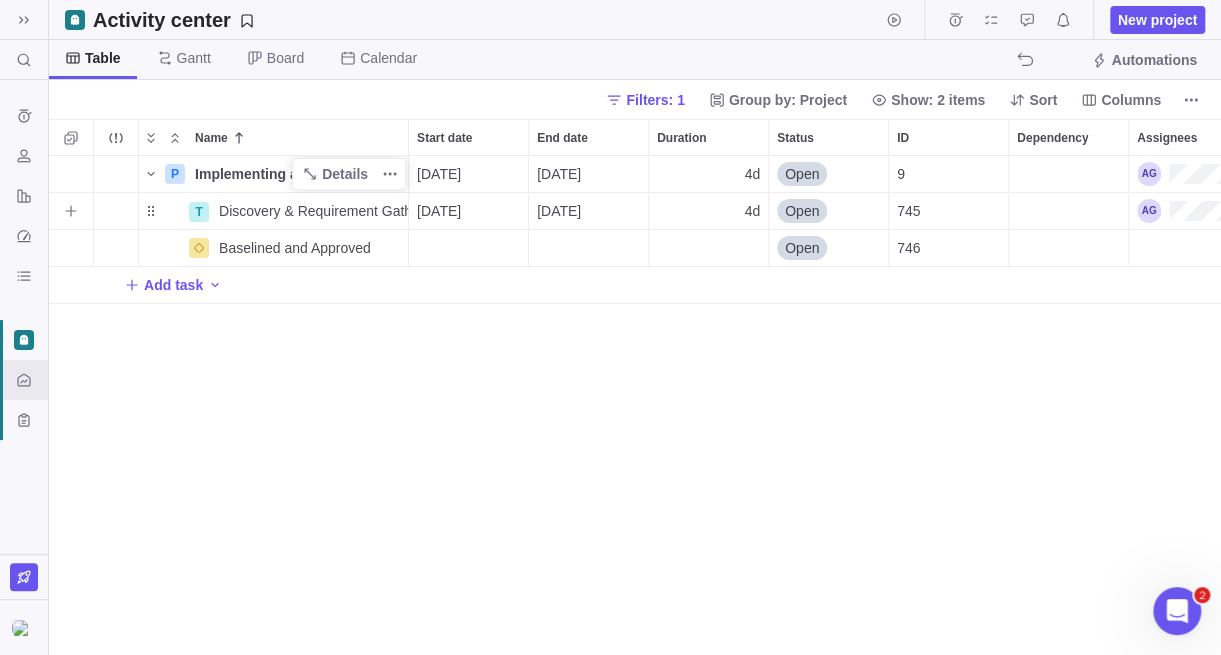 click on "[DATE]" at bounding box center [559, 211] 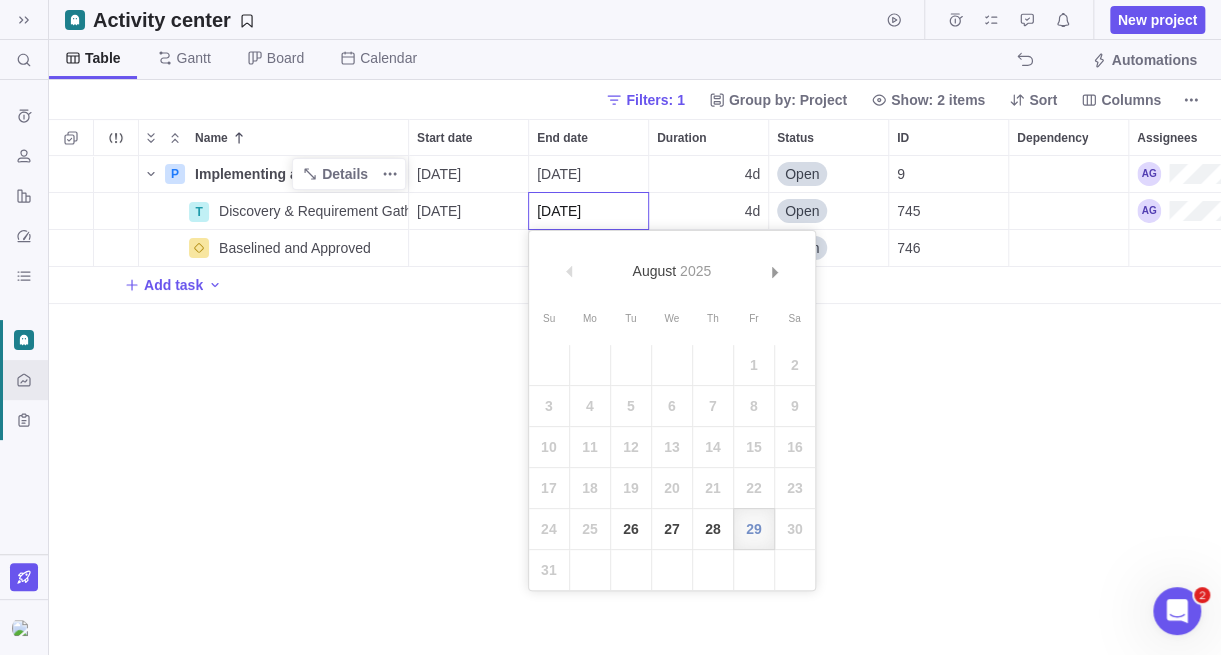 click on "P Implementing a CRM Software Details [DATE] [DATE] 4d Open 9 T Discovery & Requirement Gathering Details [DATE] [DATE] 4d Open 745 [GEOGRAPHIC_DATA] and Approved Details Open 746 Add task" at bounding box center [635, 405] 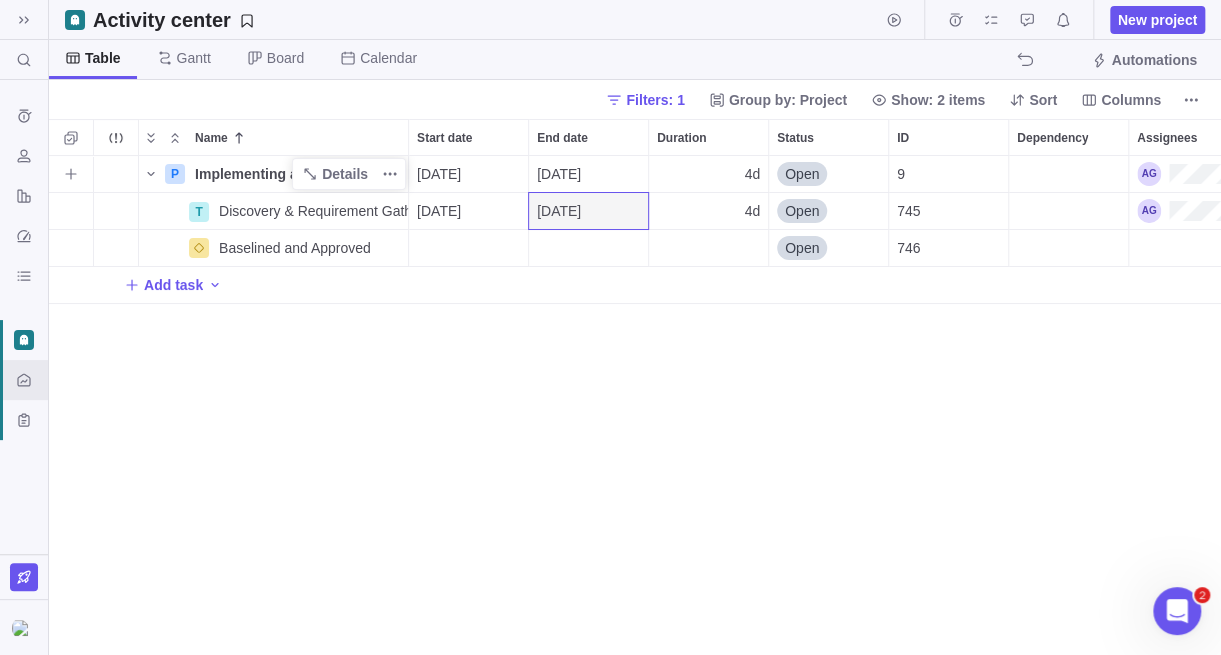 click on "[DATE]" at bounding box center [588, 174] 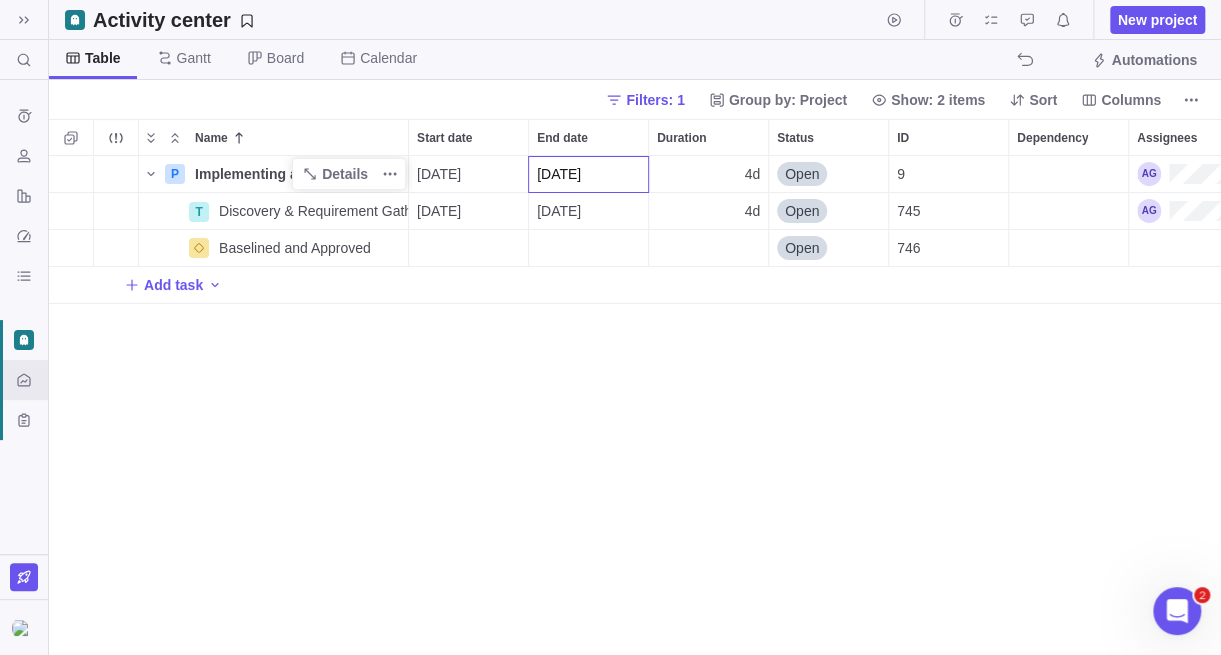 click on "P Implementing a CRM Software Details [DATE] [DATE] 4d Open 9 T Discovery & Requirement Gathering Details [DATE] [DATE] 4d Open 745 [GEOGRAPHIC_DATA] and Approved Details Open 746 Add task" at bounding box center [635, 405] 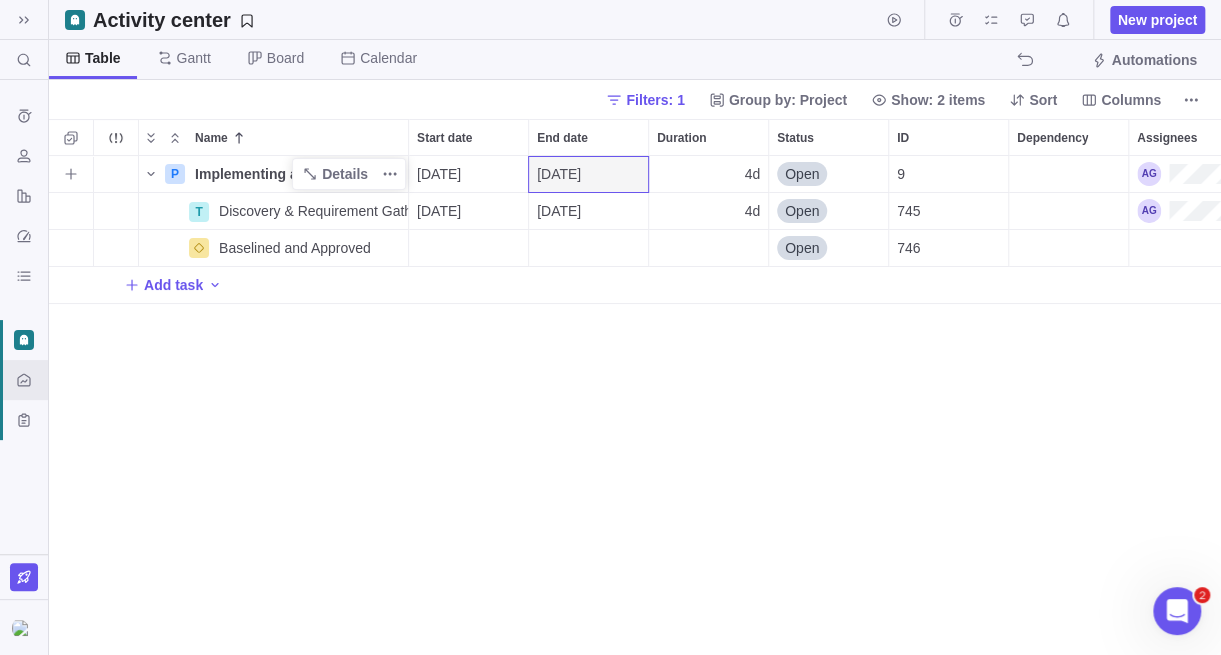 click on "[DATE]" at bounding box center (439, 174) 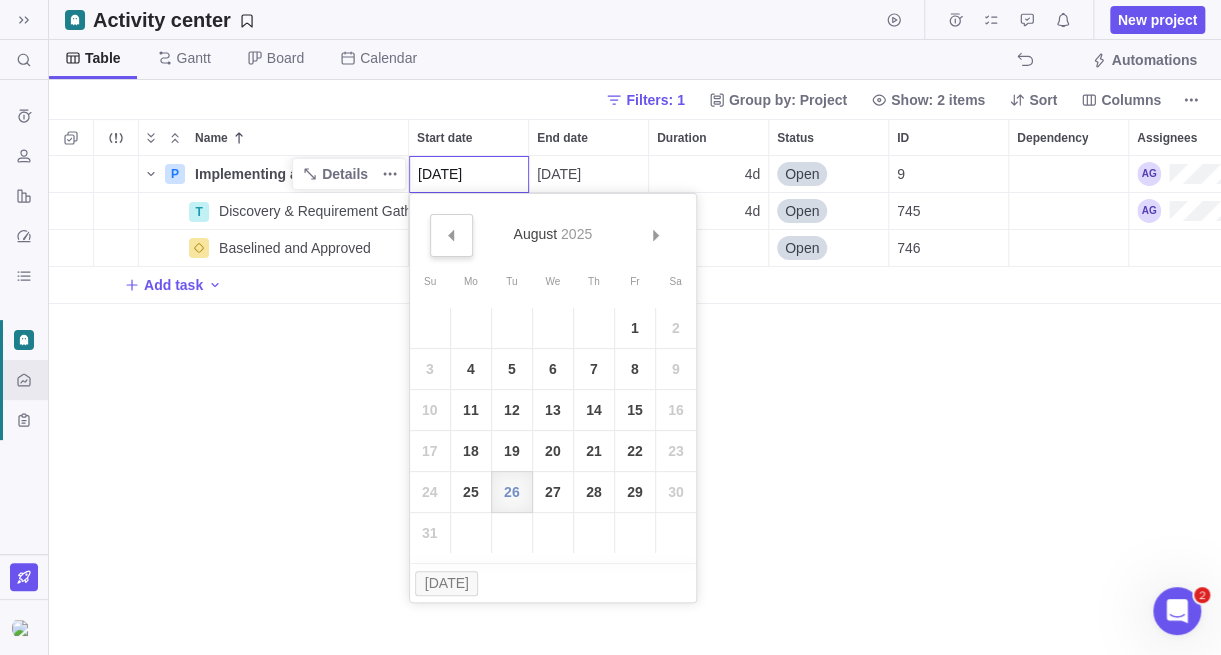 click on "Prev" at bounding box center [450, 235] 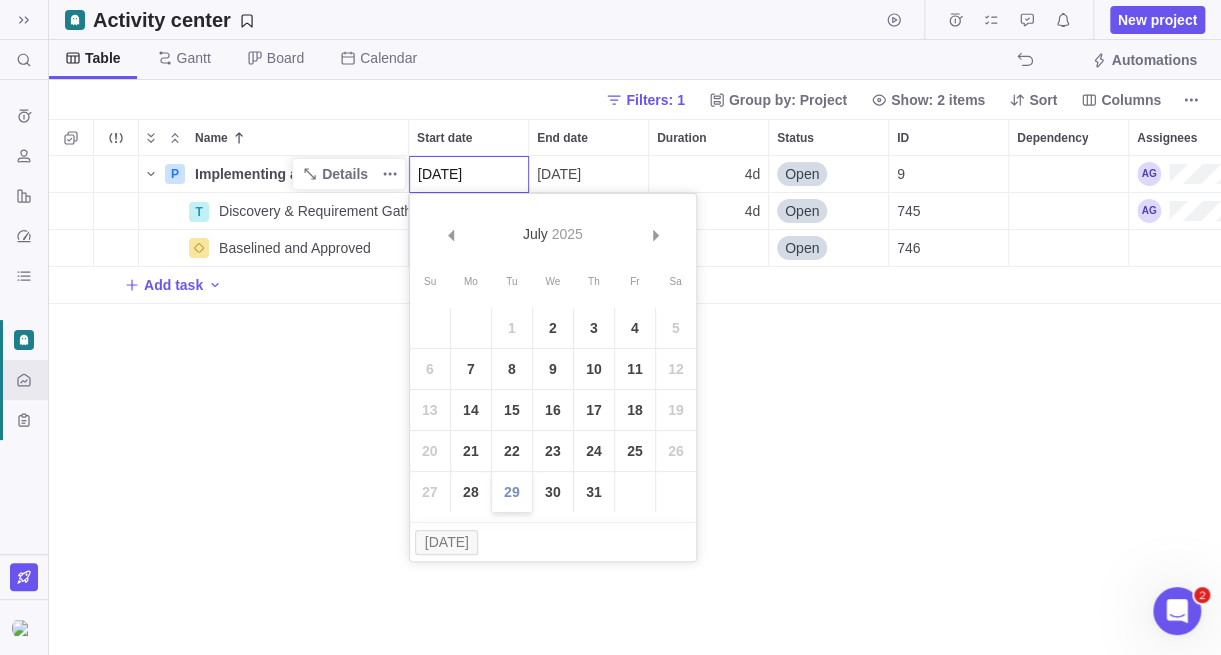 click on "29" at bounding box center (512, 492) 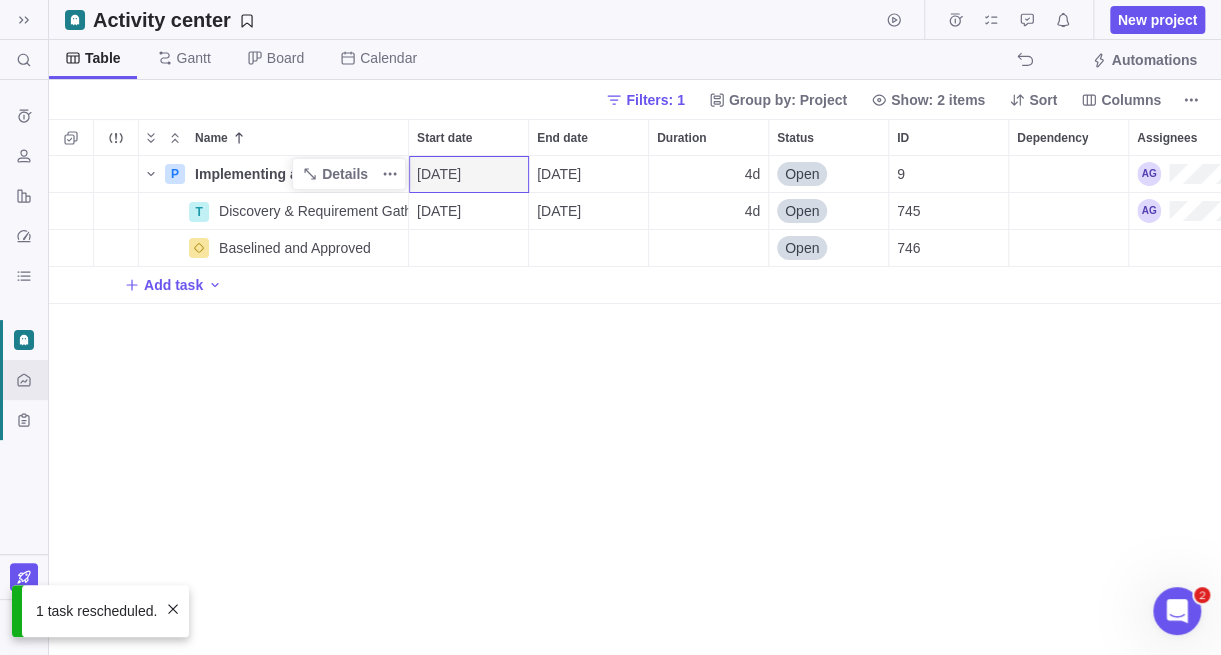 click on "P Implementing a CRM Software Details [DATE] [DATE] 4d Open 9 T Discovery & Requirement Gathering Details [DATE] [DATE] 4d Open 745 Baselined and Approved Details Open 746 Add task" at bounding box center [635, 405] 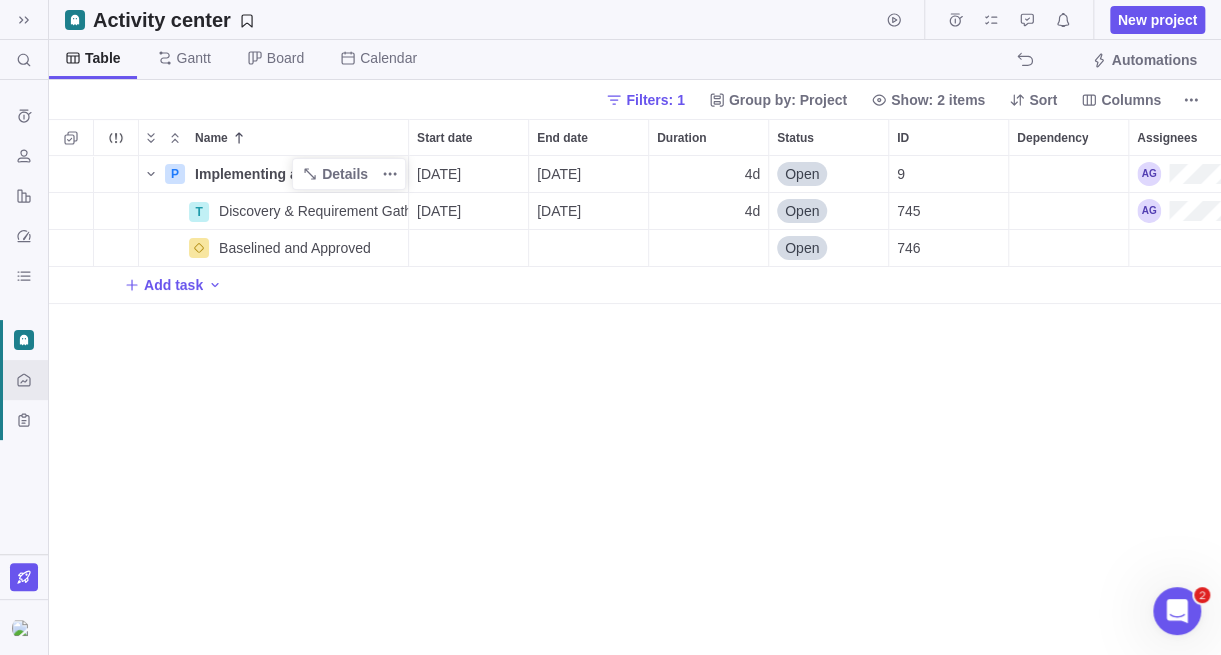 scroll, scrollTop: 0, scrollLeft: 107, axis: horizontal 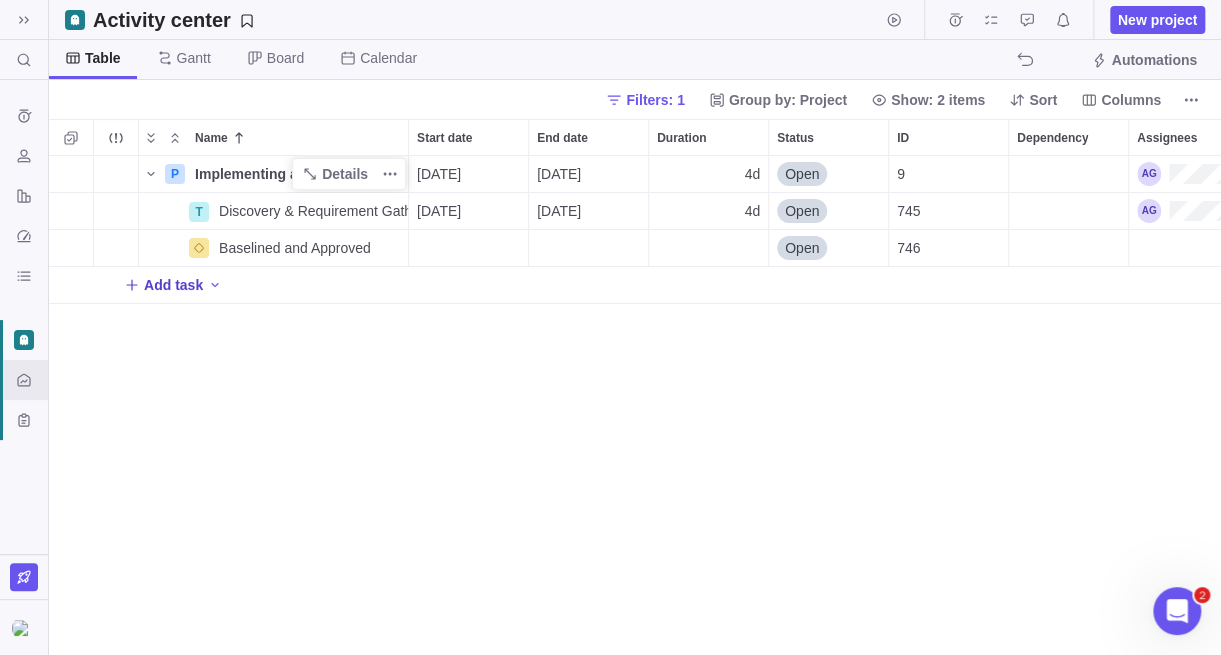 click on "Add task" at bounding box center (173, 285) 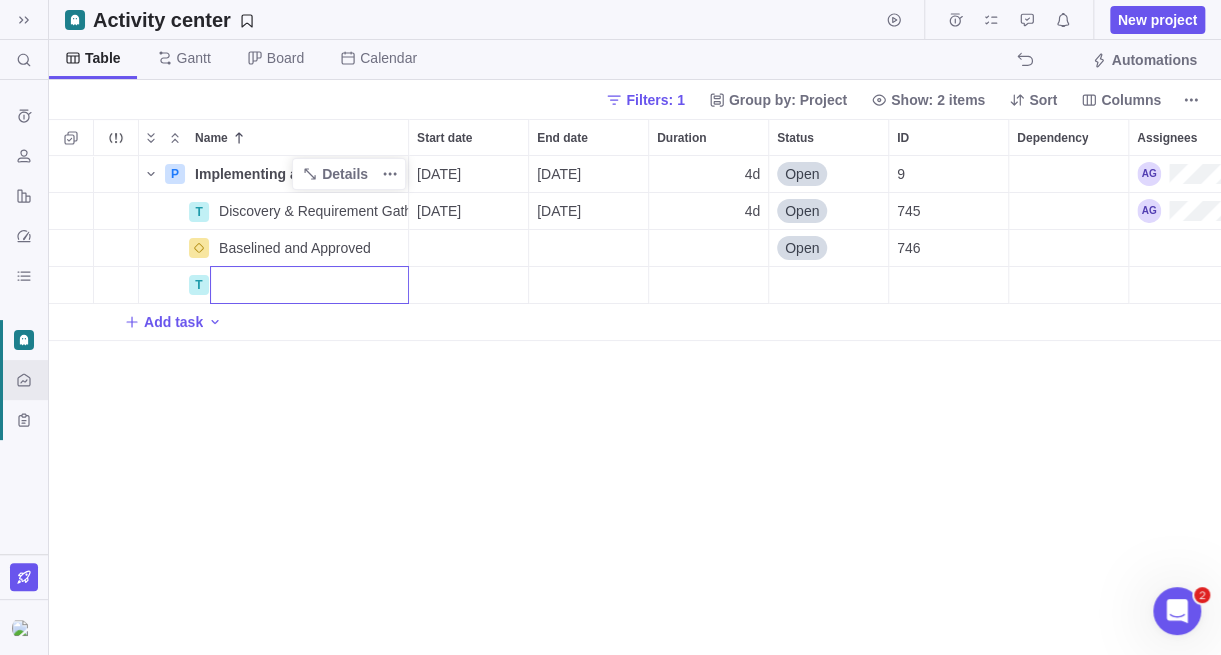 paste on "Configuration & Setup" 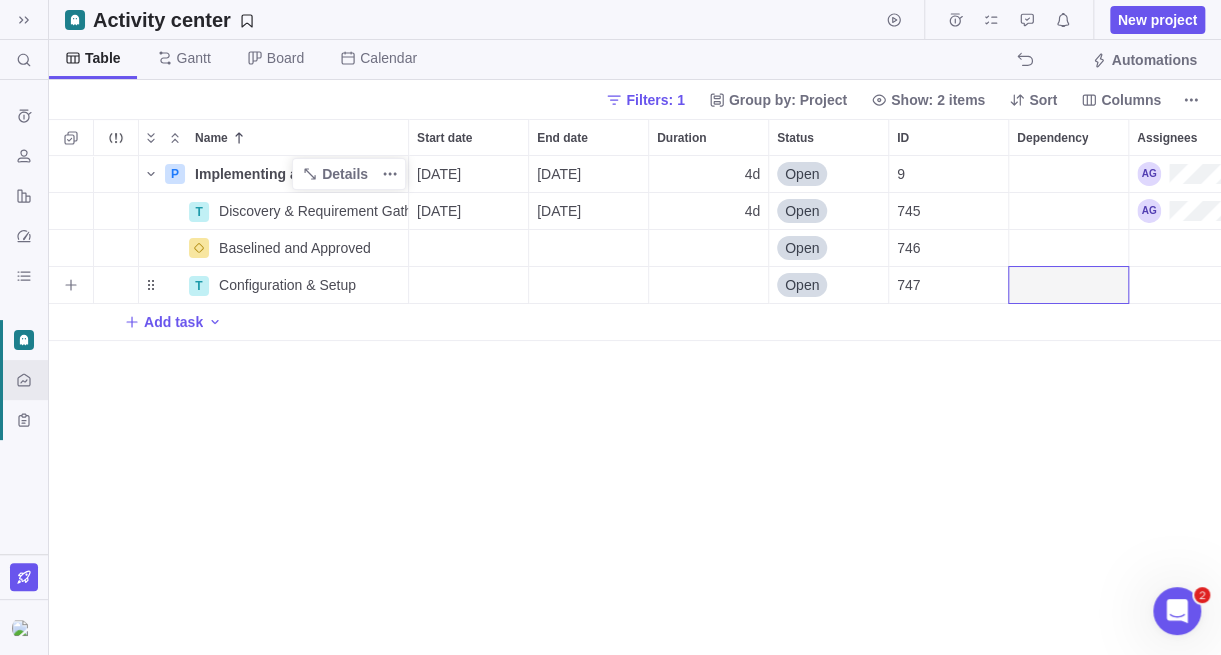 click at bounding box center (1068, 285) 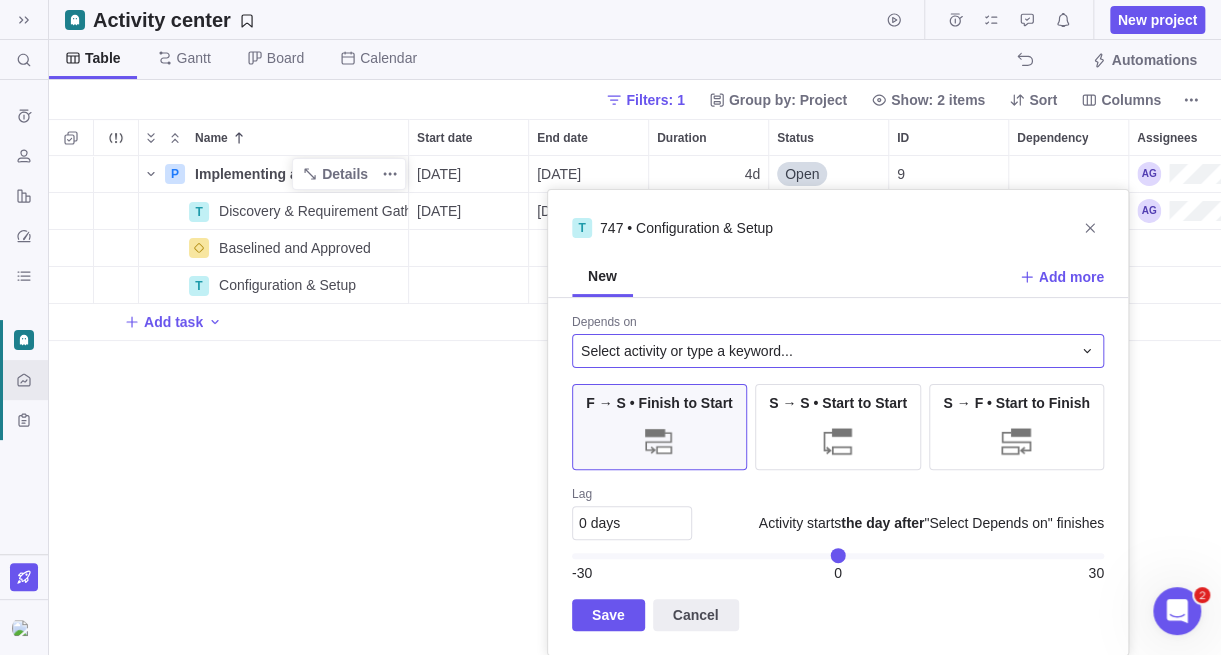 click on "Select activity or type a keyword..." at bounding box center [687, 351] 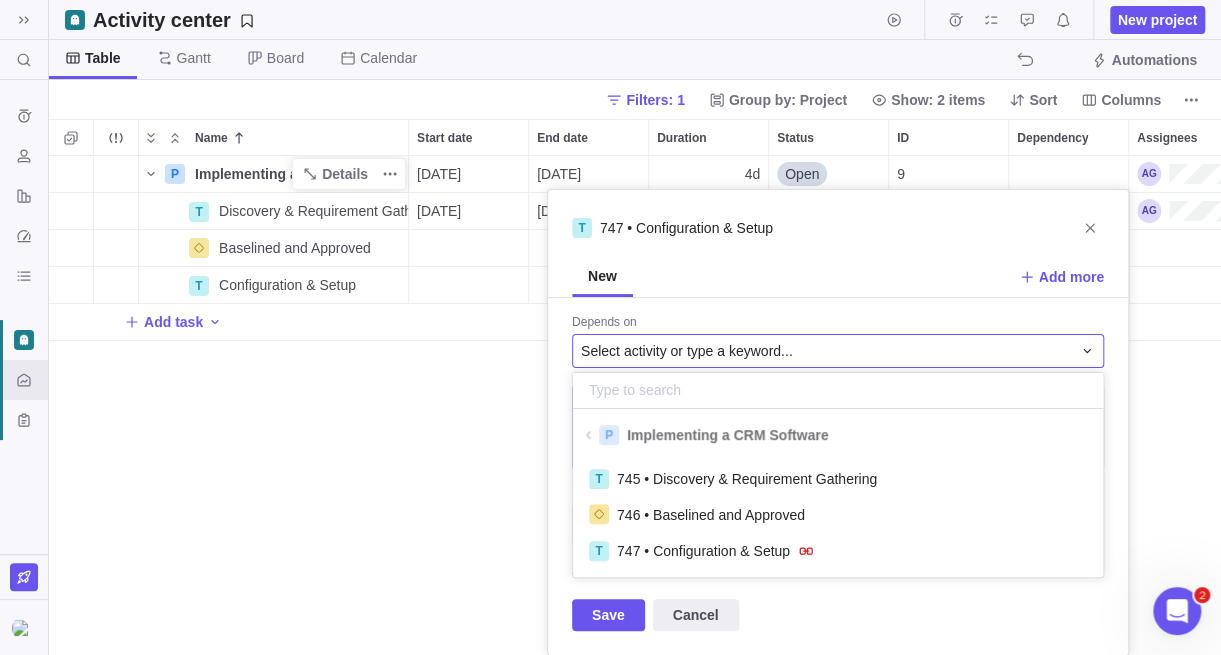 scroll, scrollTop: 16, scrollLeft: 15, axis: both 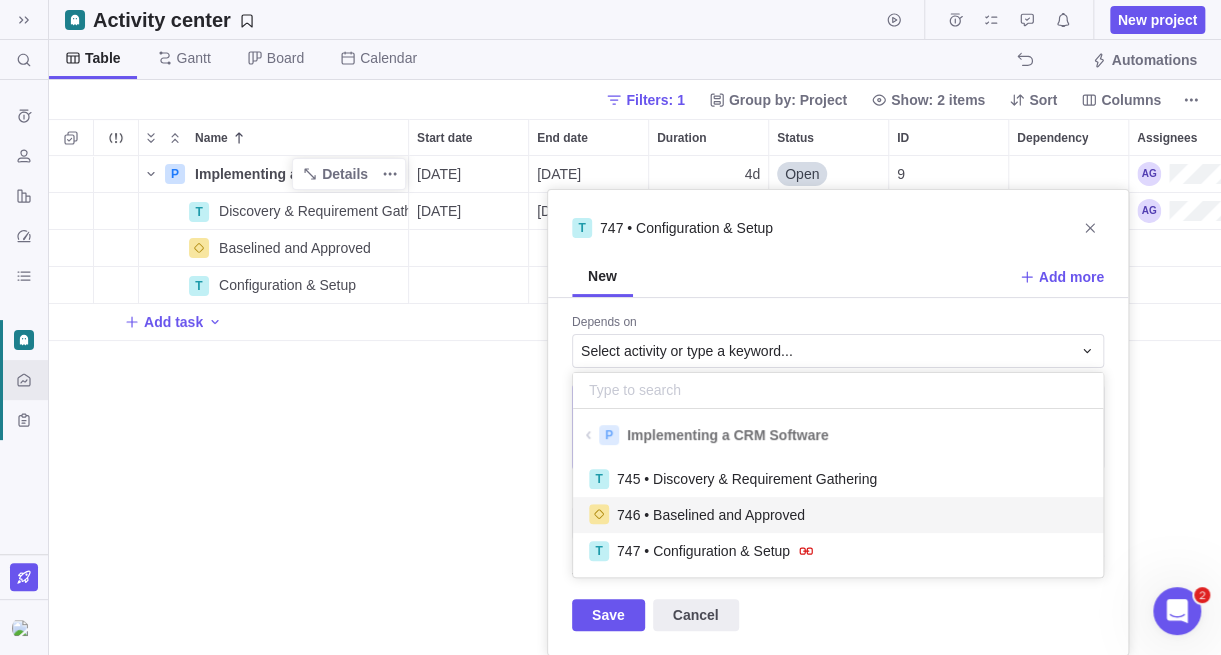click on "746 • Baselined and Approved" at bounding box center [838, 515] 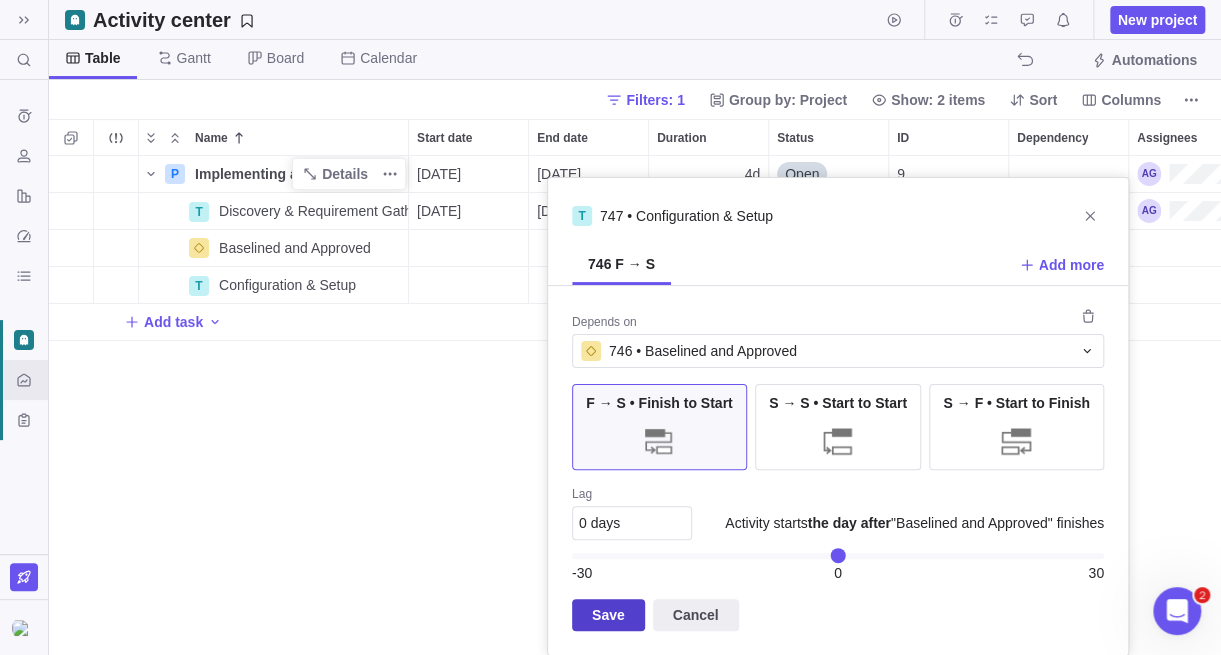 click on "Save" at bounding box center [608, 615] 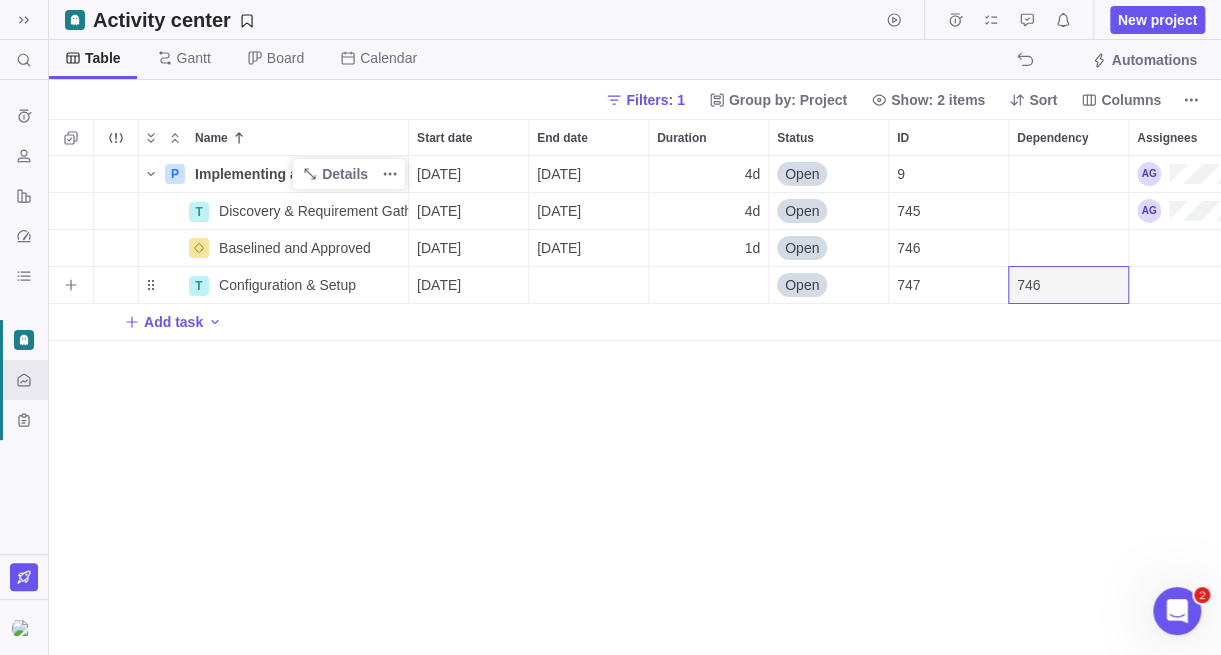 click at bounding box center [588, 285] 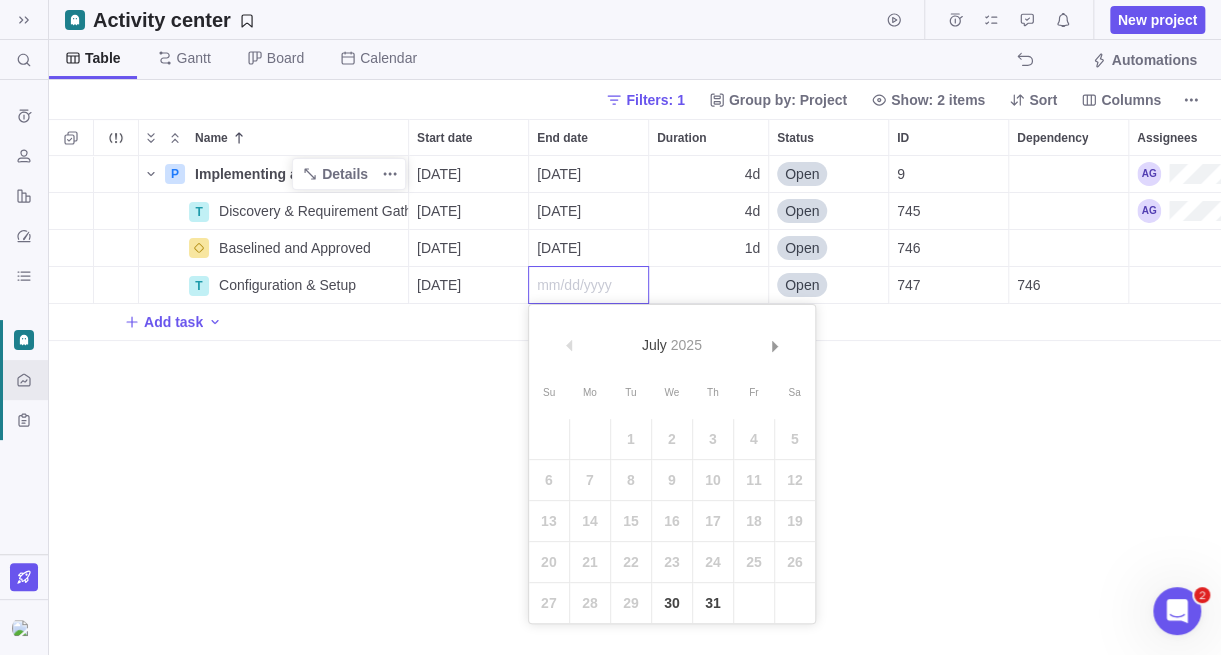 click on "P Implementing a CRM Software Details [DATE] [DATE] 4d Open 9 T Discovery & Requirement Gathering Details [DATE] [DATE] 4d Open 745 [GEOGRAPHIC_DATA] and Approved Details [DATE] [DATE] 1d Open 746 T Configuration & Setup Details [DATE] Open 747 746 Add task" at bounding box center (635, 405) 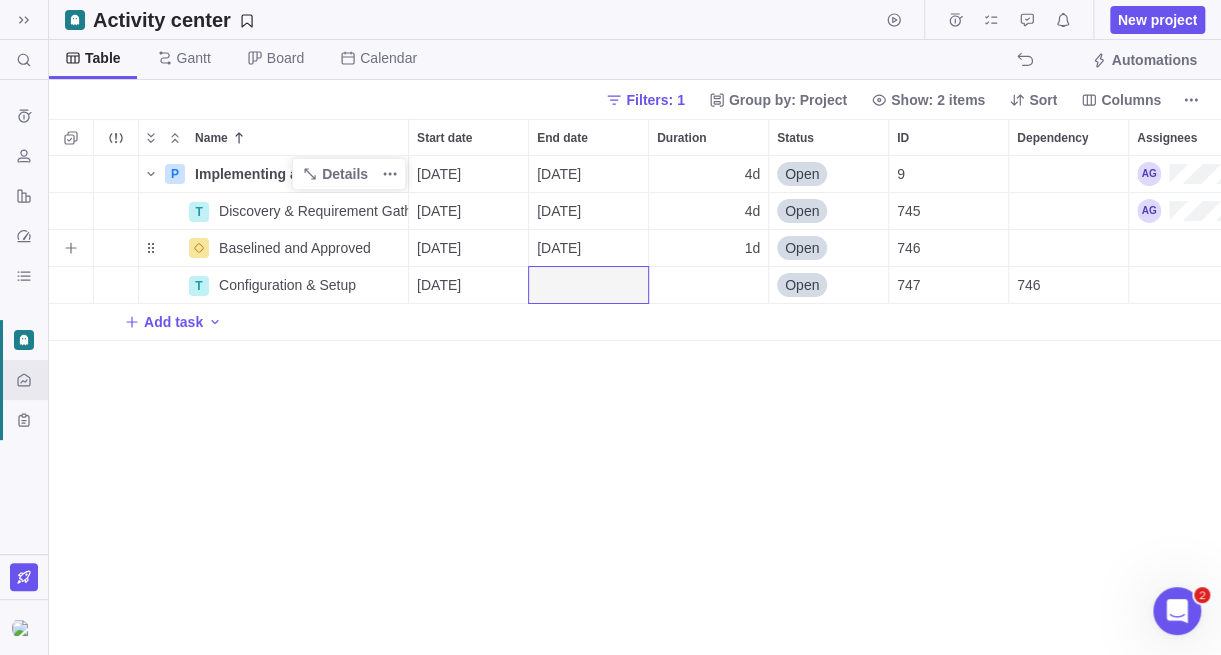 click at bounding box center [1068, 248] 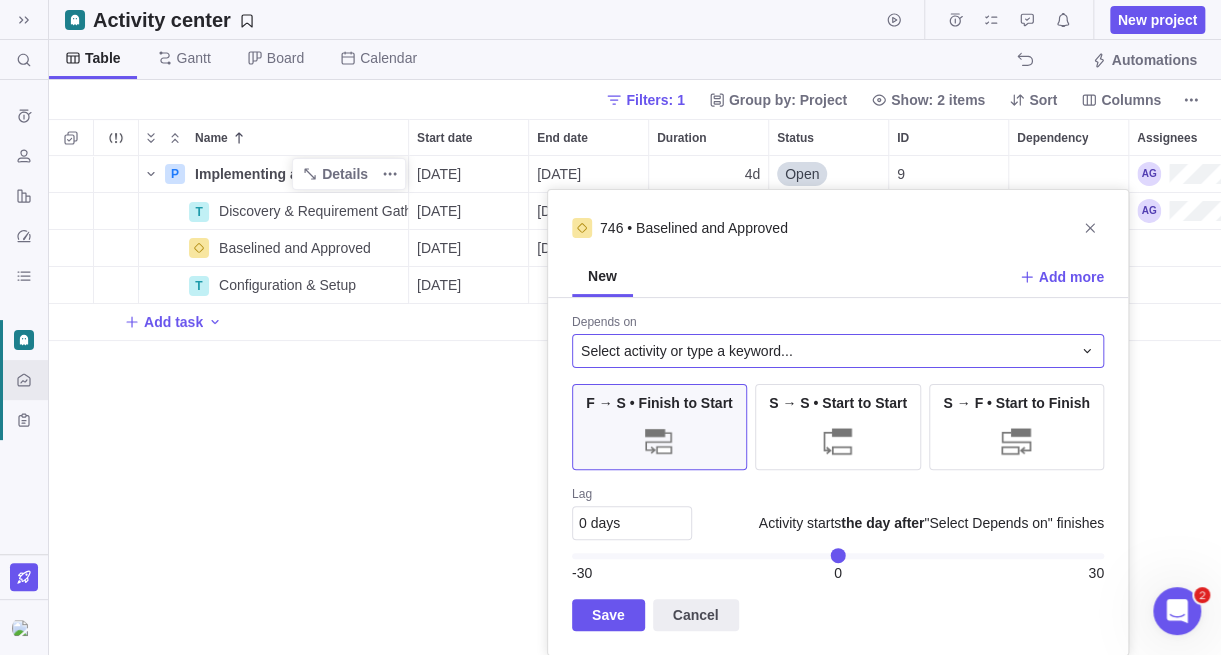 click on "Select activity or type a keyword..." at bounding box center (826, 351) 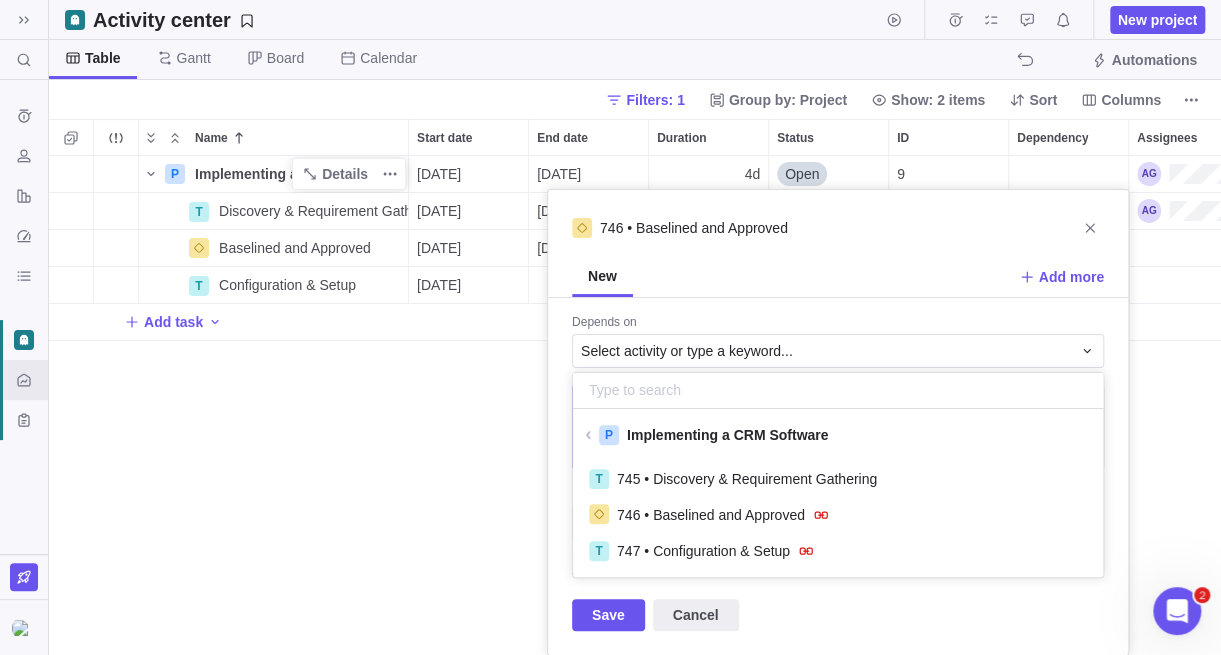 scroll, scrollTop: 16, scrollLeft: 15, axis: both 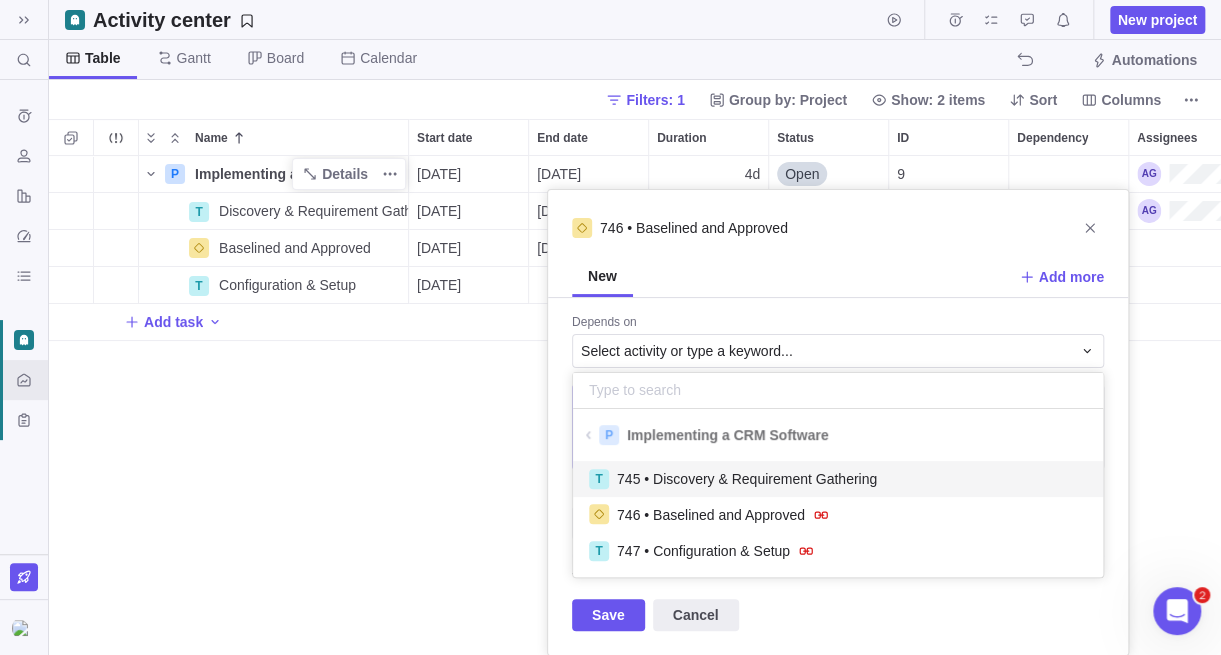 click on "745 • Discovery & Requirement Gathering" at bounding box center (747, 479) 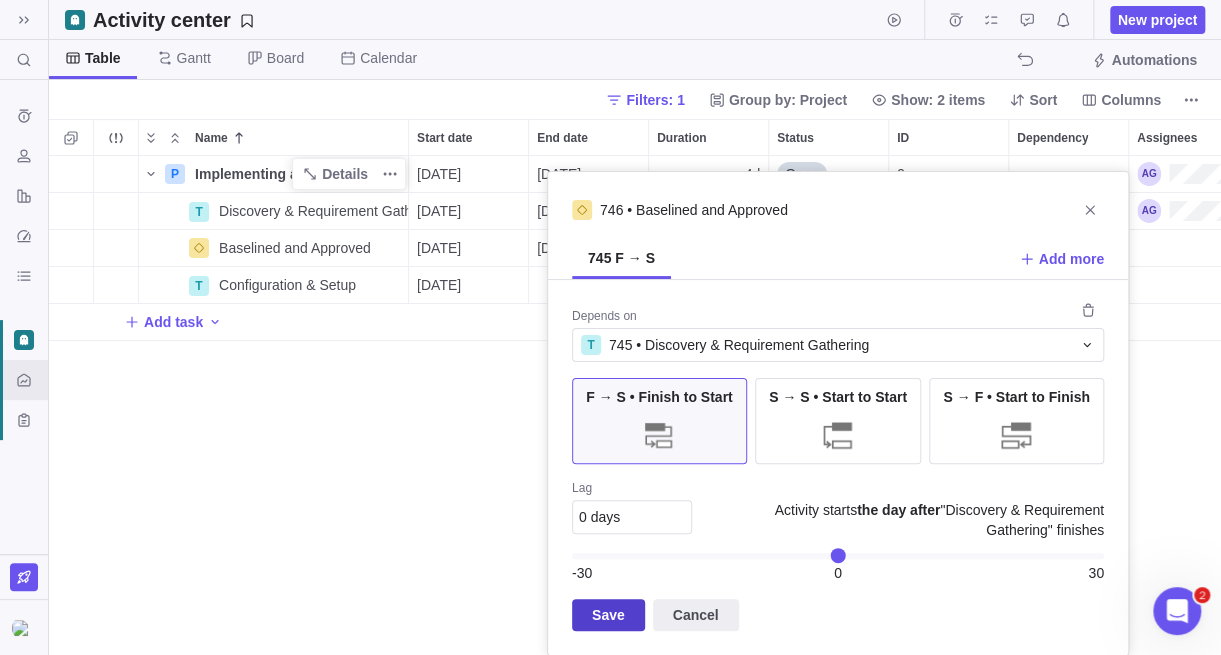 click on "Save" at bounding box center (608, 615) 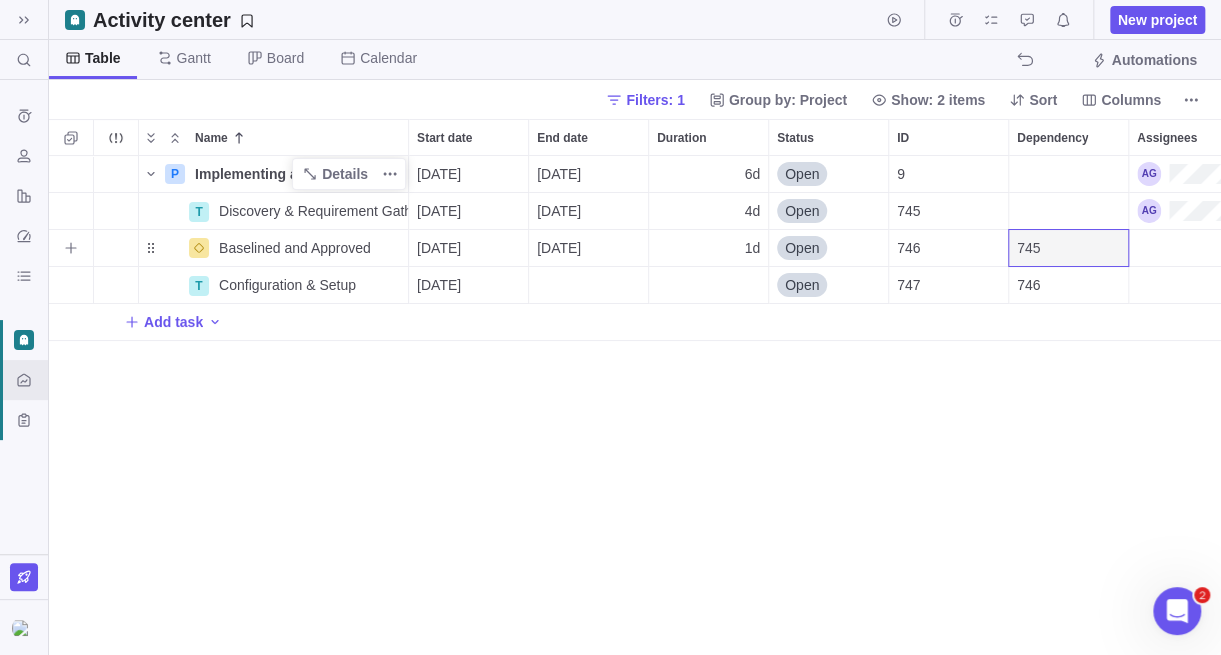 click on "1d" at bounding box center [708, 248] 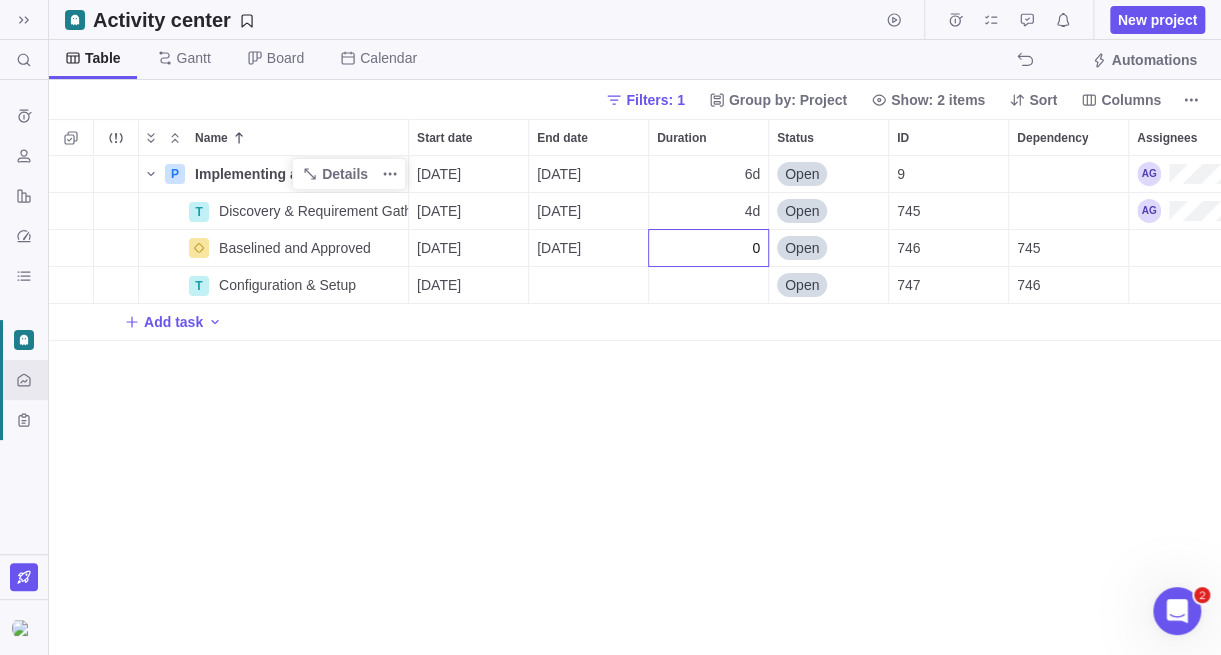 type on "0" 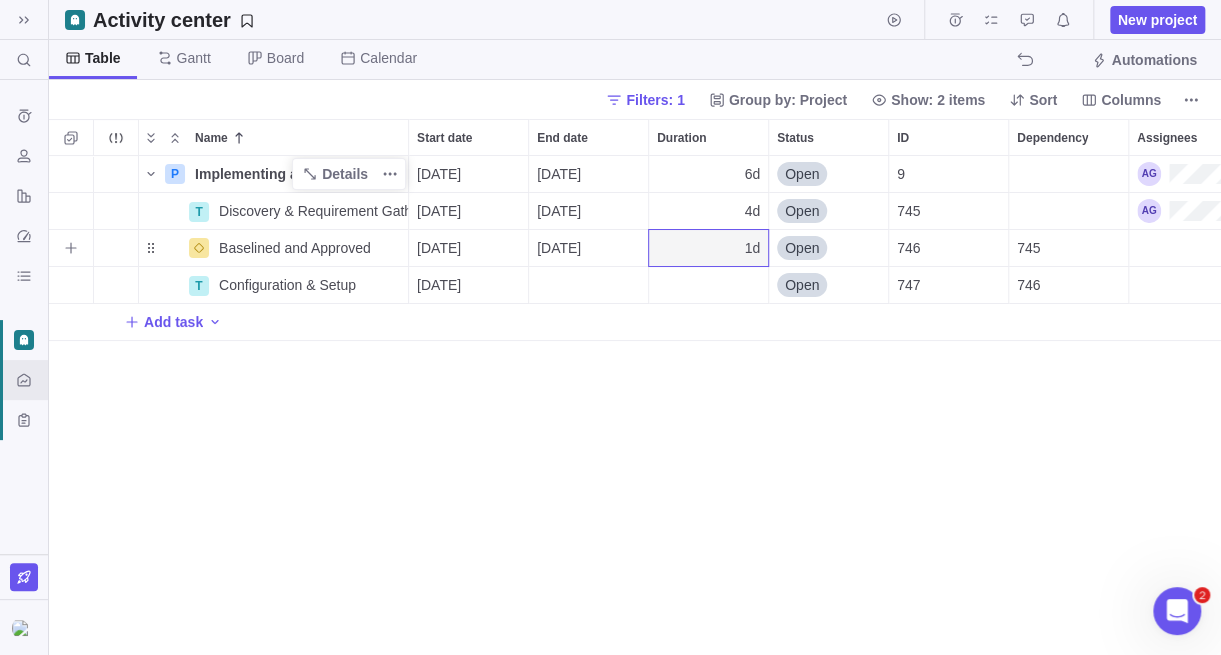 click on "1d" at bounding box center [708, 248] 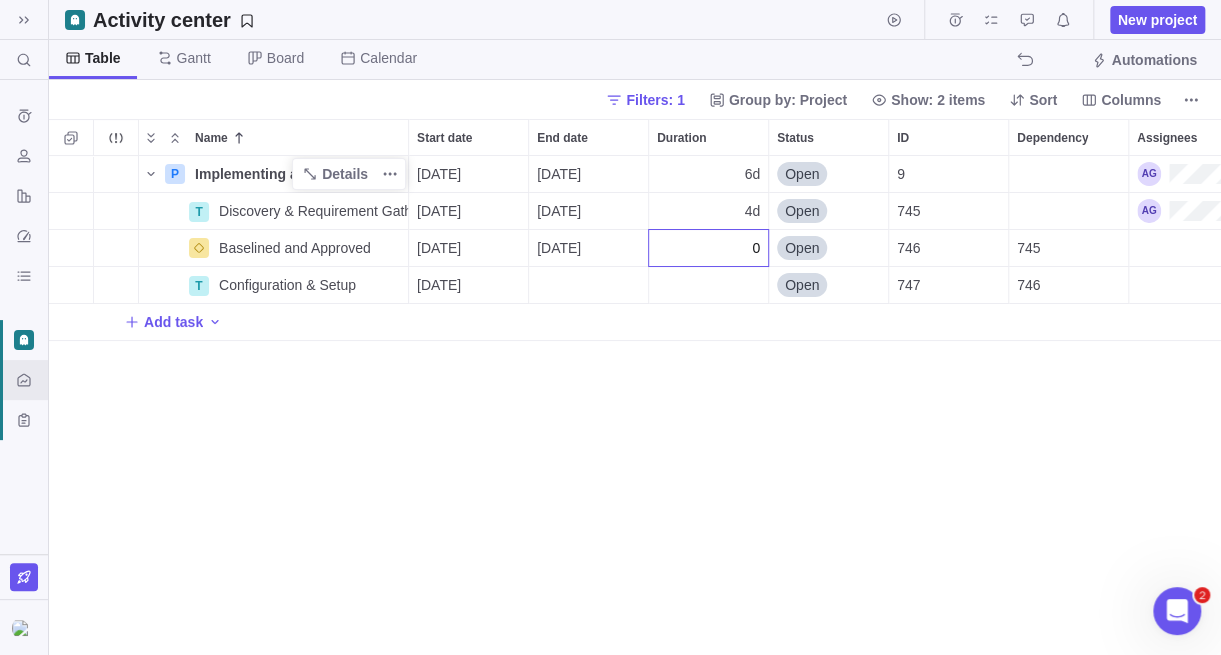 type on "0" 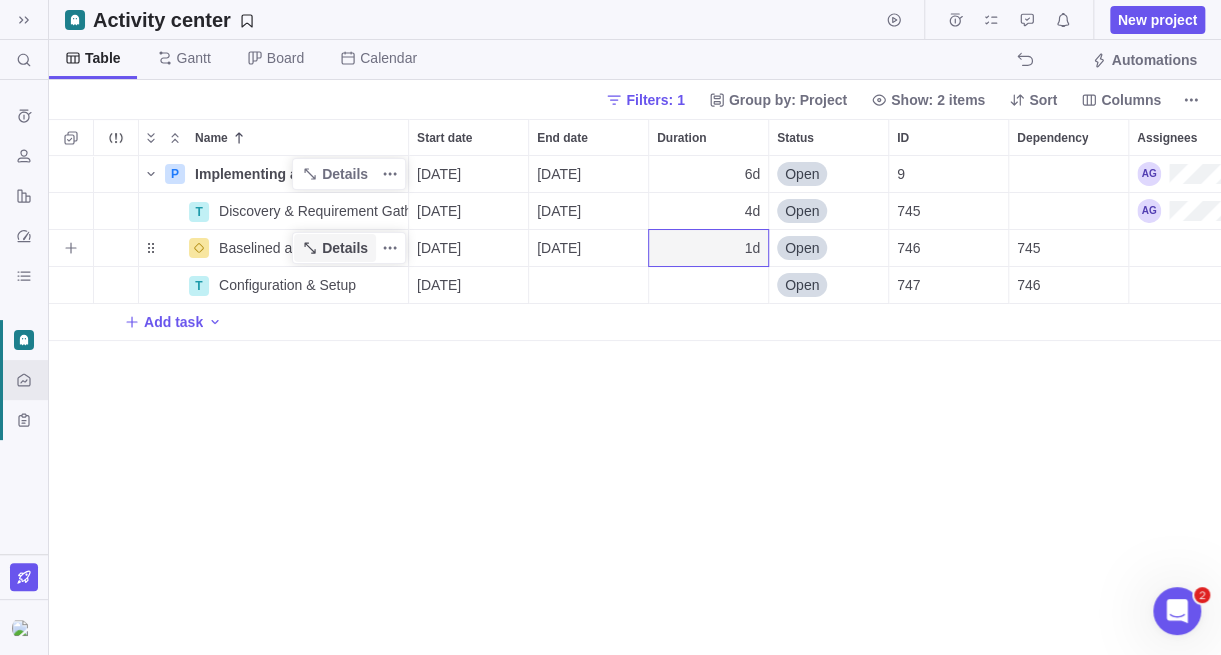 click on "Details" at bounding box center (345, 248) 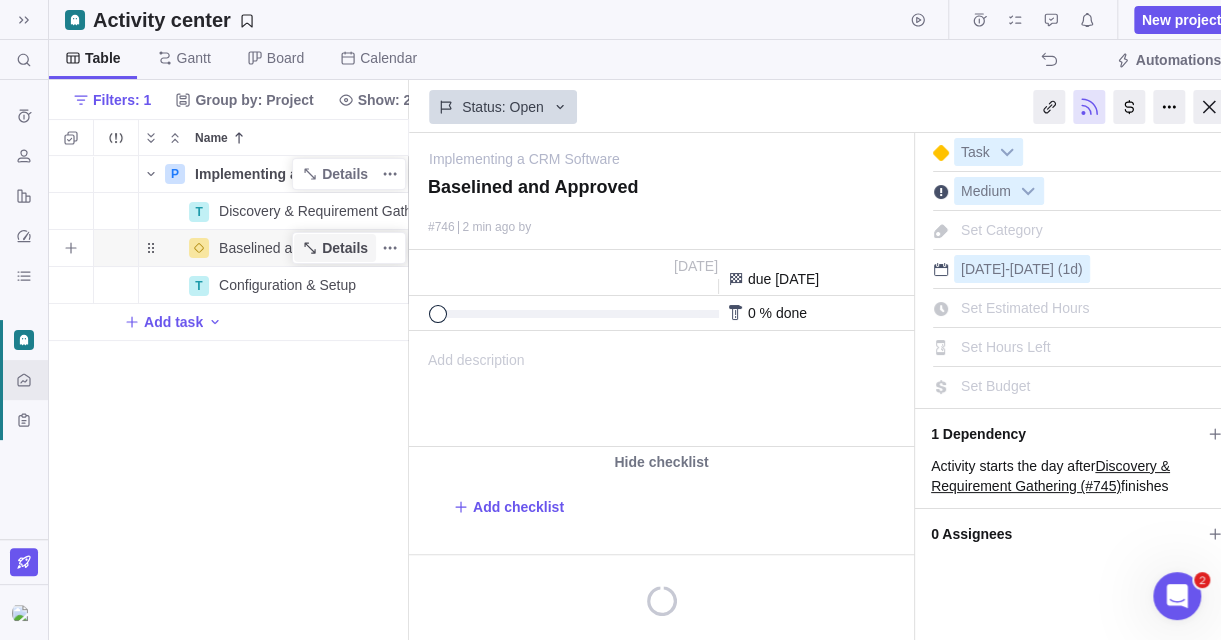 scroll, scrollTop: 469, scrollLeft: 344, axis: both 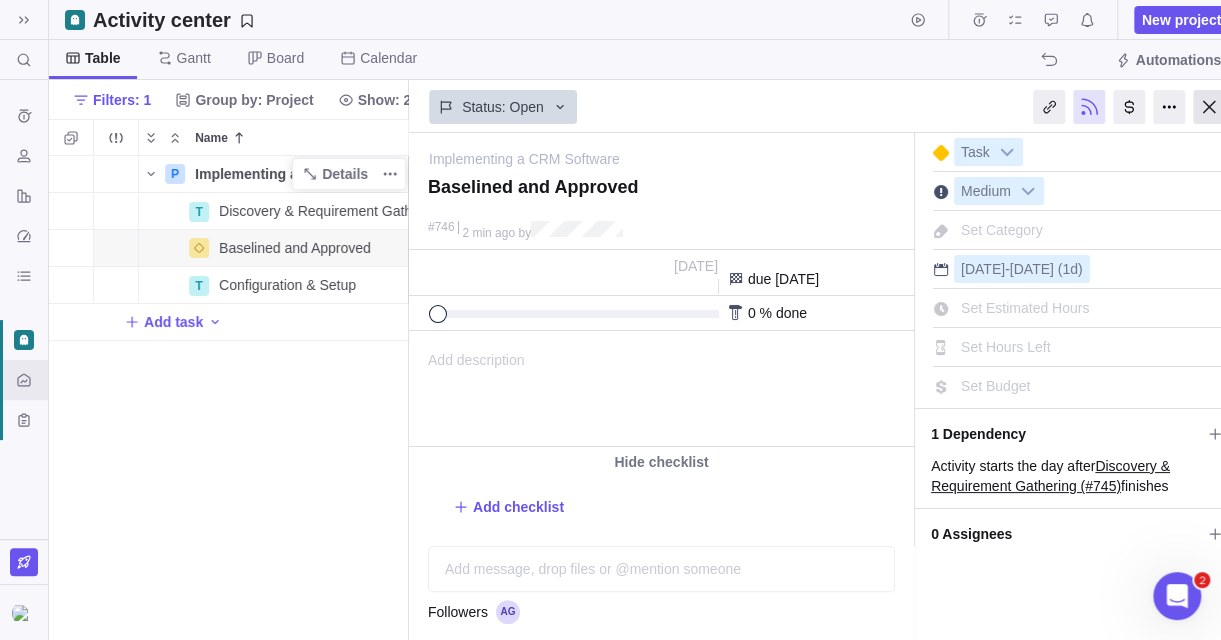 click at bounding box center [1209, 107] 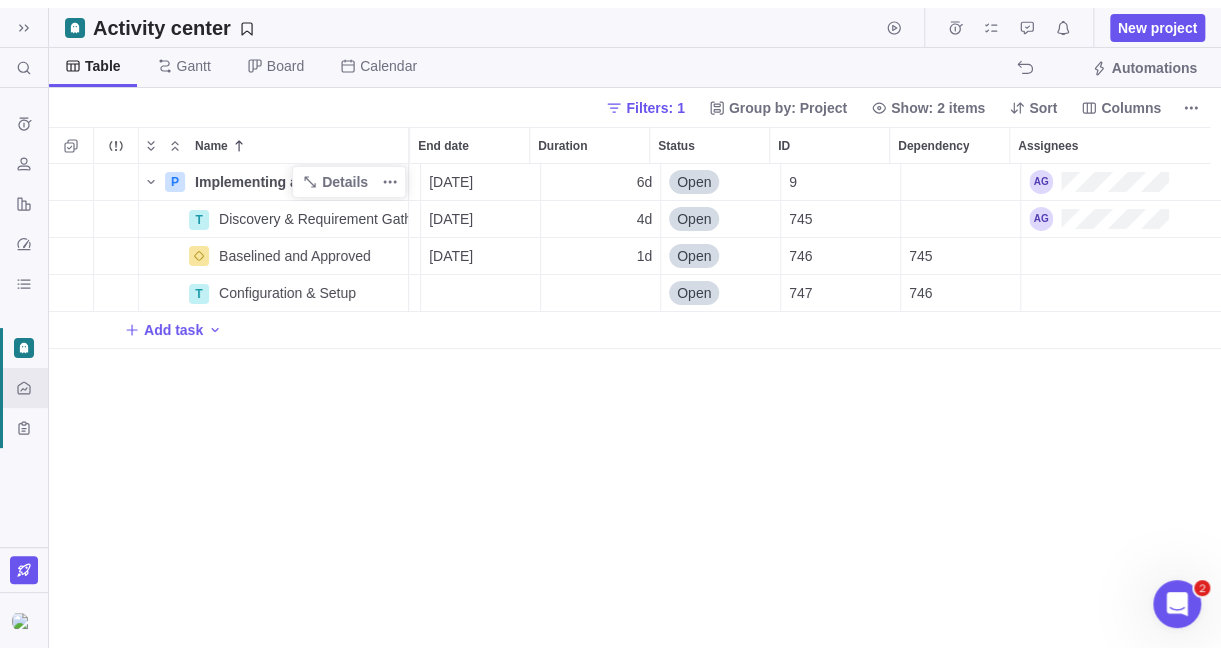 scroll, scrollTop: 0, scrollLeft: 107, axis: horizontal 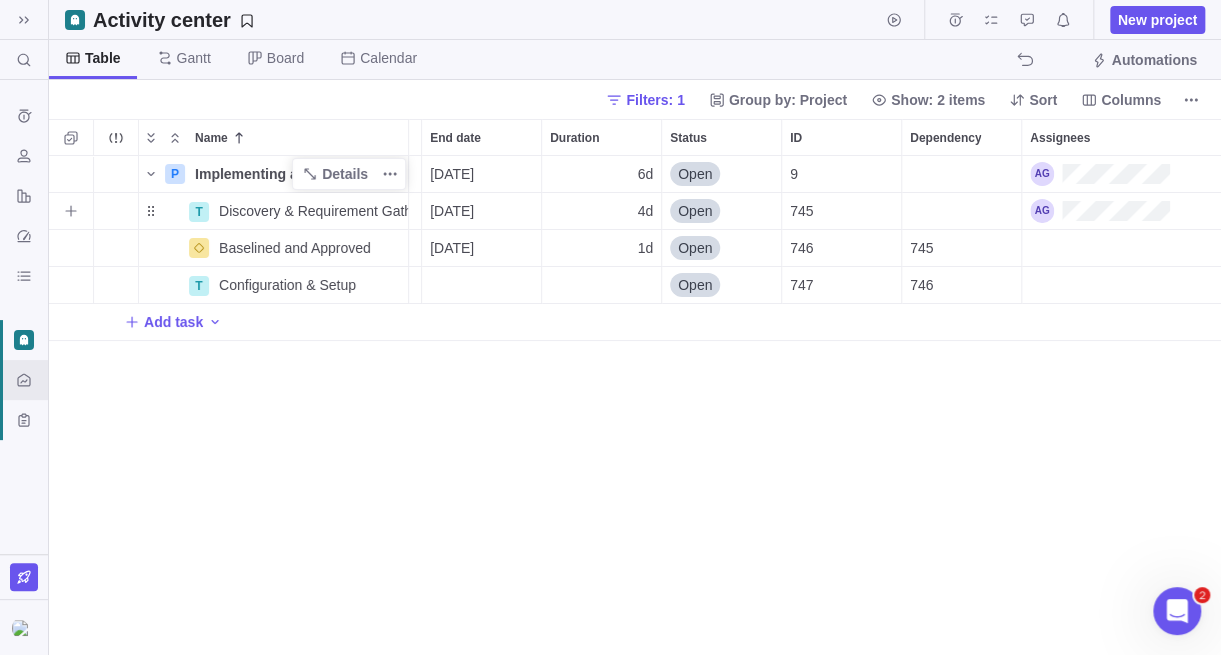click on "[DATE]" at bounding box center (452, 211) 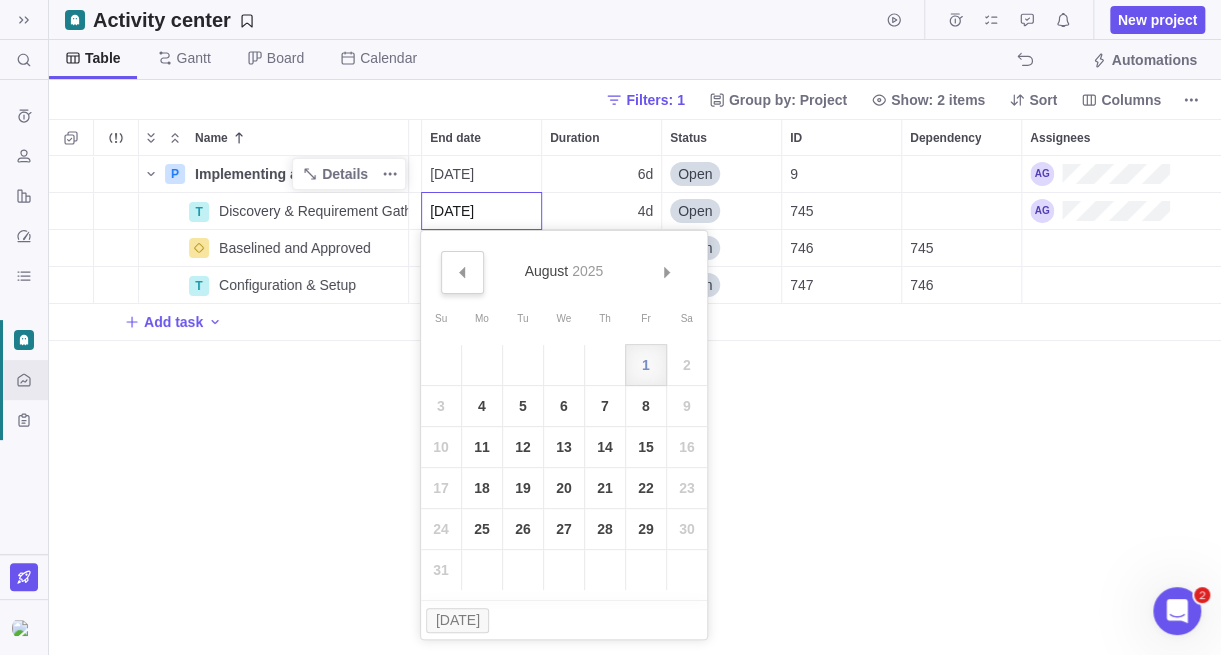 click on "Prev" at bounding box center [462, 272] 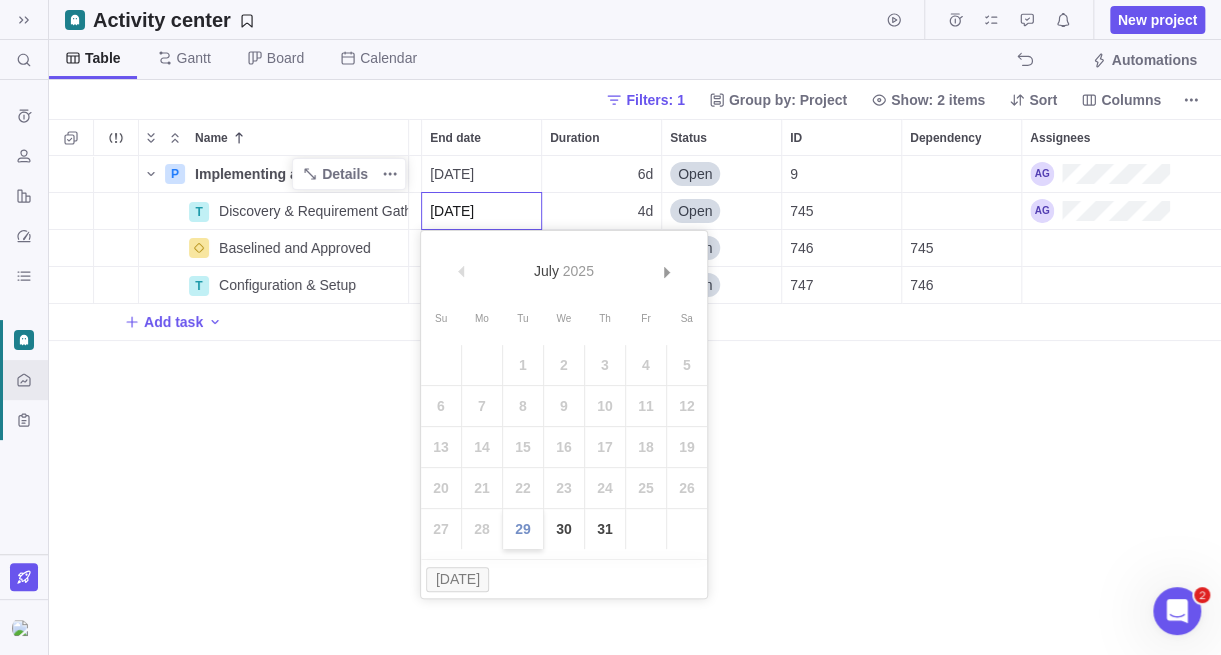 click on "29" at bounding box center (523, 529) 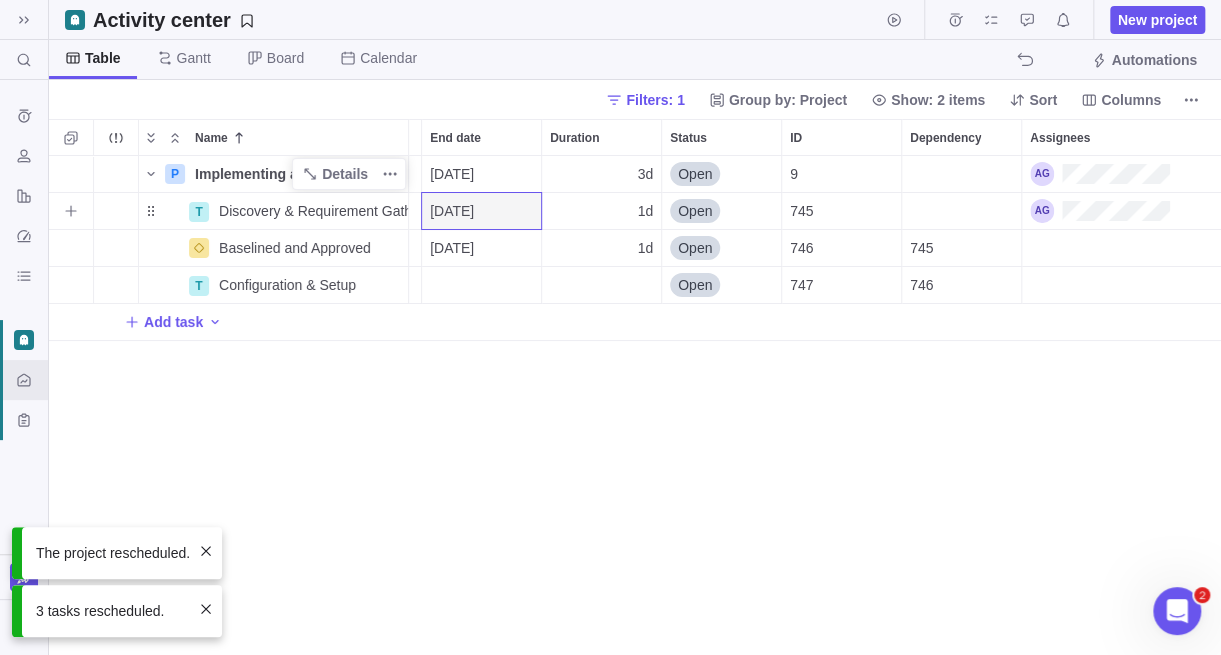 click on "[DATE]" at bounding box center [452, 211] 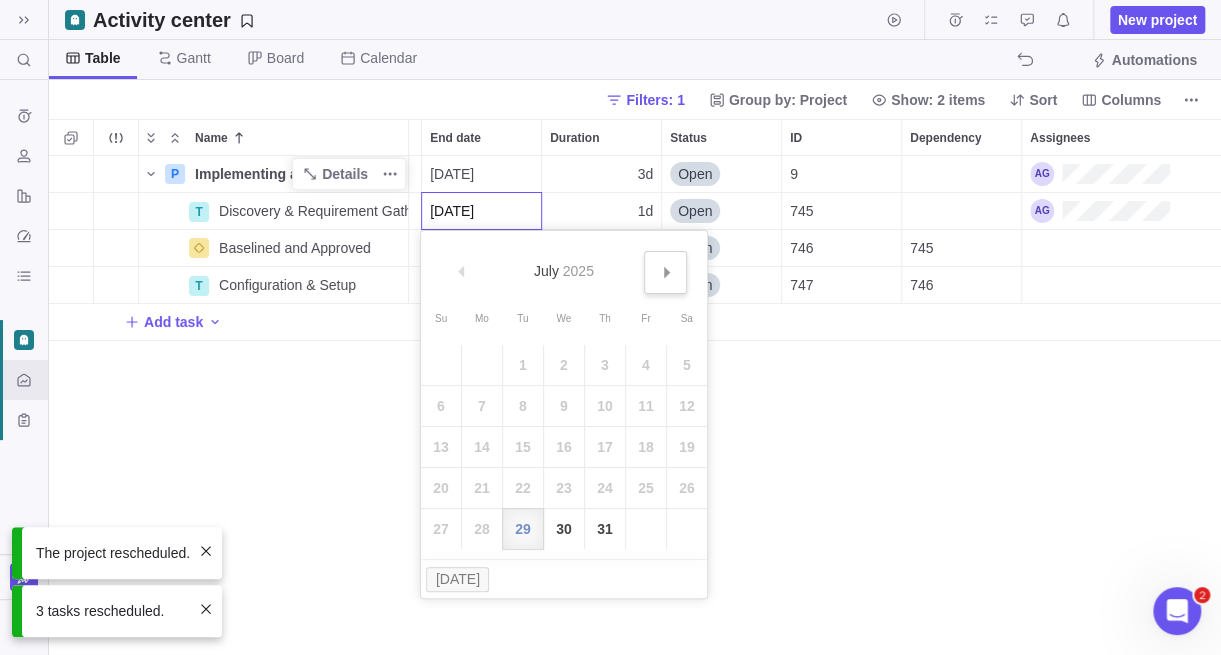 click on "Next" at bounding box center (665, 272) 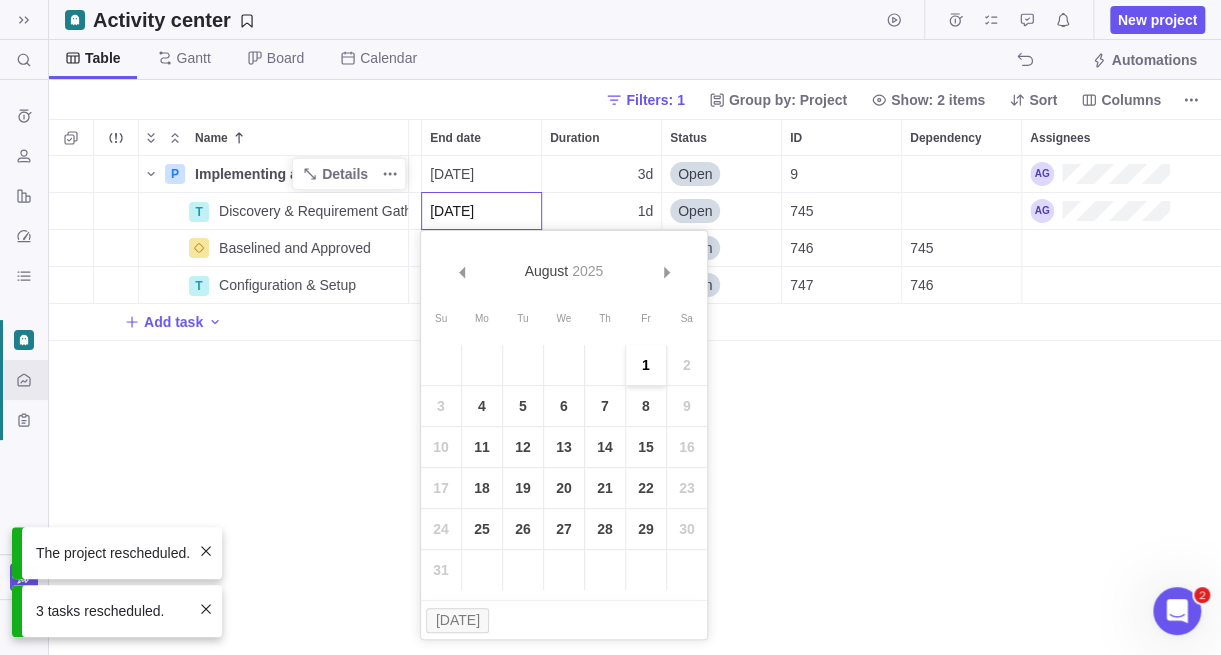 drag, startPoint x: 642, startPoint y: 361, endPoint x: 582, endPoint y: 372, distance: 61 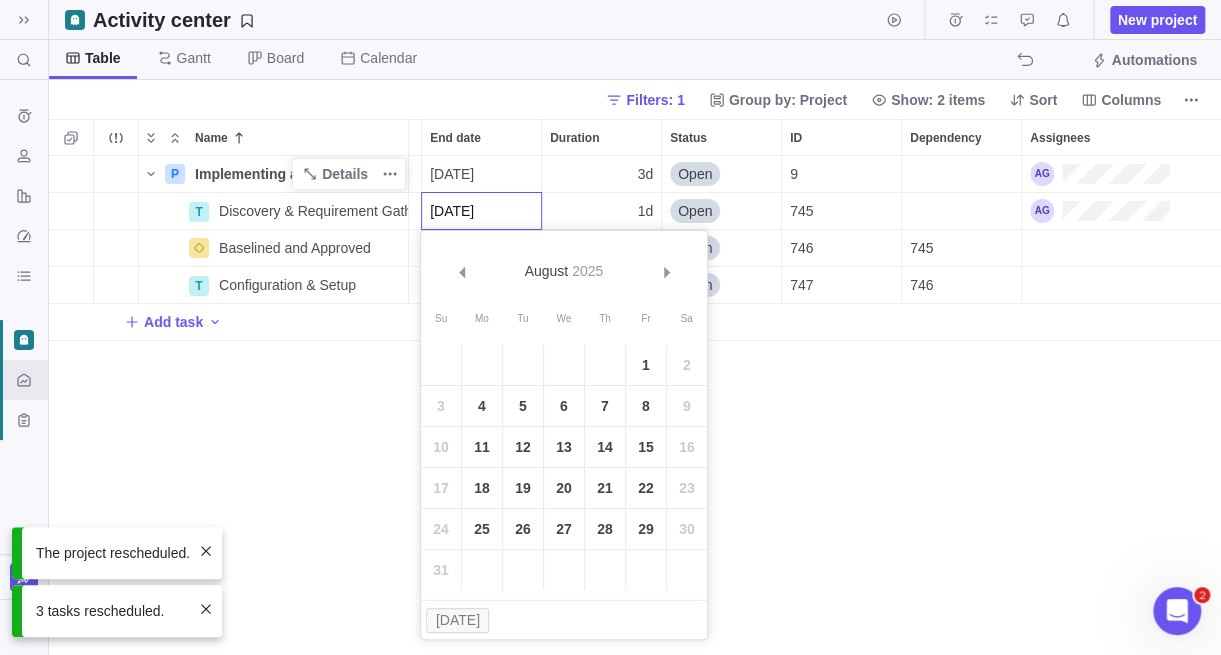click on "1" at bounding box center (646, 365) 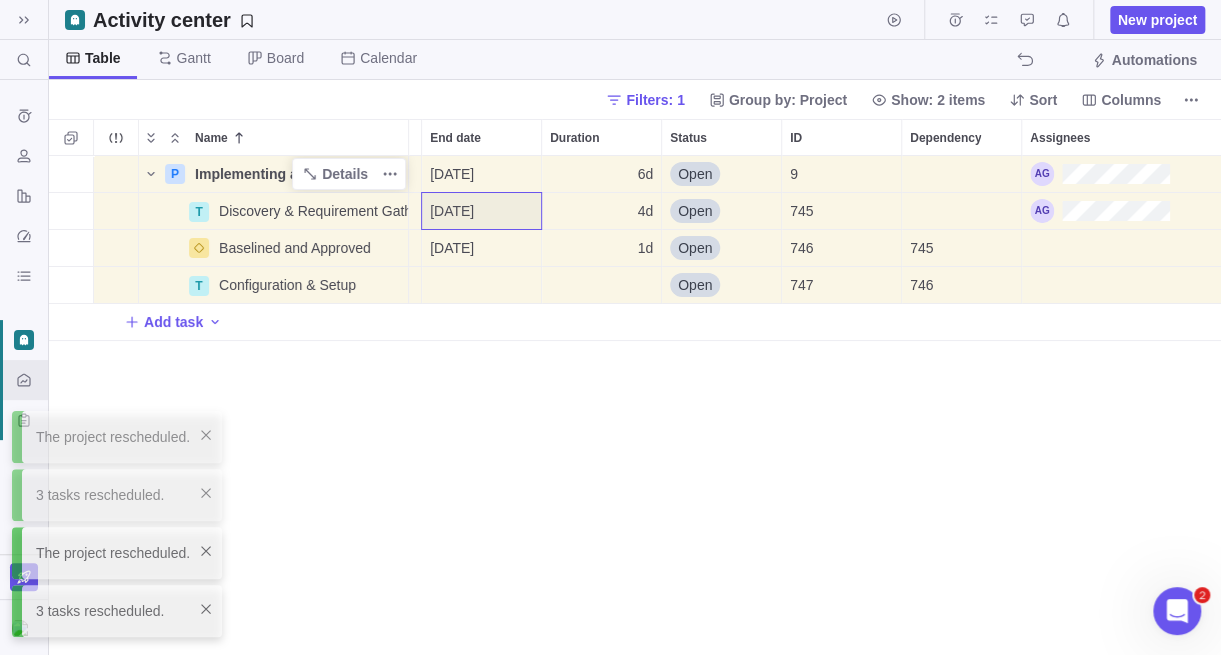 click on "P Implementing a CRM Software Details [DATE] [DATE] 6d Open 9 T Discovery & Requirement Gathering Details [DATE] [DATE] 4d Open 745 [GEOGRAPHIC_DATA] and Approved Details [DATE] [DATE] 1d Open 746 745 T Configuration & Setup Details [DATE] Open 747 746 Add task" at bounding box center [635, 405] 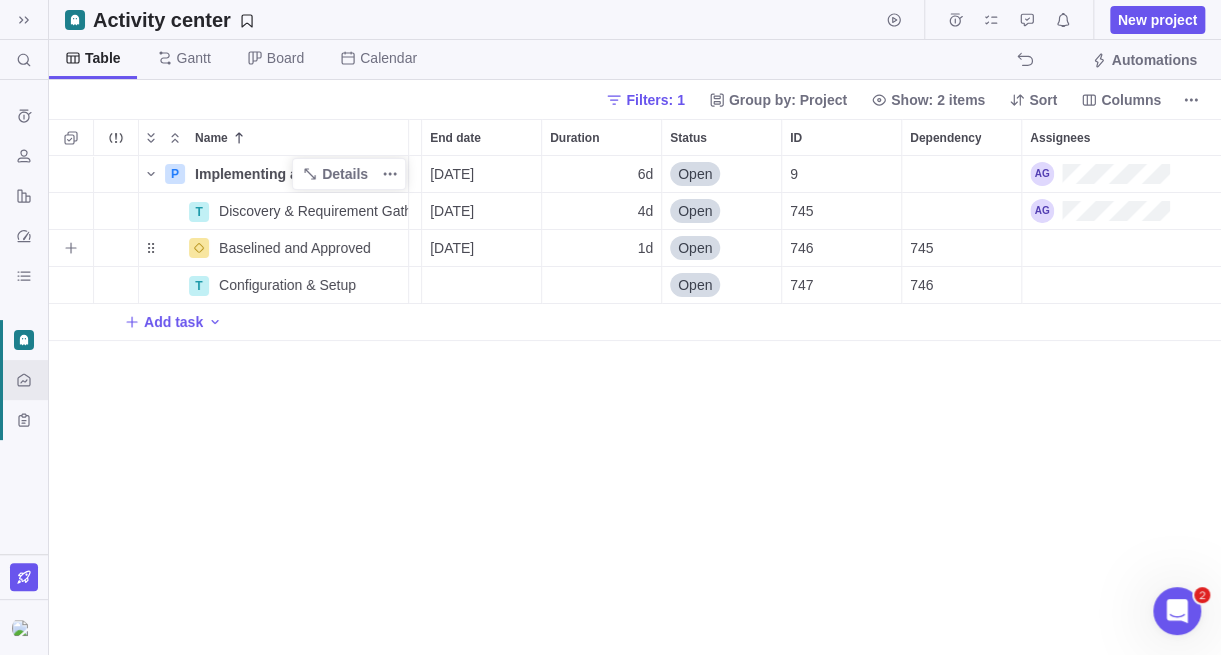 click on "[DATE]" at bounding box center (452, 248) 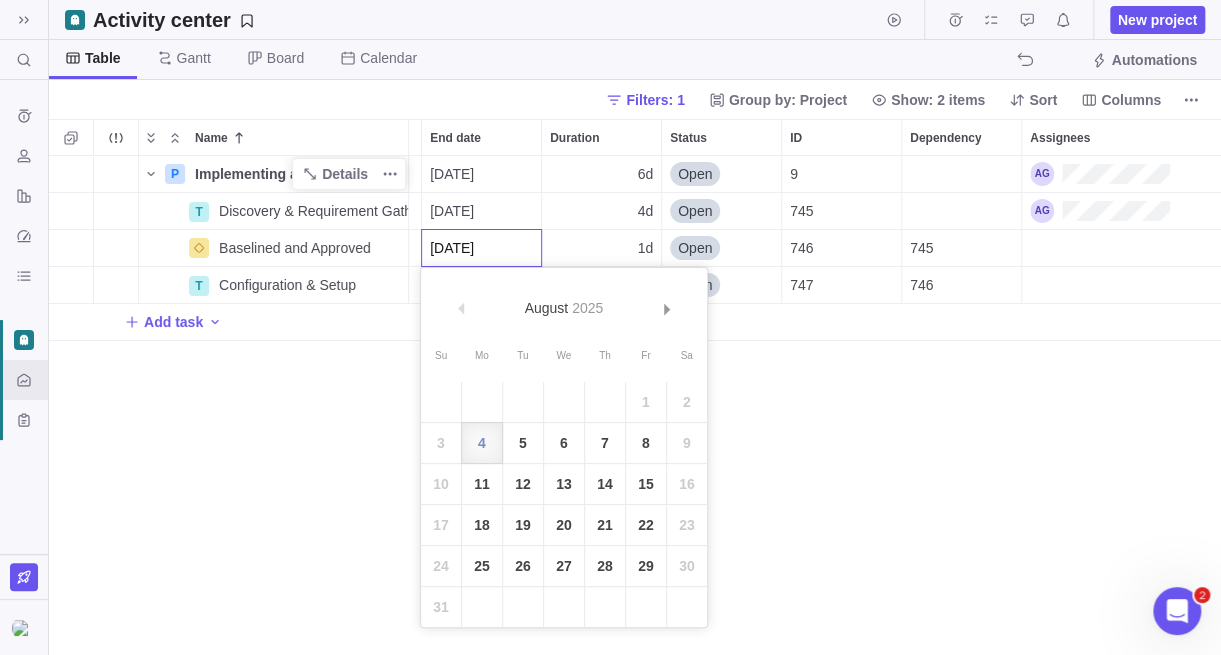 click on "P Implementing a CRM Software Details [DATE] [DATE] 6d Open 9 T Discovery & Requirement Gathering Details [DATE] [DATE] 4d Open 745 [GEOGRAPHIC_DATA] and Approved Details [DATE] [DATE] 1d Open 746 745 T Configuration & Setup Details [DATE] Open 747 746 Add task" at bounding box center (635, 405) 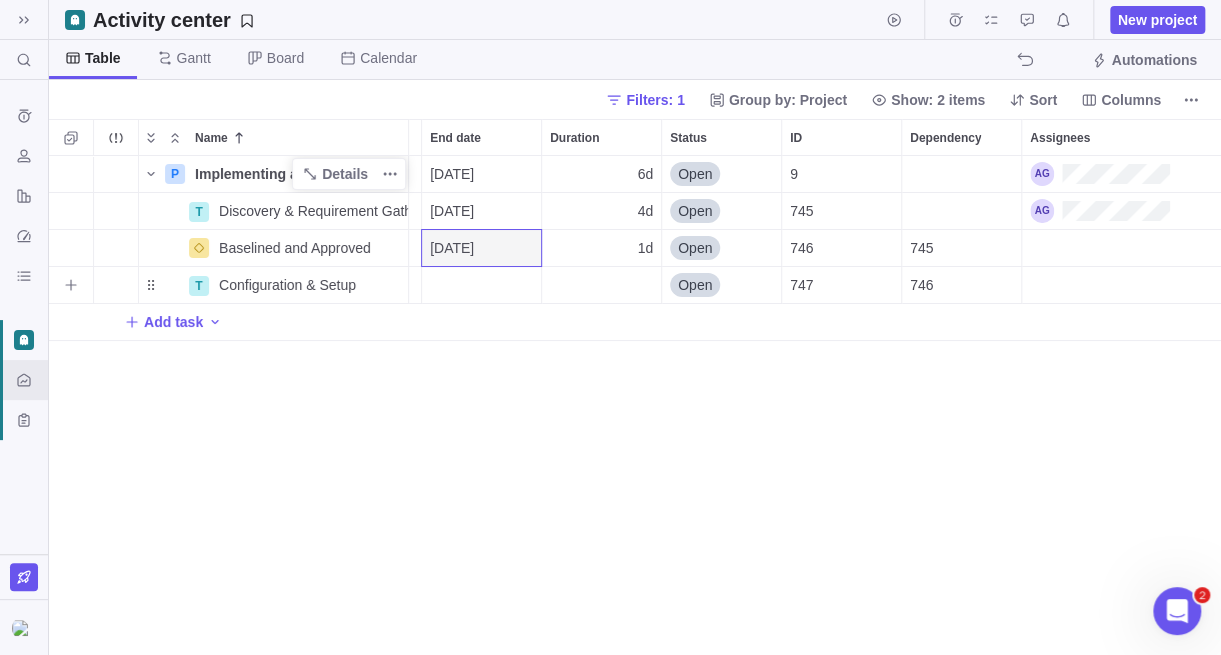 click at bounding box center (481, 285) 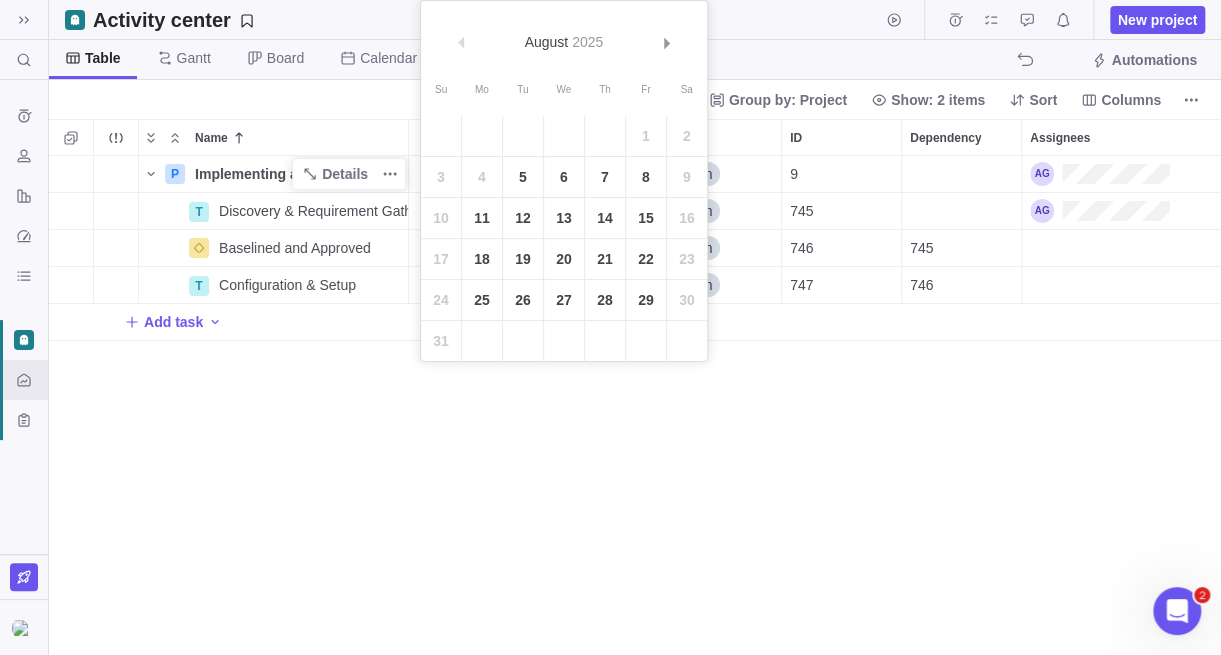 click on "P Implementing a CRM Software Details [DATE] [DATE] 6d Open 9 T Discovery & Requirement Gathering Details [DATE] [DATE] 4d Open 745 [GEOGRAPHIC_DATA] and Approved Details [DATE] [DATE] 1d Open 746 745 T Configuration & Setup Details [DATE] Open 747 746 Add task" at bounding box center [635, 405] 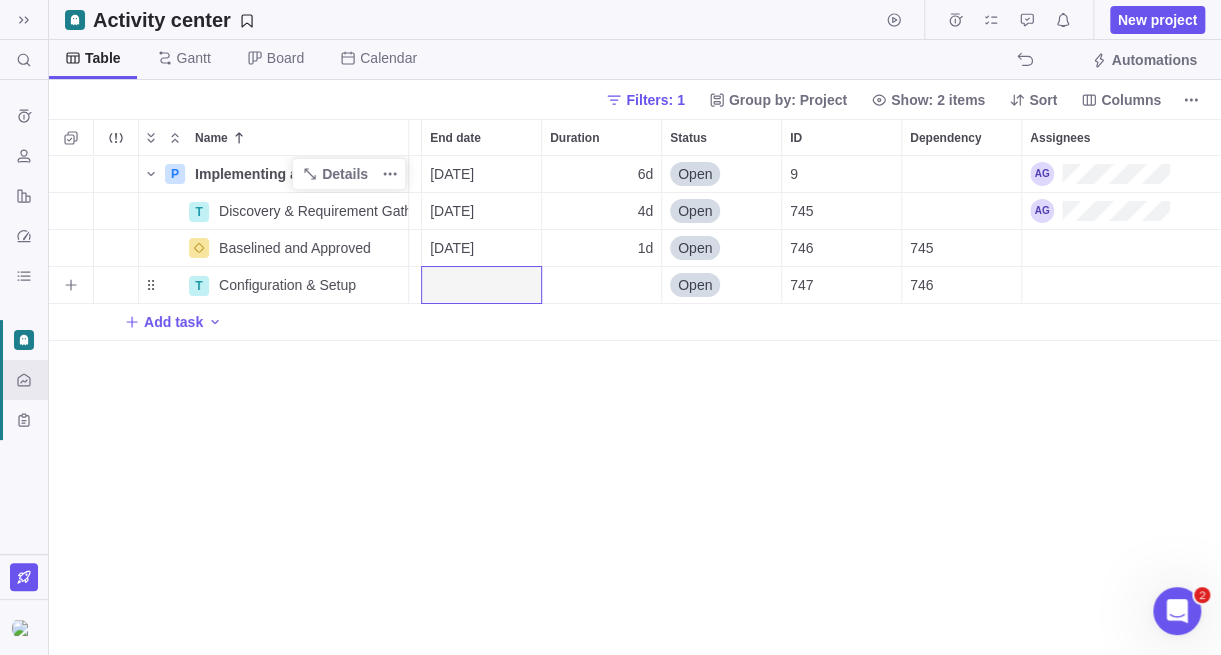 click at bounding box center [481, 285] 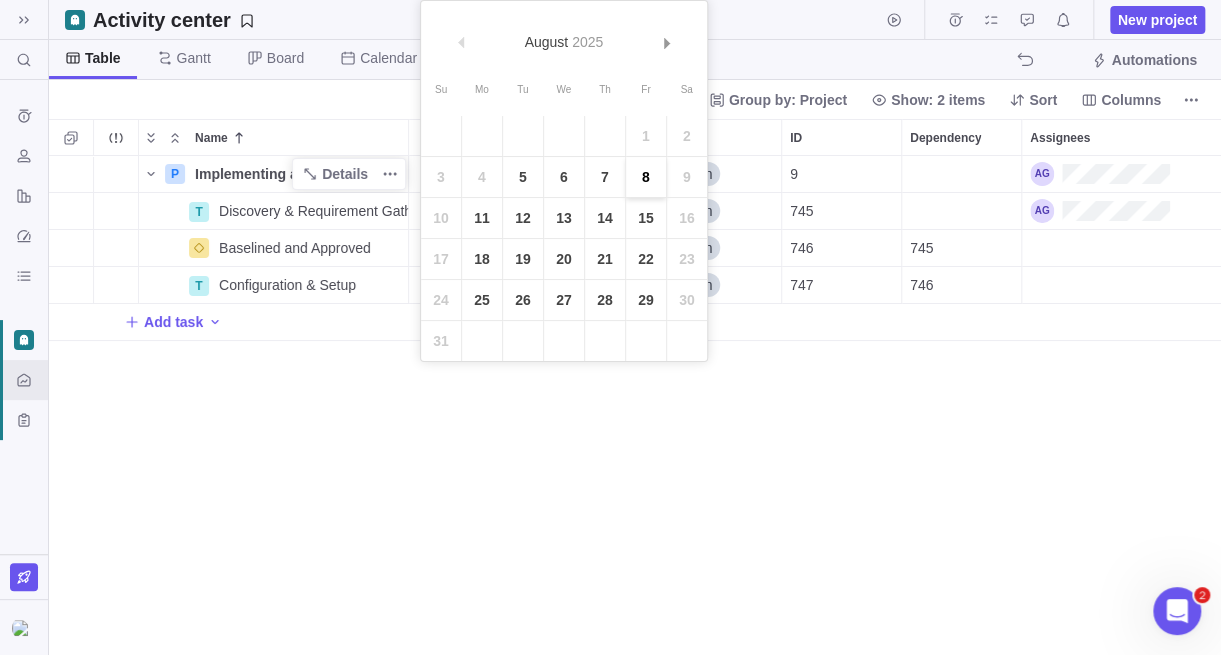 click on "8" at bounding box center [646, 177] 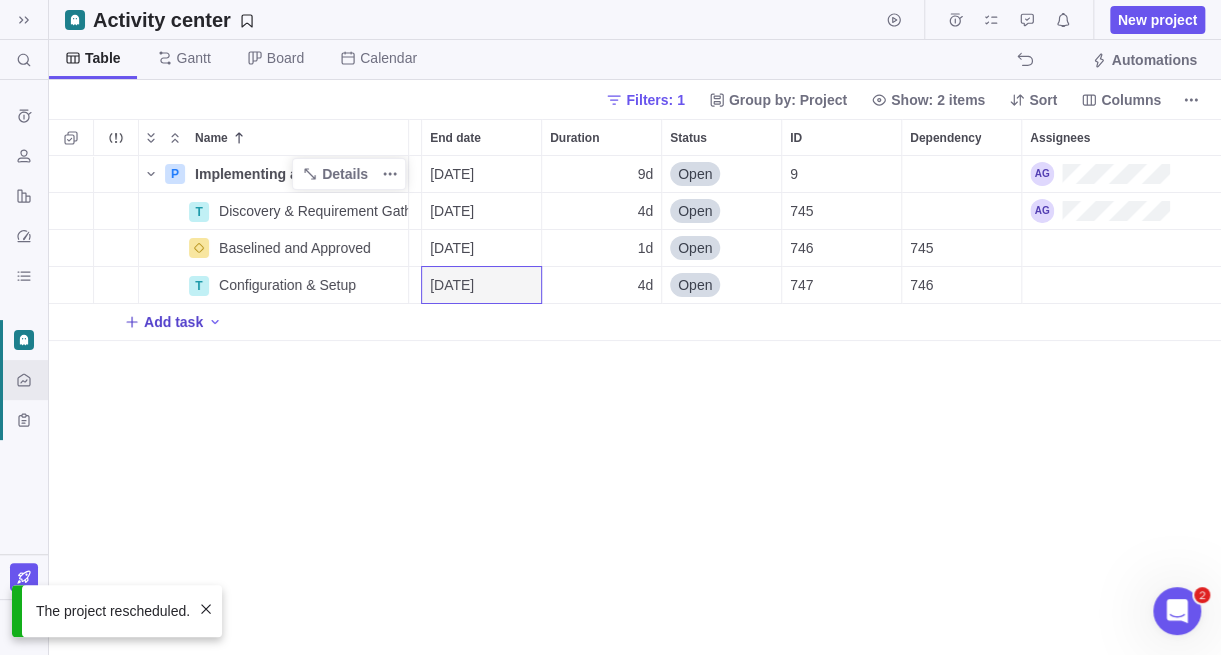 click on "Add task" at bounding box center (173, 322) 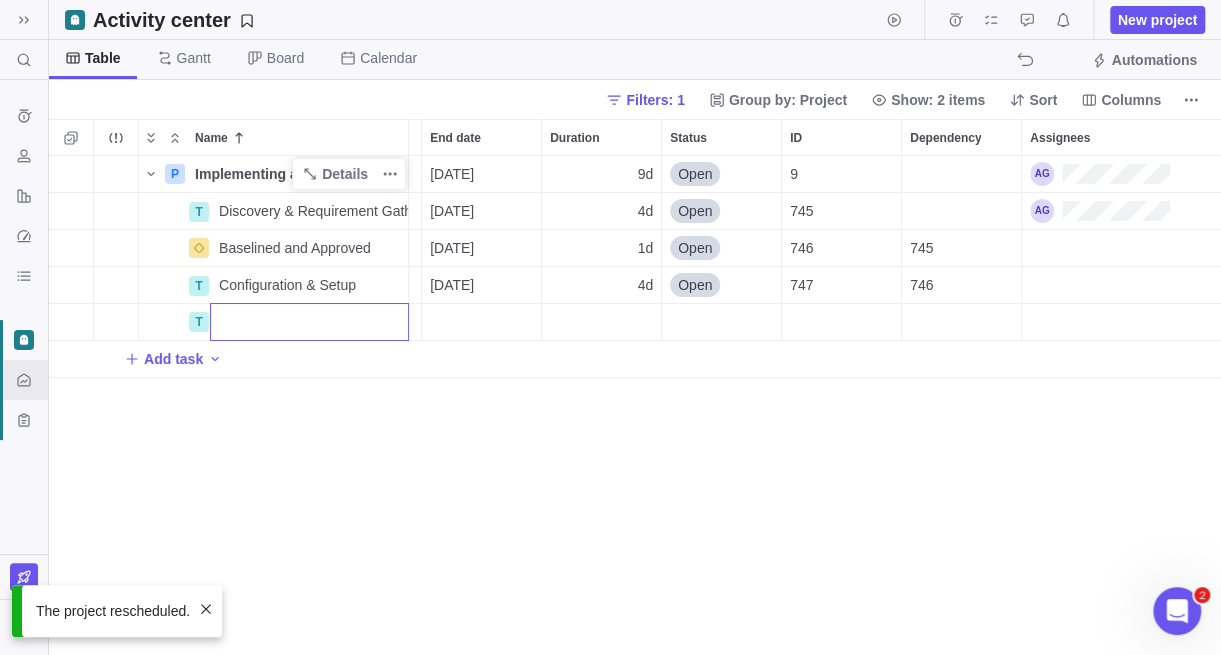 scroll, scrollTop: 0, scrollLeft: 0, axis: both 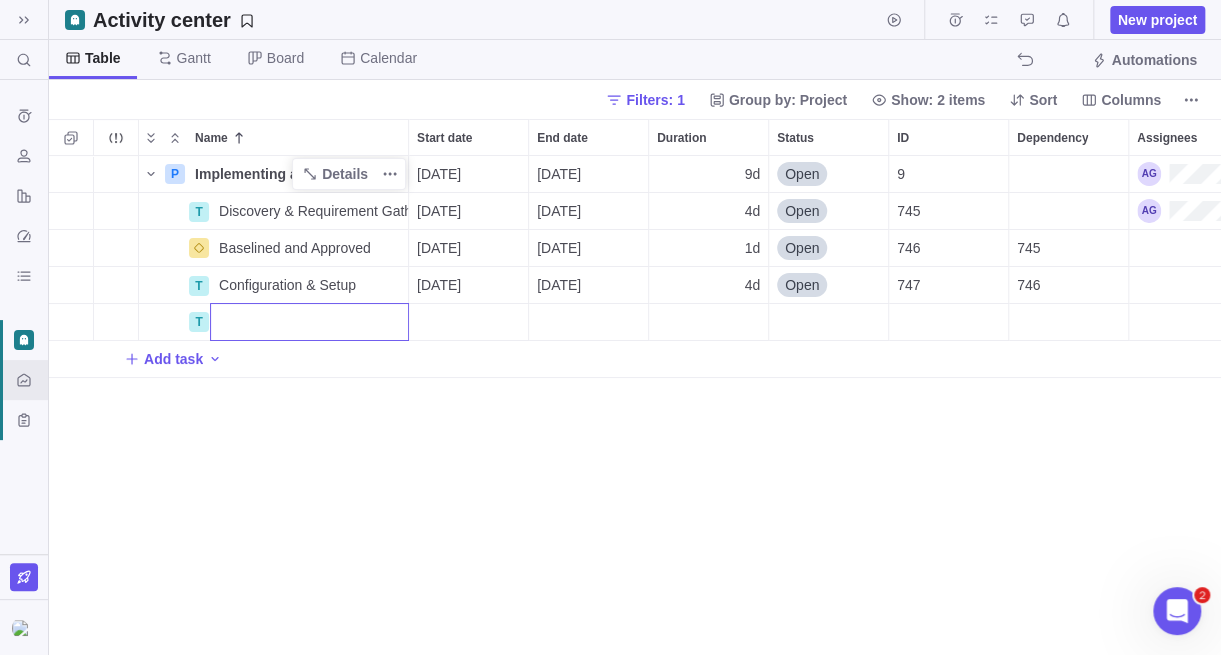 paste on "Data Migration" 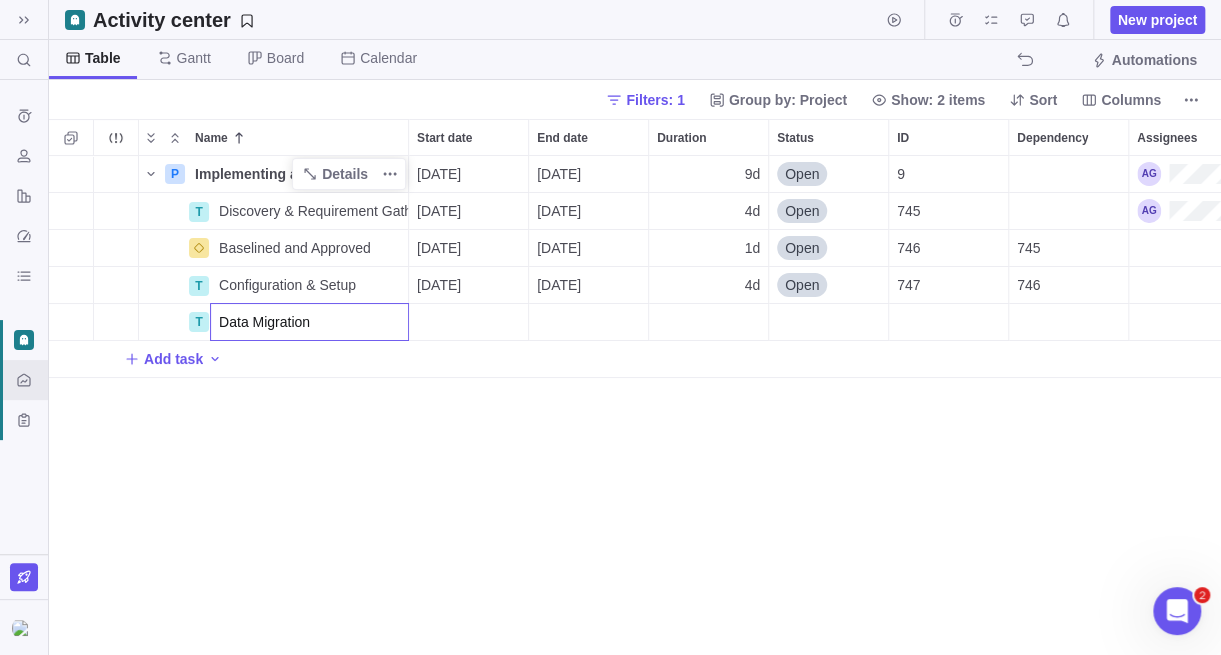 type on "Data Migration" 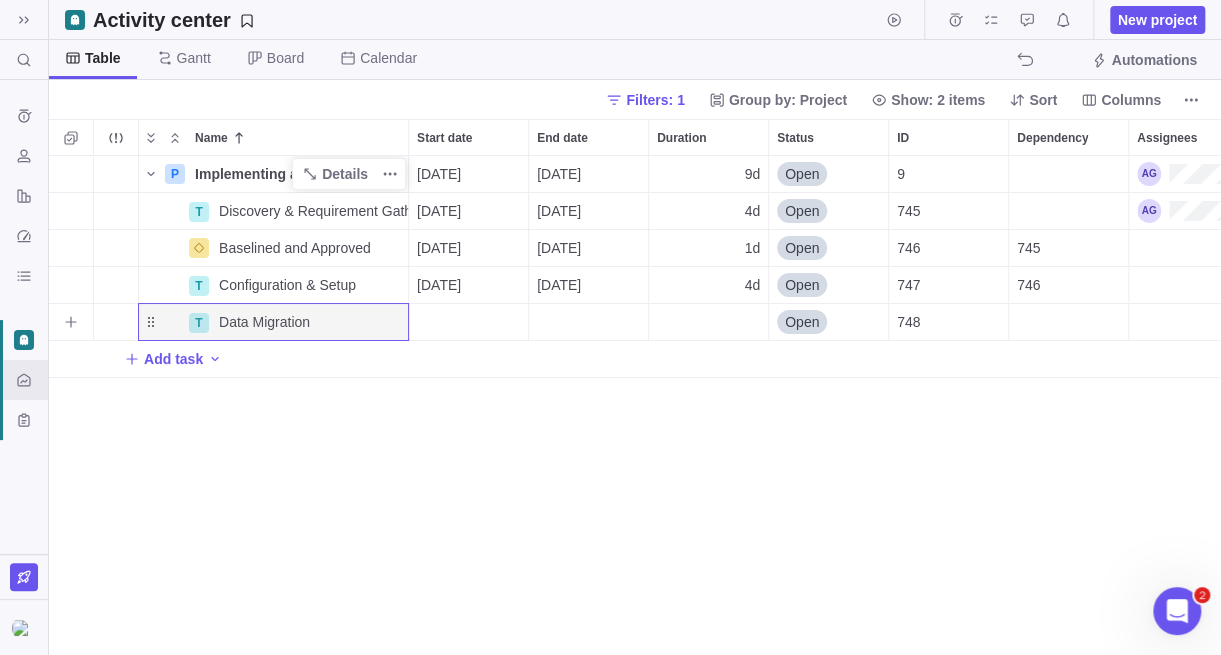 click at bounding box center [708, 322] 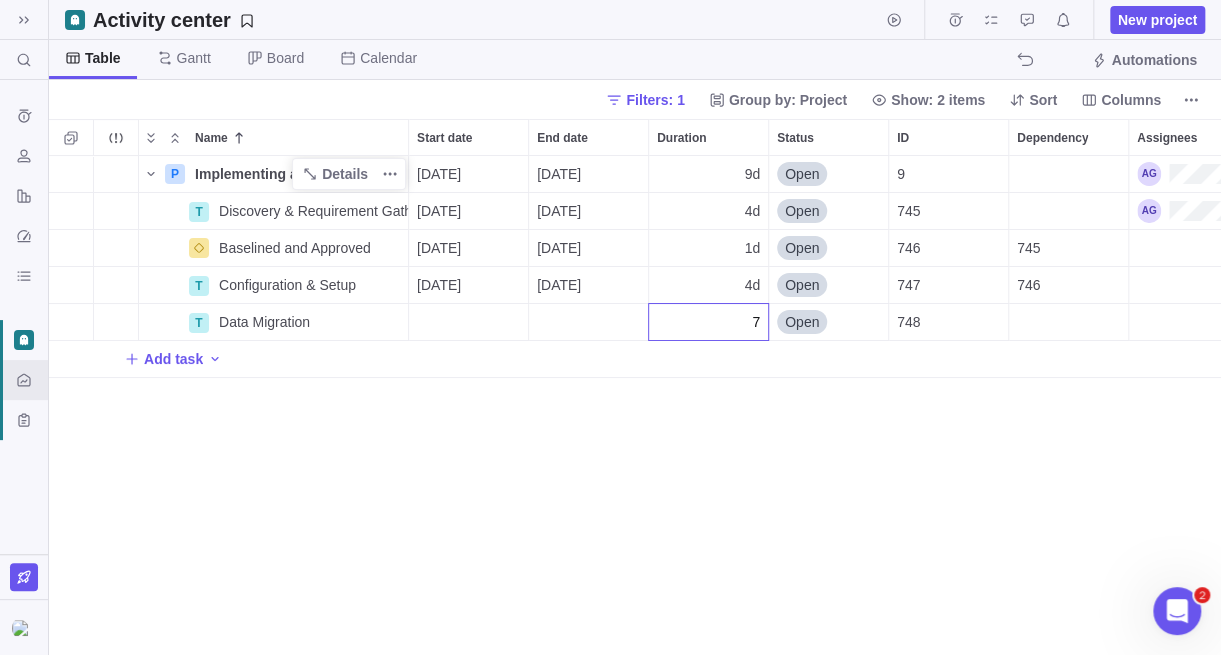 type on "7" 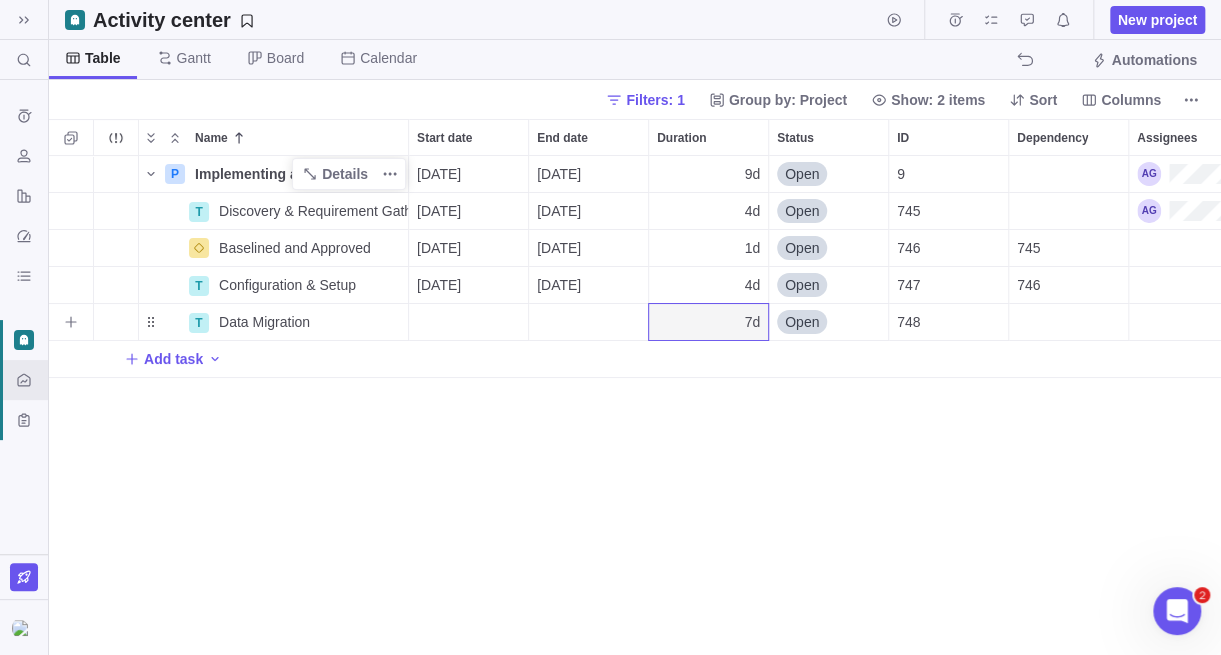 click at bounding box center (1068, 322) 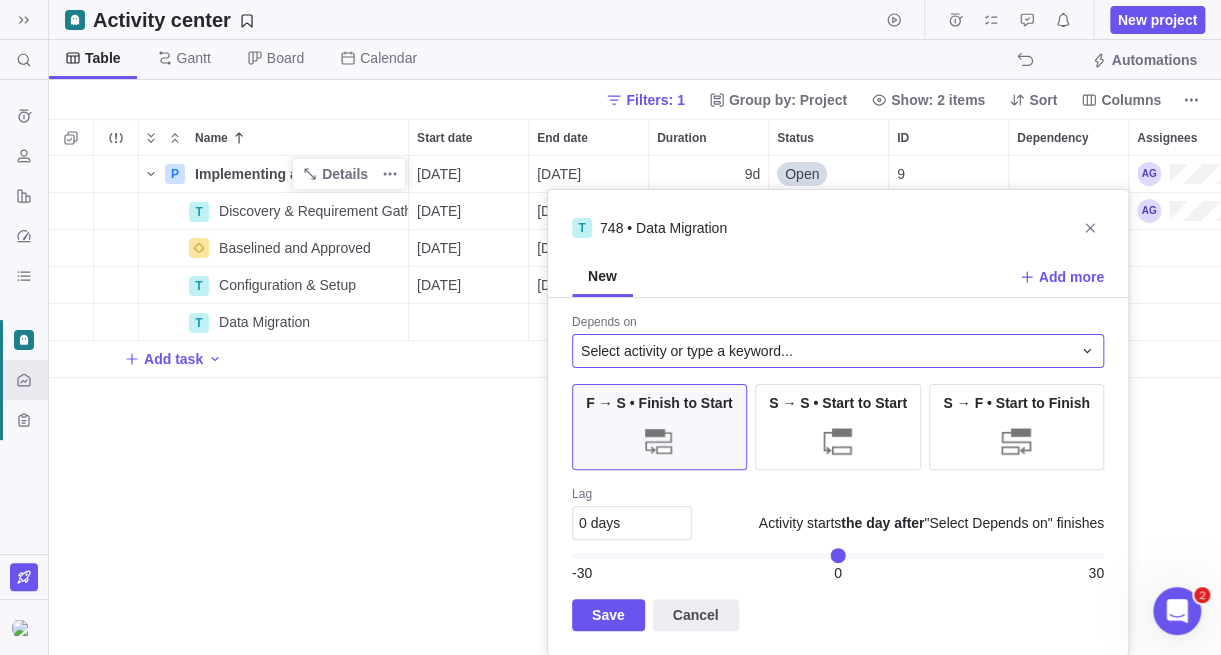 click on "Select activity or type a keyword..." at bounding box center (687, 351) 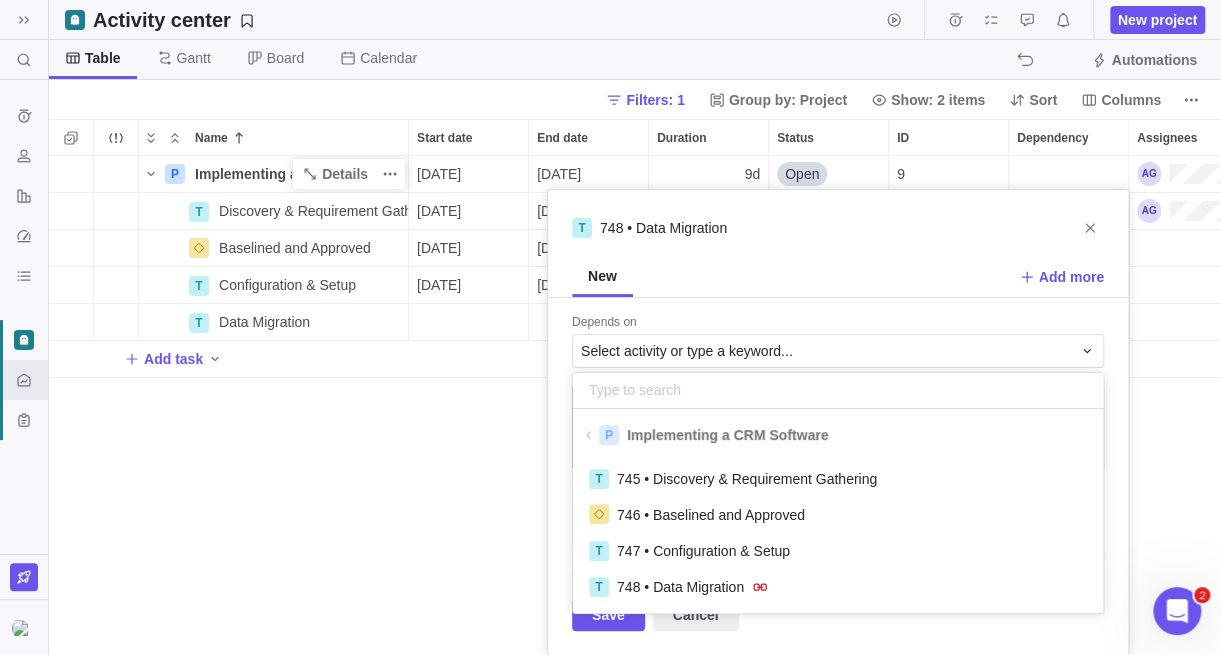 scroll, scrollTop: 15, scrollLeft: 15, axis: both 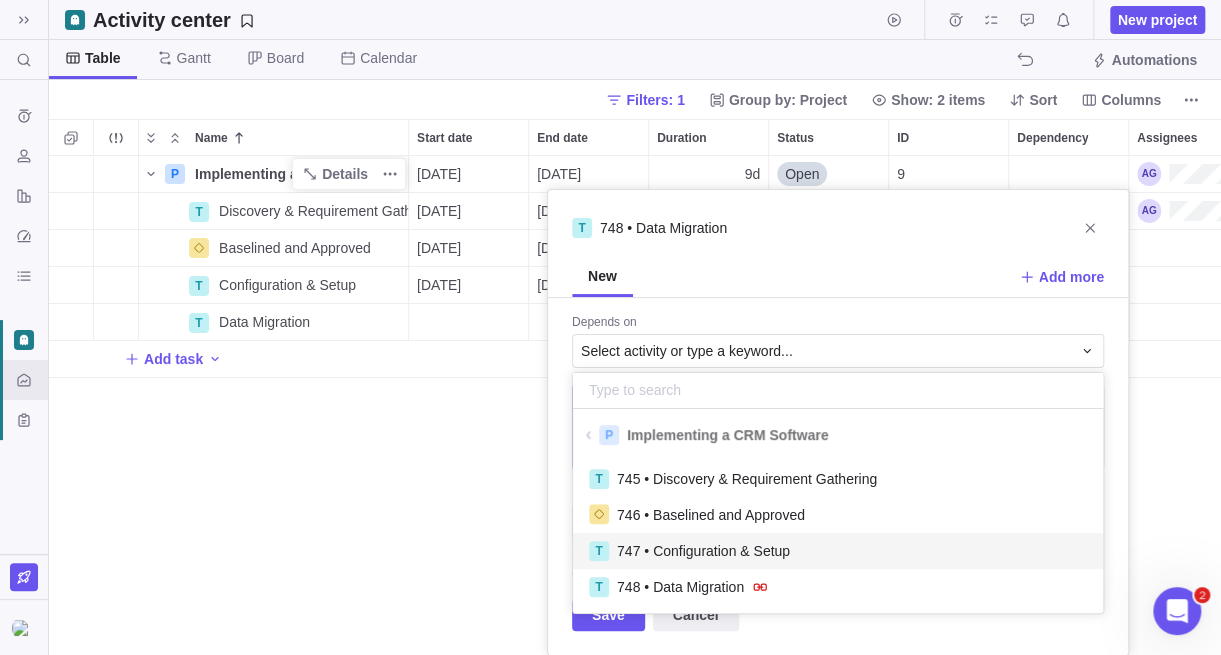 click on "747 • Configuration & Setup" at bounding box center (703, 551) 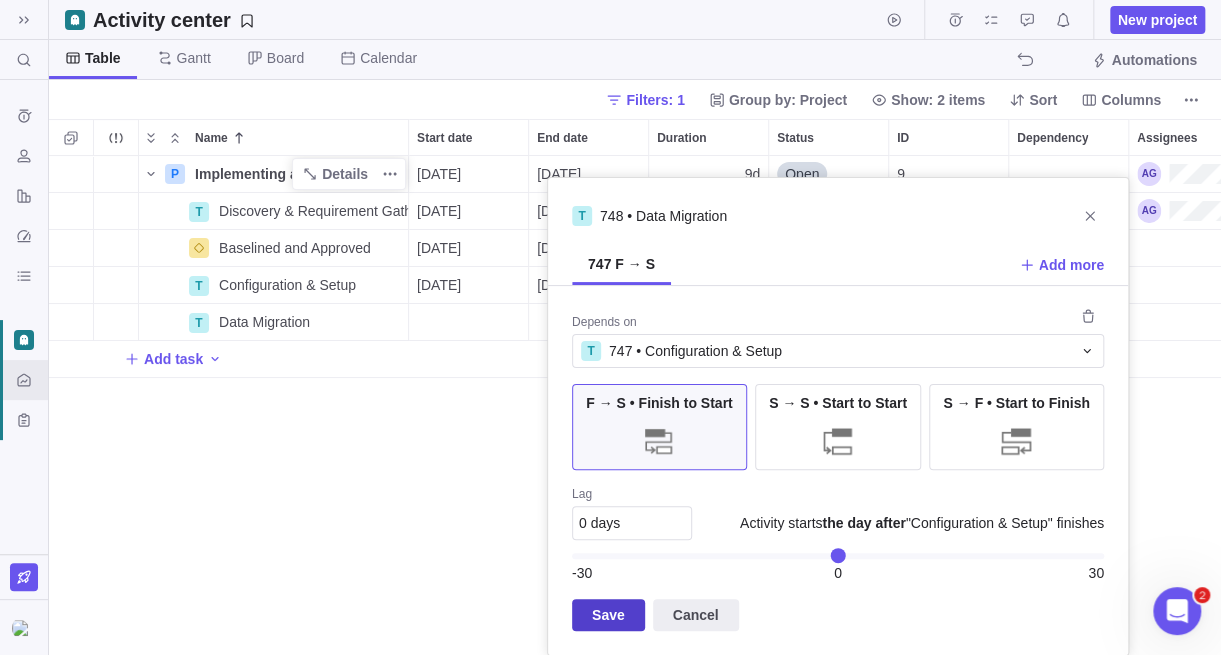 click on "Save" at bounding box center [608, 615] 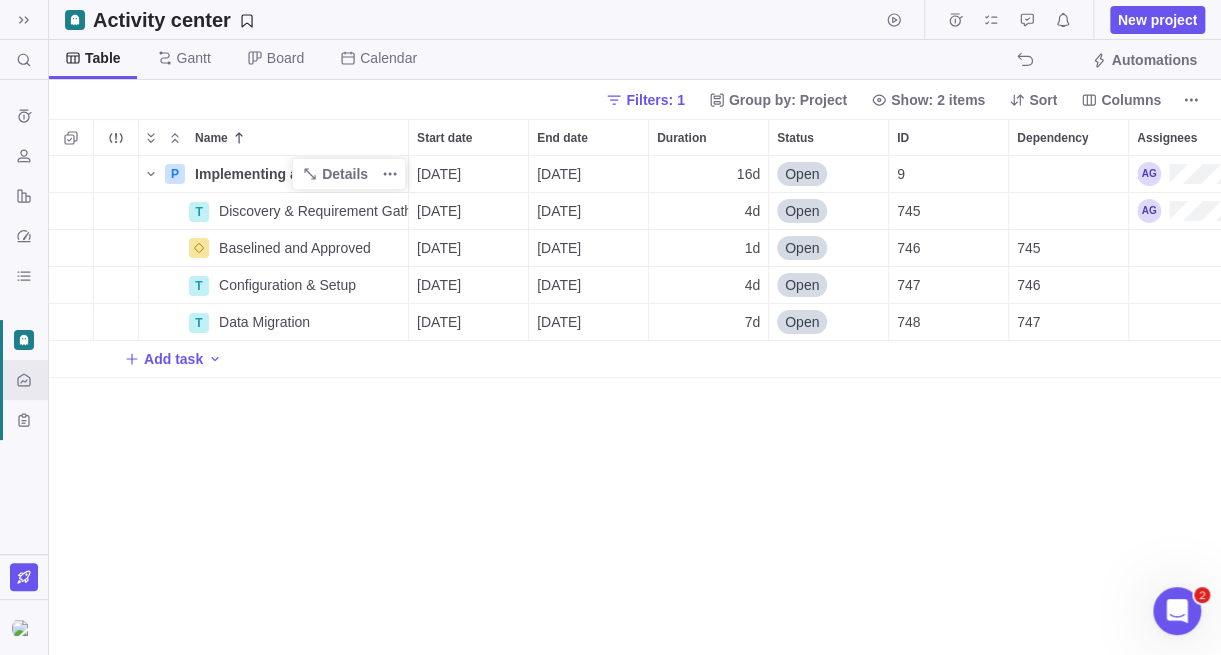 scroll, scrollTop: 0, scrollLeft: 3, axis: horizontal 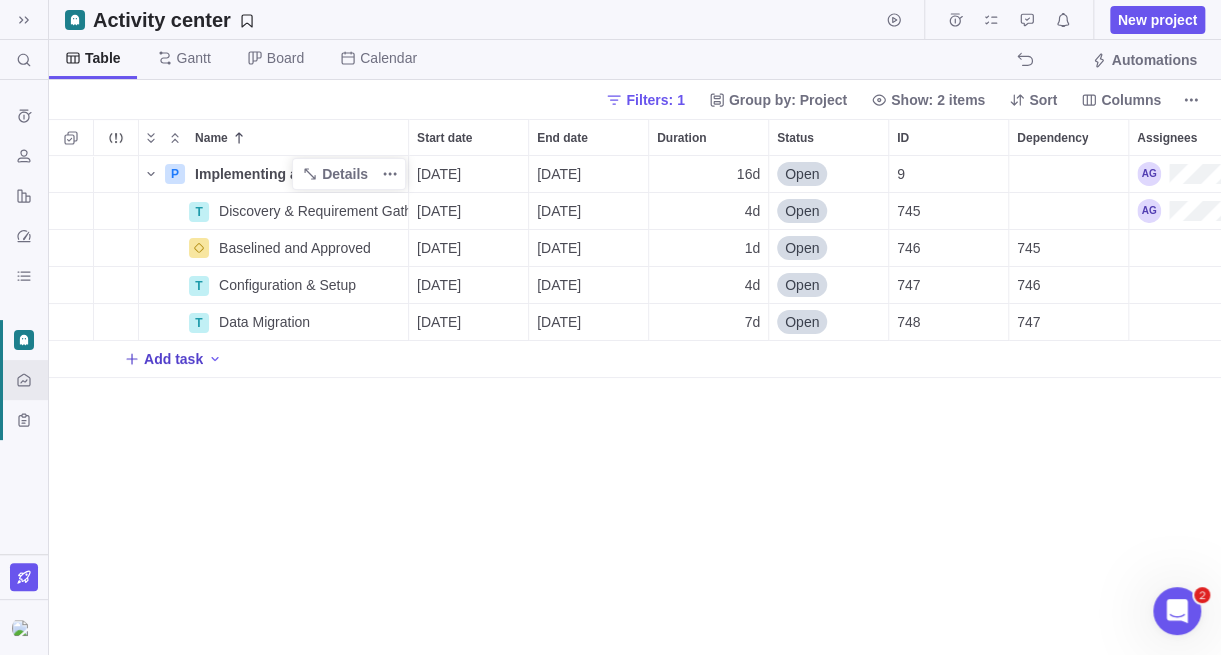 click on "Add task" at bounding box center [173, 359] 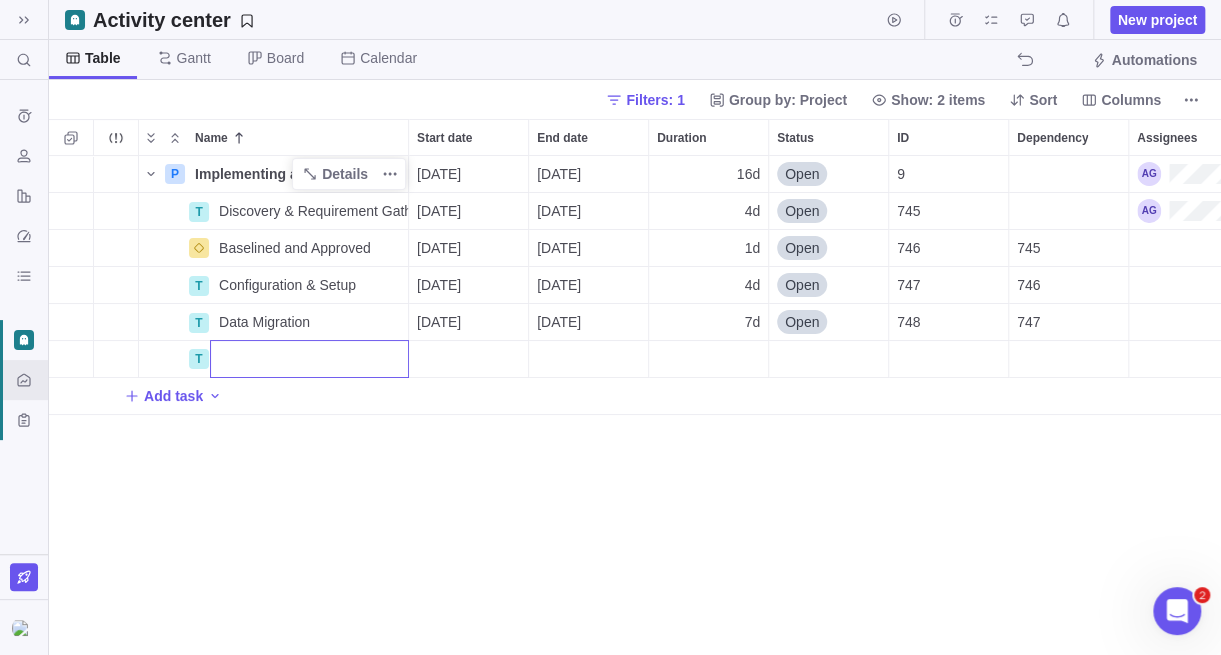 paste on "Testing & Feedback" 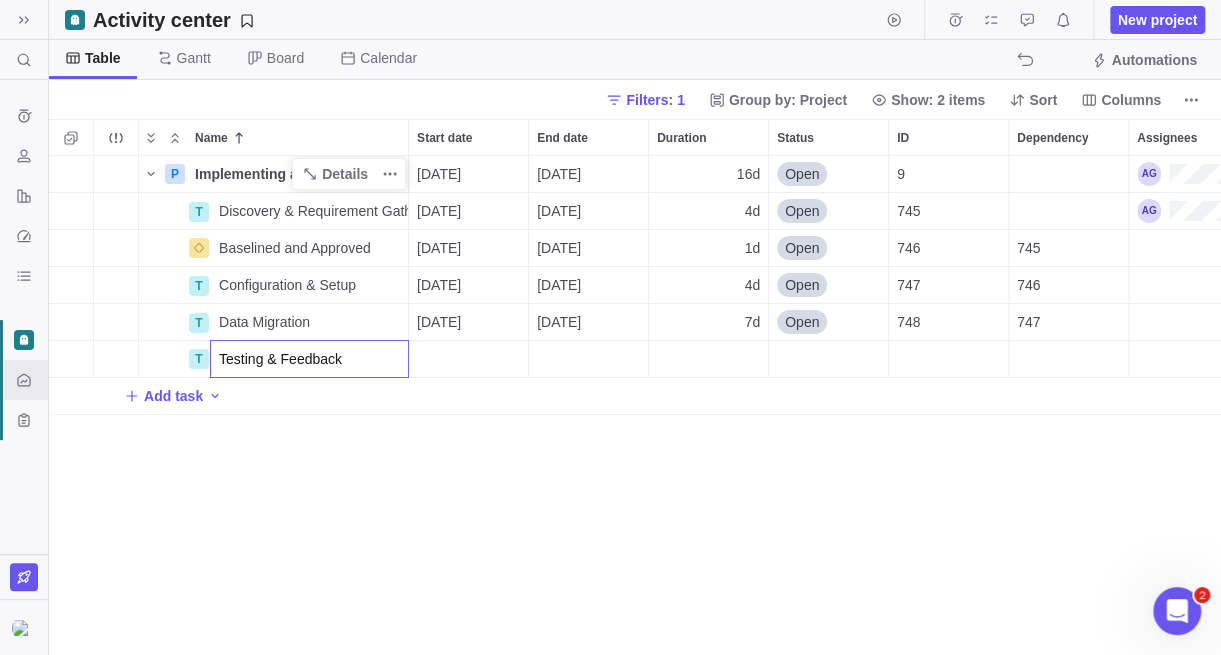 type on "Testing & Feedback" 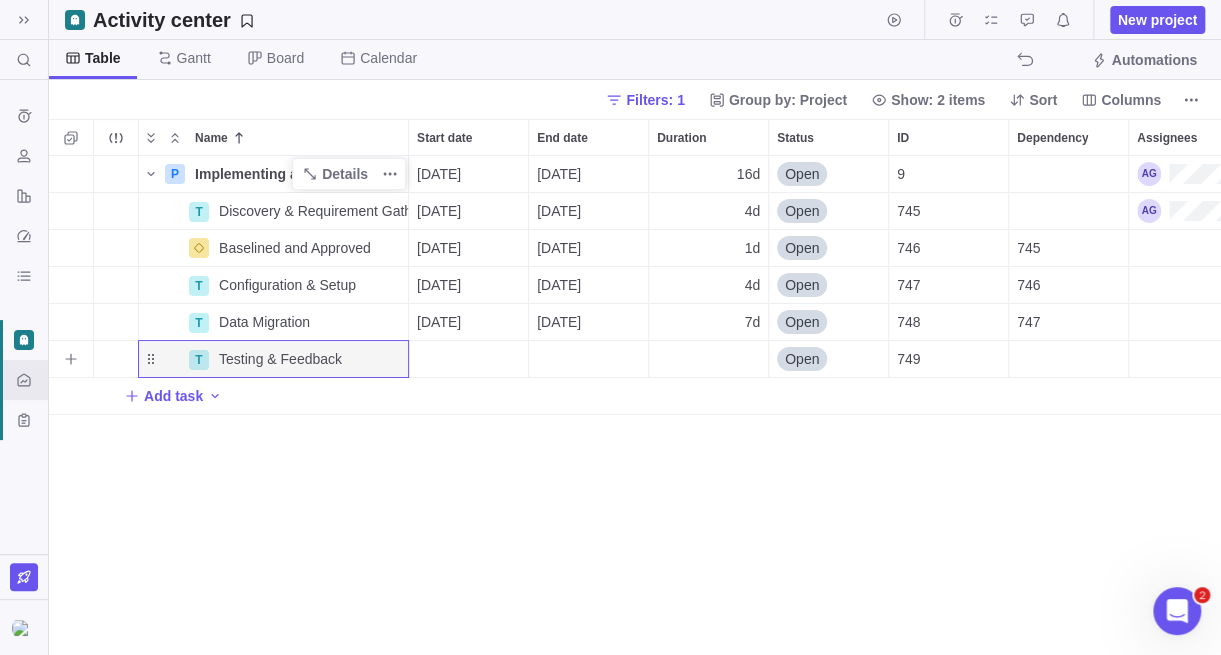 click at bounding box center [708, 359] 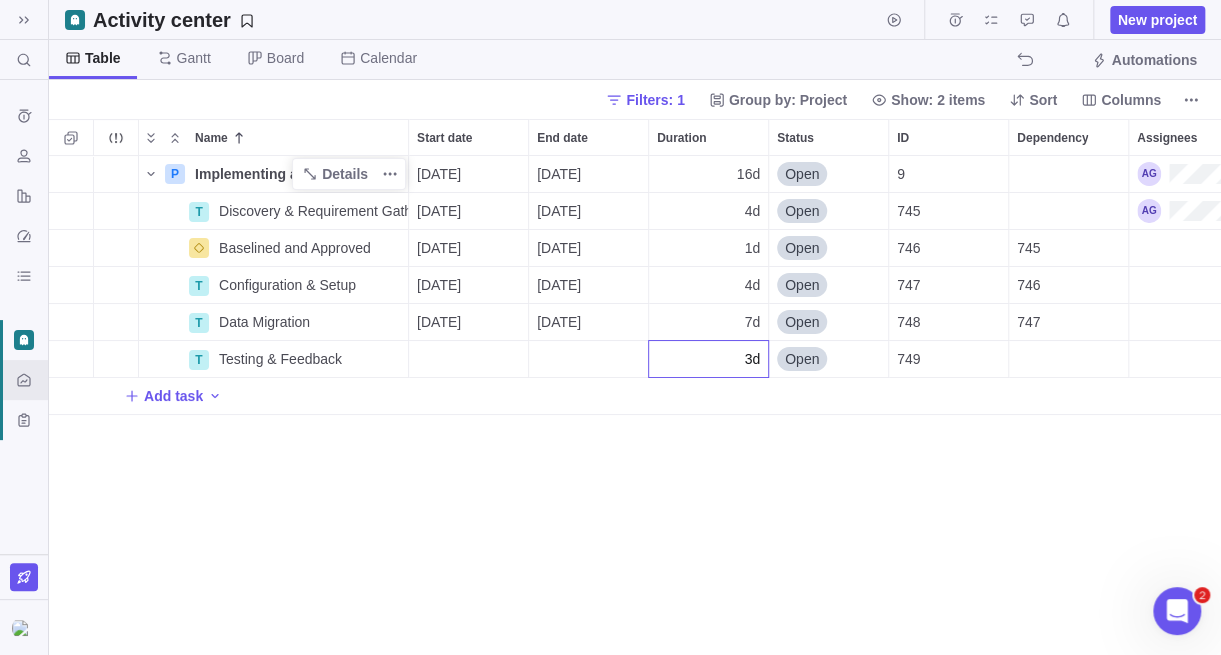 type on "3" 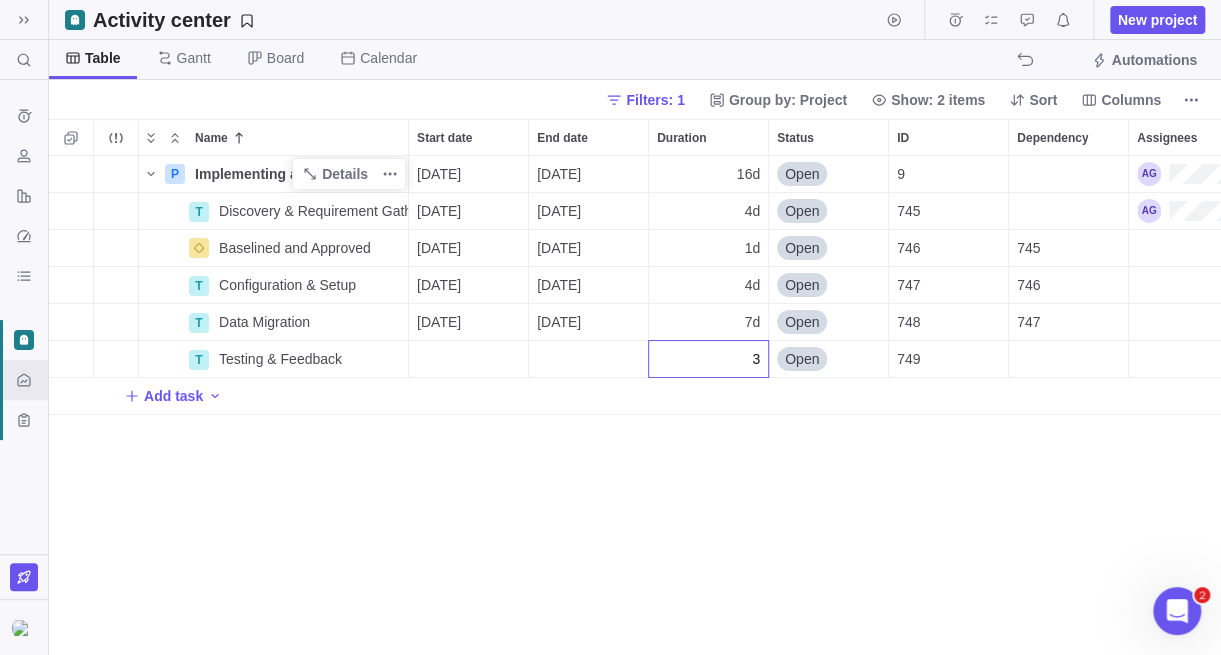 click on "P Implementing a CRM Software Details [DATE] [DATE] 16d Open 9 T Discovery & Requirement Gathering Details [DATE] [DATE] 4d Open 745 [GEOGRAPHIC_DATA] and Approved Details [DATE] [DATE] 1d Open 746 745 T Configuration & Setup Details [DATE] [DATE] 4d Open 747 746 T Data Migration Details [DATE] [DATE] 7d Open 748 747 T Testing & Feedback Details 3 Open 749 Add task" at bounding box center [635, 405] 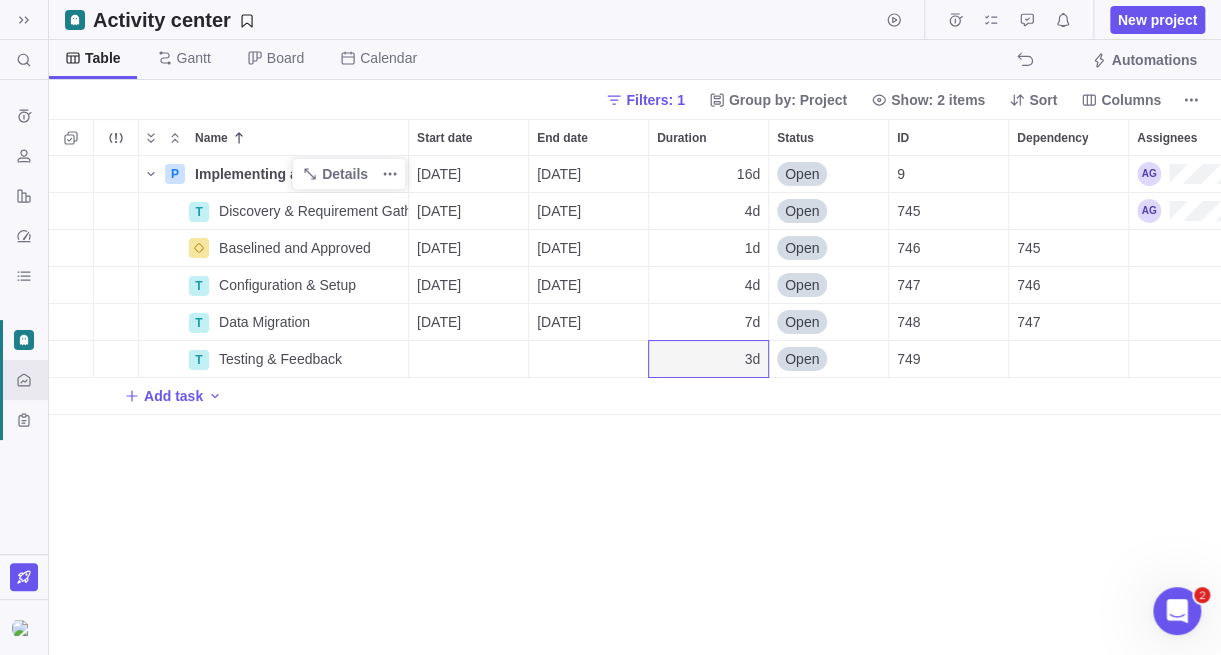 click at bounding box center (1068, 359) 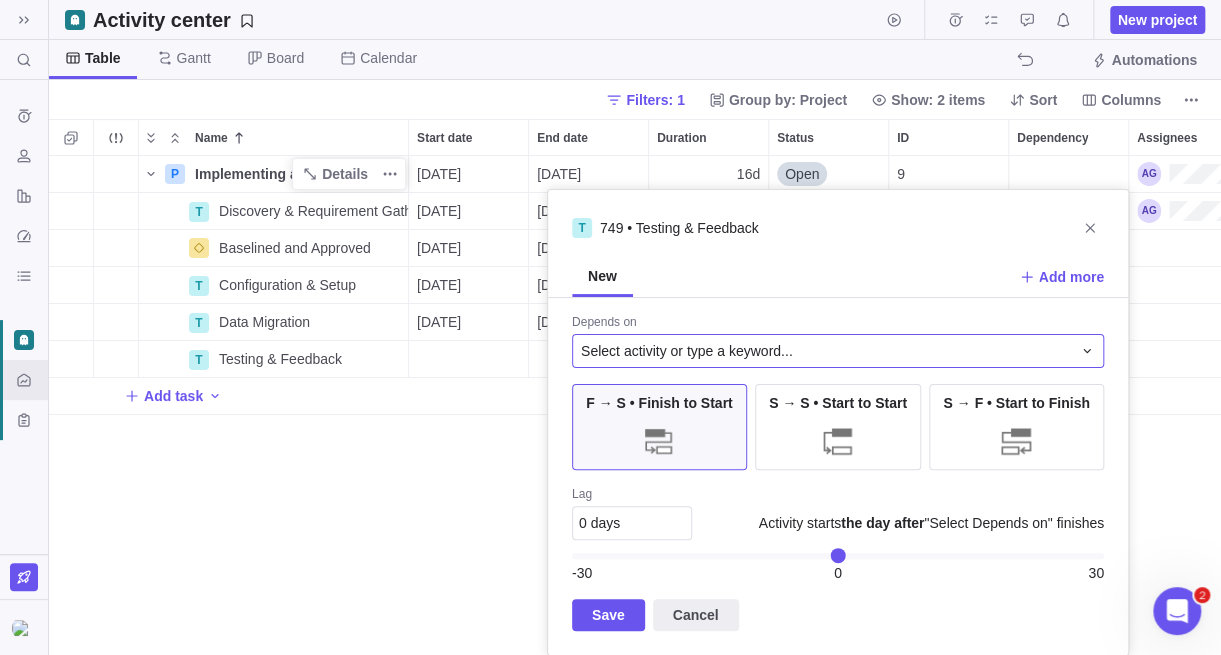 click on "Select activity or type a keyword..." at bounding box center [687, 351] 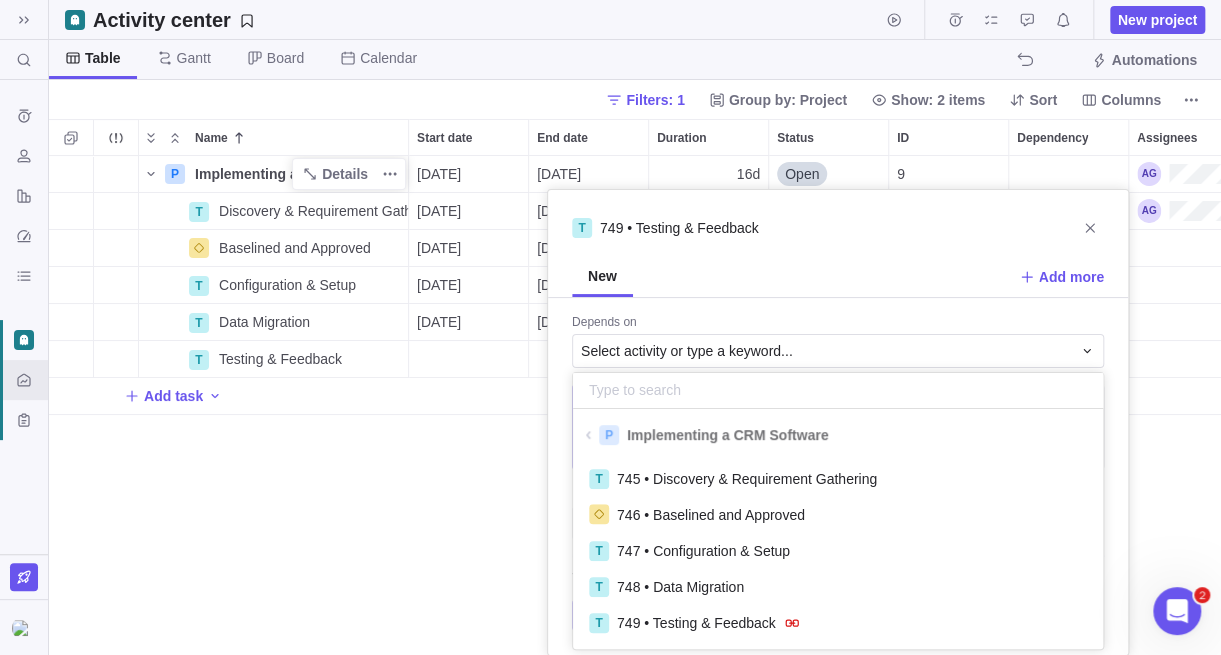 scroll, scrollTop: 15, scrollLeft: 15, axis: both 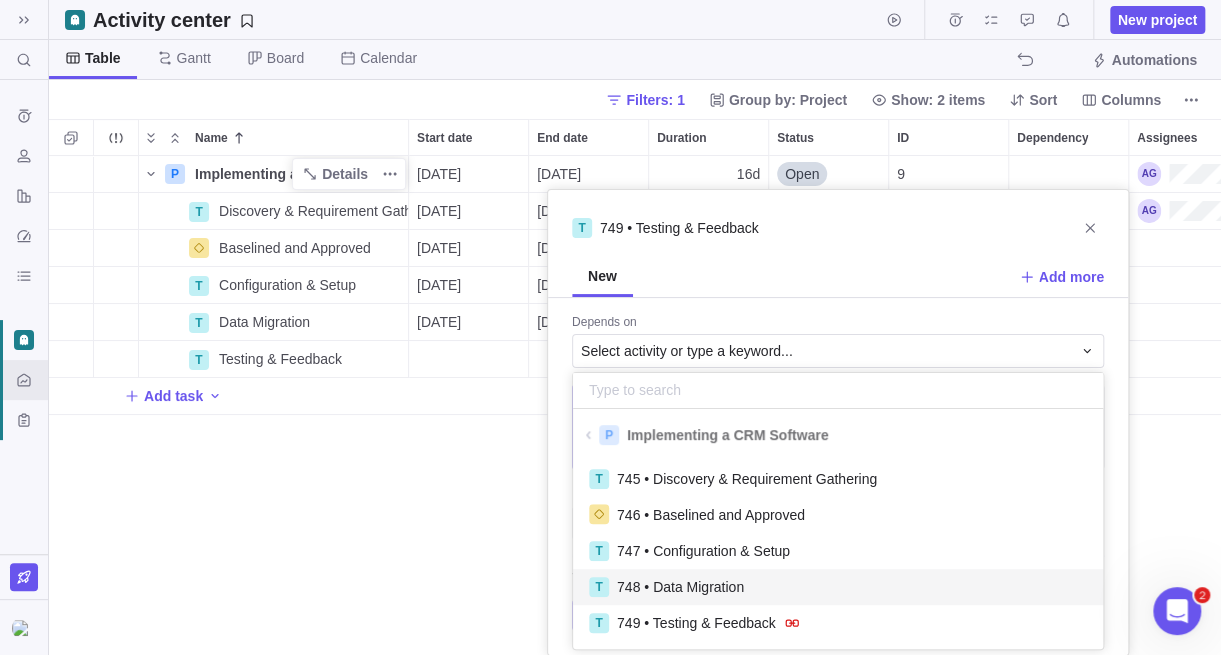 click on "748 • Data Migration" at bounding box center [680, 587] 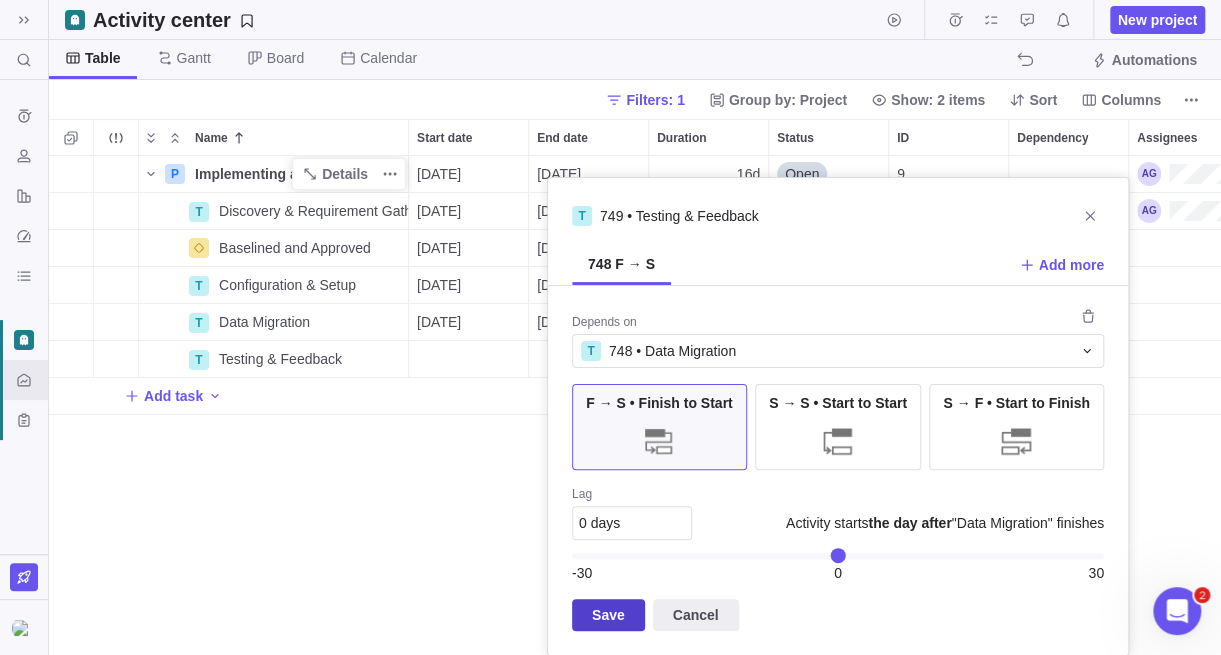 click on "Save" at bounding box center (608, 615) 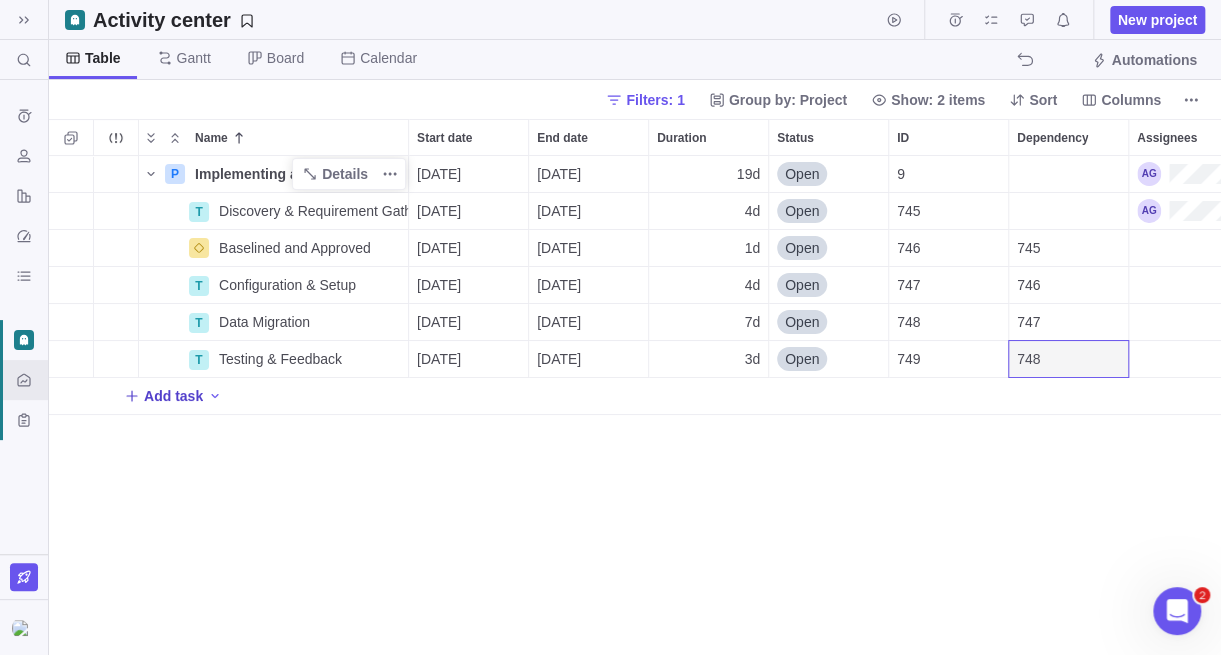 click on "Add task" at bounding box center [173, 396] 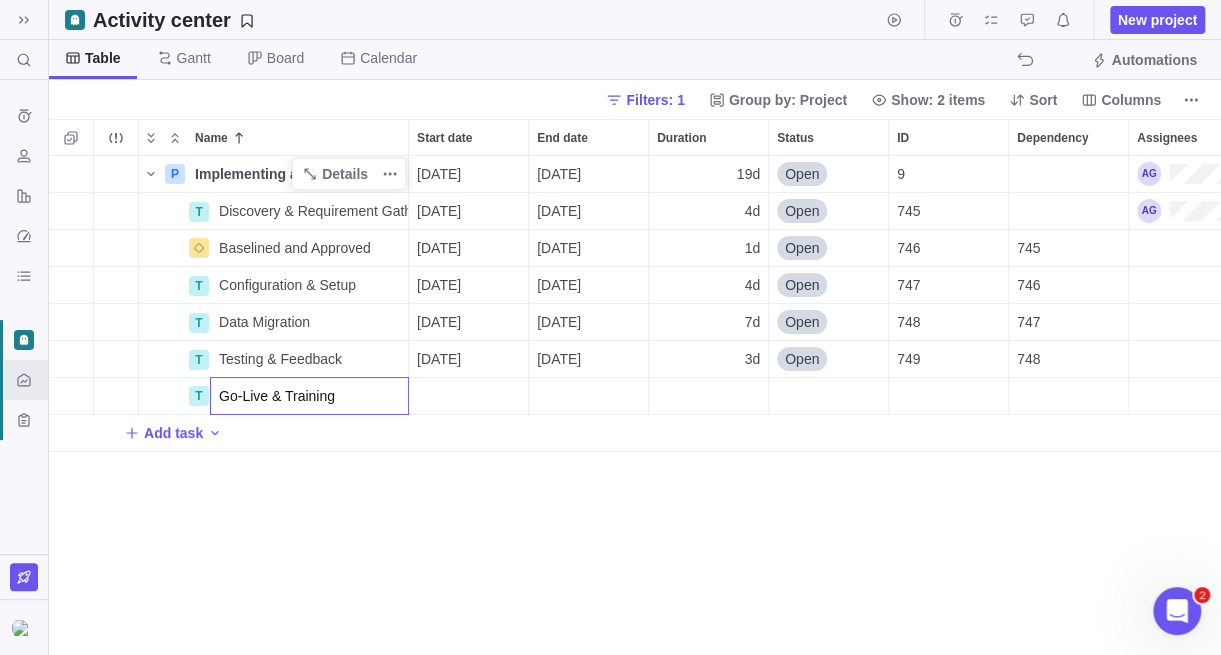 type on "Go-Live & Training" 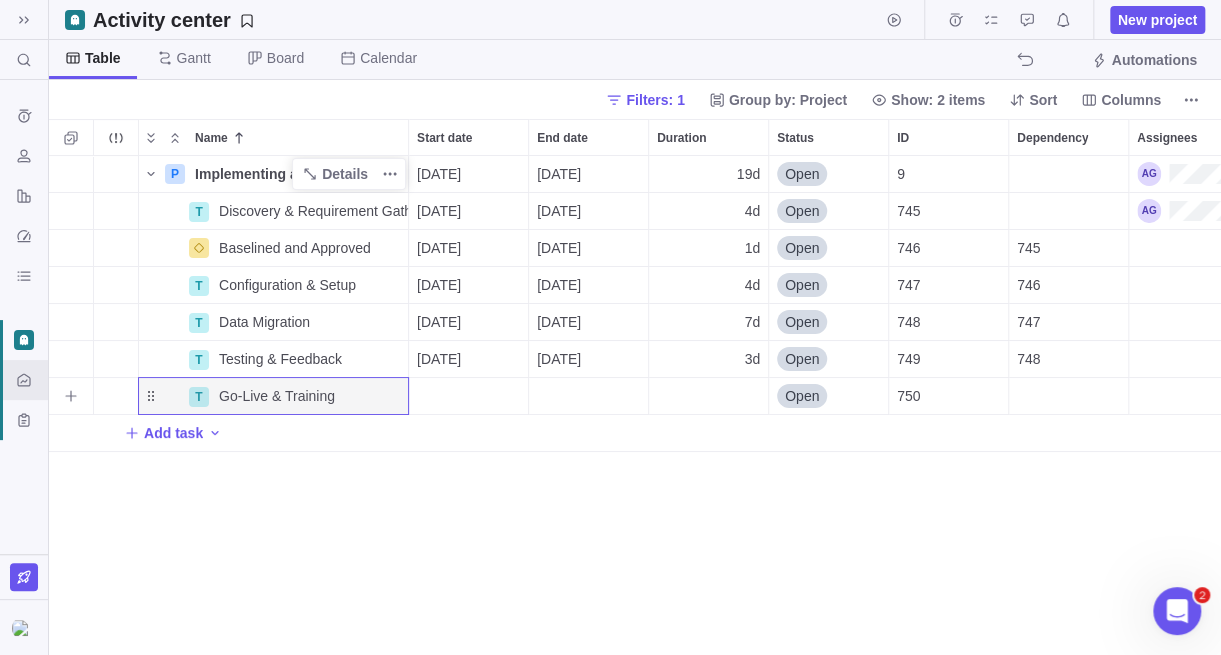 click at bounding box center [1068, 396] 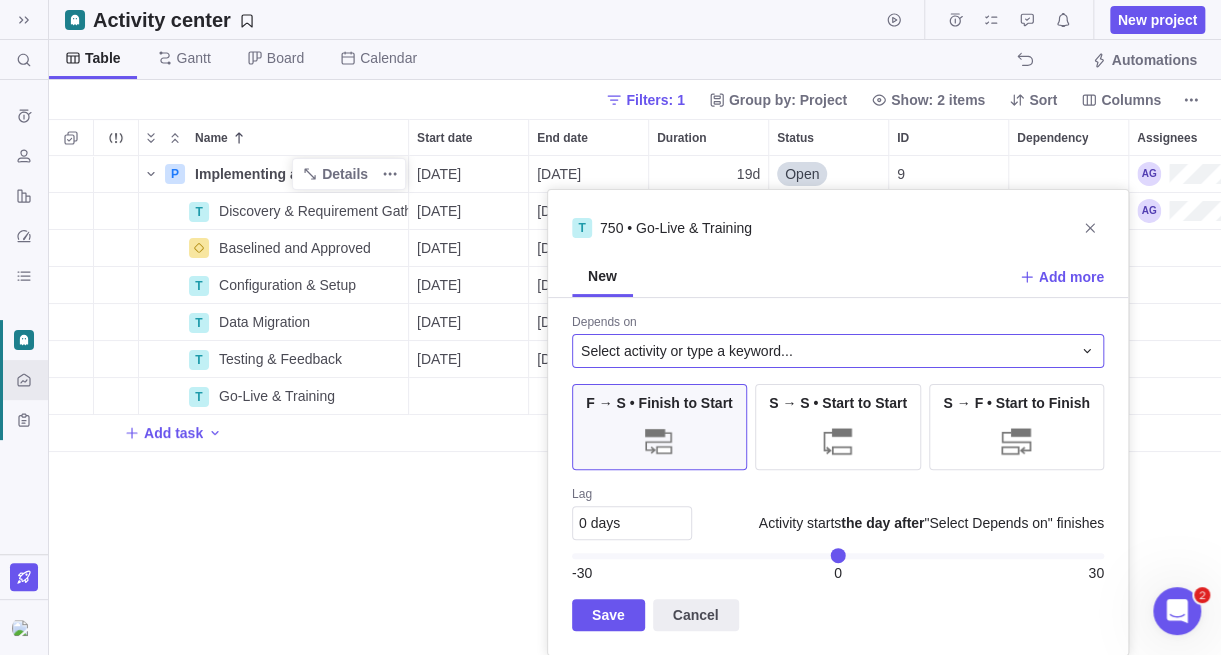 click on "Select activity or type a keyword..." at bounding box center [687, 351] 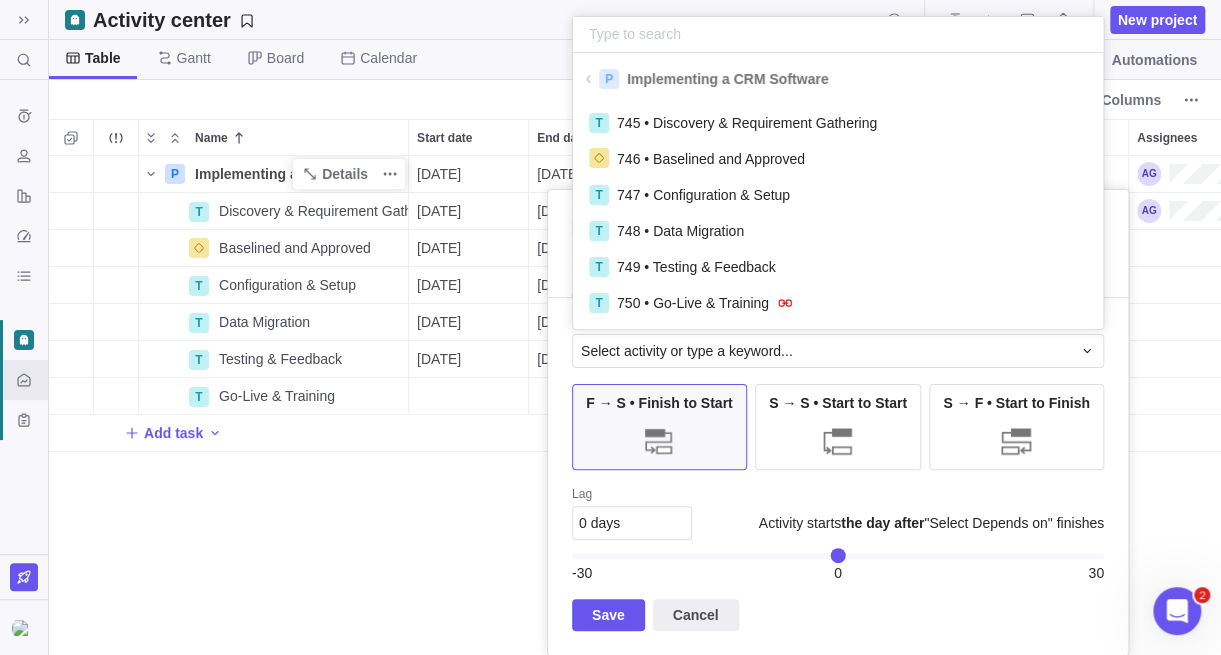 scroll, scrollTop: 16, scrollLeft: 15, axis: both 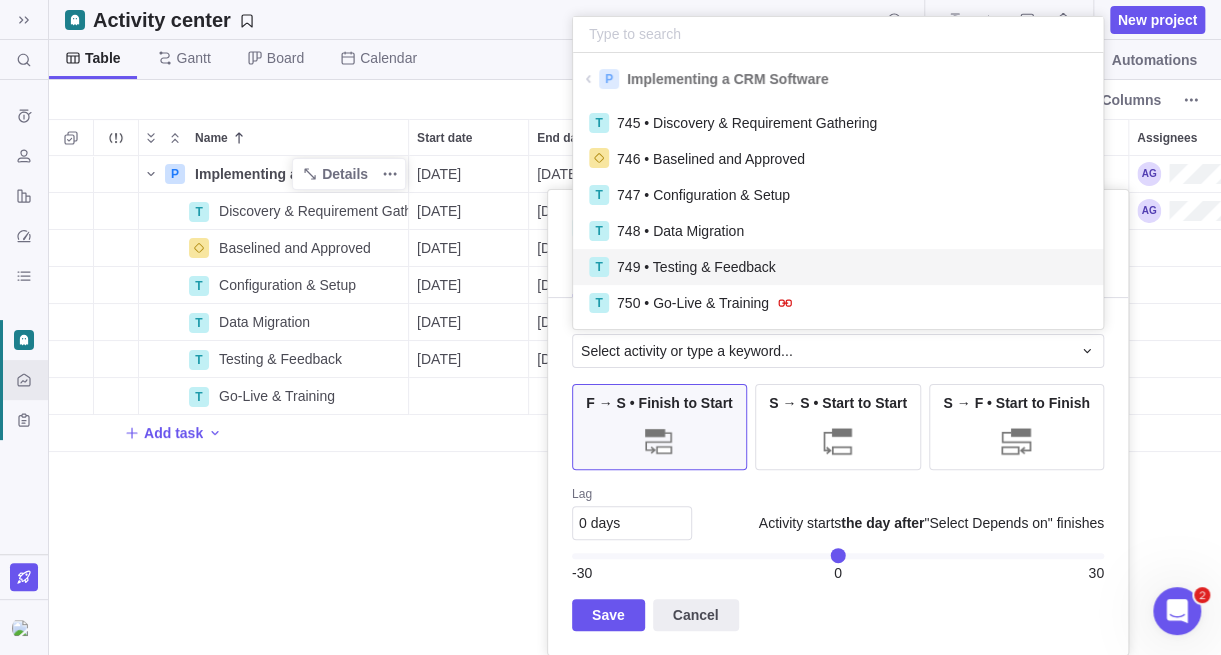 click on "749 • Testing & Feedback" at bounding box center [696, 267] 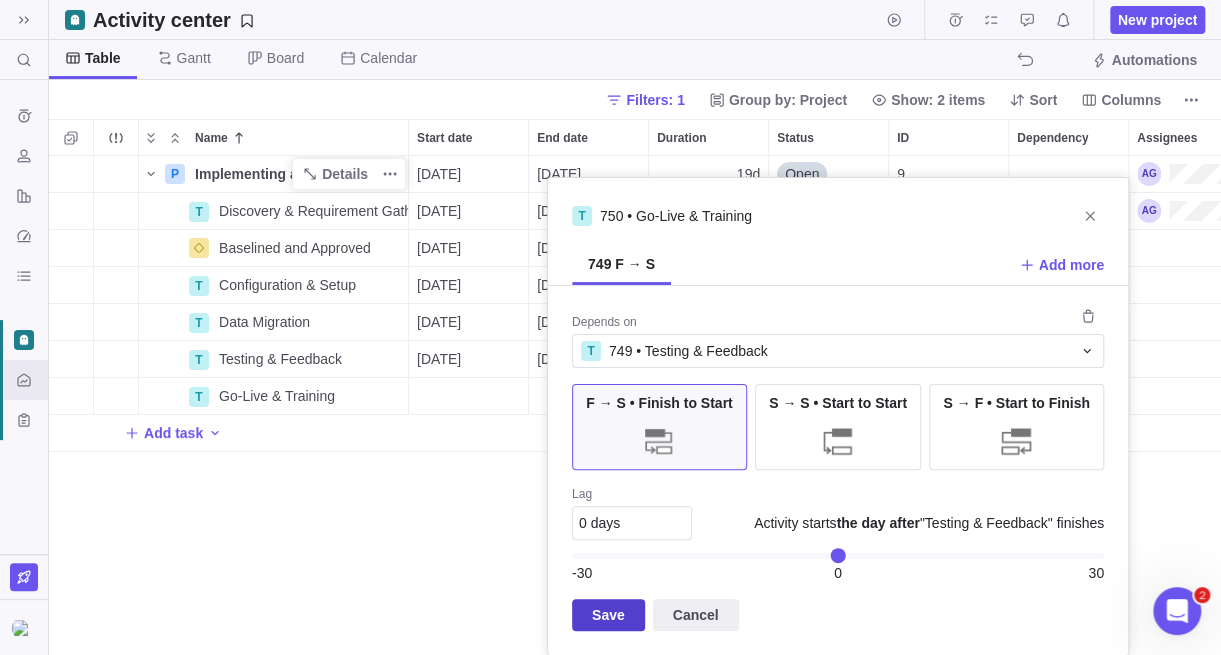 click on "Save" at bounding box center (608, 615) 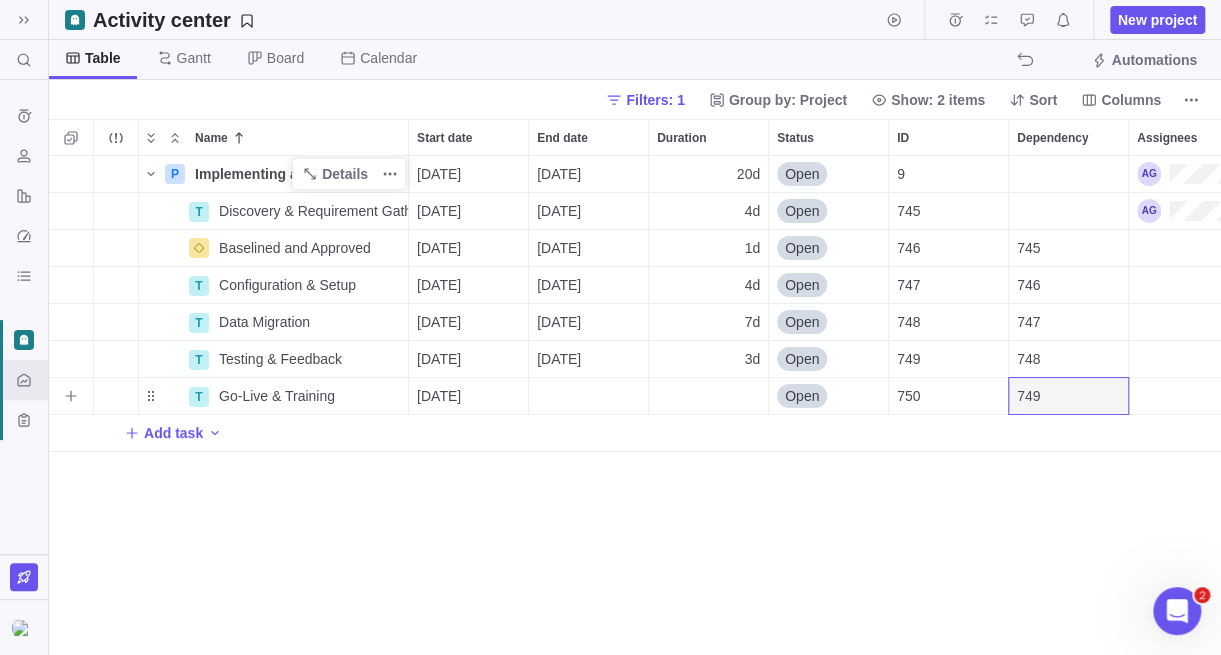 click at bounding box center [708, 396] 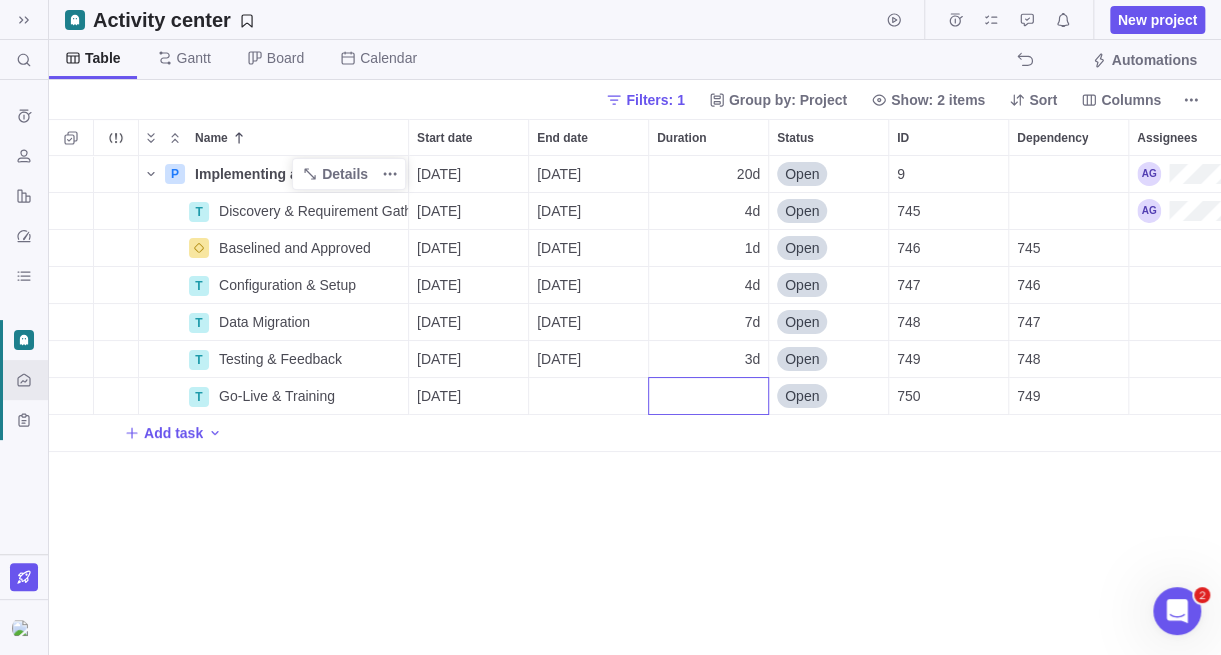 type on "3" 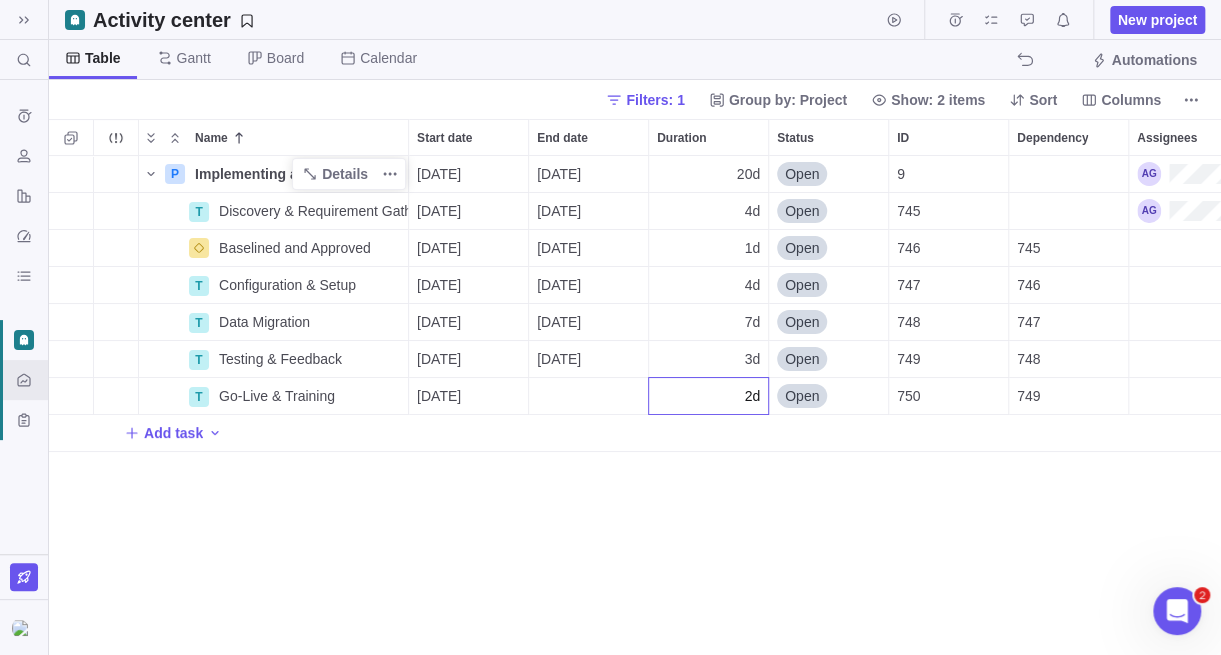type on "2" 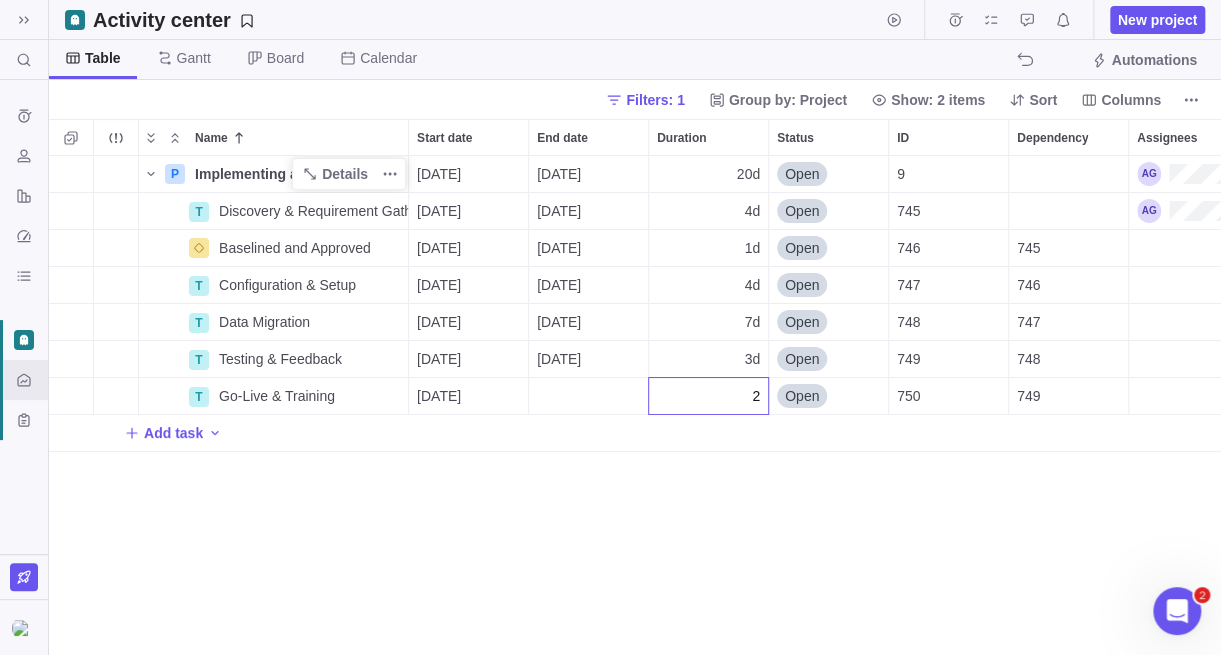 click on "P Implementing a CRM Software Details [DATE] [DATE] 20d Open 9 T Discovery & Requirement Gathering Details [DATE] [DATE] 4d Open 745 Baselined and Approved Details [DATE] [DATE] 1d Open 746 745 T Configuration & Setup Details [DATE] [DATE] 4d Open 747 746 T Data Migration Details [DATE] [DATE] 7d Open 748 747 T Testing & Feedback Details [DATE] [DATE] 3d Open 749 748 T Go-Live & Training Details [DATE] 2 Open 750 749 Add task" at bounding box center (635, 405) 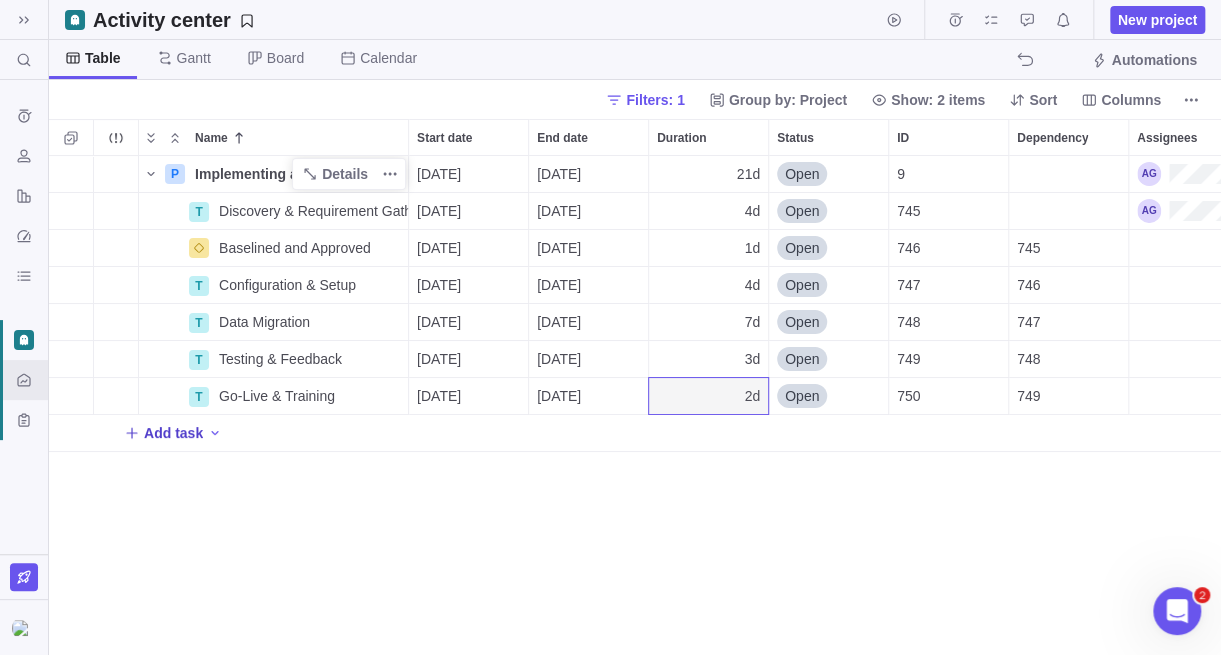 click on "Add task" at bounding box center [173, 433] 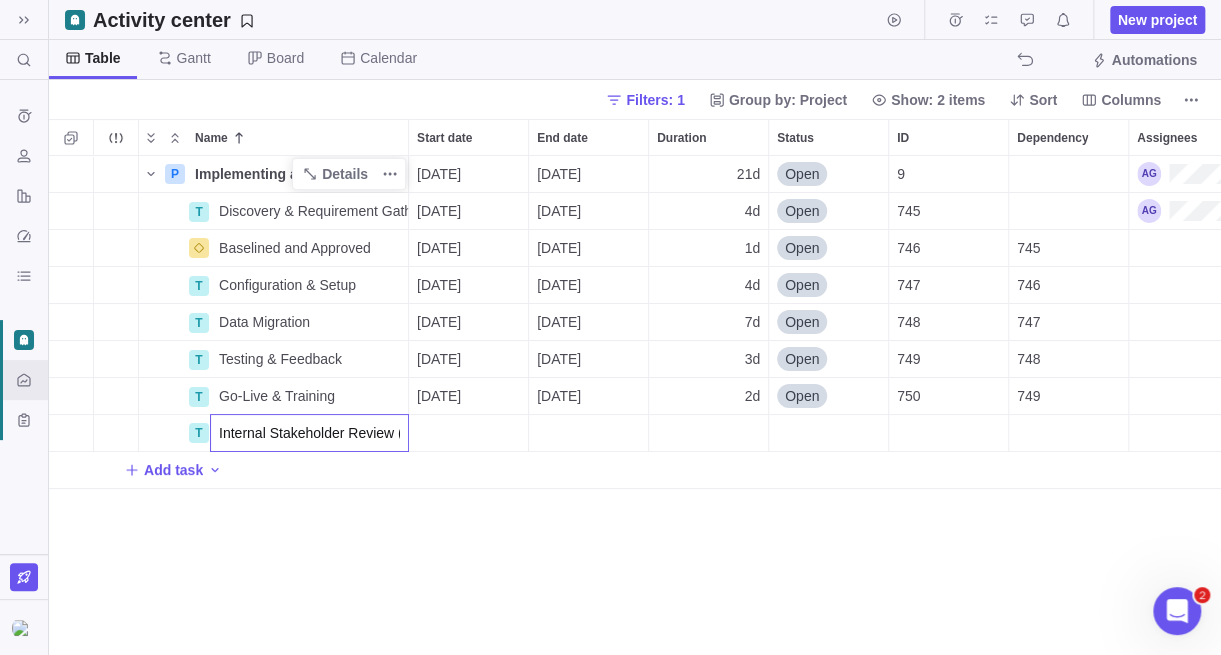 scroll, scrollTop: 0, scrollLeft: 61, axis: horizontal 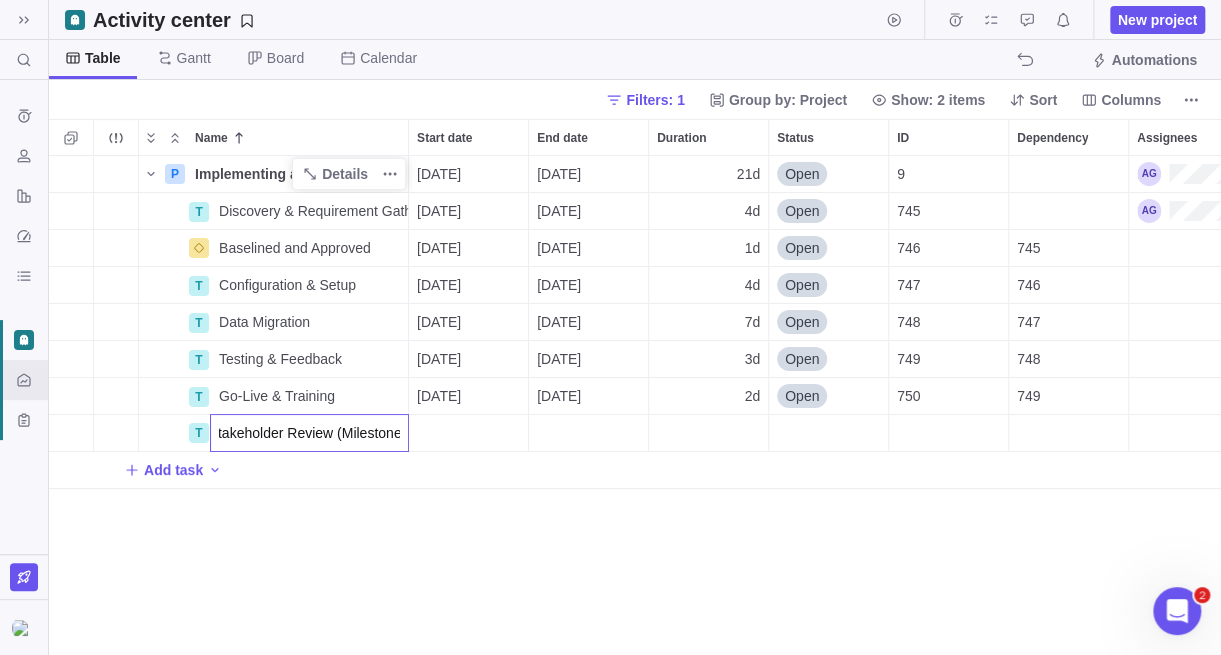 drag, startPoint x: 331, startPoint y: 430, endPoint x: 427, endPoint y: 432, distance: 96.02083 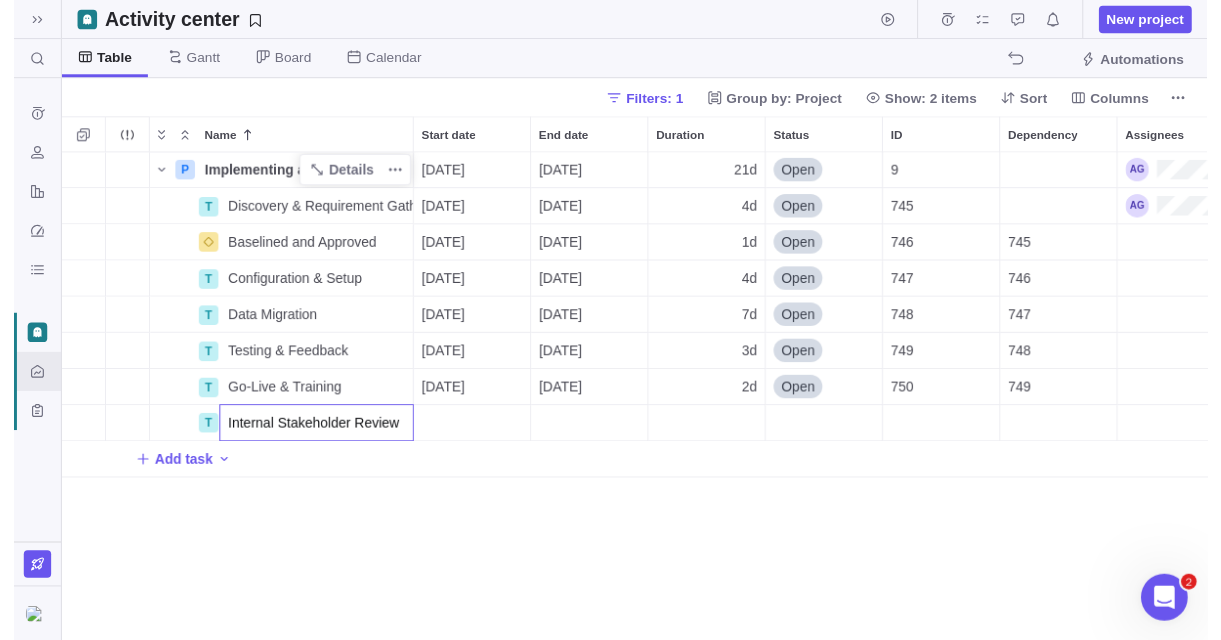 scroll, scrollTop: 0, scrollLeft: 0, axis: both 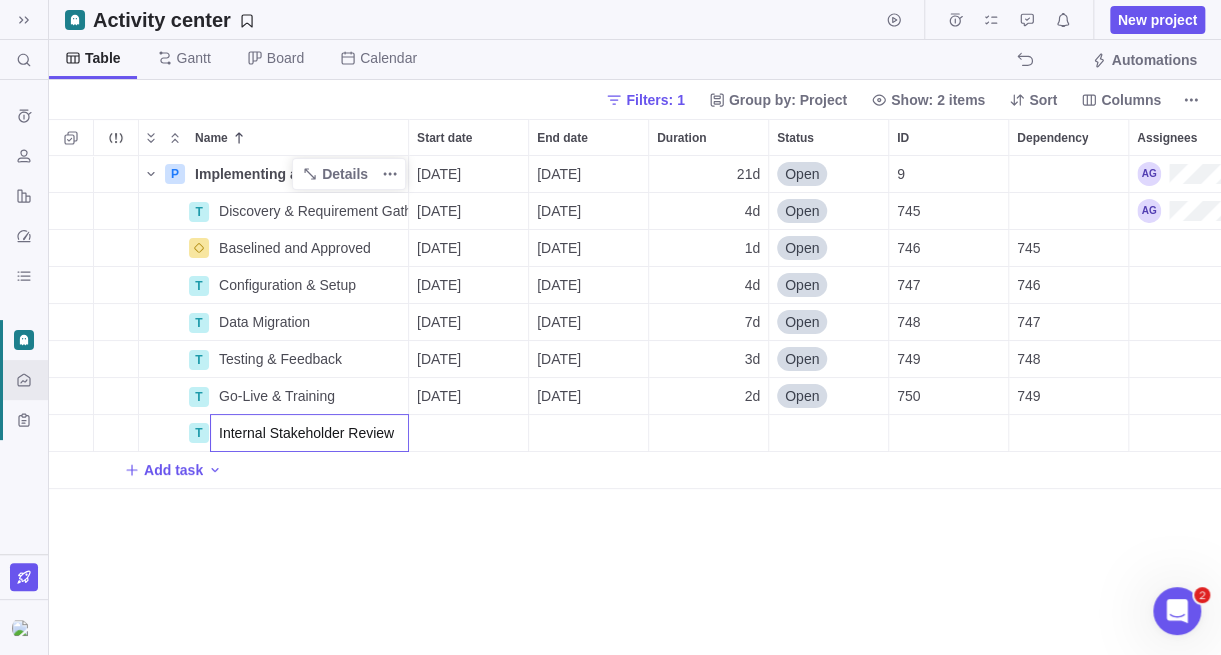 type on "Internal Stakeholder Review" 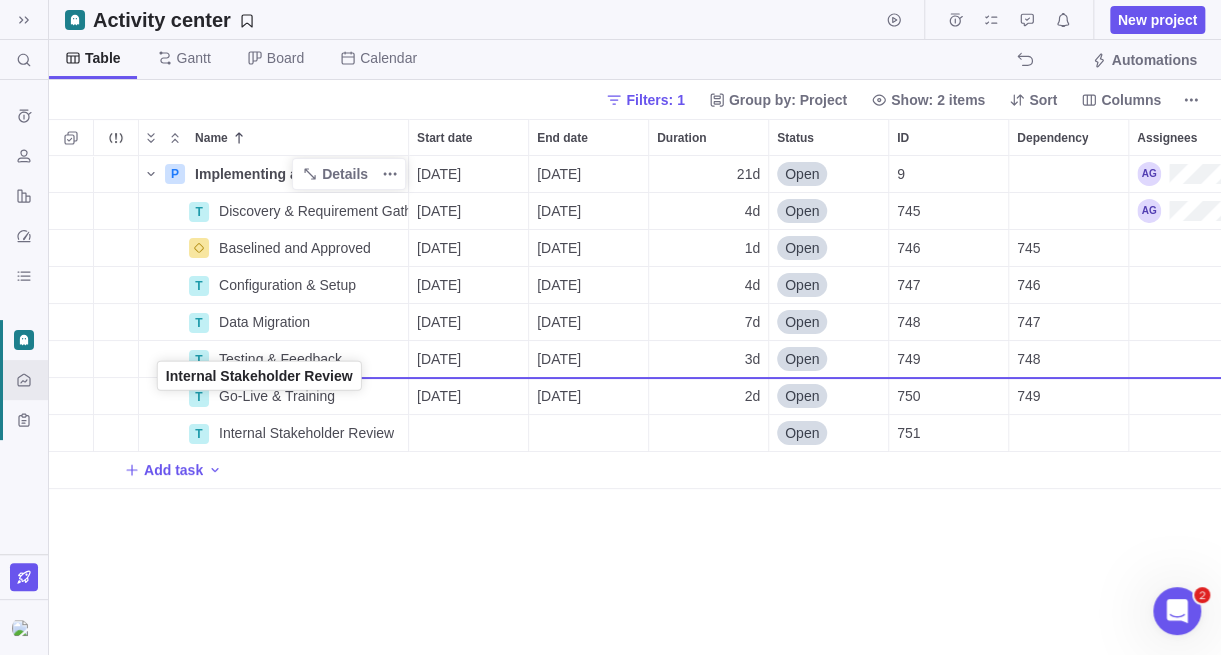 drag, startPoint x: 150, startPoint y: 438, endPoint x: 158, endPoint y: 385, distance: 53.600372 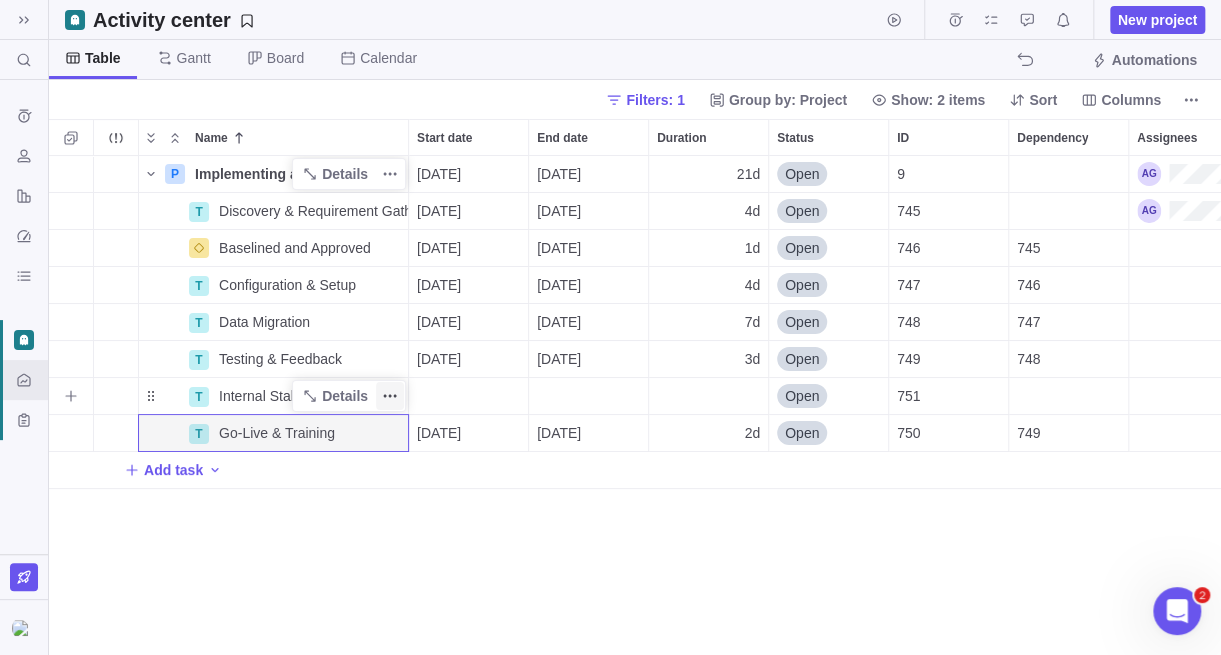 click 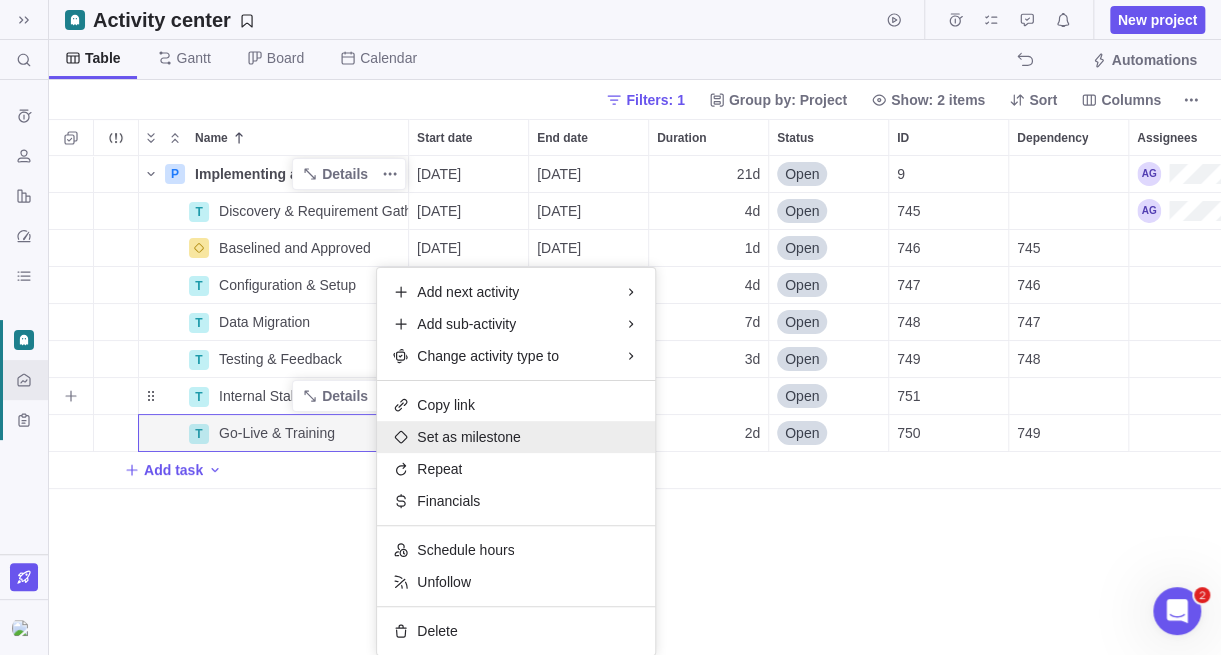 click on "Set as milestone" at bounding box center [469, 437] 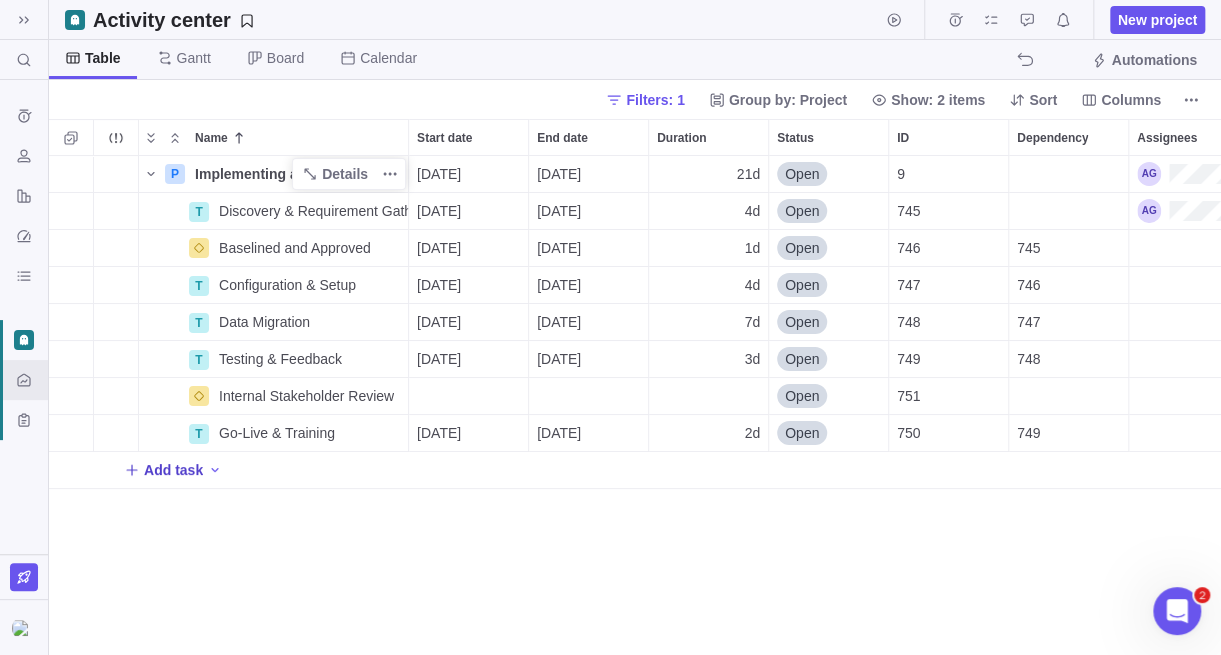click on "Add task" at bounding box center (173, 470) 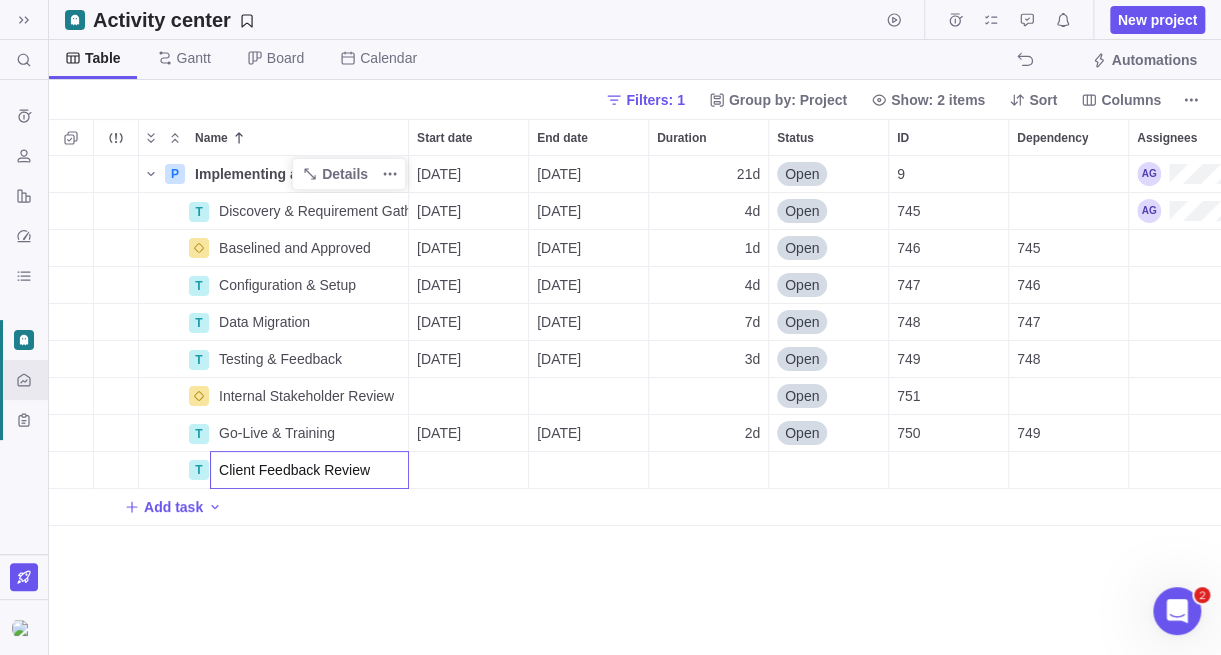 type on "Client Feedback Review" 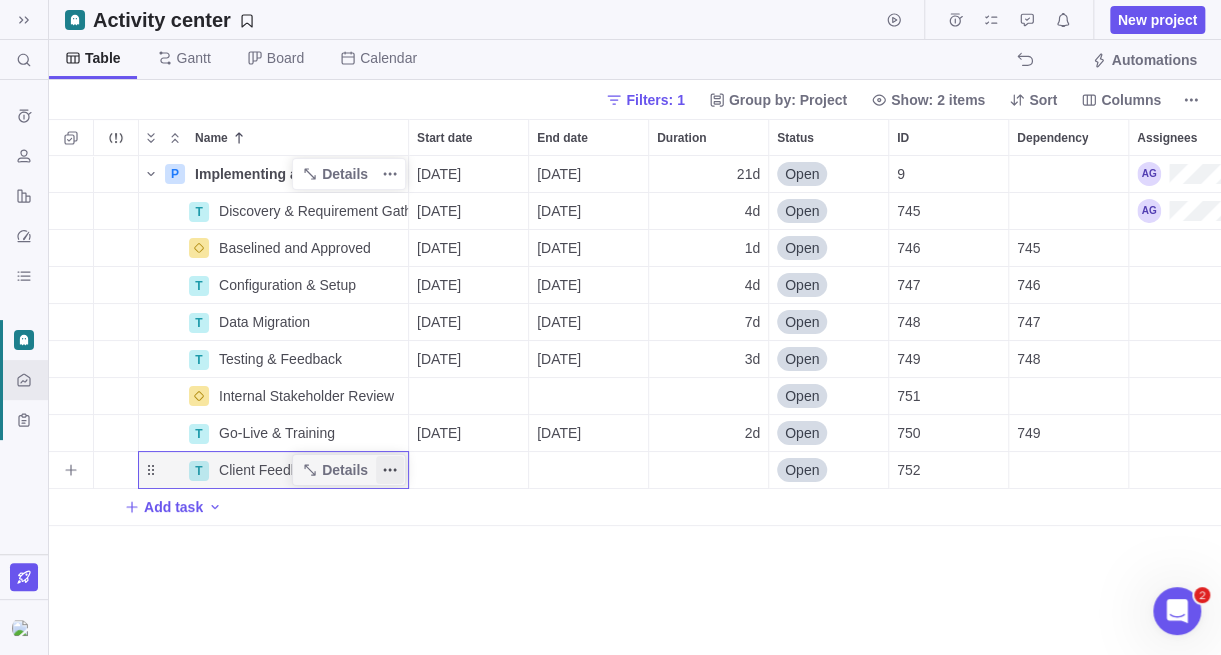 click 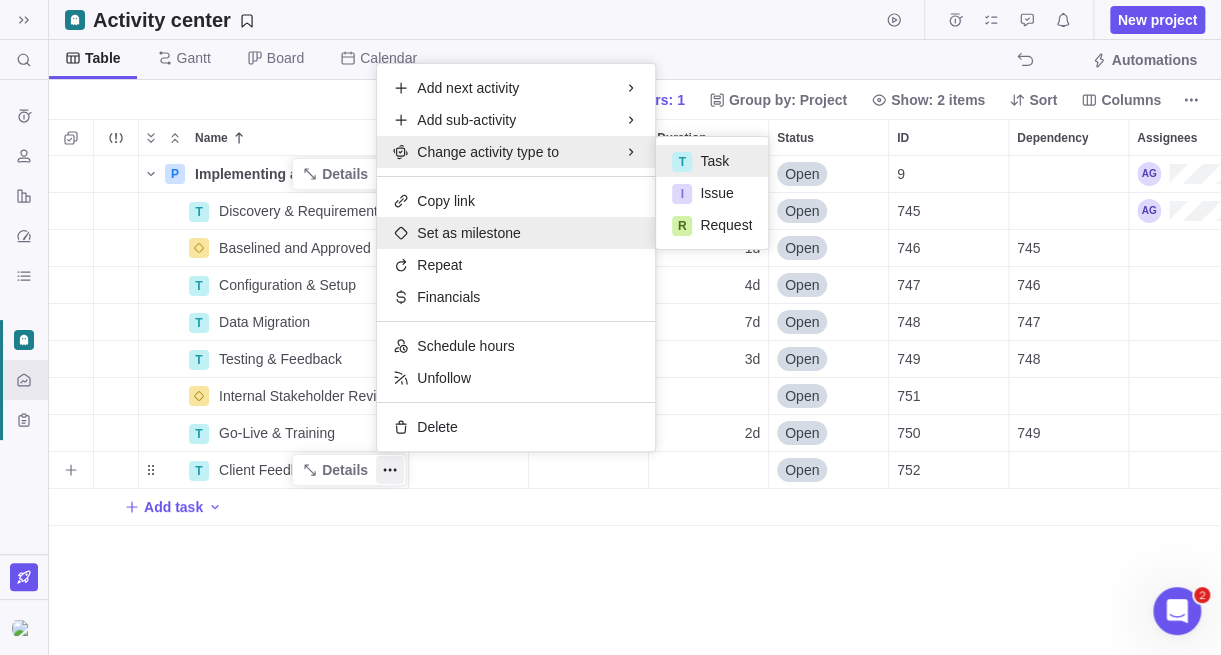 click on "Set as milestone" at bounding box center [469, 233] 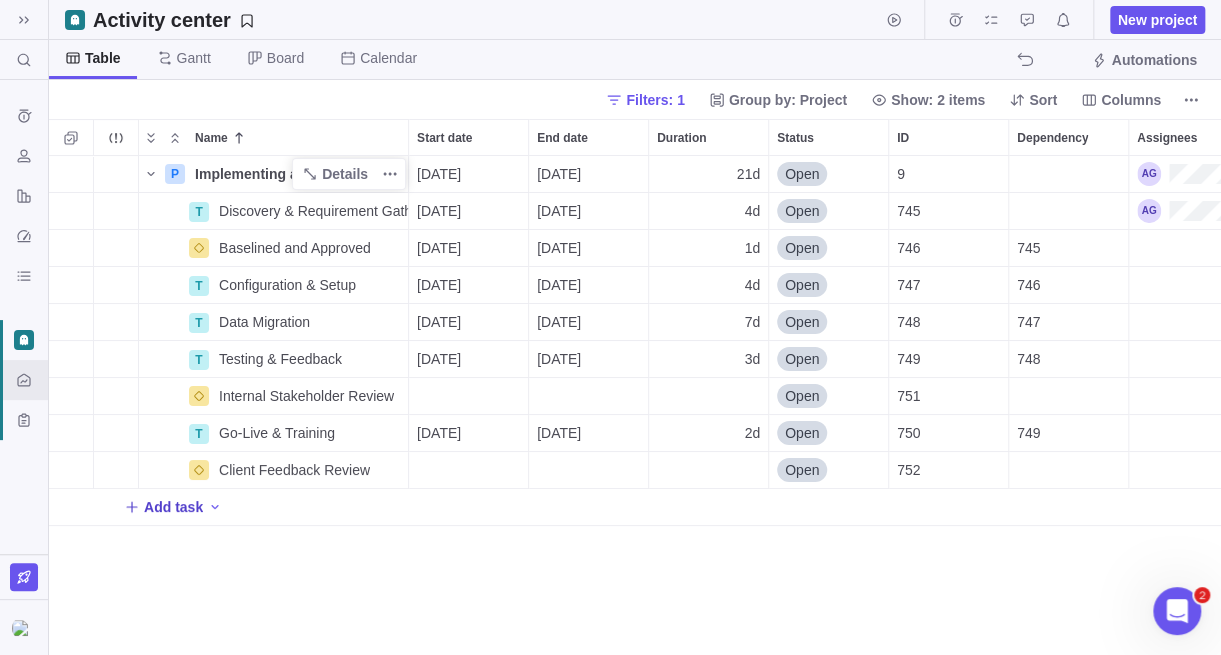 click on "Add task" at bounding box center (173, 507) 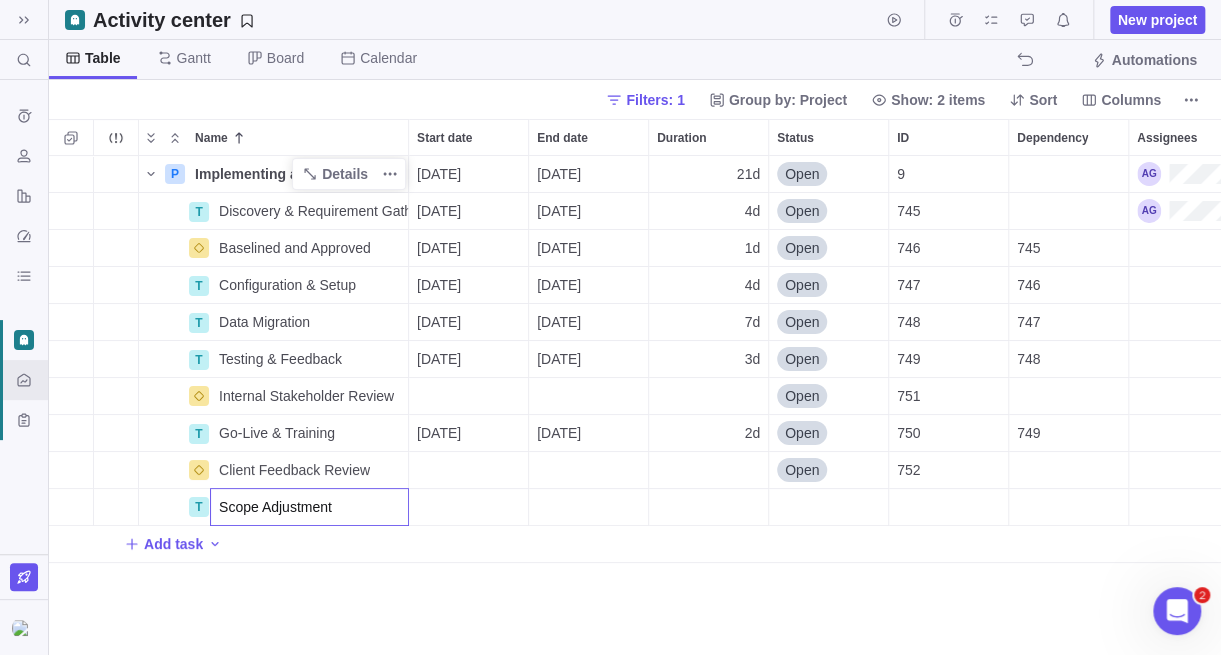 type on "Scope Adjustment" 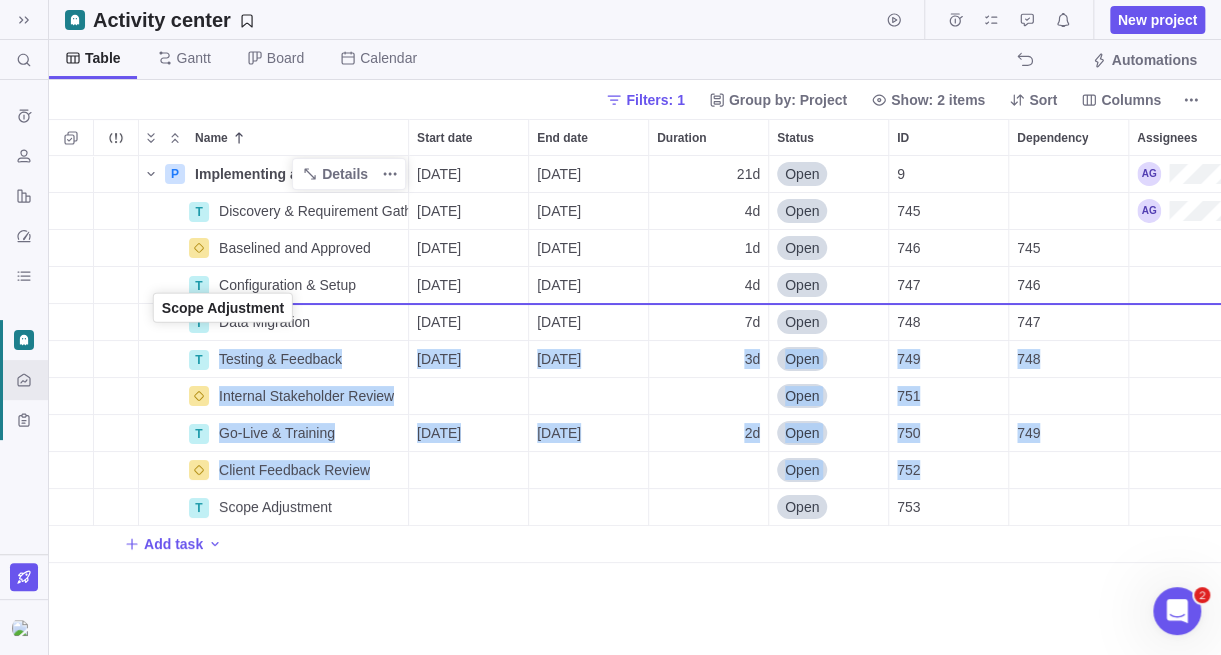 drag, startPoint x: 150, startPoint y: 507, endPoint x: 154, endPoint y: 311, distance: 196.04082 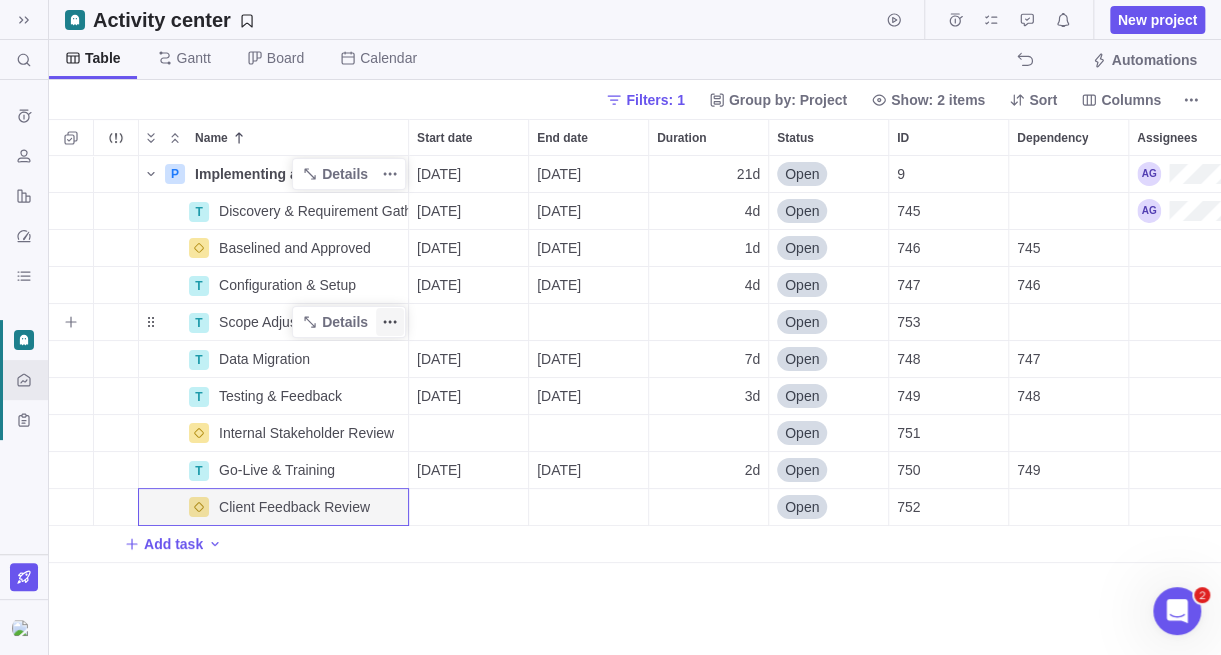 click 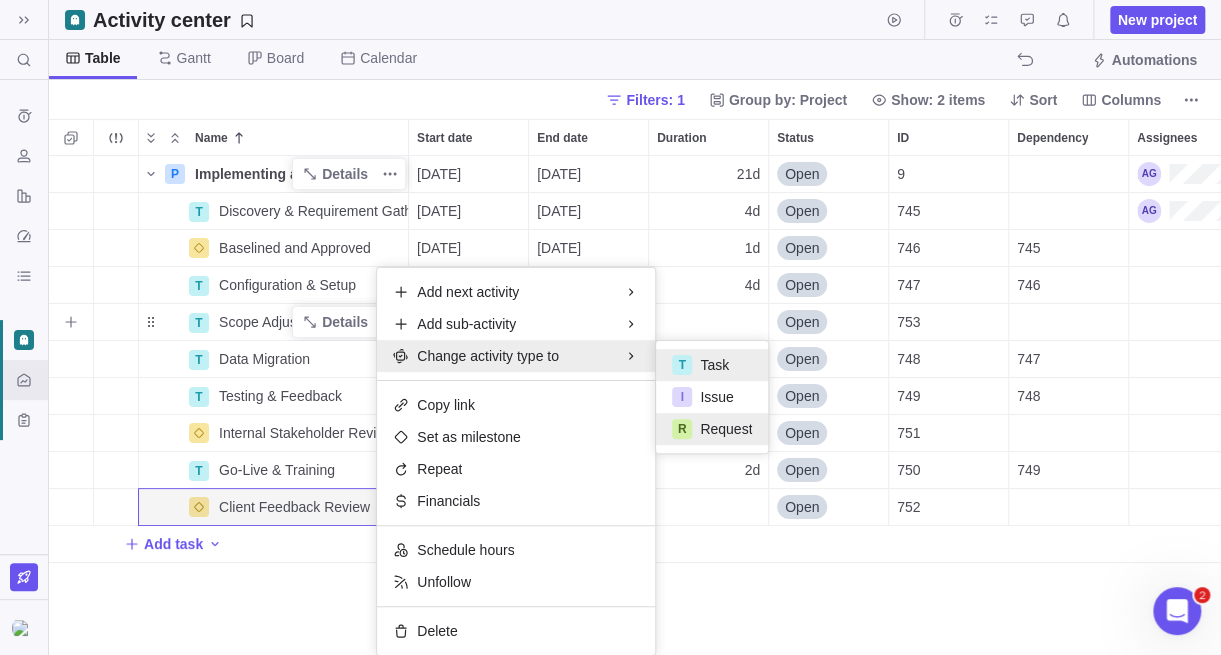 click on "R Request" at bounding box center (712, 429) 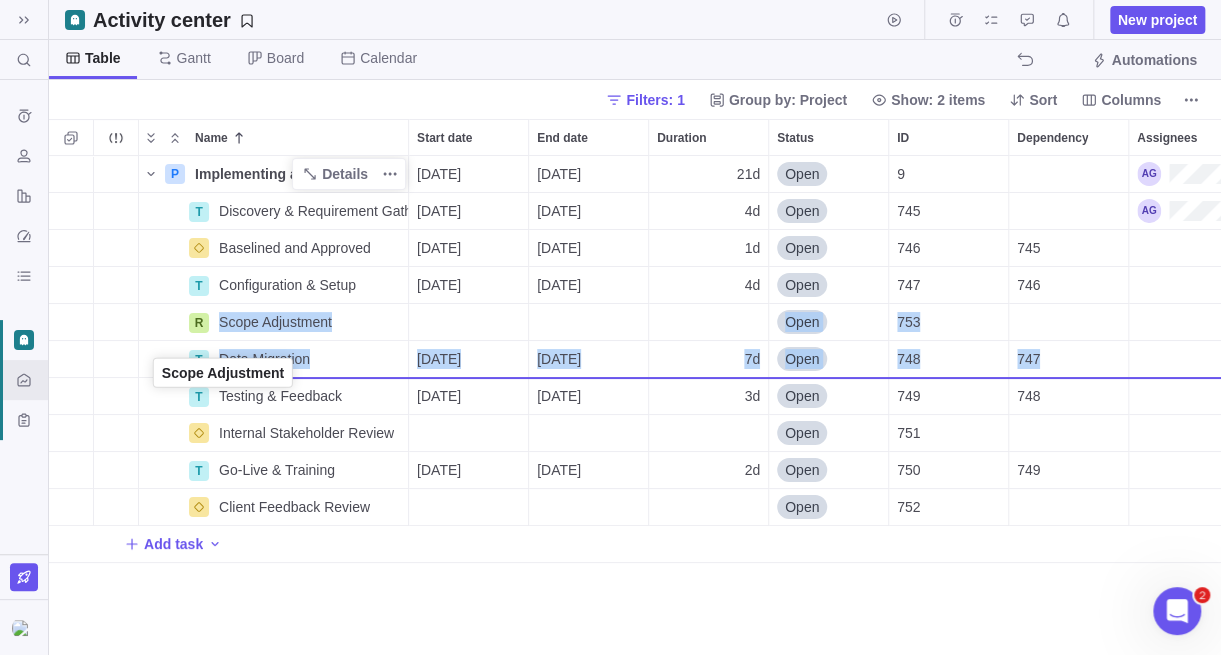 drag, startPoint x: 150, startPoint y: 322, endPoint x: 154, endPoint y: 376, distance: 54.147945 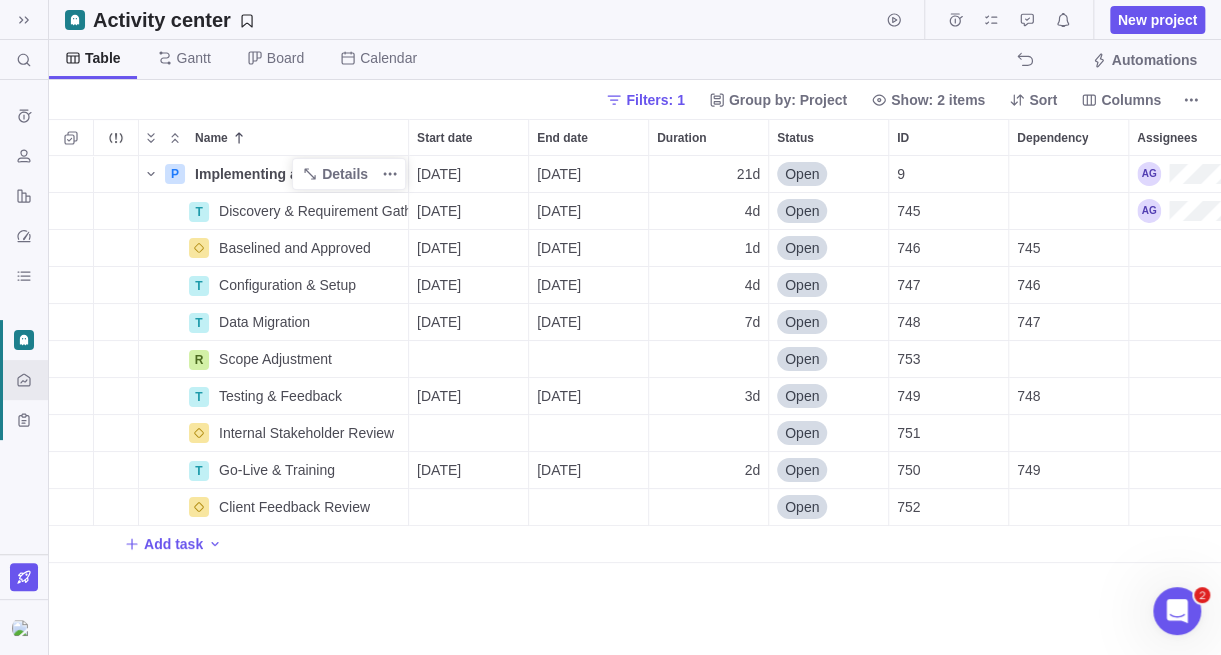 click on "Add task" at bounding box center (173, 544) 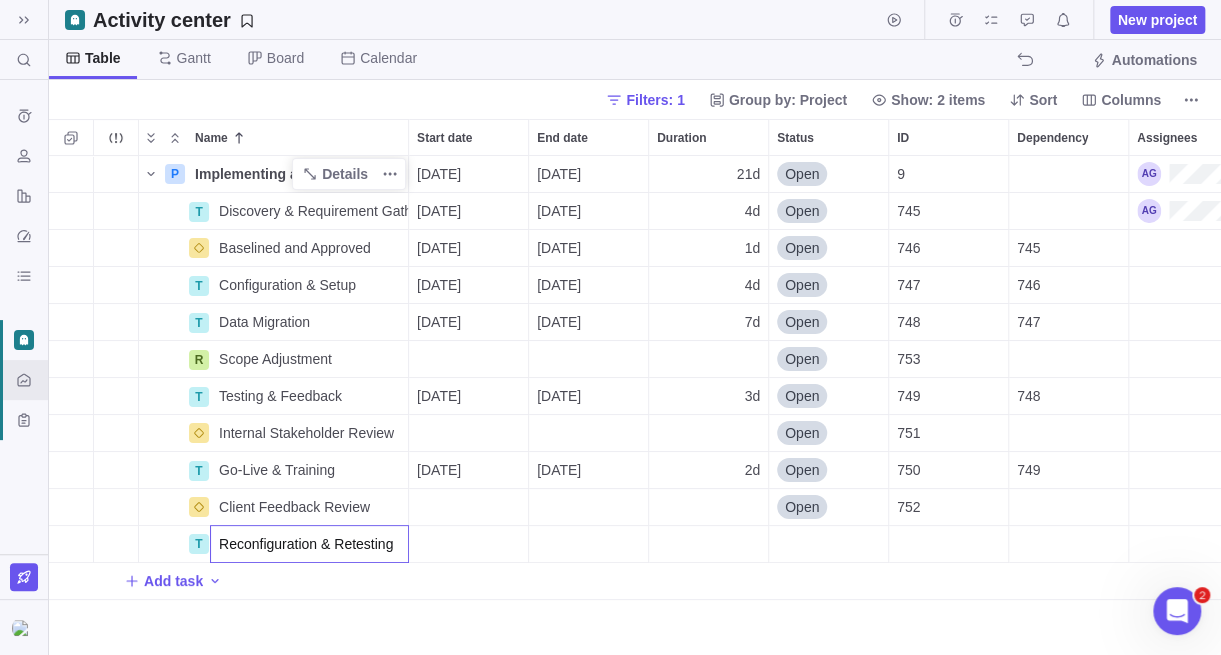 drag, startPoint x: 319, startPoint y: 545, endPoint x: 411, endPoint y: 543, distance: 92.021736 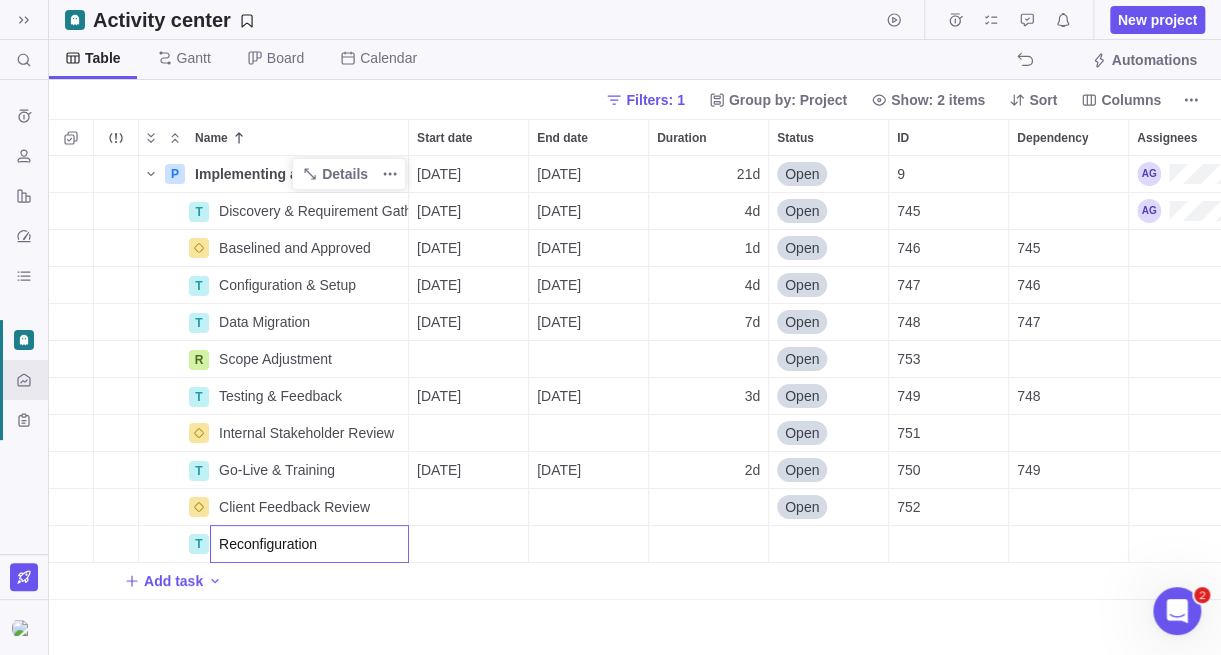 type on "Reconfiguration" 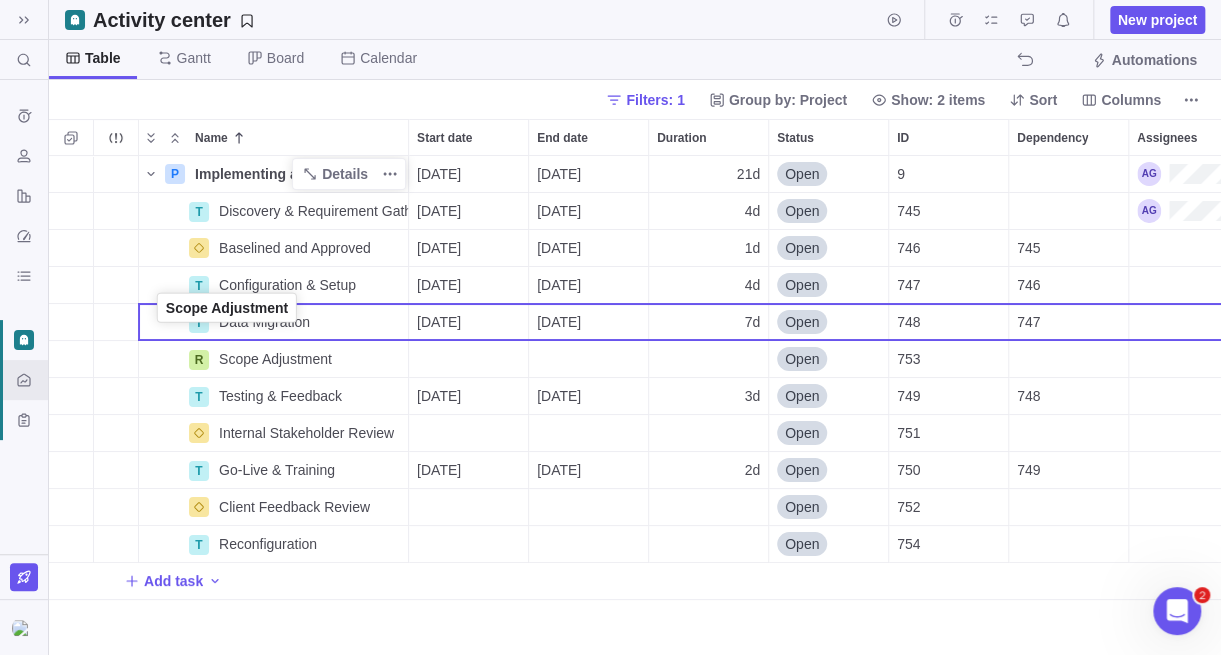 drag, startPoint x: 153, startPoint y: 362, endPoint x: 161, endPoint y: 314, distance: 48.6621 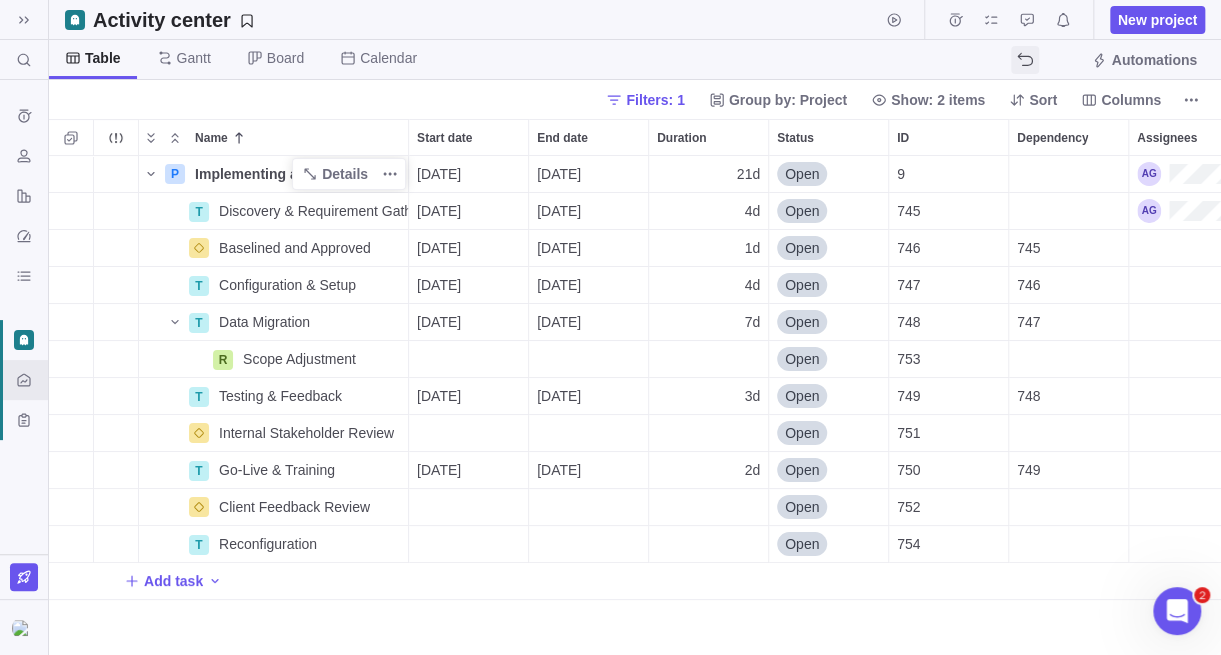 click 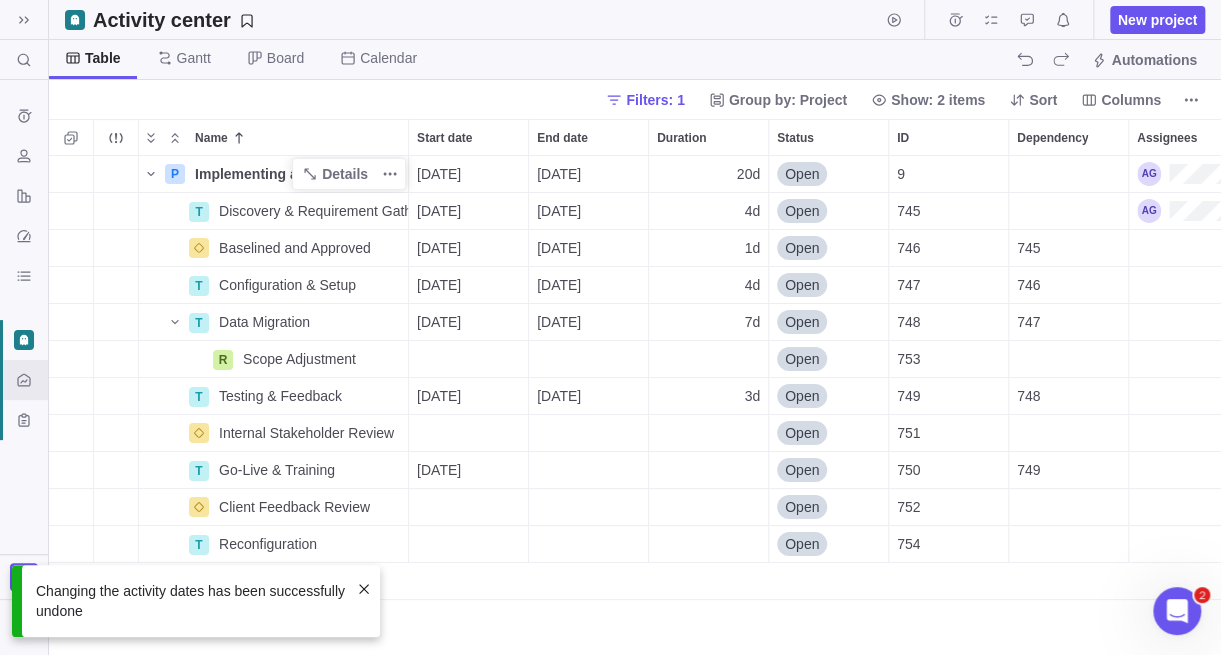 click at bounding box center [364, 589] 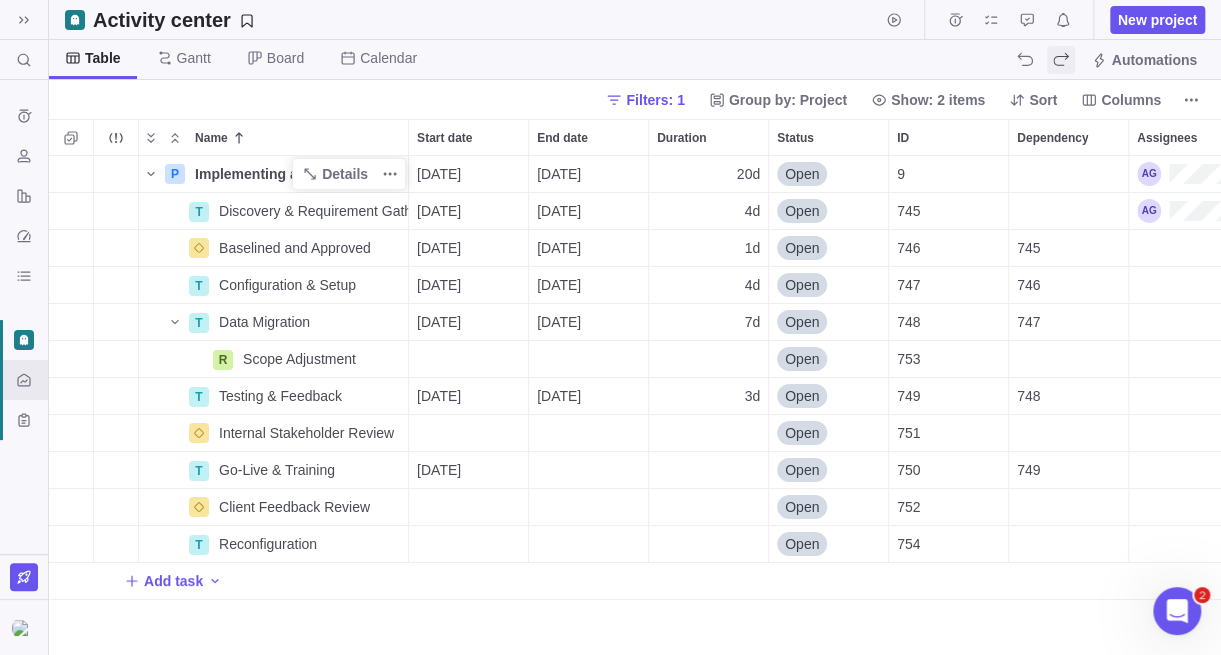 drag, startPoint x: 1069, startPoint y: 58, endPoint x: 1033, endPoint y: 110, distance: 63.245552 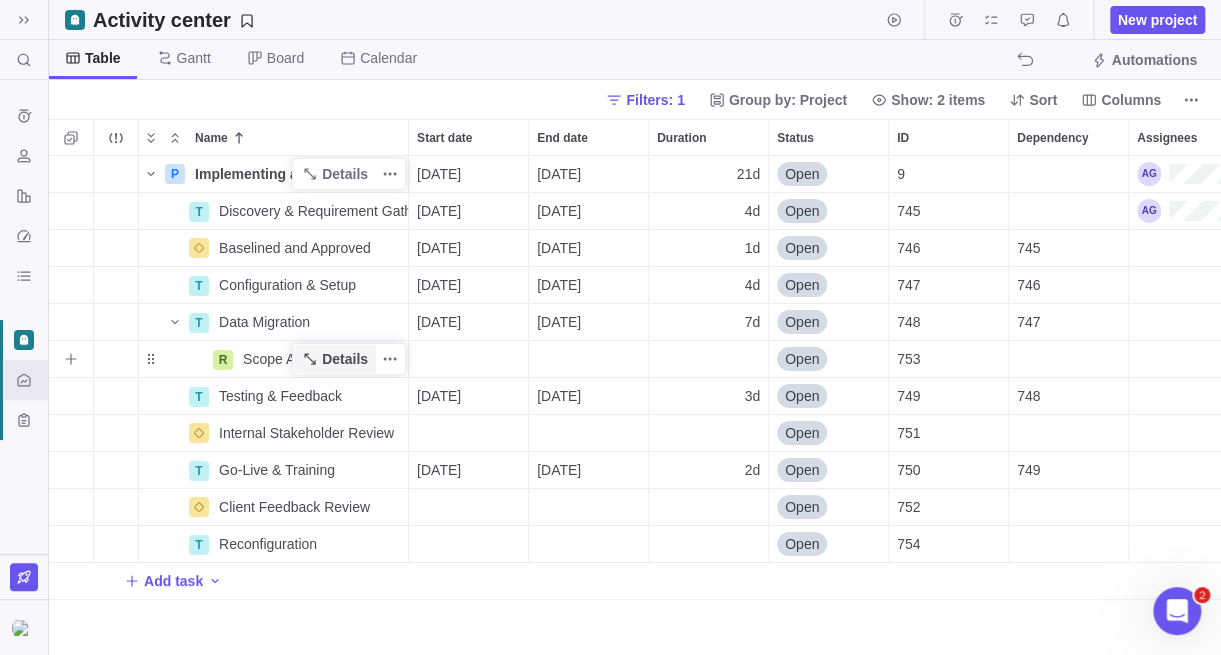 click on "Details" at bounding box center (345, 359) 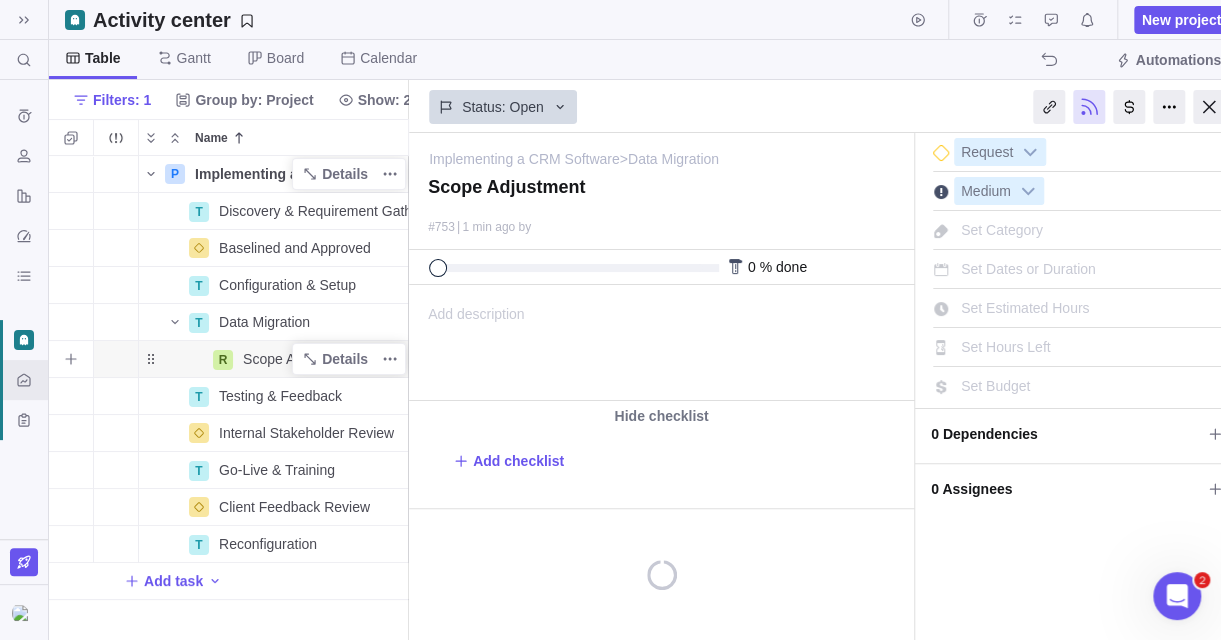 scroll, scrollTop: 469, scrollLeft: 344, axis: both 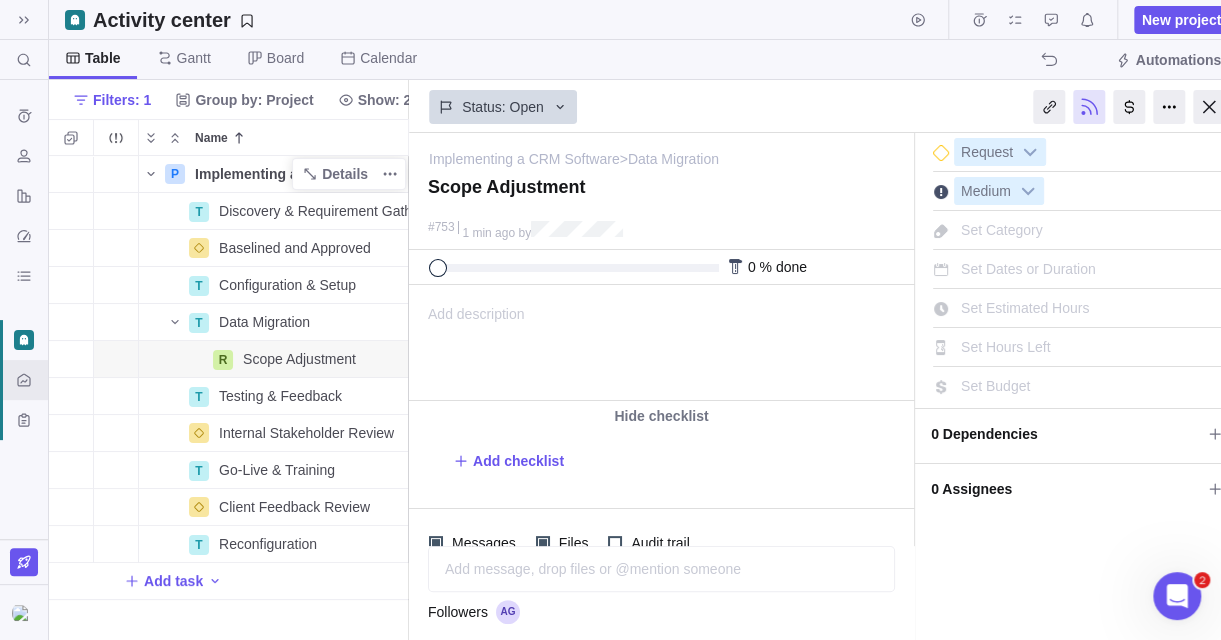 click at bounding box center [1209, 107] 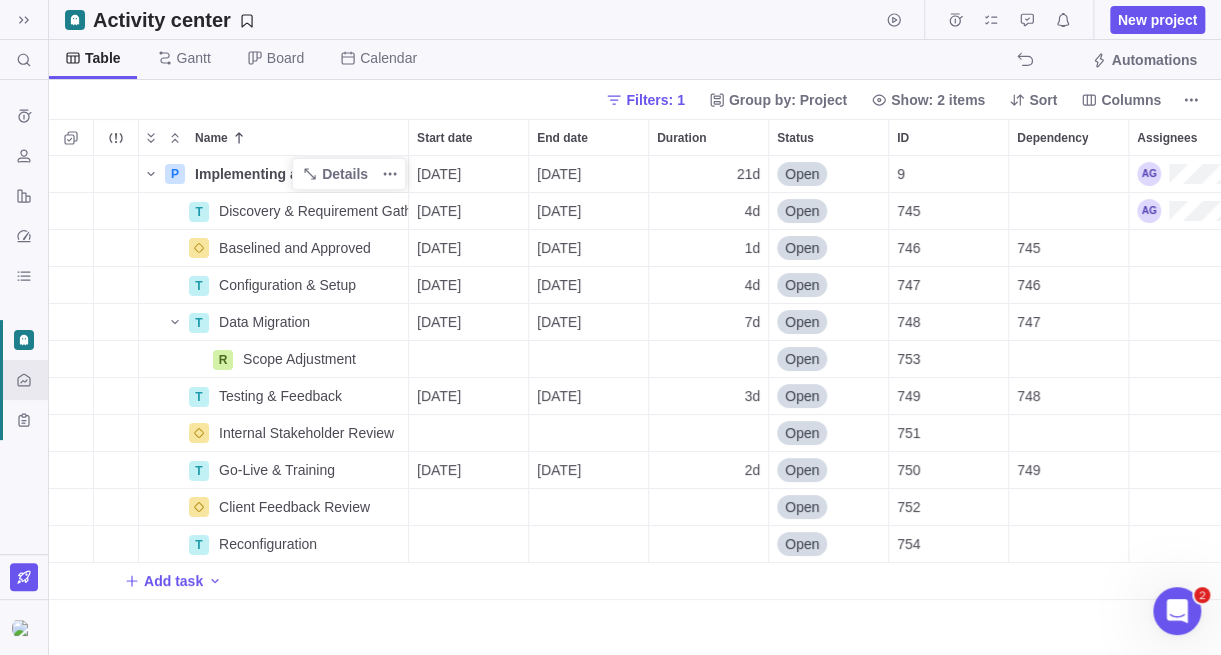 scroll, scrollTop: 15, scrollLeft: 15, axis: both 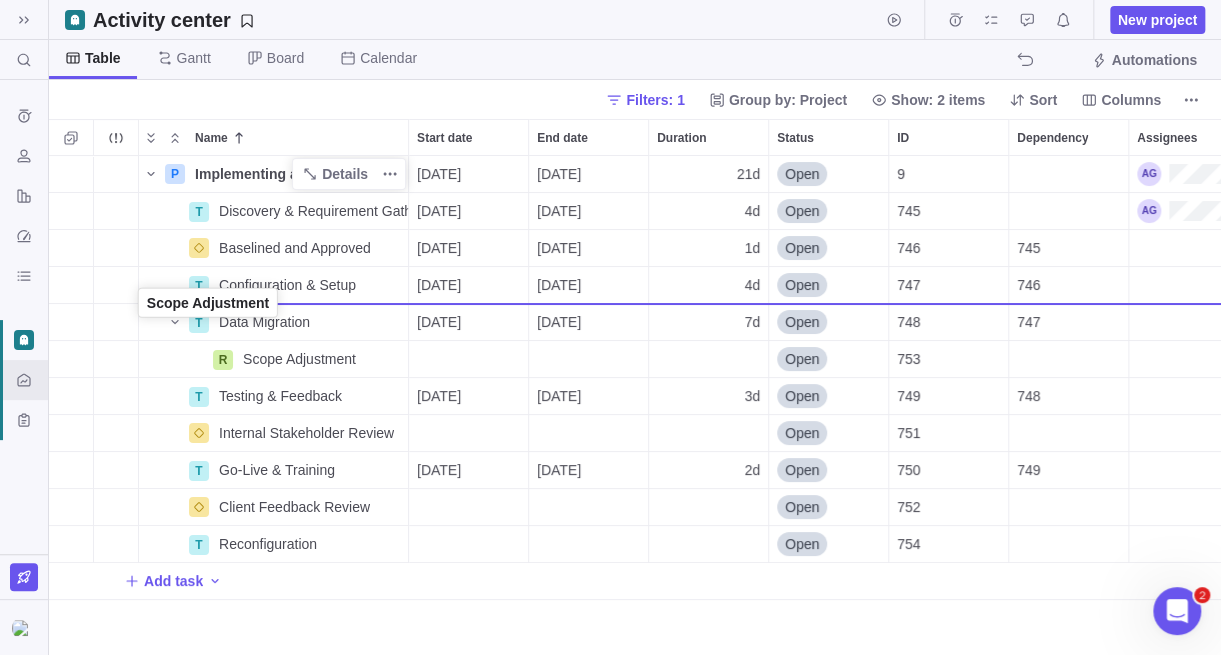 drag, startPoint x: 153, startPoint y: 359, endPoint x: 142, endPoint y: 306, distance: 54.129475 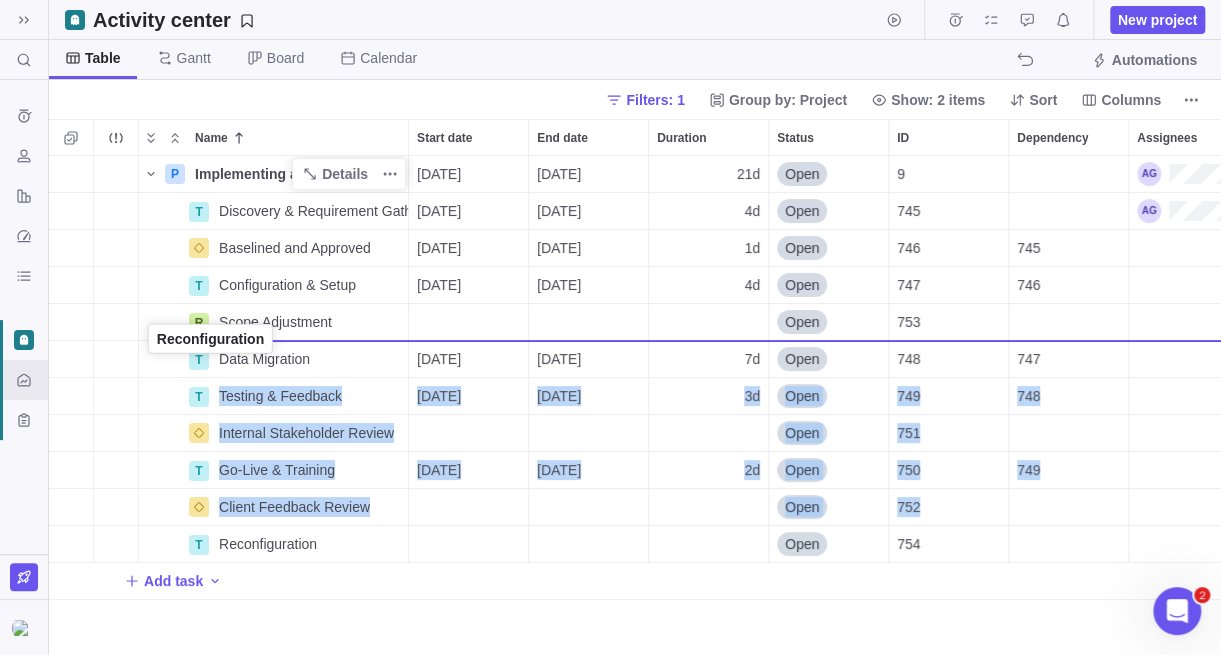 drag, startPoint x: 149, startPoint y: 548, endPoint x: 148, endPoint y: 346, distance: 202.00247 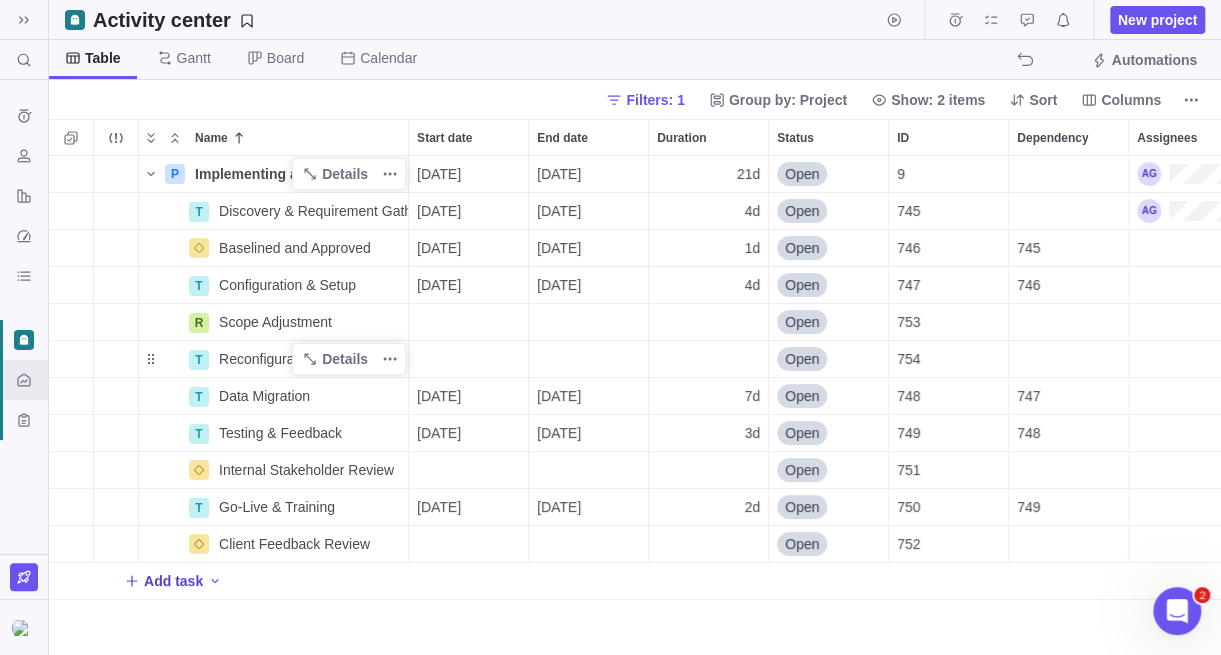 click on "Add task" at bounding box center (173, 581) 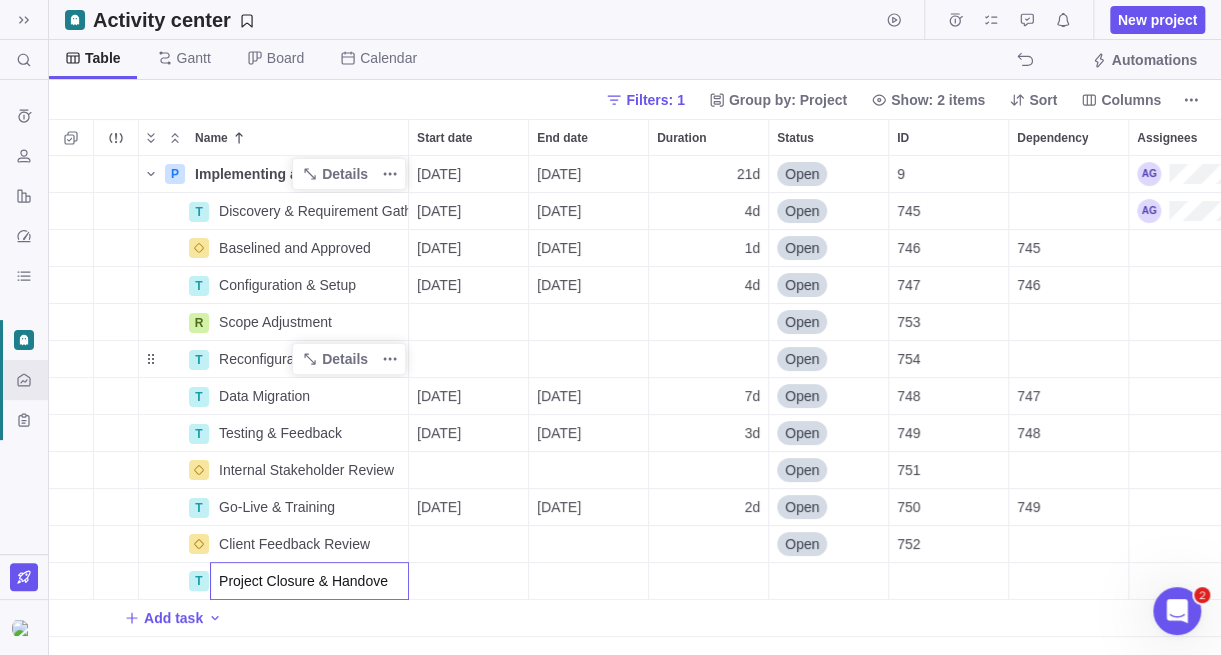 type on "Project Closure & Handover" 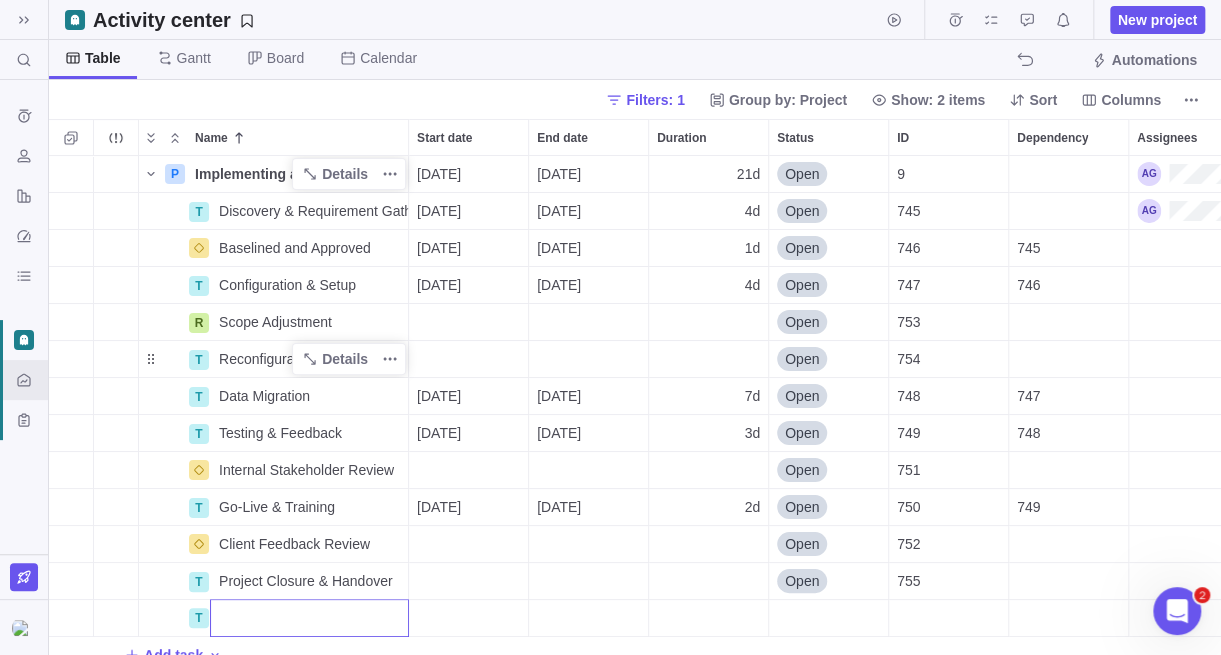 click on "P Implementing a CRM Software Details [DATE] [DATE] 21d Open 9 T Discovery & Requirement Gathering Details [DATE] [DATE] 4d Open 745 Baselined and Approved Details [DATE] [DATE] 1d Open 746 745 T Configuration & Setup Details [DATE] [DATE] 4d Open 747 746 R Scope Adjustment Details Open 753 T Reconfiguration Details Open 754 T Data Migration Details [DATE] [DATE] 7d Open 748 747 T Testing & Feedback Details [DATE] [DATE] 3d Open 749 748 Internal Stakeholder Review Details Open 751 T Go-Live & Training Details [DATE] [DATE] 2d Open 750 749 Client Feedback Review Details Open 752 T Project Closure & Handover Details Open 755 T Add task" at bounding box center (635, 405) 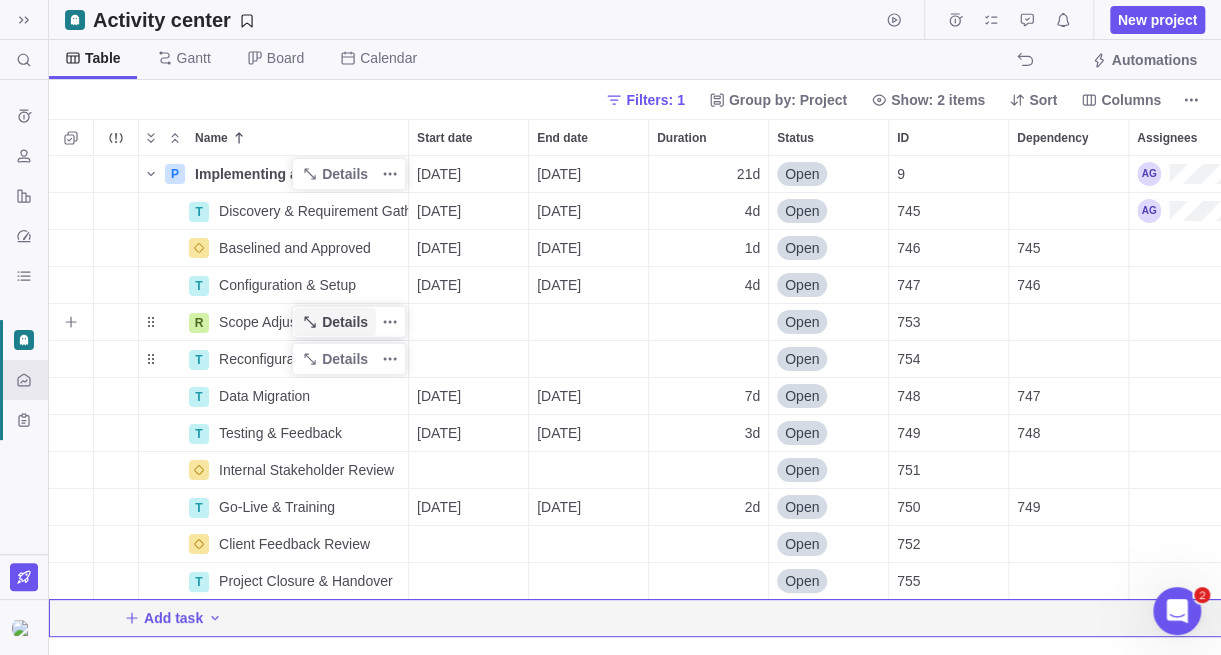 click on "Details" at bounding box center (345, 322) 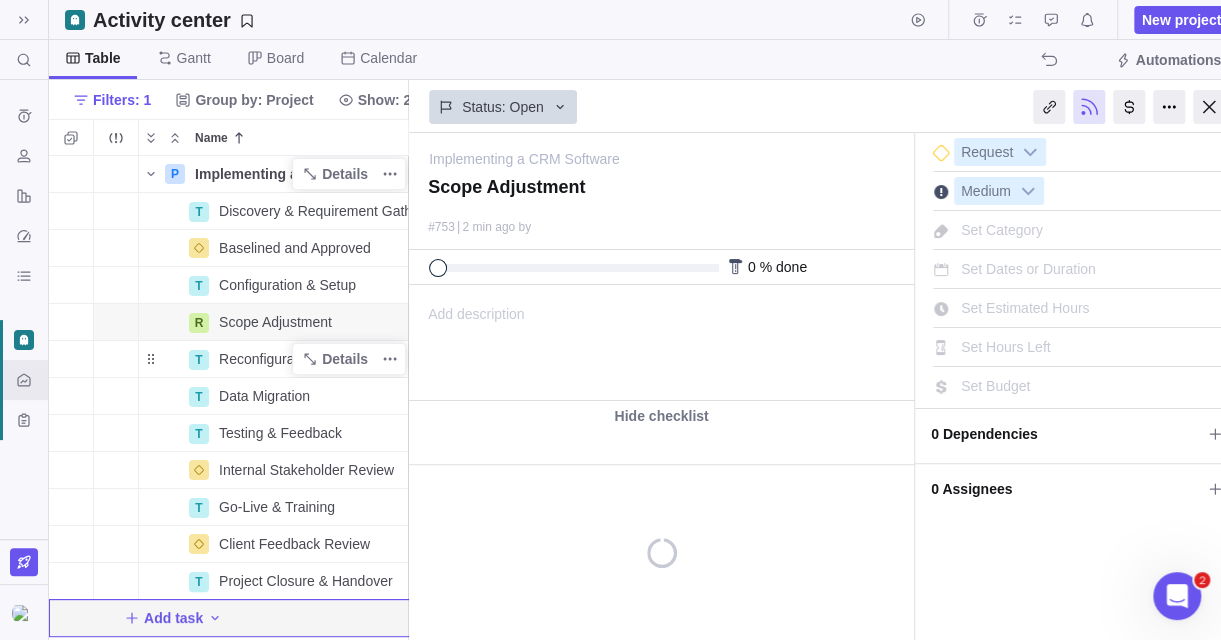 scroll, scrollTop: 469, scrollLeft: 344, axis: both 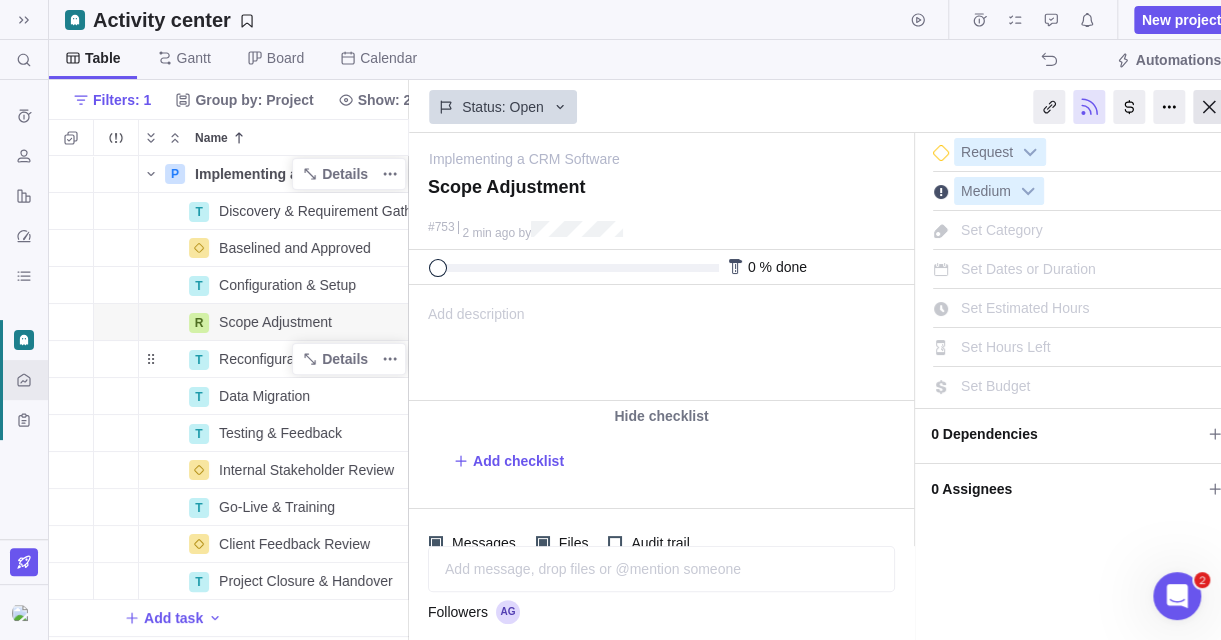 click at bounding box center (1209, 107) 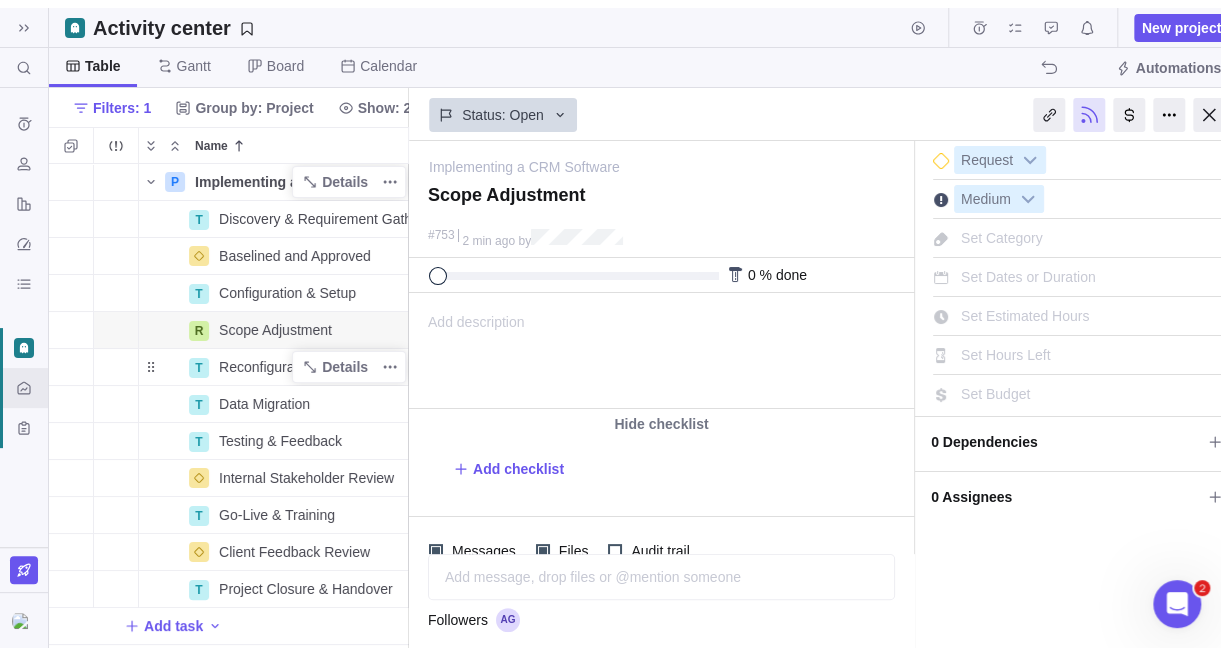 scroll, scrollTop: 15, scrollLeft: 15, axis: both 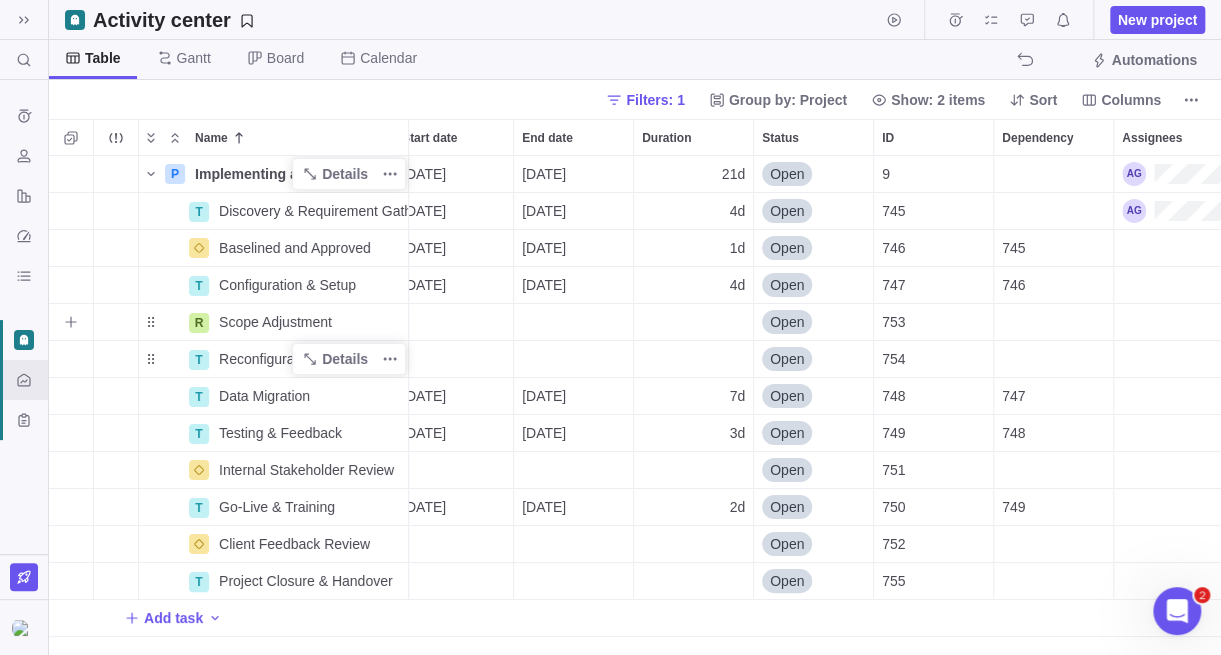 click at bounding box center [1053, 322] 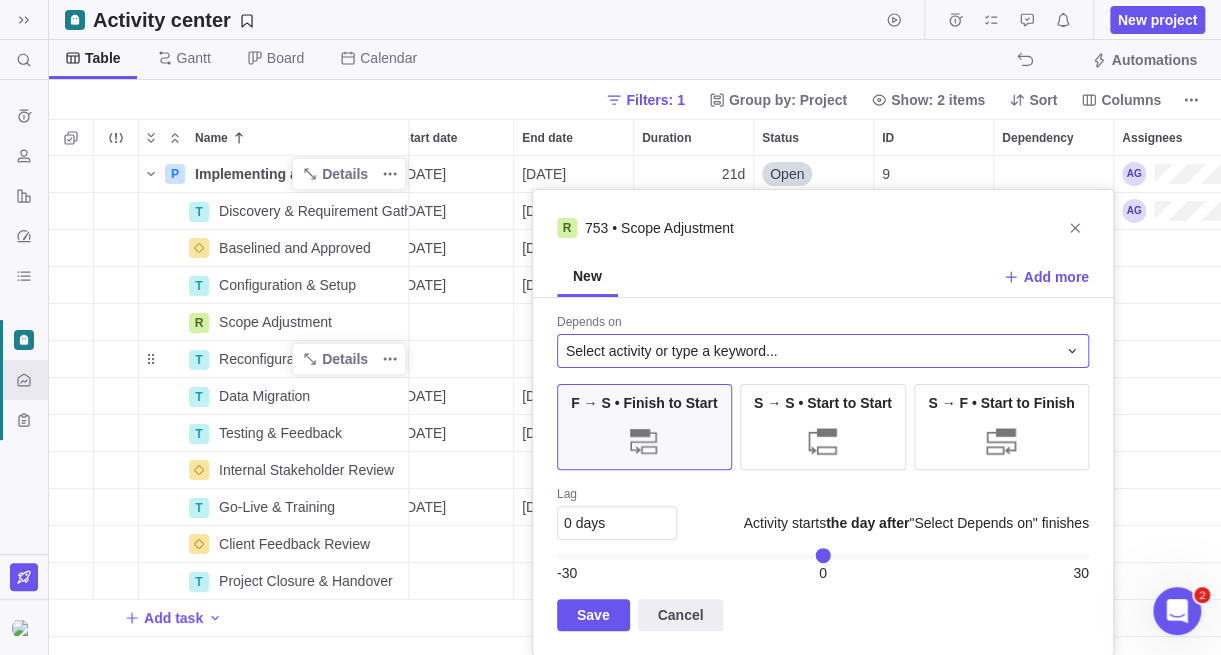 click on "Select activity or type a keyword..." at bounding box center (672, 351) 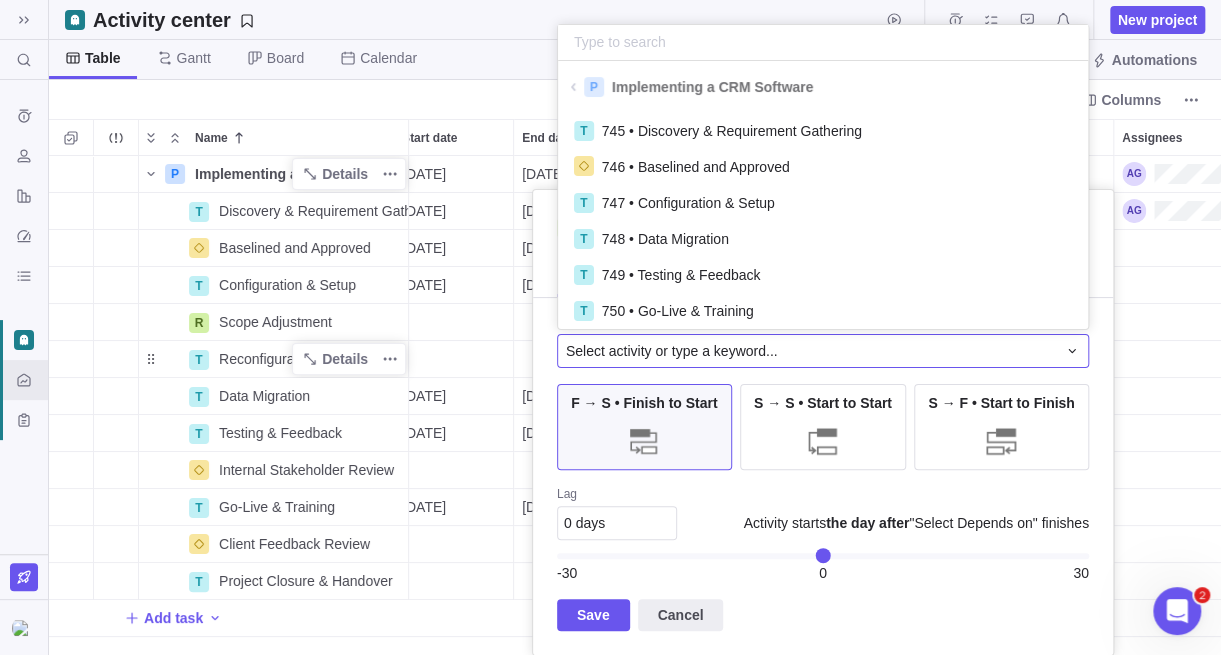 scroll, scrollTop: 16, scrollLeft: 15, axis: both 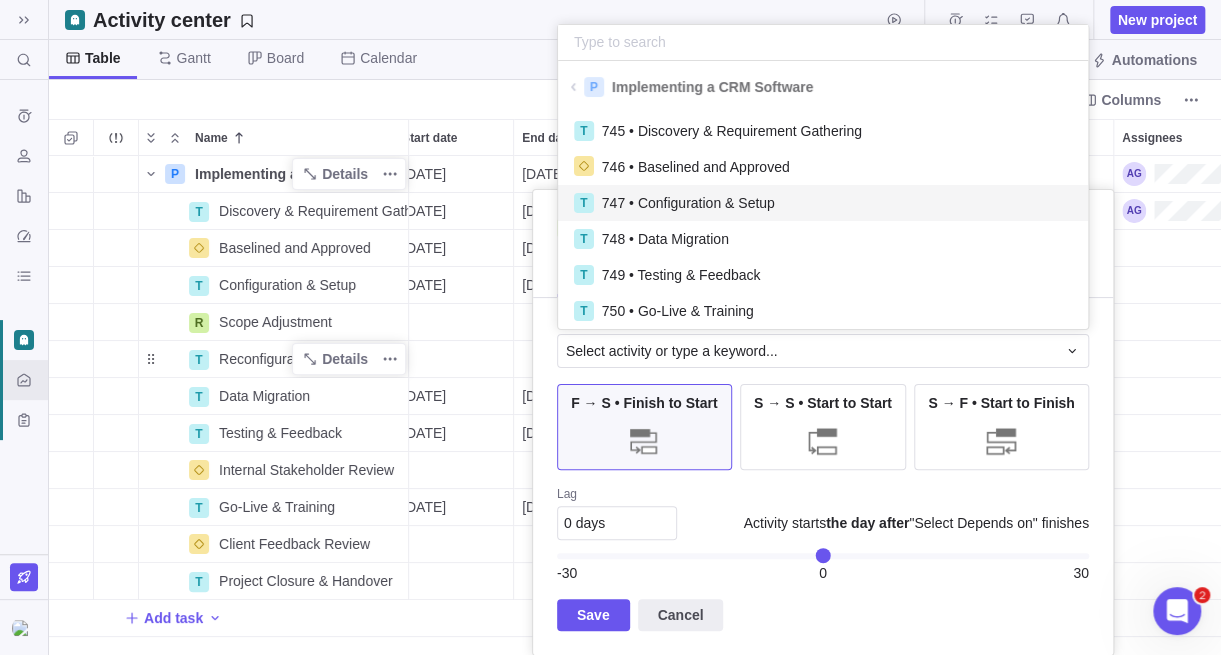 click on "T 747 • Configuration & Setup" at bounding box center (823, 202) 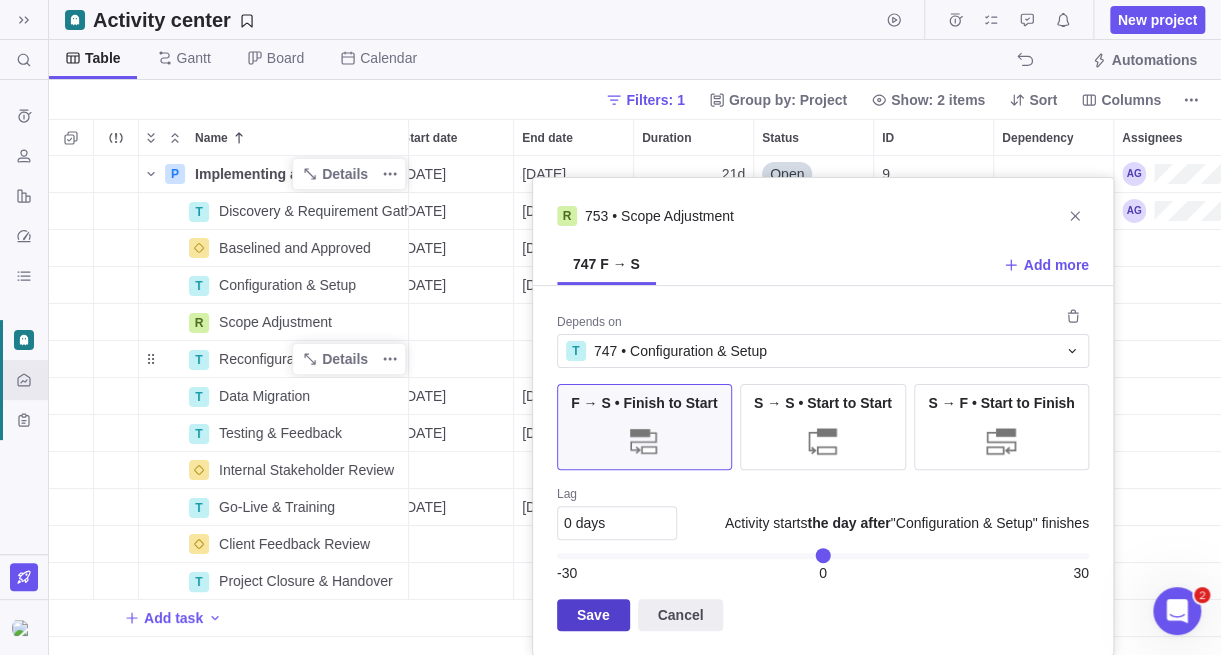 click on "Save" at bounding box center (593, 615) 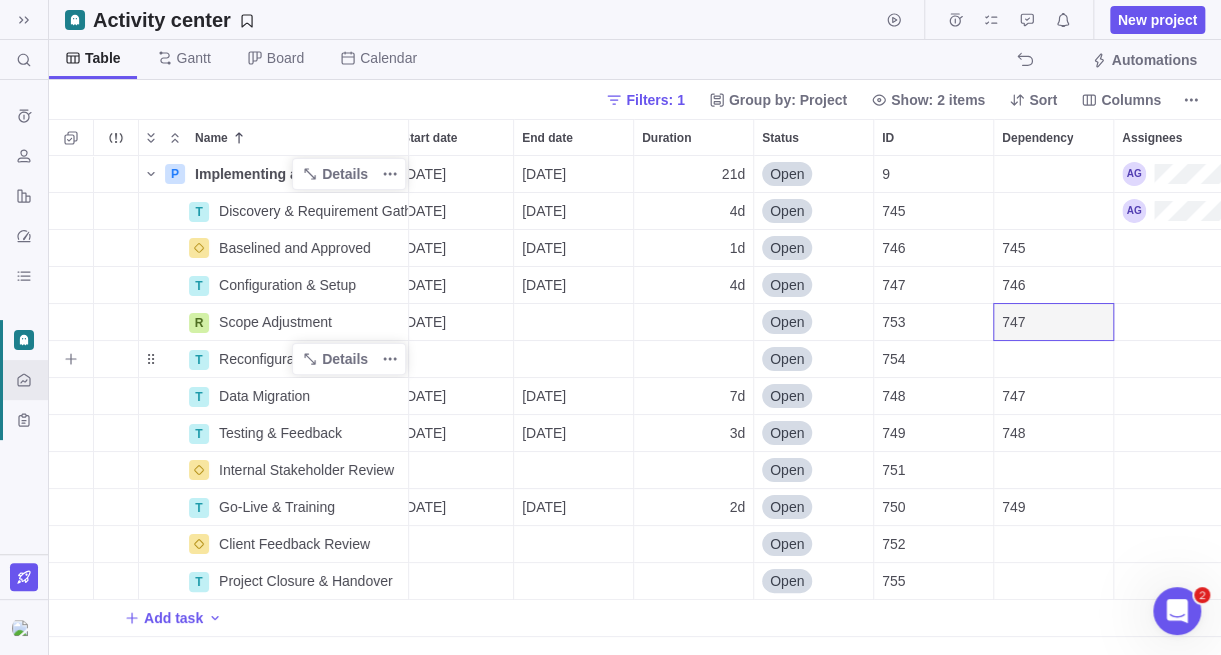 click at bounding box center (1053, 359) 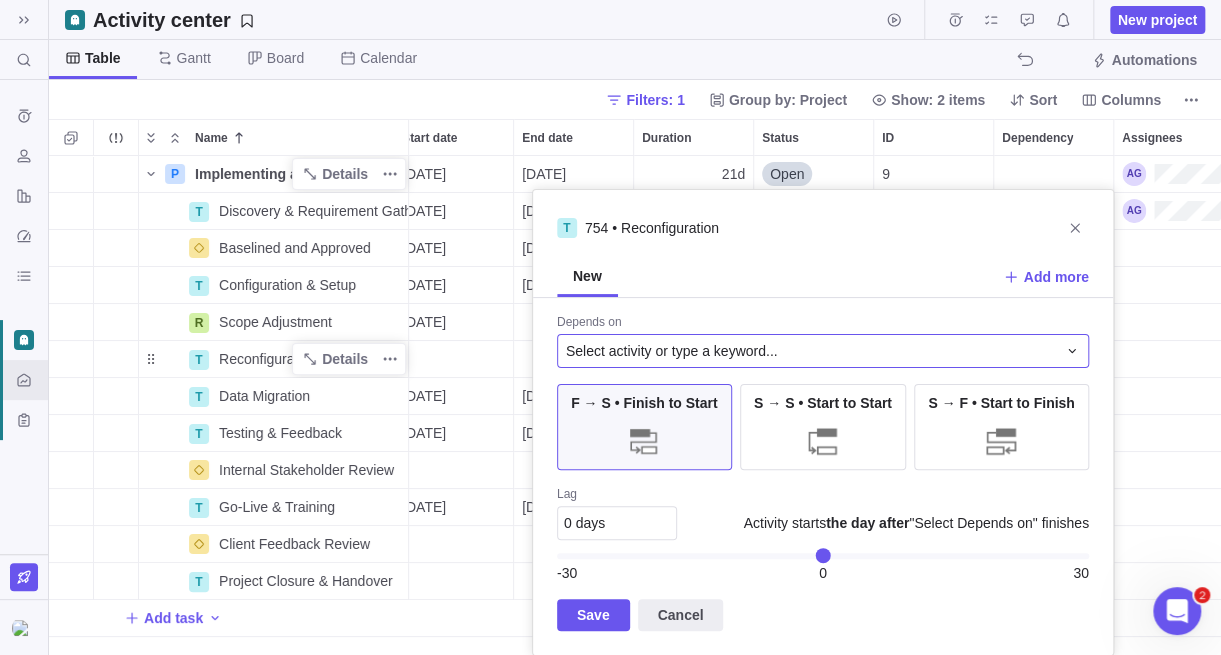 click on "Select activity or type a keyword..." at bounding box center [672, 351] 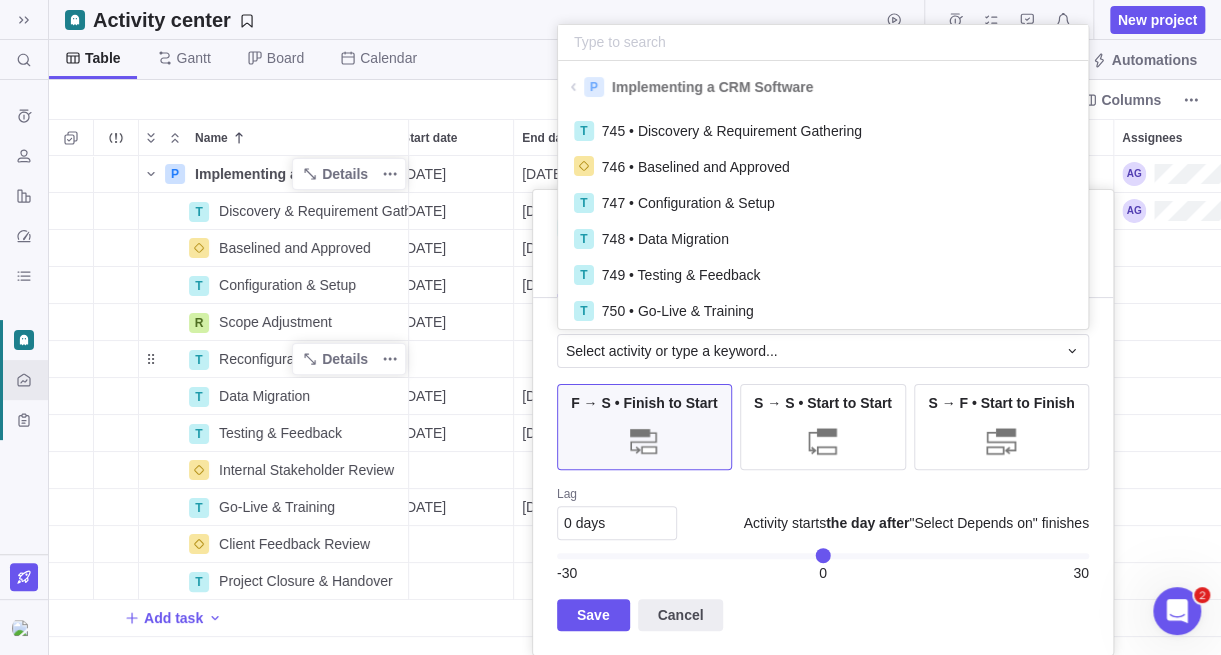 scroll, scrollTop: 16, scrollLeft: 15, axis: both 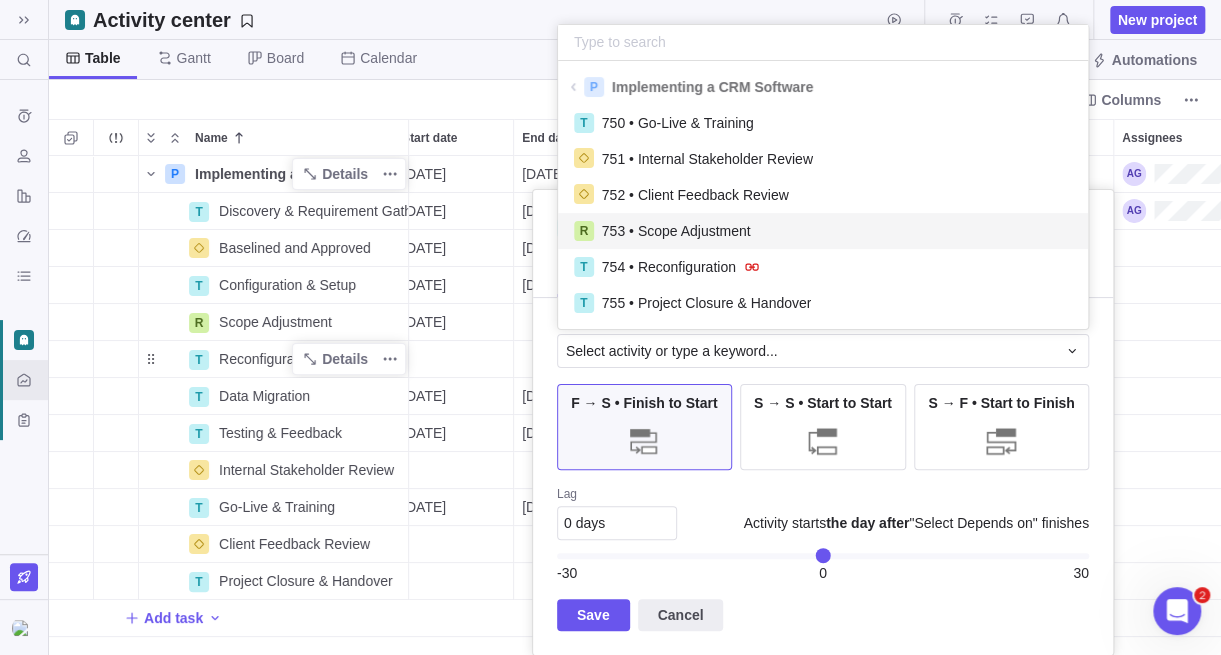 click on "R 753 • Scope Adjustment" at bounding box center (823, 230) 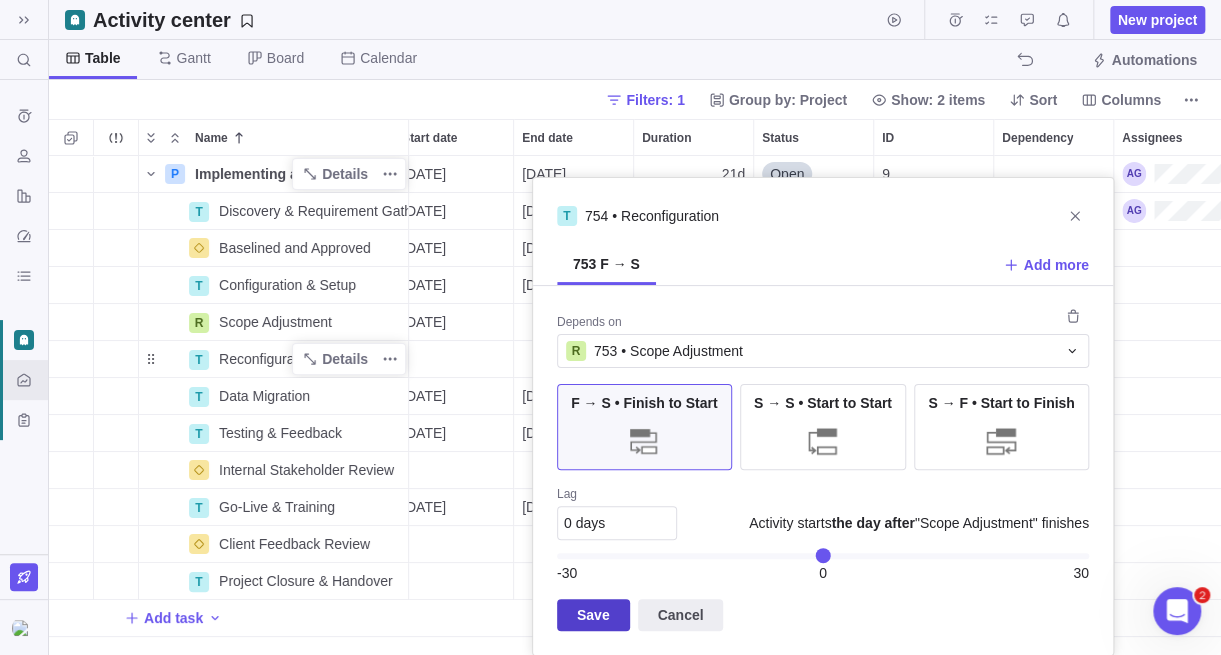 click on "Save" at bounding box center [593, 615] 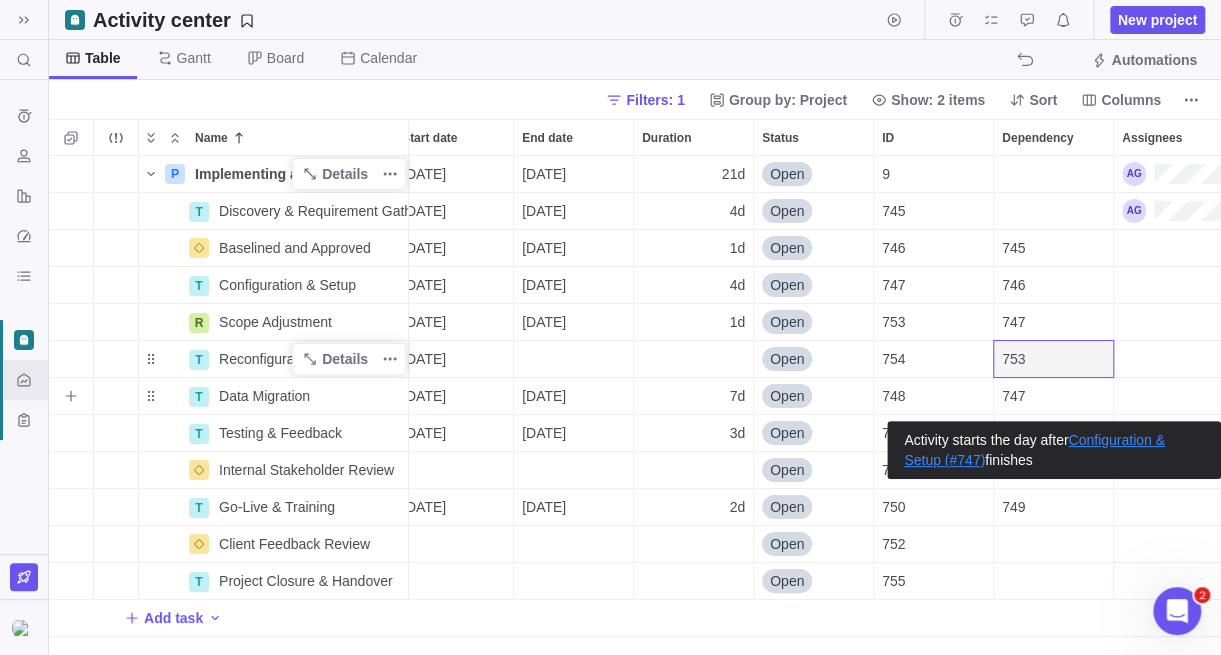 click on "747" at bounding box center [1053, 396] 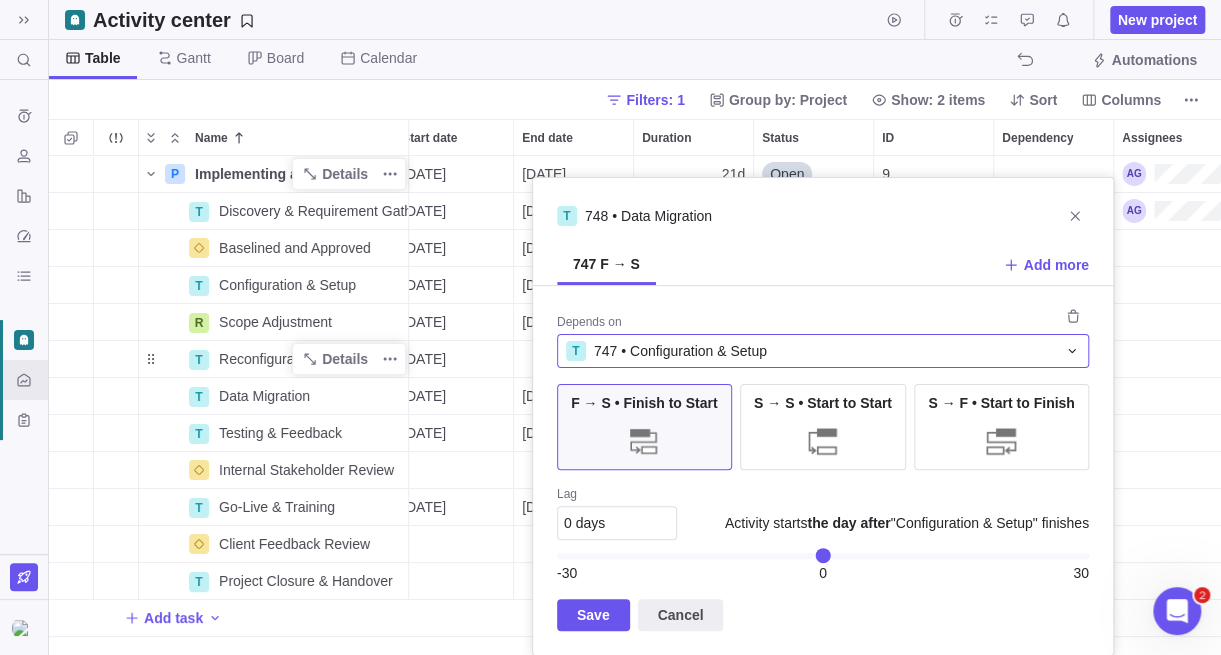 click on "747 • Configuration & Setup" at bounding box center (680, 351) 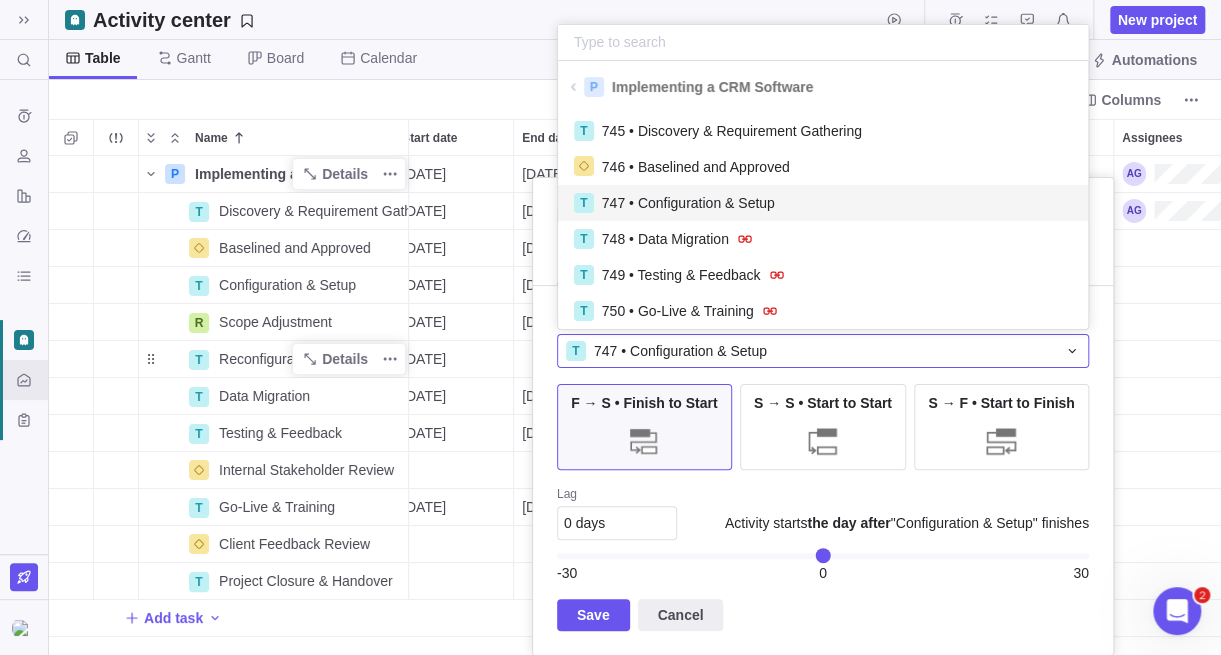 scroll, scrollTop: 16, scrollLeft: 15, axis: both 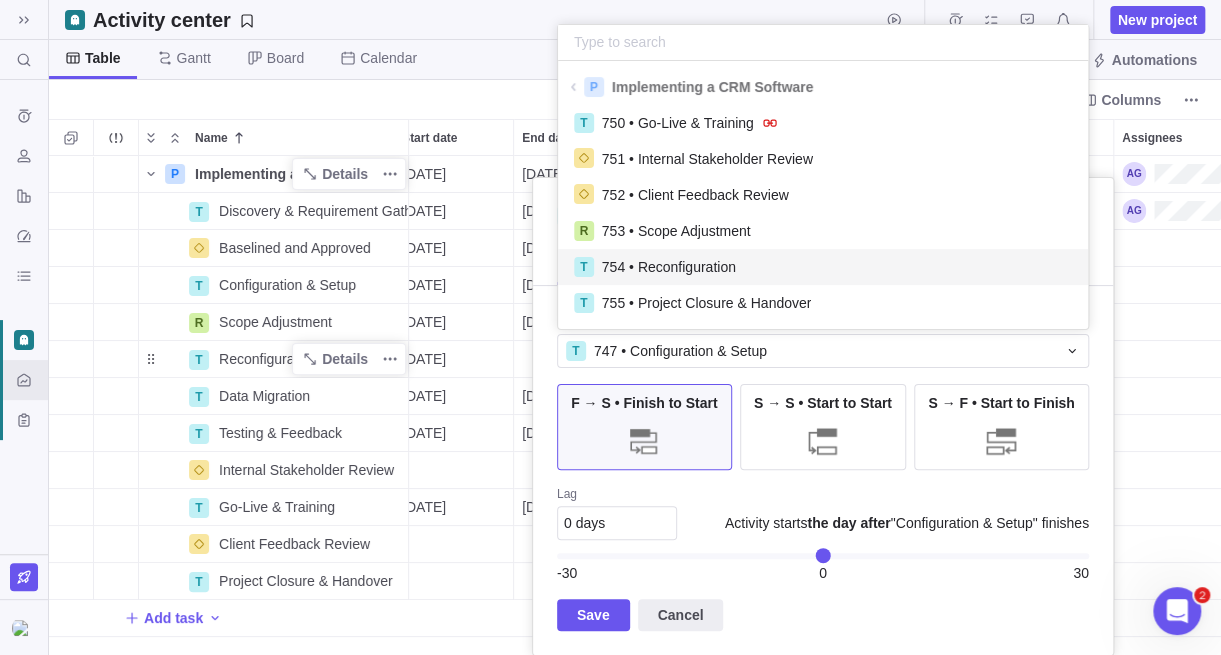 click on "T 754 • Reconfiguration" at bounding box center (823, 266) 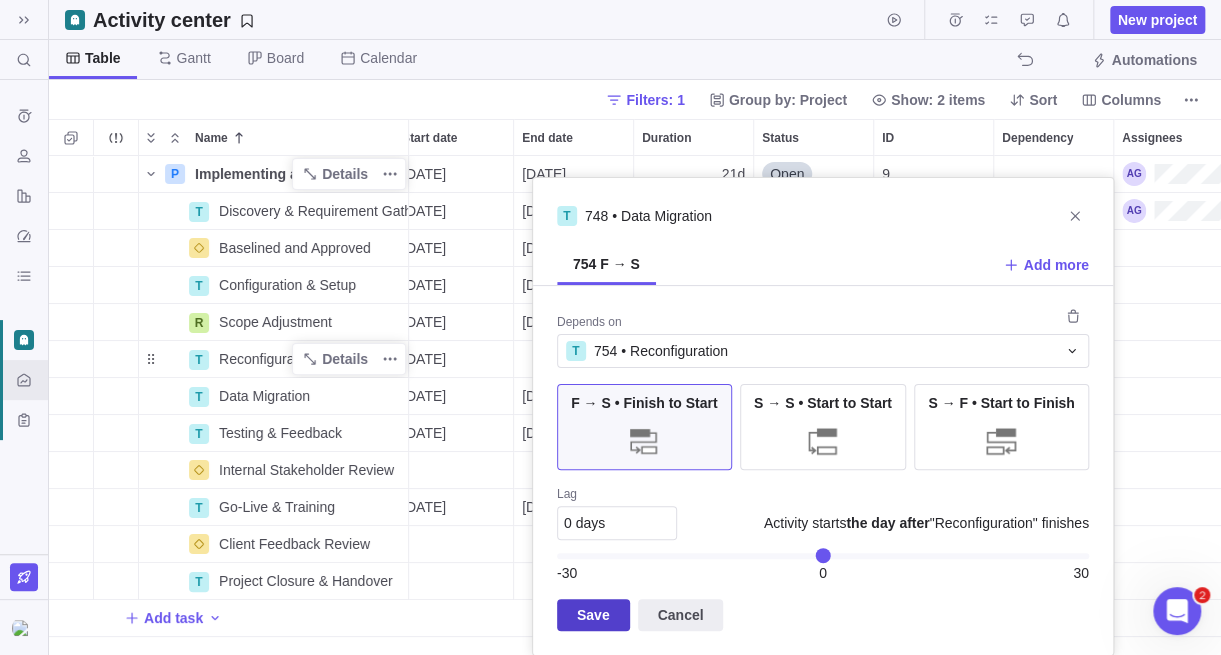 click on "Save" at bounding box center (593, 615) 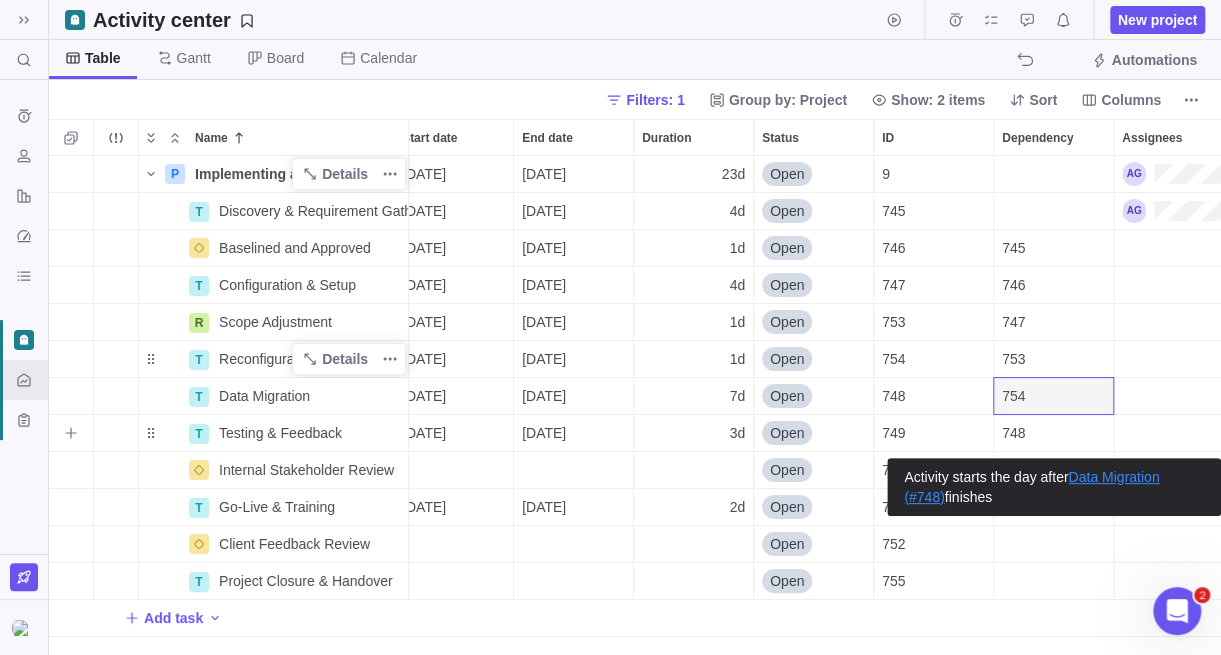 click on "748" at bounding box center (1053, 433) 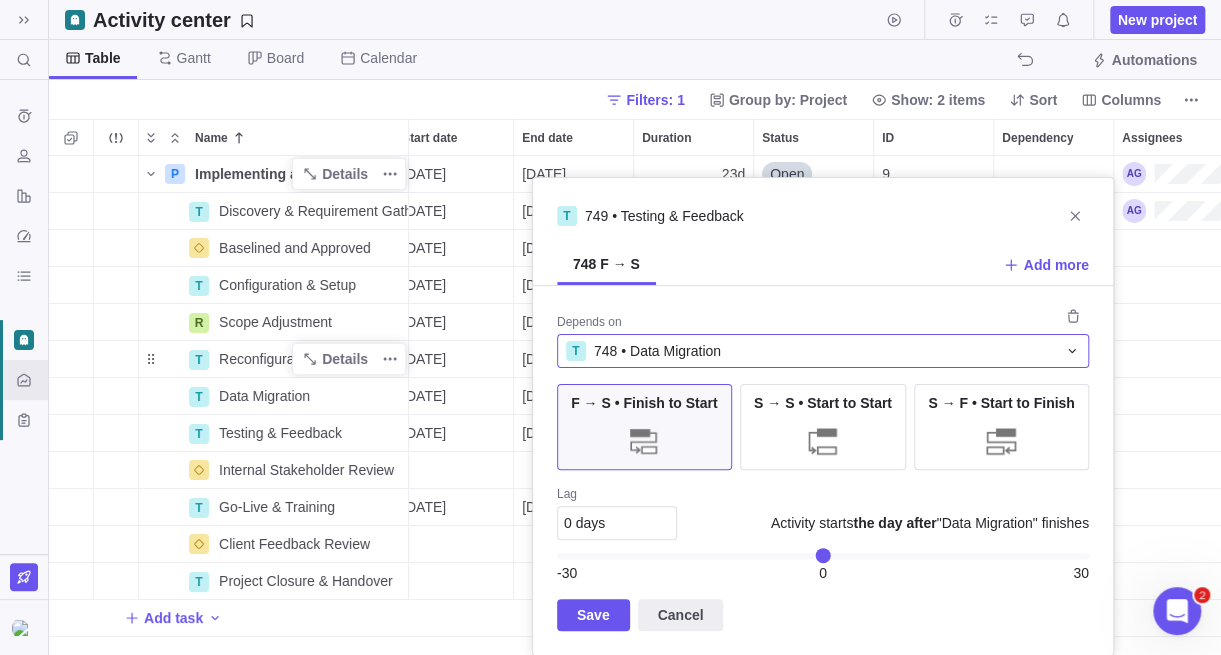 click on "T 748 • Data Migration" at bounding box center [811, 351] 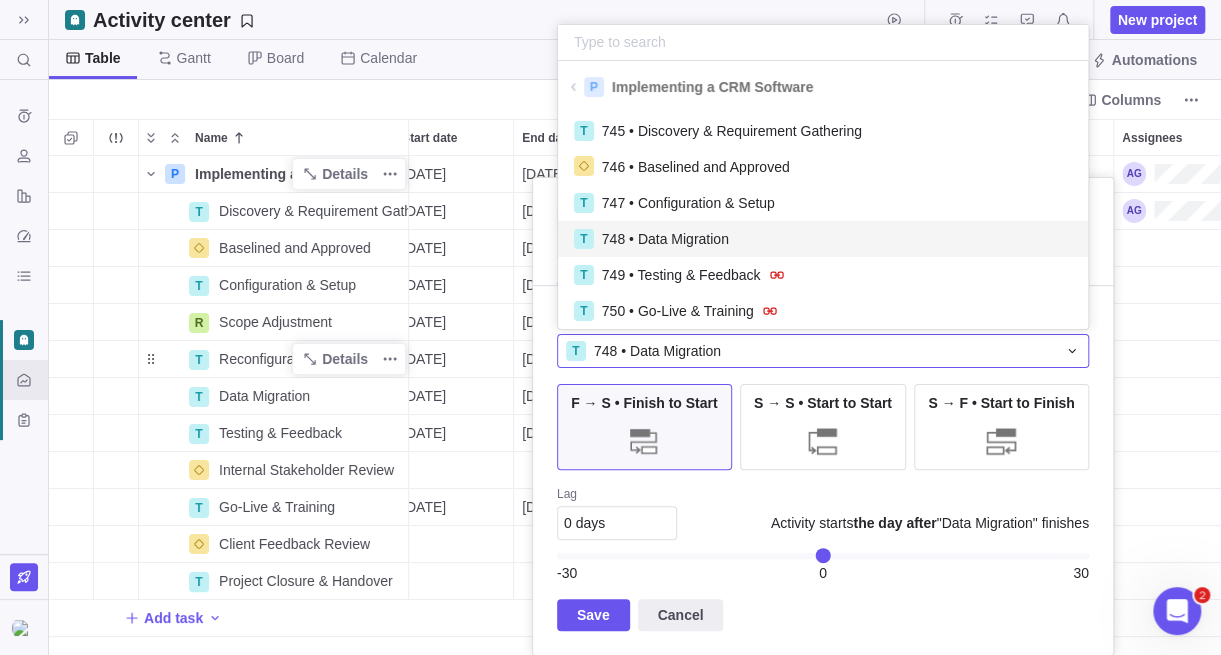 scroll, scrollTop: 16, scrollLeft: 15, axis: both 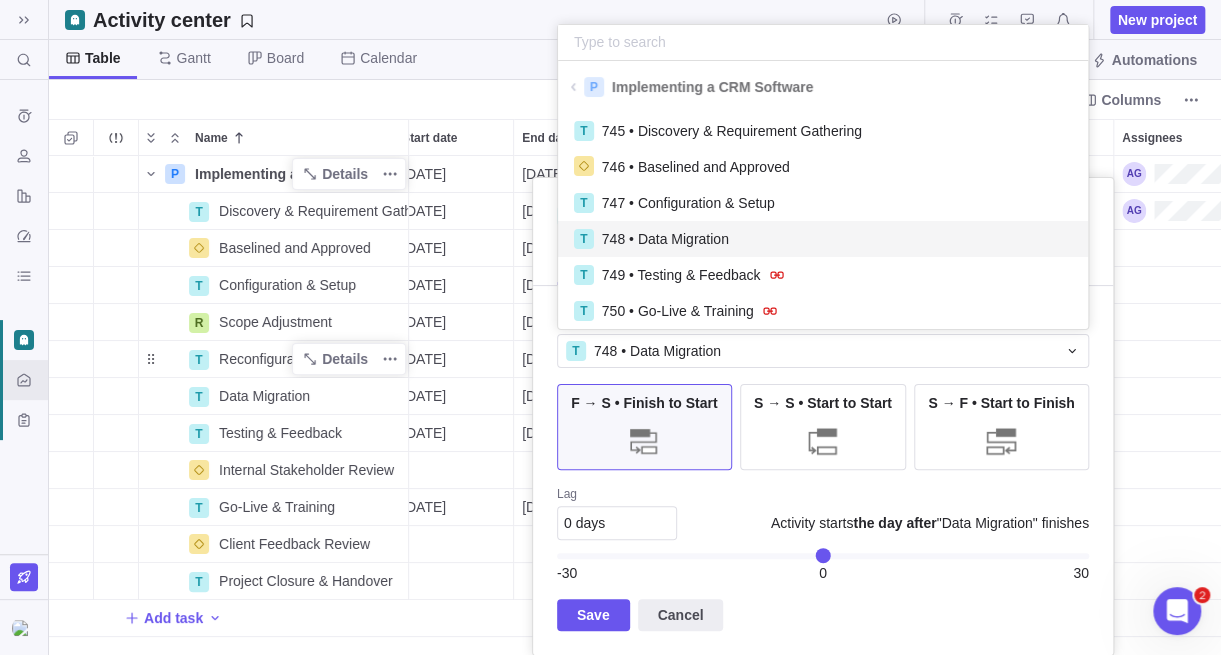 click on "T 748 • Data Migration" at bounding box center [823, 238] 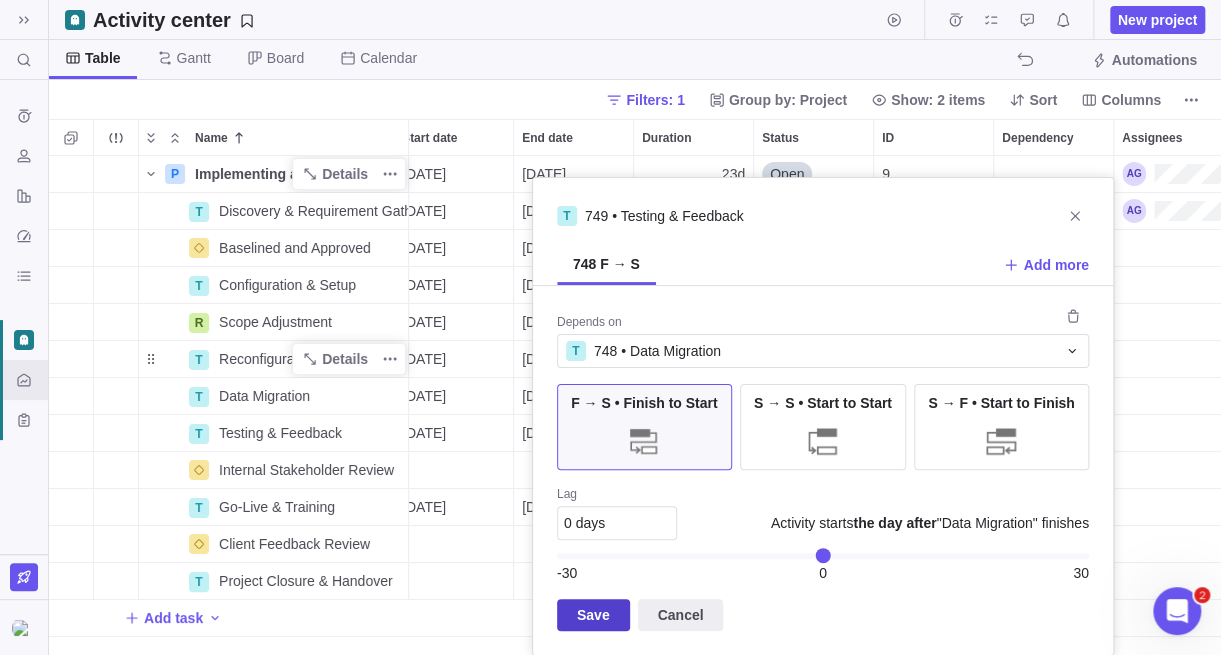 click on "Save" at bounding box center [593, 615] 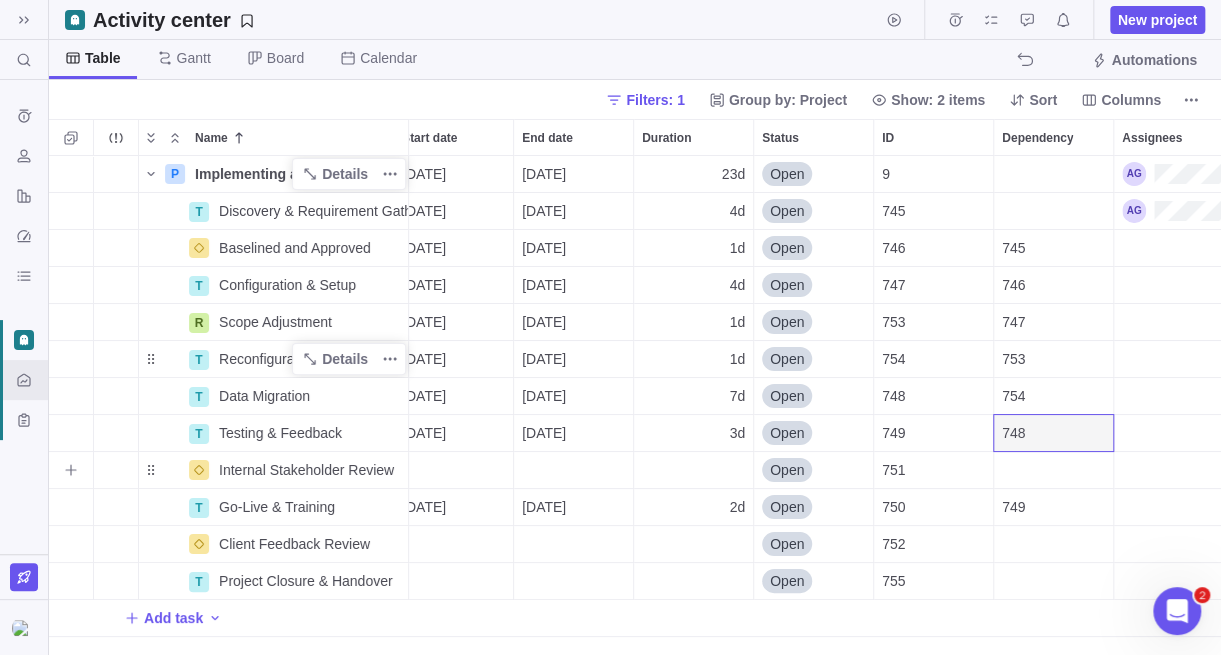 click at bounding box center [1053, 470] 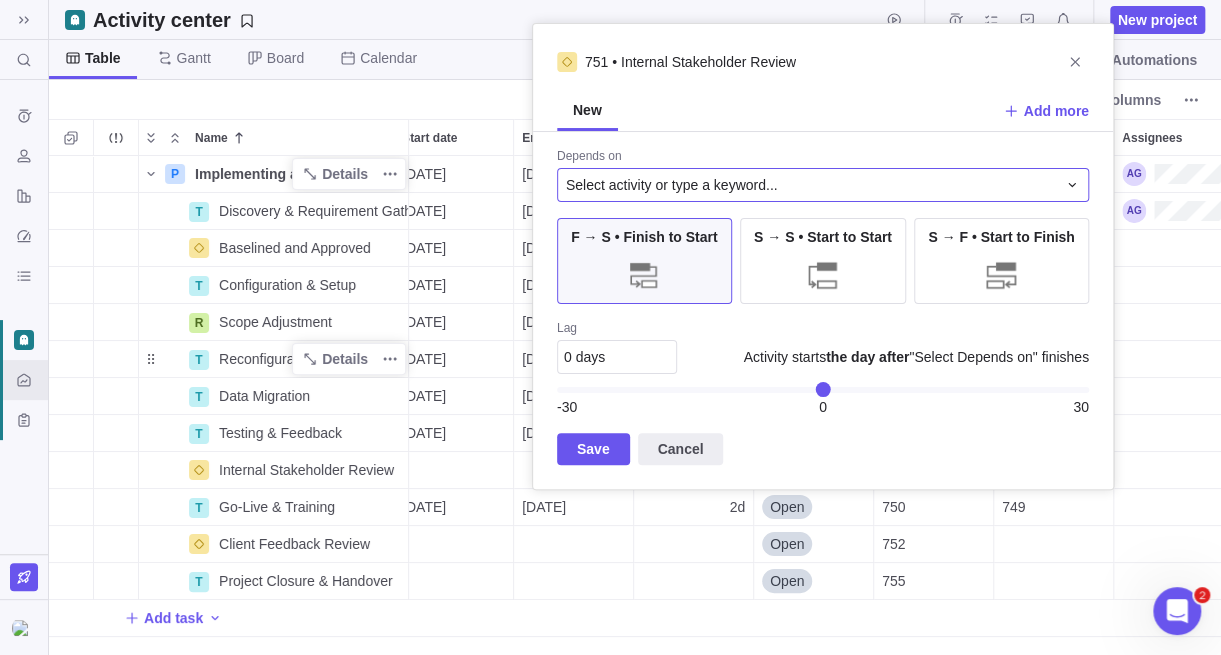 click on "Select activity or type a keyword..." at bounding box center [672, 185] 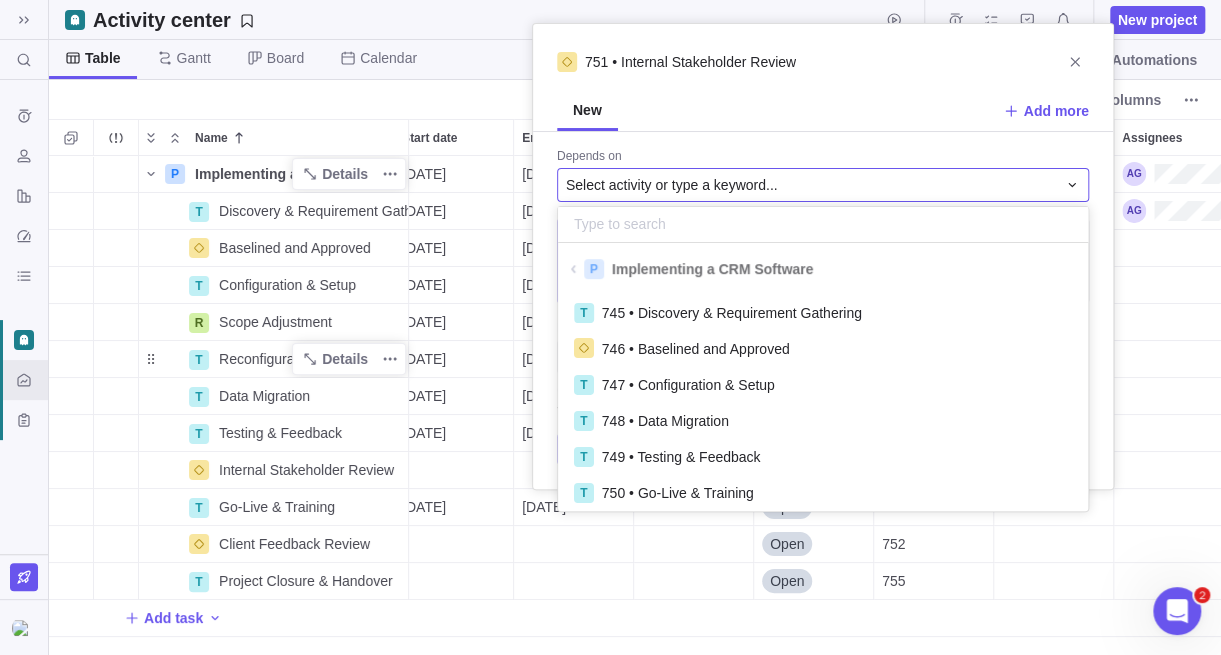 scroll, scrollTop: 16, scrollLeft: 15, axis: both 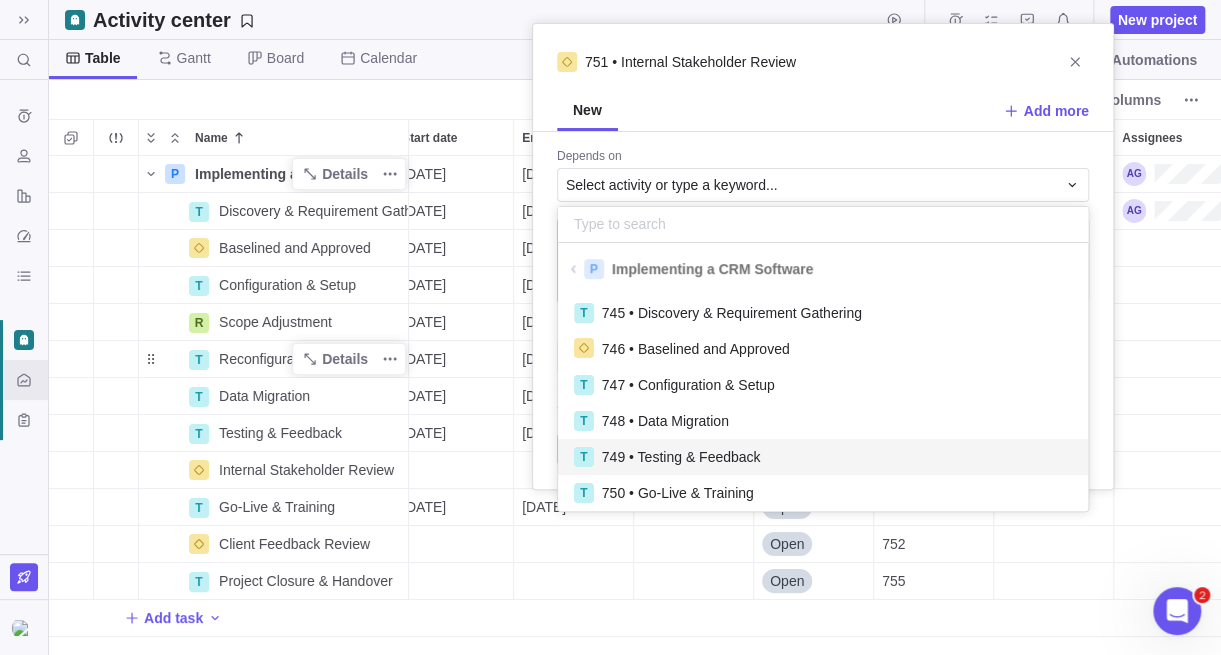 click on "T 749 • Testing & Feedback" at bounding box center [823, 456] 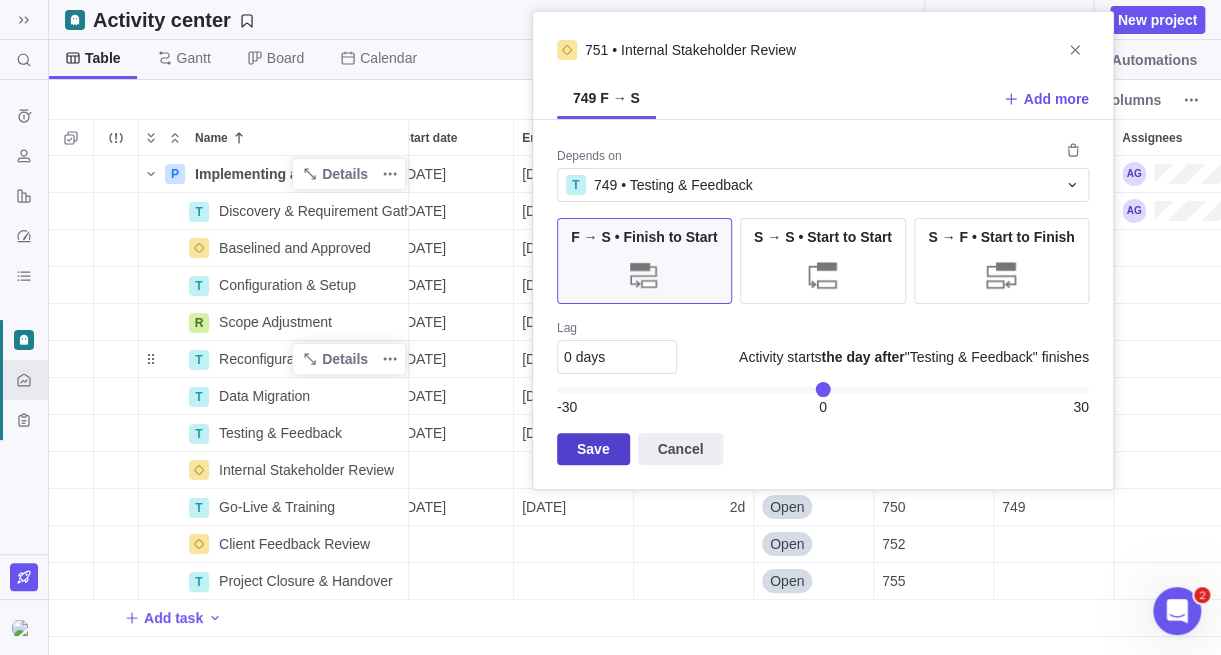 click on "Save" at bounding box center (593, 449) 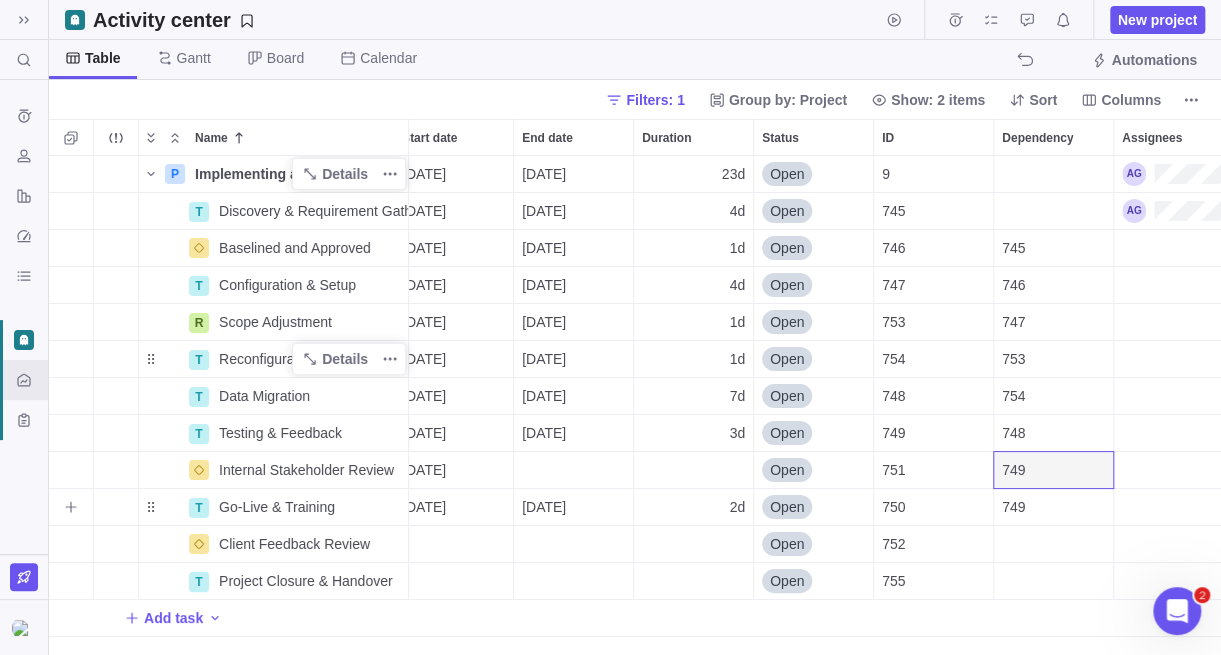 click on "749" at bounding box center [1053, 507] 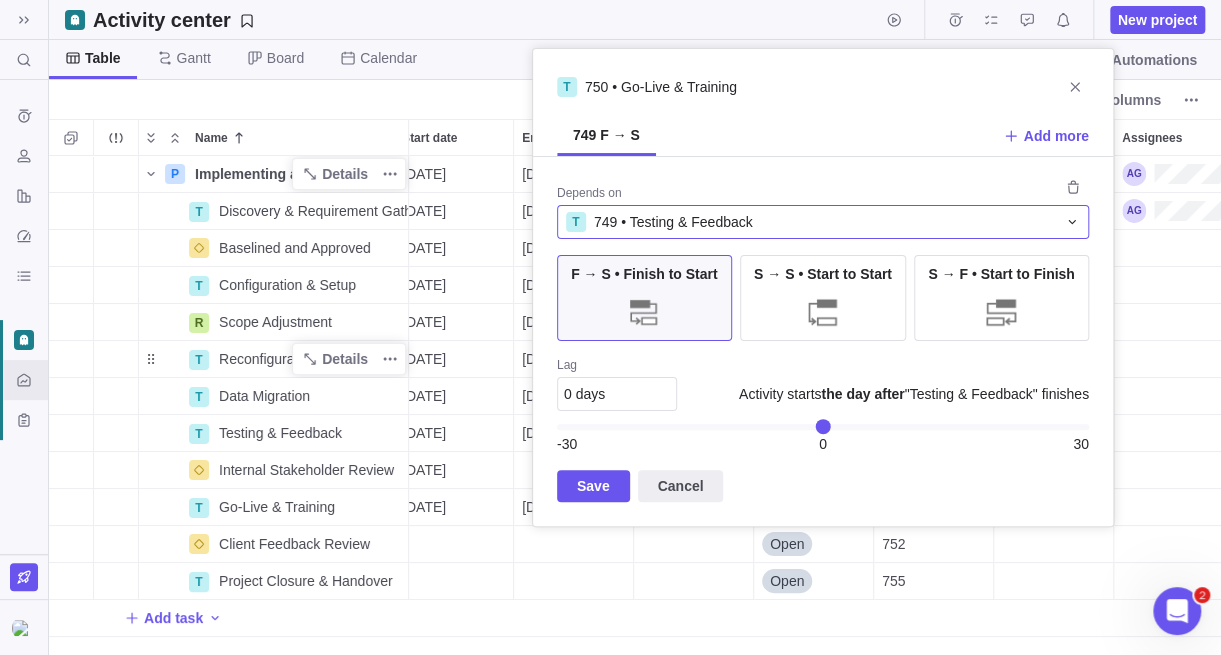 click on "T 749 • Testing & Feedback" at bounding box center (811, 222) 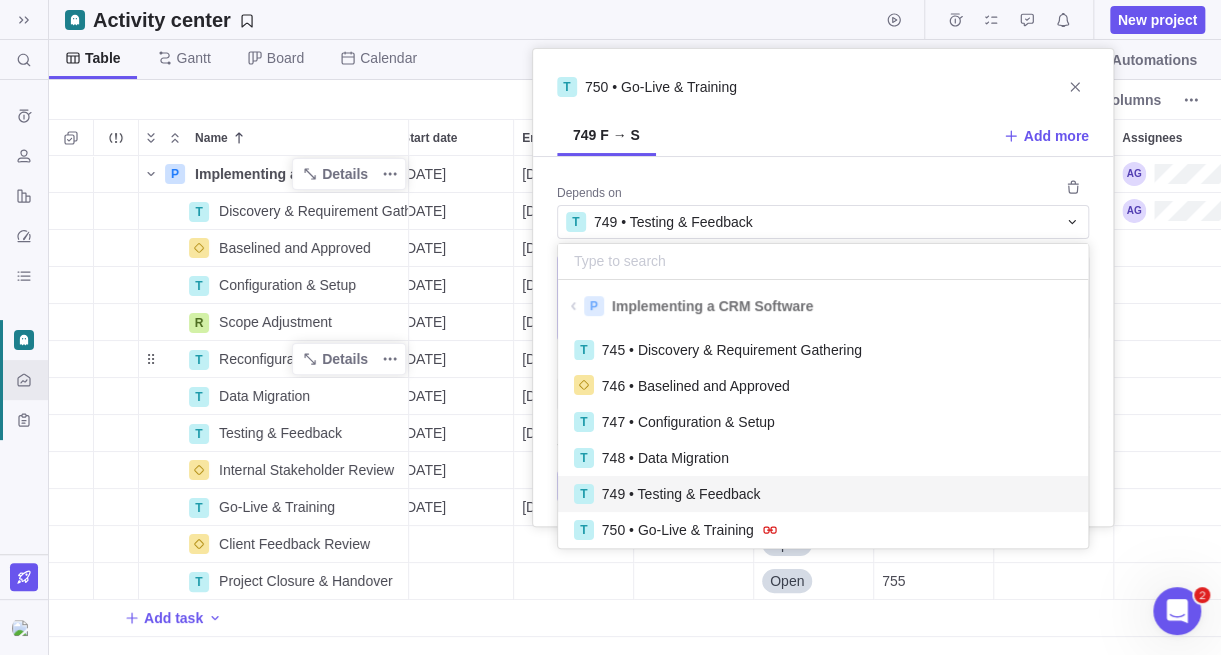 scroll, scrollTop: 16, scrollLeft: 15, axis: both 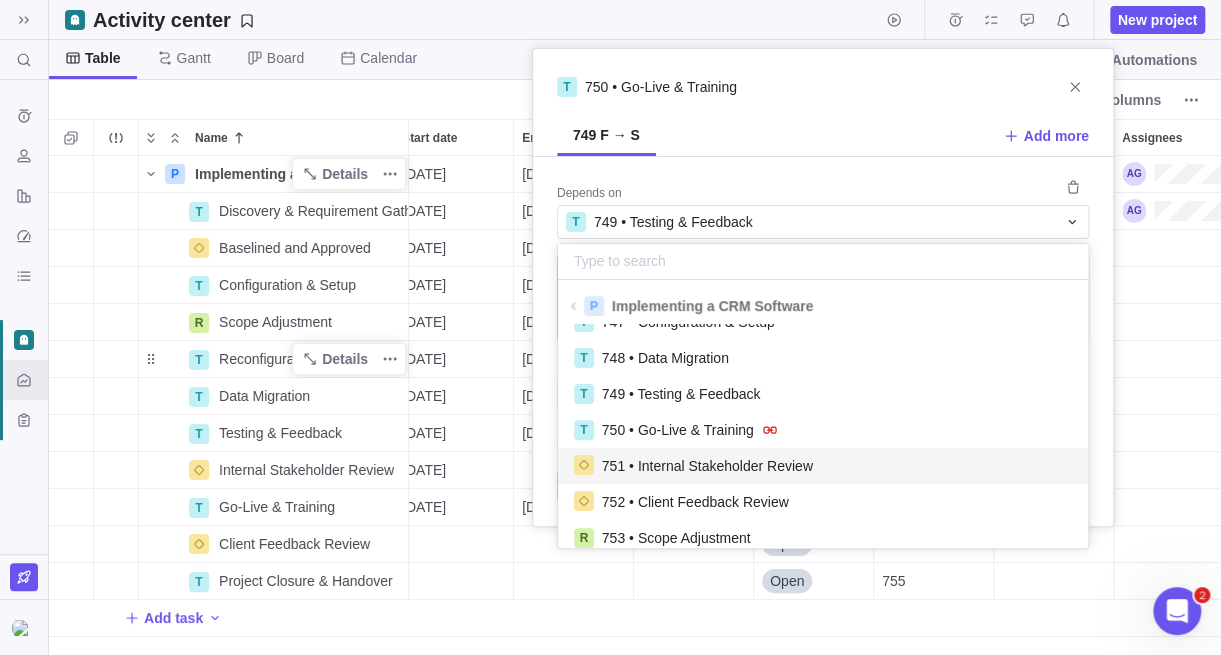 click on "751 • Internal Stakeholder Review" at bounding box center [707, 466] 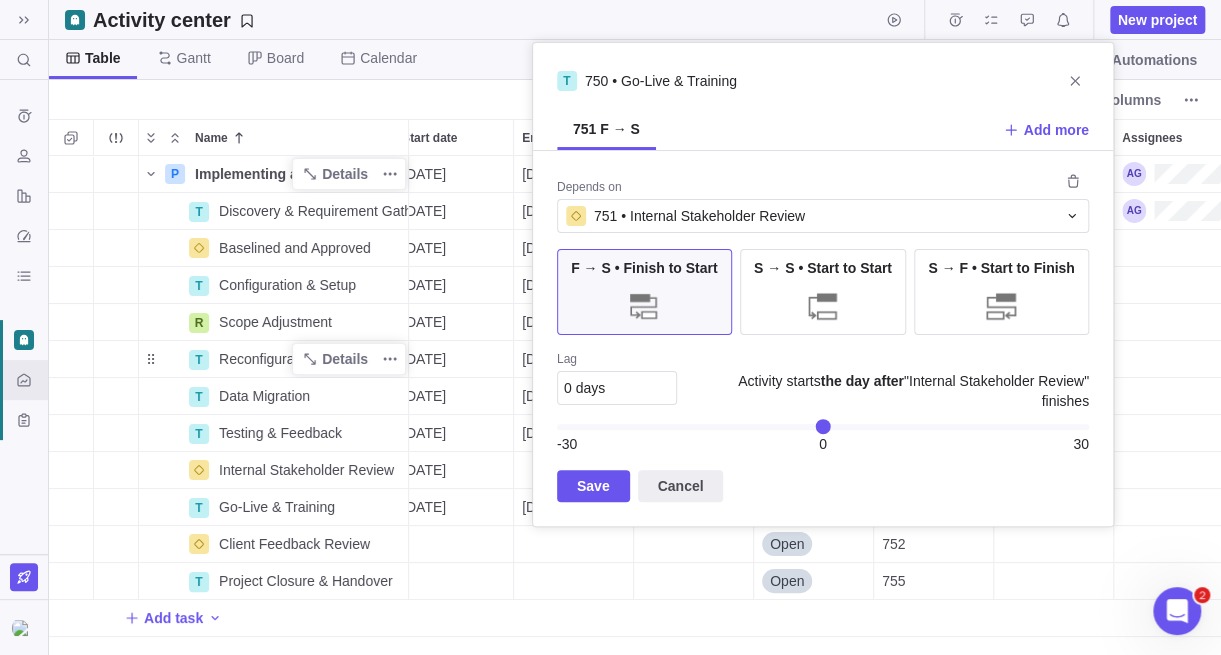 click on "Save" at bounding box center (593, 486) 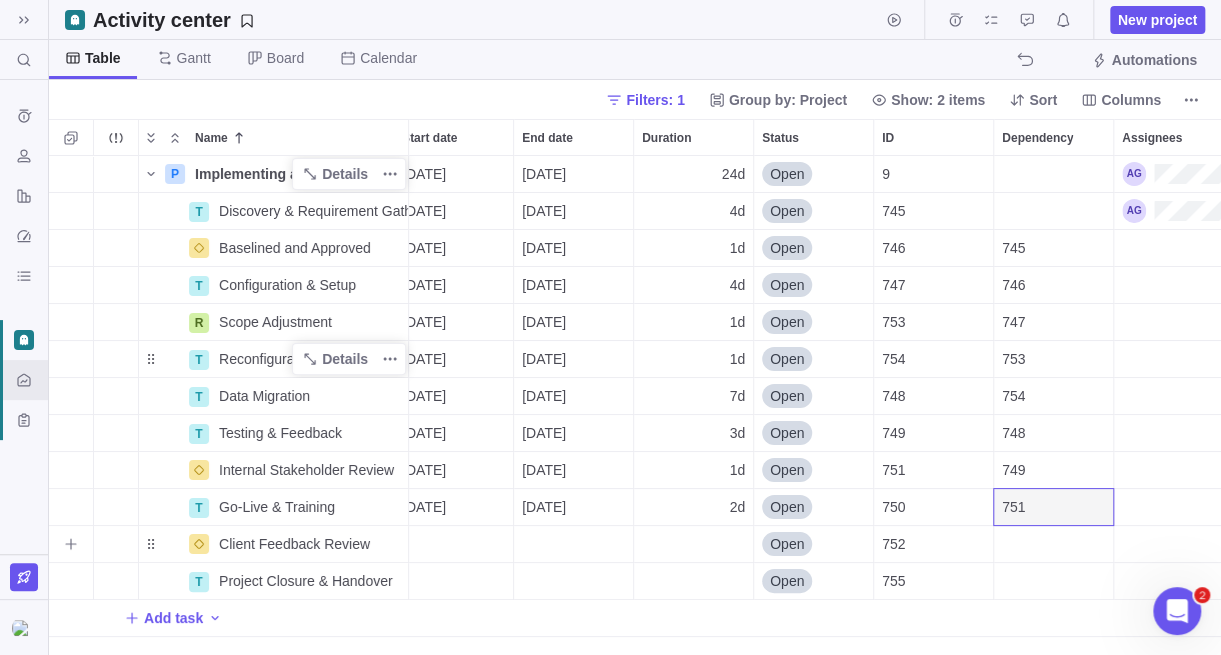 click at bounding box center (1053, 544) 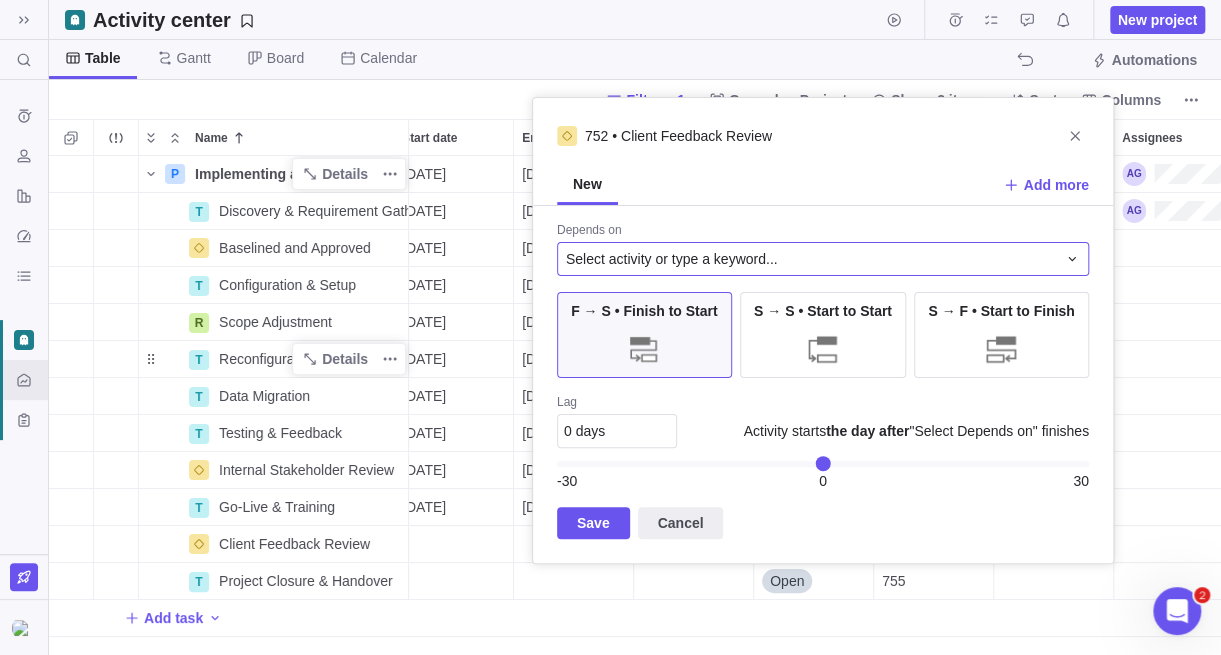 click on "Select activity or type a keyword..." at bounding box center [672, 259] 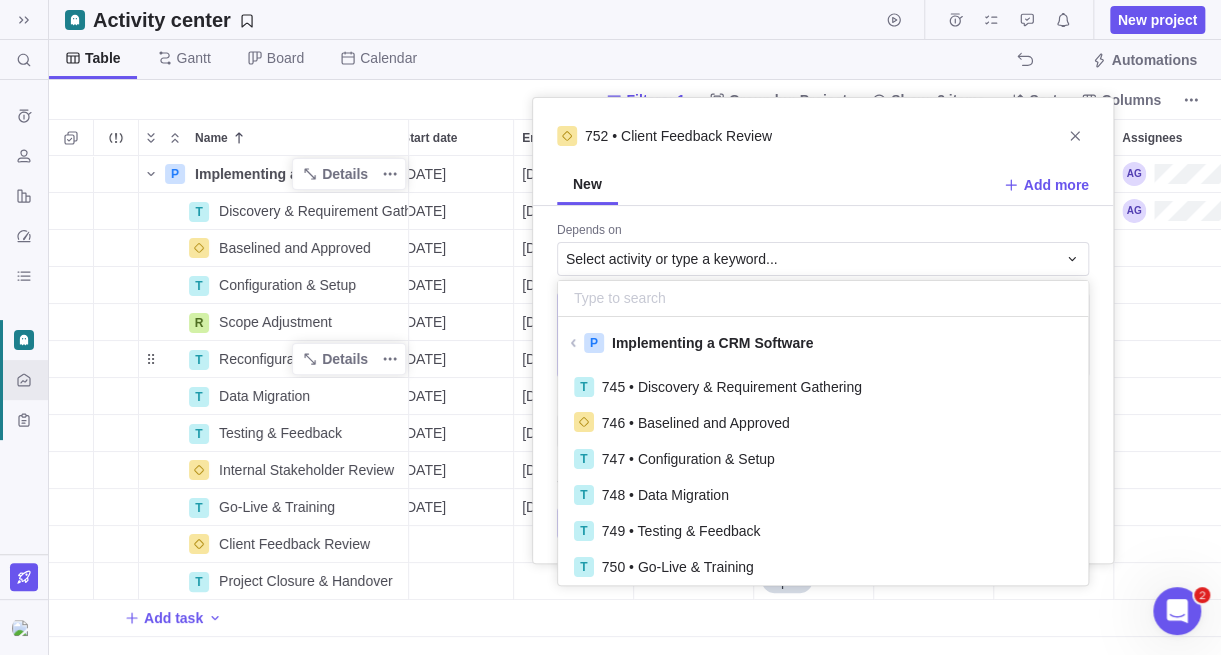 scroll, scrollTop: 16, scrollLeft: 15, axis: both 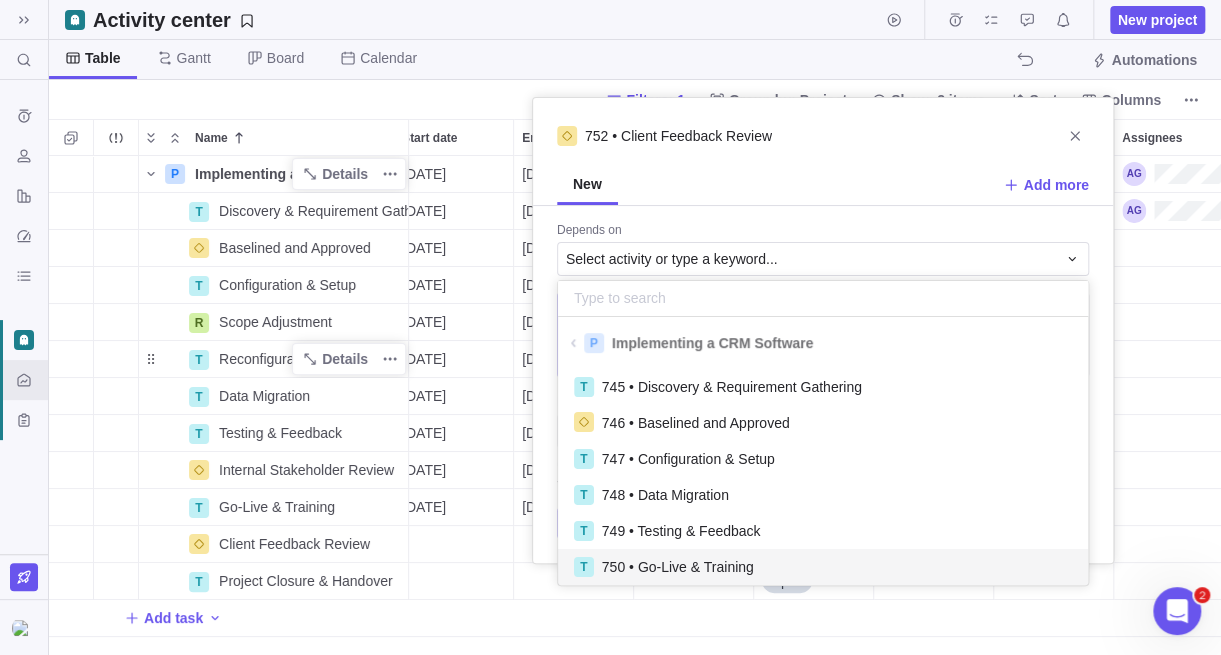 click on "750 • Go-Live & Training" at bounding box center (678, 567) 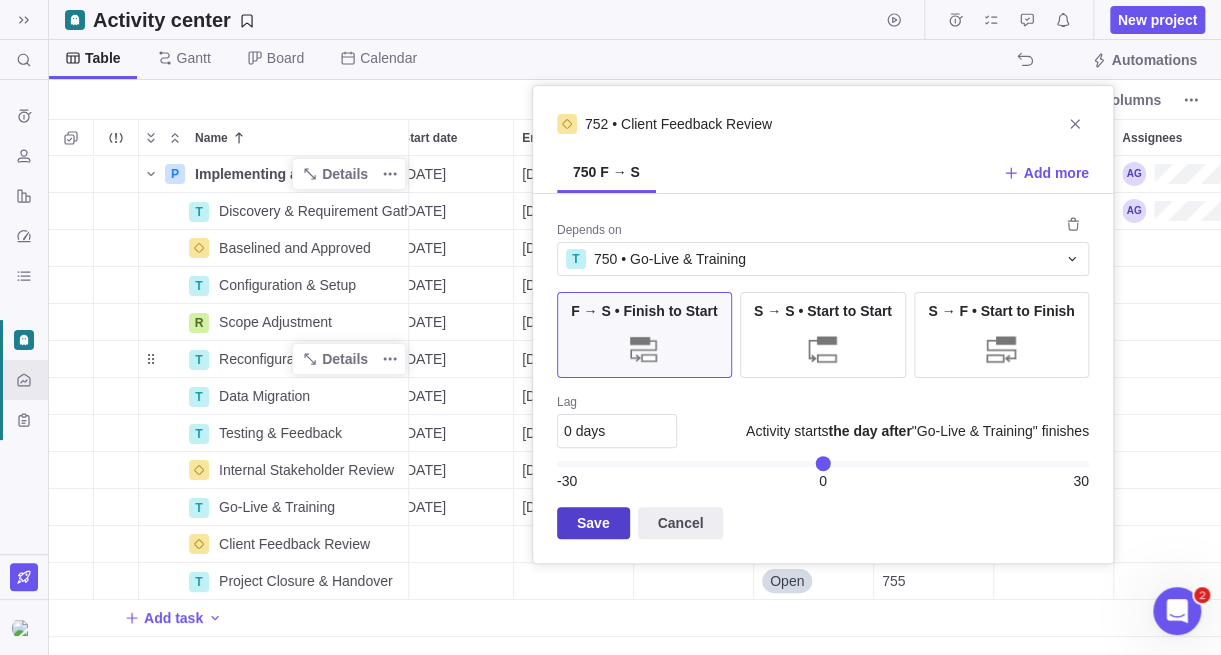 click on "Save" at bounding box center [593, 523] 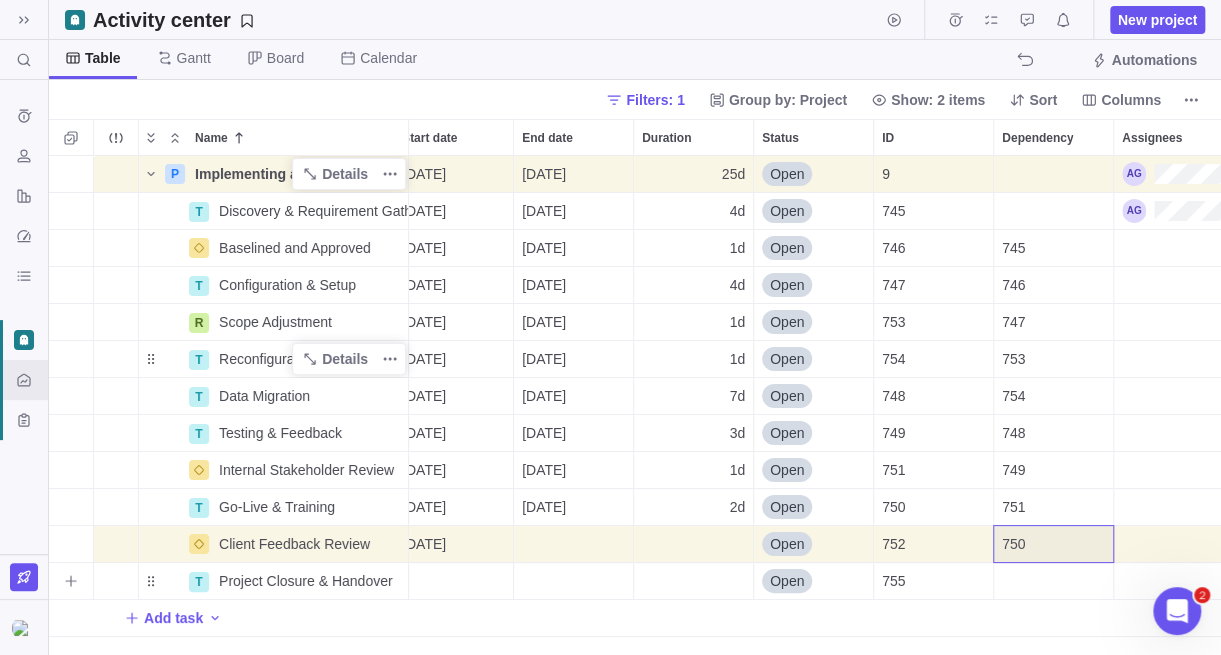 click at bounding box center (1053, 581) 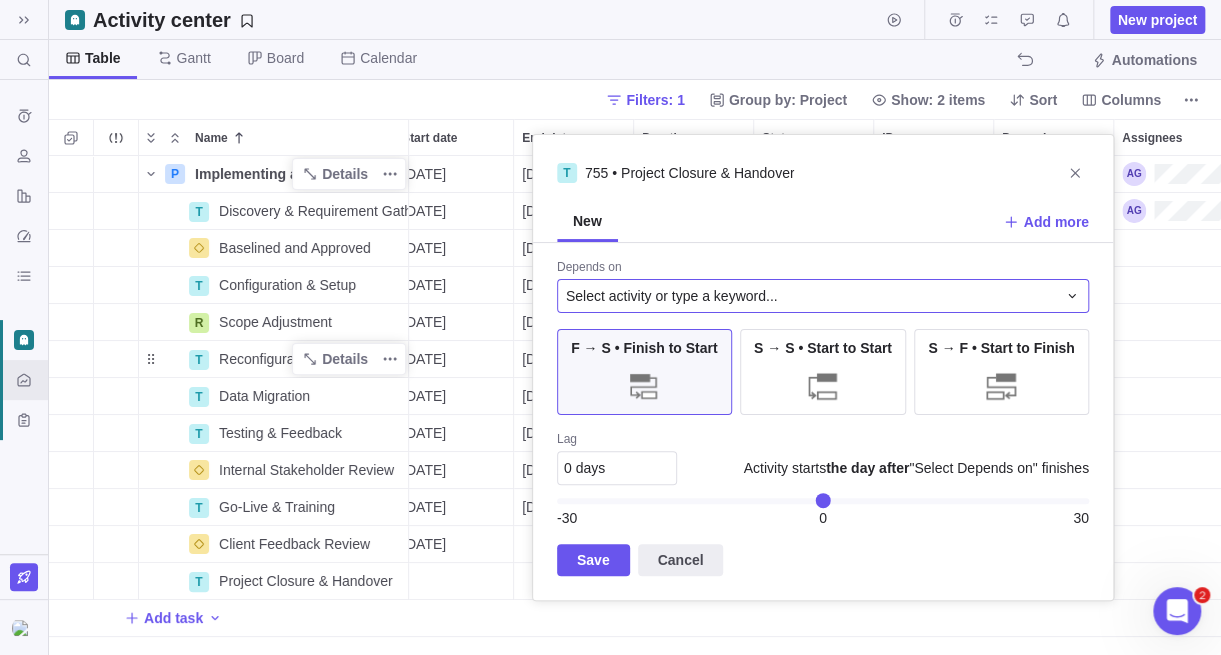 click on "Select activity or type a keyword..." at bounding box center [672, 296] 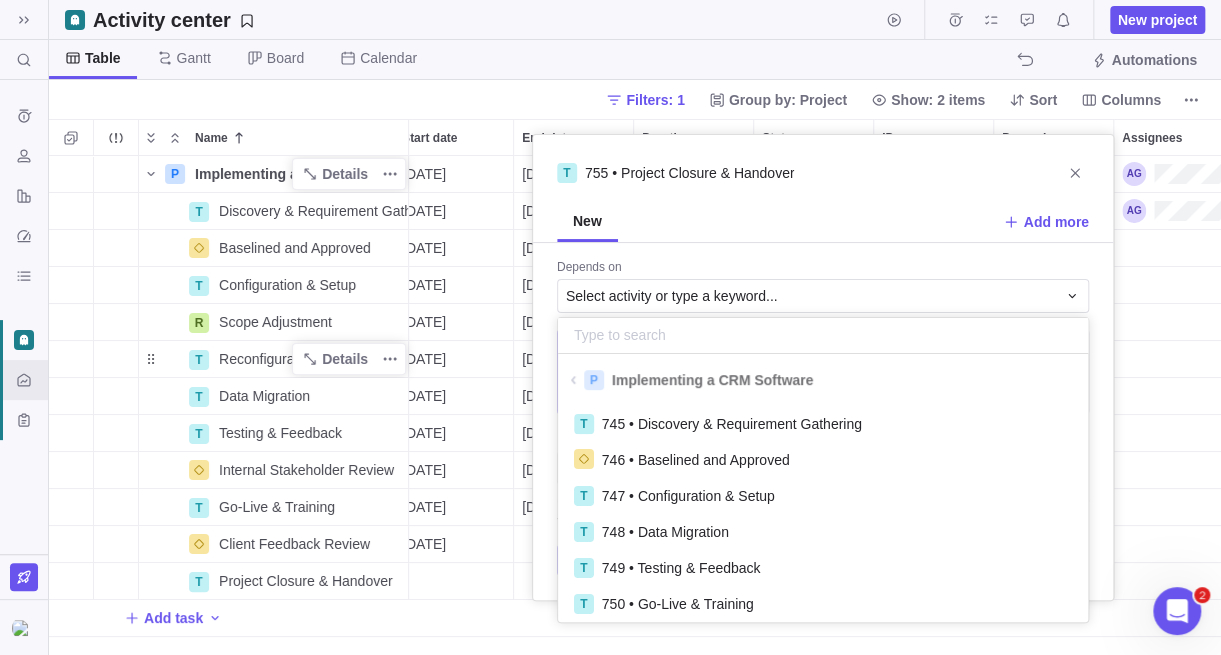 scroll, scrollTop: 16, scrollLeft: 15, axis: both 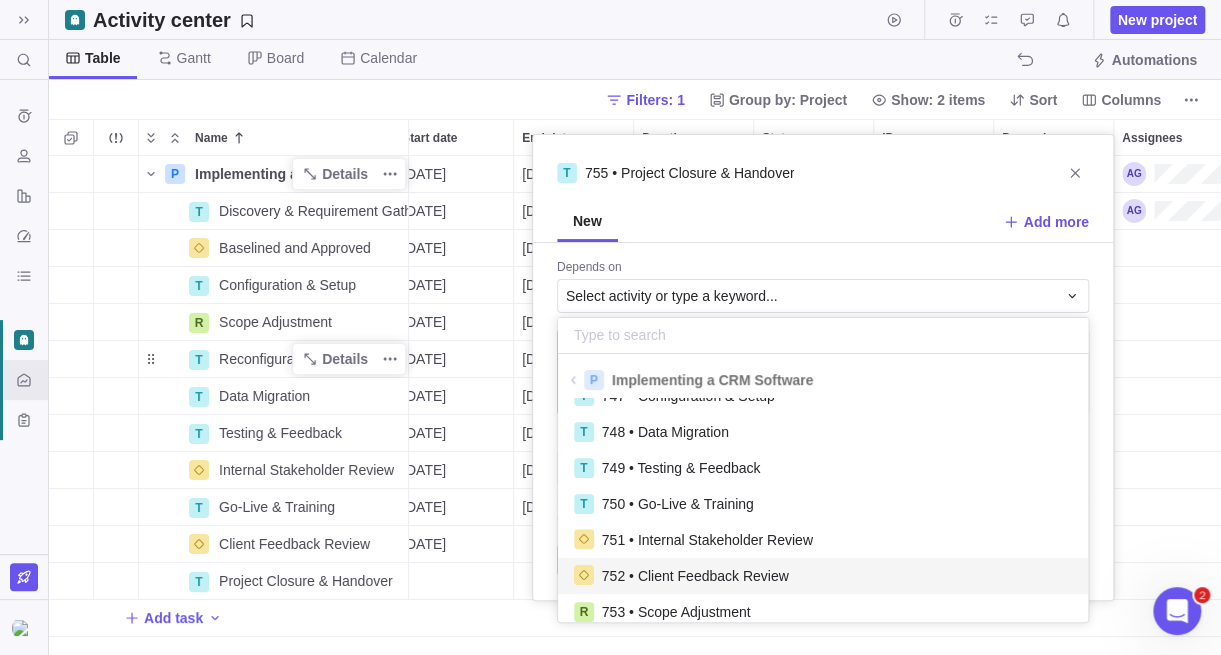 click on "752 • Client Feedback Review" at bounding box center [695, 576] 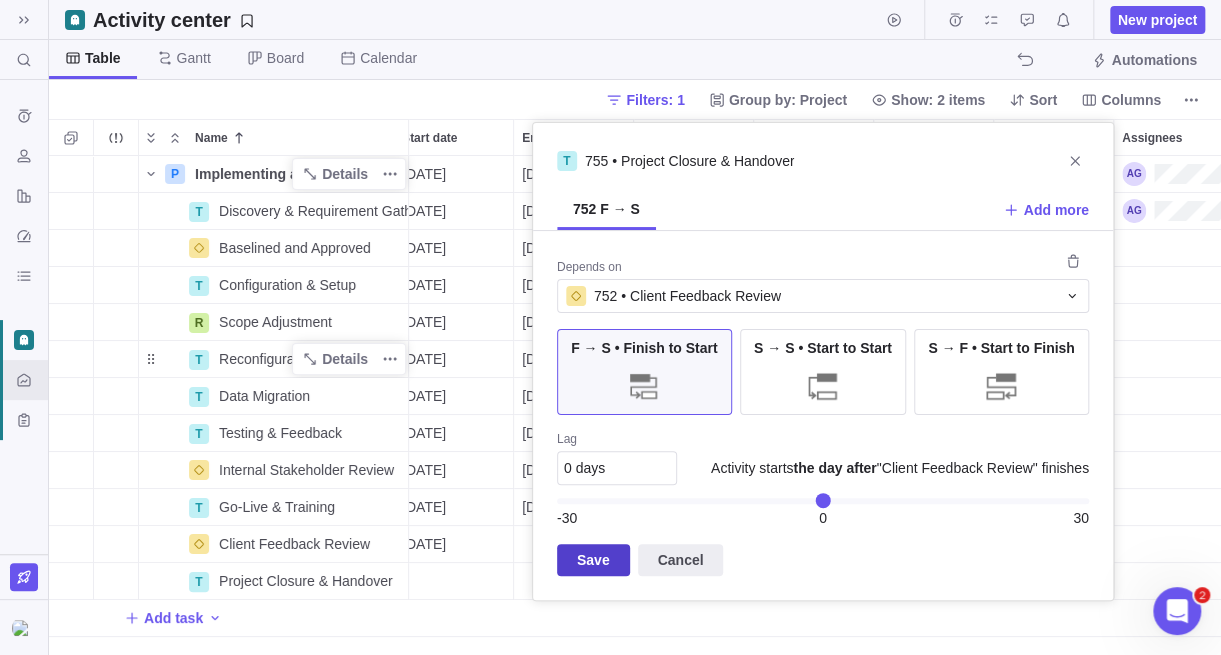 click on "Save" at bounding box center [593, 560] 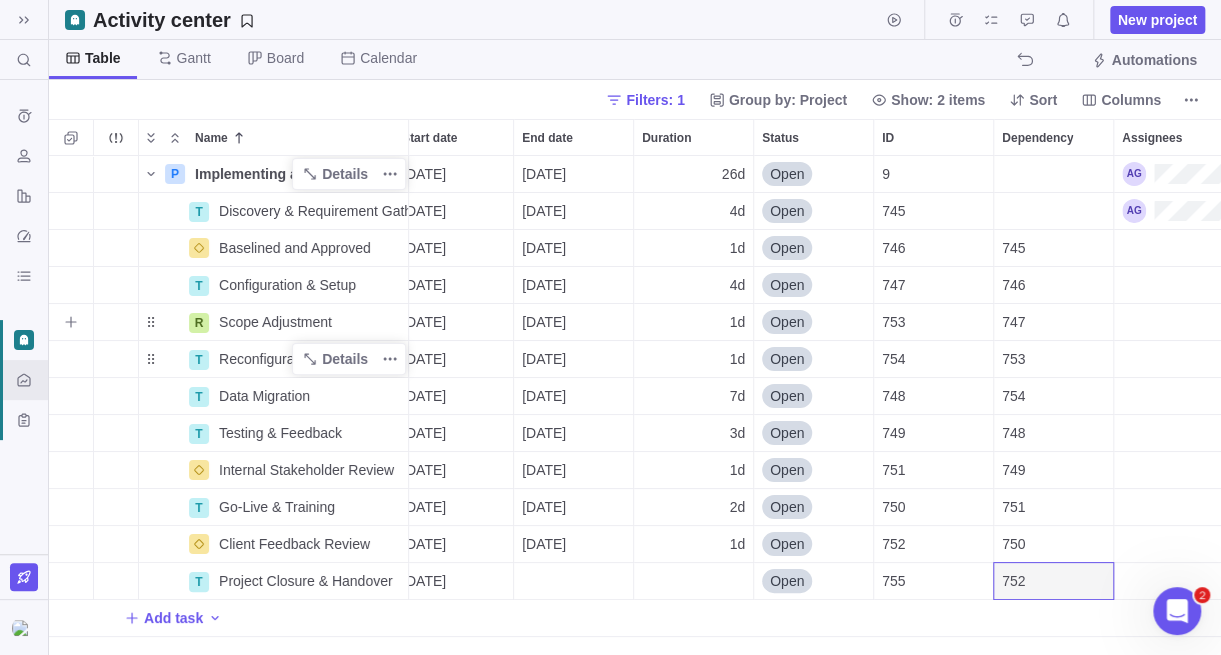 click on "1d" at bounding box center [693, 322] 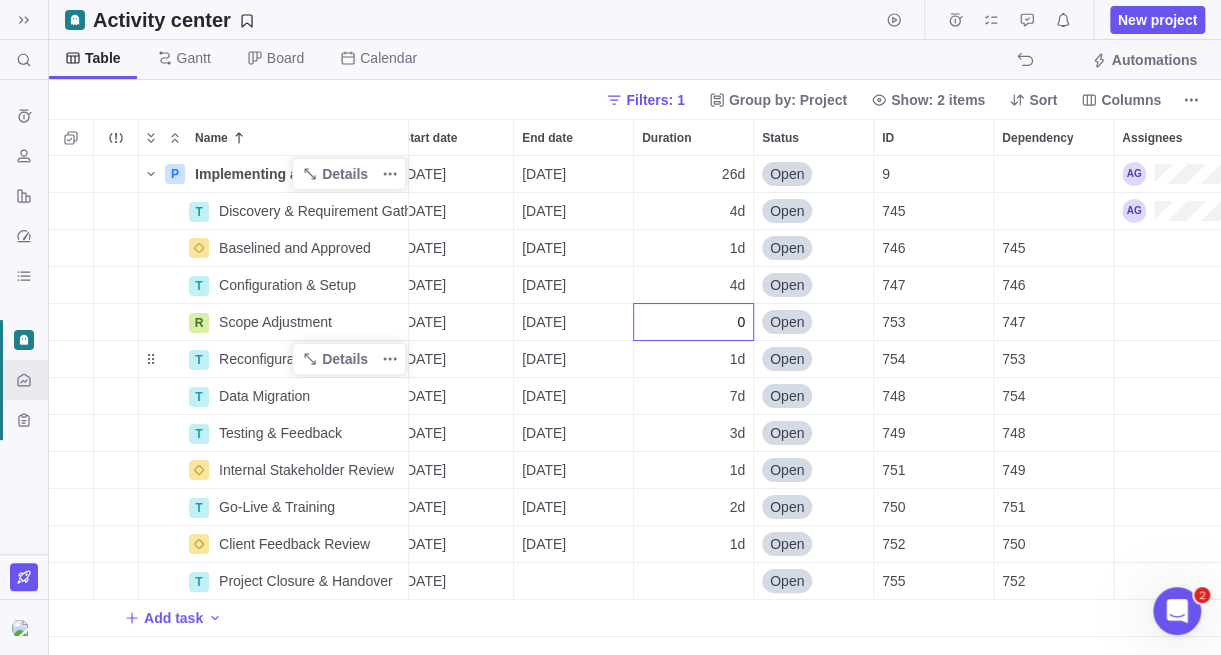 type on "0" 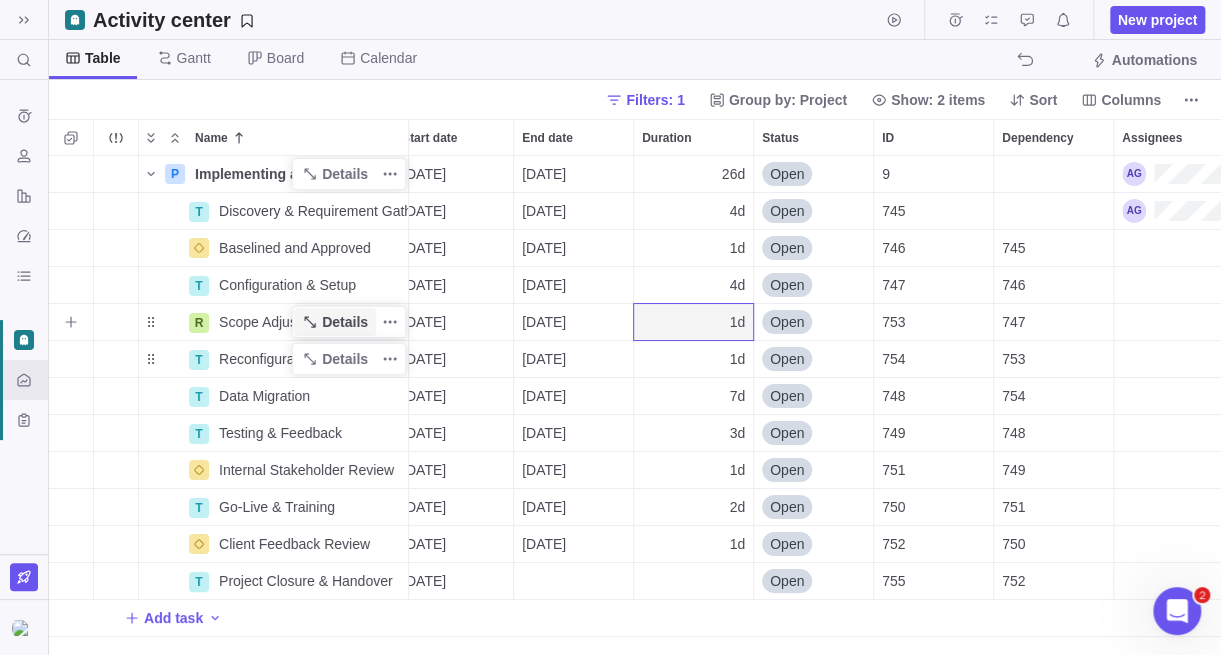 click on "Details" at bounding box center [345, 322] 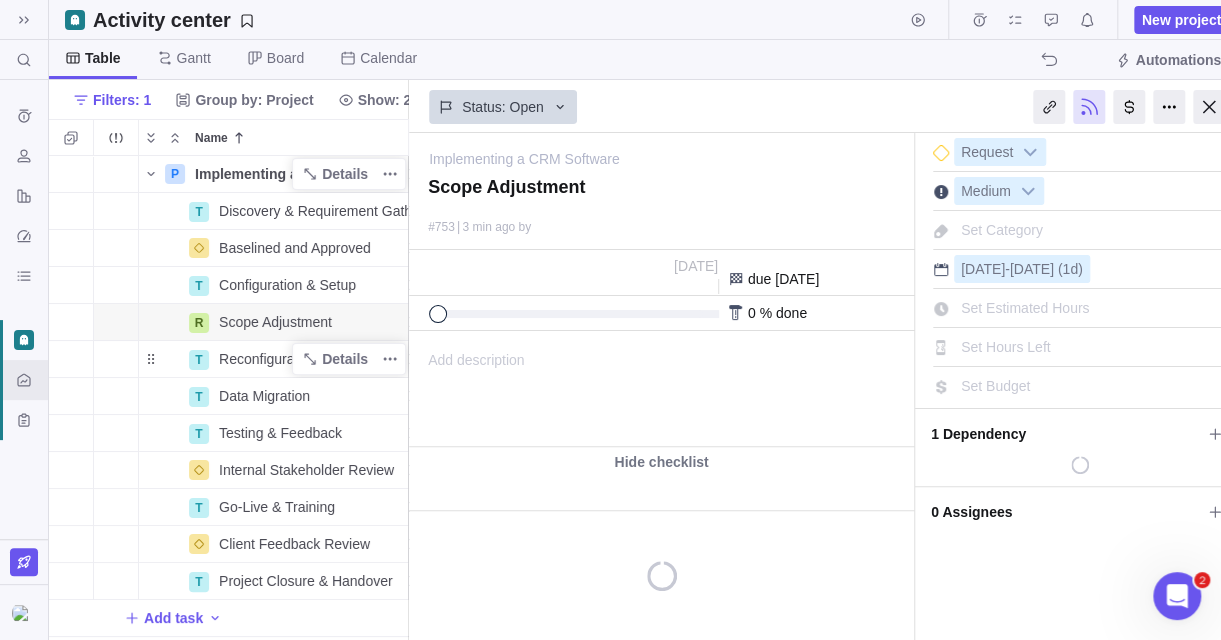 scroll, scrollTop: 469, scrollLeft: 344, axis: both 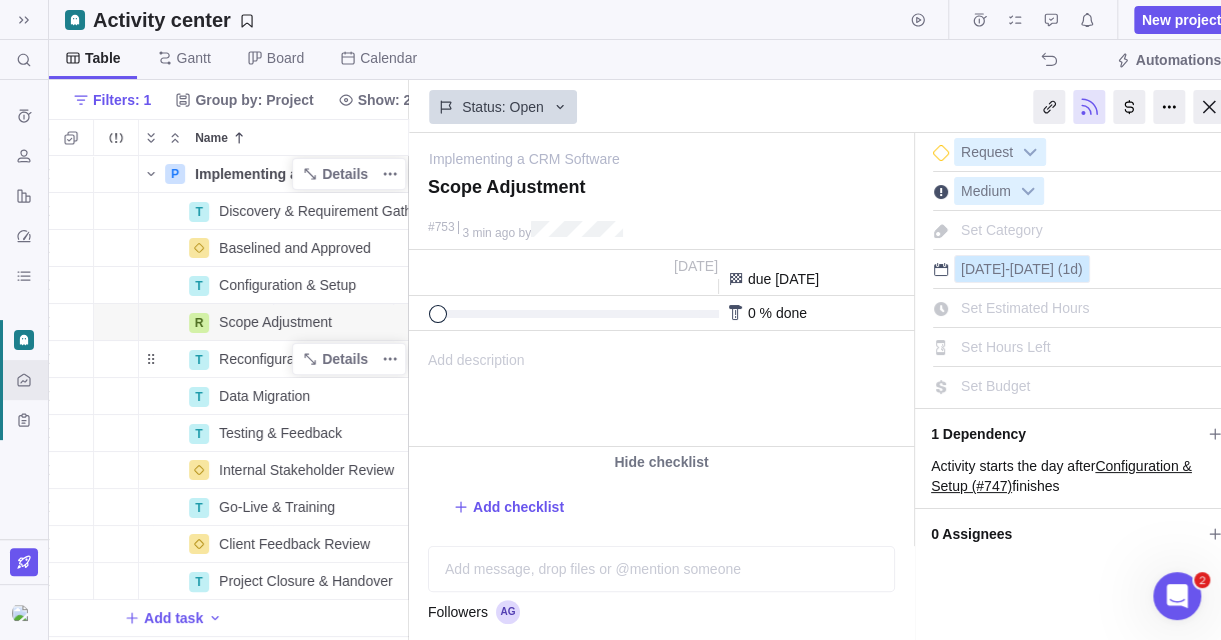 click on "[DATE]" at bounding box center (1032, 269) 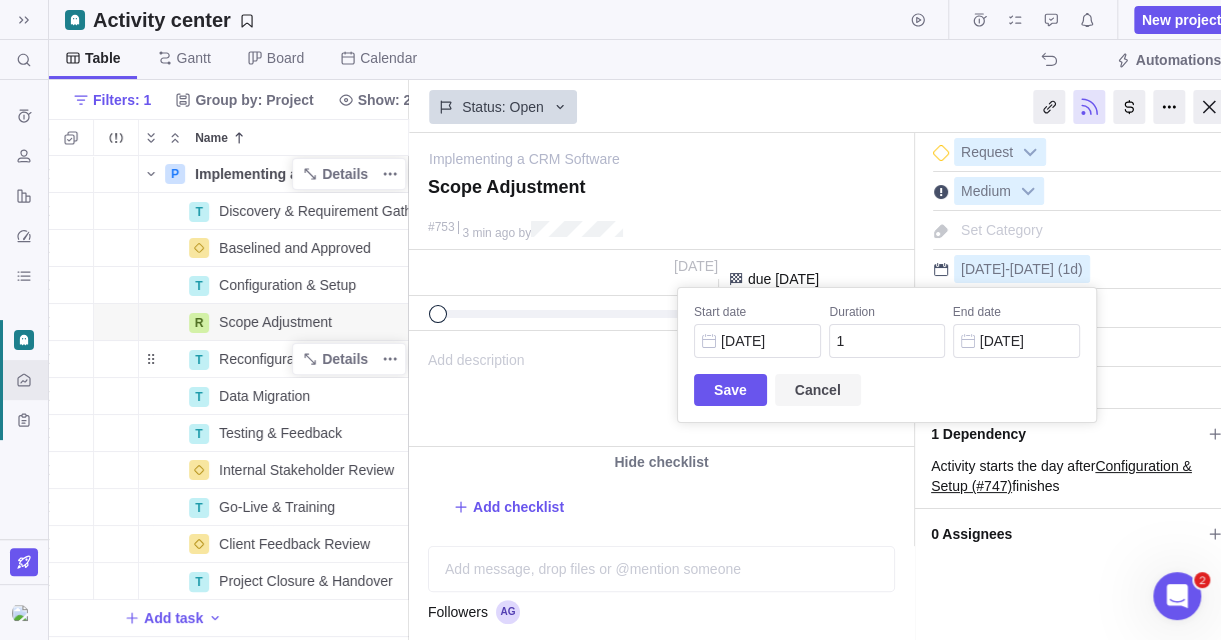 click on "Cancel" at bounding box center [818, 390] 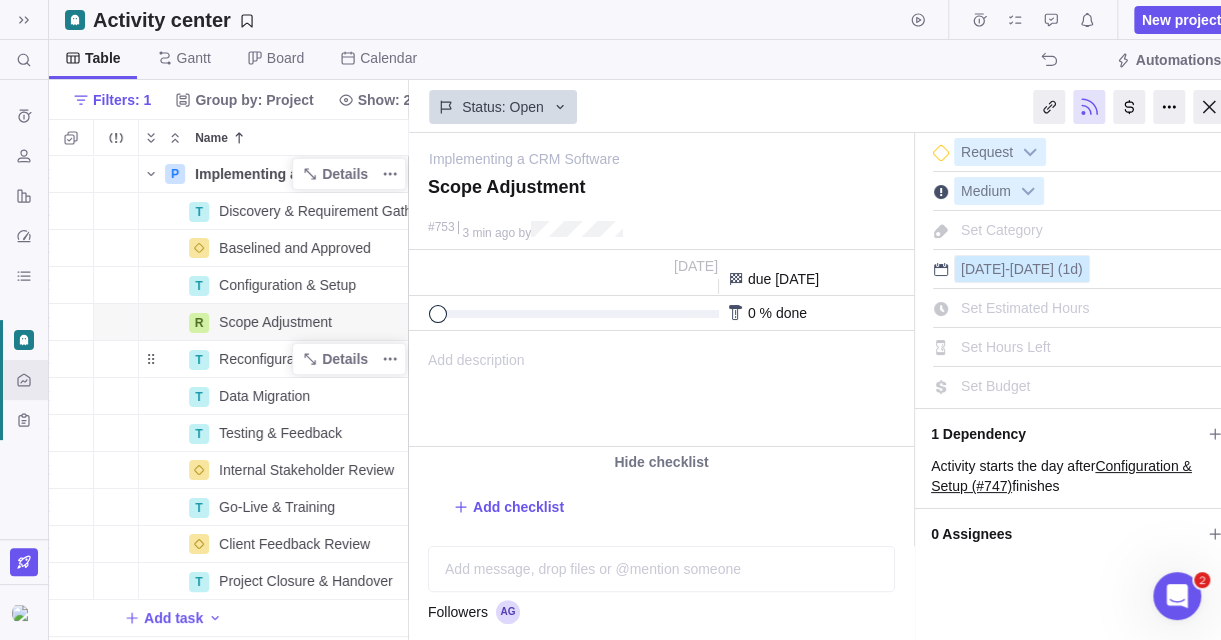 click on "[DATE]" at bounding box center (983, 269) 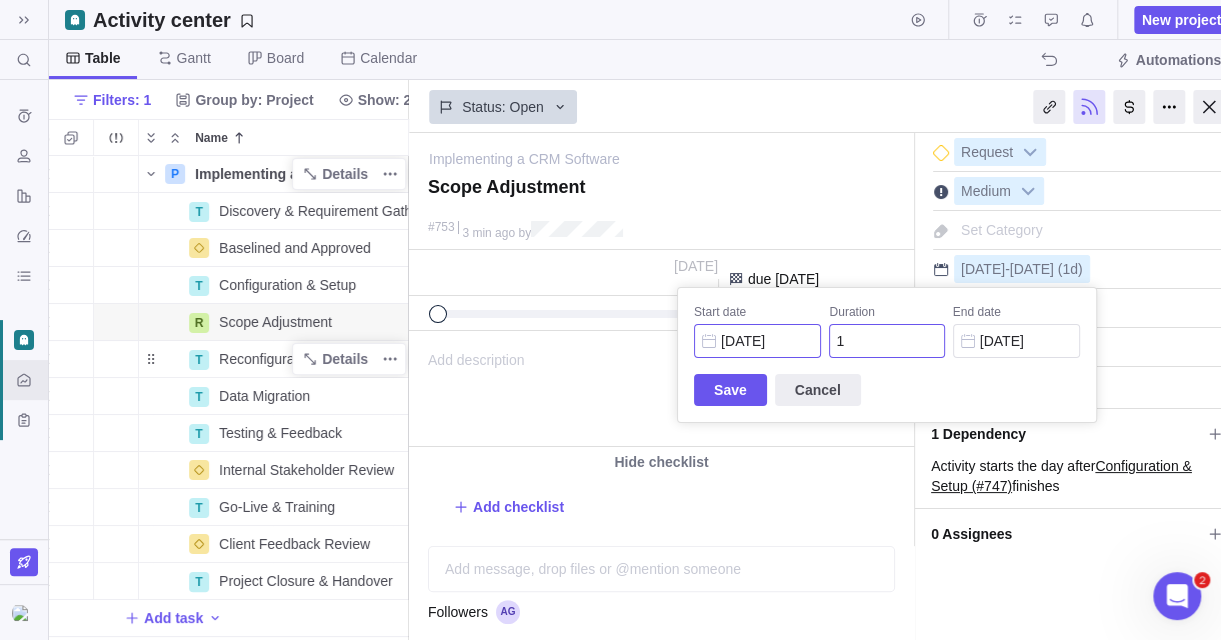 drag, startPoint x: 872, startPoint y: 347, endPoint x: 799, endPoint y: 351, distance: 73.109505 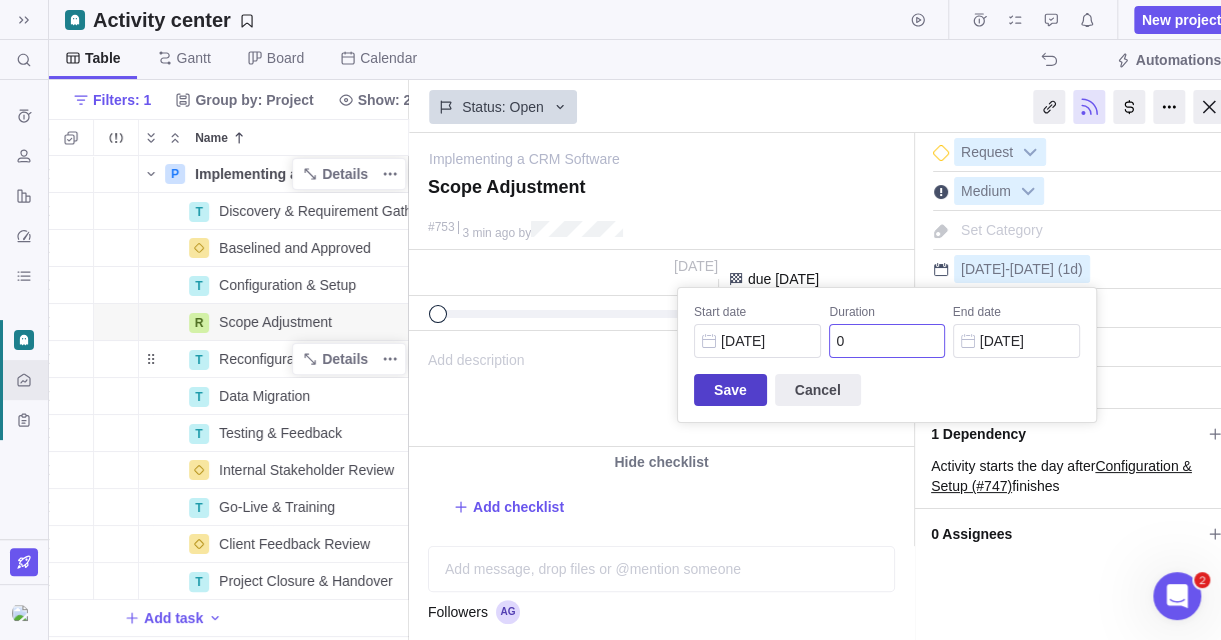 type on "0" 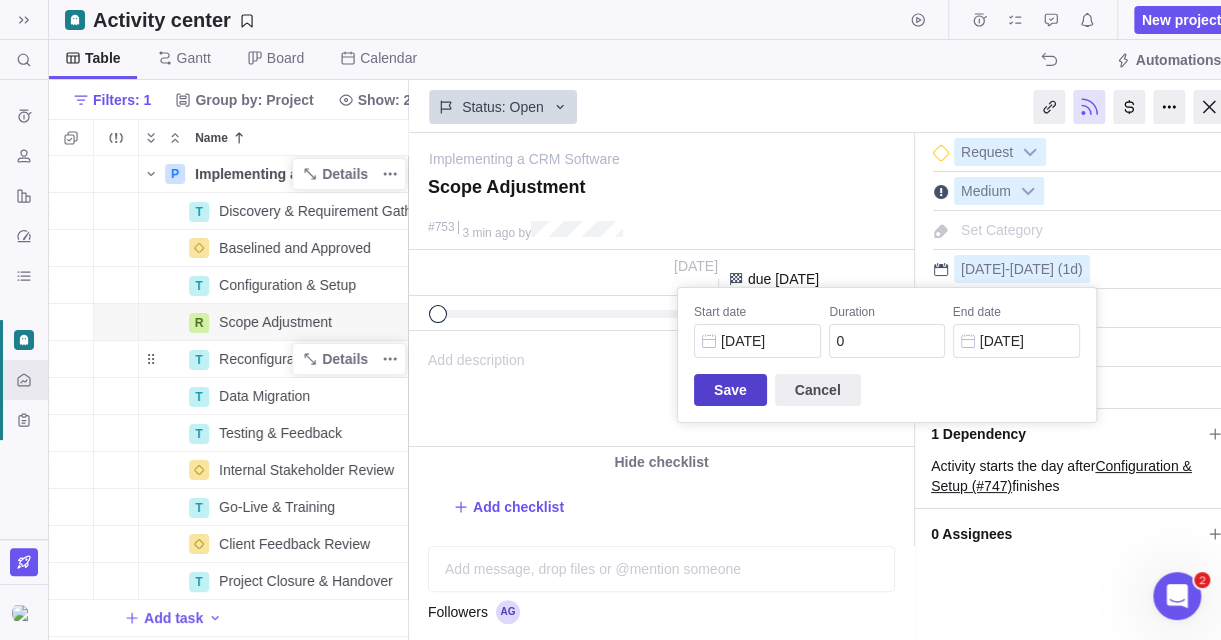 click on "Save" at bounding box center (730, 390) 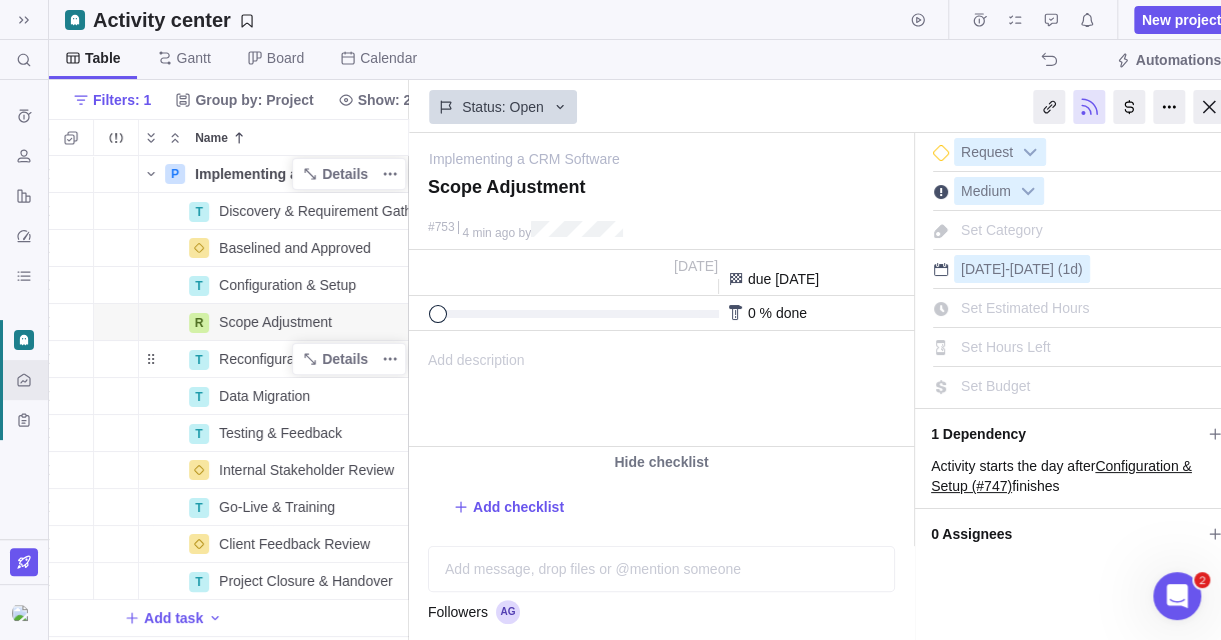 click on "Set Hours Left" at bounding box center [1006, 347] 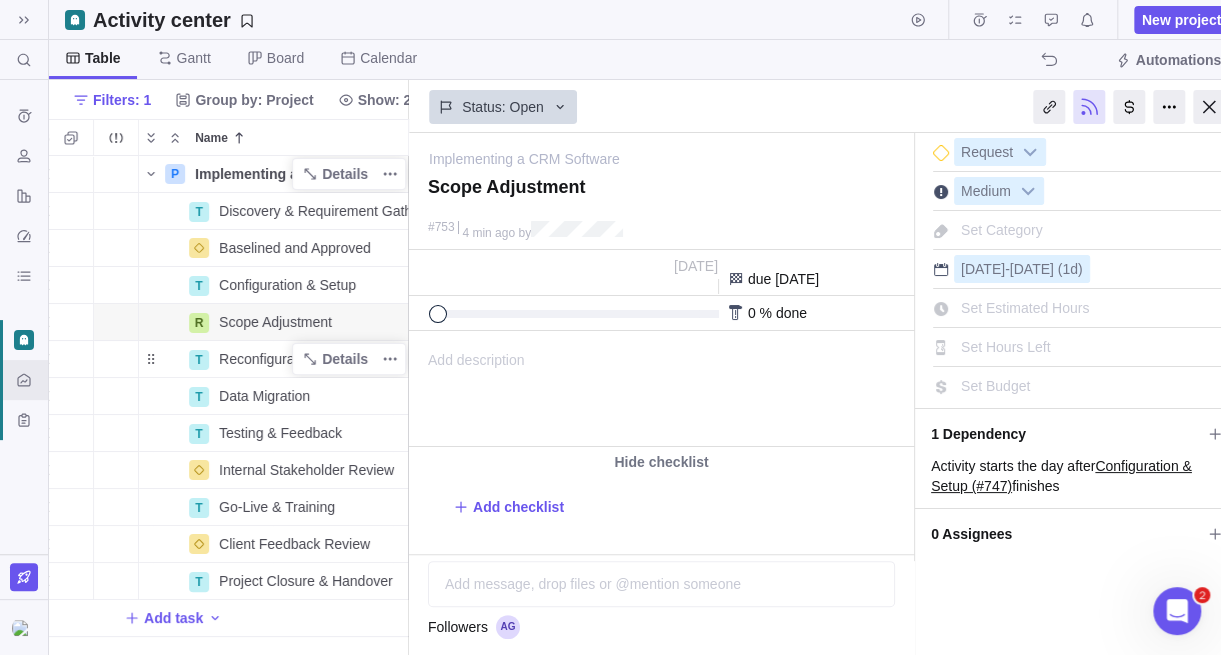 scroll, scrollTop: 0, scrollLeft: 107, axis: horizontal 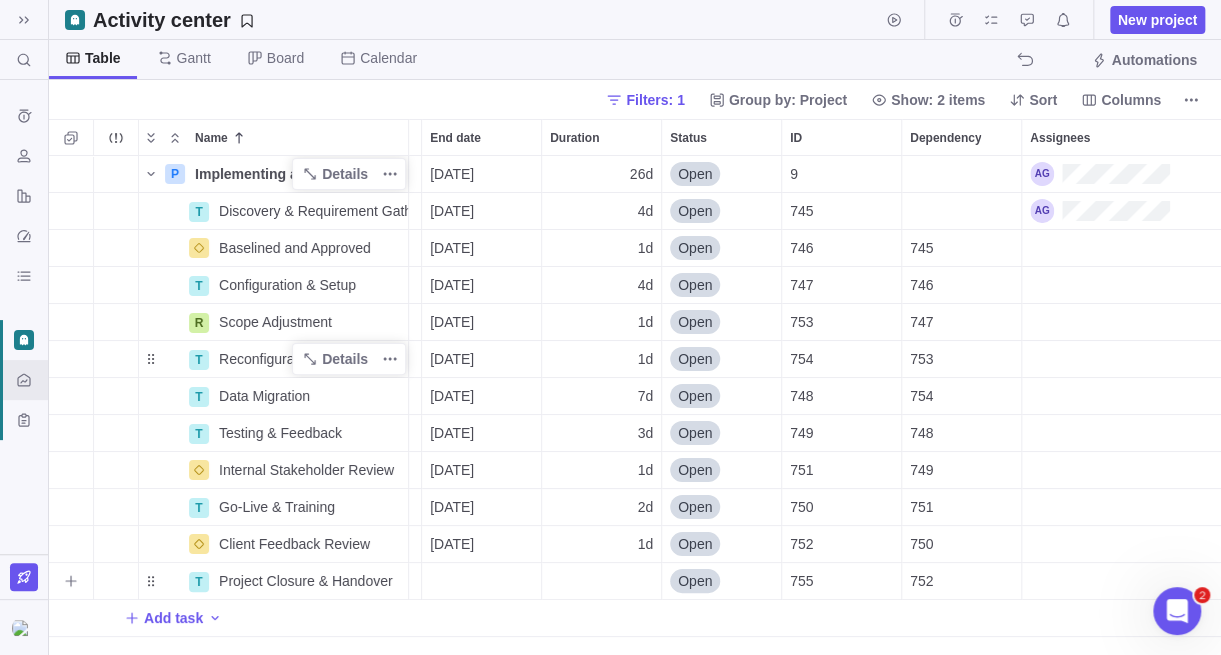 click at bounding box center (601, 581) 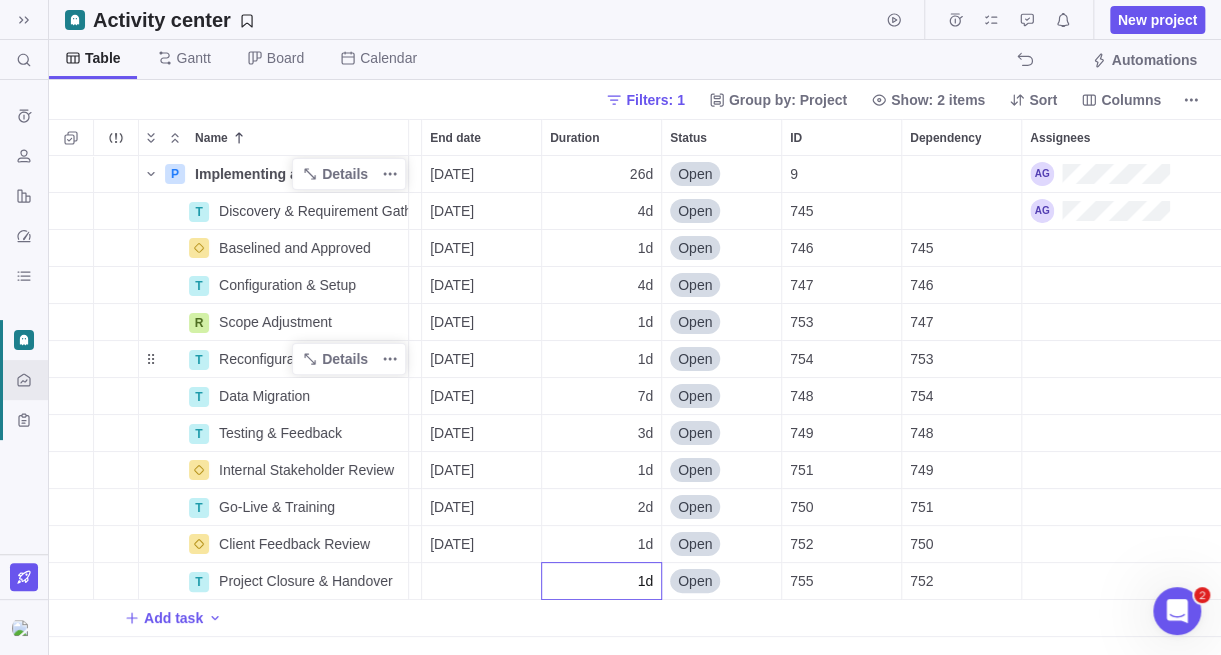 type on "1" 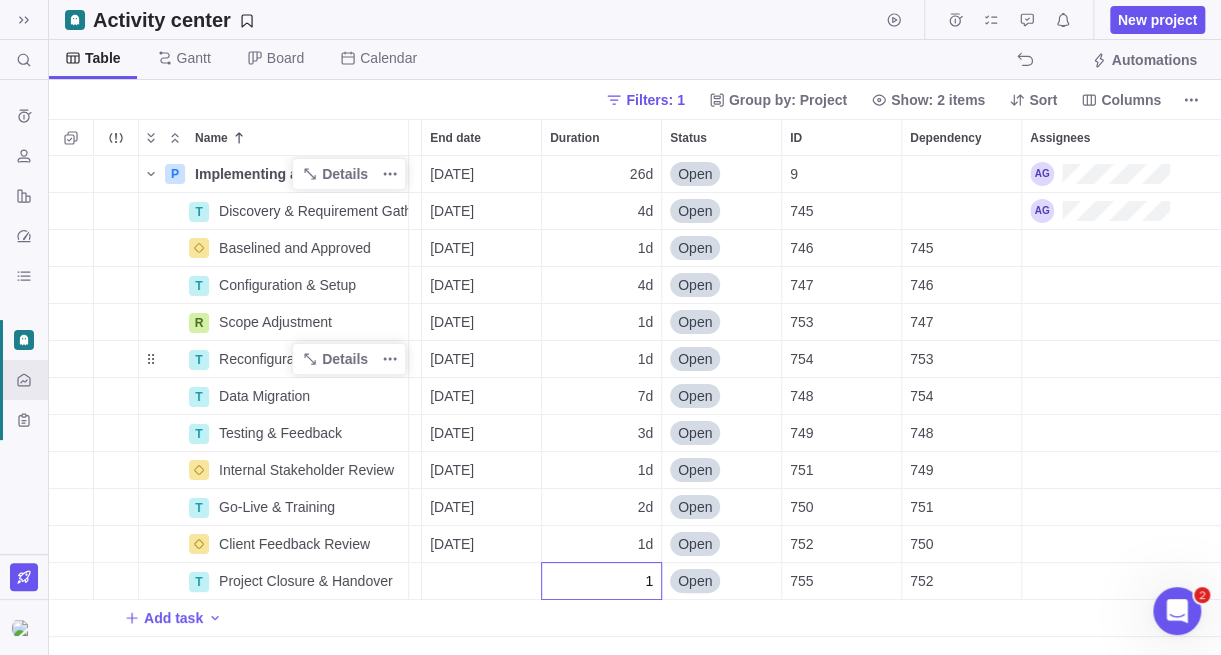 click on "P Implementing a CRM Software Details [DATE] [DATE] 26d Open 9 T Discovery & Requirement Gathering Details [DATE] [DATE] 4d Open 745 Baselined and Approved Details [DATE] [DATE] 1d Open 746 745 T Configuration & Setup Details [DATE] [DATE] 4d Open 747 746 R Scope Adjustment Details [DATE] [DATE] 1d Open 753 747 T Reconfiguration Details [DATE] [DATE] 1d Open 754 753 T Data Migration Details [DATE] [DATE] 7d Open 748 754 T Testing & Feedback Details [DATE] [DATE] 3d Open 749 748 Internal Stakeholder Review Details [DATE] [DATE] 1d Open 751 749 T Go-Live & Training Details [DATE] [DATE] 2d Open 750 751 Client Feedback Review Details [DATE] [DATE] 1d Open 752 750 T Project Closure & Handover Details [DATE] 1 Open 755 752 Add task" at bounding box center (635, 405) 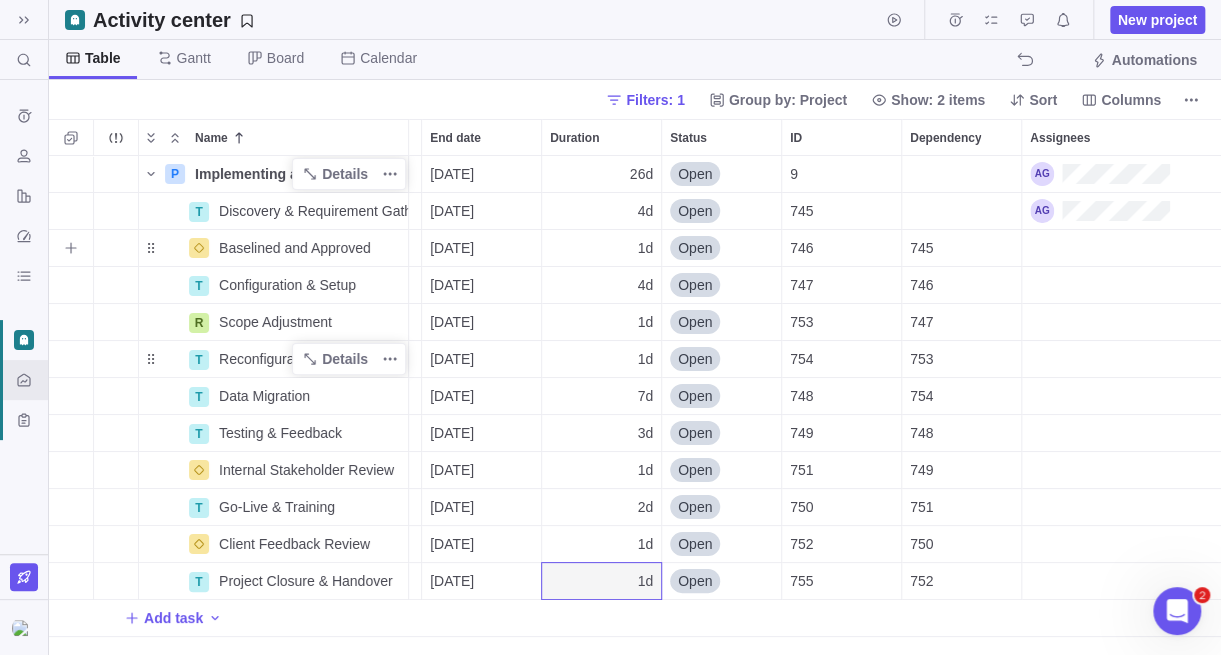 click at bounding box center (1122, 248) 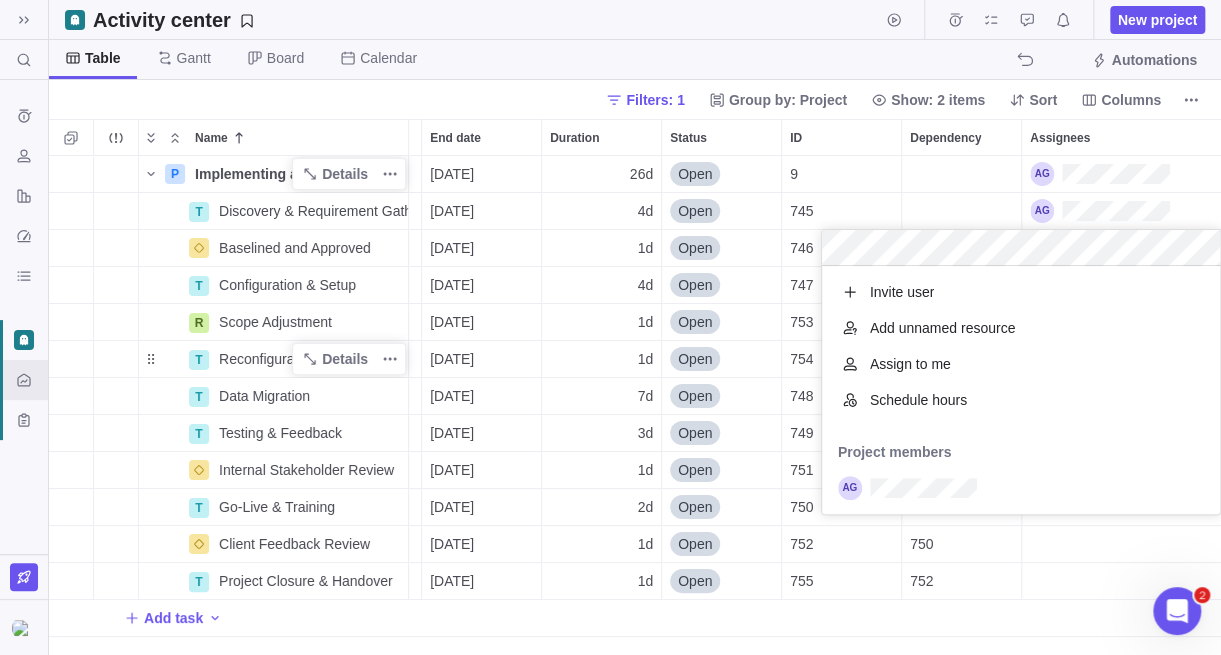 scroll, scrollTop: 16, scrollLeft: 15, axis: both 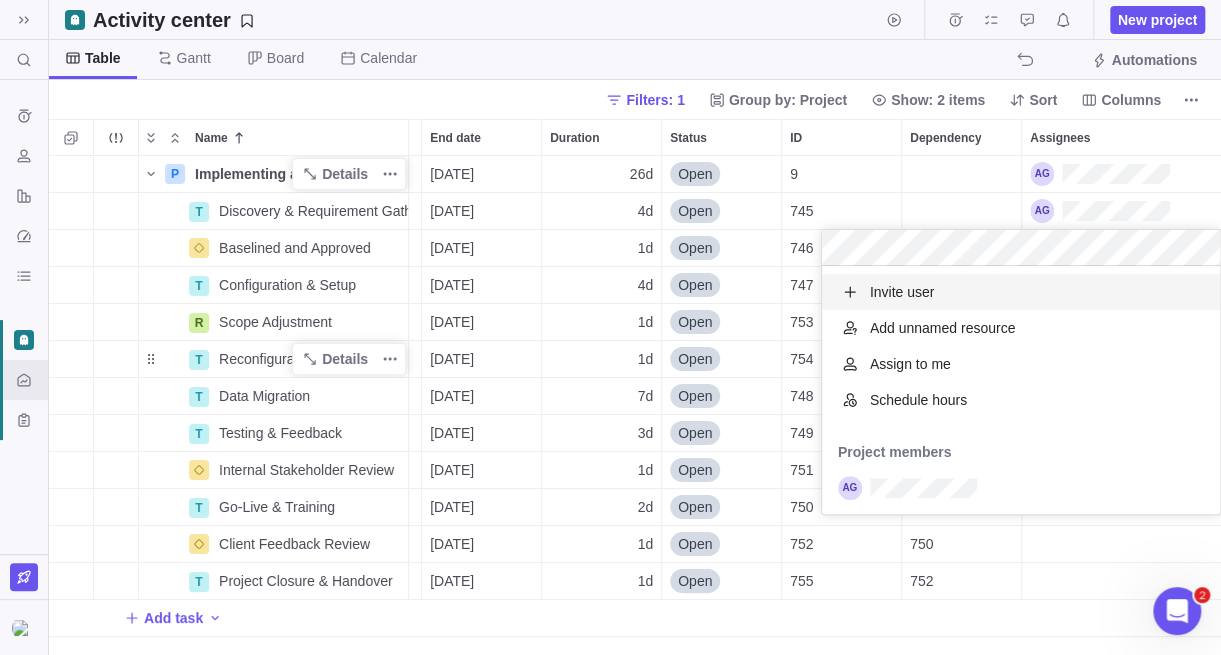 click on "P Implementing a CRM Software Details [DATE] [DATE] 26d Open 9 T Discovery & Requirement Gathering Details [DATE] [DATE] 4d Open 745 Baselined and Approved Details [DATE] [DATE] 1d Open 746 745 T Configuration & Setup Details [DATE] [DATE] 4d Open 747 746 R Scope Adjustment Details [DATE] [DATE] 1d Open 753 747 T Reconfiguration Details [DATE] [DATE] 1d Open 754 753 T Data Migration Details [DATE] [DATE] 7d Open 748 754 T Testing & Feedback Details [DATE] [DATE] 3d Open 749 748 Internal Stakeholder Review Details [DATE] [DATE] 1d Open 751 749 T Go-Live & Training Details [DATE] [DATE] 2d Open 750 751 Client Feedback Review Details [DATE] [DATE] 1d Open 752 750 T Project Closure & Handover Details [DATE] [DATE] 1d Open 755 752 Add task" at bounding box center (635, 405) 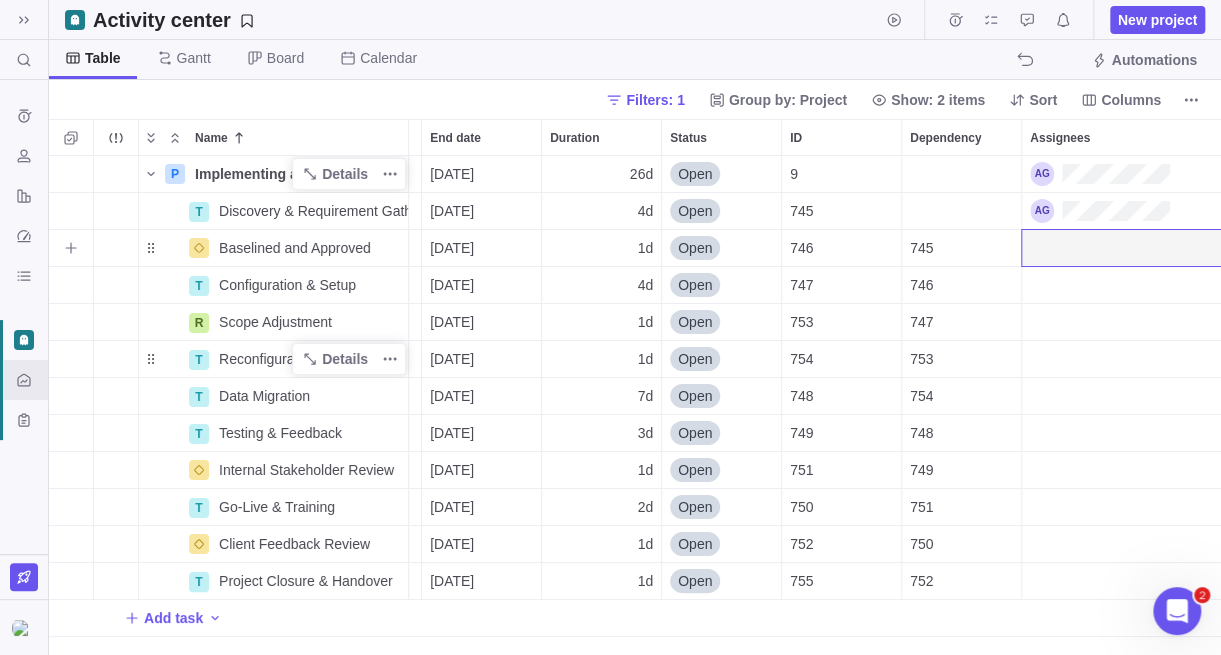 click at bounding box center [1122, 248] 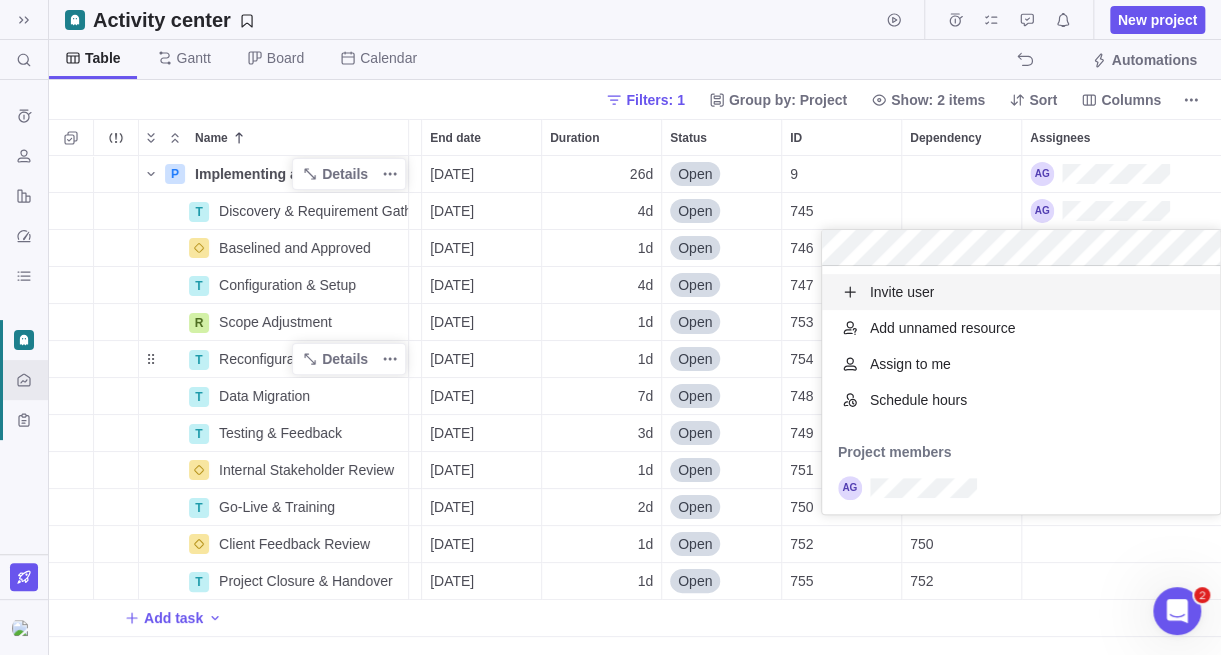 scroll, scrollTop: 16, scrollLeft: 15, axis: both 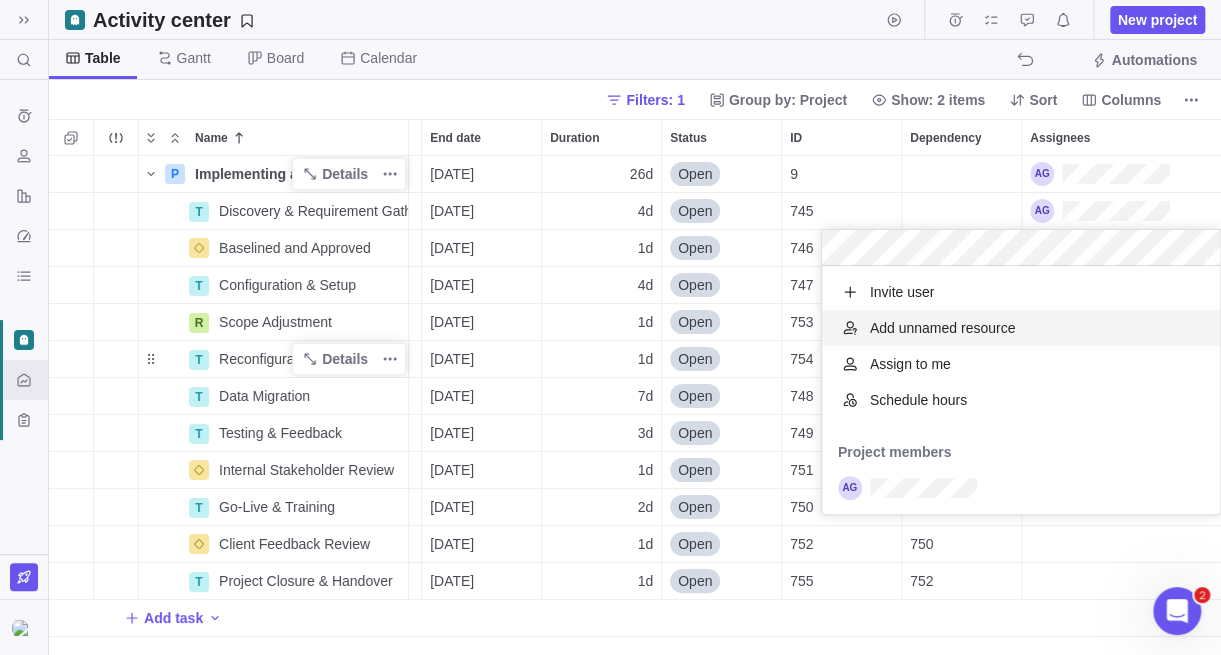 click on "Add unnamed resource" at bounding box center [943, 328] 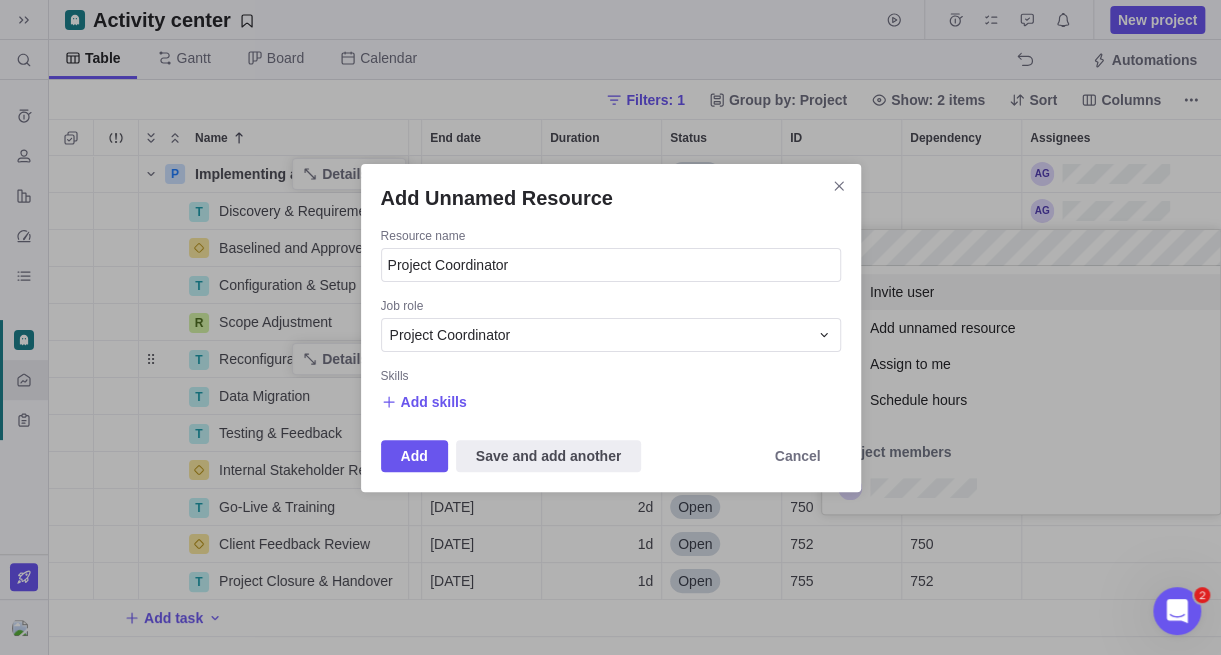 drag, startPoint x: 578, startPoint y: 274, endPoint x: 341, endPoint y: 271, distance: 237.01898 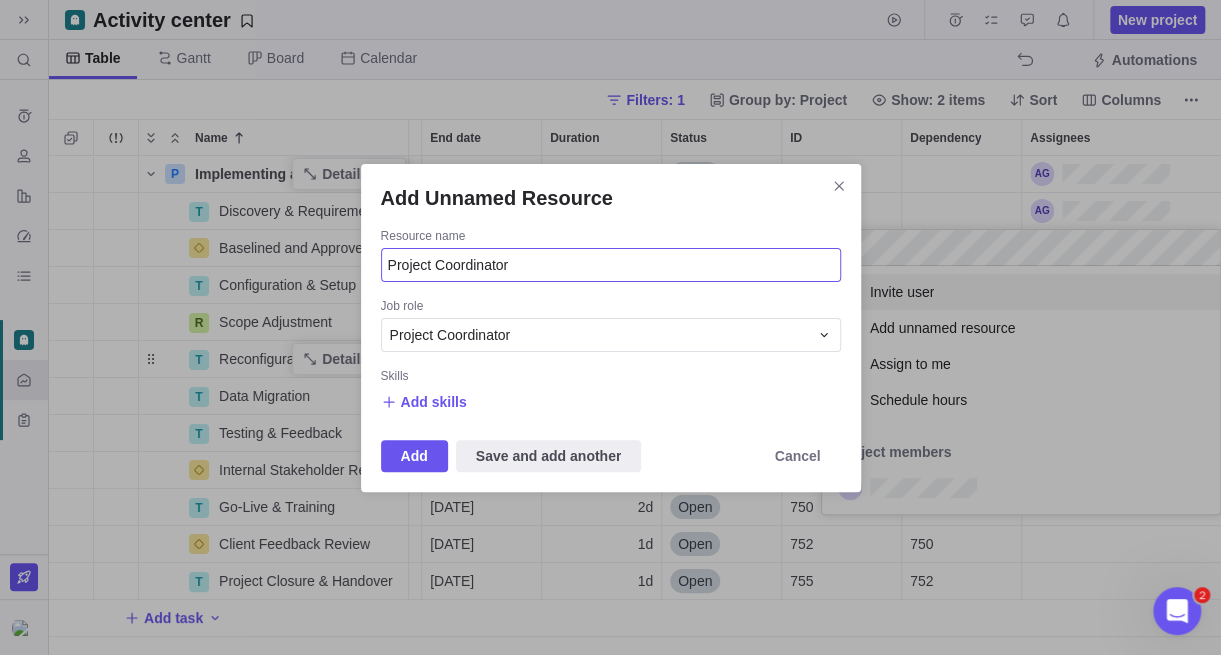 click on "Project Coordinator" at bounding box center [611, 265] 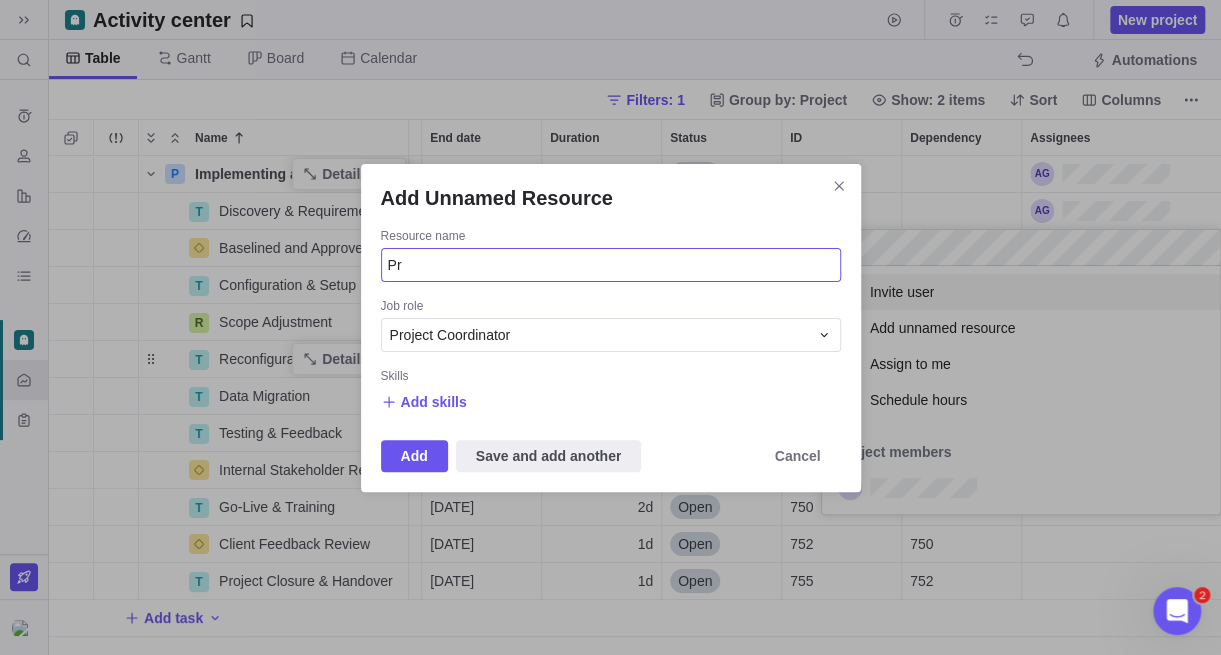 type on "P" 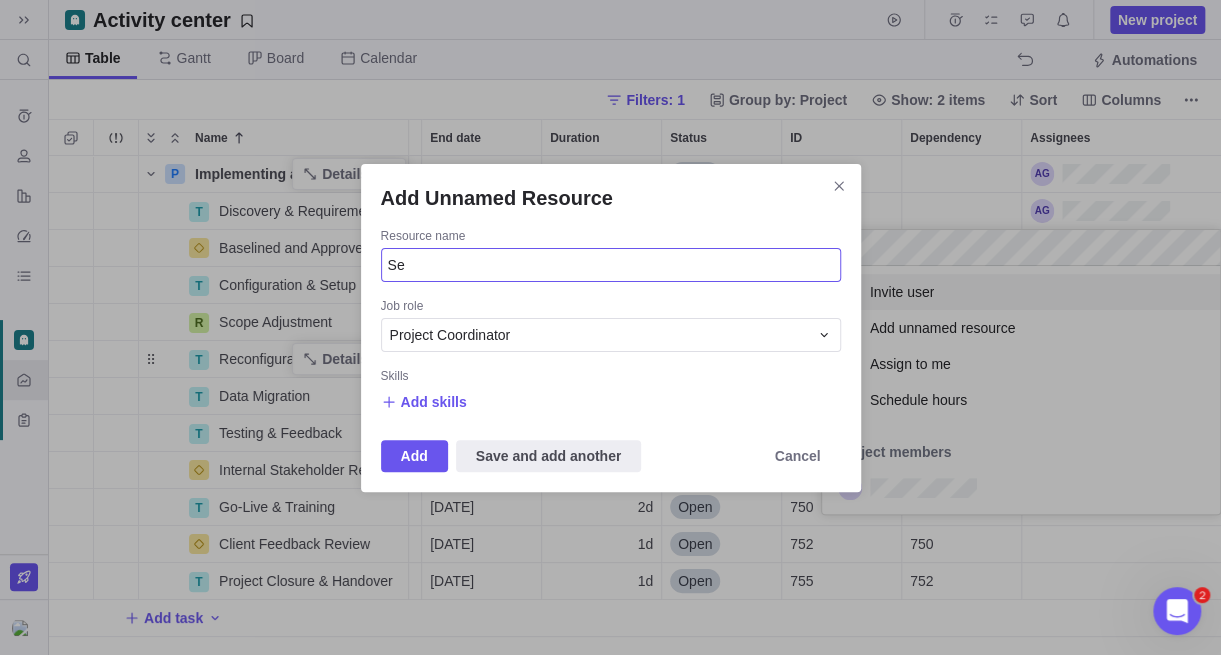 type on "S" 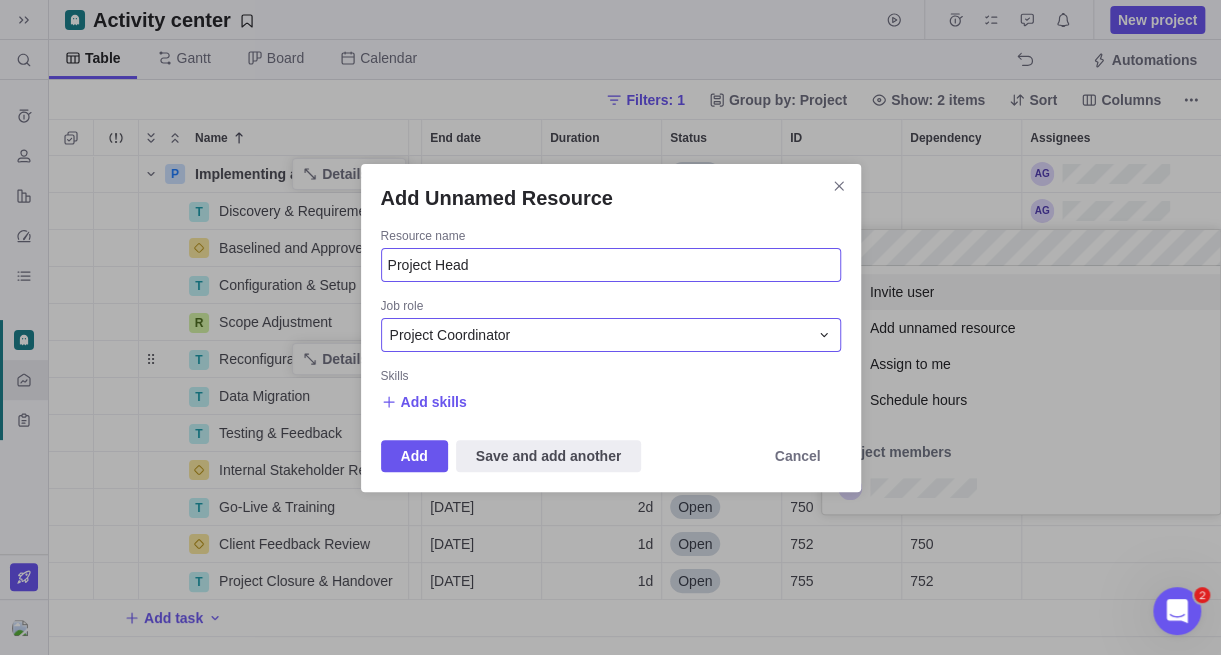 type on "Project Head" 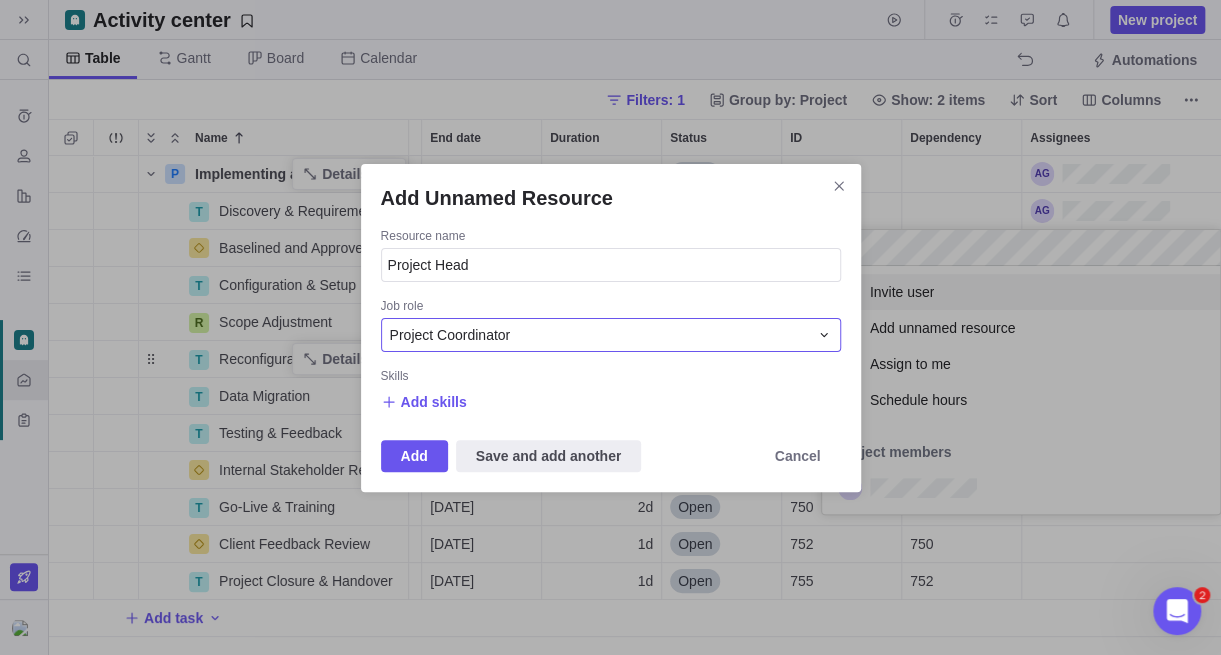 click on "Project Coordinator" at bounding box center [611, 335] 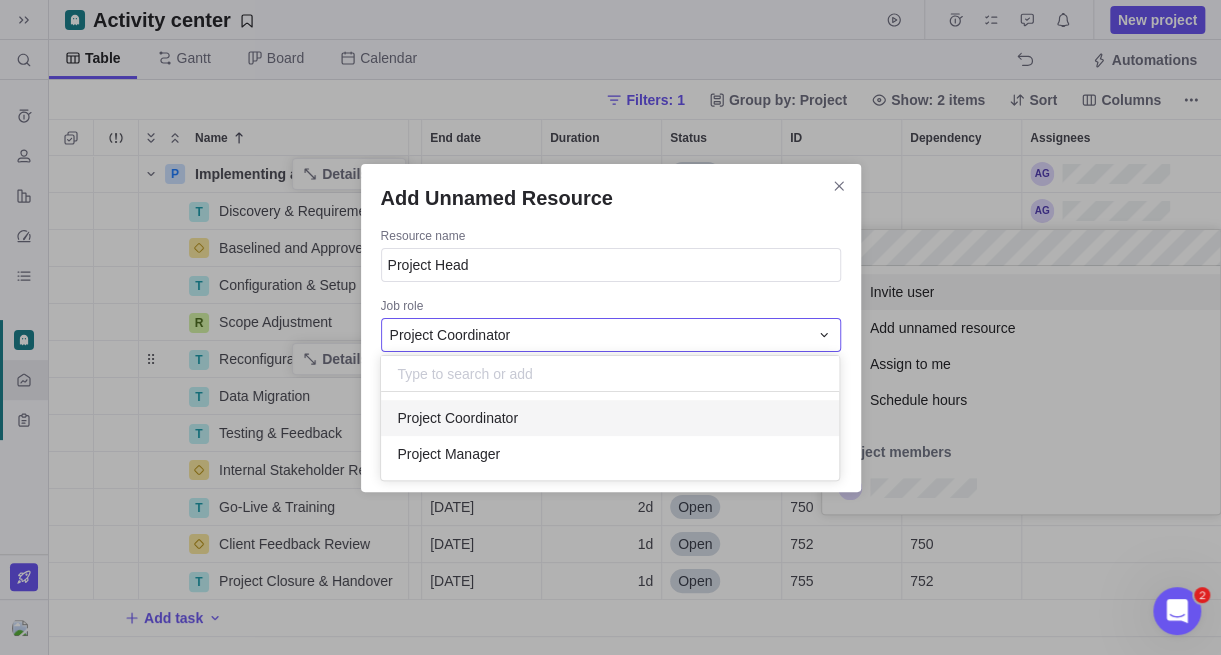 scroll, scrollTop: 15, scrollLeft: 15, axis: both 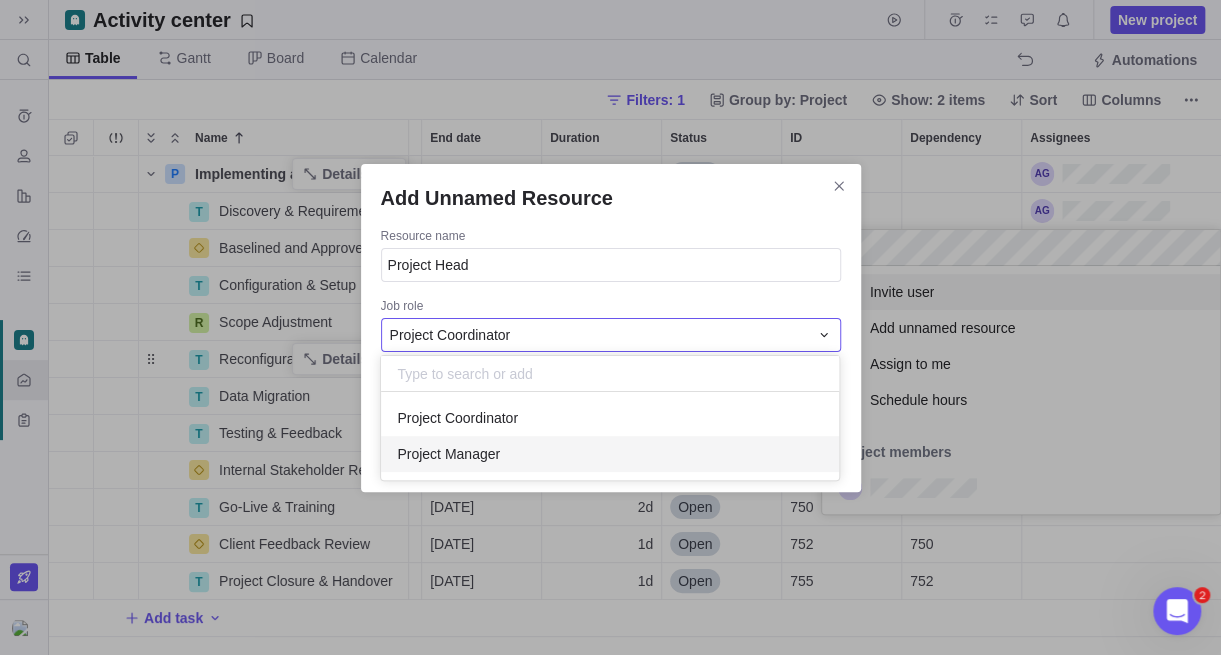 click on "Project Manager" at bounding box center [610, 454] 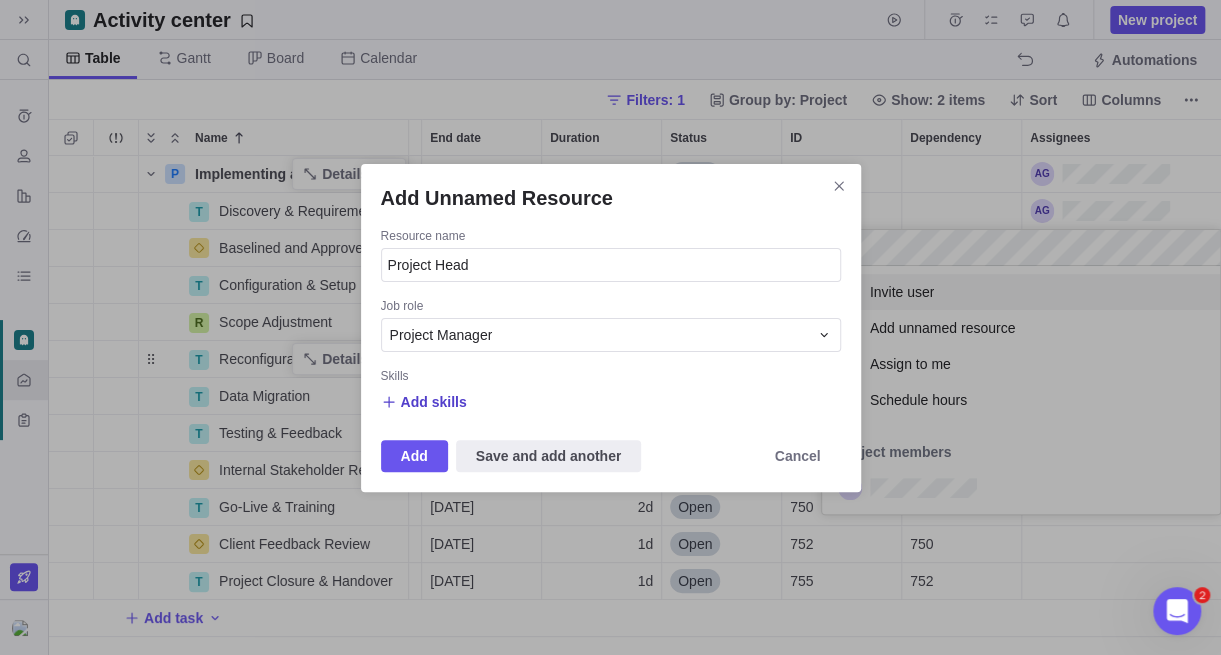click on "Add skills" at bounding box center [434, 402] 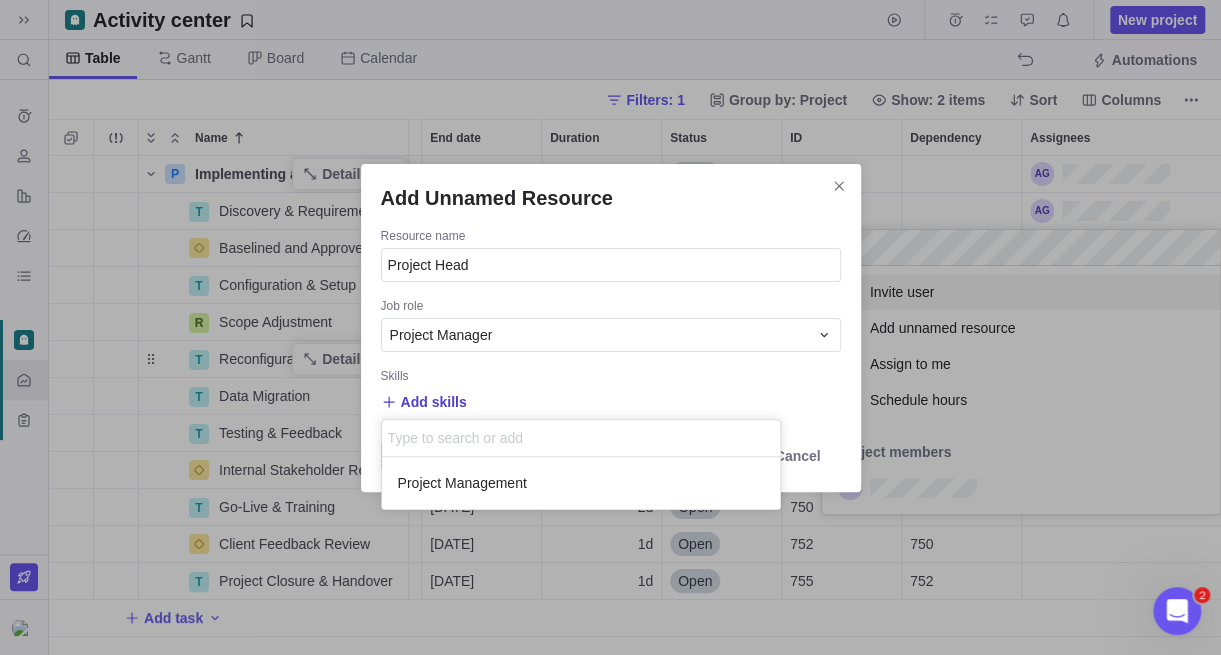 scroll, scrollTop: 15, scrollLeft: 15, axis: both 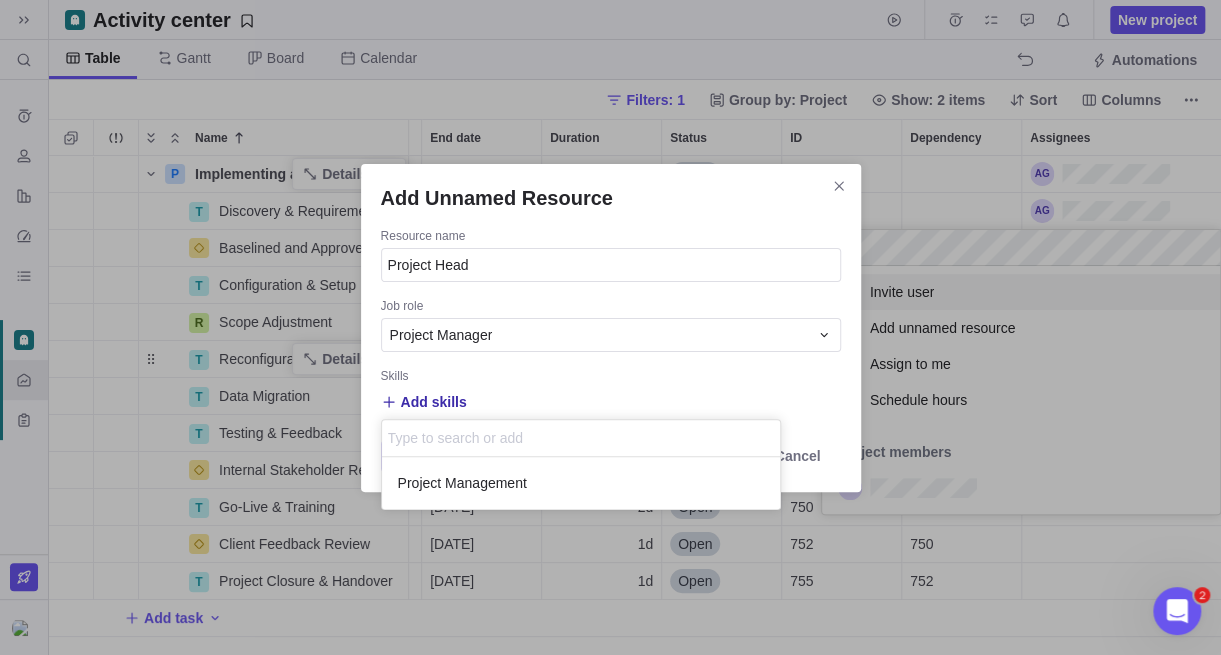 click on "Add Unnamed Resource Resource name Project Head Job role Project Manager Skills Add skills Type to search or add Project Management Add Save and add another Cancel" at bounding box center (610, 327) 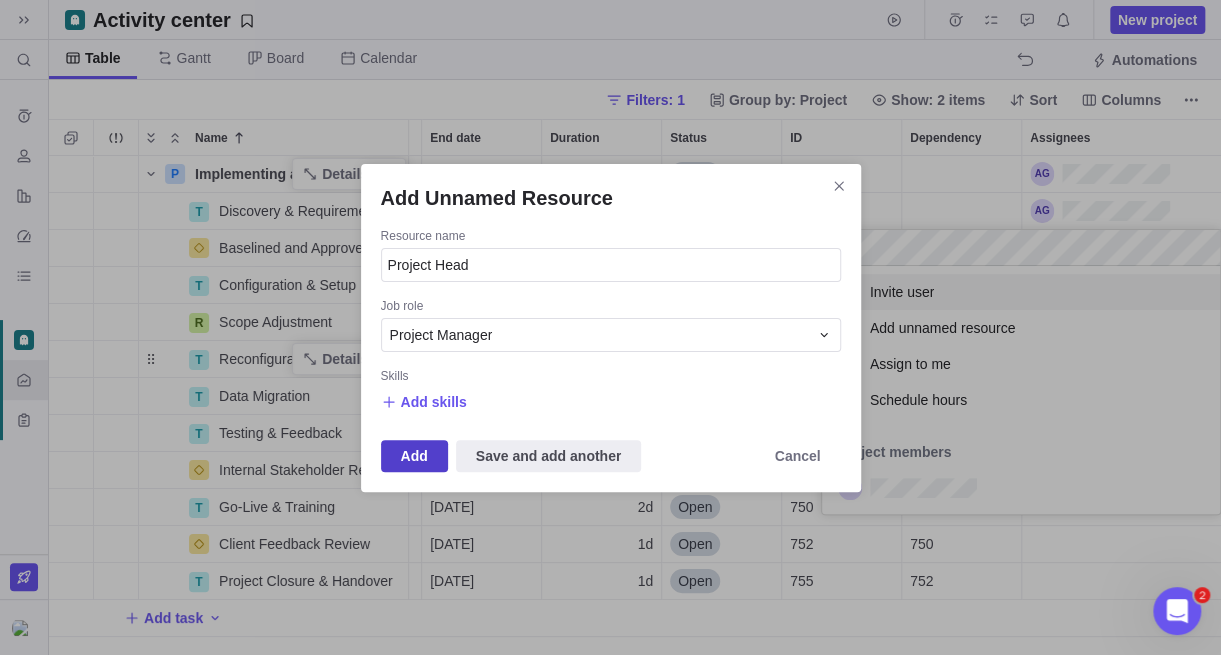 click on "Add" at bounding box center (414, 456) 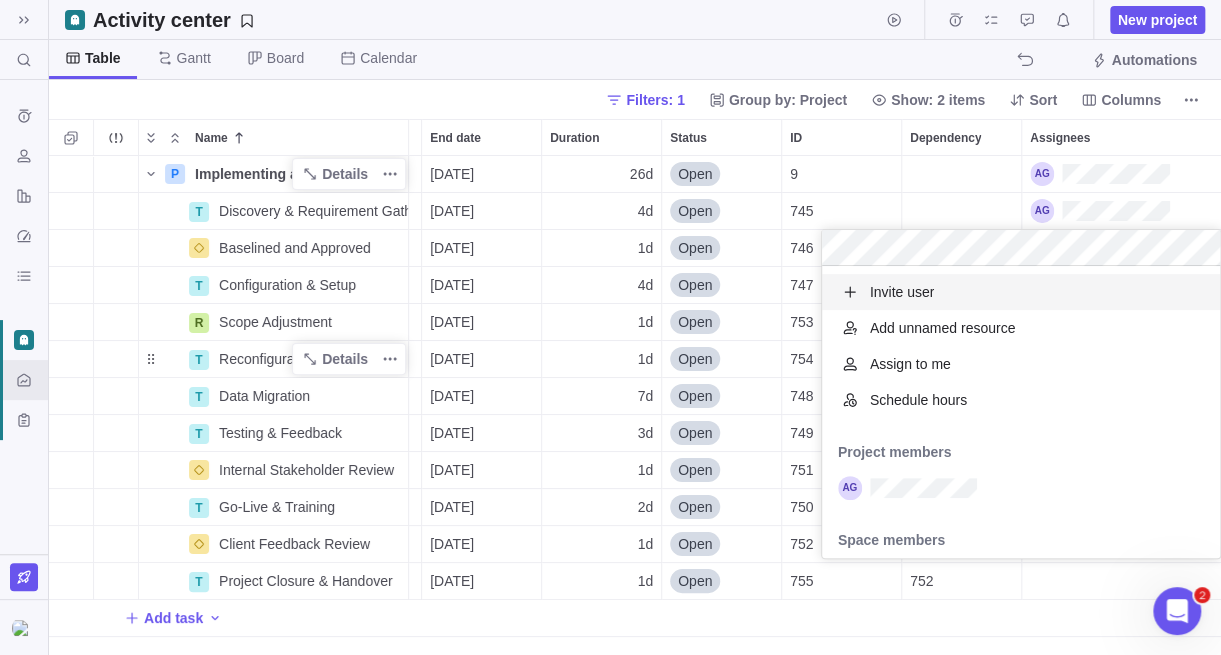 scroll, scrollTop: 15, scrollLeft: 15, axis: both 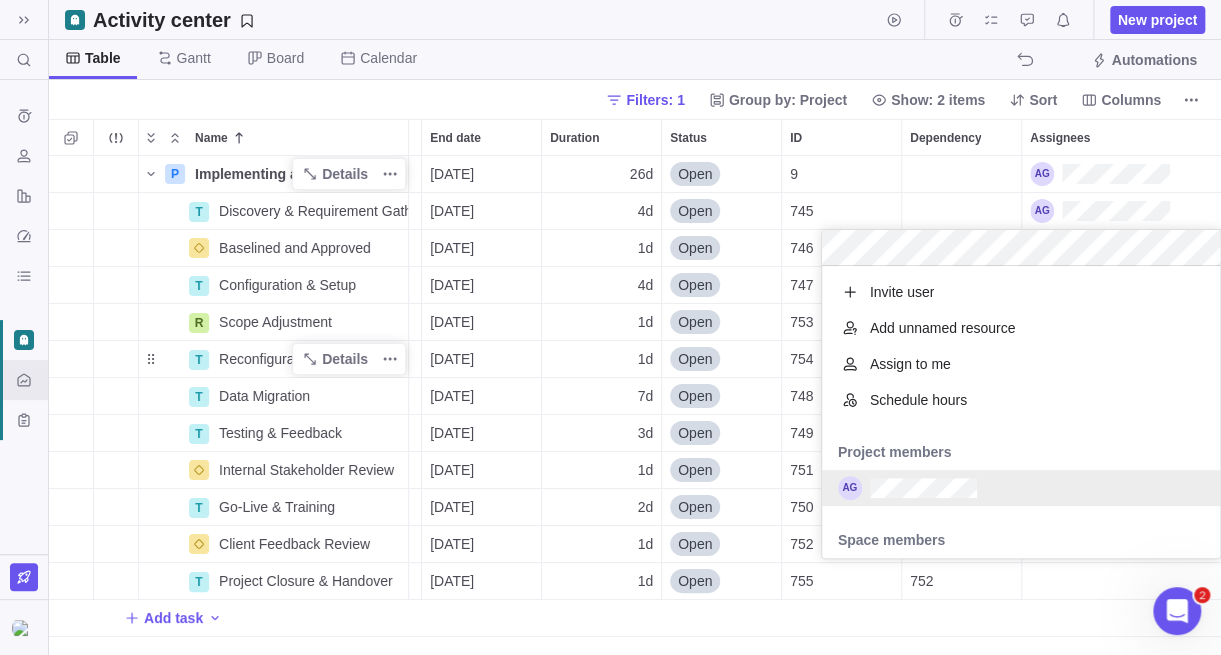 click on "P Implementing a CRM Software Details [DATE] [DATE] 26d Open 9 T Discovery & Requirement Gathering Details [DATE] [DATE] 4d Open 745 Baselined and Approved Details [DATE] [DATE] 1d Open 746 745 T Configuration & Setup Details [DATE] [DATE] 4d Open 747 746 R Scope Adjustment Details [DATE] [DATE] 1d Open 753 747 T Reconfiguration Details [DATE] [DATE] 1d Open 754 753 T Data Migration Details [DATE] [DATE] 7d Open 748 754 T Testing & Feedback Details [DATE] [DATE] 3d Open 749 748 Internal Stakeholder Review Details [DATE] [DATE] 1d Open 751 749 T Go-Live & Training Details [DATE] [DATE] 2d Open 750 751 Client Feedback Review Details [DATE] [DATE] 1d Open 752 750 T Project Closure & Handover Details [DATE] [DATE] 1d Open 755 752 Add task" at bounding box center (635, 405) 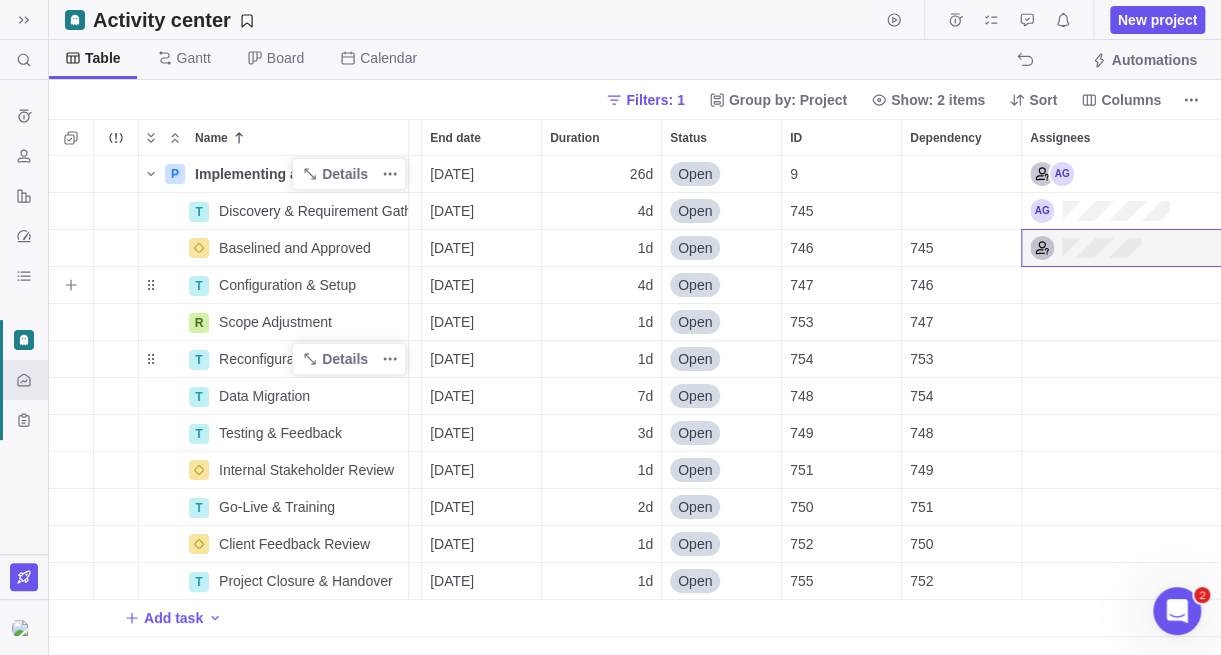 click at bounding box center (1122, 285) 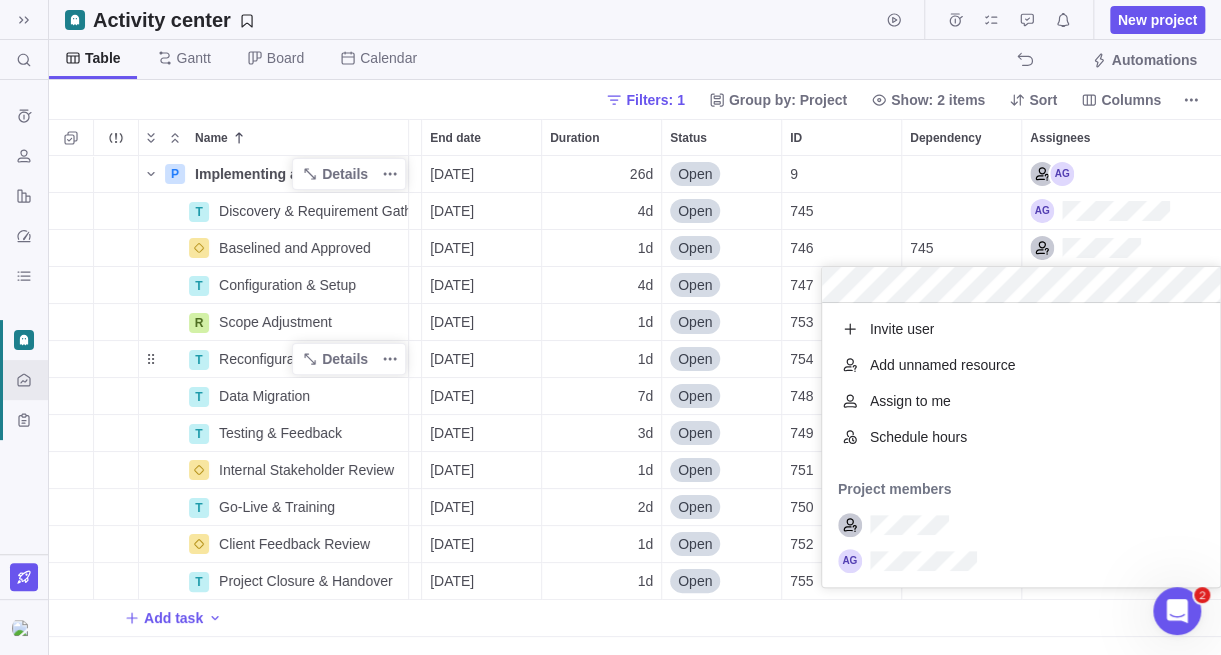 scroll, scrollTop: 15, scrollLeft: 15, axis: both 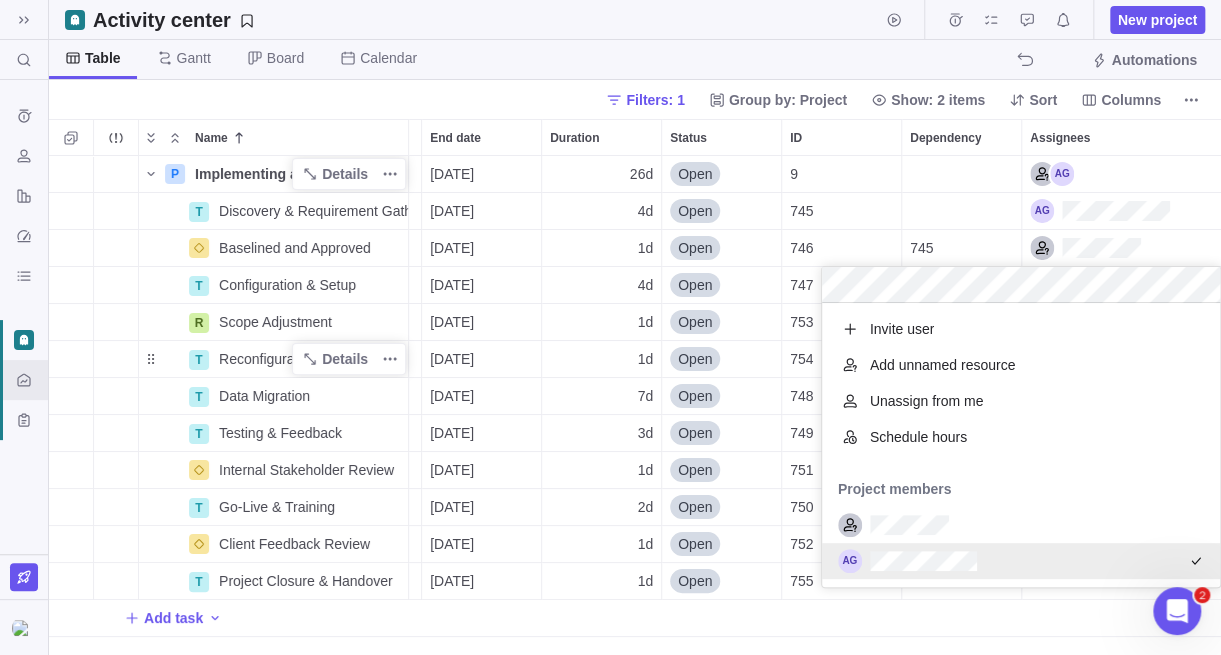 click on "P Implementing a CRM Software Details [DATE] [DATE] 26d Open 9 T Discovery & Requirement Gathering Details [DATE] [DATE] 4d Open 745 Baselined and Approved Details [DATE] [DATE] 1d Open 746 745 T Configuration & Setup Details [DATE] [DATE] 4d Open 747 746 R Scope Adjustment Details [DATE] [DATE] 1d Open 753 747 T Reconfiguration Details [DATE] [DATE] 1d Open 754 753 T Data Migration Details [DATE] [DATE] 7d Open 748 754 T Testing & Feedback Details [DATE] [DATE] 3d Open 749 748 Internal Stakeholder Review Details [DATE] [DATE] 1d Open 751 749 T Go-Live & Training Details [DATE] [DATE] 2d Open 750 751 Client Feedback Review Details [DATE] [DATE] 1d Open 752 750 T Project Closure & Handover Details [DATE] [DATE] 1d Open 755 752 Add task" at bounding box center [635, 405] 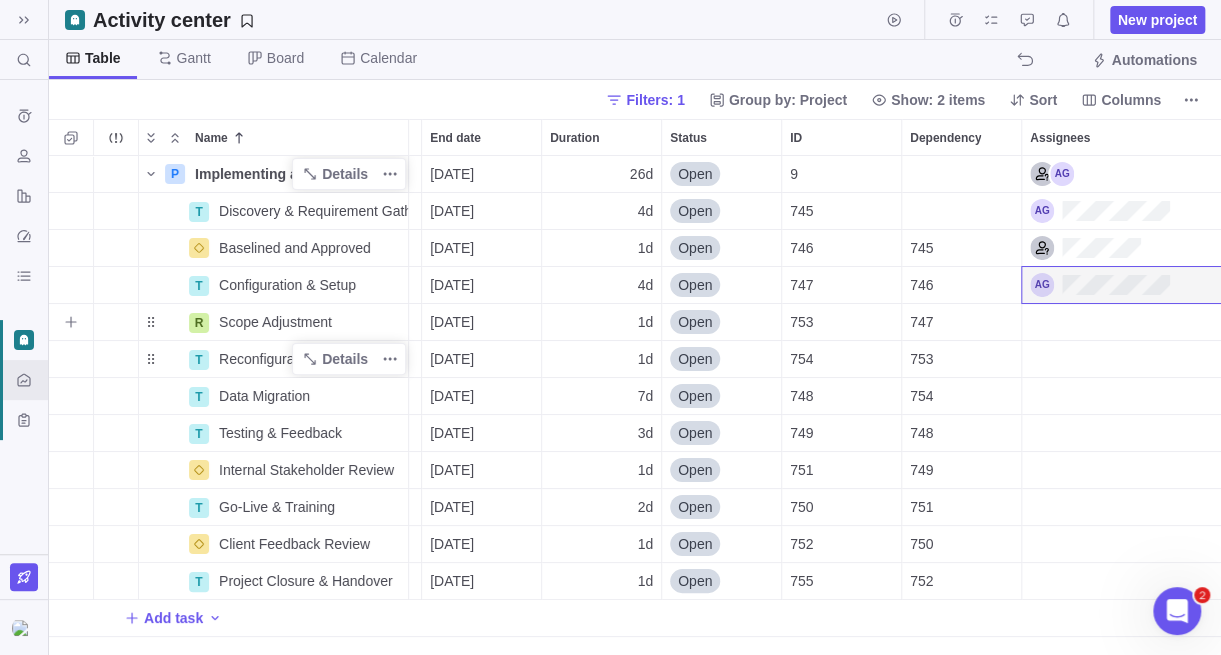 click at bounding box center [1122, 322] 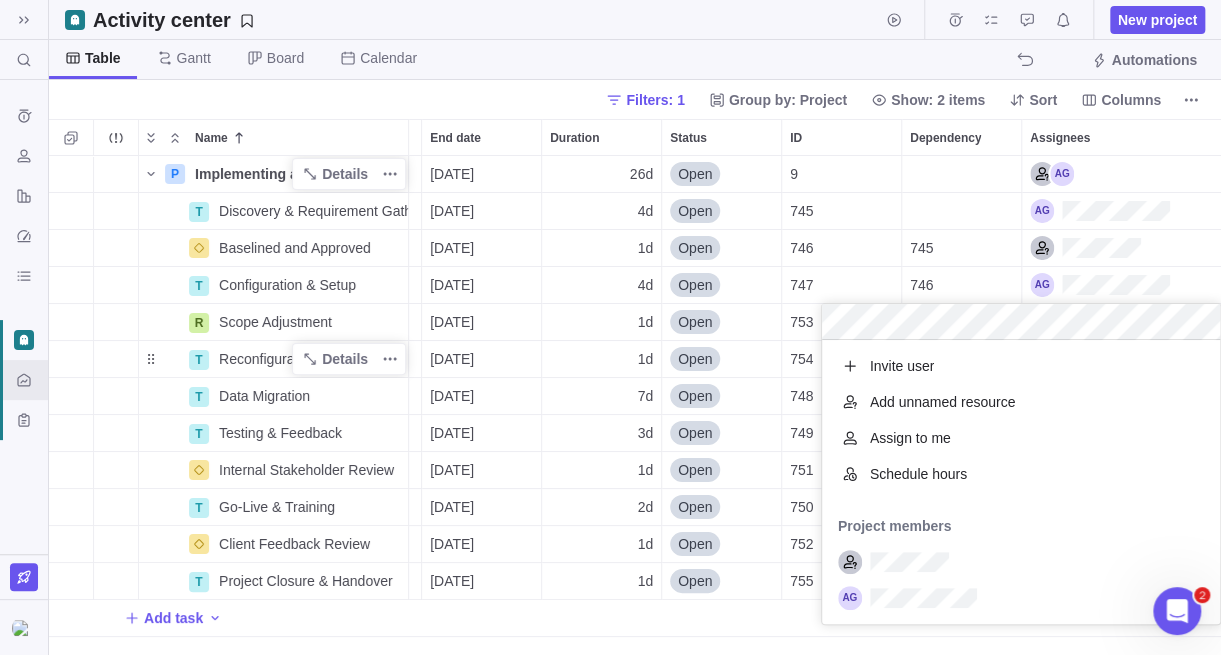 scroll, scrollTop: 15, scrollLeft: 15, axis: both 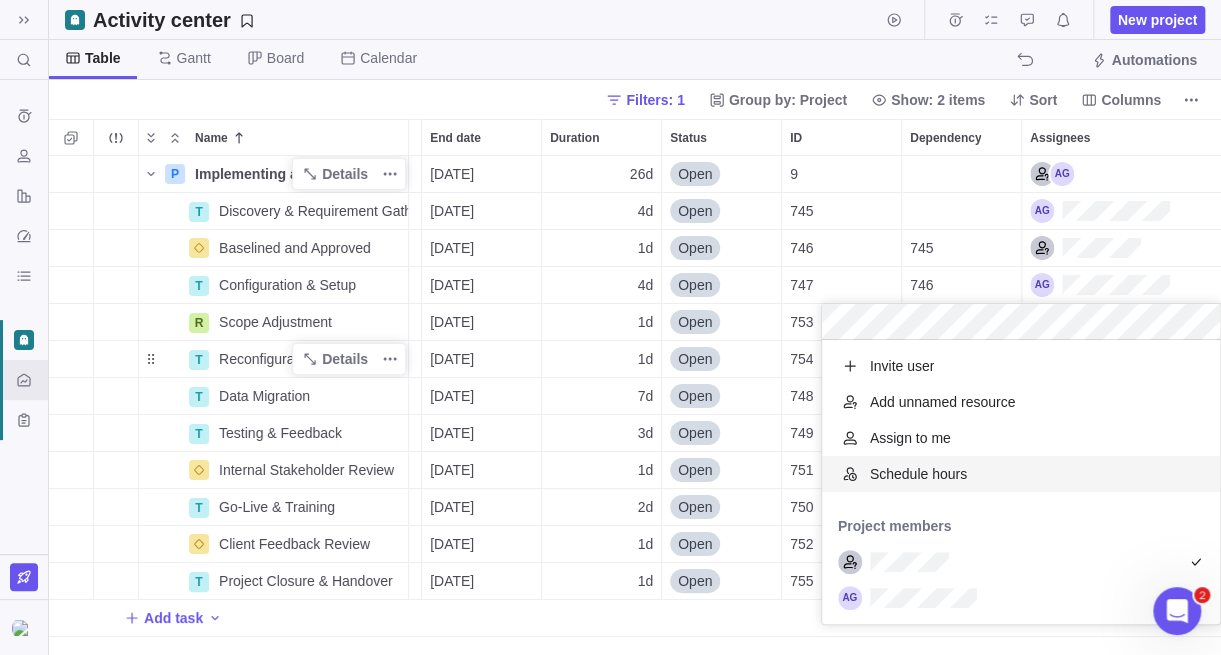 click on "P Implementing a CRM Software Details [DATE] [DATE] 26d Open 9 T Discovery & Requirement Gathering Details [DATE] [DATE] 4d Open 745 Baselined and Approved Details [DATE] [DATE] 1d Open 746 745 T Configuration & Setup Details [DATE] [DATE] 4d Open 747 746 R Scope Adjustment Details [DATE] [DATE] 1d Open 753 747 T Reconfiguration Details [DATE] [DATE] 1d Open 754 753 T Data Migration Details [DATE] [DATE] 7d Open 748 754 T Testing & Feedback Details [DATE] [DATE] 3d Open 749 748 Internal Stakeholder Review Details [DATE] [DATE] 1d Open 751 749 T Go-Live & Training Details [DATE] [DATE] 2d Open 750 751 Client Feedback Review Details [DATE] [DATE] 1d Open 752 750 T Project Closure & Handover Details [DATE] [DATE] 1d Open 755 752 Add task" at bounding box center (635, 405) 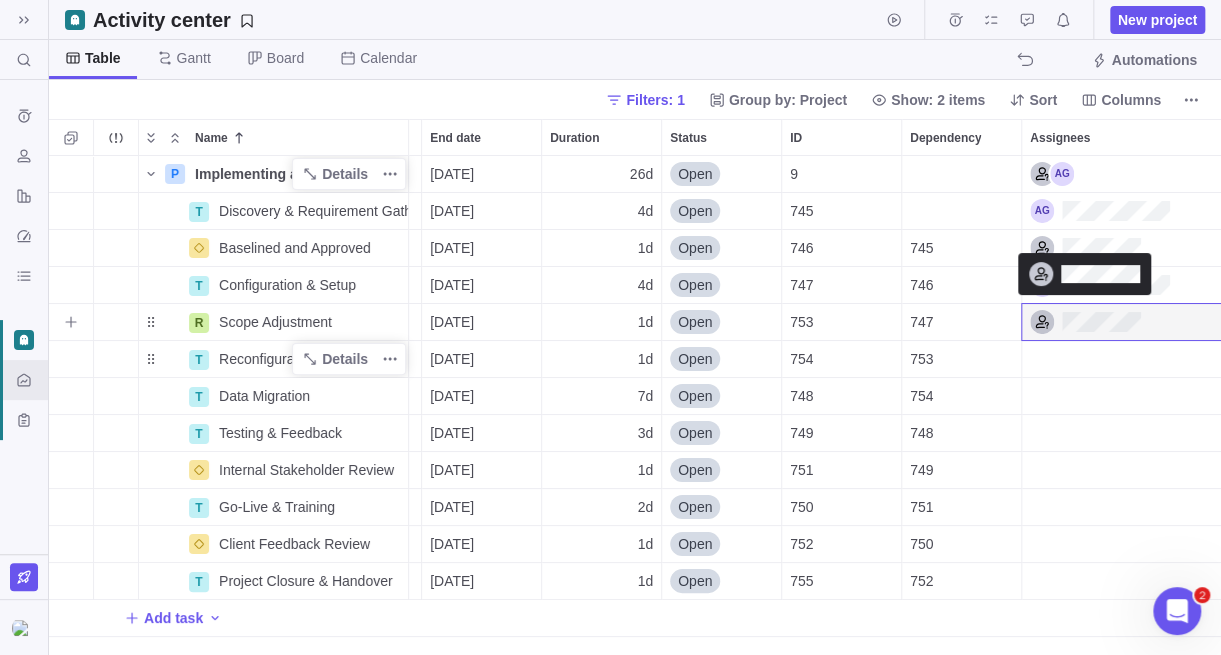 click at bounding box center (1085, 322) 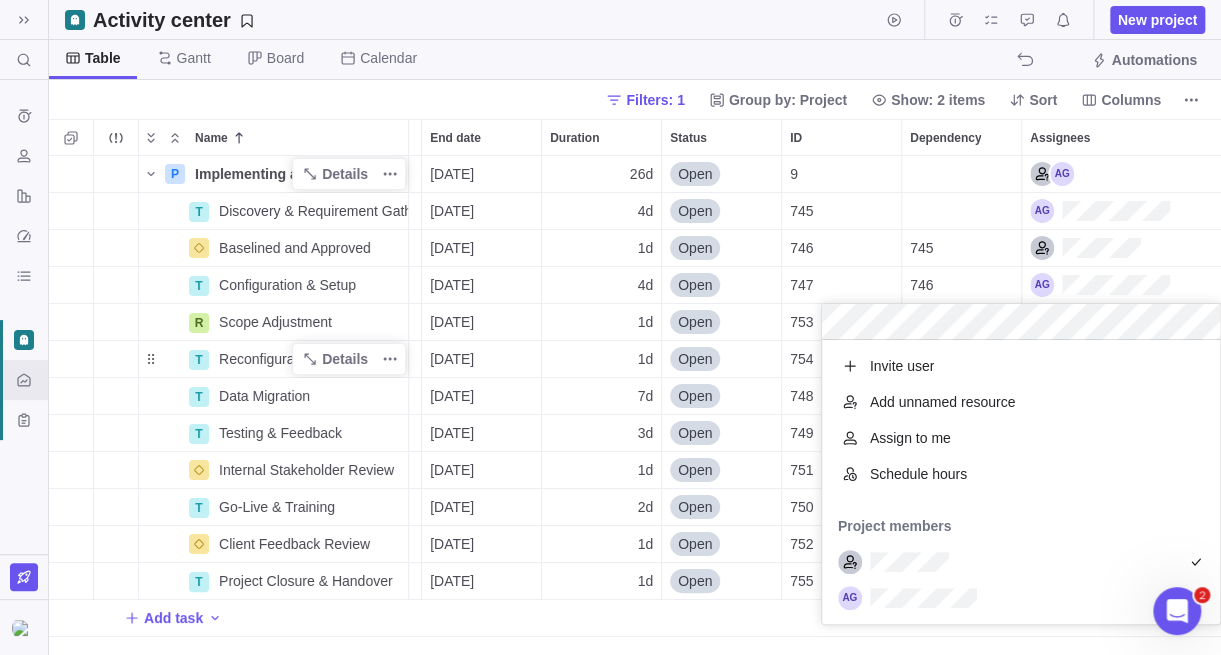 scroll, scrollTop: 15, scrollLeft: 15, axis: both 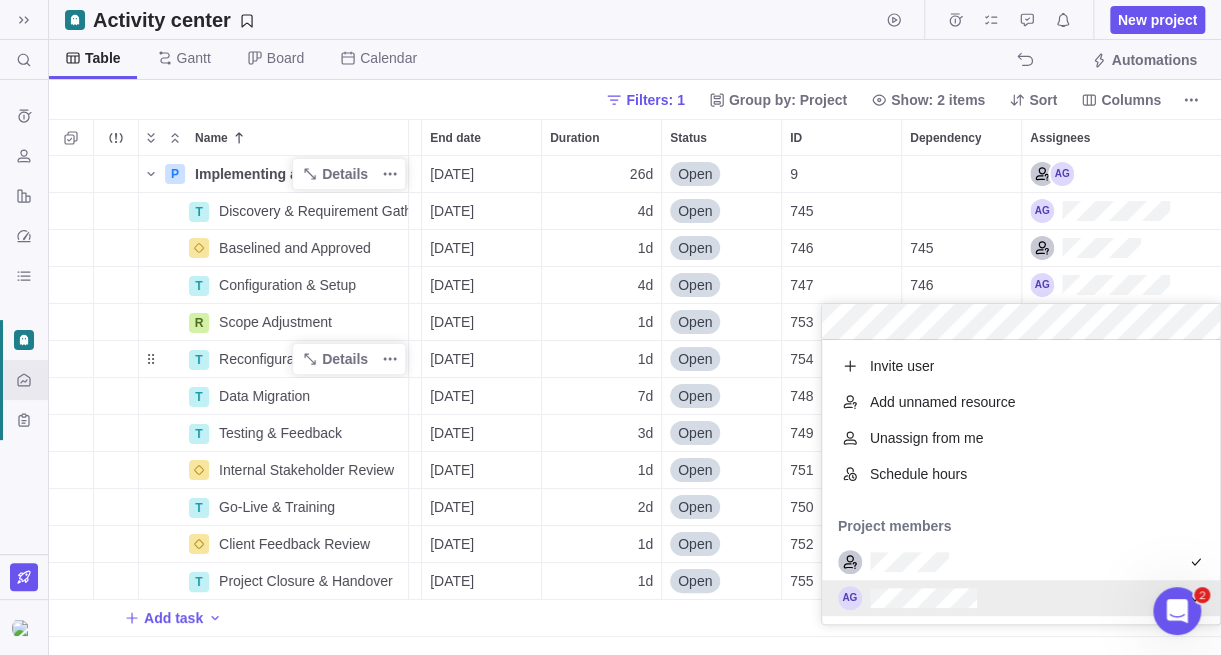 click on "P Implementing a CRM Software Details [DATE] [DATE] 26d Open 9 T Discovery & Requirement Gathering Details [DATE] [DATE] 4d Open 745 Baselined and Approved Details [DATE] [DATE] 1d Open 746 745 T Configuration & Setup Details [DATE] [DATE] 4d Open 747 746 R Scope Adjustment Details [DATE] [DATE] 1d Open 753 747 T Reconfiguration Details [DATE] [DATE] 1d Open 754 753 T Data Migration Details [DATE] [DATE] 7d Open 748 754 T Testing & Feedback Details [DATE] [DATE] 3d Open 749 748 Internal Stakeholder Review Details [DATE] [DATE] 1d Open 751 749 T Go-Live & Training Details [DATE] [DATE] 2d Open 750 751 Client Feedback Review Details [DATE] [DATE] 1d Open 752 750 T Project Closure & Handover Details [DATE] [DATE] 1d Open 755 752 Add task" at bounding box center [635, 405] 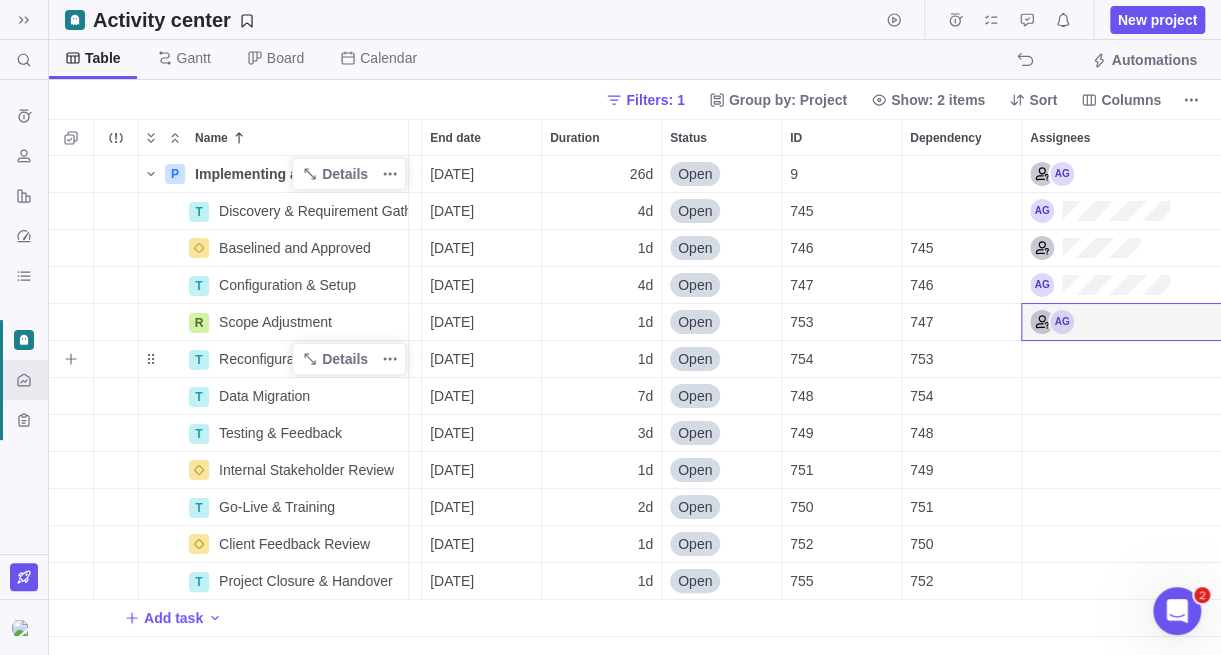 click at bounding box center [1122, 359] 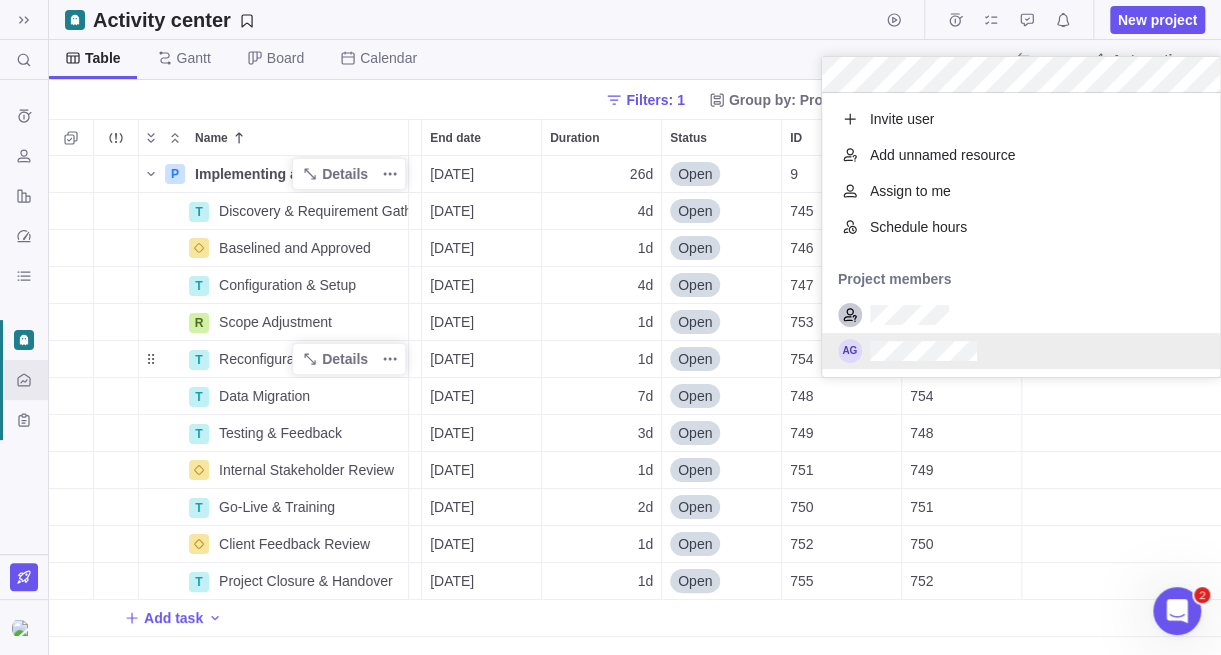 scroll, scrollTop: 15, scrollLeft: 15, axis: both 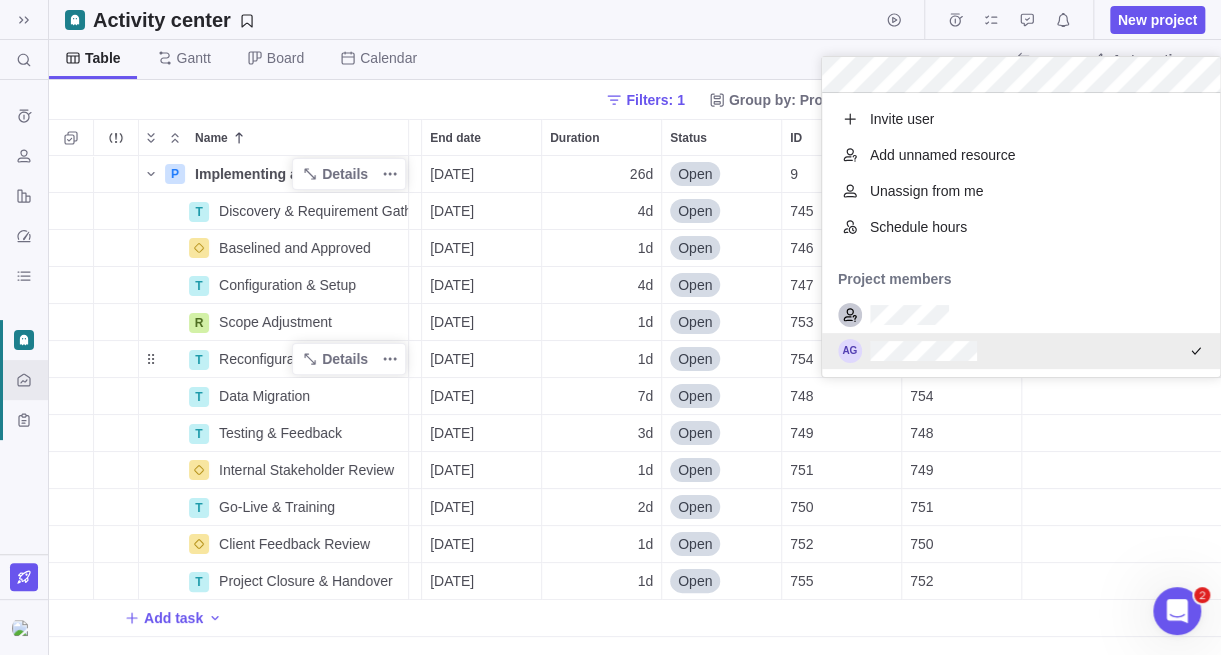 click on "P Implementing a CRM Software Details [DATE] [DATE] 26d Open 9 T Discovery & Requirement Gathering Details [DATE] [DATE] 4d Open 745 Baselined and Approved Details [DATE] [DATE] 1d Open 746 745 T Configuration & Setup Details [DATE] [DATE] 4d Open 747 746 R Scope Adjustment Details [DATE] [DATE] 1d Open 753 747 T Reconfiguration Details [DATE] [DATE] 1d Open 754 753 T Data Migration Details [DATE] [DATE] 7d Open 748 754 T Testing & Feedback Details [DATE] [DATE] 3d Open 749 748 Internal Stakeholder Review Details [DATE] [DATE] 1d Open 751 749 T Go-Live & Training Details [DATE] [DATE] 2d Open 750 751 Client Feedback Review Details [DATE] [DATE] 1d Open 752 750 T Project Closure & Handover Details [DATE] [DATE] 1d Open 755 752 Add task" at bounding box center [635, 405] 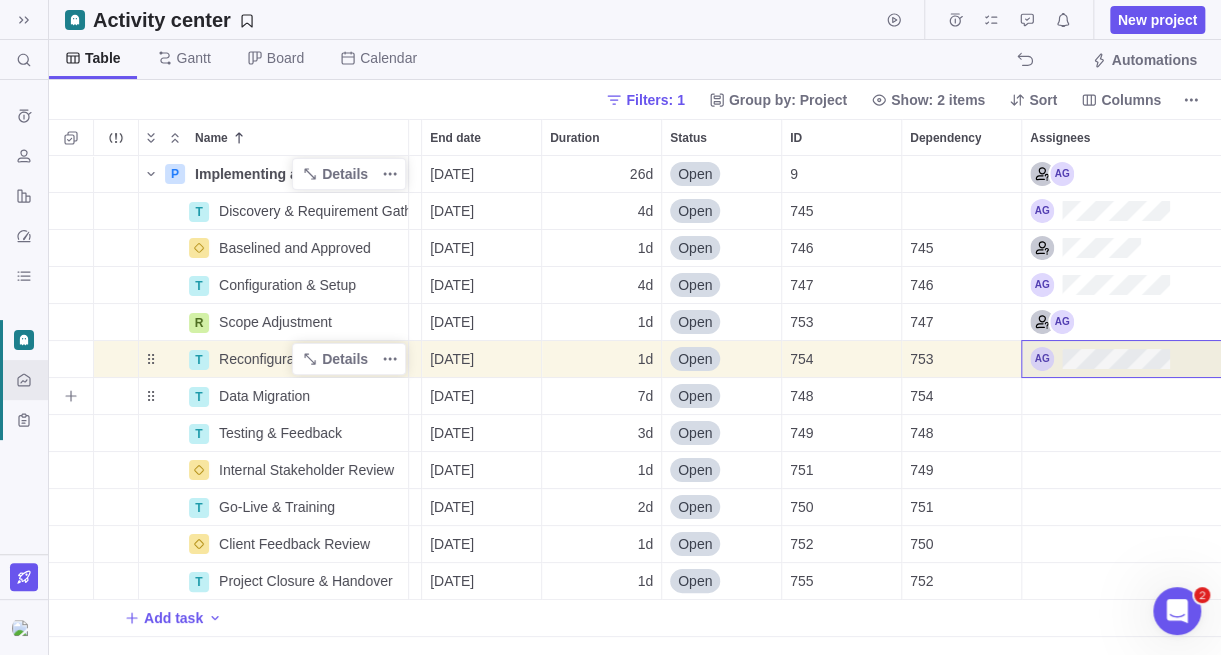 click at bounding box center (1122, 396) 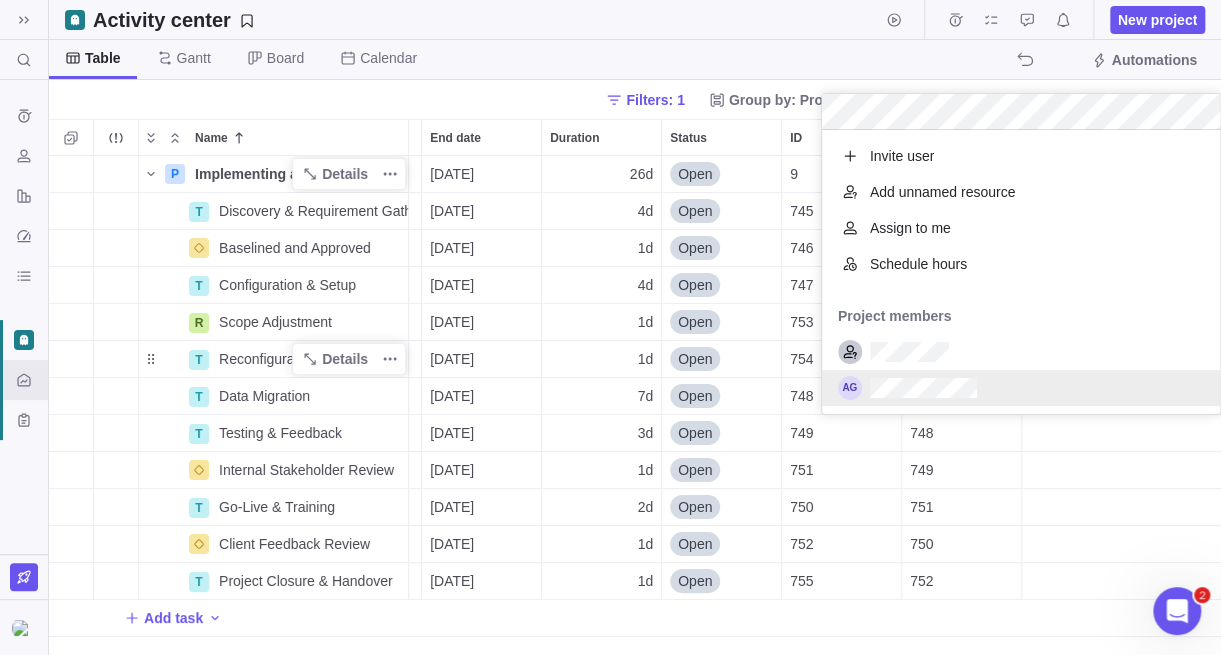 scroll, scrollTop: 15, scrollLeft: 15, axis: both 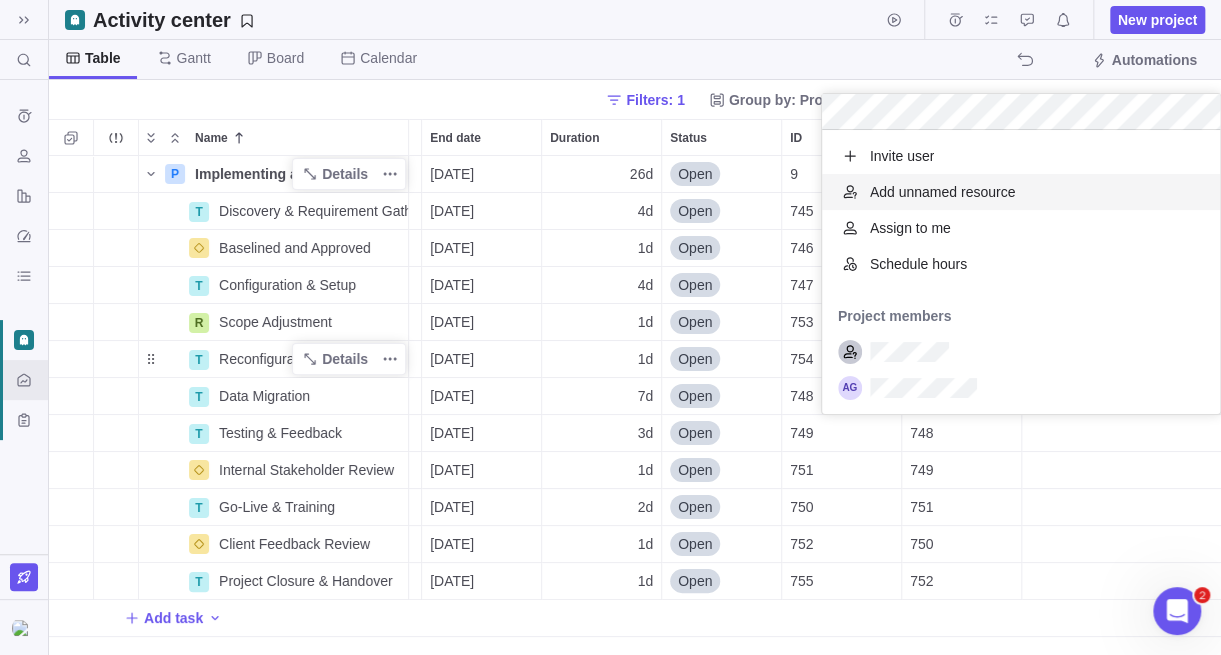 click on "Add unnamed resource" at bounding box center (943, 192) 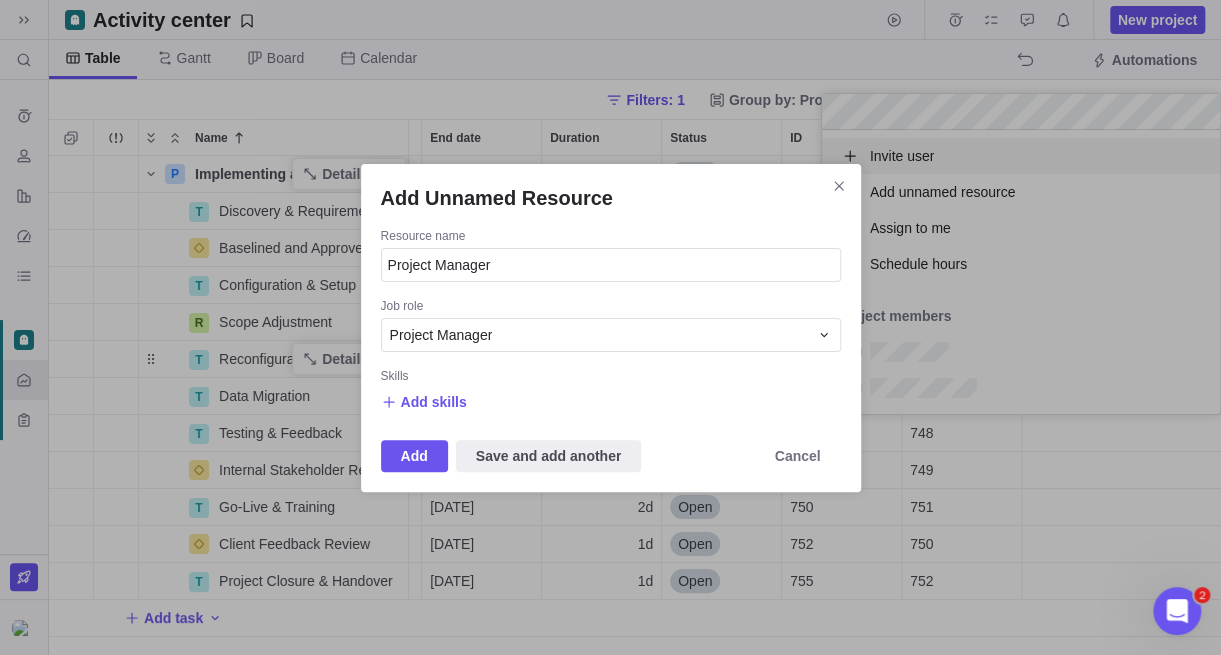 drag, startPoint x: 589, startPoint y: 268, endPoint x: 375, endPoint y: 269, distance: 214.00233 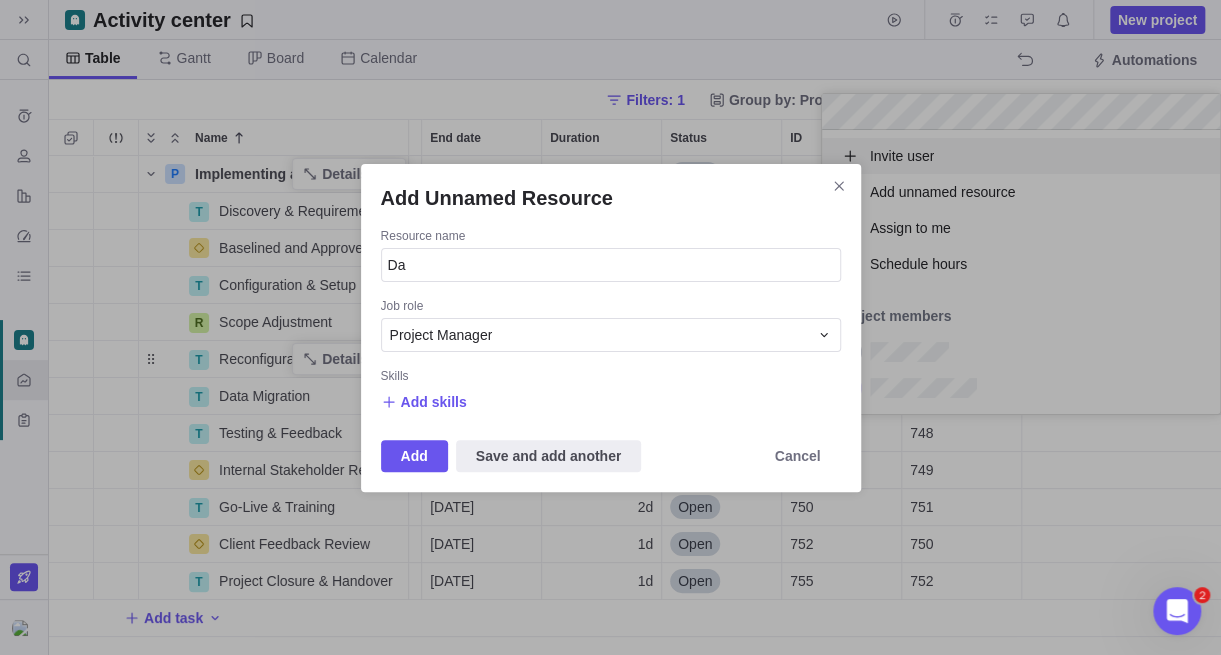 type on "D" 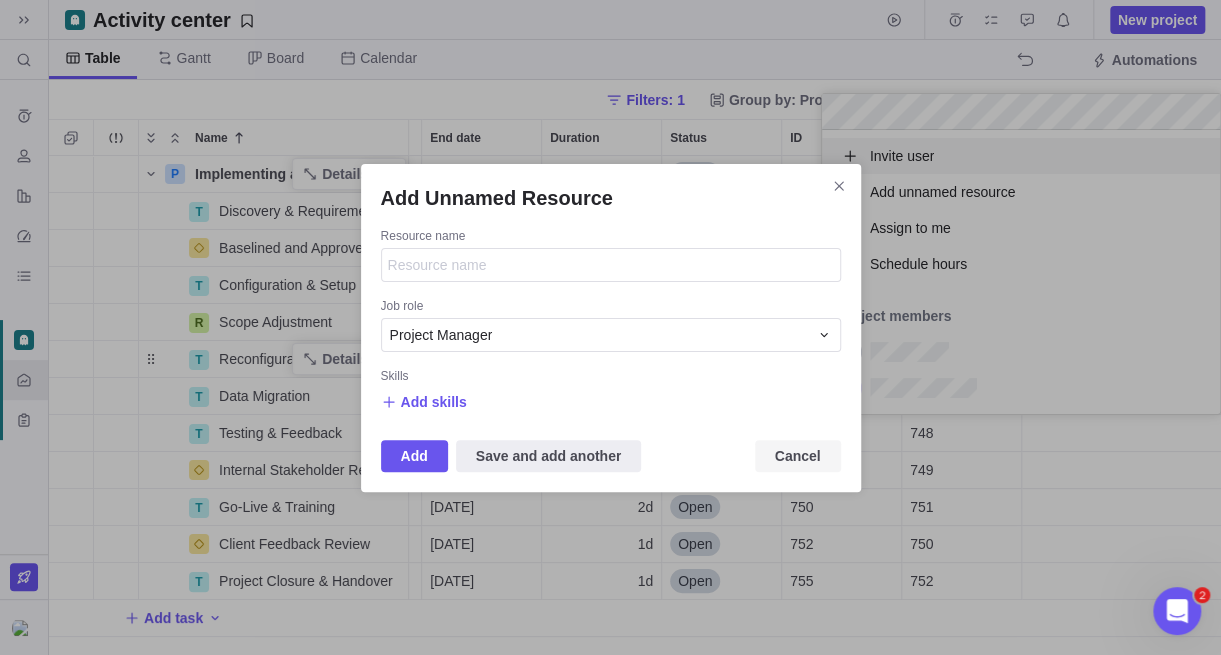 type 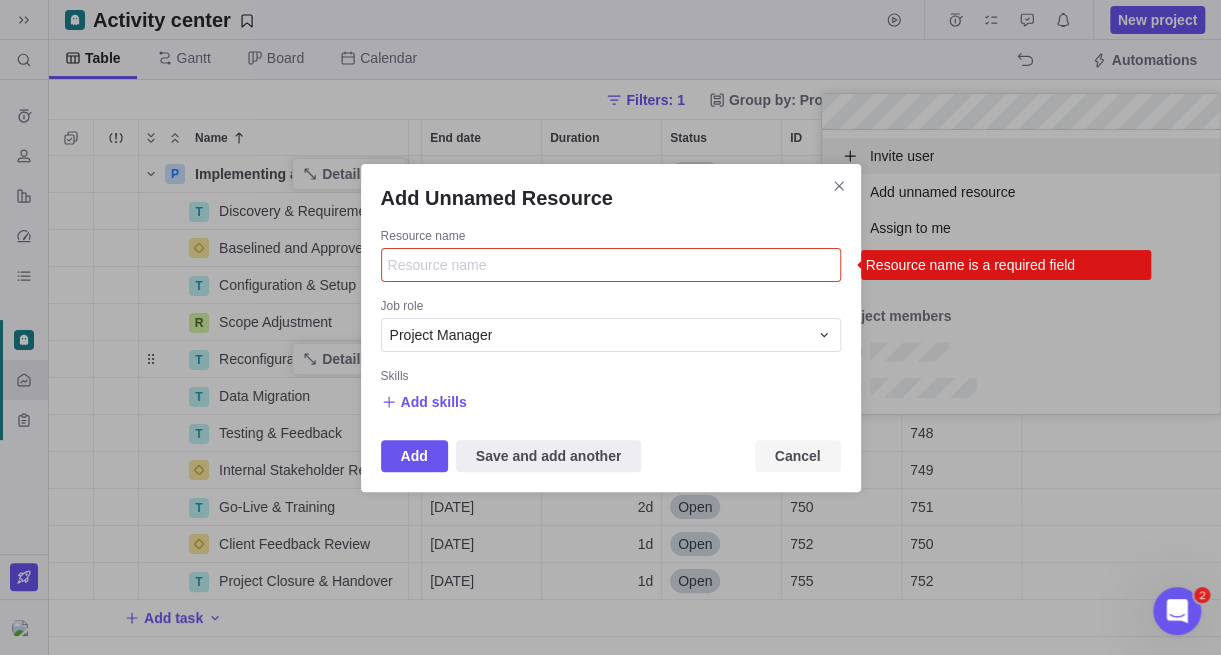 click on "Cancel" at bounding box center (798, 456) 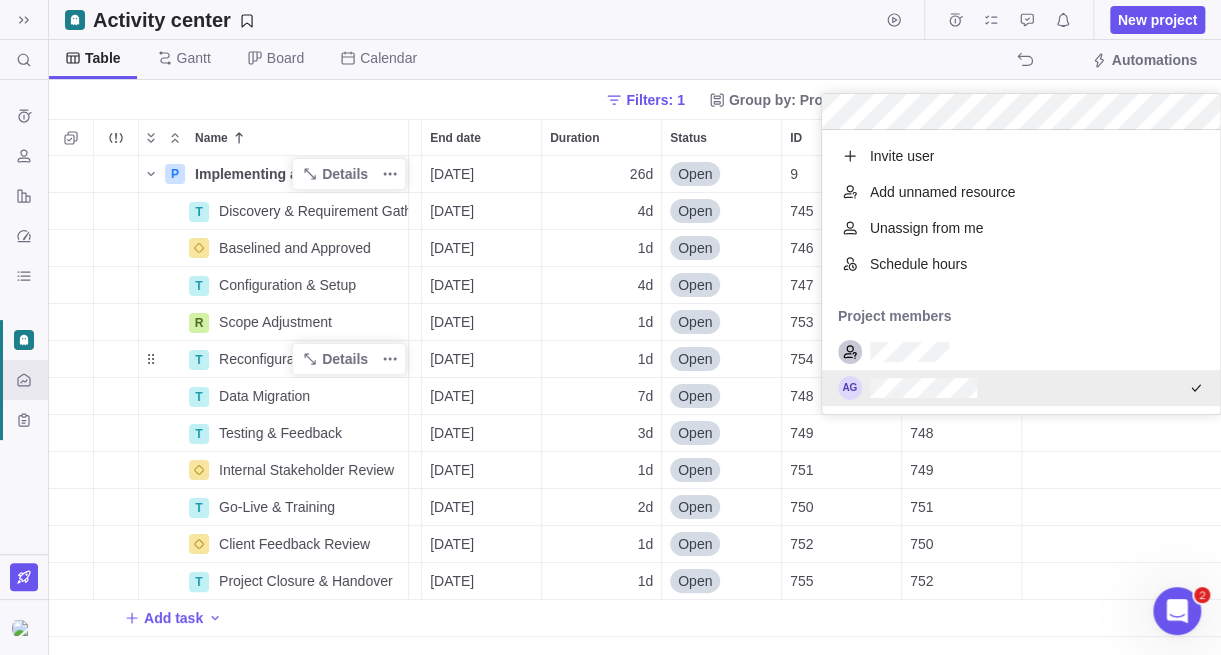click on "P Implementing a CRM Software Details [DATE] [DATE] 26d Open 9 T Discovery & Requirement Gathering Details [DATE] [DATE] 4d Open 745 Baselined and Approved Details [DATE] [DATE] 1d Open 746 745 T Configuration & Setup Details [DATE] [DATE] 4d Open 747 746 R Scope Adjustment Details [DATE] [DATE] 1d Open 753 747 T Reconfiguration Details [DATE] [DATE] 1d Open 754 753 T Data Migration Details [DATE] [DATE] 7d Open 748 754 T Testing & Feedback Details [DATE] [DATE] 3d Open 749 748 Internal Stakeholder Review Details [DATE] [DATE] 1d Open 751 749 T Go-Live & Training Details [DATE] [DATE] 2d Open 750 751 Client Feedback Review Details [DATE] [DATE] 1d Open 752 750 T Project Closure & Handover Details [DATE] [DATE] 1d Open 755 752 Add task" at bounding box center (635, 405) 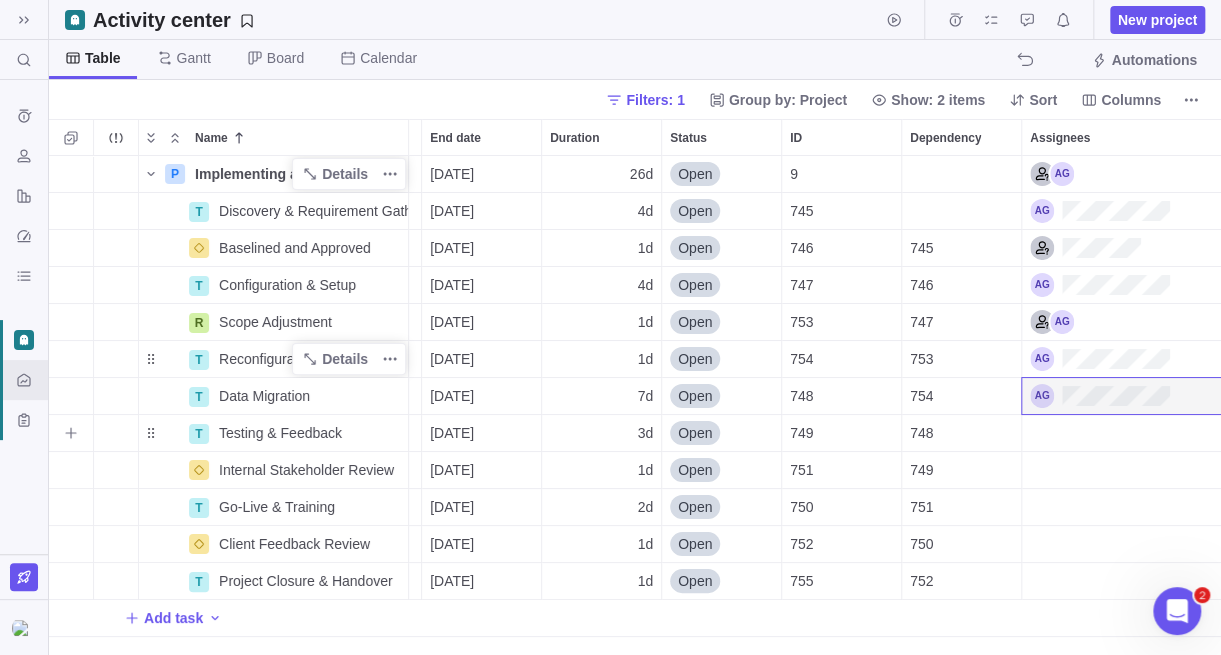 click at bounding box center [1122, 433] 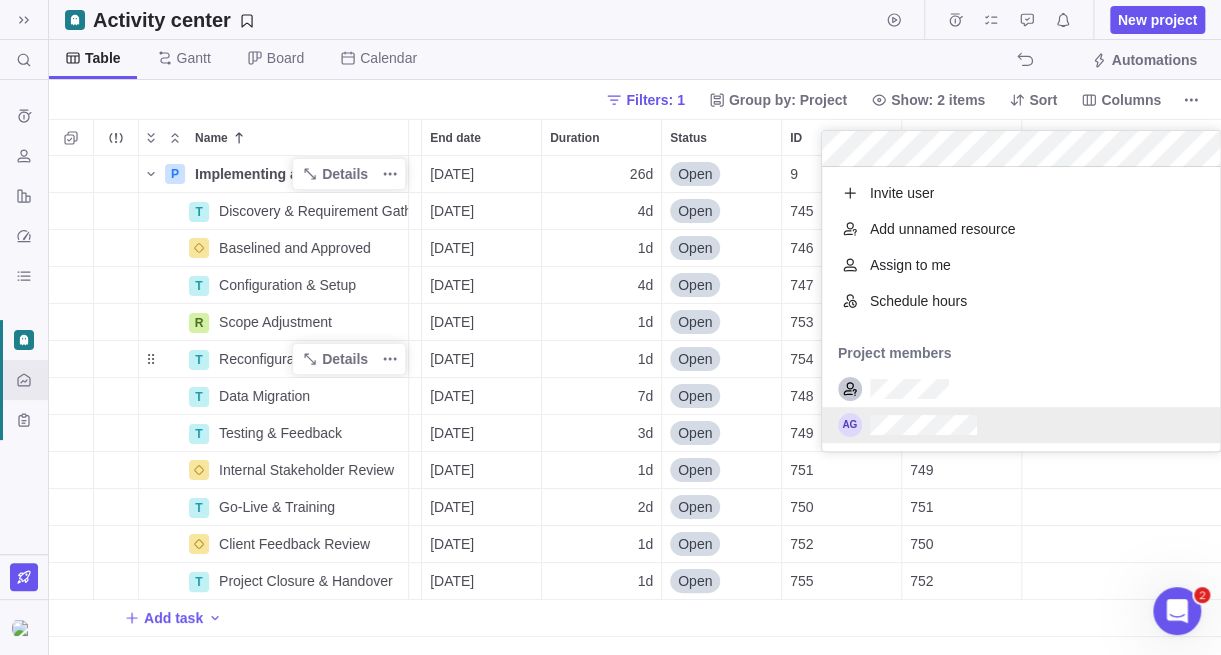 scroll, scrollTop: 15, scrollLeft: 15, axis: both 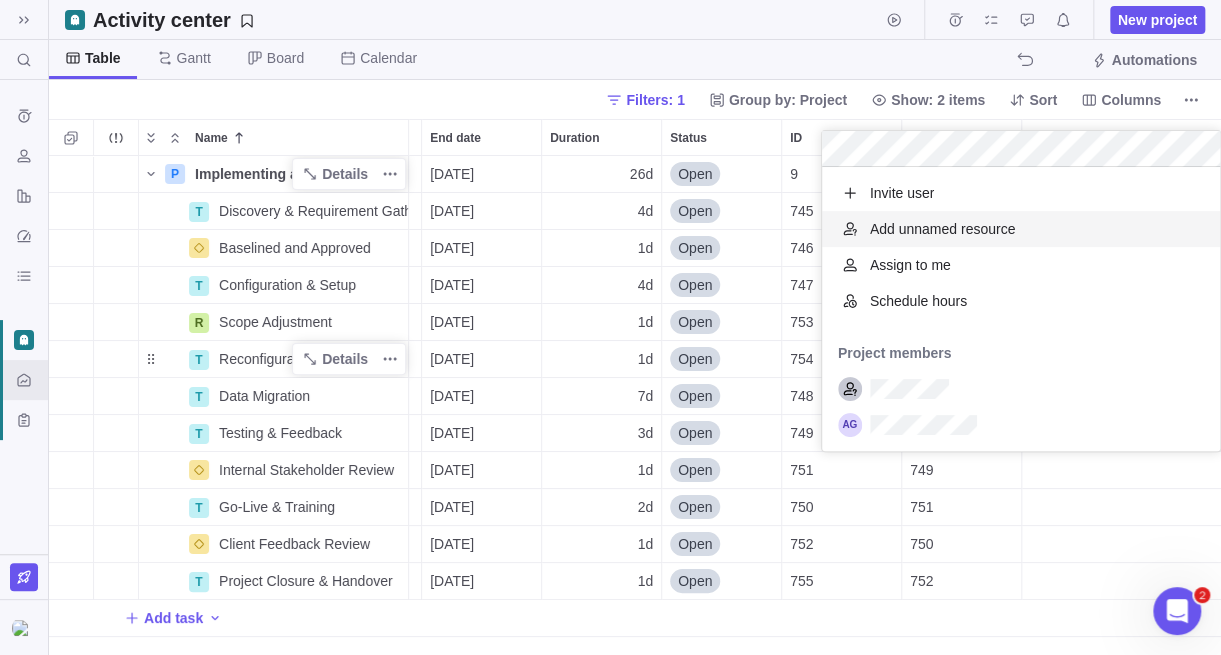 click on "Add unnamed resource" at bounding box center [943, 229] 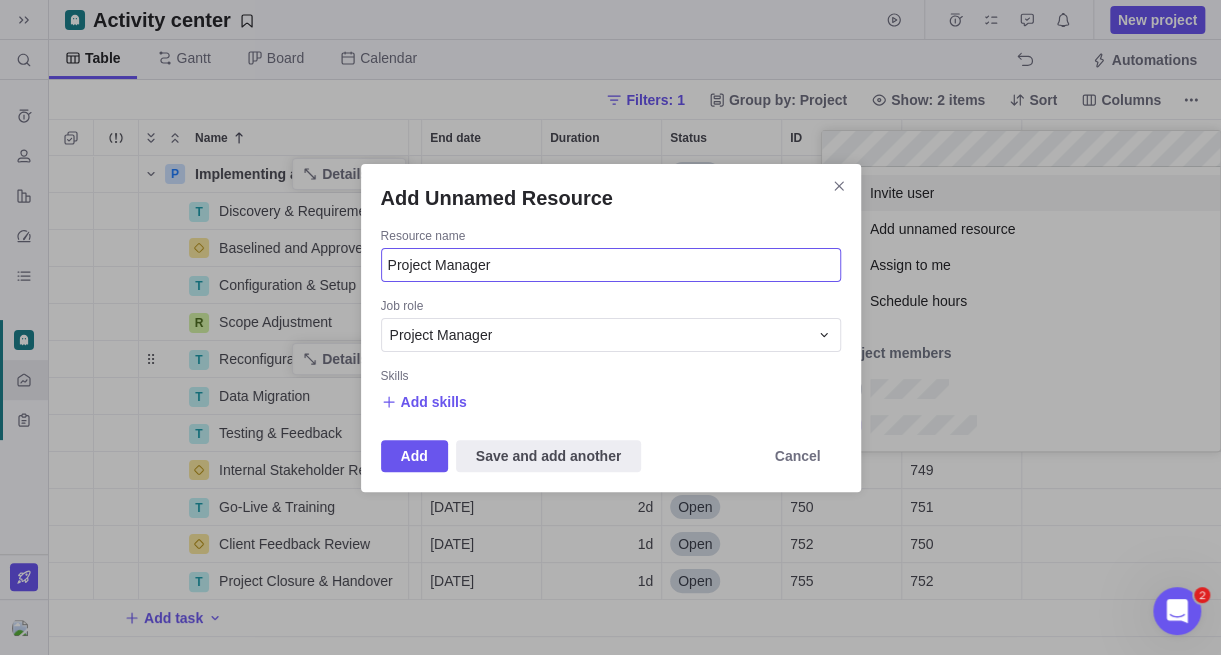 drag, startPoint x: 615, startPoint y: 243, endPoint x: 606, endPoint y: 250, distance: 11.401754 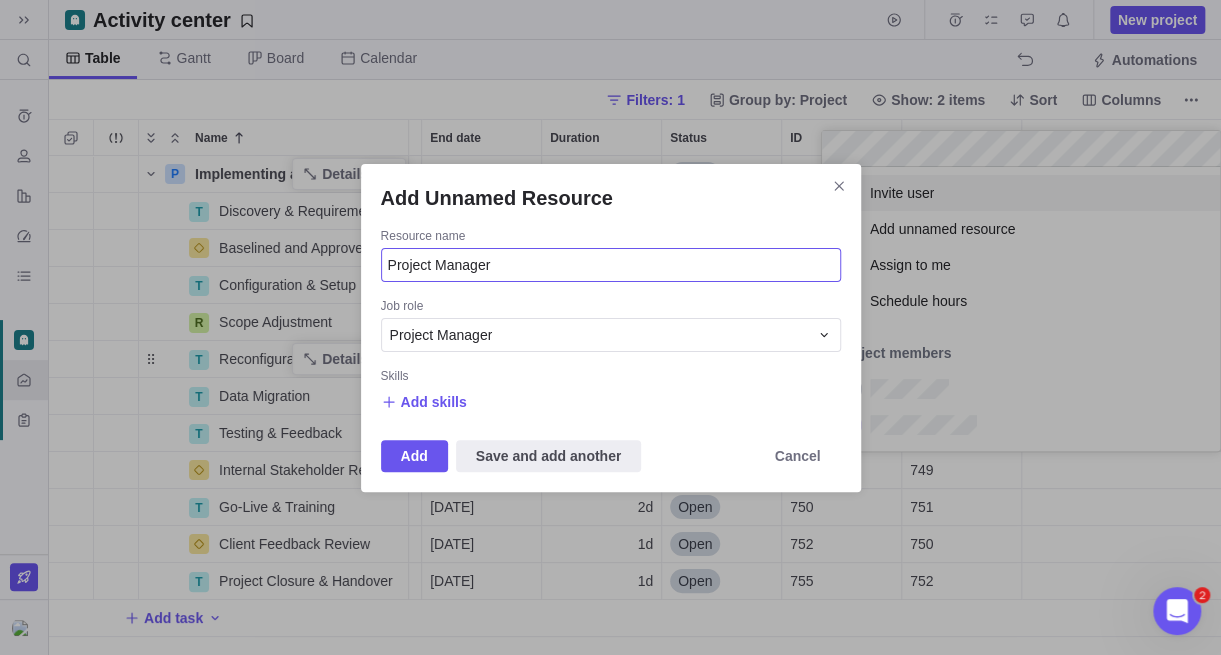 click on "Project Manager" at bounding box center [611, 265] 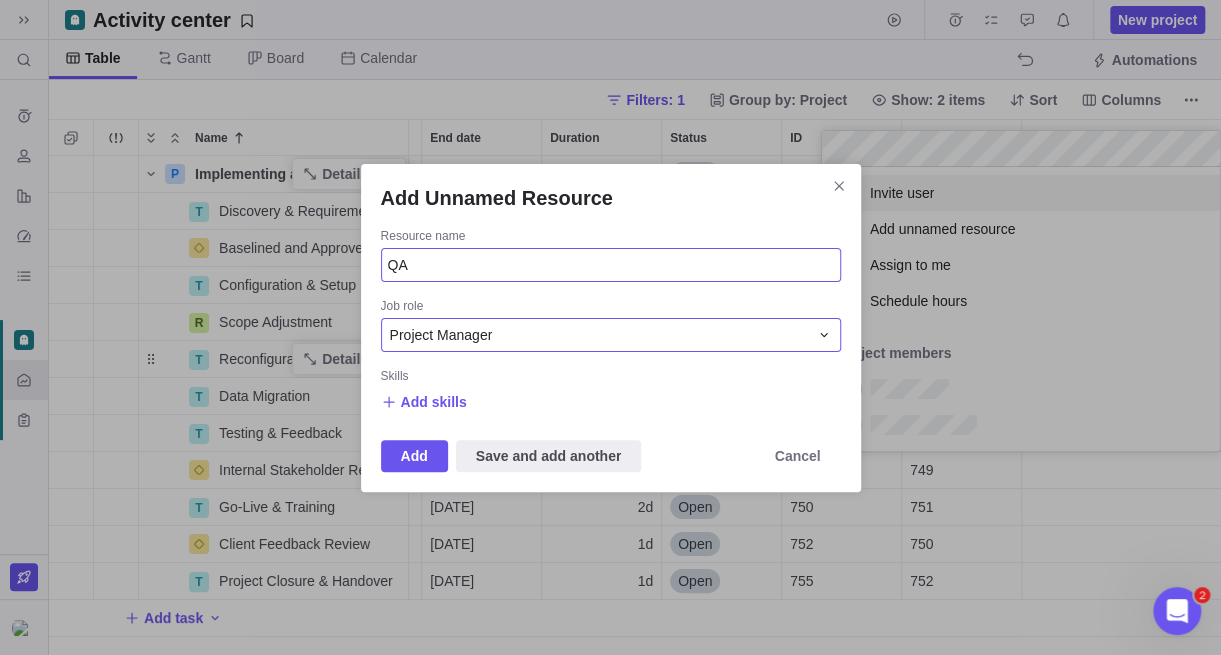 type on "QA" 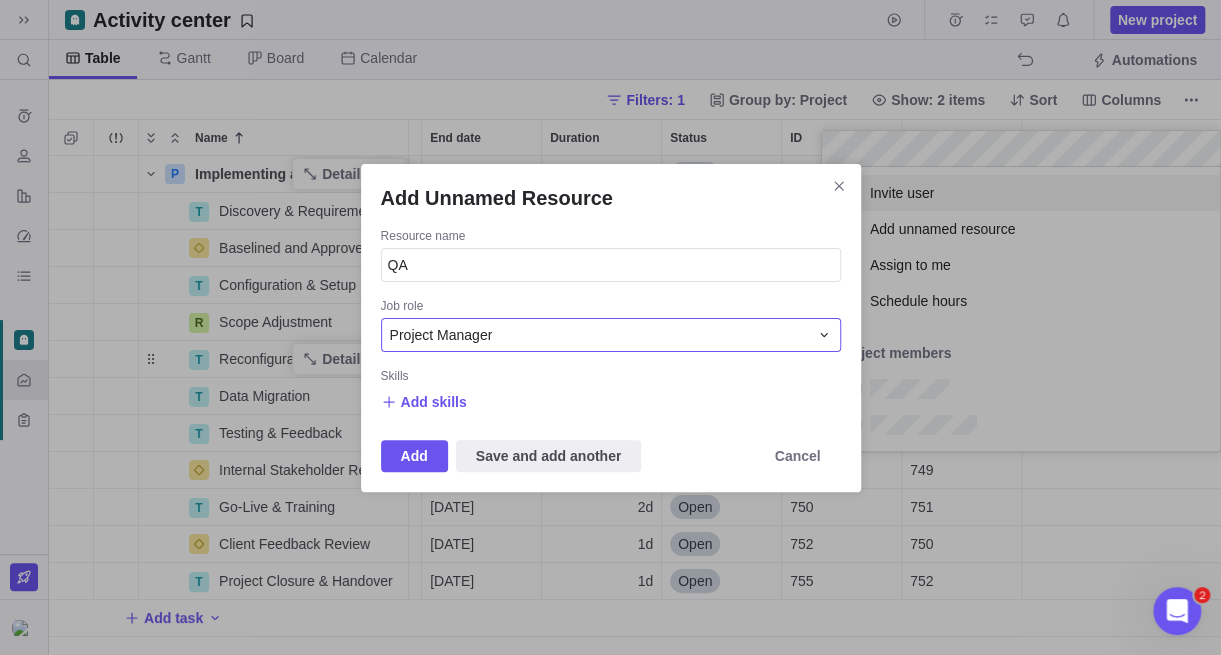 click on "Project Manager" at bounding box center (599, 335) 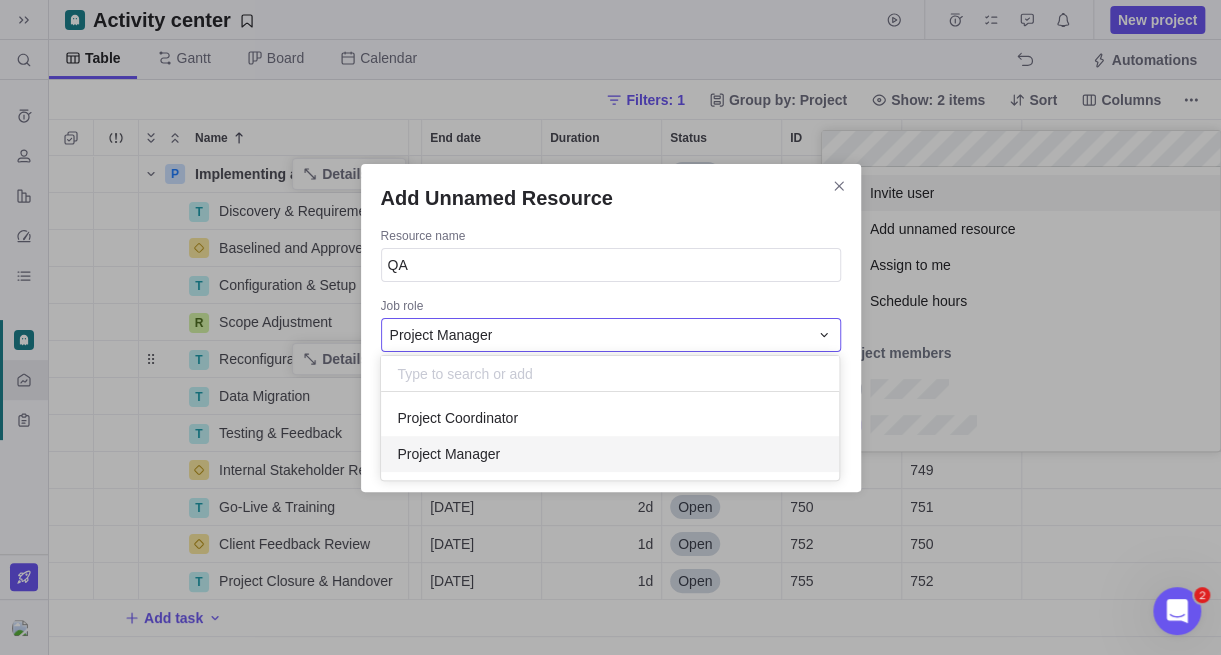 scroll, scrollTop: 15, scrollLeft: 15, axis: both 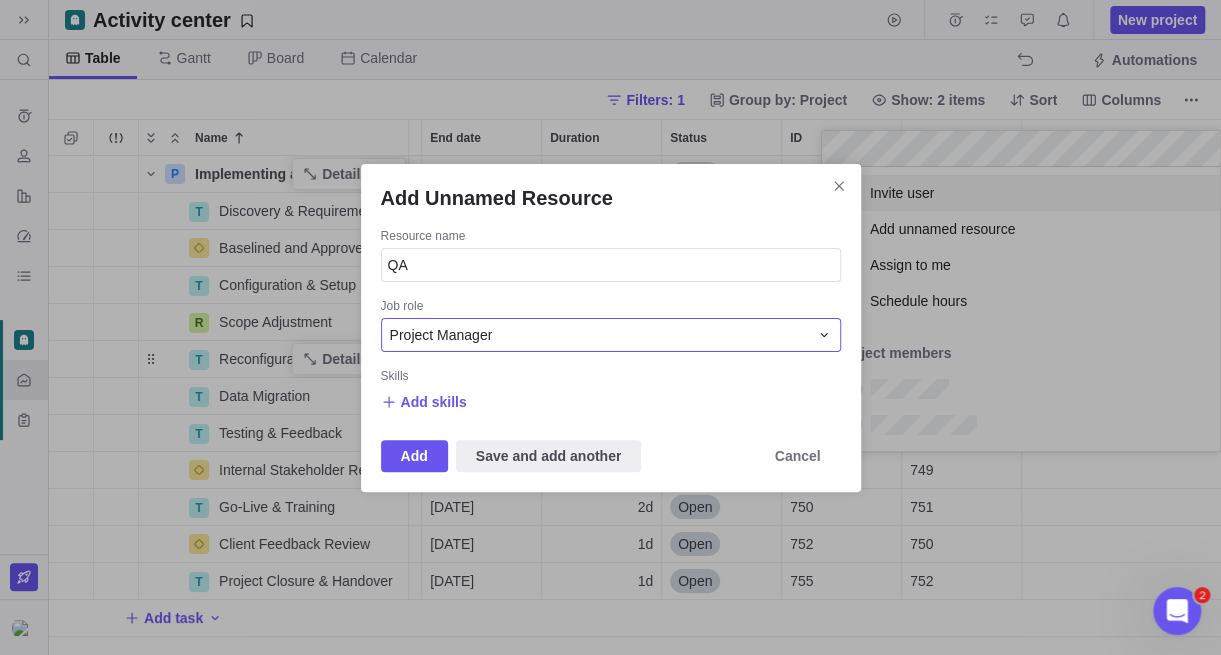 click on "Project Manager" at bounding box center [599, 335] 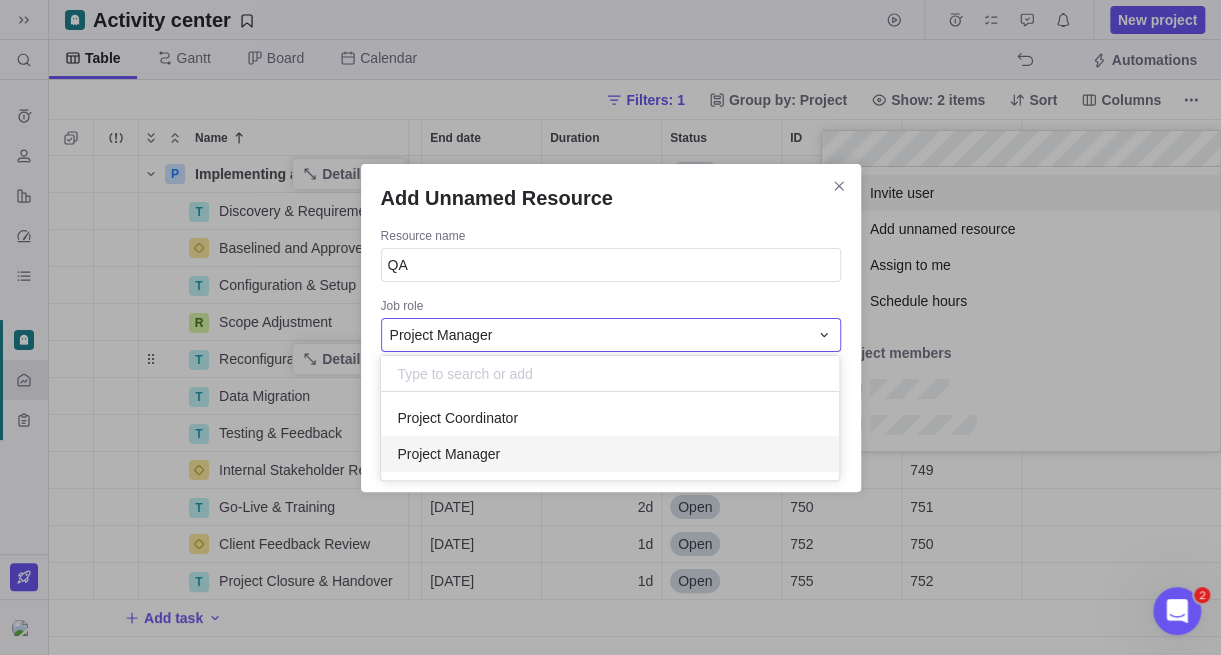scroll, scrollTop: 15, scrollLeft: 15, axis: both 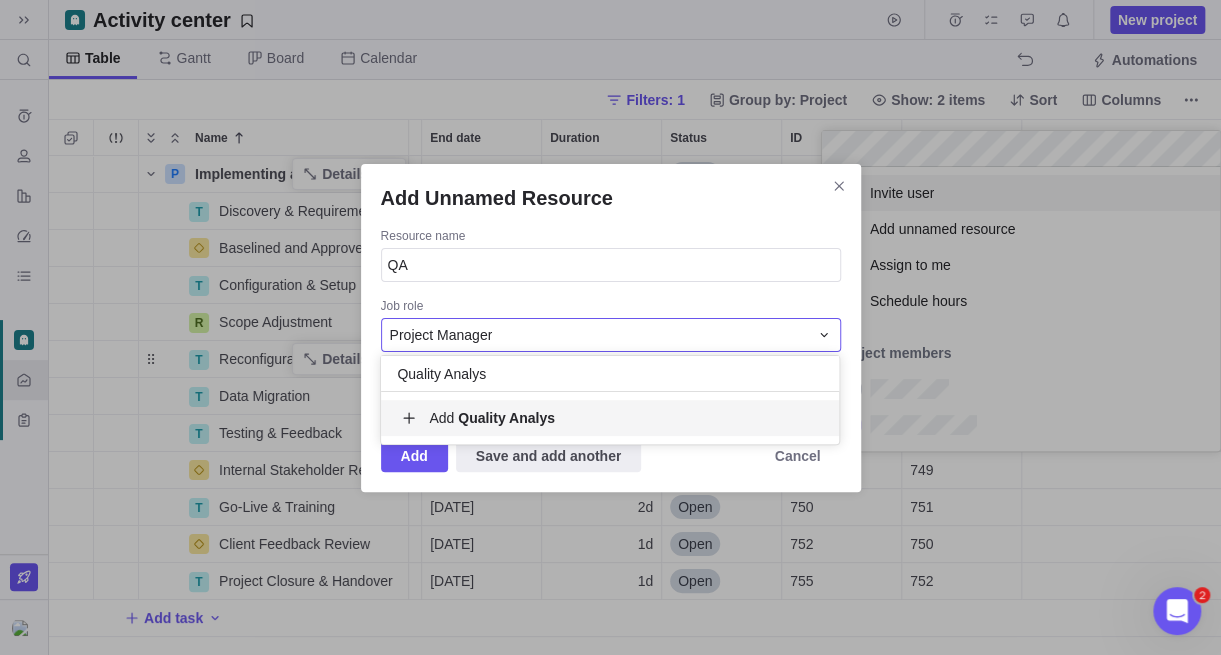 type on "Quality Analyst" 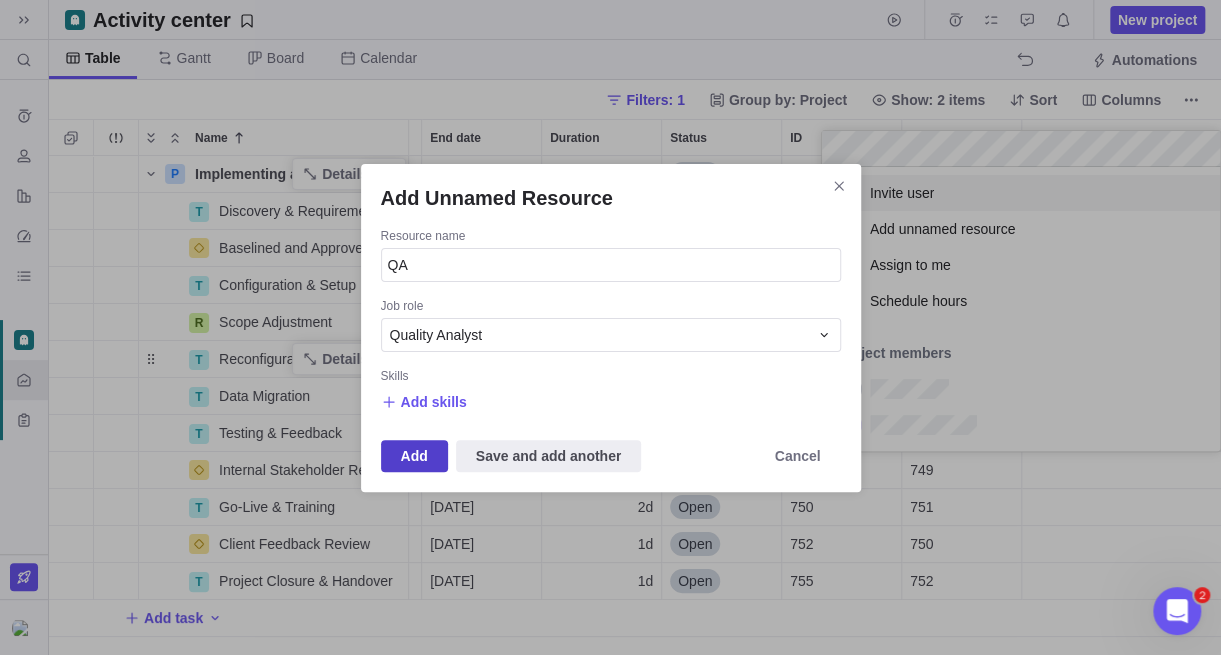 click on "Add" at bounding box center [414, 456] 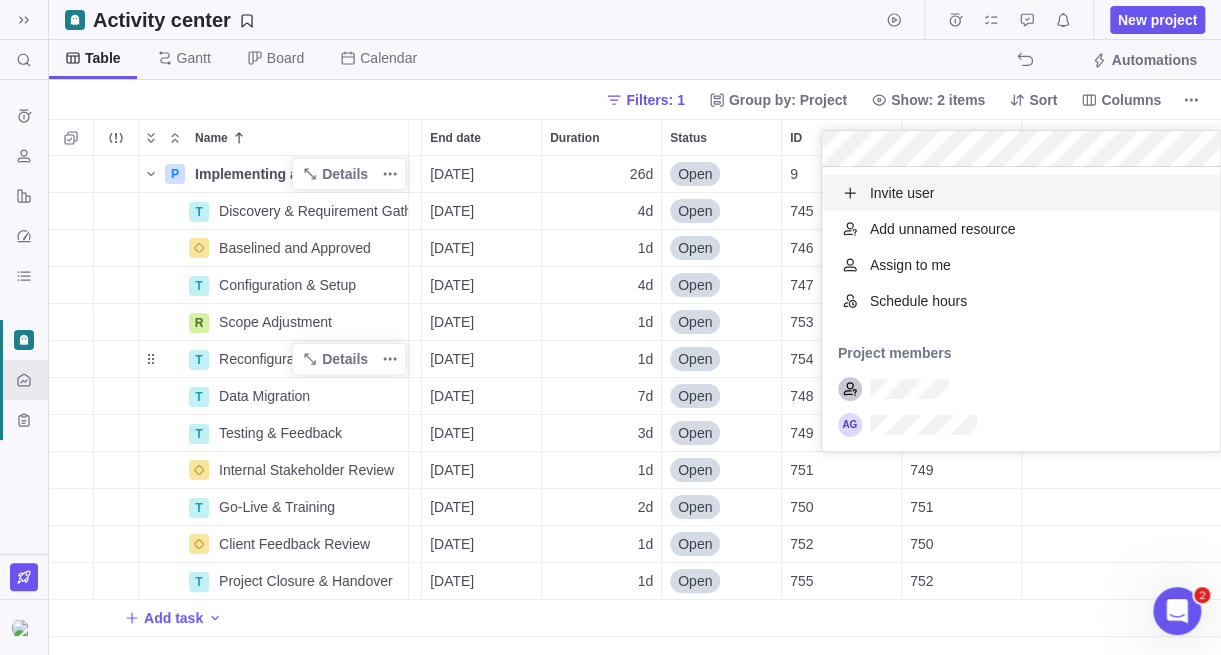 click on "P Implementing a CRM Software Details [DATE] [DATE] 26d Open 9 T Discovery & Requirement Gathering Details [DATE] [DATE] 4d Open 745 Baselined and Approved Details [DATE] [DATE] 1d Open 746 745 T Configuration & Setup Details [DATE] [DATE] 4d Open 747 746 R Scope Adjustment Details [DATE] [DATE] 1d Open 753 747 T Reconfiguration Details [DATE] [DATE] 1d Open 754 753 T Data Migration Details [DATE] [DATE] 7d Open 748 754 T Testing & Feedback Details [DATE] [DATE] 3d Open 749 748 Internal Stakeholder Review Details [DATE] [DATE] 1d Open 751 749 T Go-Live & Training Details [DATE] [DATE] 2d Open 750 751 Client Feedback Review Details [DATE] [DATE] 1d Open 752 750 T Project Closure & Handover Details [DATE] [DATE] 1d Open 755 752 Add task" at bounding box center (635, 405) 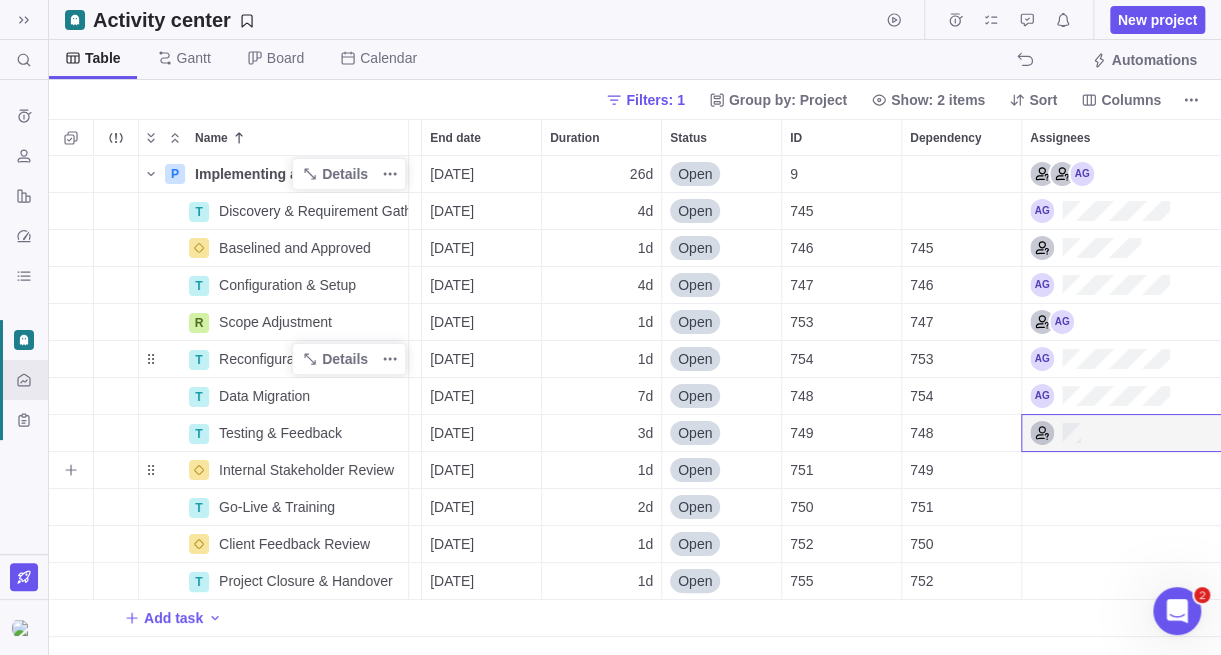 click at bounding box center [1122, 470] 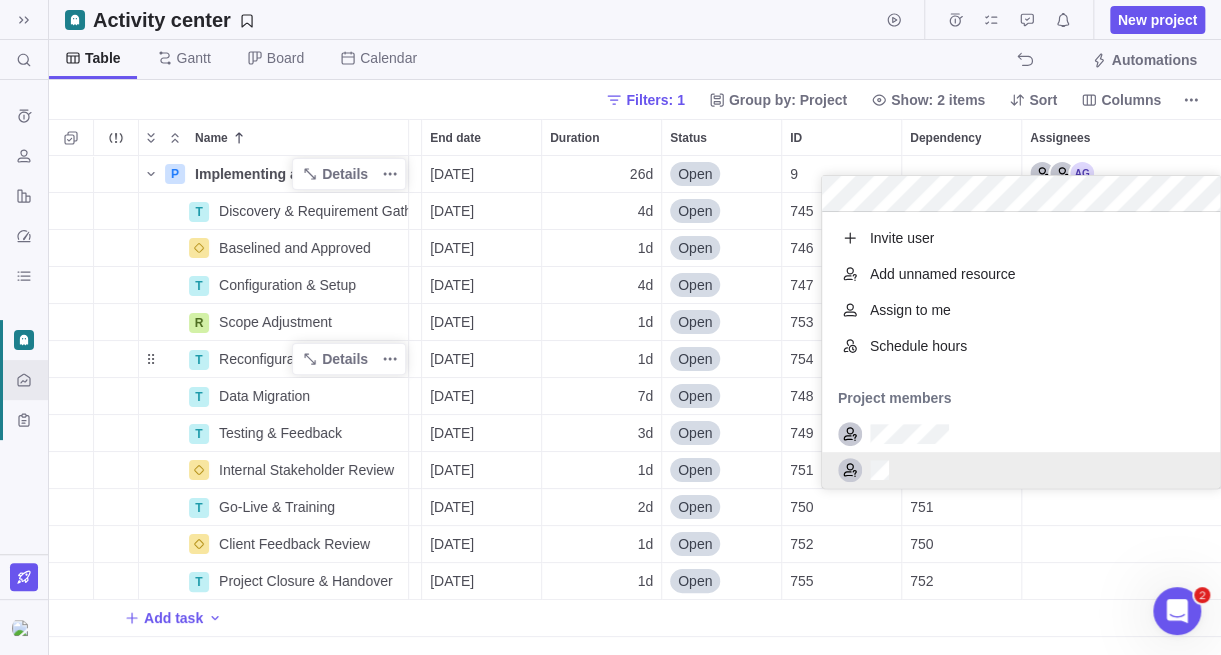 scroll, scrollTop: 15, scrollLeft: 15, axis: both 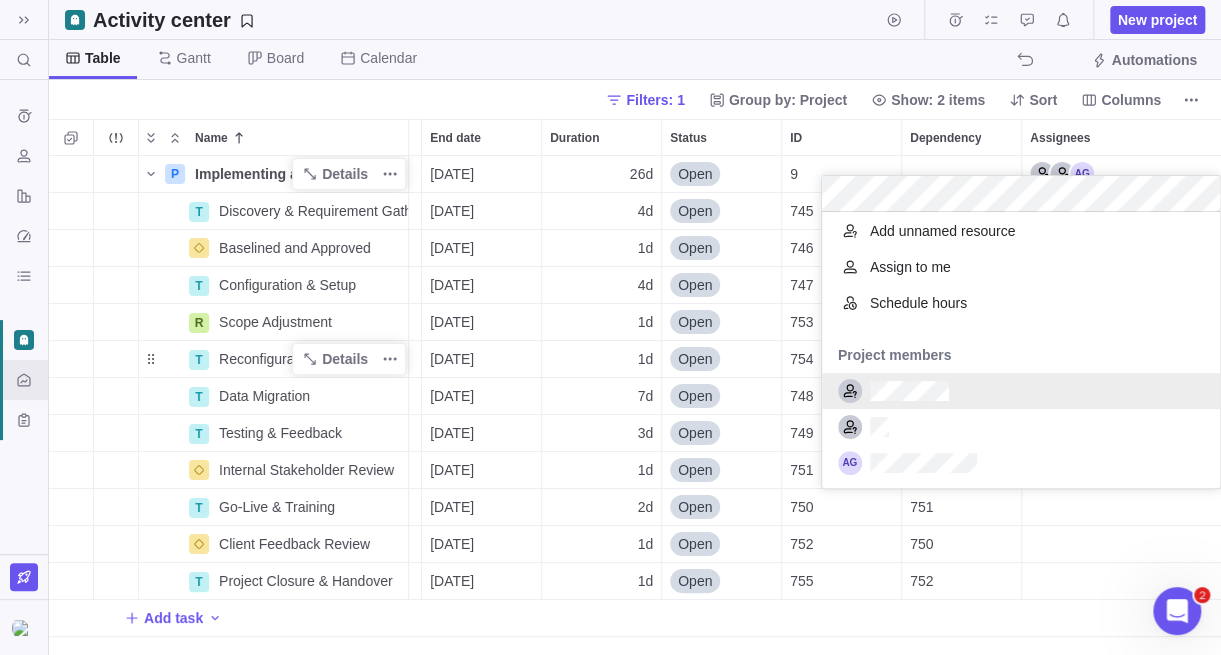 click at bounding box center (1021, 391) 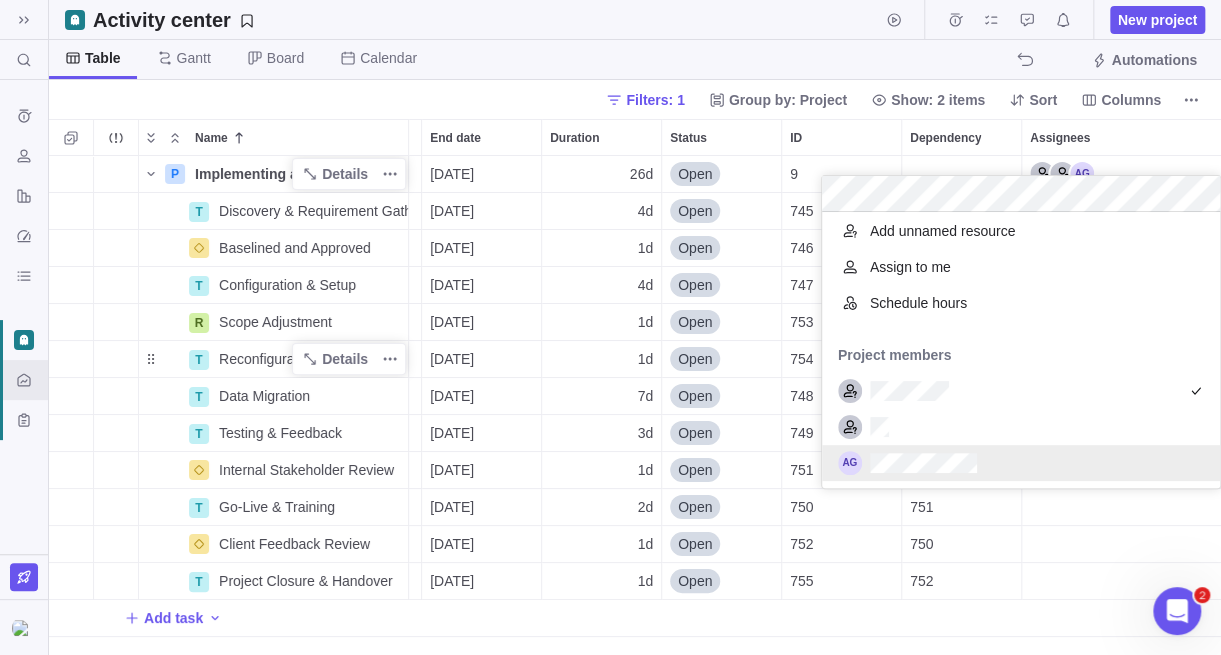 click on "P Implementing a CRM Software Details [DATE] [DATE] 26d Open 9 T Discovery & Requirement Gathering Details [DATE] [DATE] 4d Open 745 Baselined and Approved Details [DATE] [DATE] 1d Open 746 745 T Configuration & Setup Details [DATE] [DATE] 4d Open 747 746 R Scope Adjustment Details [DATE] [DATE] 1d Open 753 747 T Reconfiguration Details [DATE] [DATE] 1d Open 754 753 T Data Migration Details [DATE] [DATE] 7d Open 748 754 T Testing & Feedback Details [DATE] [DATE] 3d Open 749 748 Internal Stakeholder Review Details [DATE] [DATE] 1d Open 751 749 T Go-Live & Training Details [DATE] [DATE] 2d Open 750 751 Client Feedback Review Details [DATE] [DATE] 1d Open 752 750 T Project Closure & Handover Details [DATE] [DATE] 1d Open 755 752 Add task" at bounding box center [635, 405] 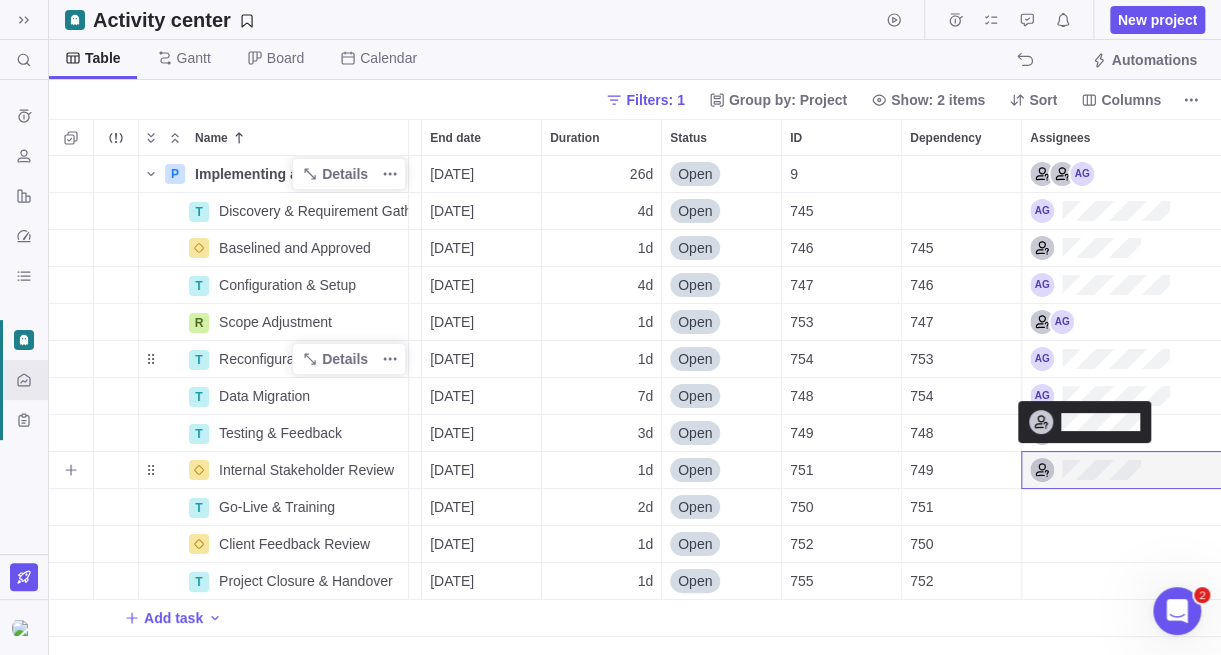 click at bounding box center (1085, 470) 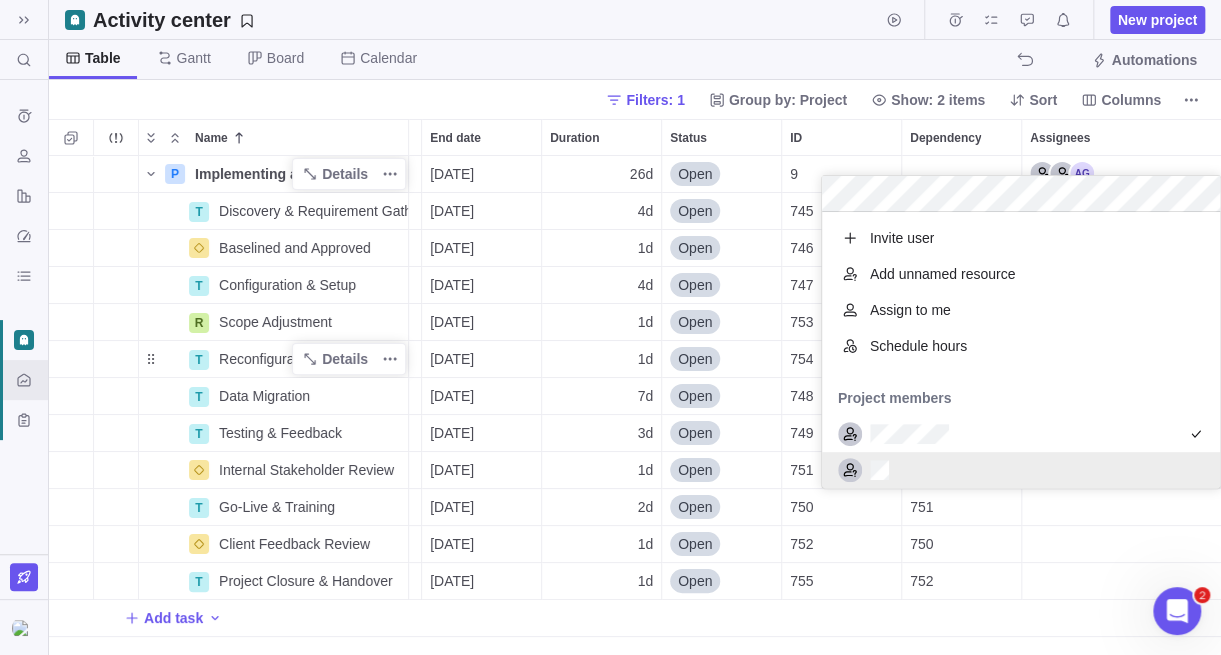 scroll, scrollTop: 15, scrollLeft: 15, axis: both 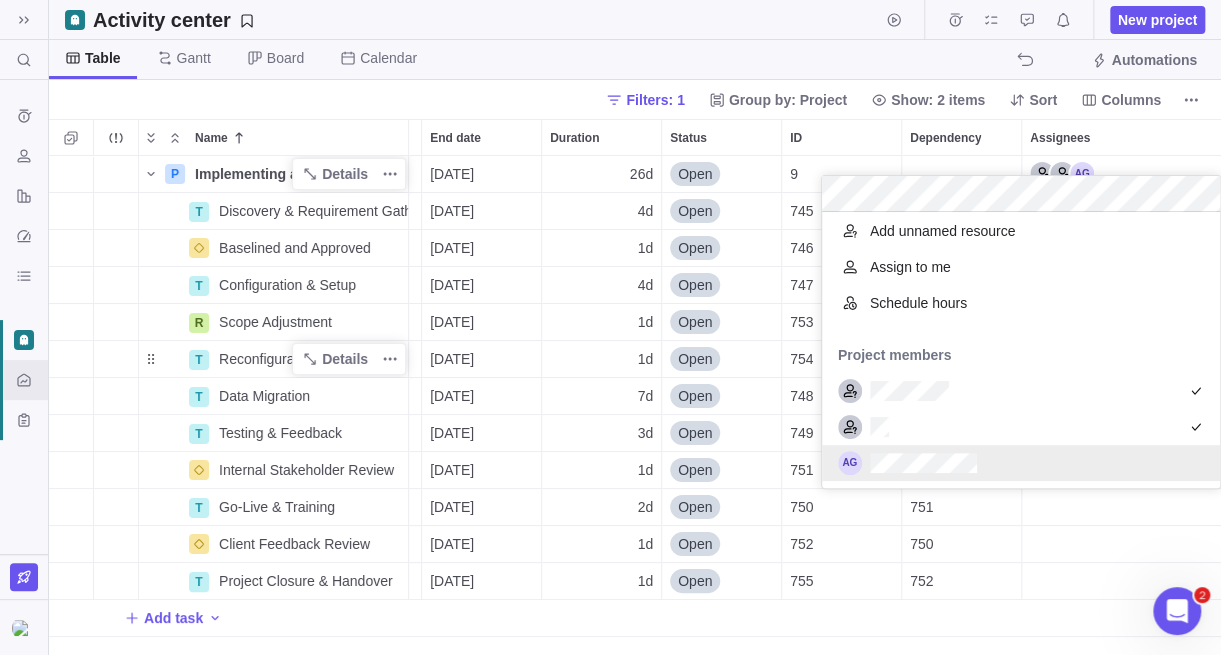 click at bounding box center (1021, 463) 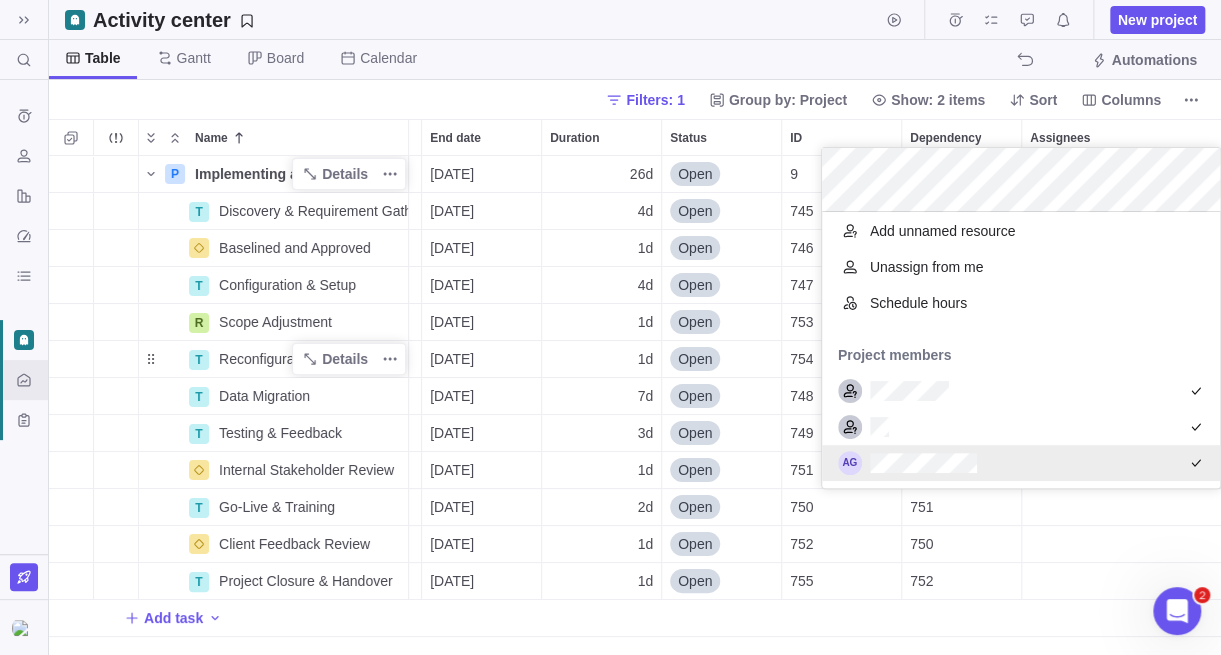click on "P Implementing a CRM Software Details [DATE] [DATE] 26d Open 9 T Discovery & Requirement Gathering Details [DATE] [DATE] 4d Open 745 Baselined and Approved Details [DATE] [DATE] 1d Open 746 745 T Configuration & Setup Details [DATE] [DATE] 4d Open 747 746 R Scope Adjustment Details [DATE] [DATE] 1d Open 753 747 T Reconfiguration Details [DATE] [DATE] 1d Open 754 753 T Data Migration Details [DATE] [DATE] 7d Open 748 754 T Testing & Feedback Details [DATE] [DATE] 3d Open 749 748 Internal Stakeholder Review Details [DATE] [DATE] 1d Open 751 749 T Go-Live & Training Details [DATE] [DATE] 2d Open 750 751 Client Feedback Review Details [DATE] [DATE] 1d Open 752 750 T Project Closure & Handover Details [DATE] [DATE] 1d Open 755 752 Add task" at bounding box center (635, 405) 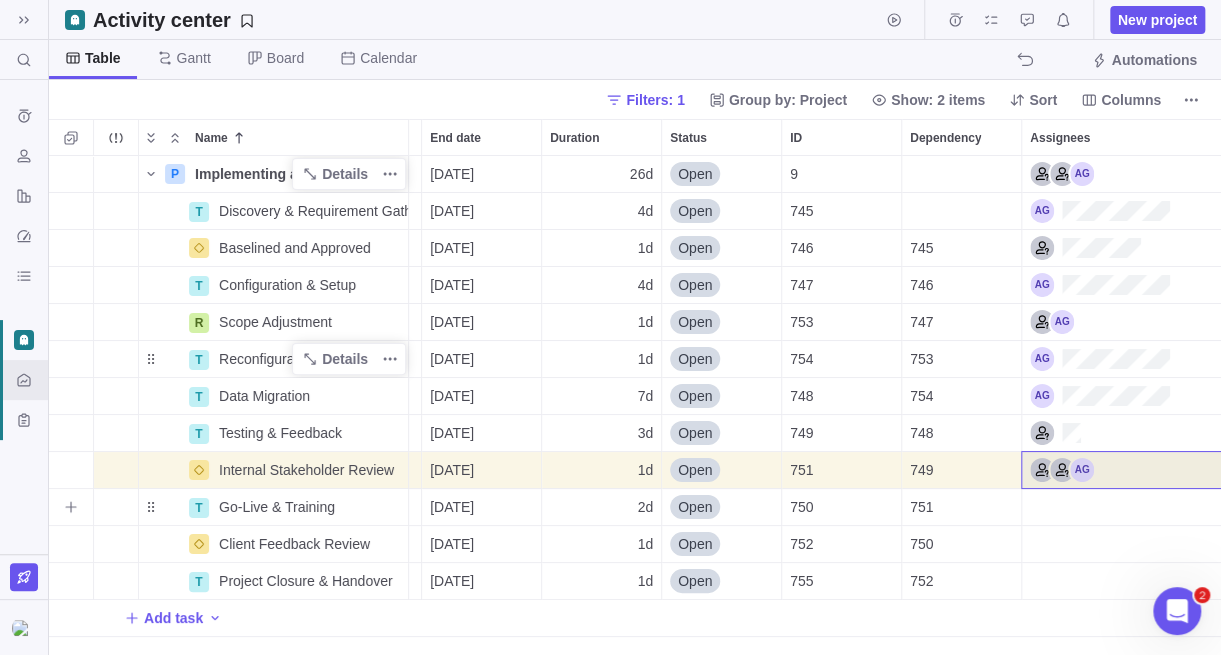 click at bounding box center [1122, 507] 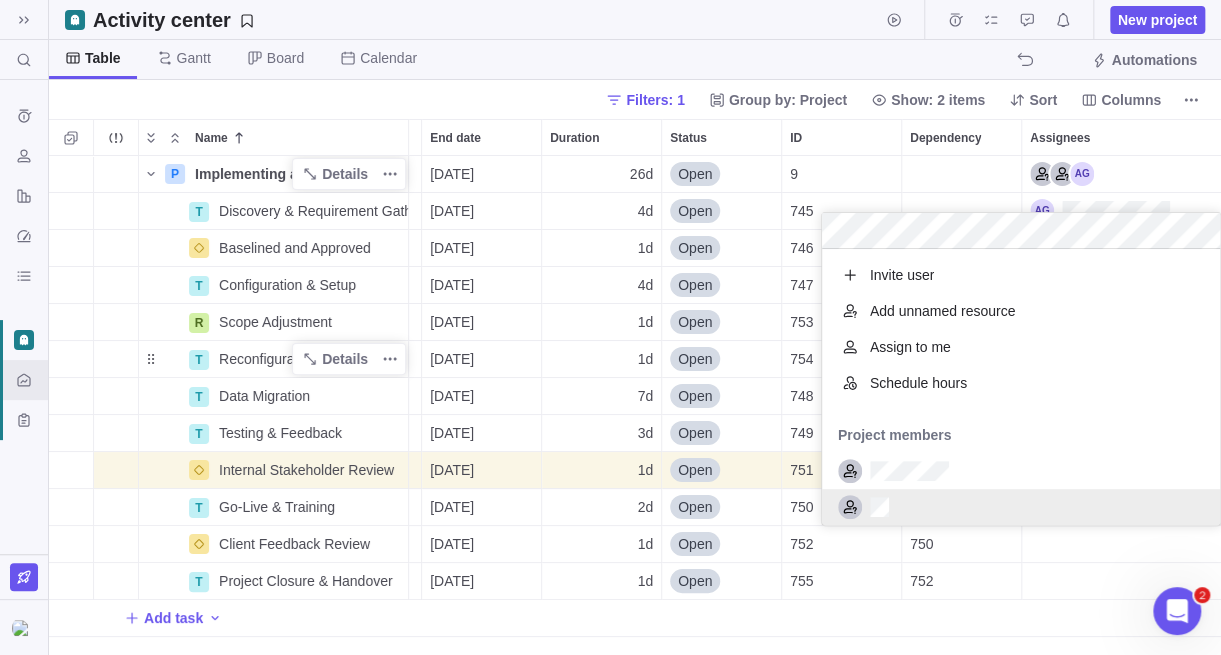 scroll, scrollTop: 15, scrollLeft: 15, axis: both 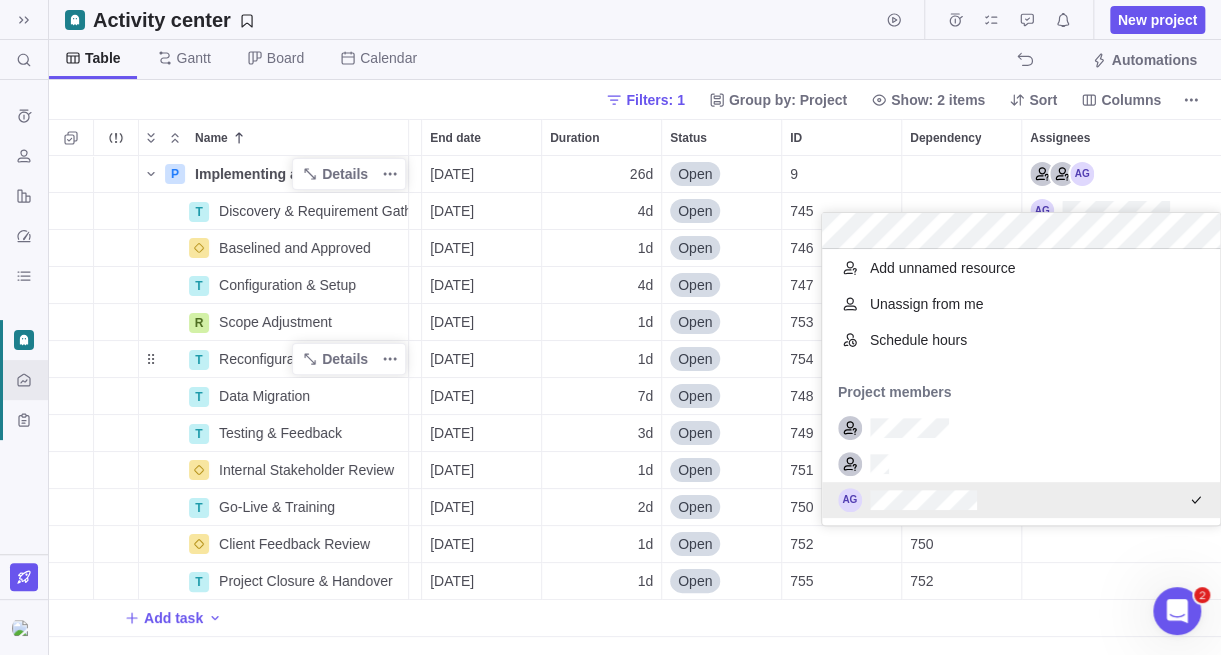 click on "P Implementing a CRM Software Details [DATE] [DATE] 26d Open 9 T Discovery & Requirement Gathering Details [DATE] [DATE] 4d Open 745 Baselined and Approved Details [DATE] [DATE] 1d Open 746 745 T Configuration & Setup Details [DATE] [DATE] 4d Open 747 746 R Scope Adjustment Details [DATE] [DATE] 1d Open 753 747 T Reconfiguration Details [DATE] [DATE] 1d Open 754 753 T Data Migration Details [DATE] [DATE] 7d Open 748 754 T Testing & Feedback Details [DATE] [DATE] 3d Open 749 748 Internal Stakeholder Review Details [DATE] [DATE] 1d Open 751 749 T Go-Live & Training Details [DATE] [DATE] 2d Open 750 751 Client Feedback Review Details [DATE] [DATE] 1d Open 752 750 T Project Closure & Handover Details [DATE] [DATE] 1d Open 755 752 Add task" at bounding box center [635, 405] 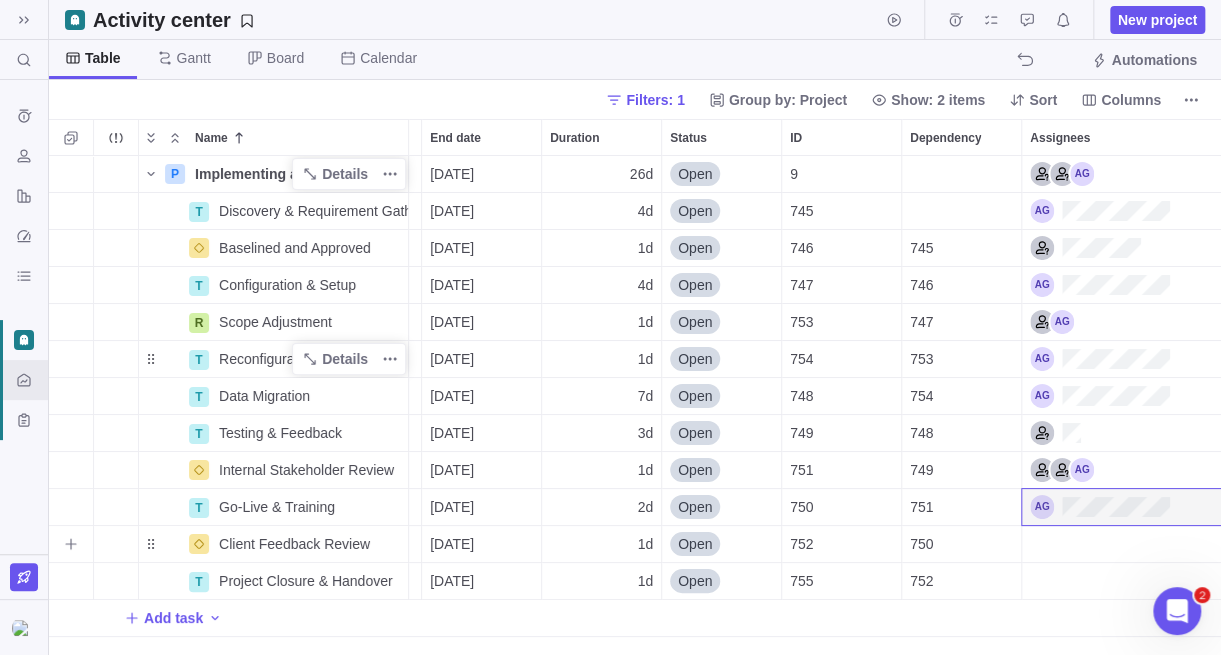 click at bounding box center [1122, 544] 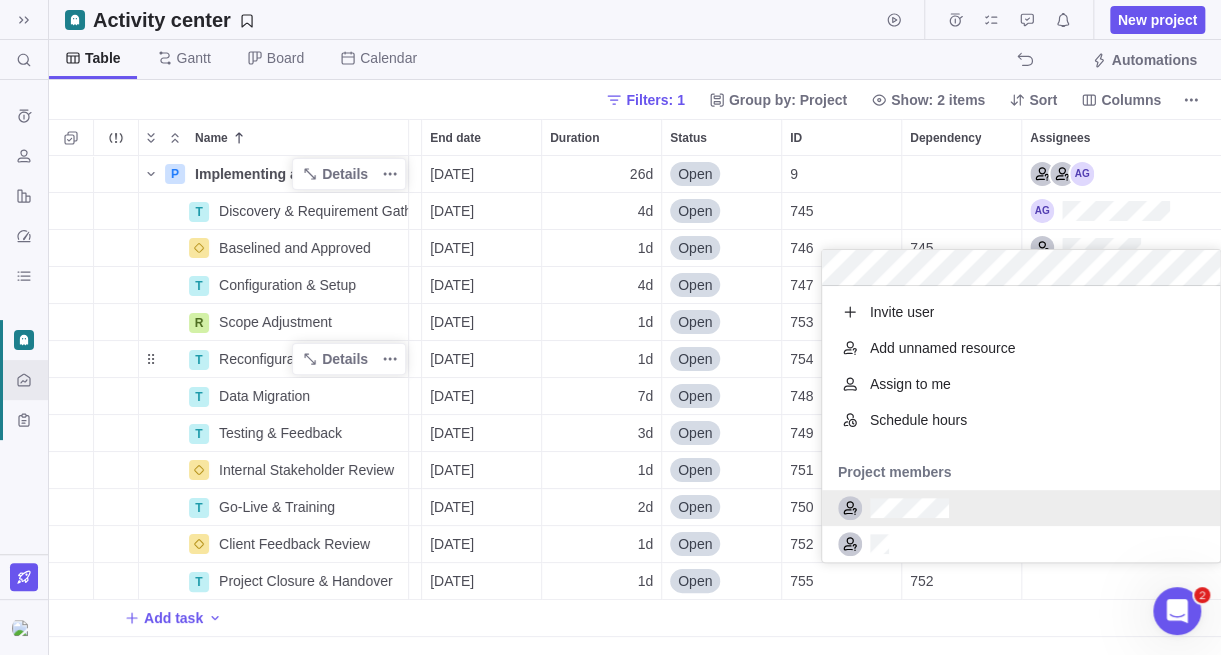scroll, scrollTop: 15, scrollLeft: 15, axis: both 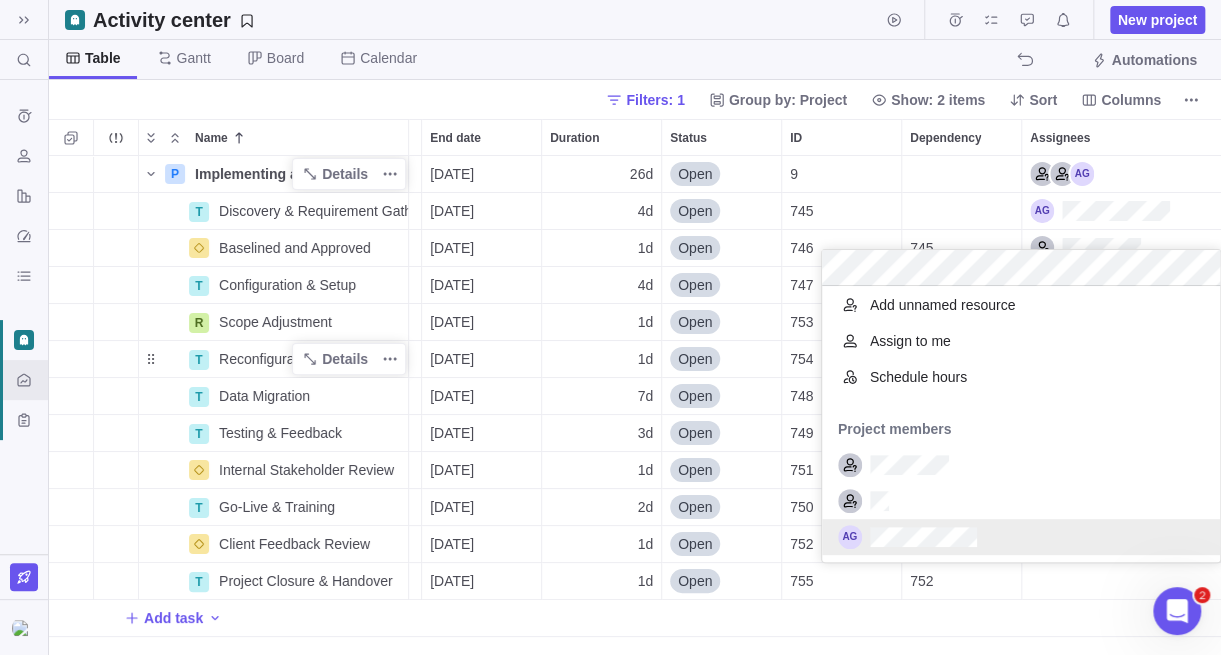 click at bounding box center [1021, 537] 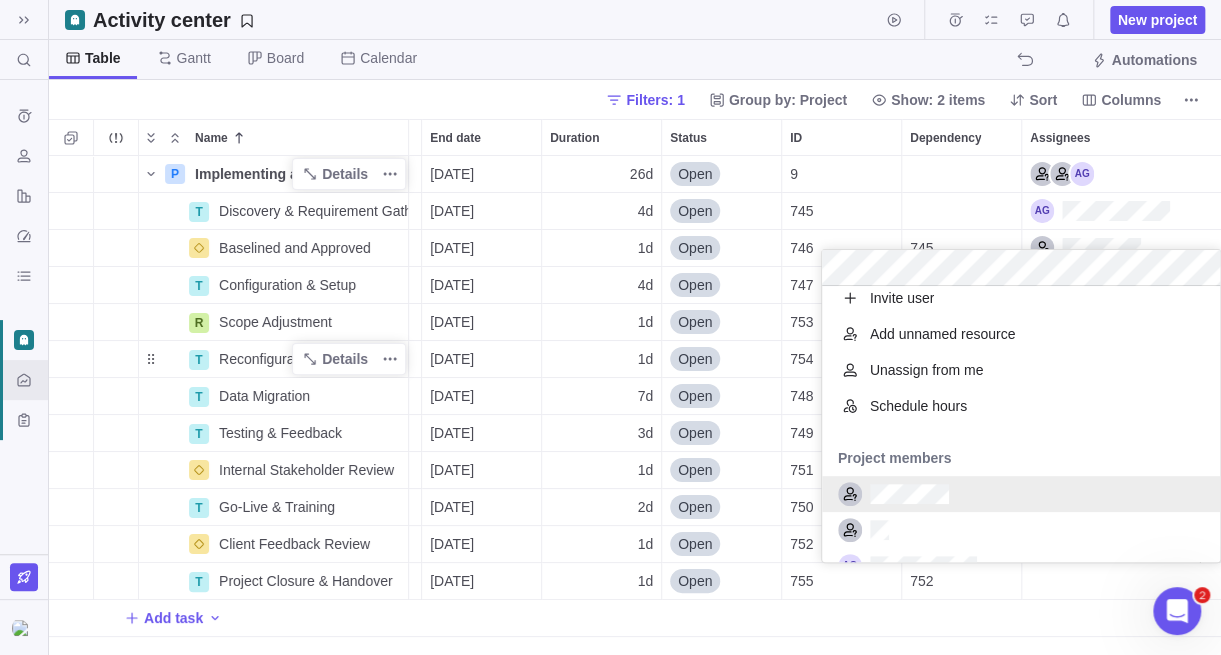 scroll, scrollTop: 0, scrollLeft: 0, axis: both 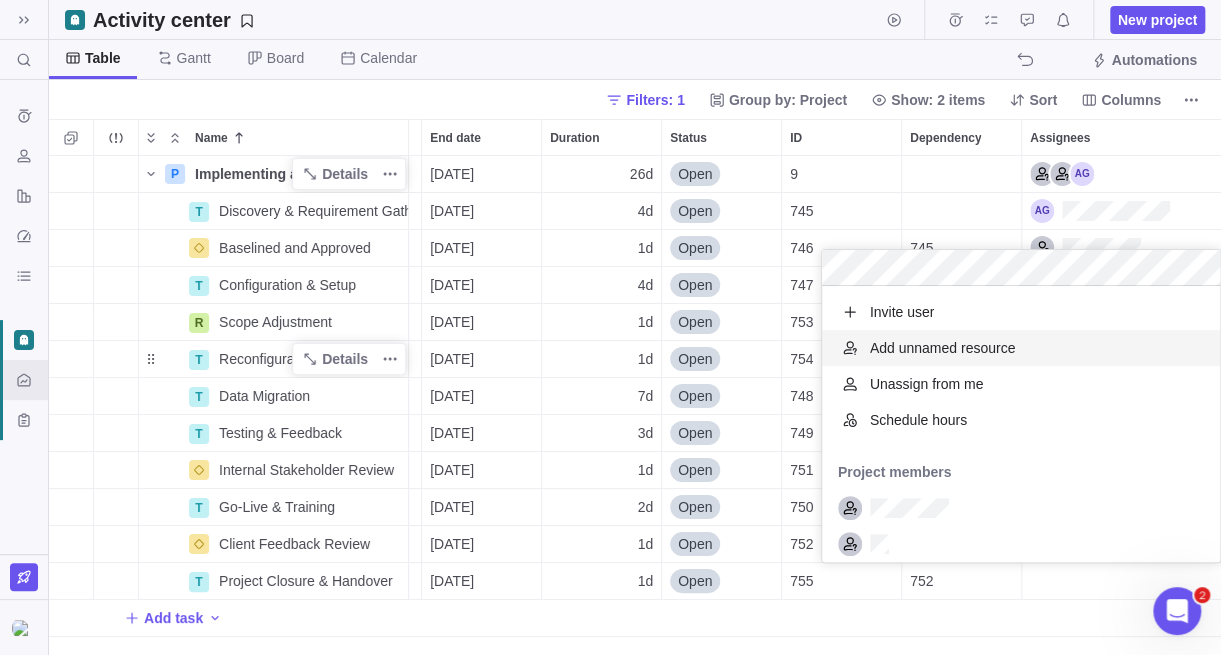 click on "Add unnamed resource" at bounding box center (943, 348) 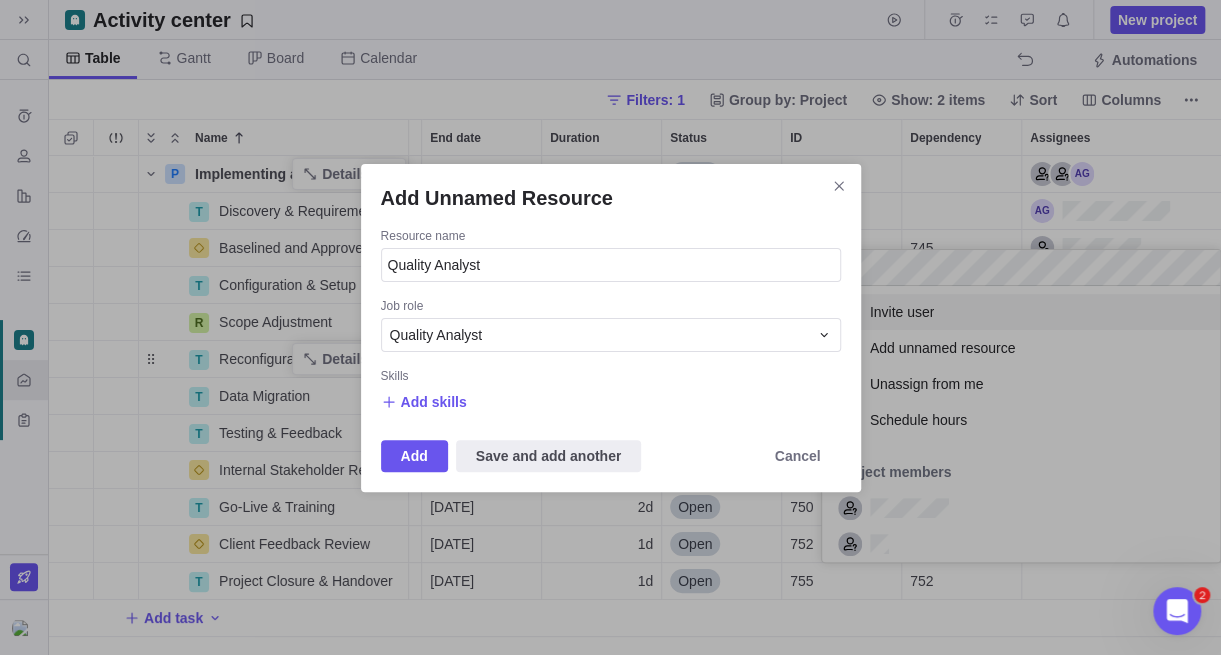 drag, startPoint x: 577, startPoint y: 271, endPoint x: 346, endPoint y: 261, distance: 231.21635 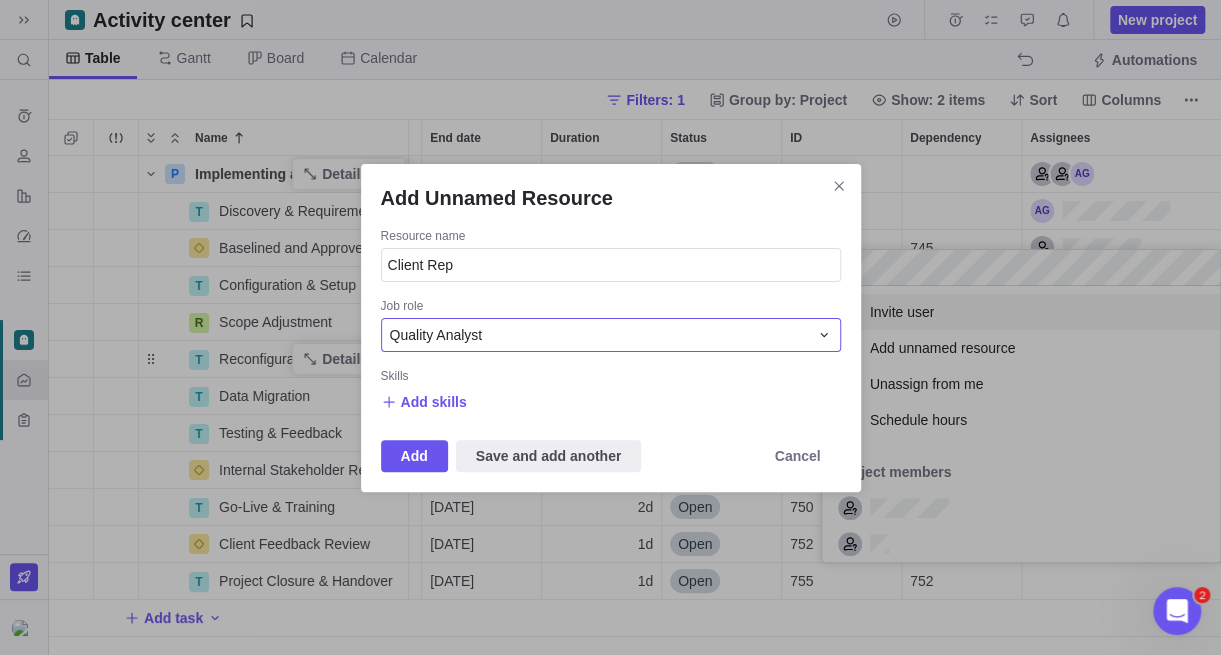 type on "Client Rep" 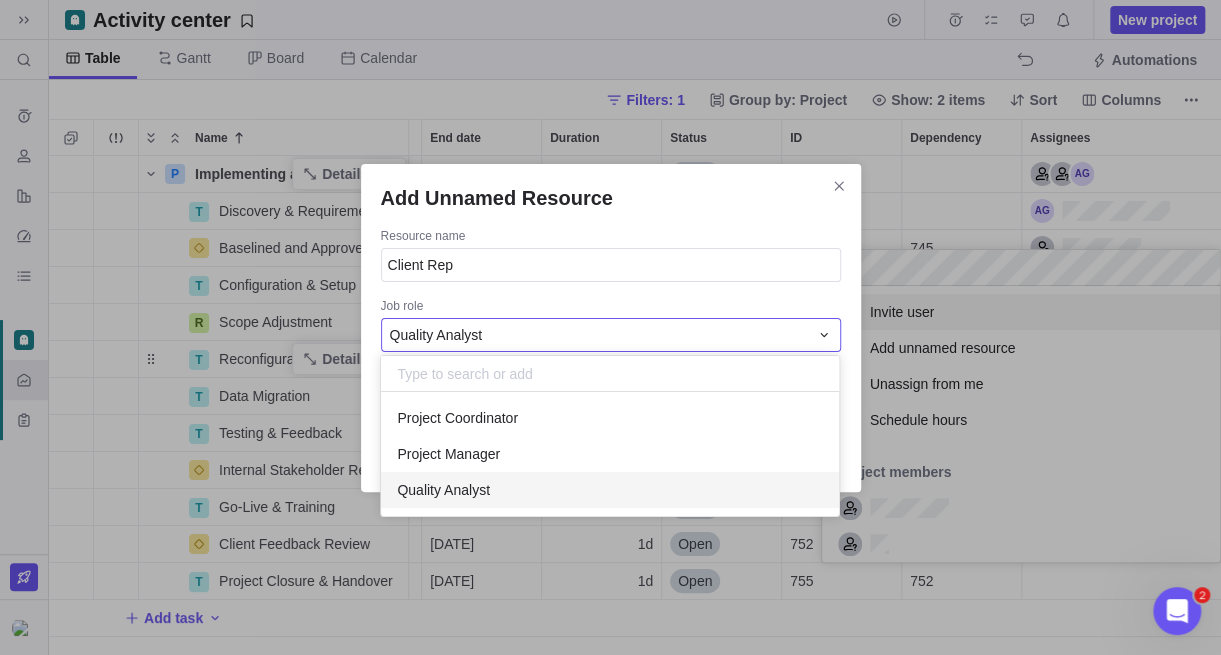scroll, scrollTop: 16, scrollLeft: 15, axis: both 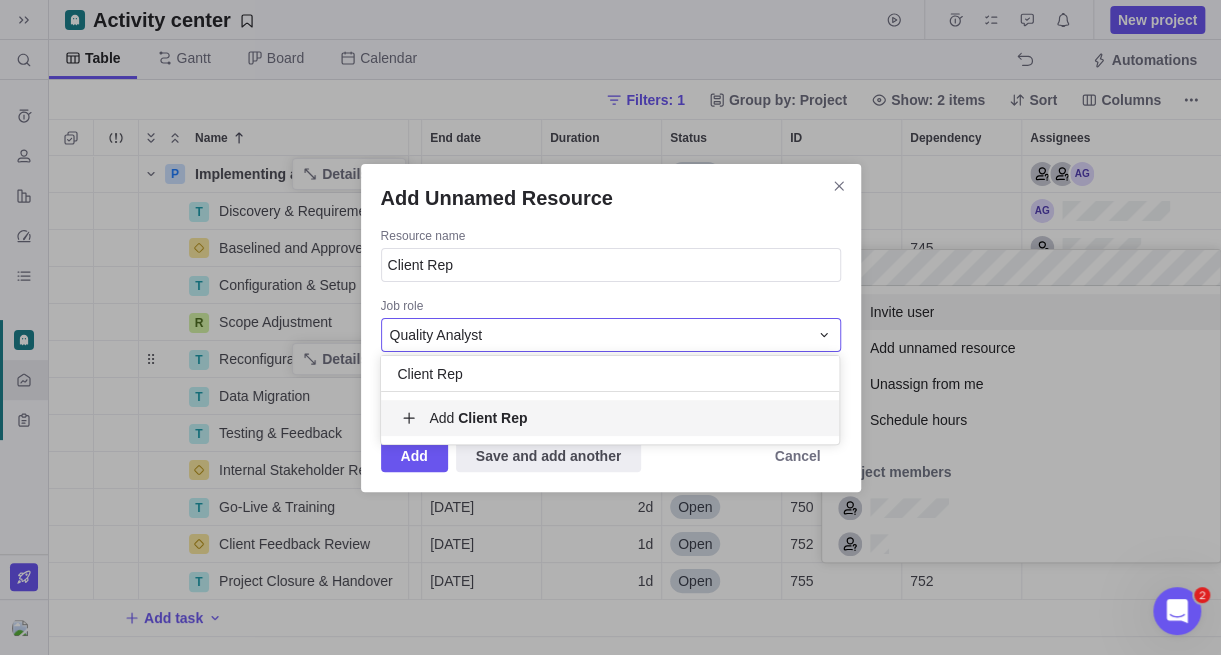 type on "Client Rep" 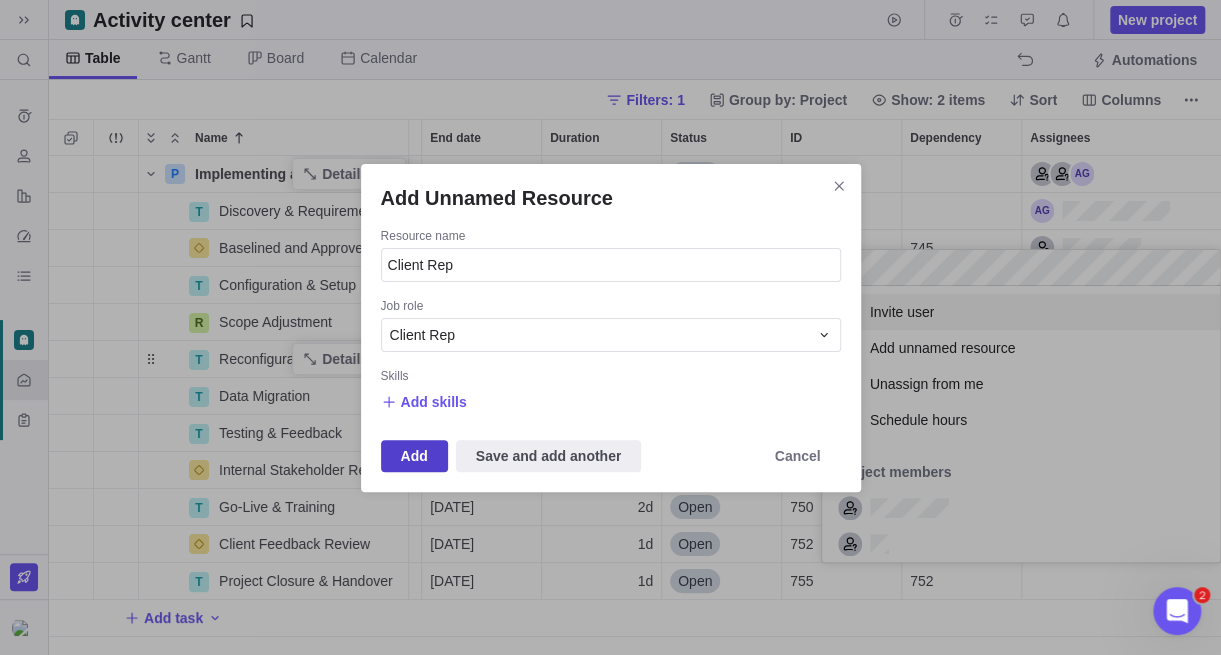 click on "Add" at bounding box center (414, 456) 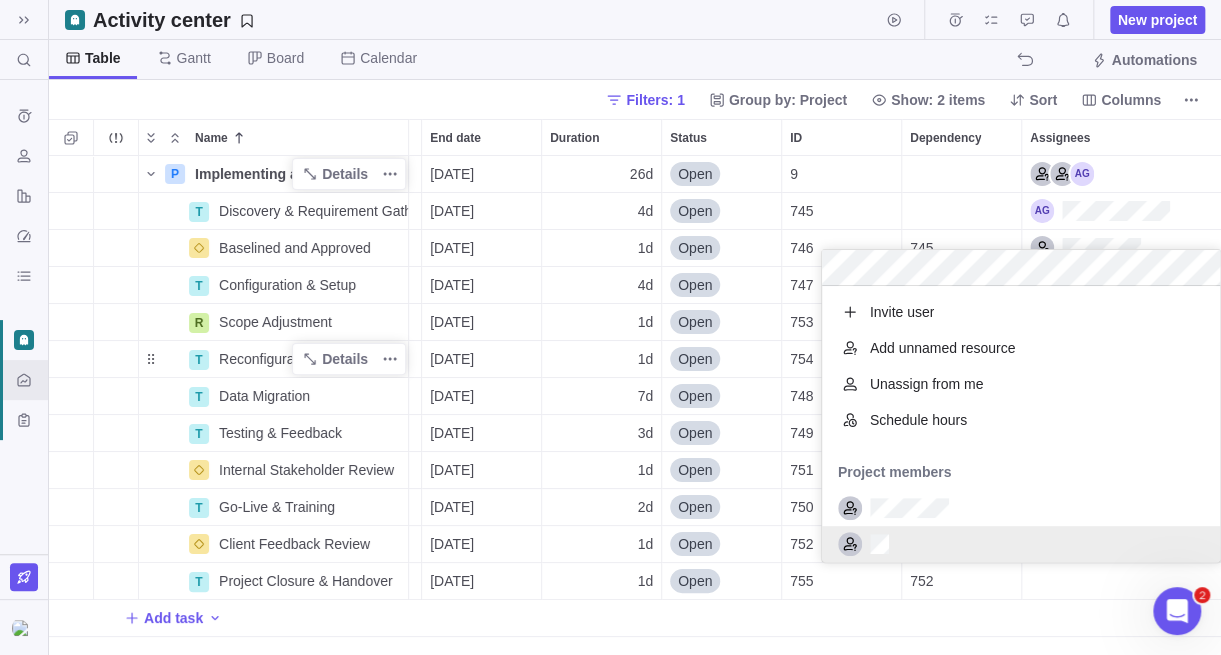 click on "P Implementing a CRM Software Details [DATE] [DATE] 26d Open 9 T Discovery & Requirement Gathering Details [DATE] [DATE] 4d Open 745 Baselined and Approved Details [DATE] [DATE] 1d Open 746 745 T Configuration & Setup Details [DATE] [DATE] 4d Open 747 746 R Scope Adjustment Details [DATE] [DATE] 1d Open 753 747 T Reconfiguration Details [DATE] [DATE] 1d Open 754 753 T Data Migration Details [DATE] [DATE] 7d Open 748 754 T Testing & Feedback Details [DATE] [DATE] 3d Open 749 748 Internal Stakeholder Review Details [DATE] [DATE] 1d Open 751 749 T Go-Live & Training Details [DATE] [DATE] 2d Open 750 751 Client Feedback Review Details [DATE] [DATE] 1d Open 752 750 T Project Closure & Handover Details [DATE] [DATE] 1d Open 755 752 Add task" at bounding box center [635, 405] 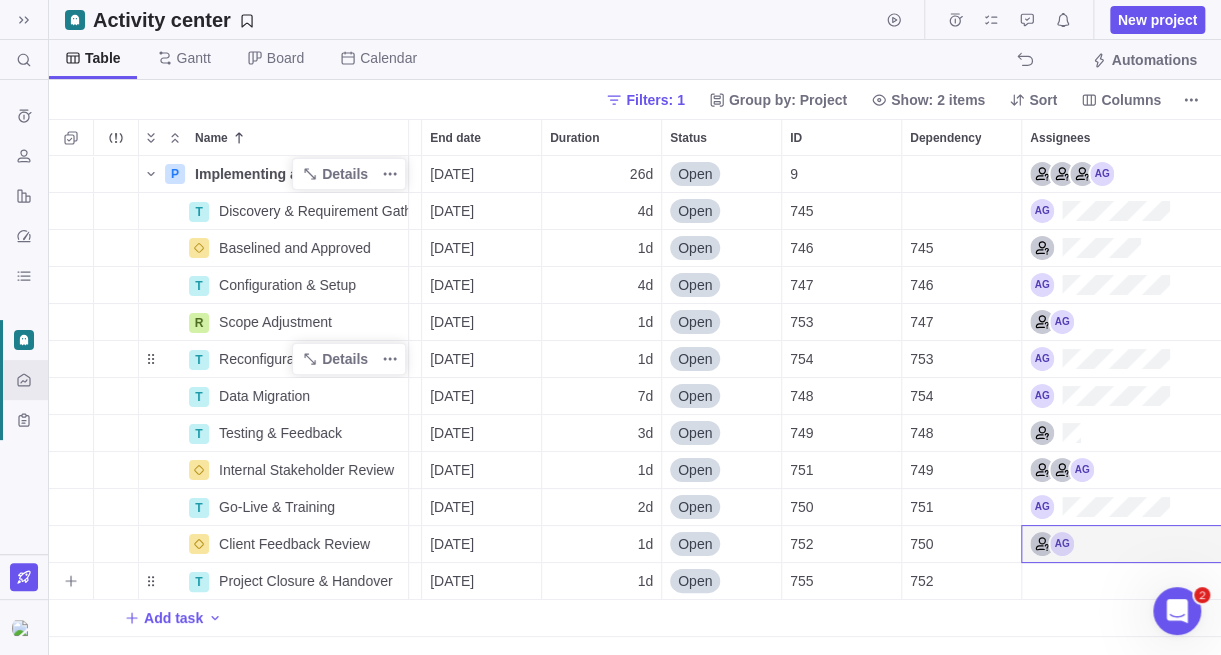 click at bounding box center [1122, 581] 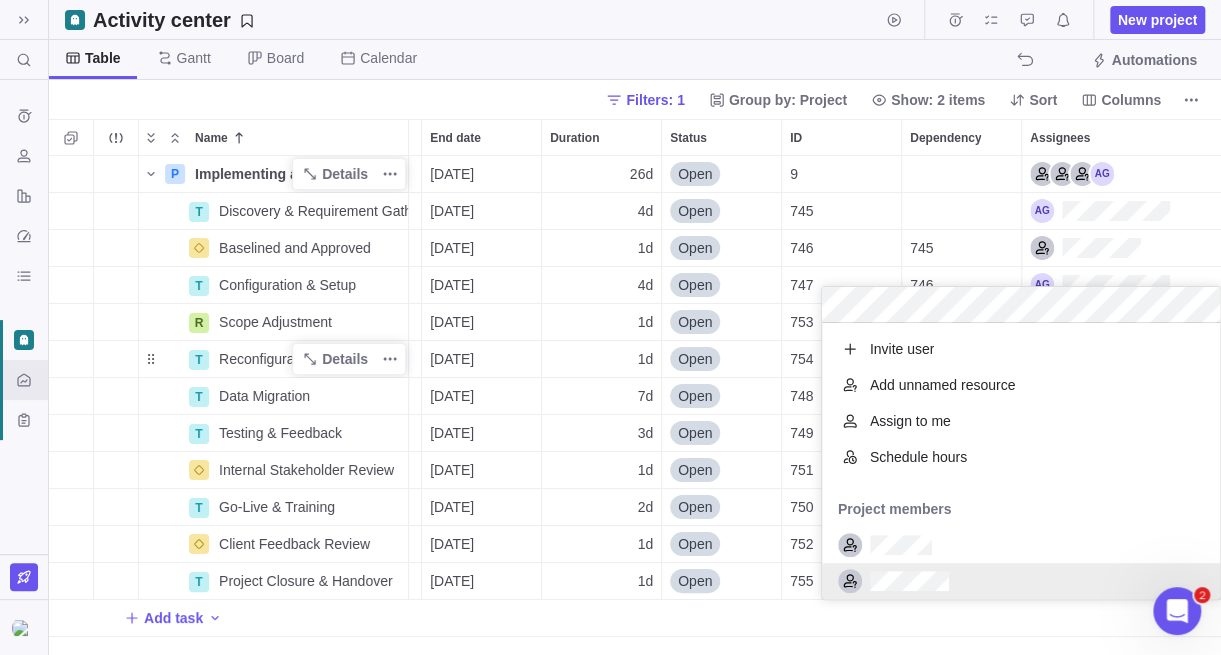 scroll, scrollTop: 15, scrollLeft: 15, axis: both 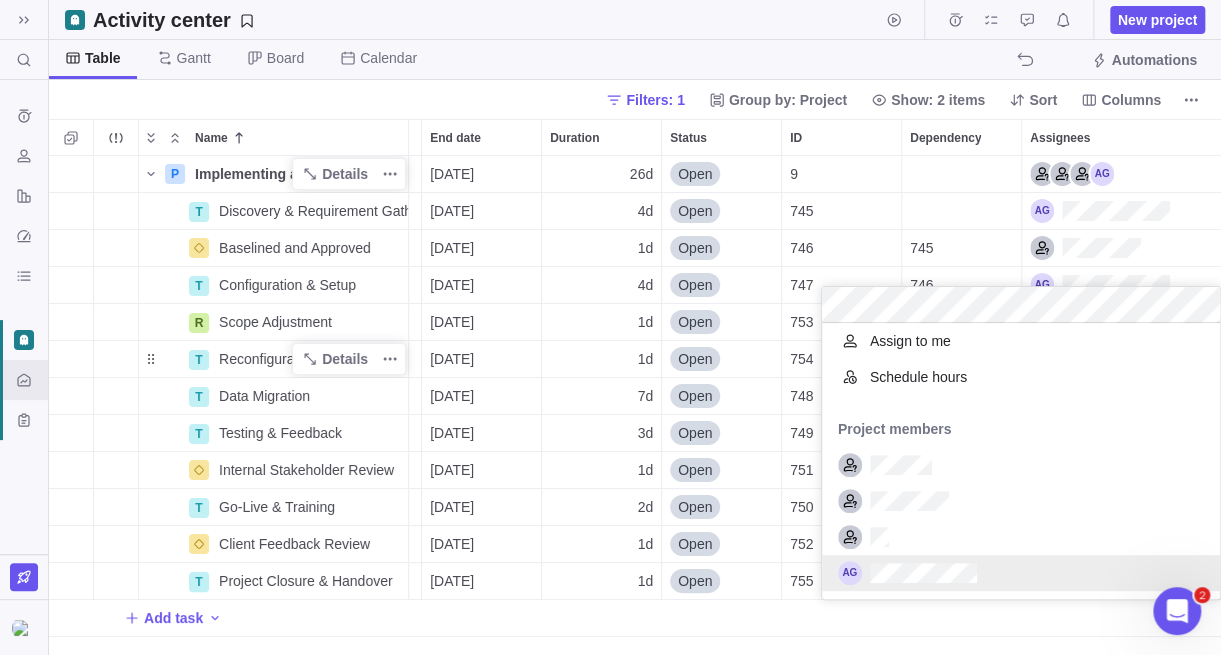 click at bounding box center [1021, 573] 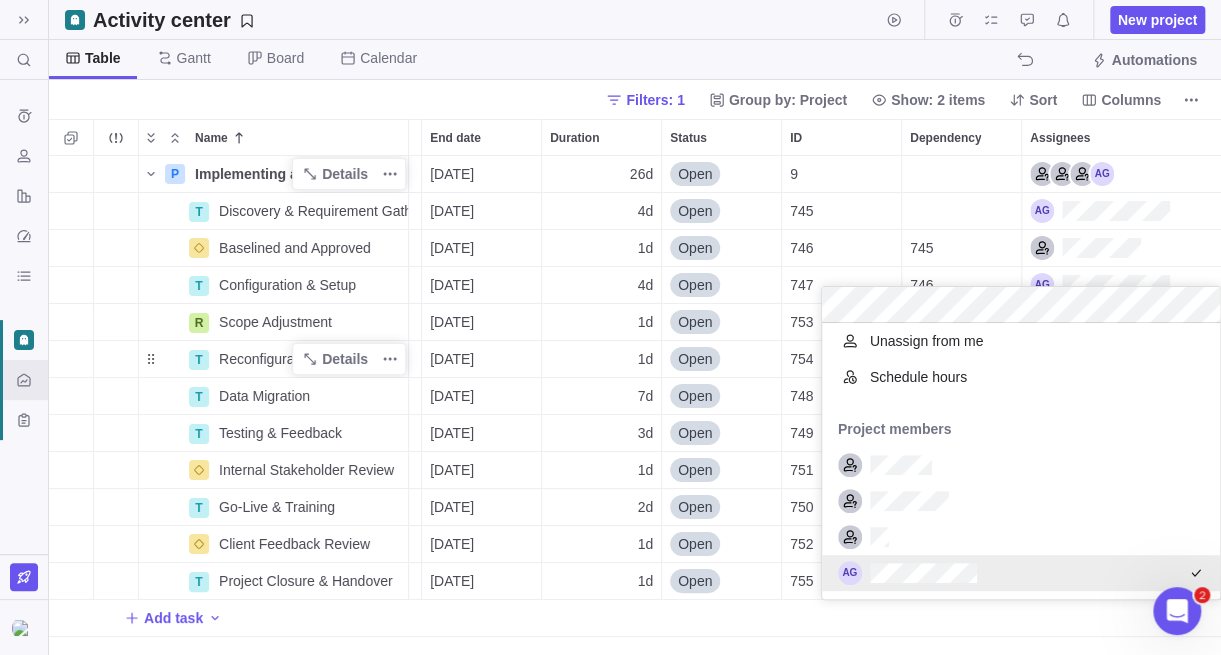 click on "P Implementing a CRM Software Details [DATE] [DATE] 26d Open 9 T Discovery & Requirement Gathering Details [DATE] [DATE] 4d Open 745 Baselined and Approved Details [DATE] [DATE] 1d Open 746 745 T Configuration & Setup Details [DATE] [DATE] 4d Open 747 746 R Scope Adjustment Details [DATE] [DATE] 1d Open 753 747 T Reconfiguration Details [DATE] [DATE] 1d Open 754 753 T Data Migration Details [DATE] [DATE] 7d Open 748 754 T Testing & Feedback Details [DATE] [DATE] 3d Open 749 748 Internal Stakeholder Review Details [DATE] [DATE] 1d Open 751 749 T Go-Live & Training Details [DATE] [DATE] 2d Open 750 751 Client Feedback Review Details [DATE] [DATE] 1d Open 752 750 T Project Closure & Handover Details [DATE] [DATE] 1d Open 755 752 Add task" at bounding box center (635, 405) 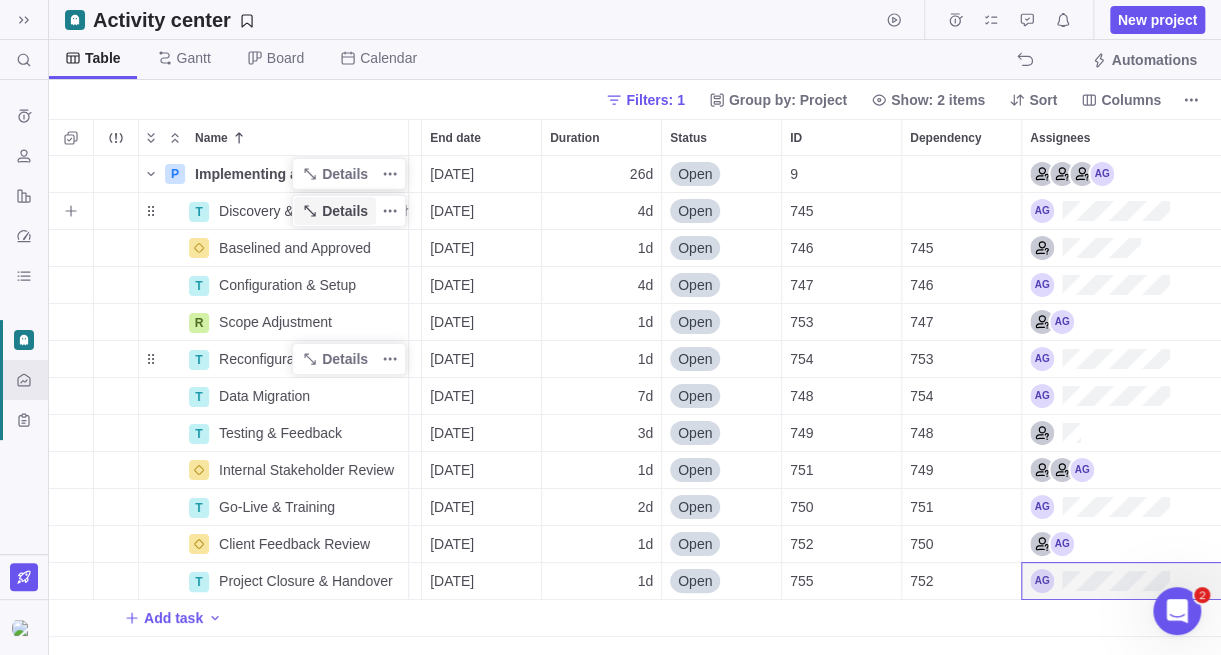 click on "Details" at bounding box center [345, 211] 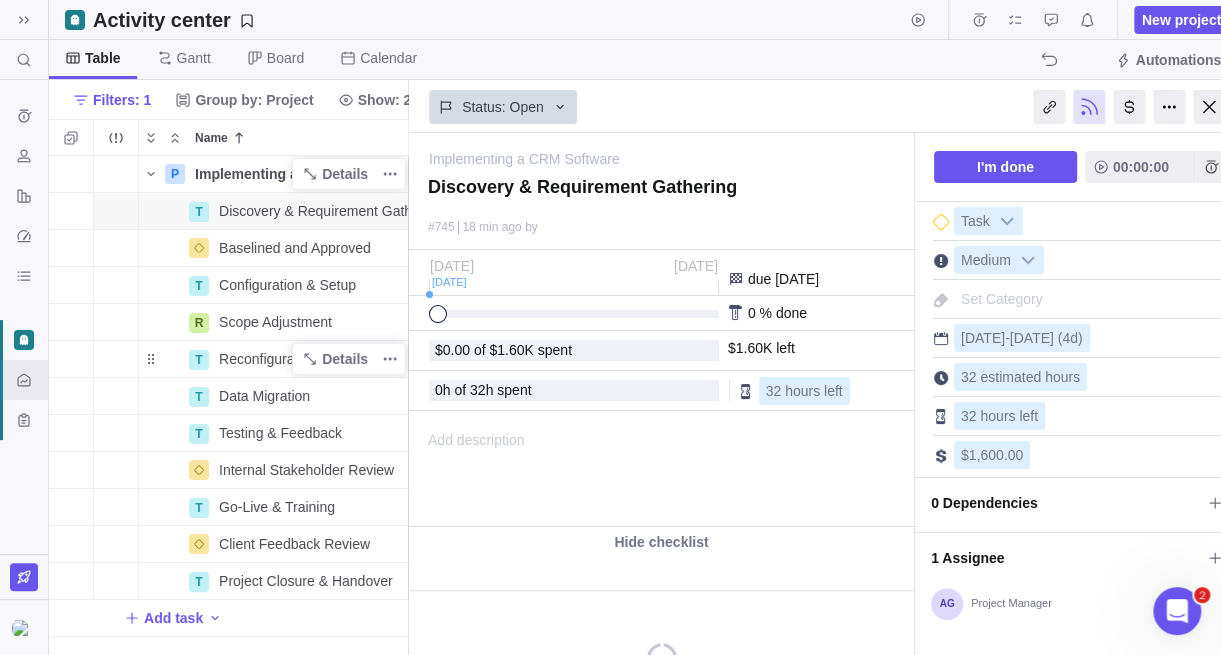 type on "x" 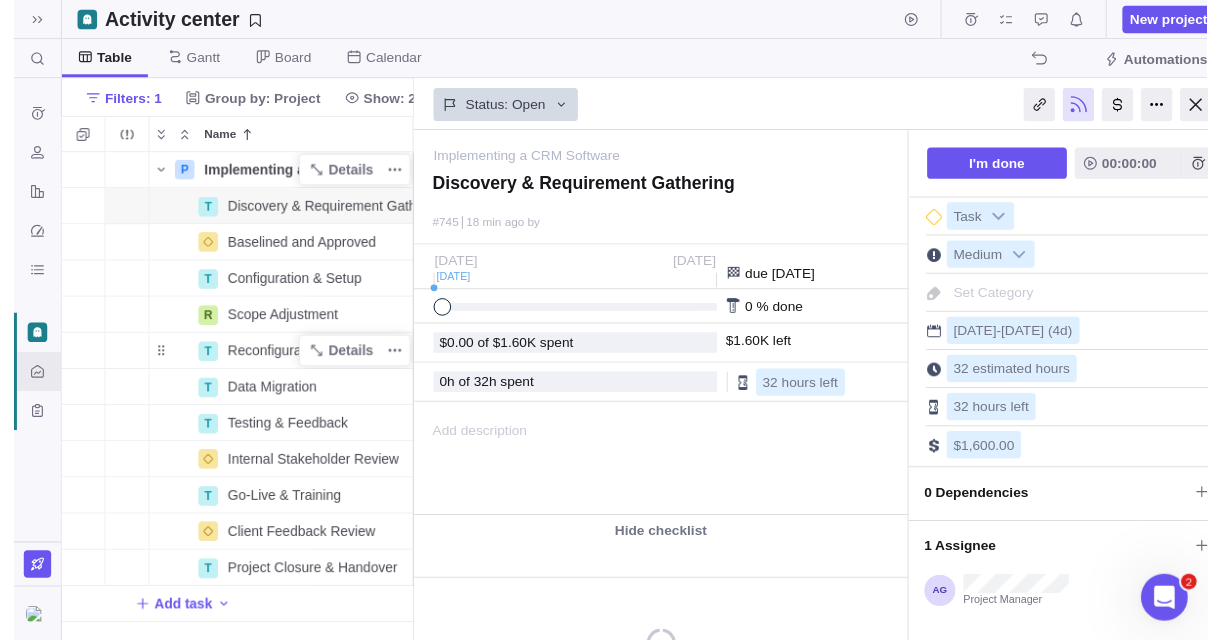 scroll, scrollTop: 469, scrollLeft: 344, axis: both 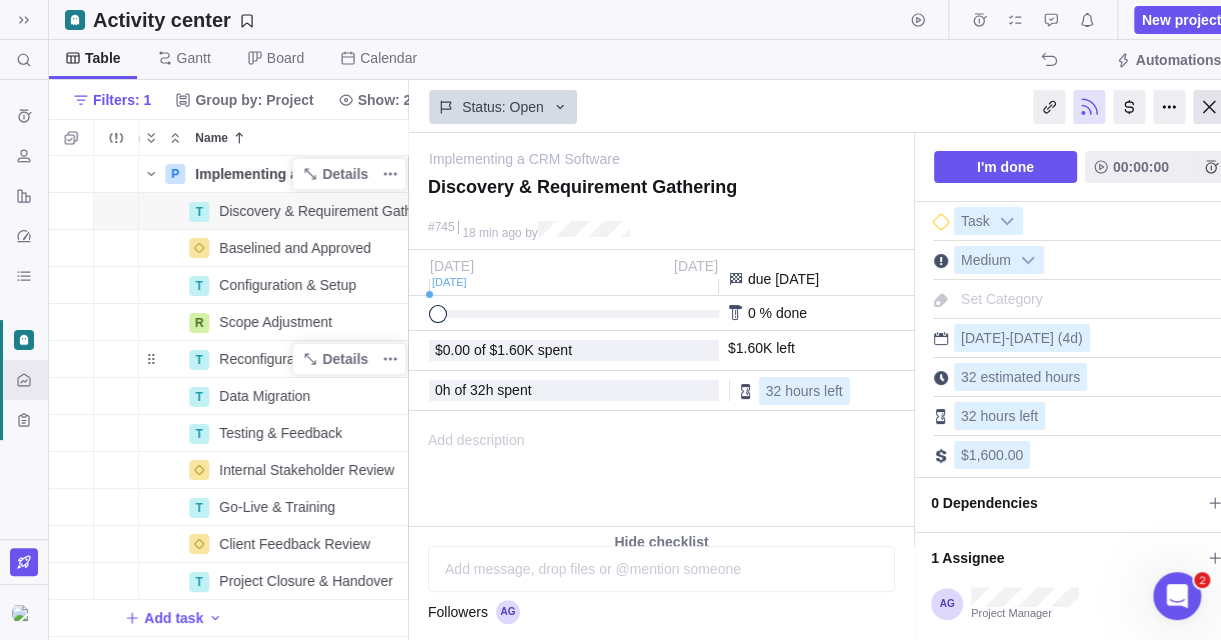 click at bounding box center (1209, 107) 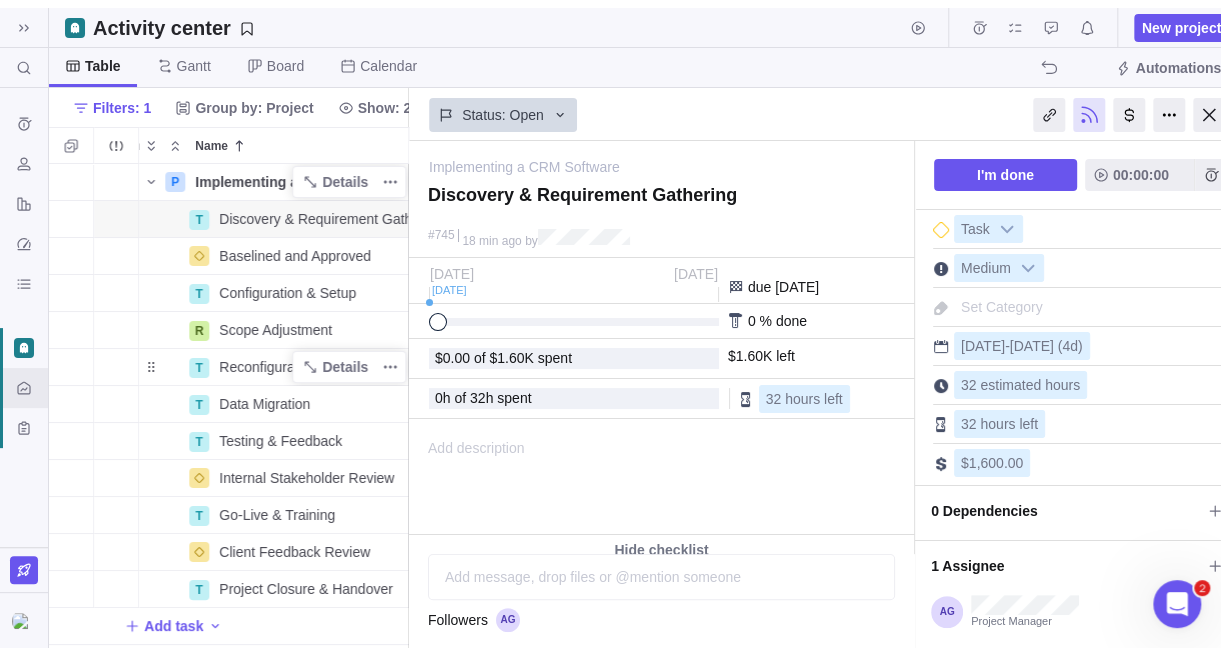 scroll, scrollTop: 0, scrollLeft: 107, axis: horizontal 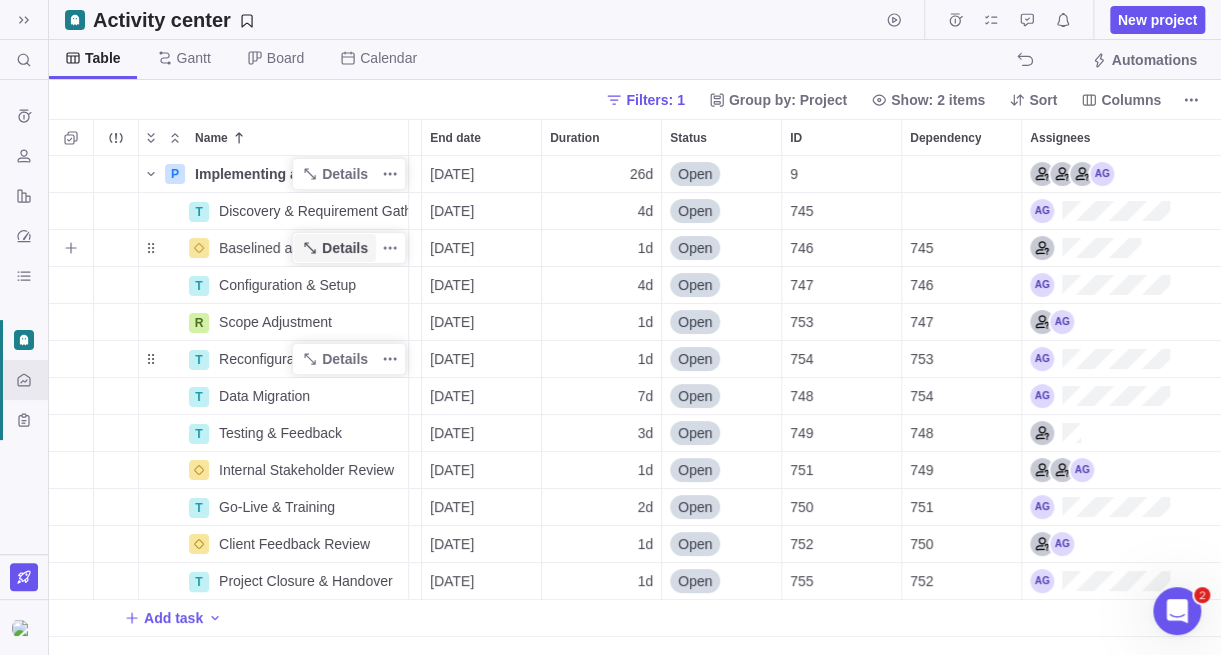 click on "Details" at bounding box center [345, 248] 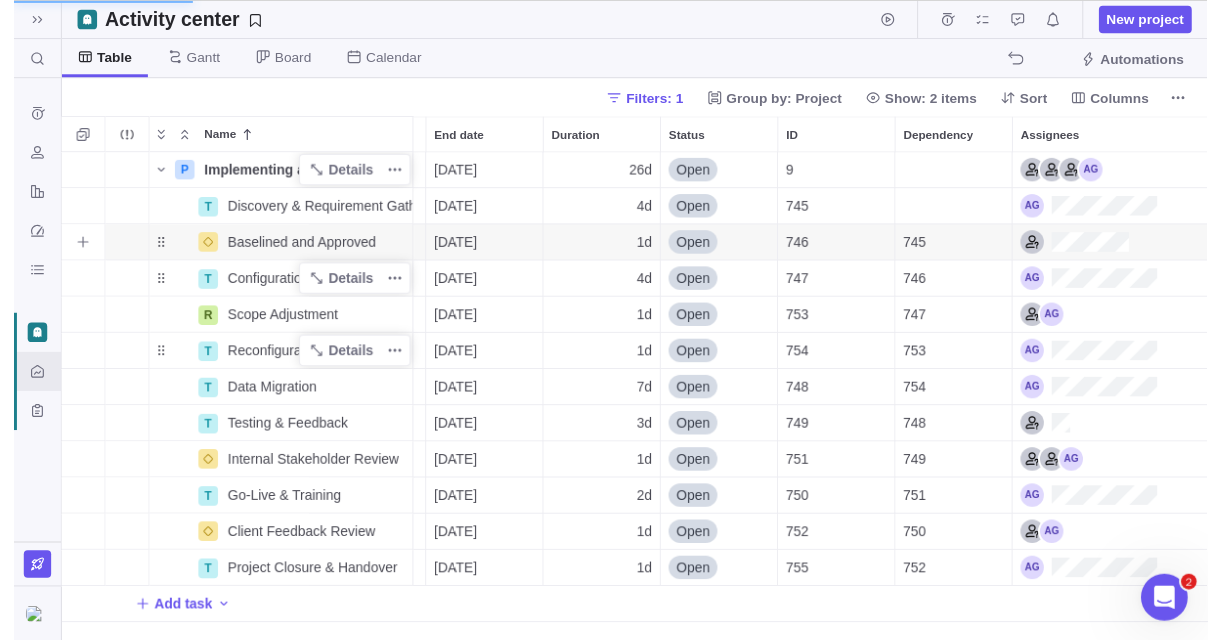 scroll, scrollTop: 469, scrollLeft: 344, axis: both 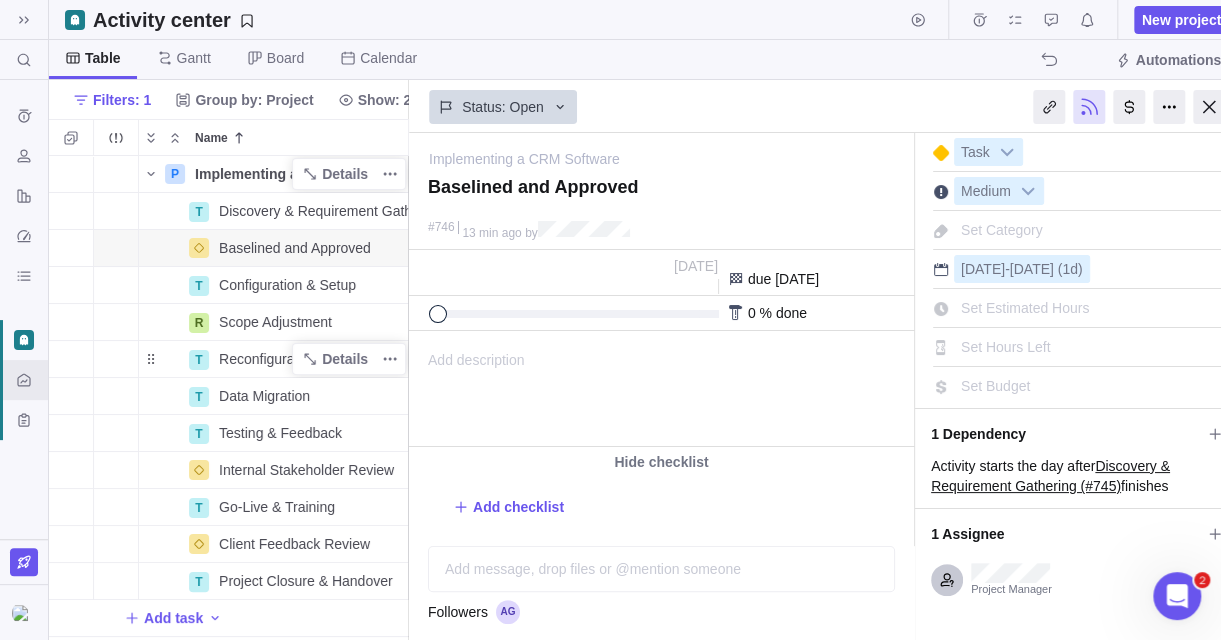 click on "Add checklist" at bounding box center (661, 503) 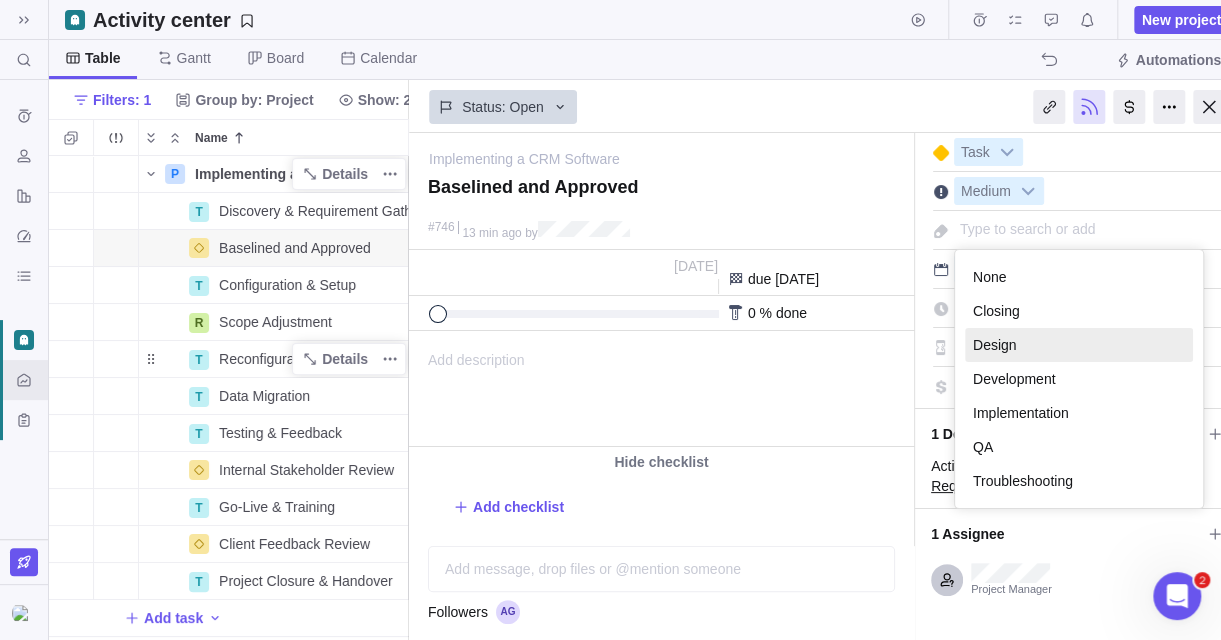 scroll, scrollTop: 91, scrollLeft: 0, axis: vertical 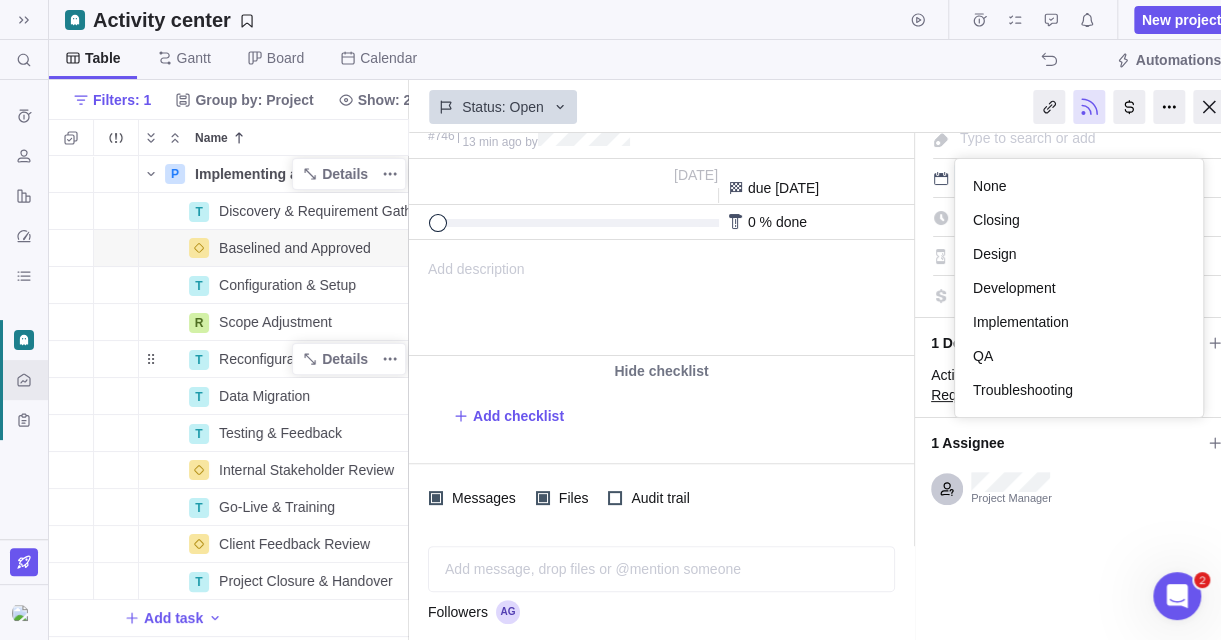 click on "Add checklist" at bounding box center (661, 416) 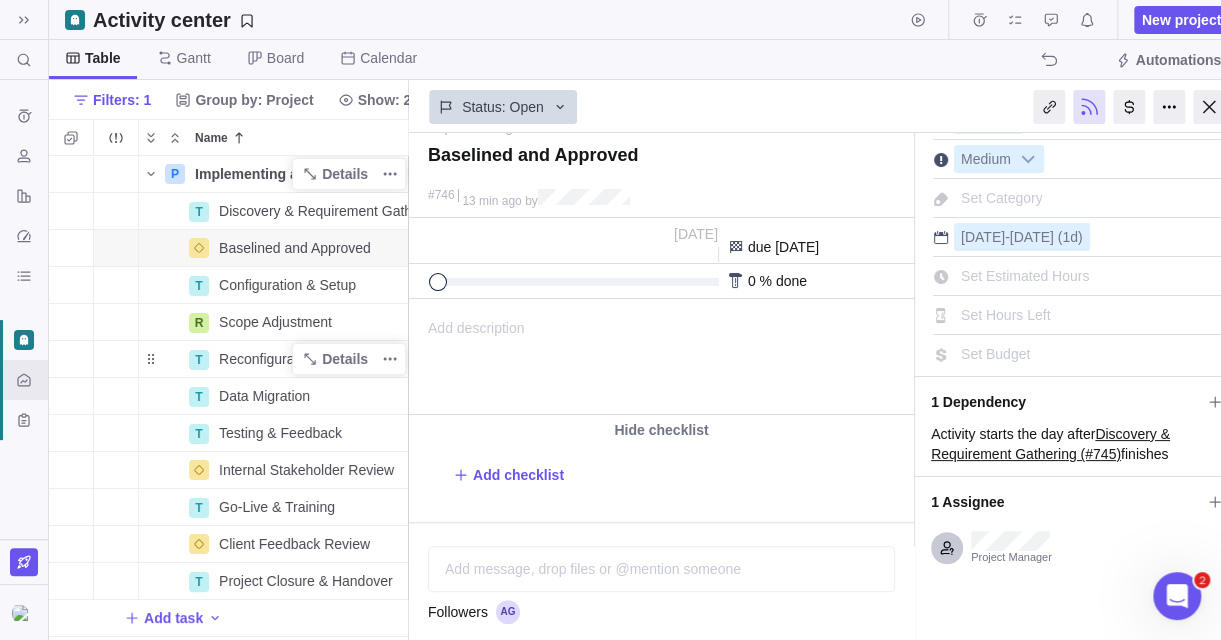 scroll, scrollTop: 0, scrollLeft: 0, axis: both 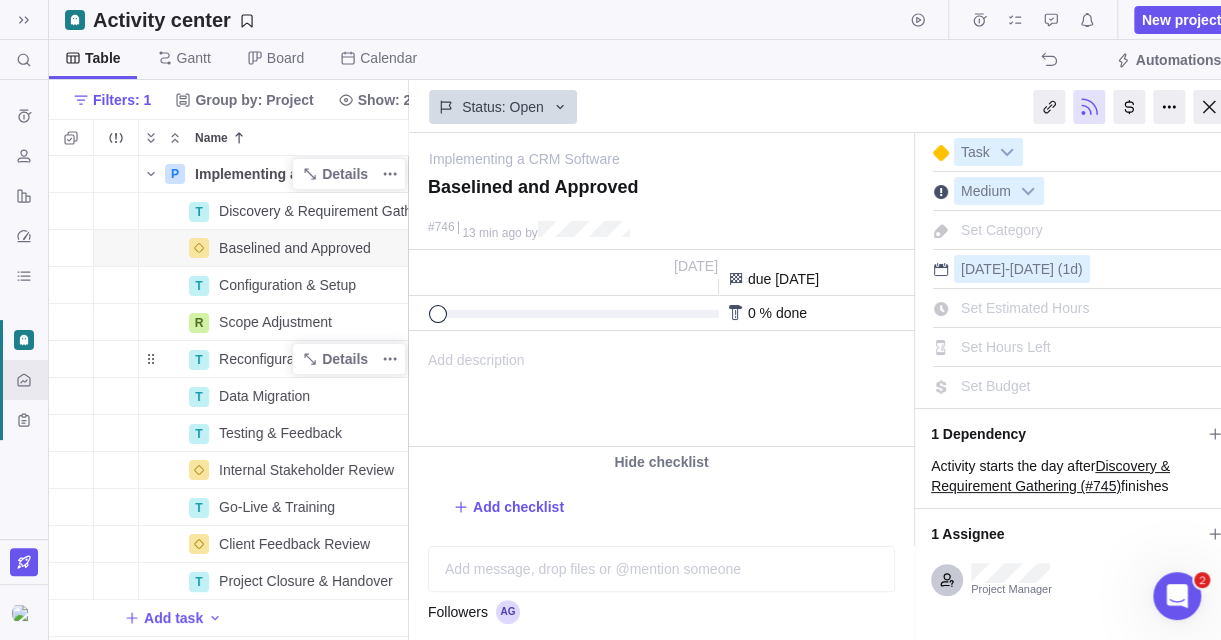 click on "Set Estimated Hours" at bounding box center (1025, 308) 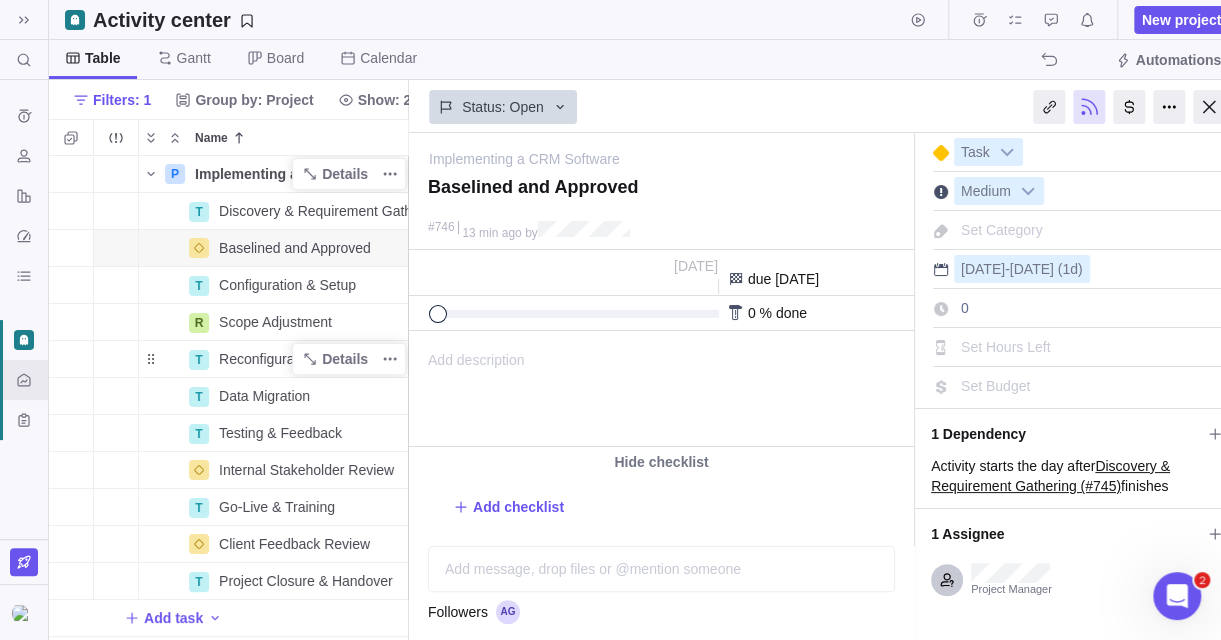 type on "1" 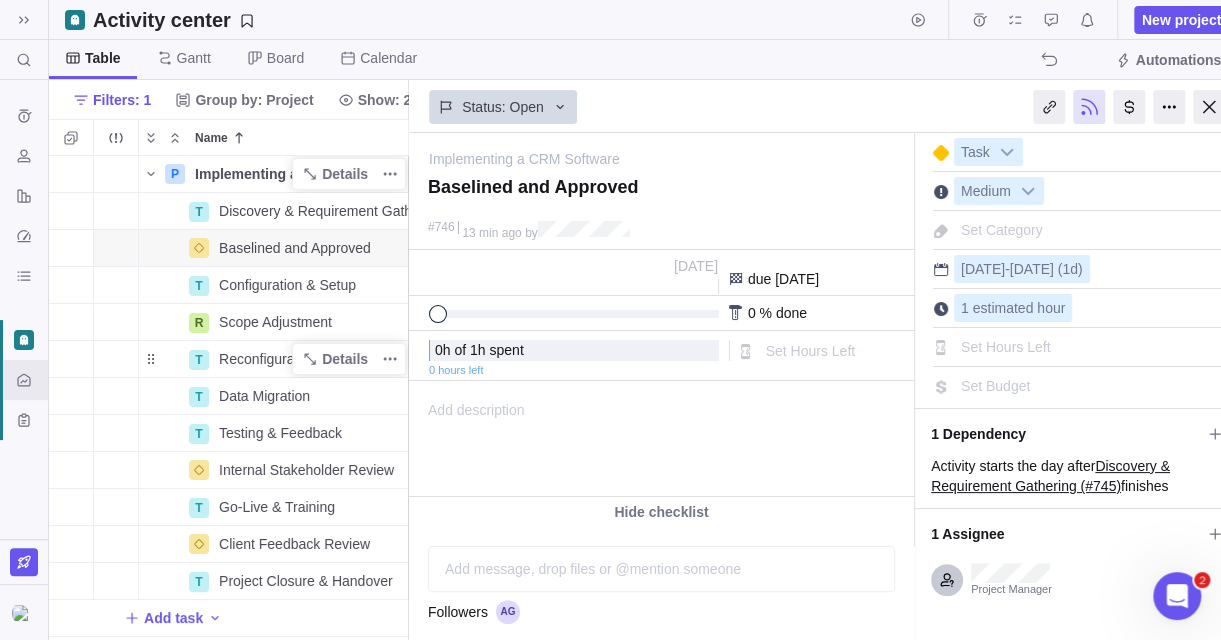 click on "Hide checklist
Add checklist" at bounding box center [661, 551] 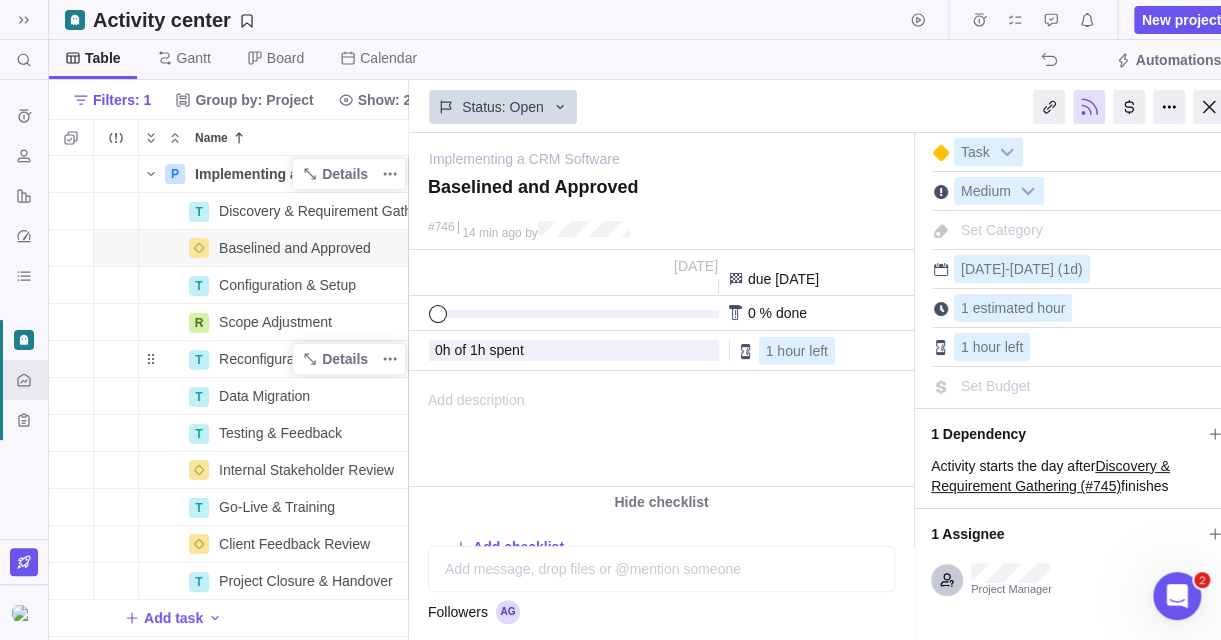 click on "Set Budget" at bounding box center [995, 386] 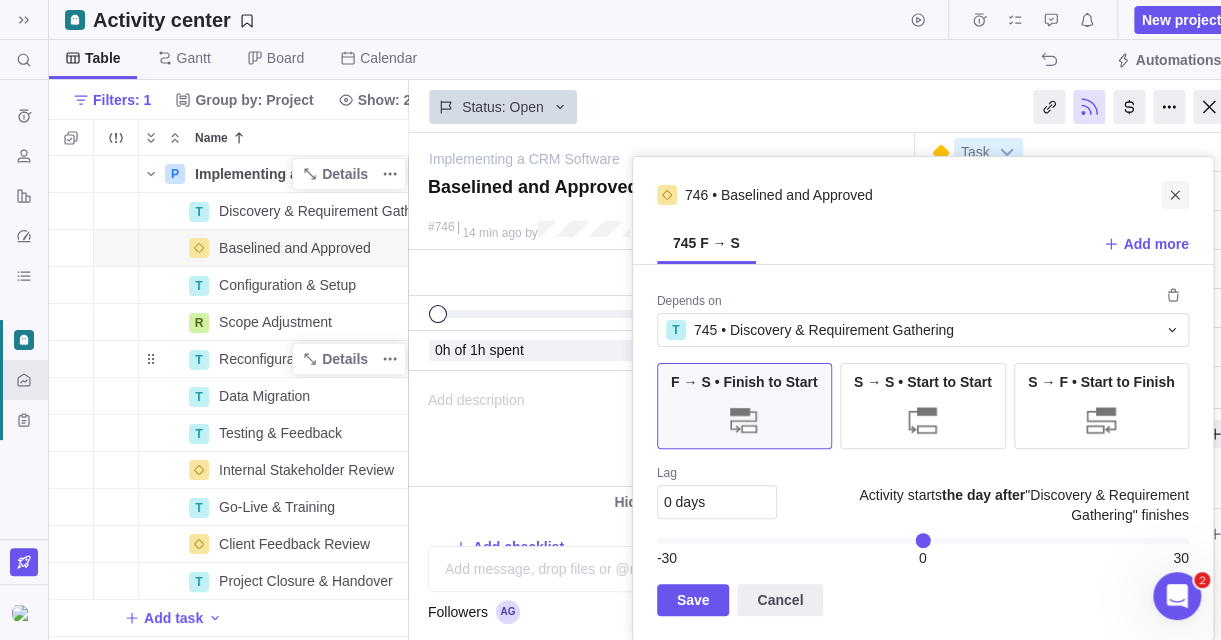 click at bounding box center (1175, 195) 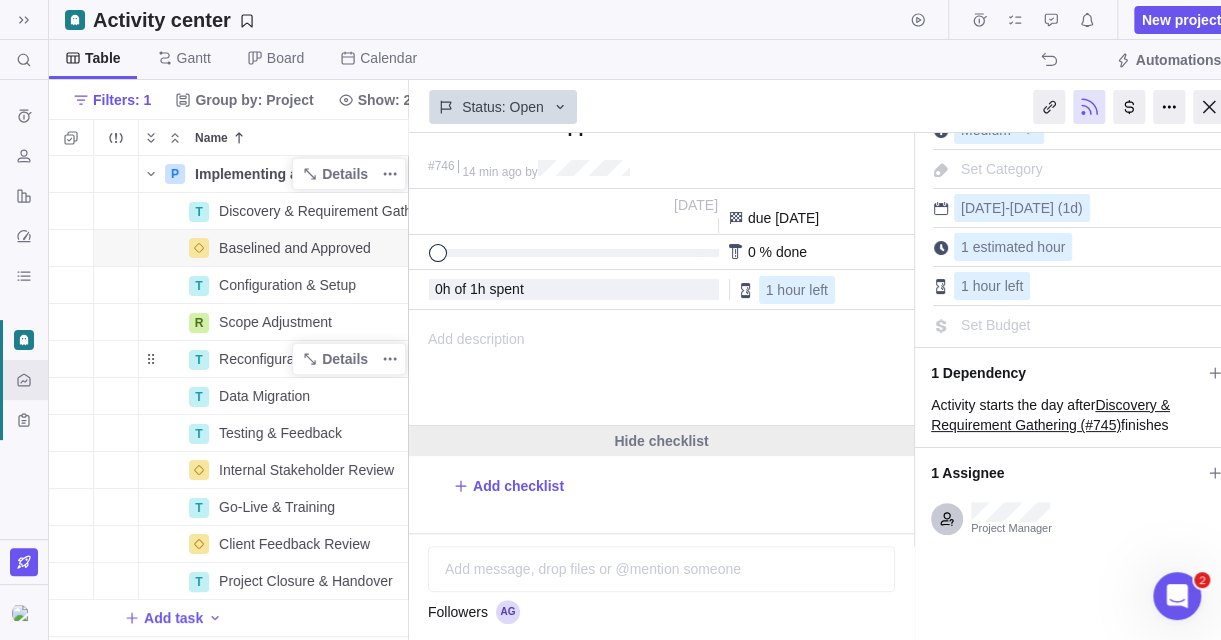 scroll, scrollTop: 130, scrollLeft: 0, axis: vertical 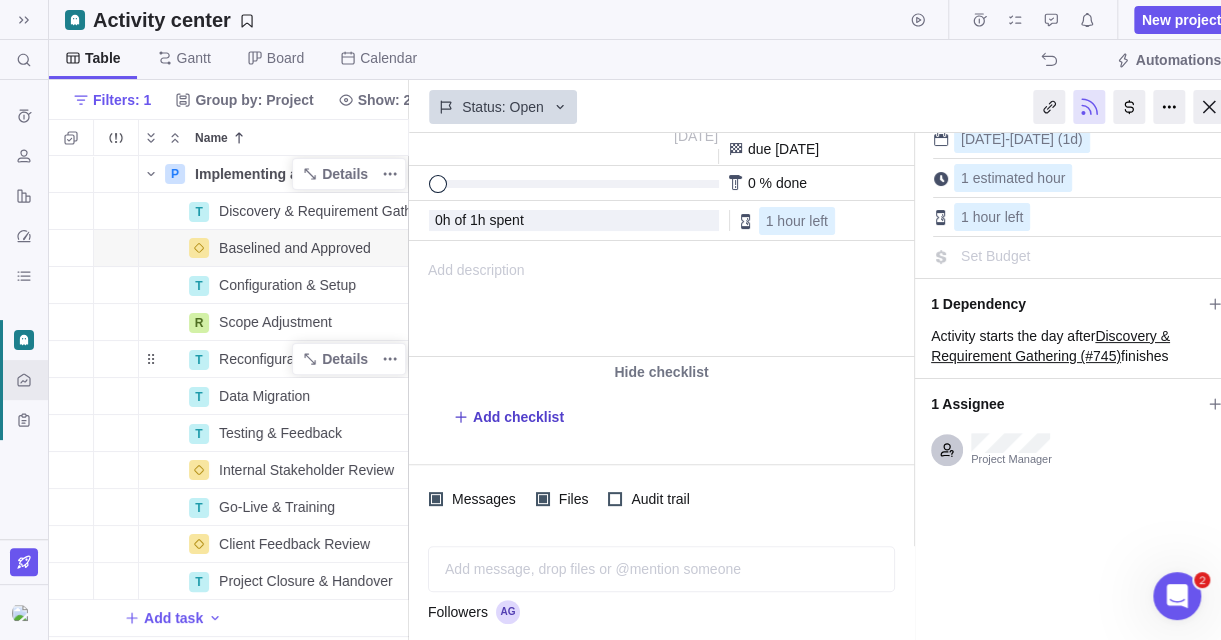 click on "Add checklist" at bounding box center [518, 417] 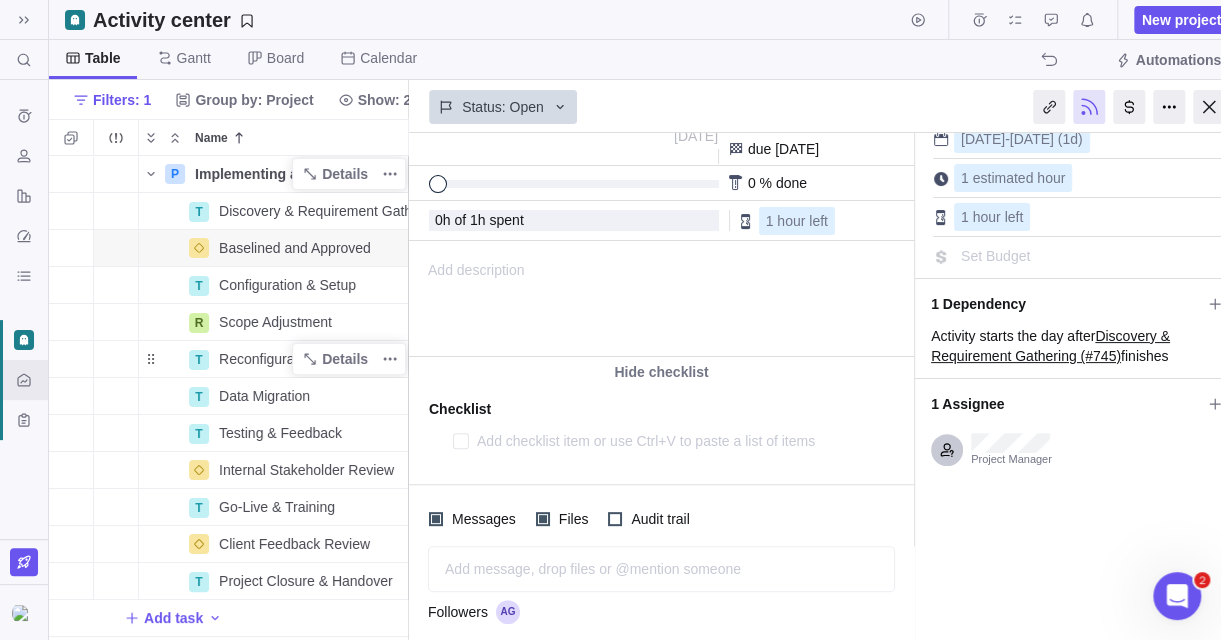 type on "x" 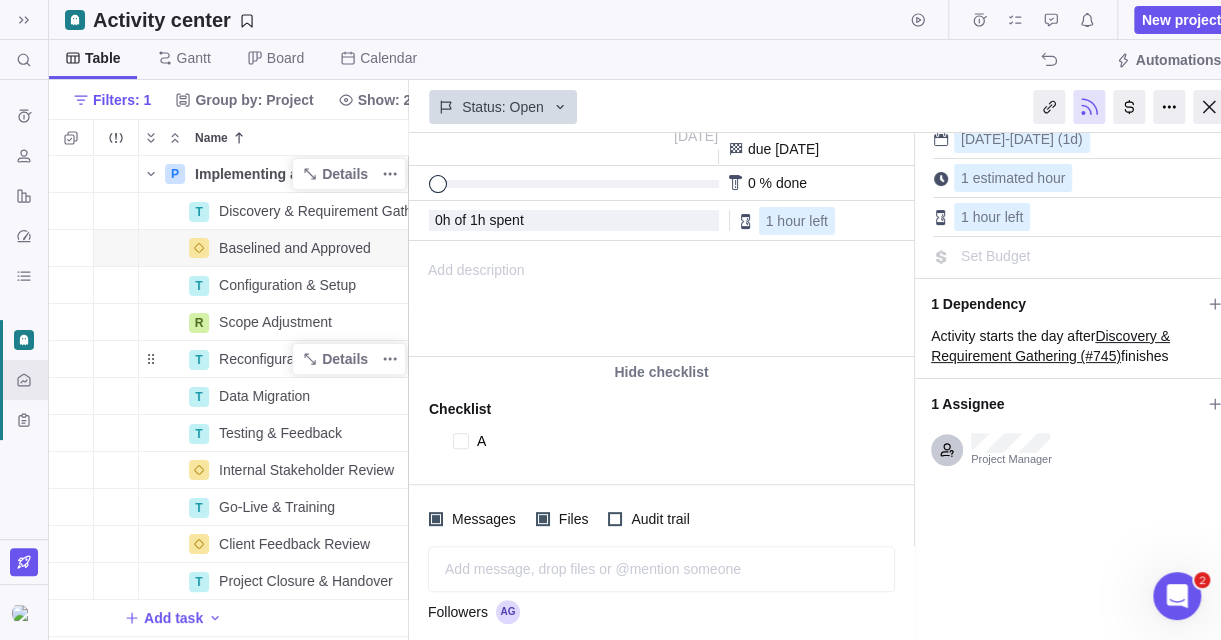 type on "x" 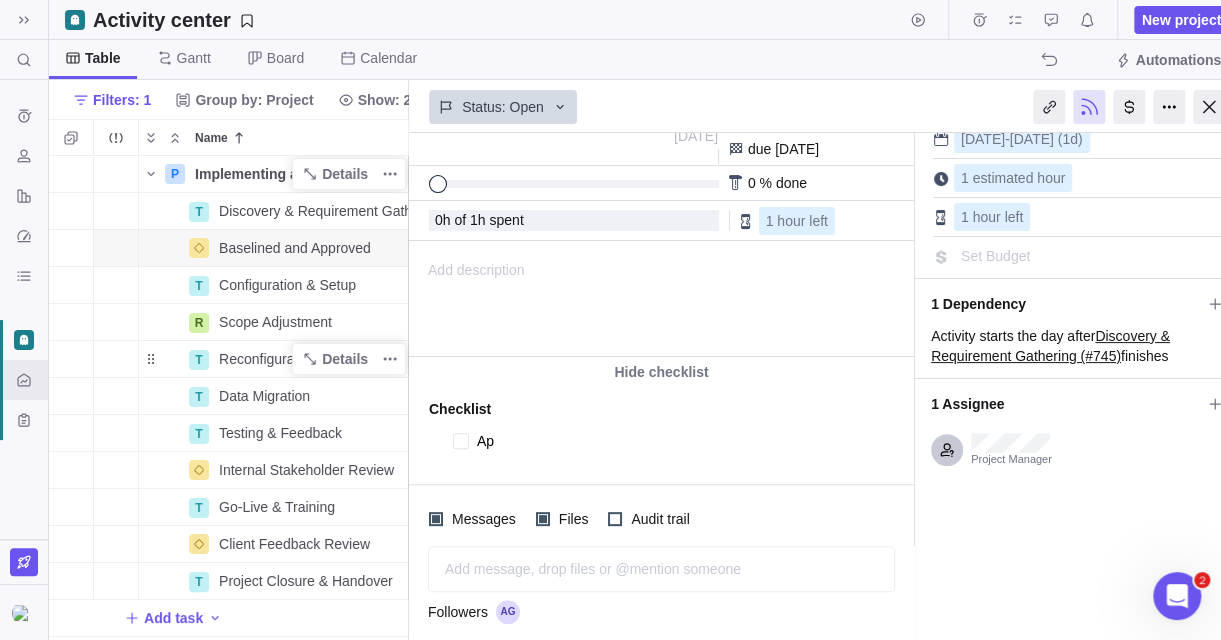 type on "x" 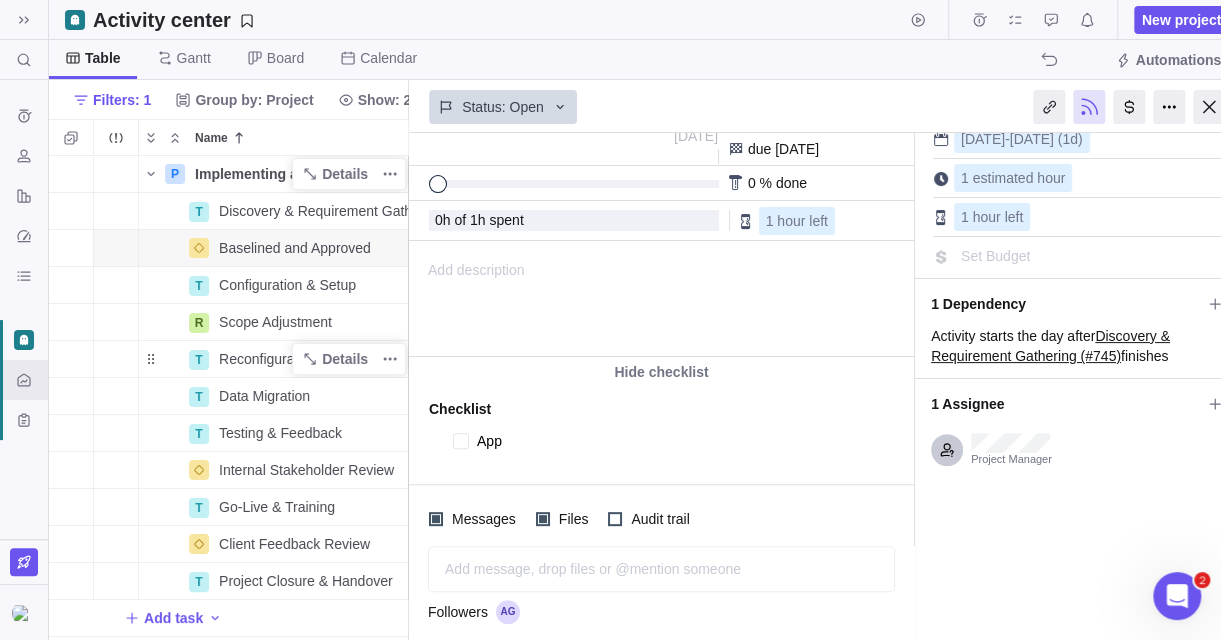 type on "x" 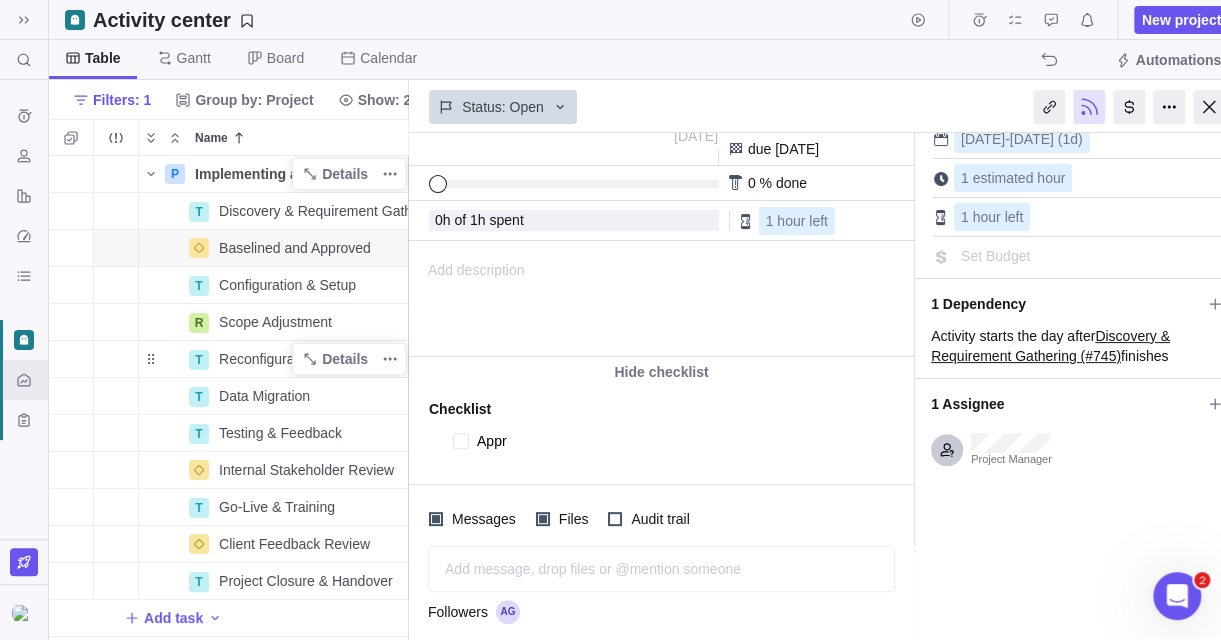 type on "x" 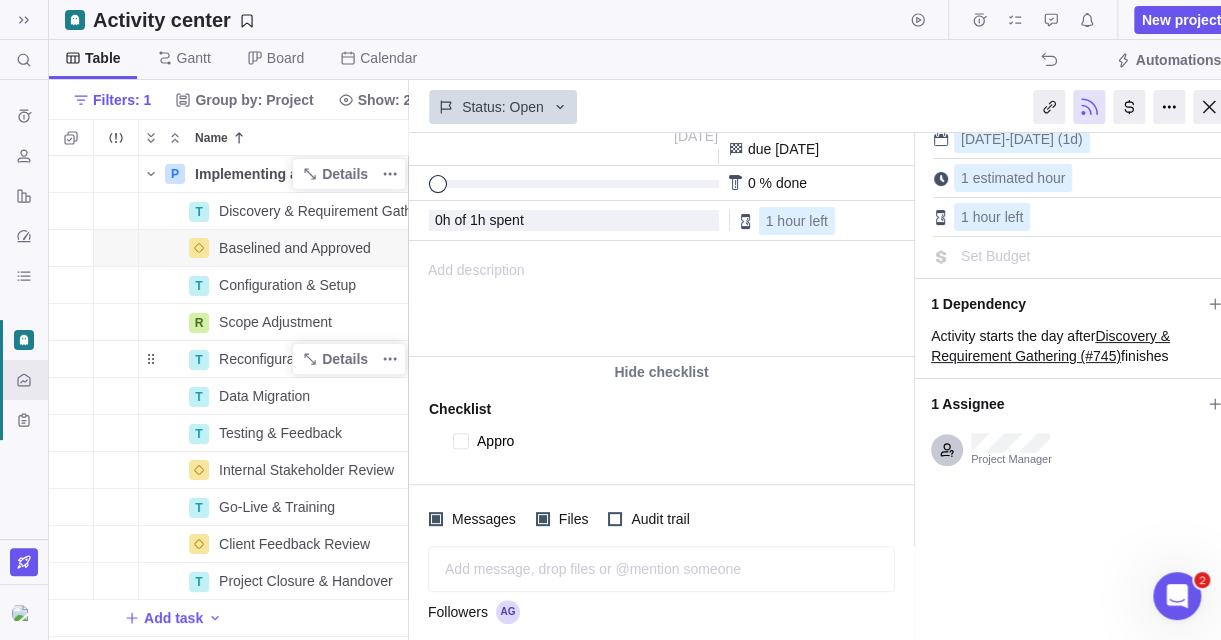 type on "x" 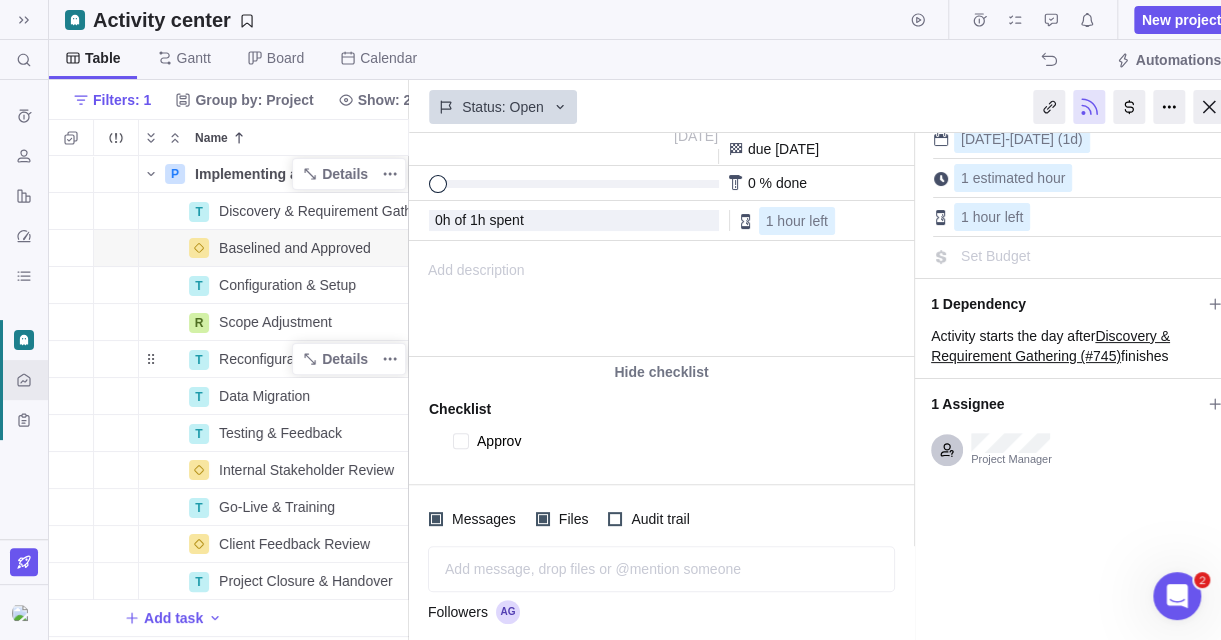 type on "x" 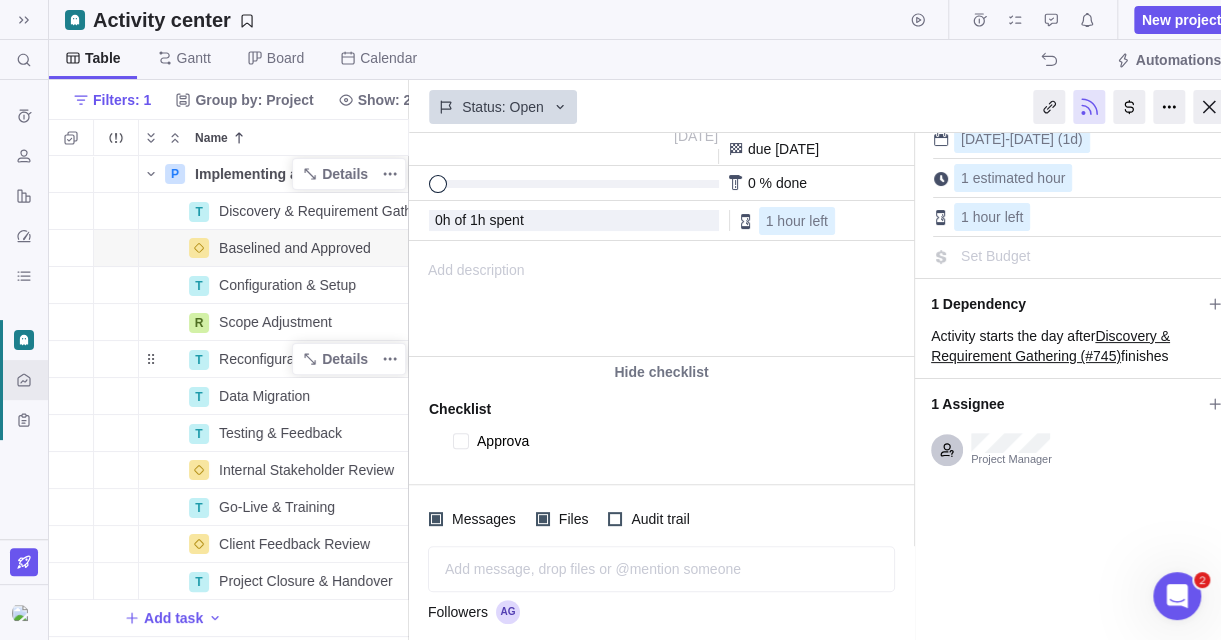 type on "x" 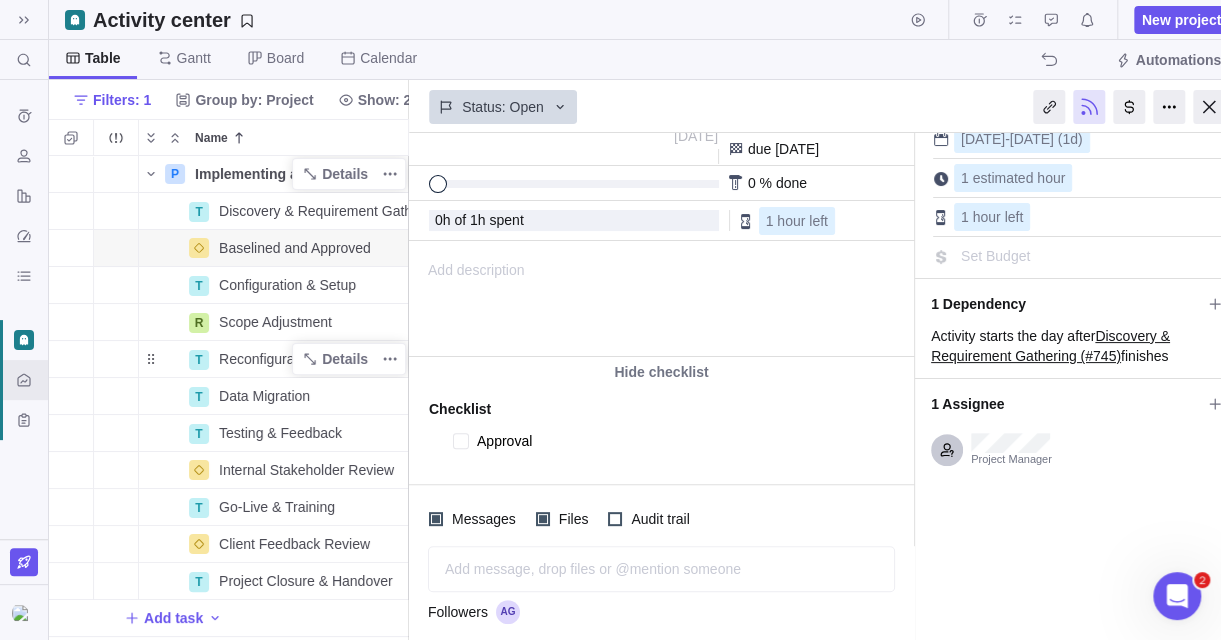 type on "x" 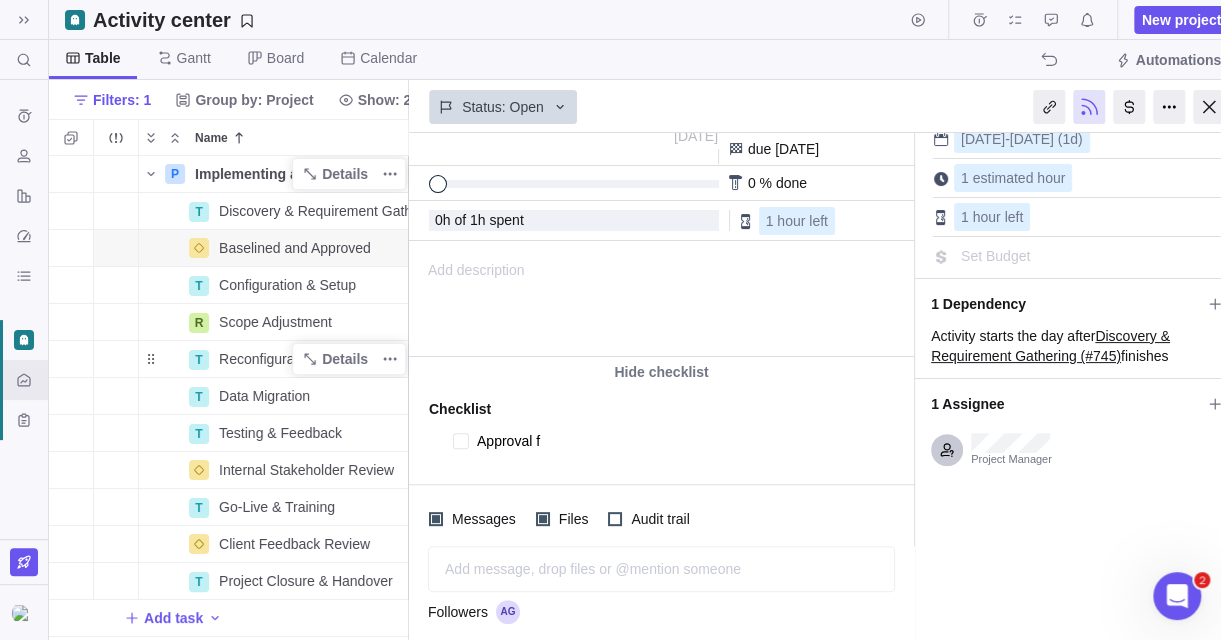 type on "x" 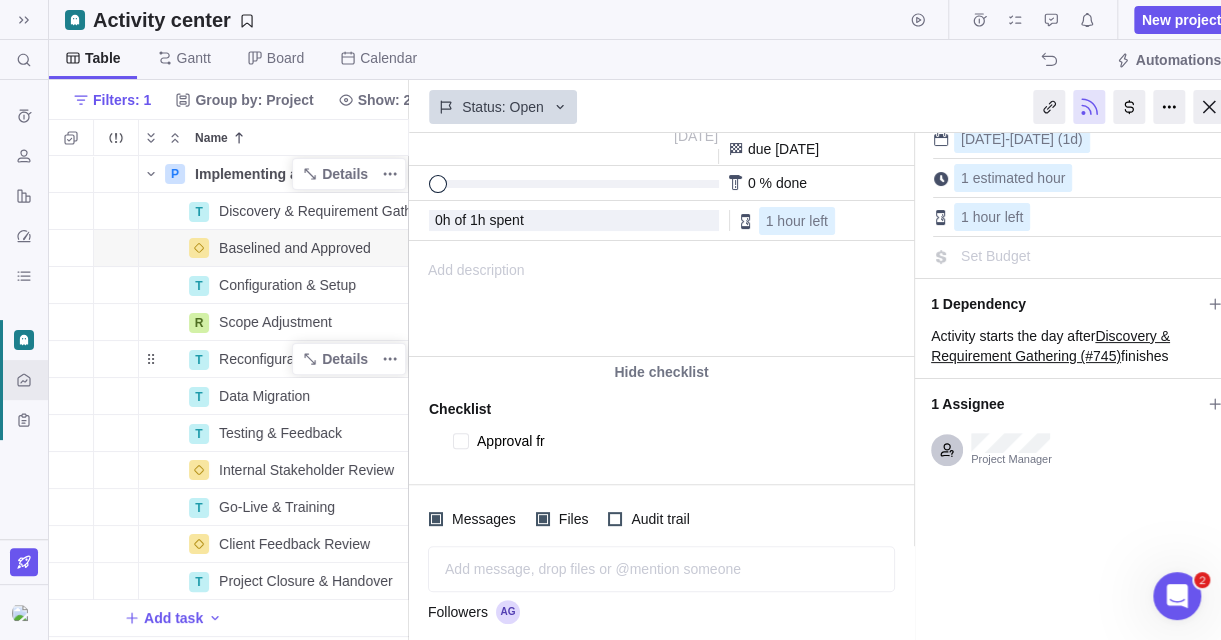 type on "x" 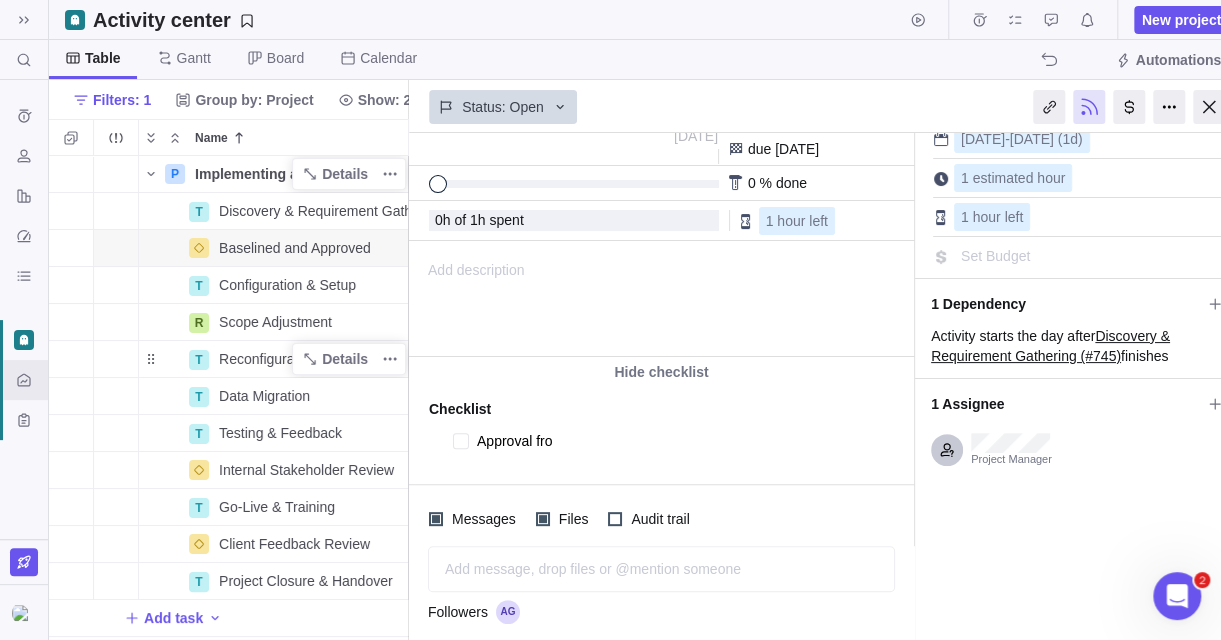 type on "x" 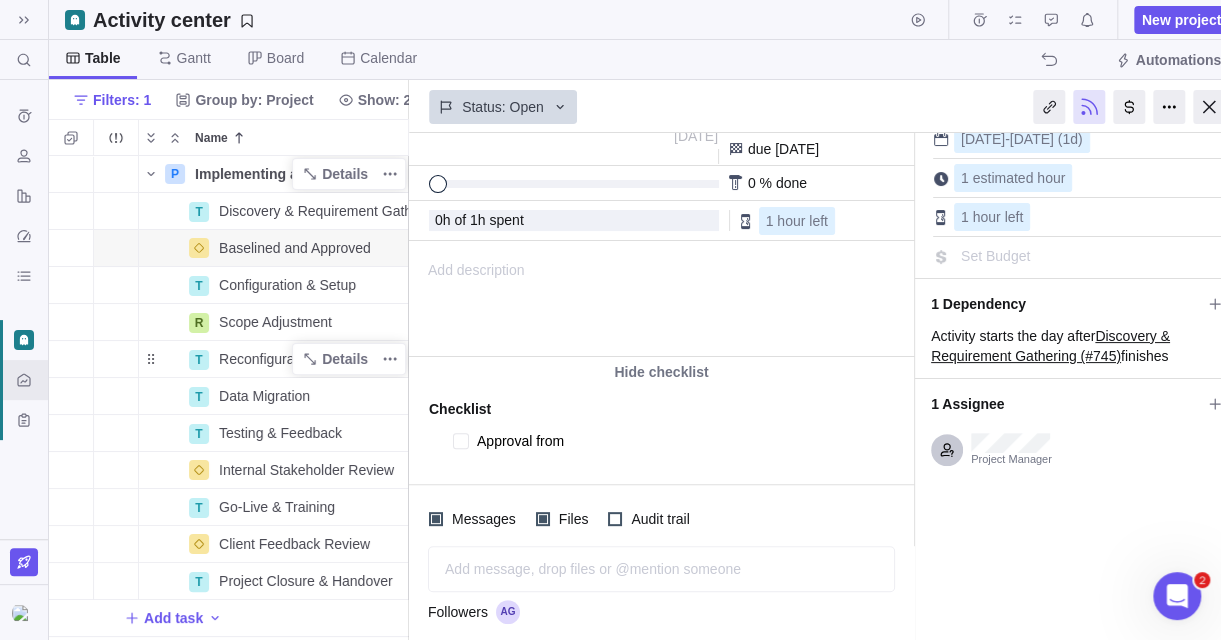 type on "x" 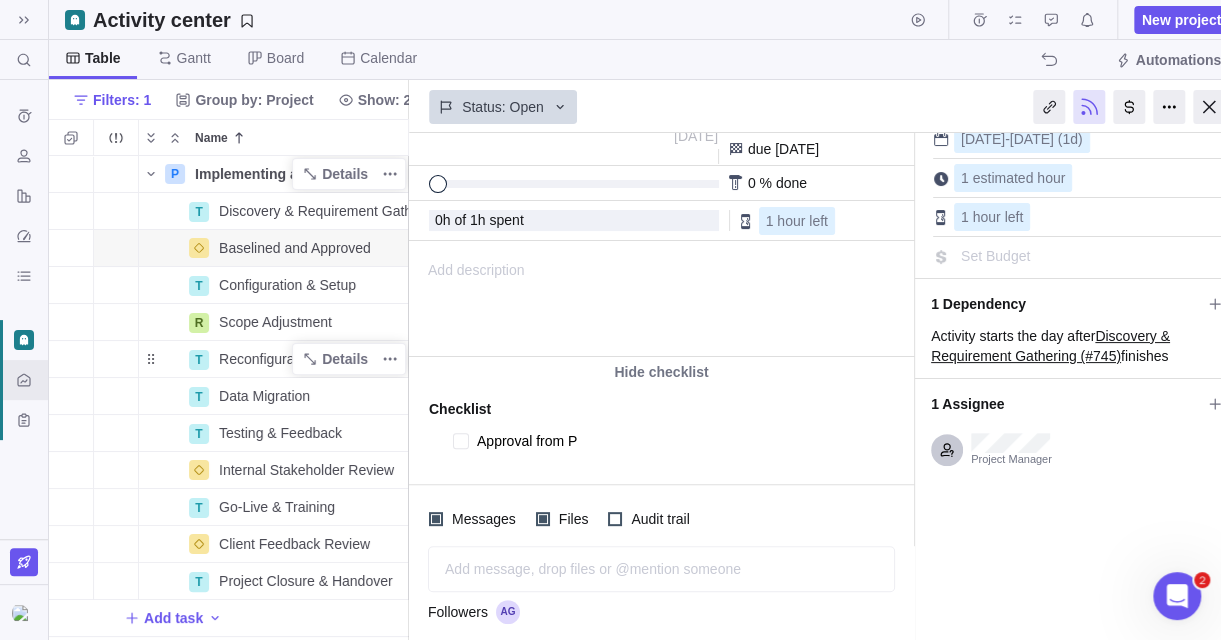 type on "x" 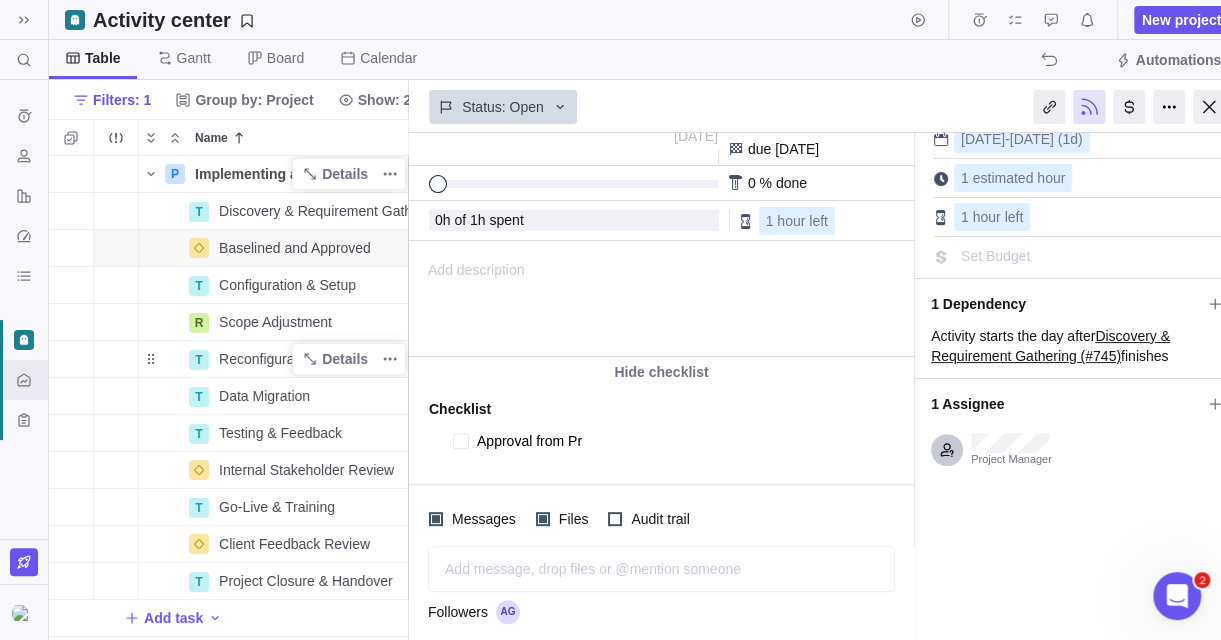 type on "x" 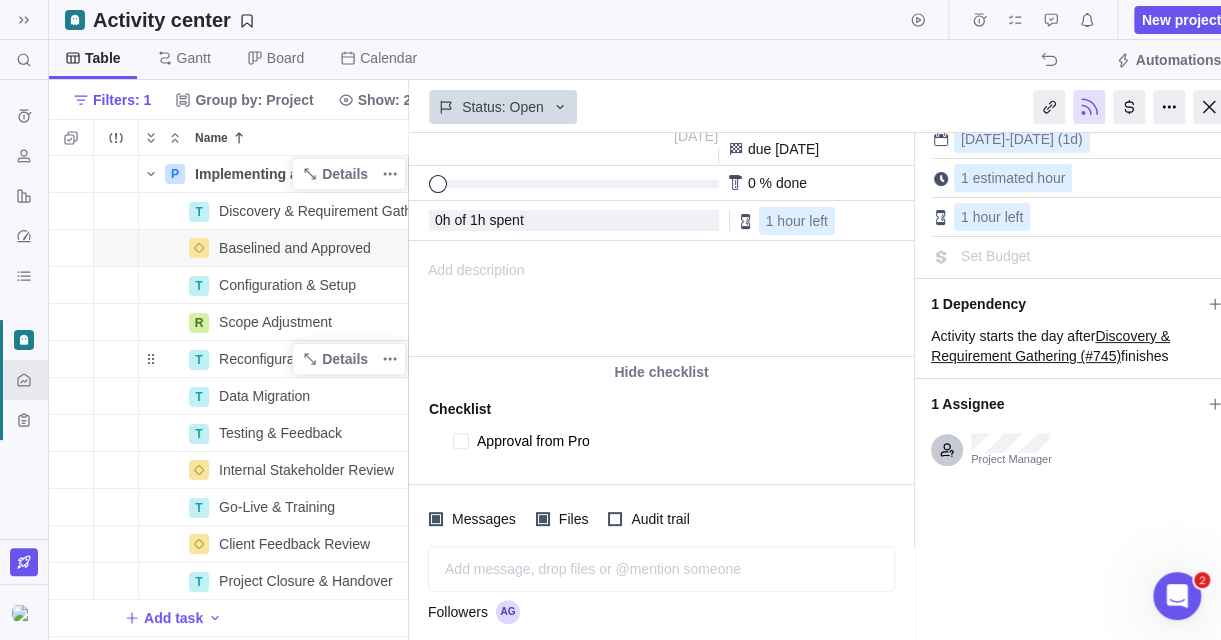 type on "x" 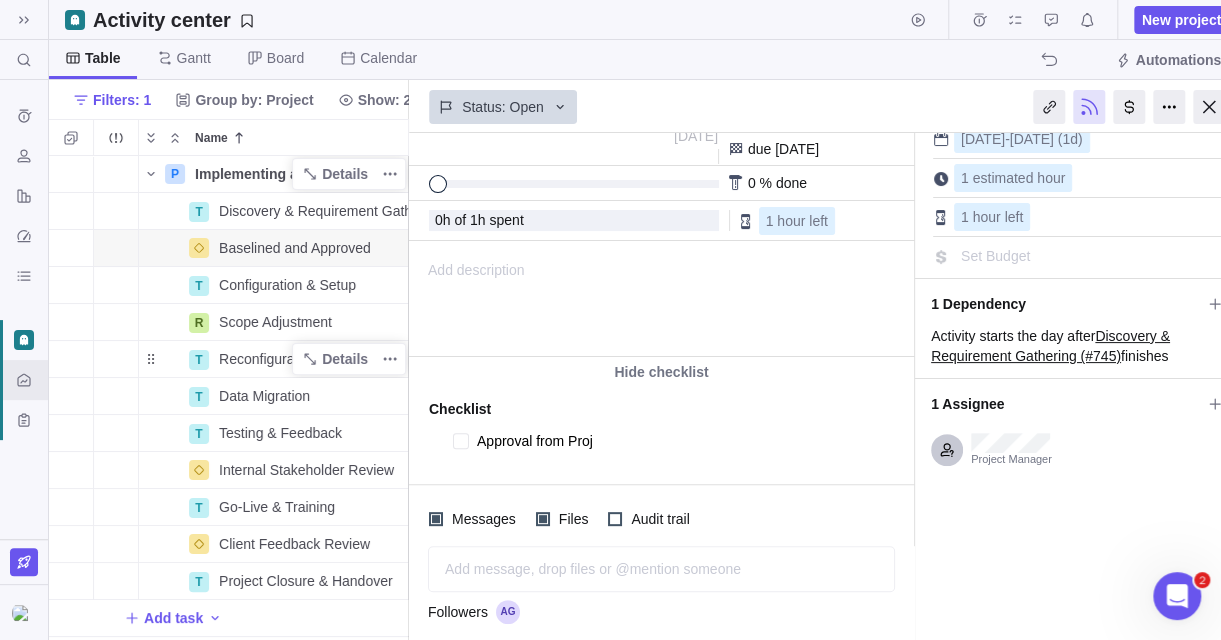 type on "x" 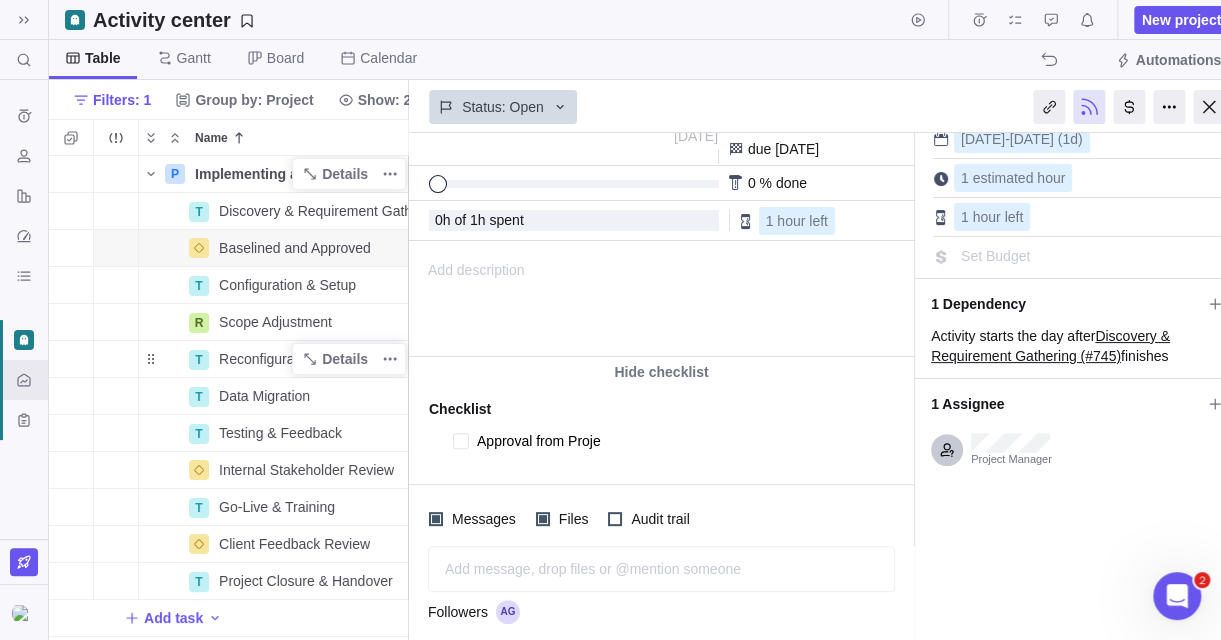type on "x" 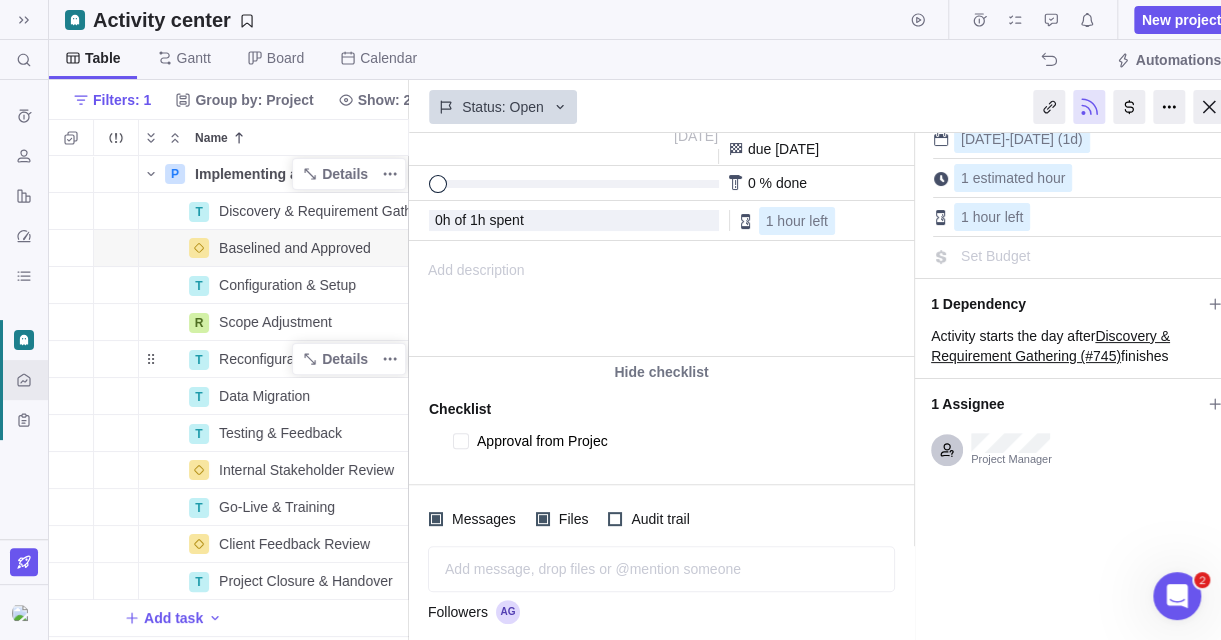 type on "x" 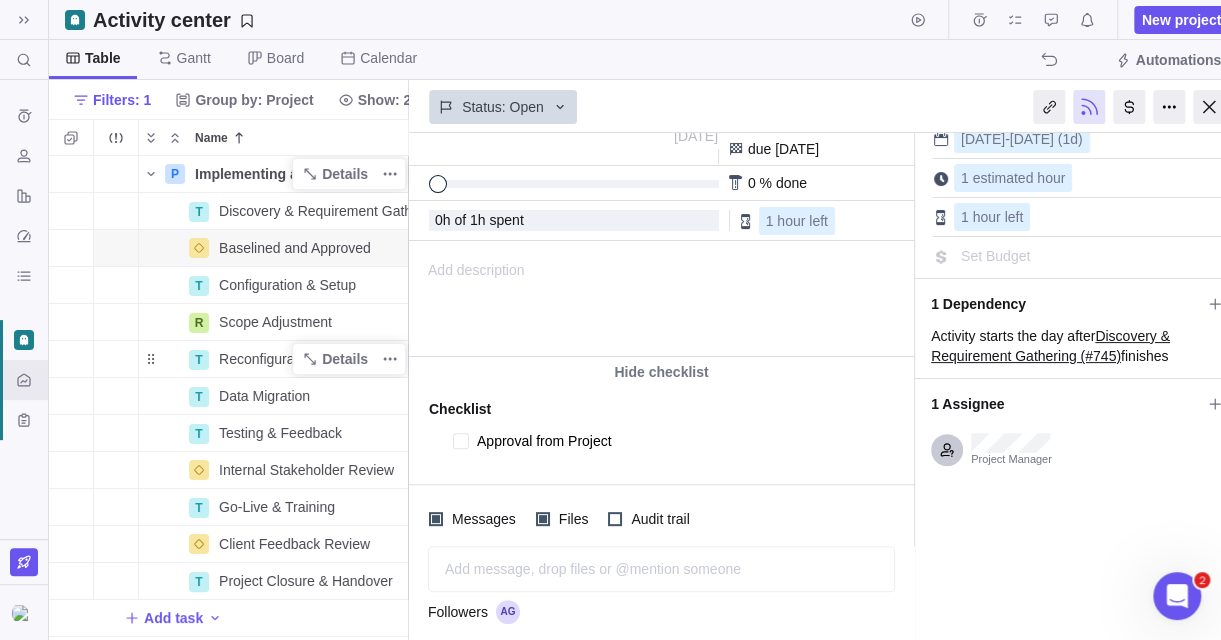 type on "x" 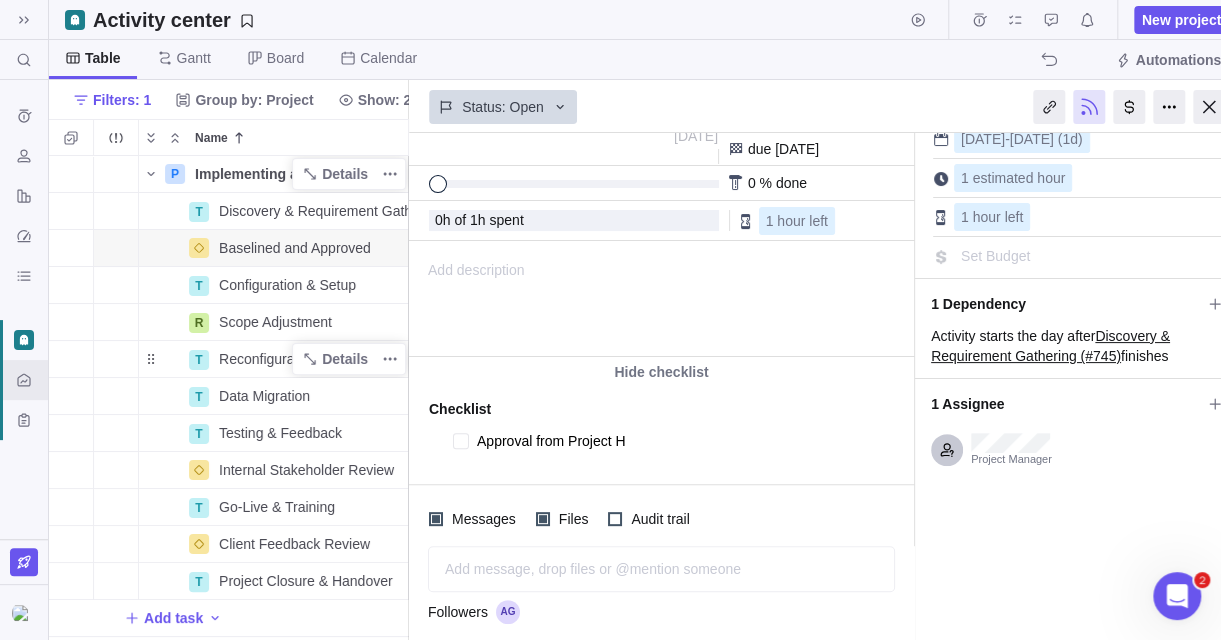 type on "x" 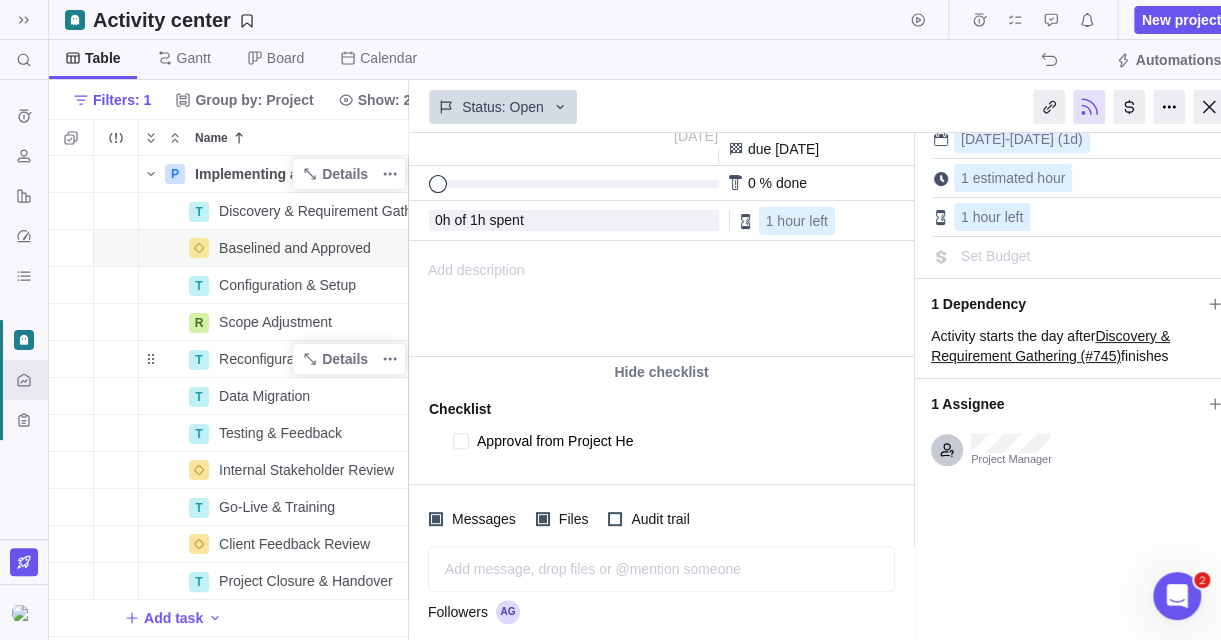 type on "x" 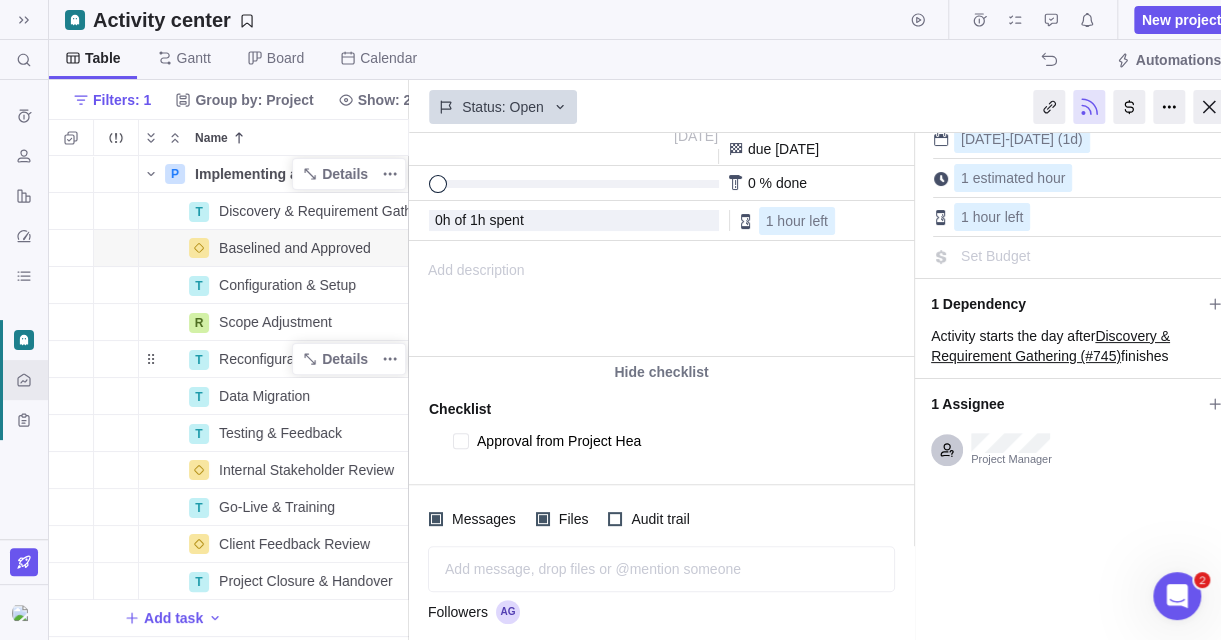 type on "x" 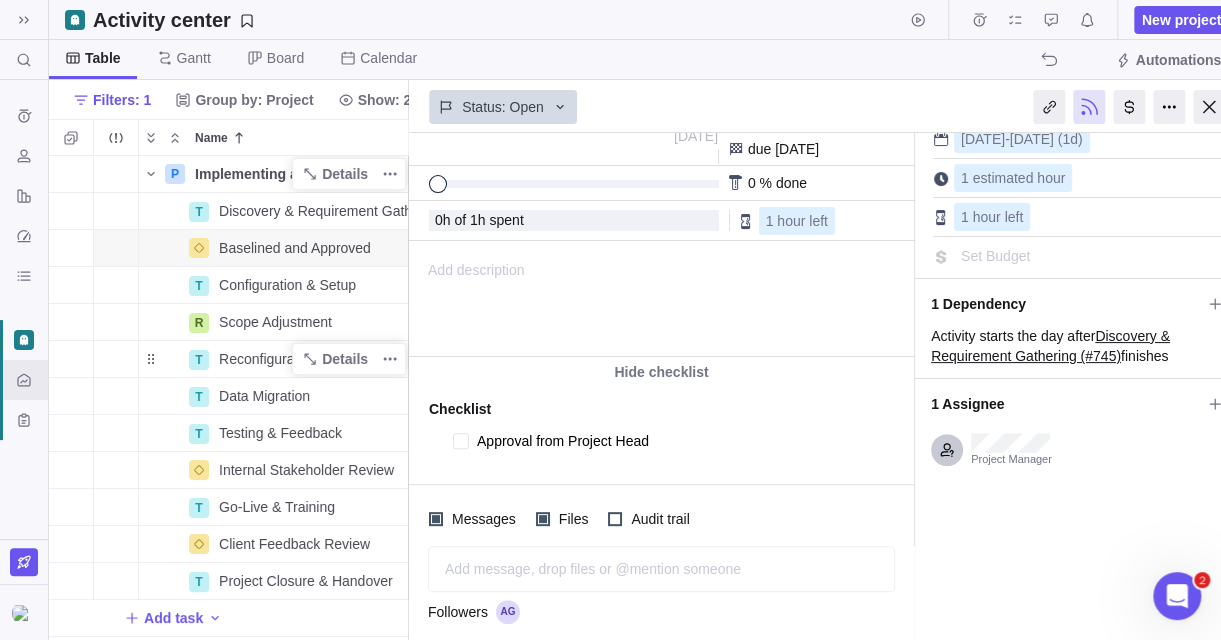 type on "x" 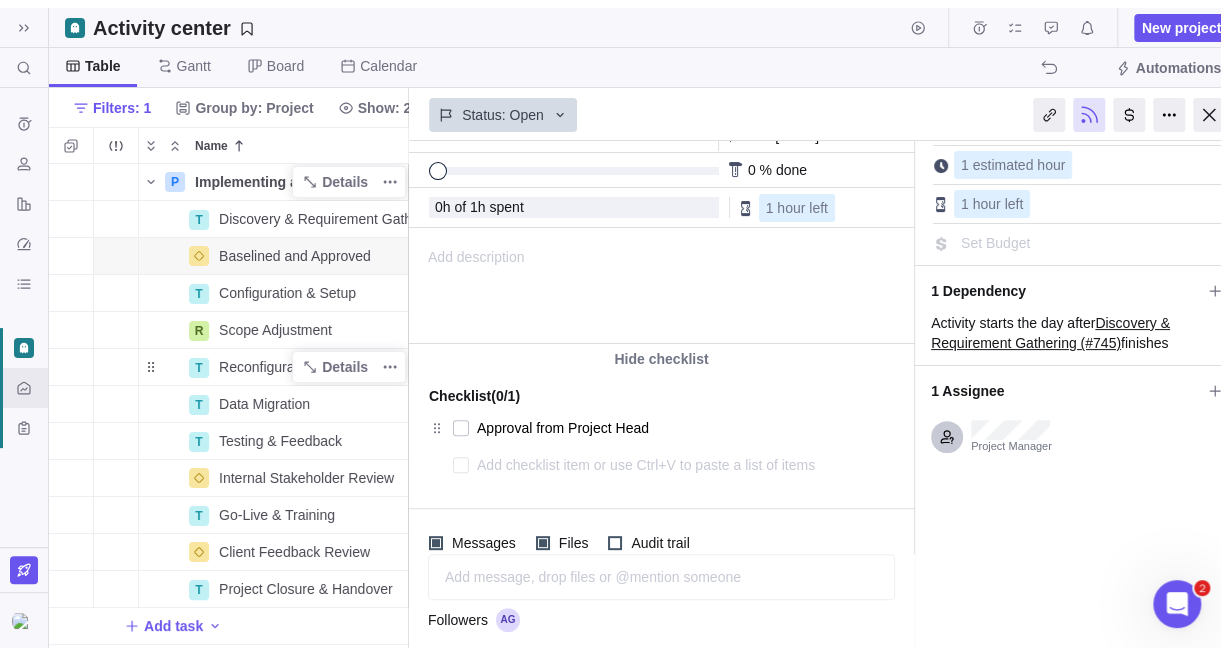 scroll, scrollTop: 188, scrollLeft: 0, axis: vertical 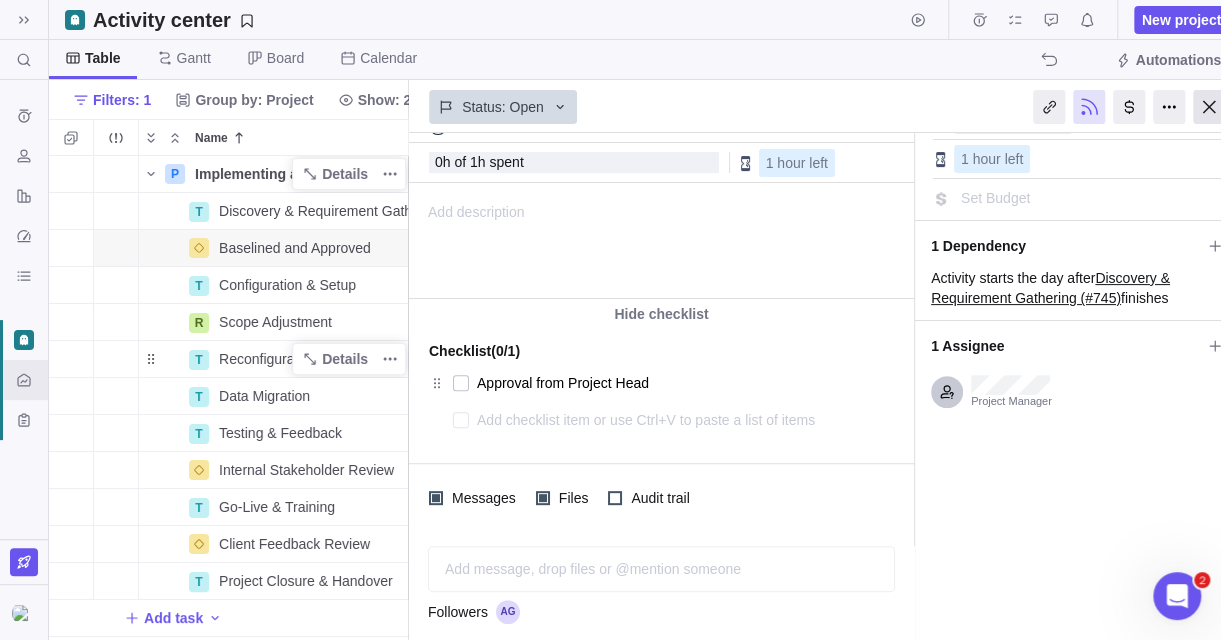 click at bounding box center [1209, 107] 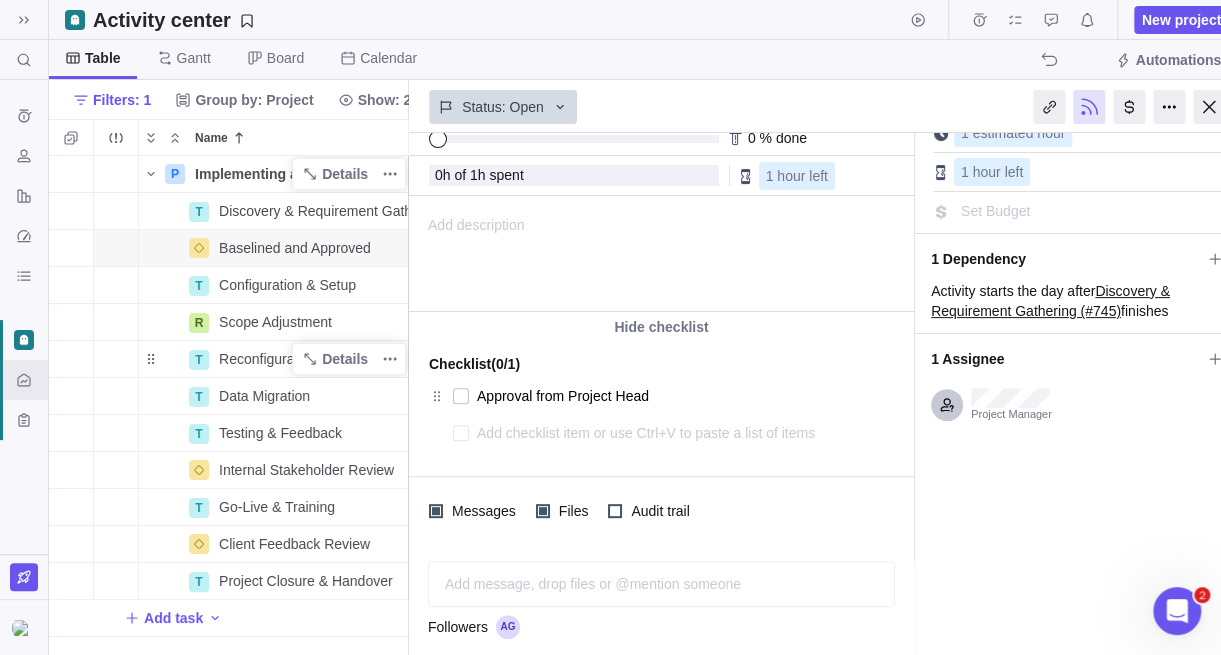 scroll, scrollTop: 15, scrollLeft: 15, axis: both 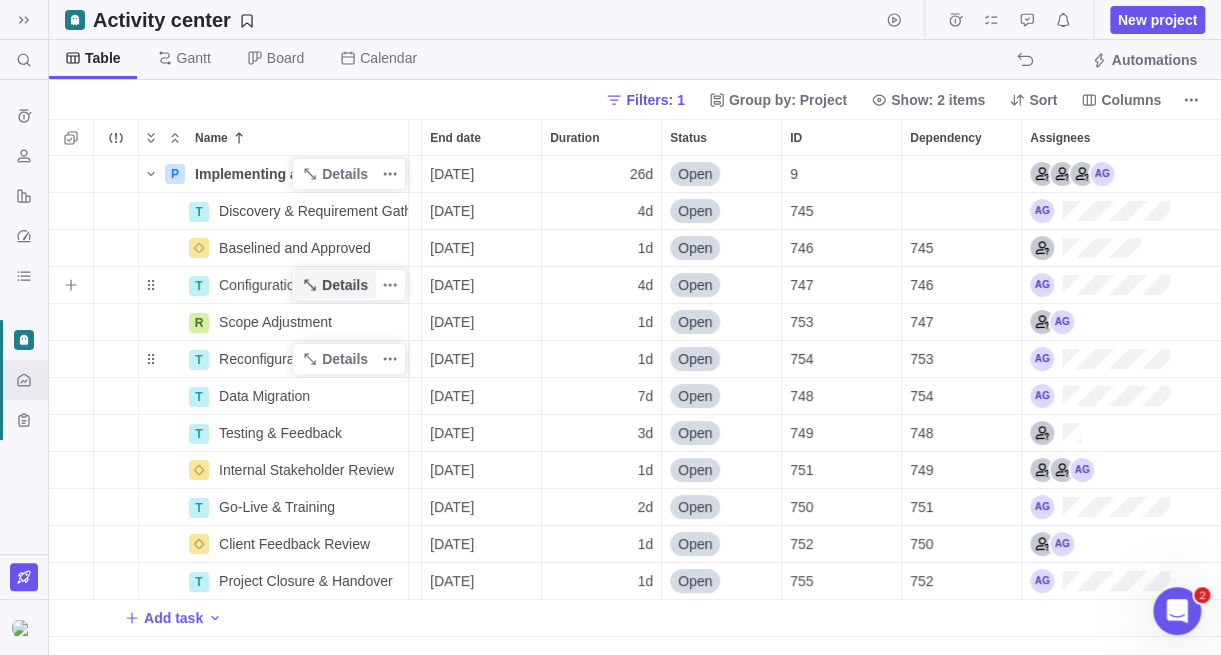 click on "Details" at bounding box center [345, 285] 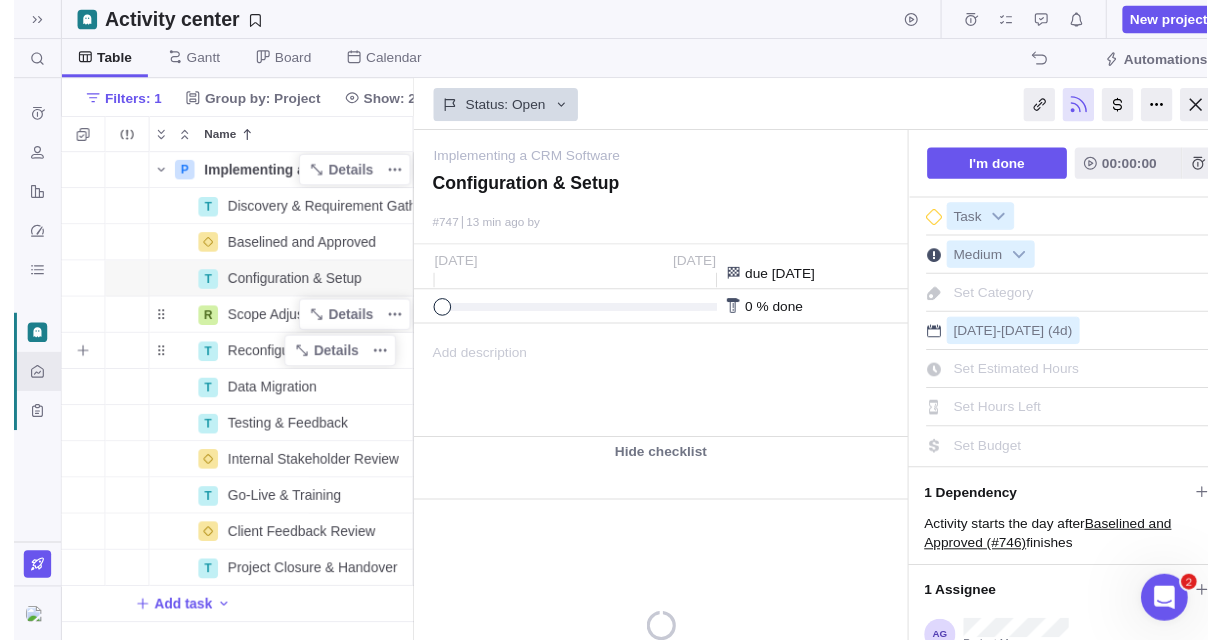 scroll, scrollTop: 469, scrollLeft: 344, axis: both 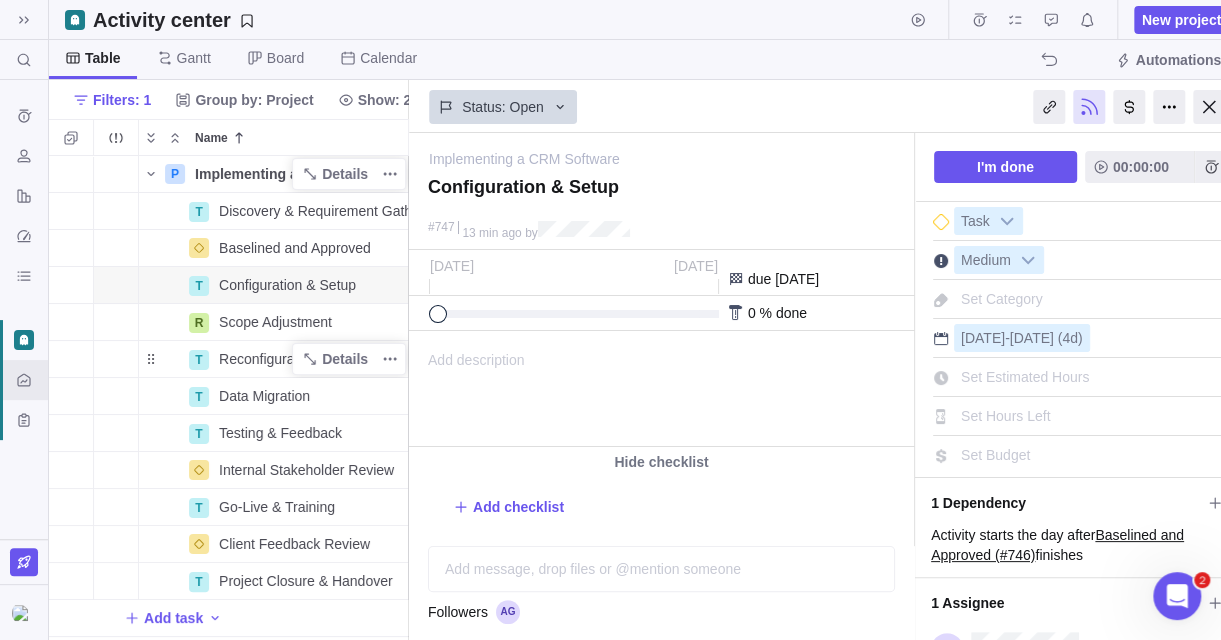 click at bounding box center [1209, 107] 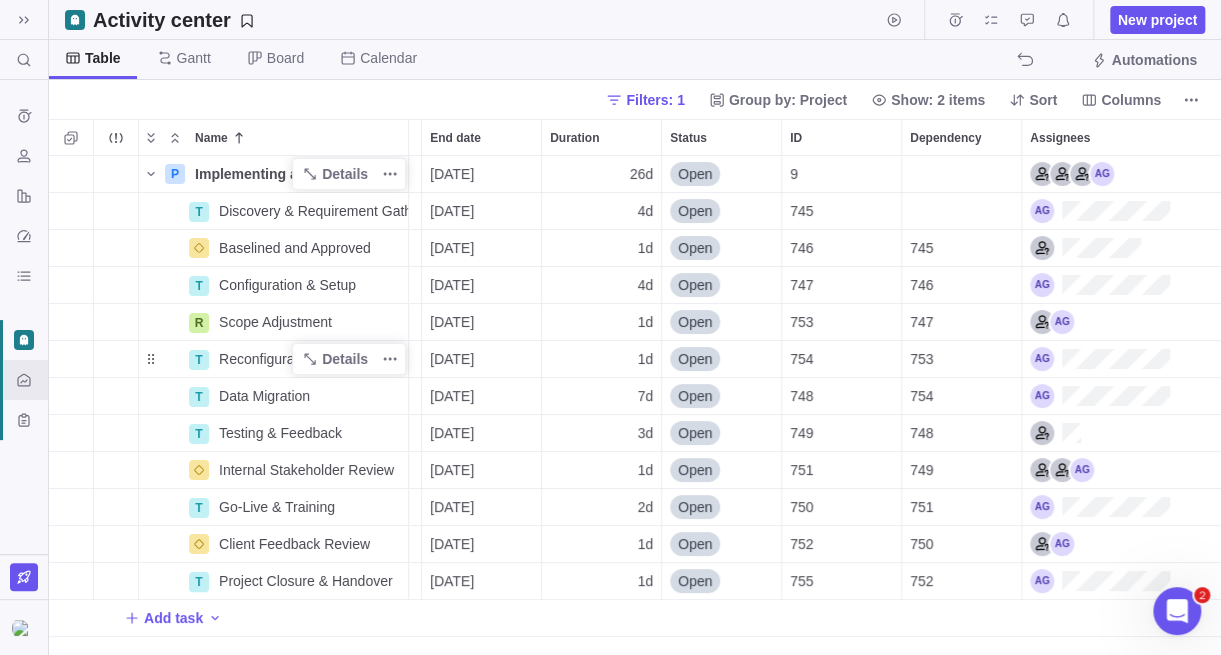 scroll, scrollTop: 15, scrollLeft: 15, axis: both 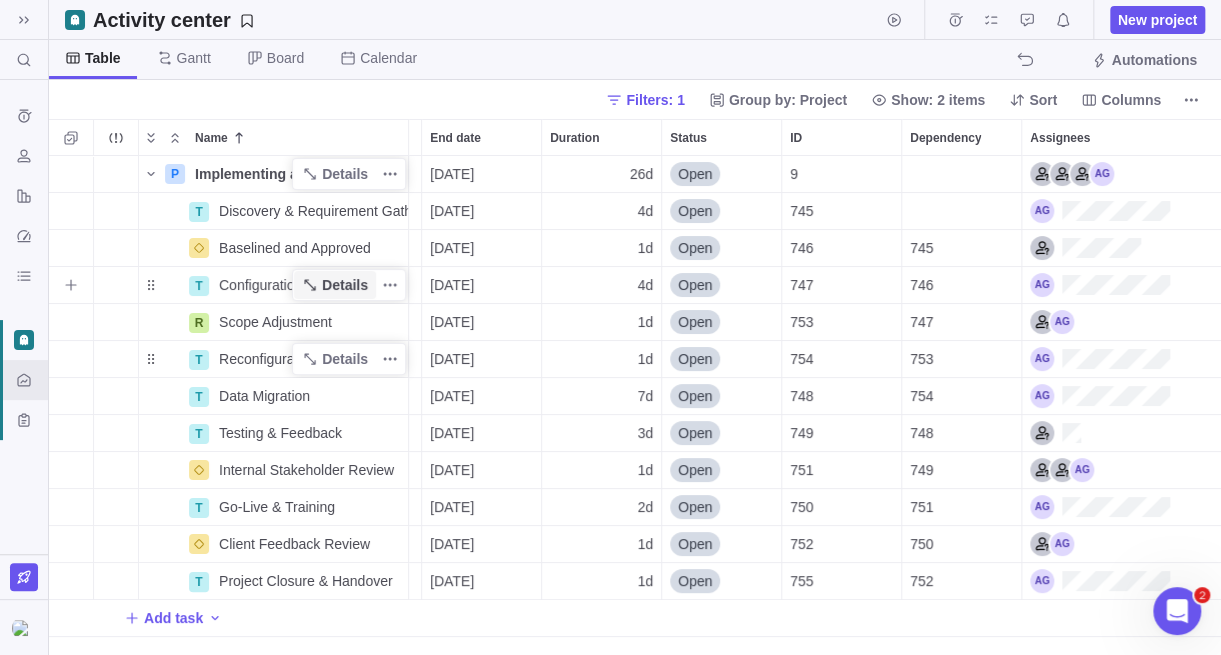 drag, startPoint x: 344, startPoint y: 279, endPoint x: 364, endPoint y: 284, distance: 20.615528 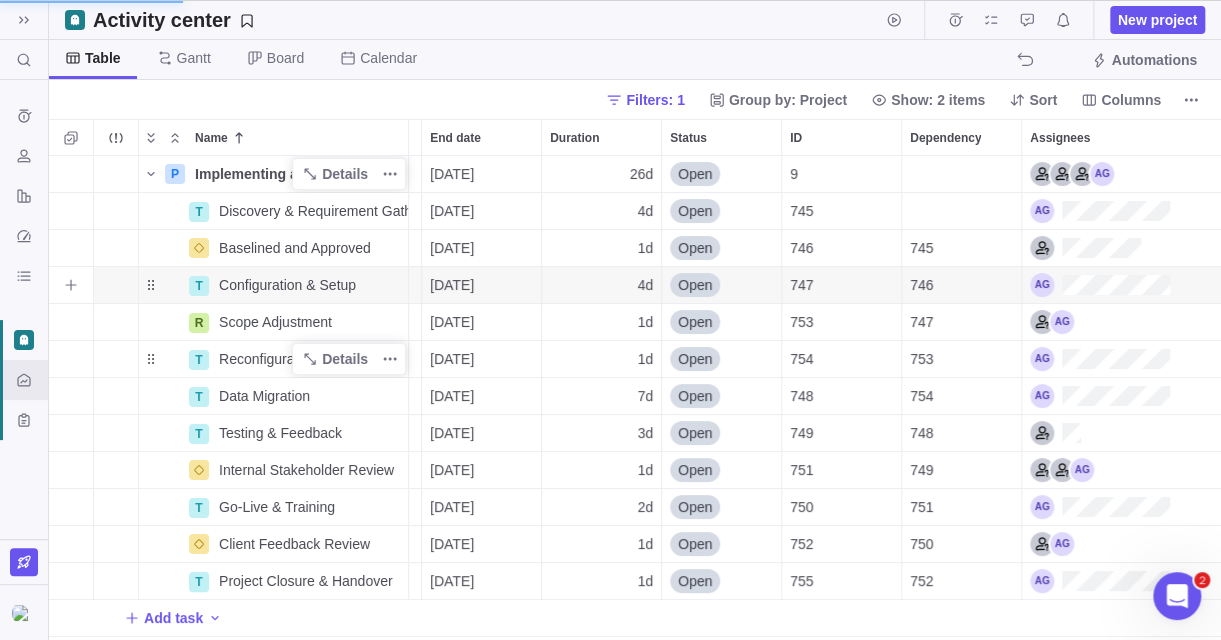 scroll, scrollTop: 469, scrollLeft: 344, axis: both 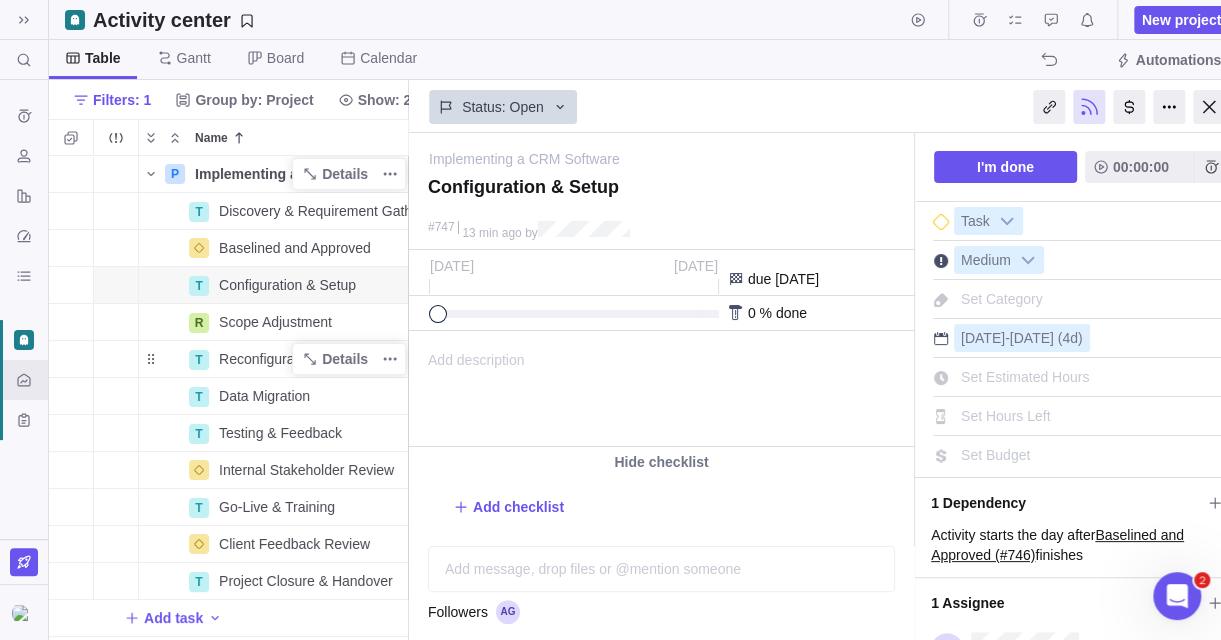 click on "Set Estimated Hours" at bounding box center (1025, 377) 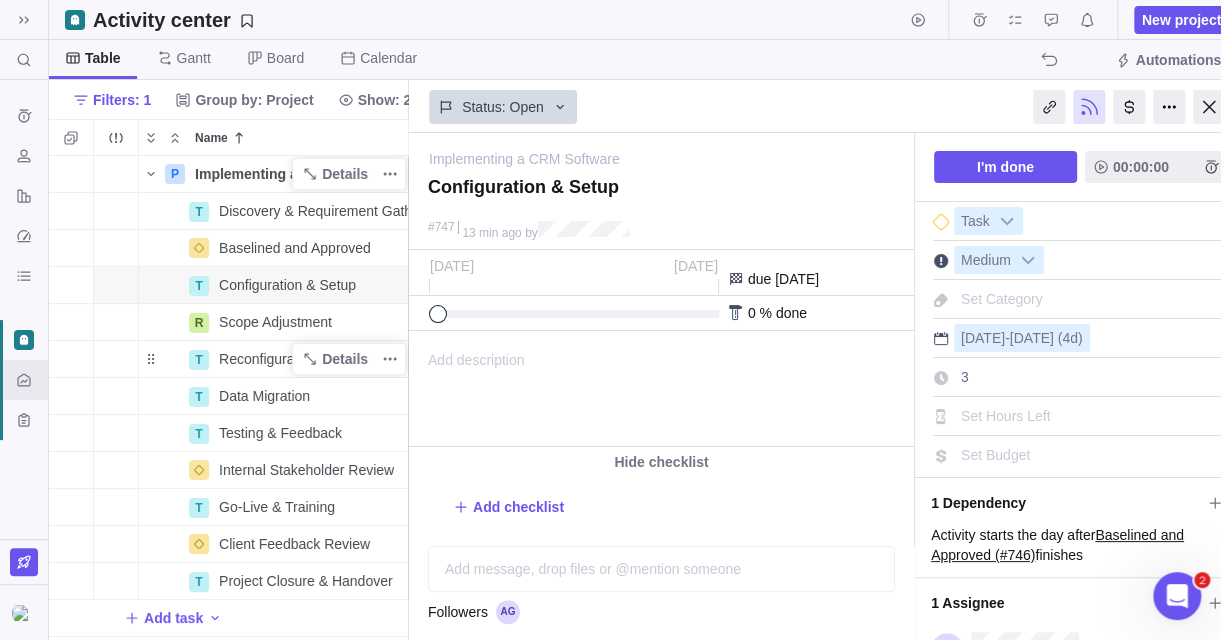 type on "32" 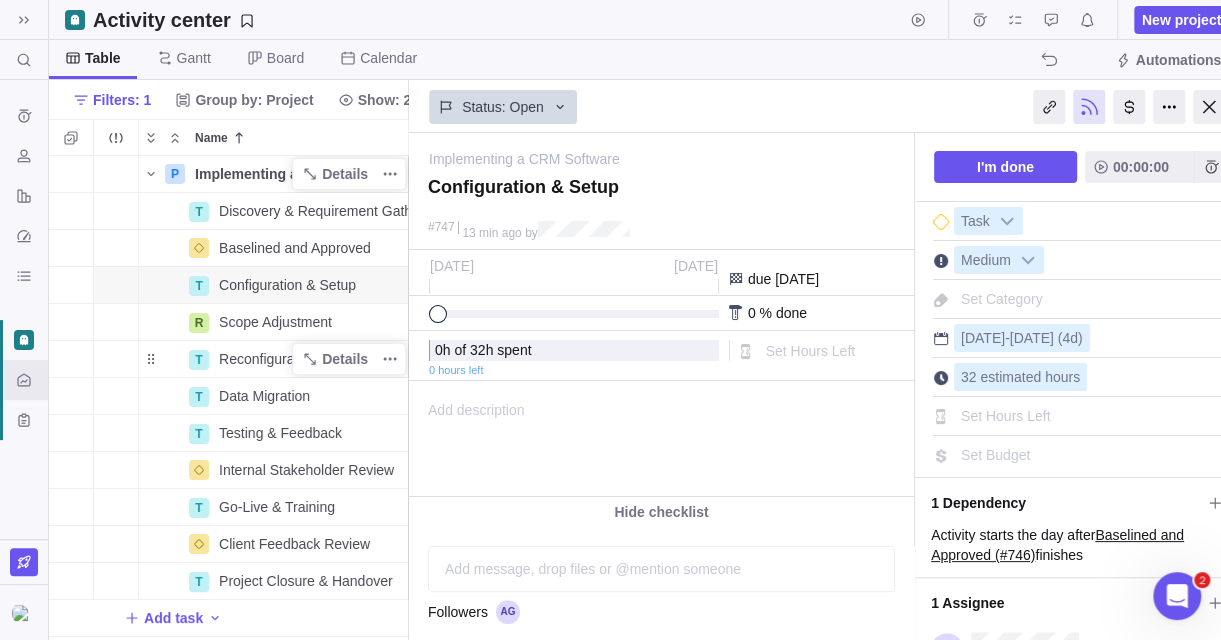 click on "Set Hours Left" at bounding box center (1006, 416) 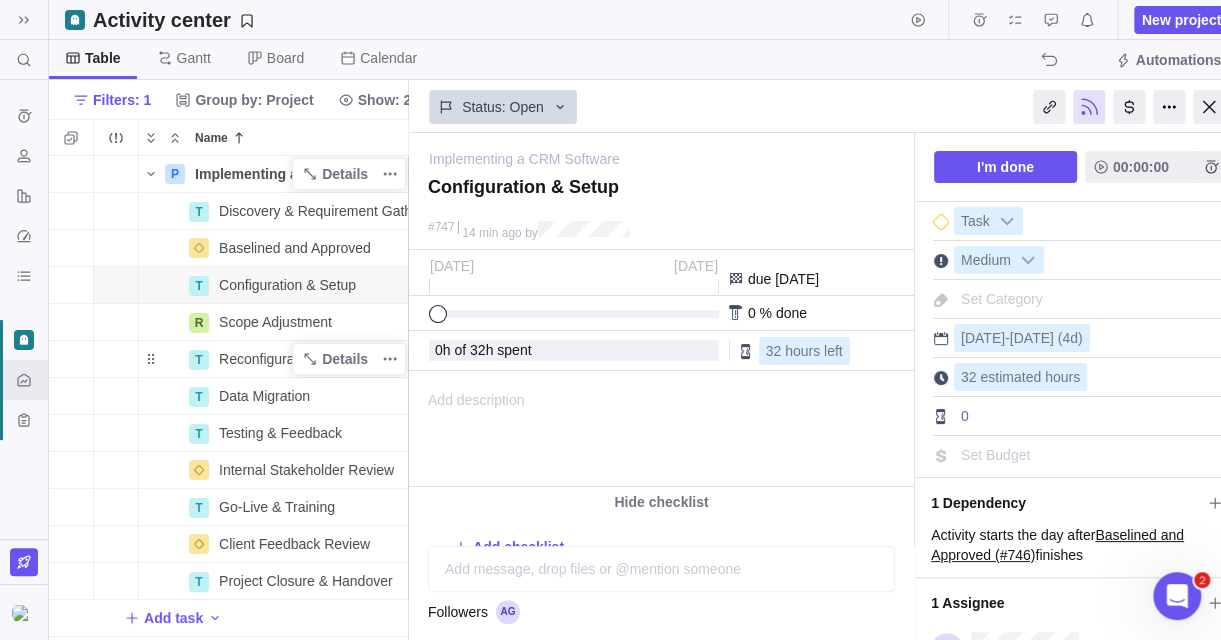 click on "Set Budget" at bounding box center (995, 455) 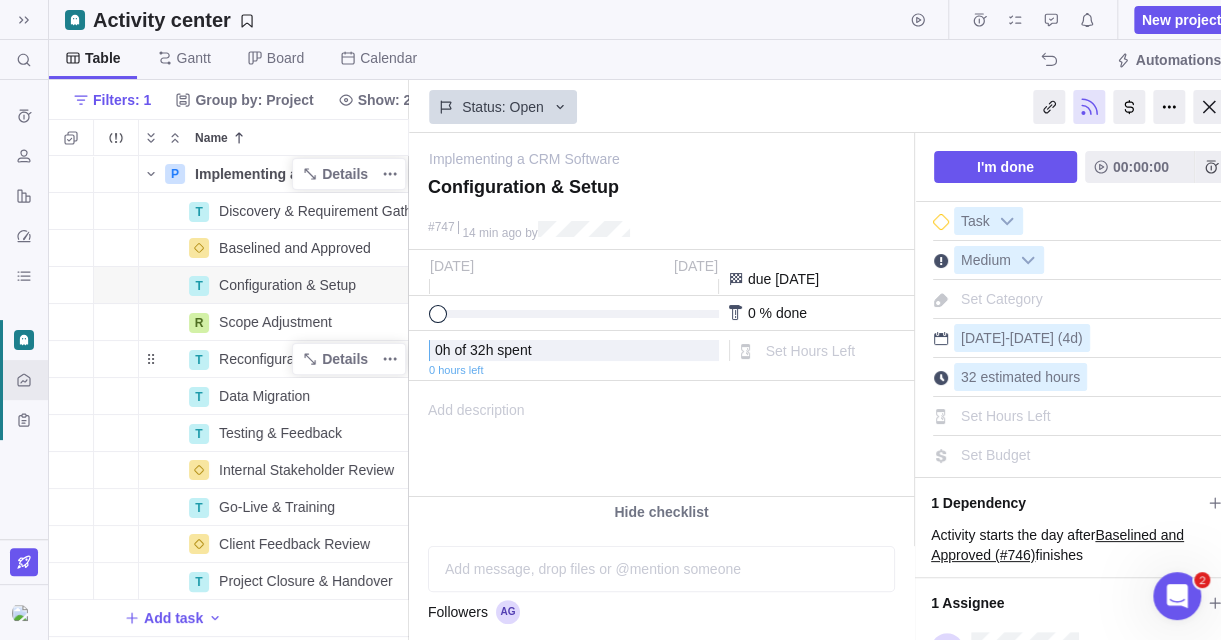 click on "1 Assignee" at bounding box center [1080, 598] 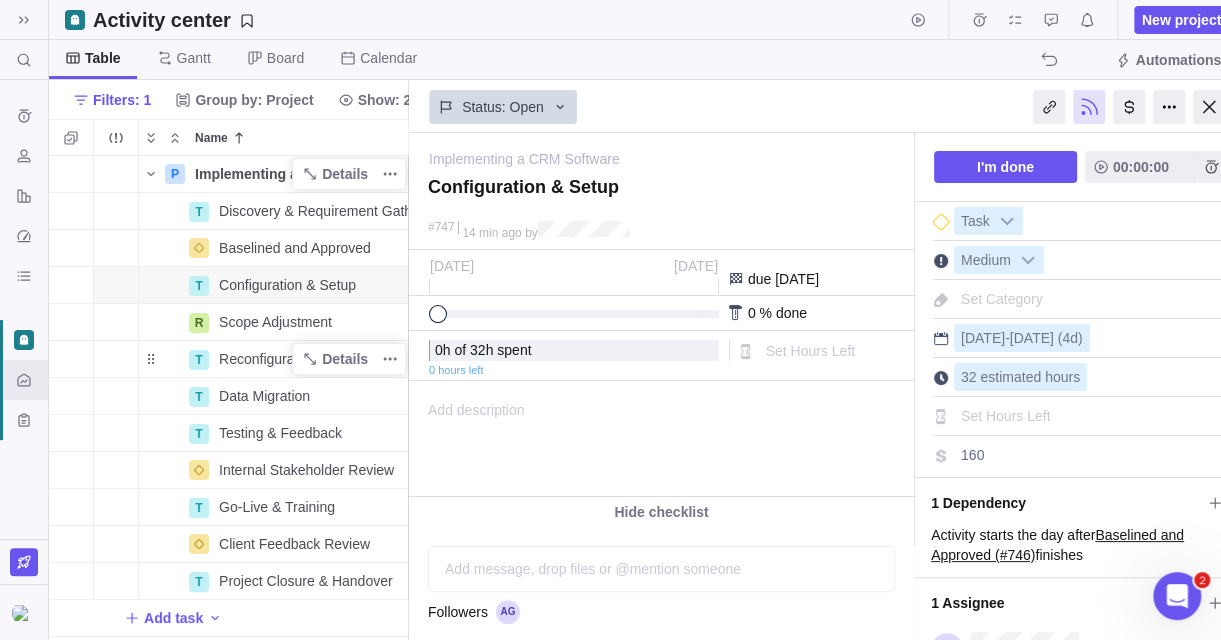 type 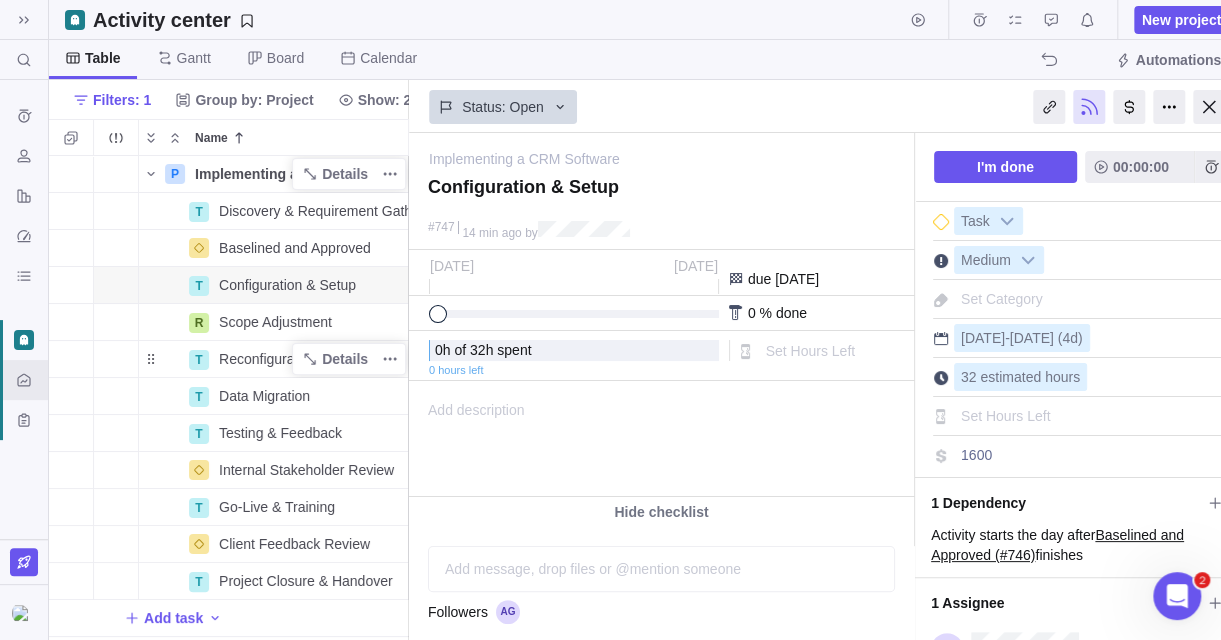 click on "Add message, drop files or @mention someone AI Followers" at bounding box center (661, 593) 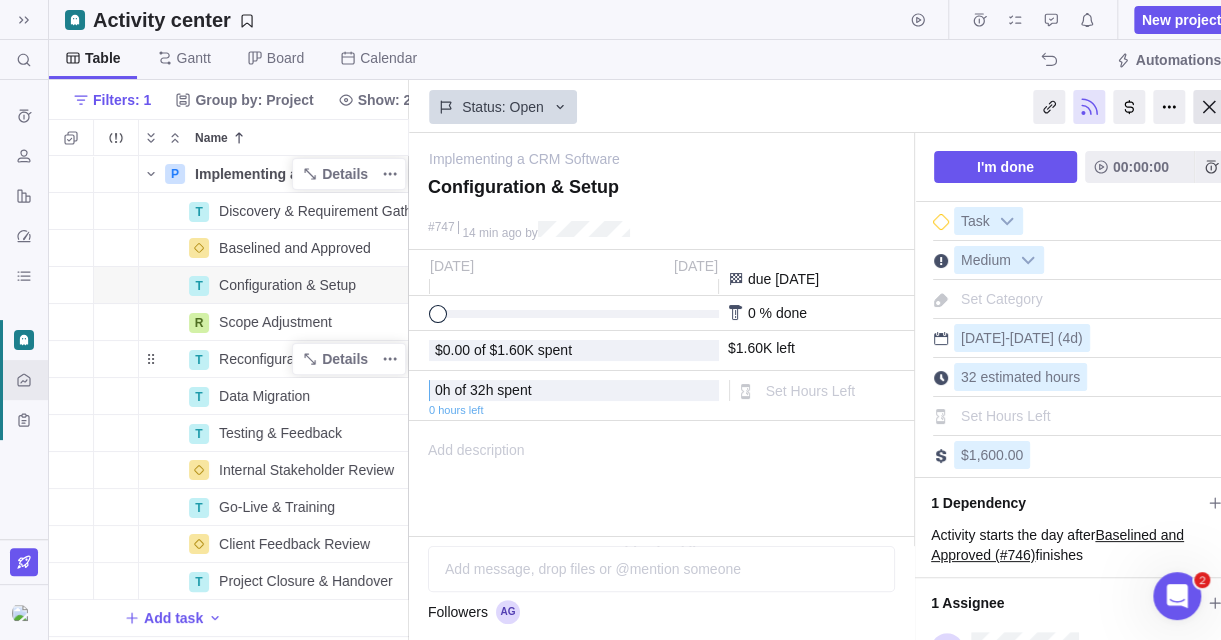 click at bounding box center (1209, 107) 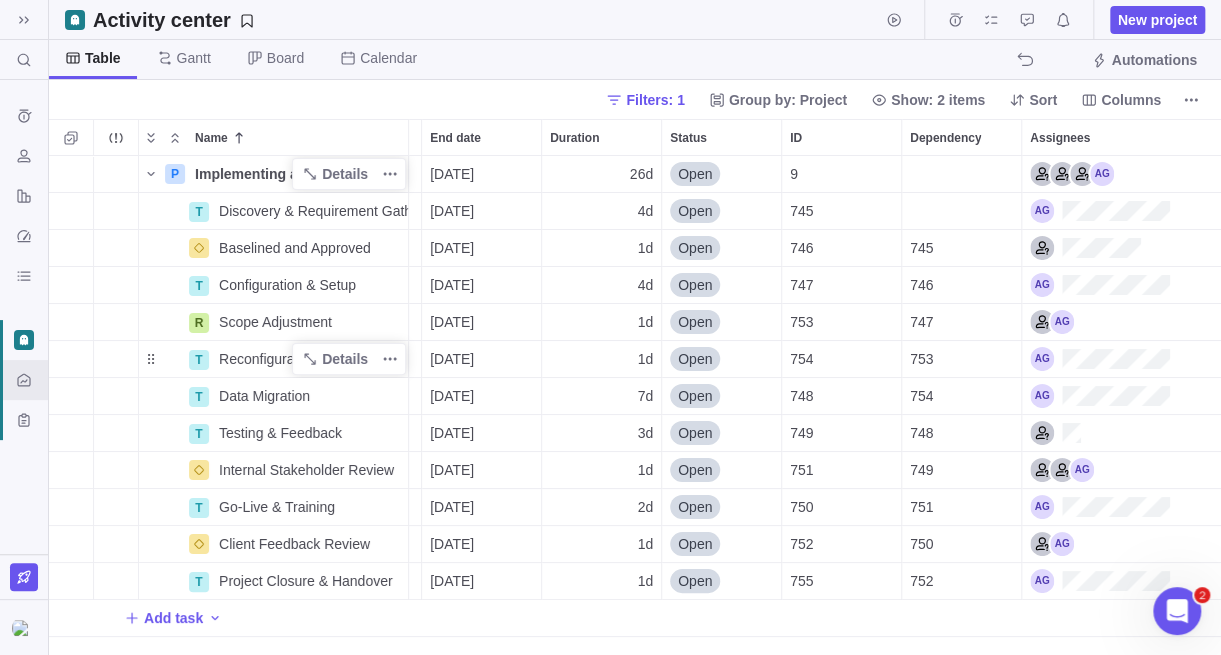 scroll, scrollTop: 15, scrollLeft: 15, axis: both 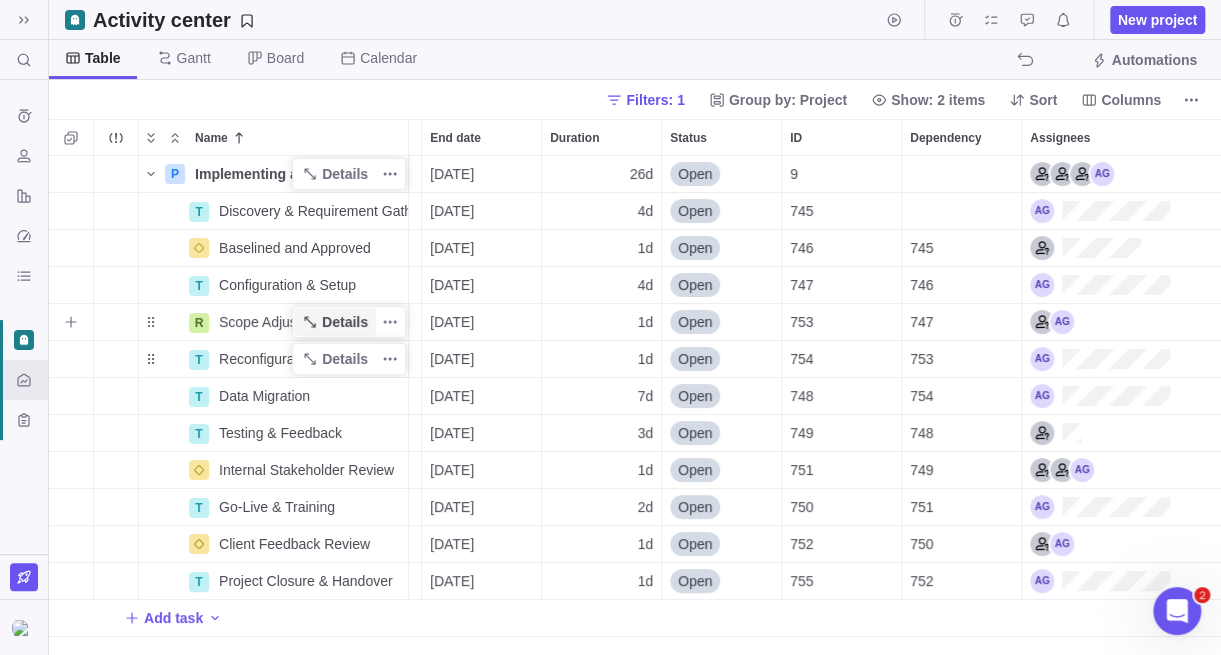click on "Details" at bounding box center (345, 322) 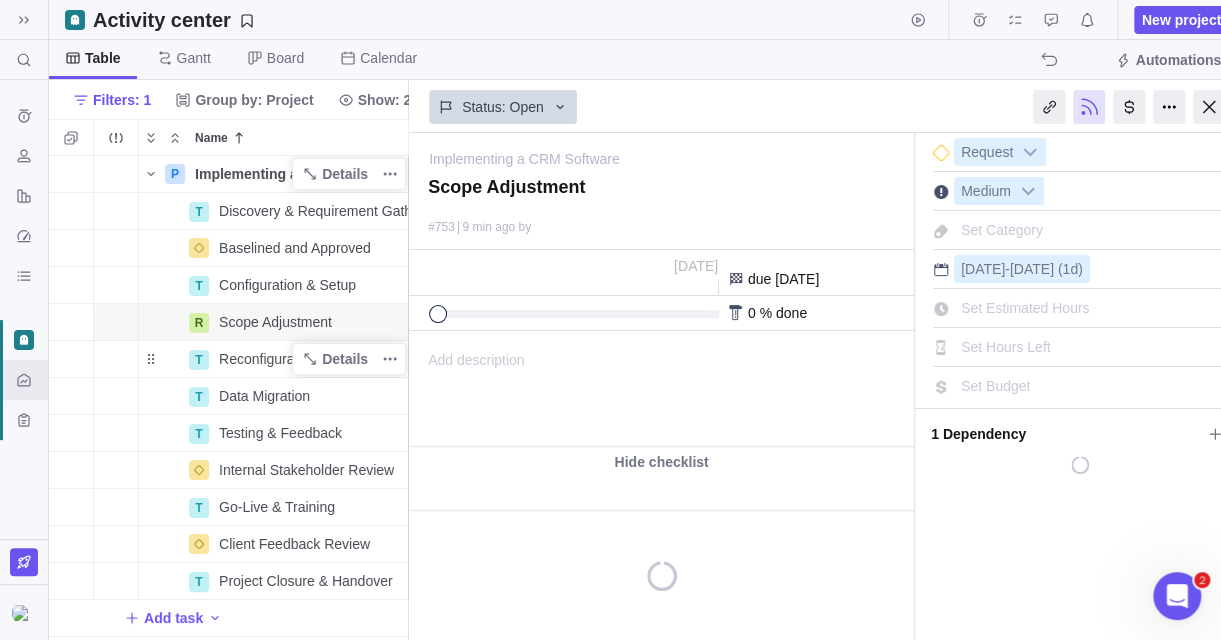 scroll, scrollTop: 469, scrollLeft: 344, axis: both 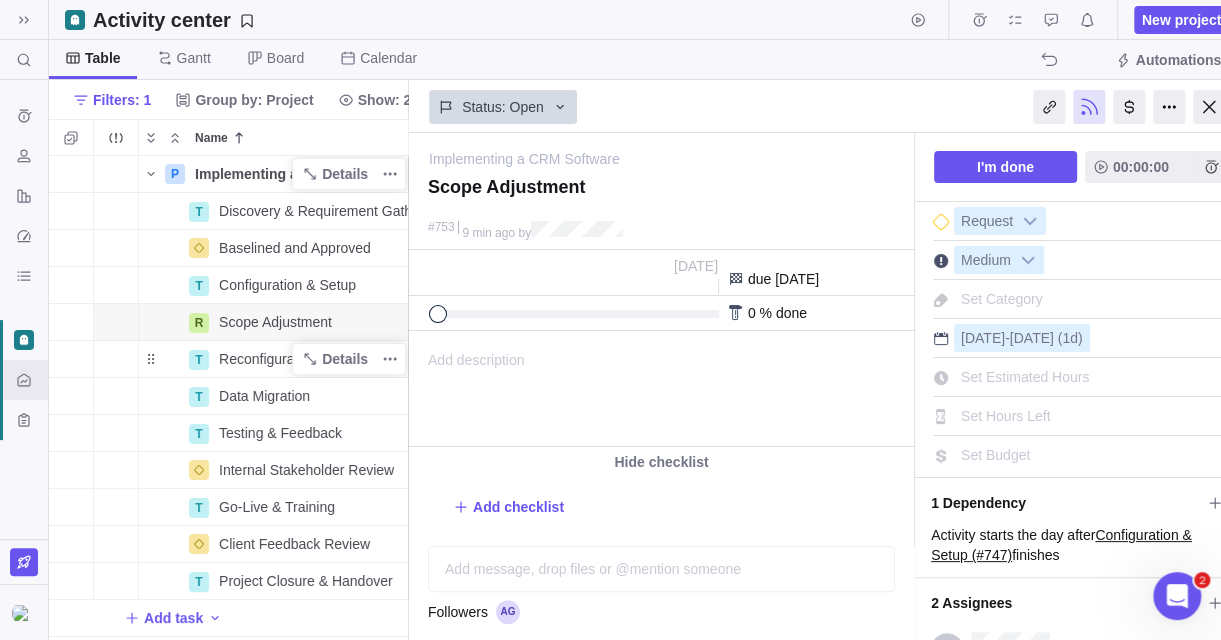 click on "Set Estimated Hours" at bounding box center [1025, 377] 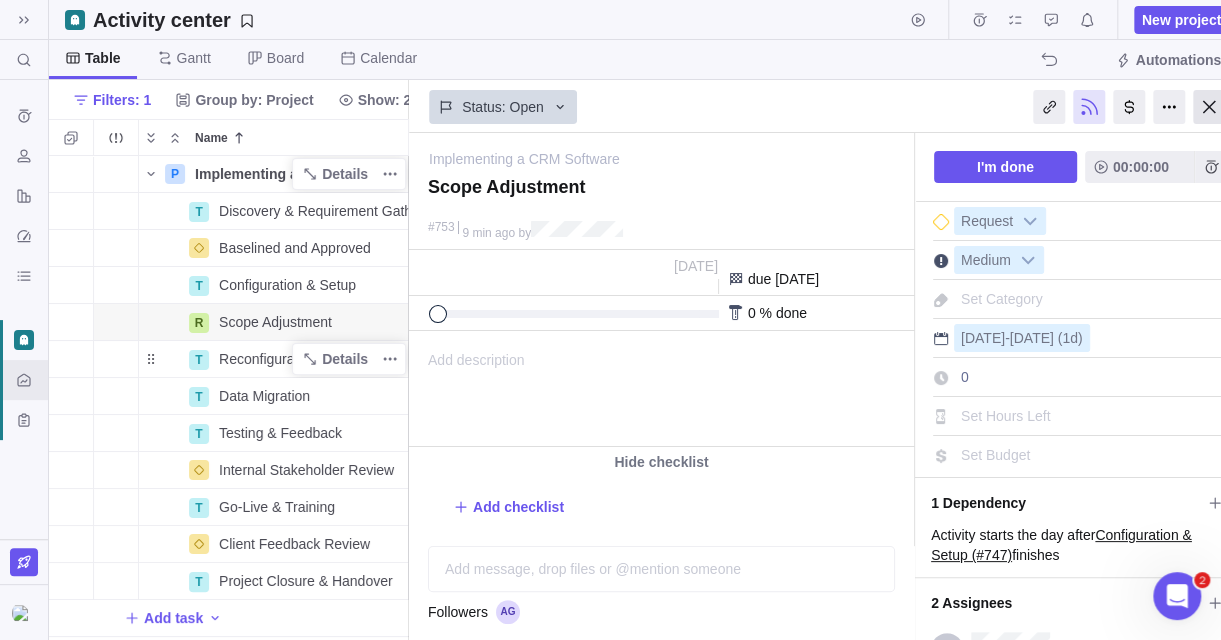 click at bounding box center [1209, 107] 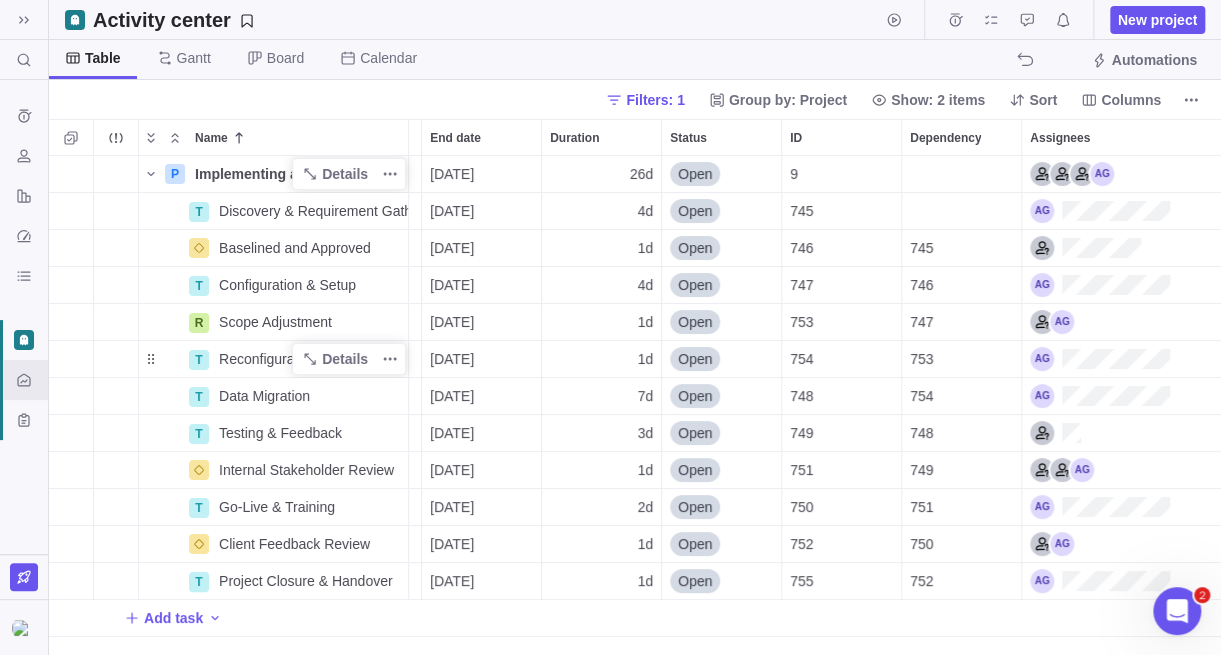 scroll, scrollTop: 15, scrollLeft: 15, axis: both 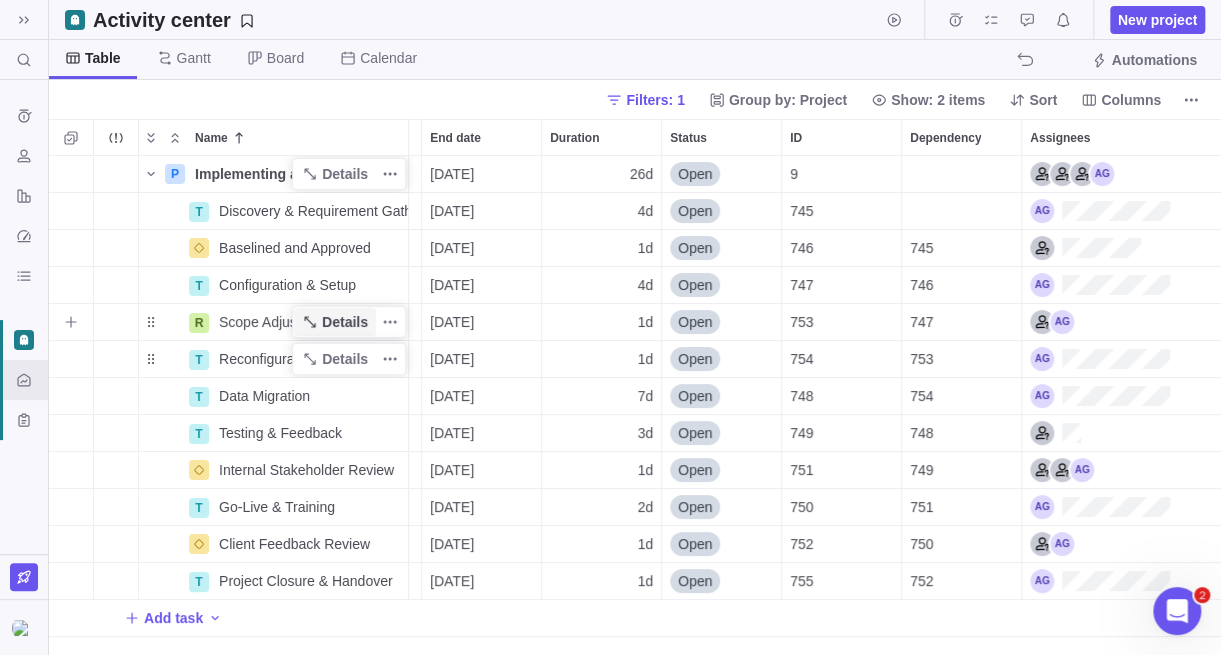 click 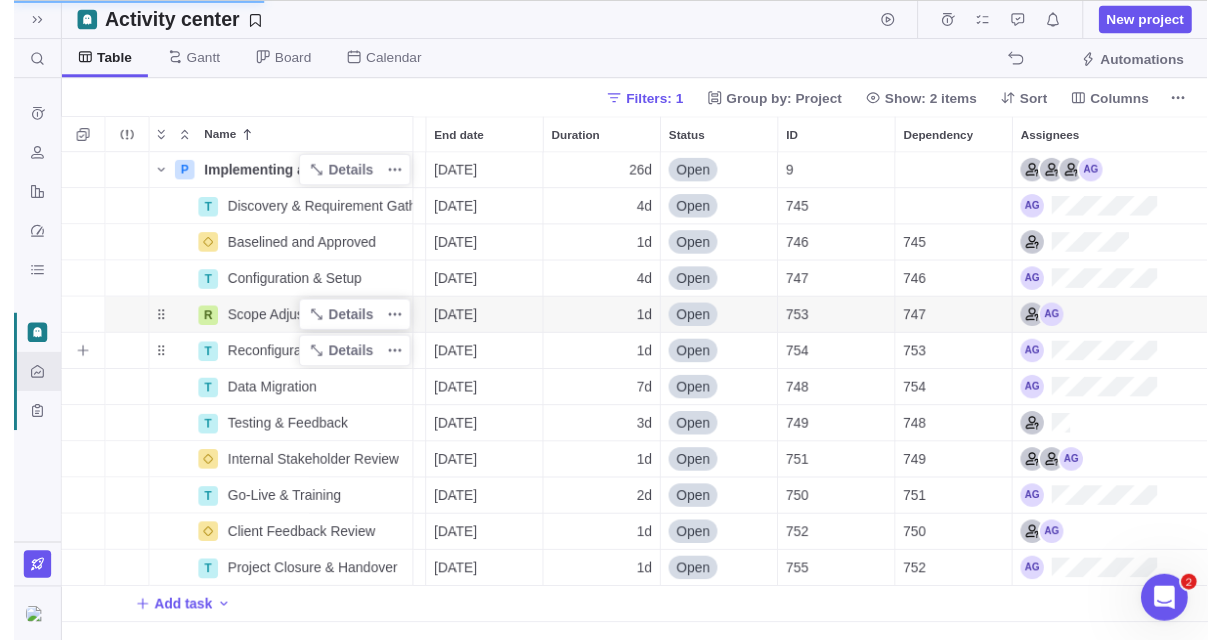 scroll, scrollTop: 469, scrollLeft: 344, axis: both 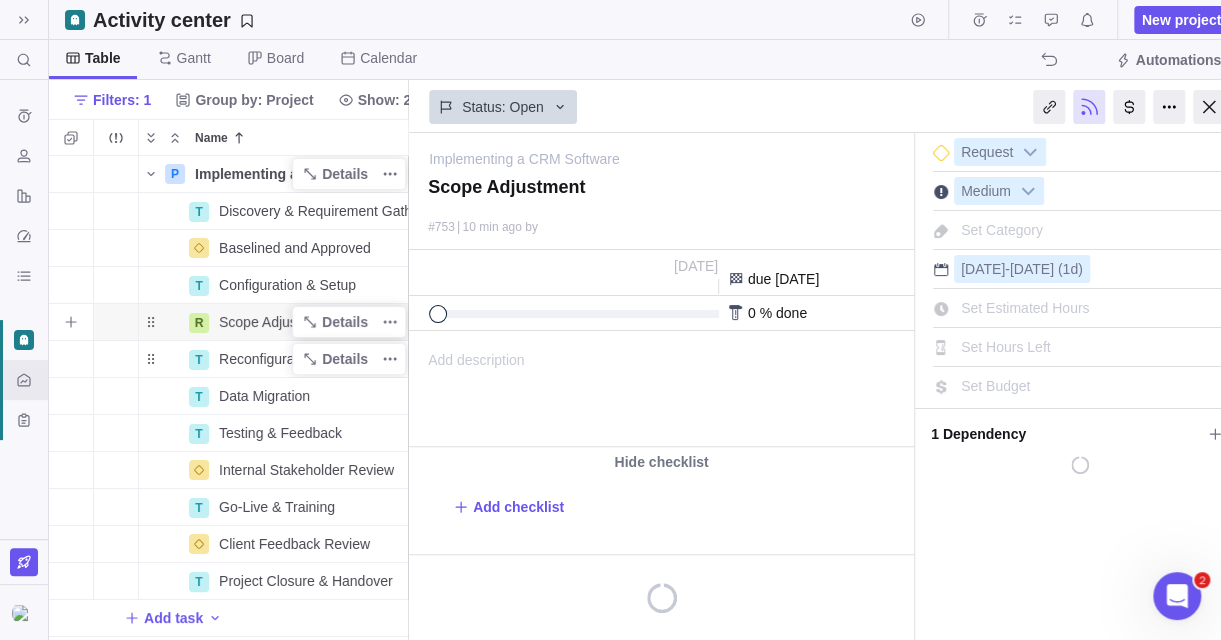 click on "Scope Adjustment" at bounding box center [275, 322] 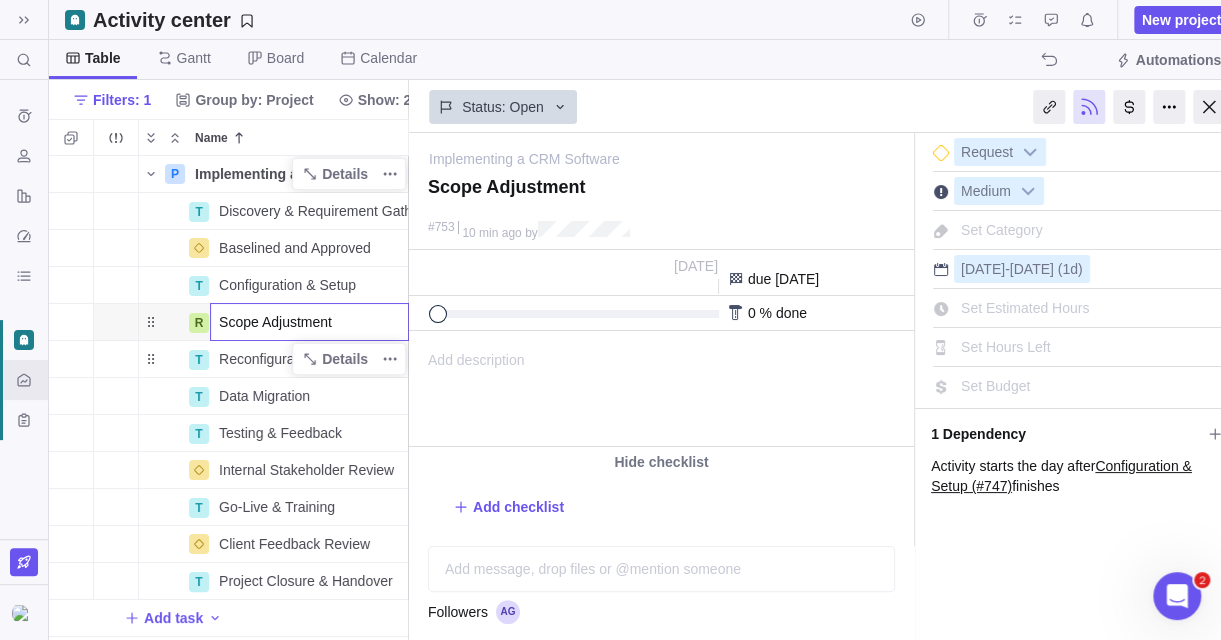 scroll, scrollTop: 0, scrollLeft: 15, axis: horizontal 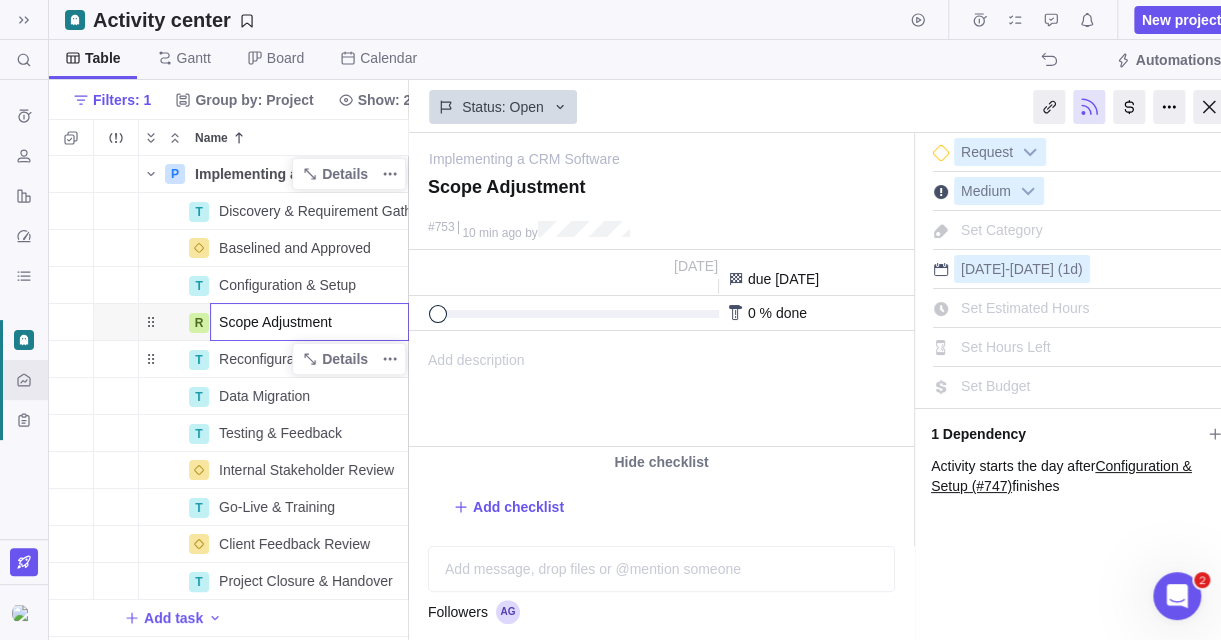 click on "Search (Ctrl+K) Time logs history Resources Reports Dashboard BI dashboards Activity center Custom forms Saved views Activity center New project Table [PERSON_NAME] Board Calendar Automations Filters: 1 Group by: Project Show: 2 items Sort Columns Name Start date End date Duration Status ID Dependency Assignees P Implementing a CRM Software Details [DATE] [DATE] 26d Open 9 T Discovery & Requirement Gathering Details [DATE] [DATE] 4d Open 745 [GEOGRAPHIC_DATA] and Approved Details [DATE] [DATE] 1d Open 746 745 T Configuration & Setup Details [DATE] [DATE] 4d Open 747 746 R Scope Adjustment [DATE] [DATE] 1d Open 753 747 T Reconfiguration Details [DATE] [DATE] 1d Open 754 753 T Data Migration Details [DATE] [DATE] 7d Open 748 754 T Testing & Feedback Details [DATE] [DATE] 3d Open 749 748 Internal Stakeholder Review Details [DATE] [DATE] 1d Open 751 749 T Go-Live & Training Details [DATE] [DATE] 2d Open 750 751 Client Feedback Review 1d T" at bounding box center [610, 320] 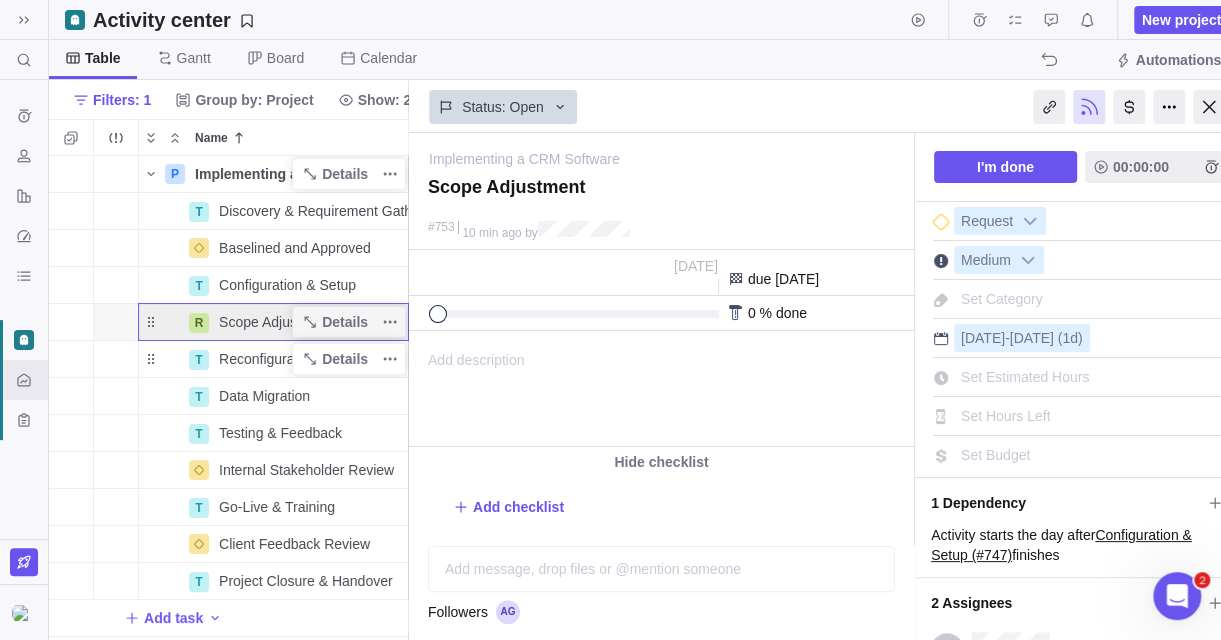 click on "Request
Medium
Set Category
[DATE]  -  [DATE]
(1d)
Set Estimated Hours
Set Hours Left" at bounding box center (1080, 335) 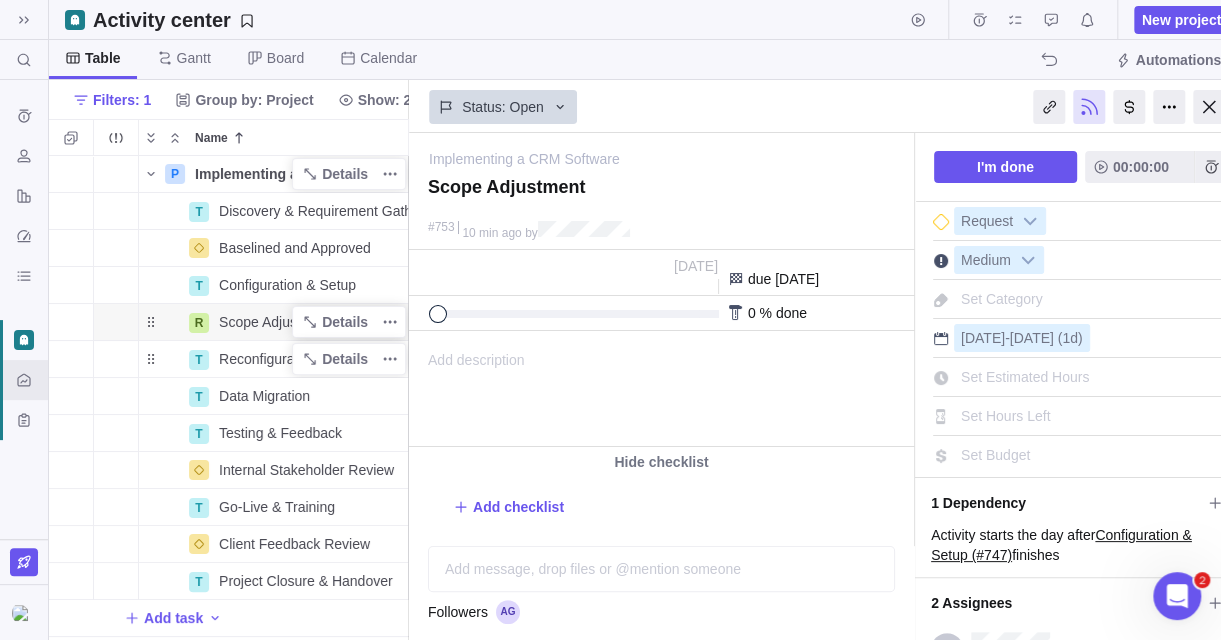 click on "Set Estimated Hours" at bounding box center (1025, 377) 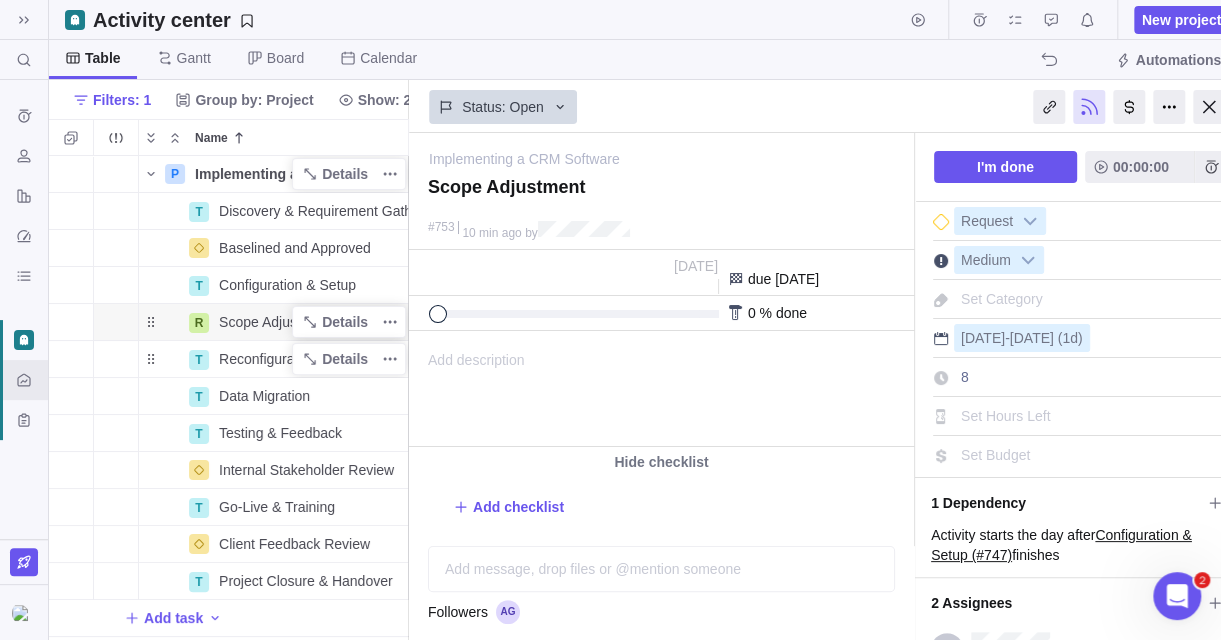 click on "1 Dependency
Activity starts the day after  Configuration & Setup (#747)  finishes" at bounding box center [1080, 521] 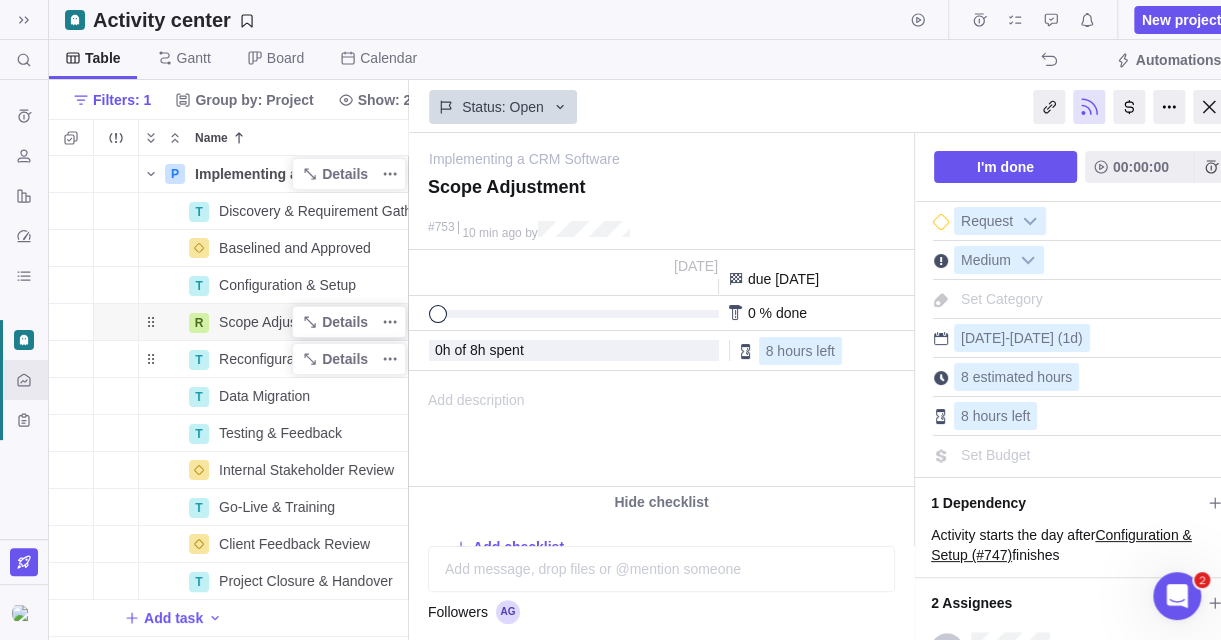 click on "Set Budget" at bounding box center [995, 455] 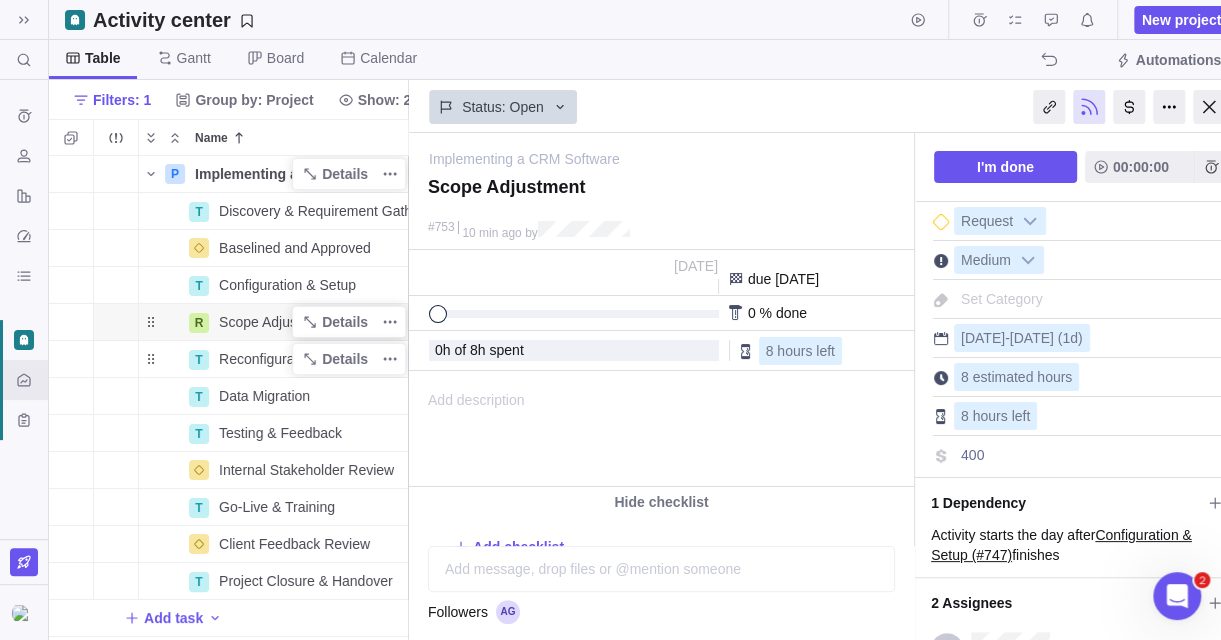 click on "1 Dependency" at bounding box center (1066, 503) 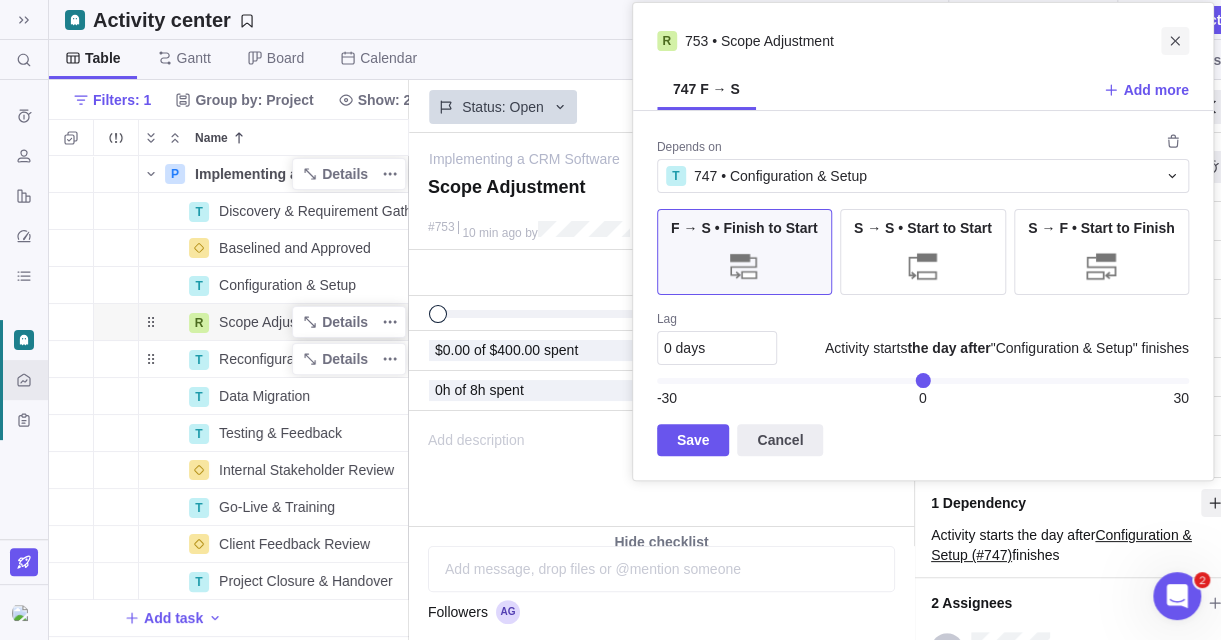 click 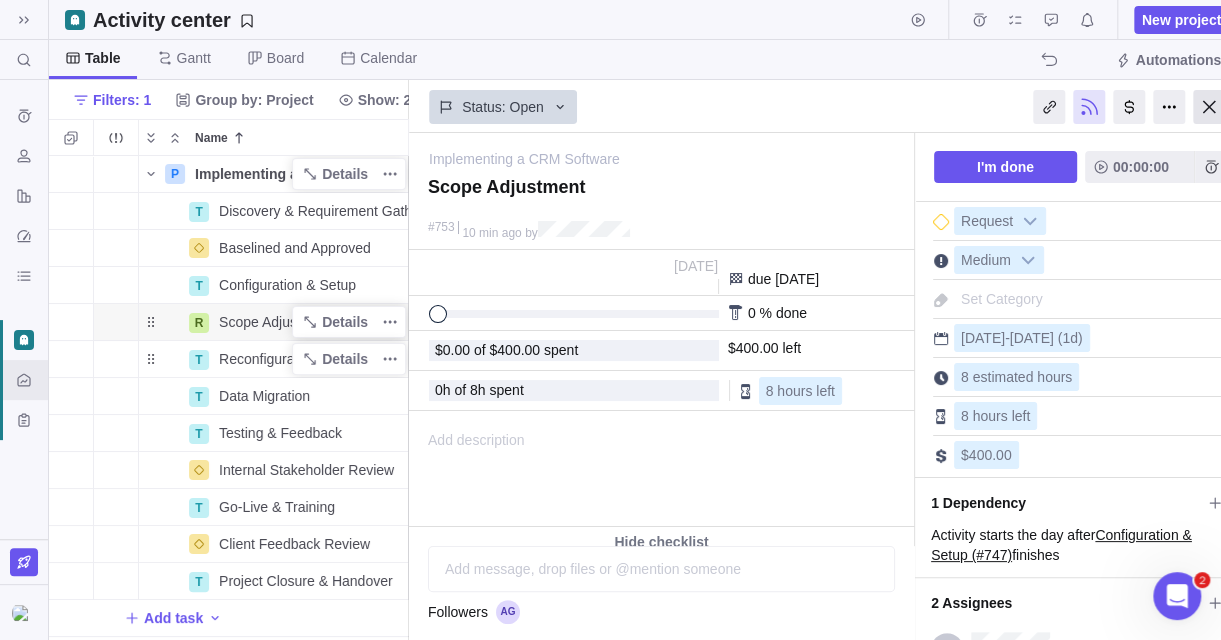 click at bounding box center (1209, 107) 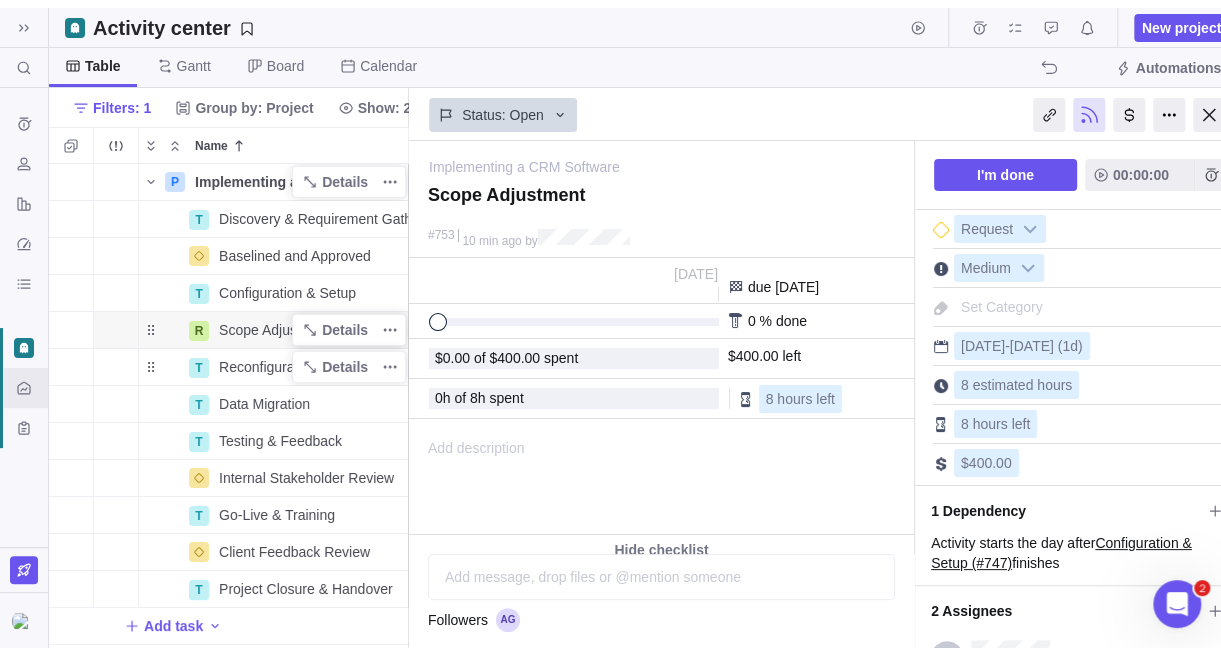scroll, scrollTop: 15, scrollLeft: 15, axis: both 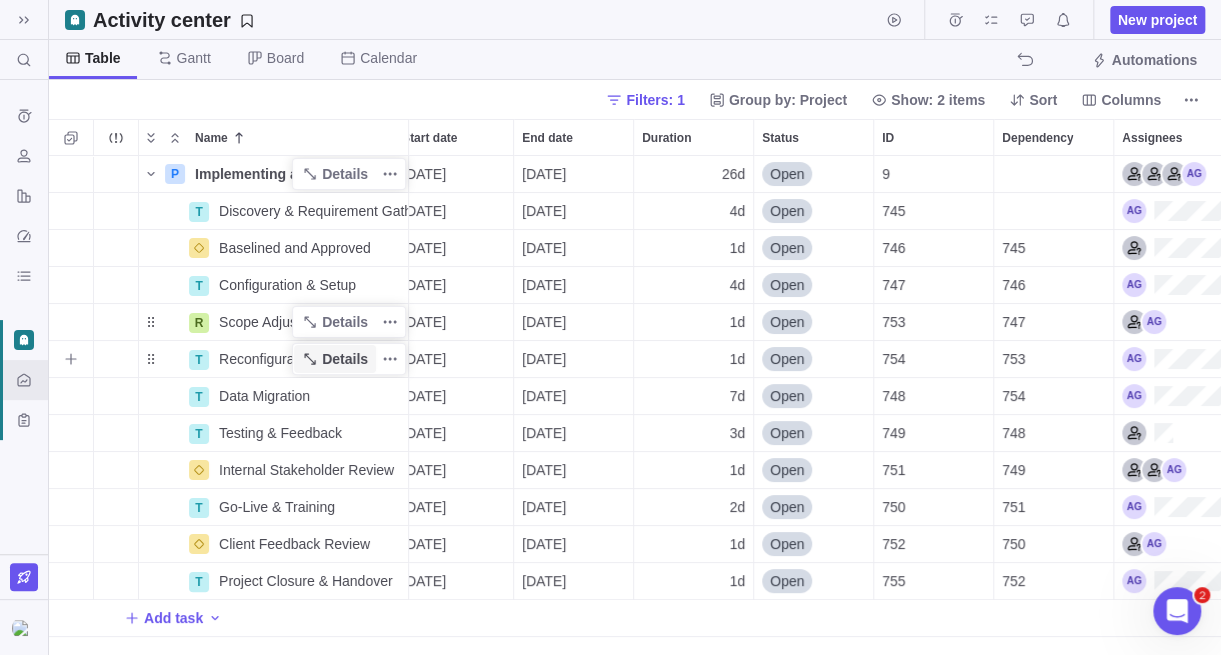 click on "Details" at bounding box center [345, 359] 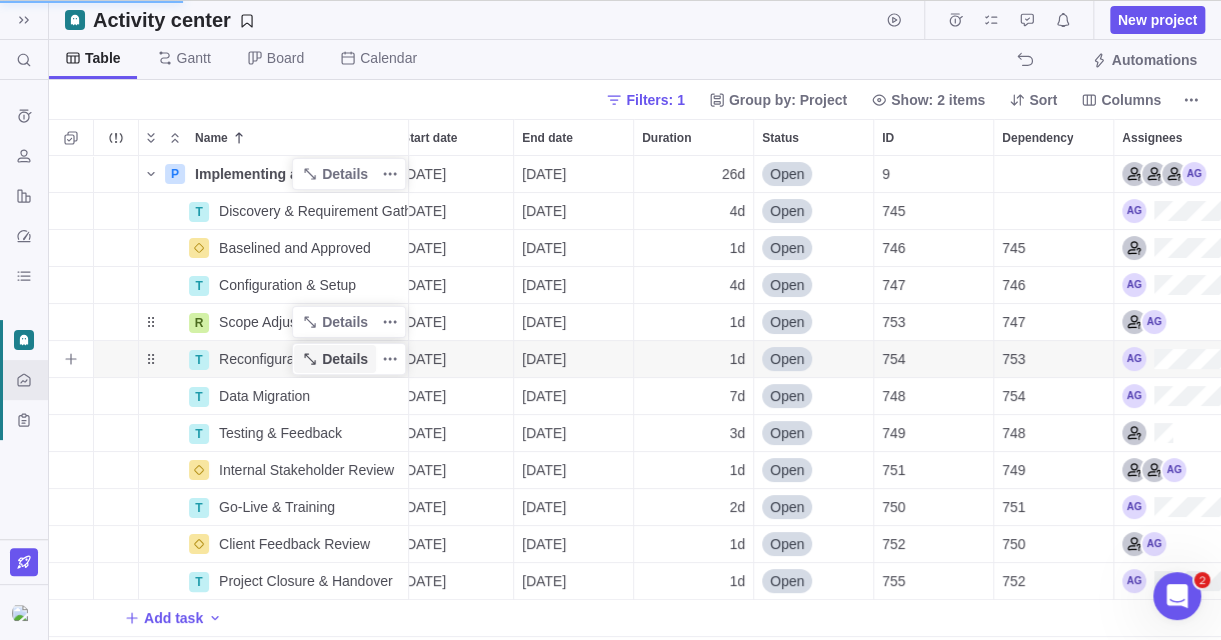 scroll, scrollTop: 469, scrollLeft: 344, axis: both 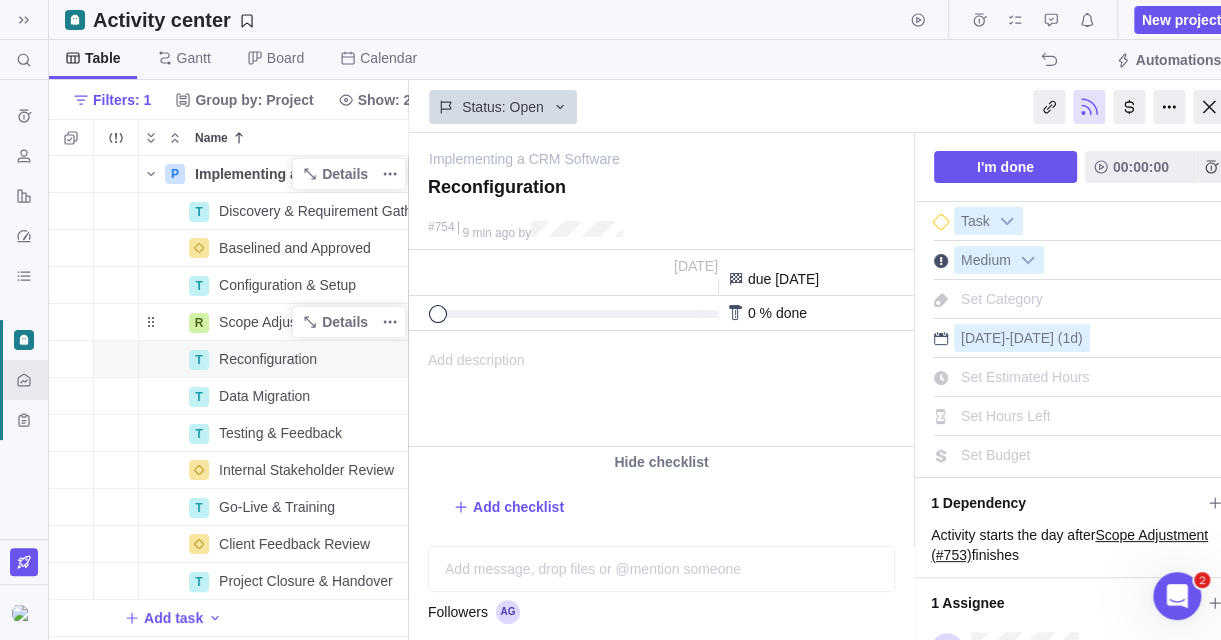 click on "Set Estimated Hours" at bounding box center (1025, 377) 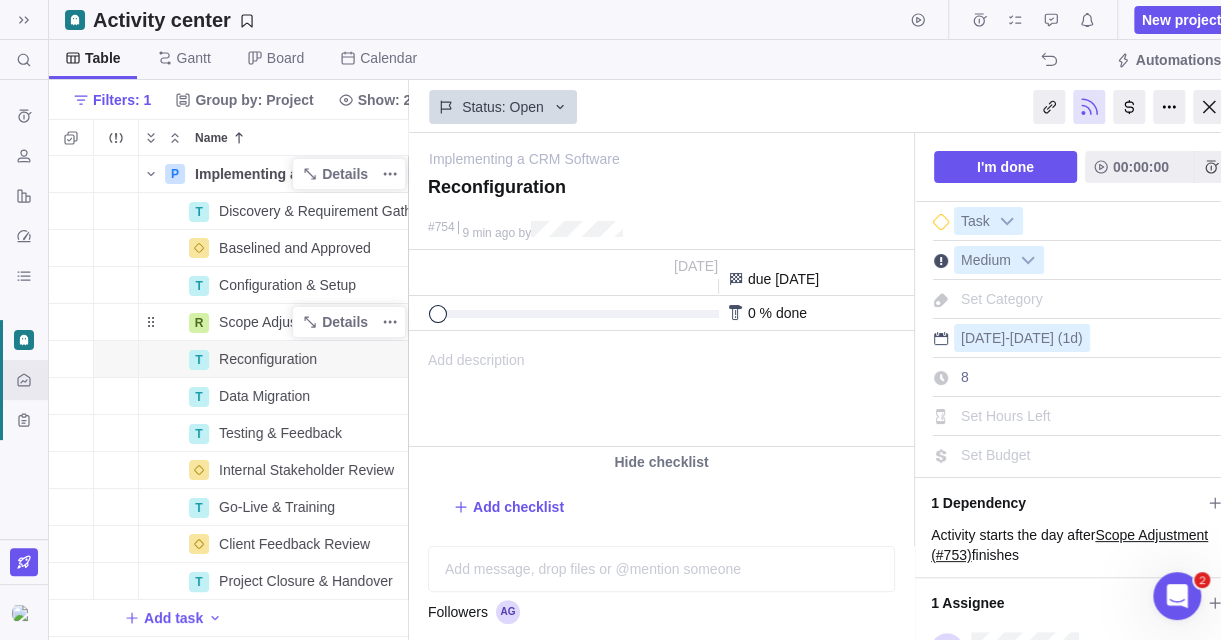 click on "Set Budget" at bounding box center (995, 455) 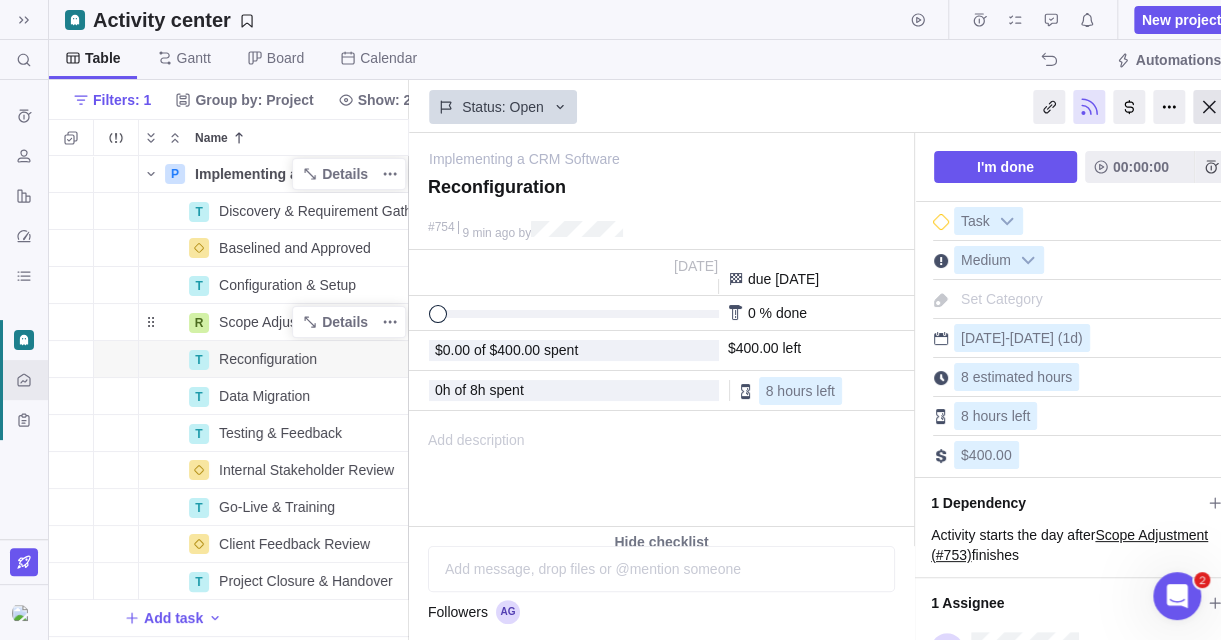 click at bounding box center (1209, 107) 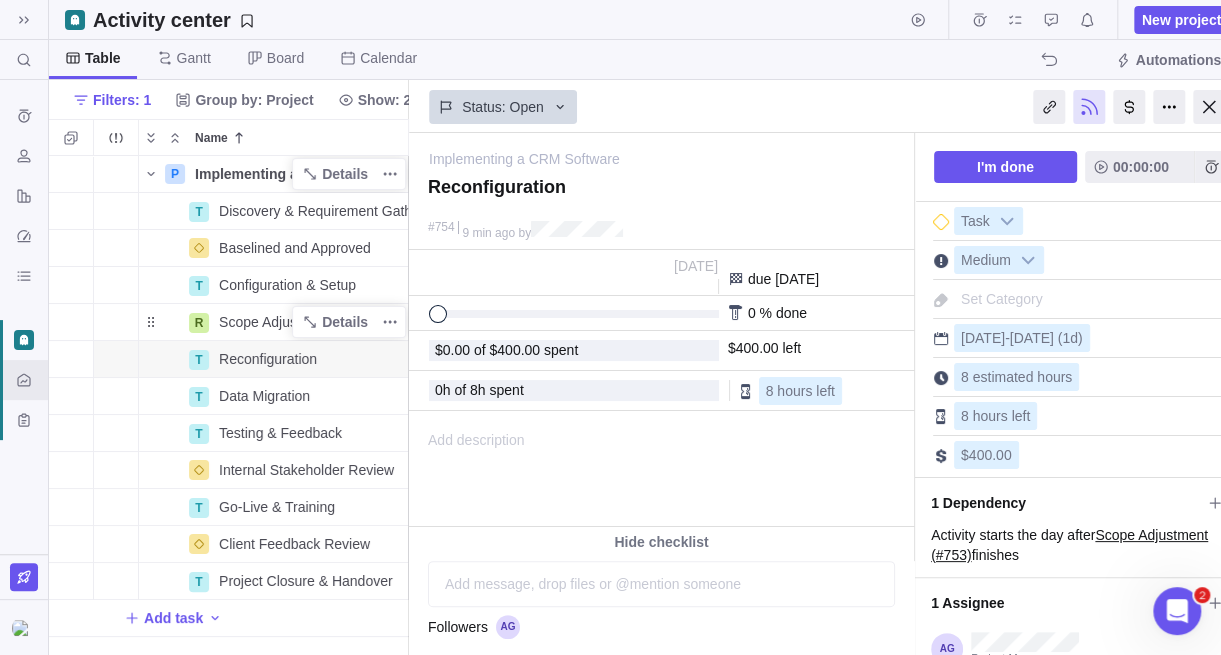 scroll, scrollTop: 15, scrollLeft: 15, axis: both 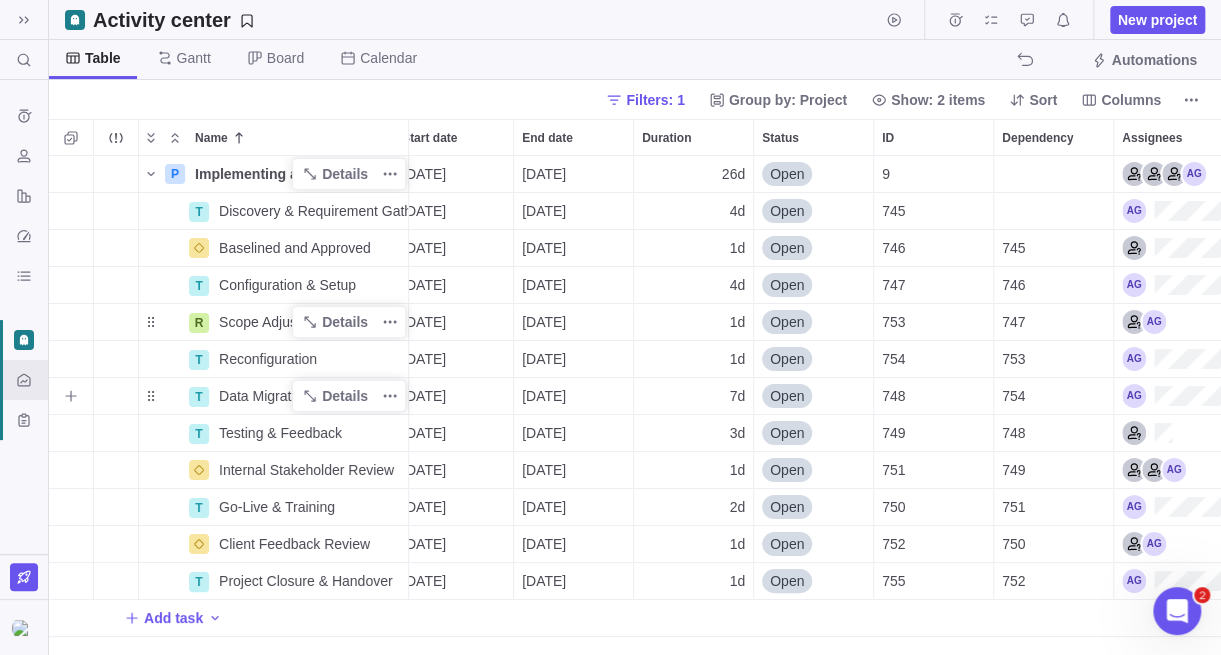 click on "Data Migration" at bounding box center [264, 396] 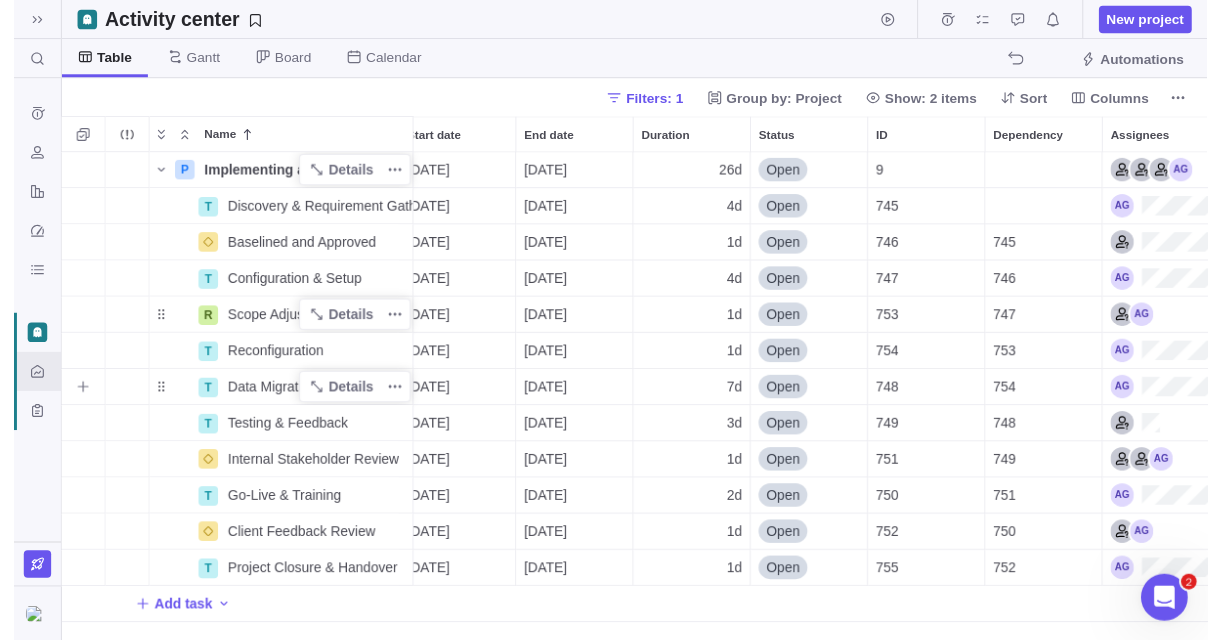 scroll, scrollTop: 0, scrollLeft: 0, axis: both 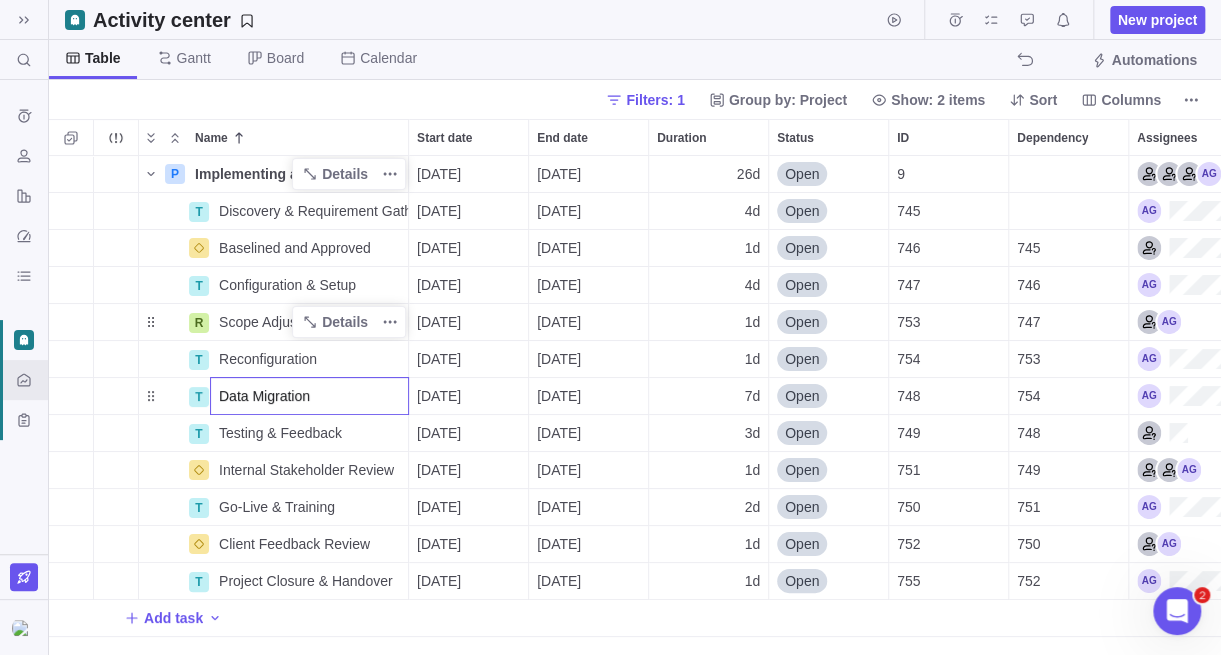 click on "Data Migration" at bounding box center [309, 396] 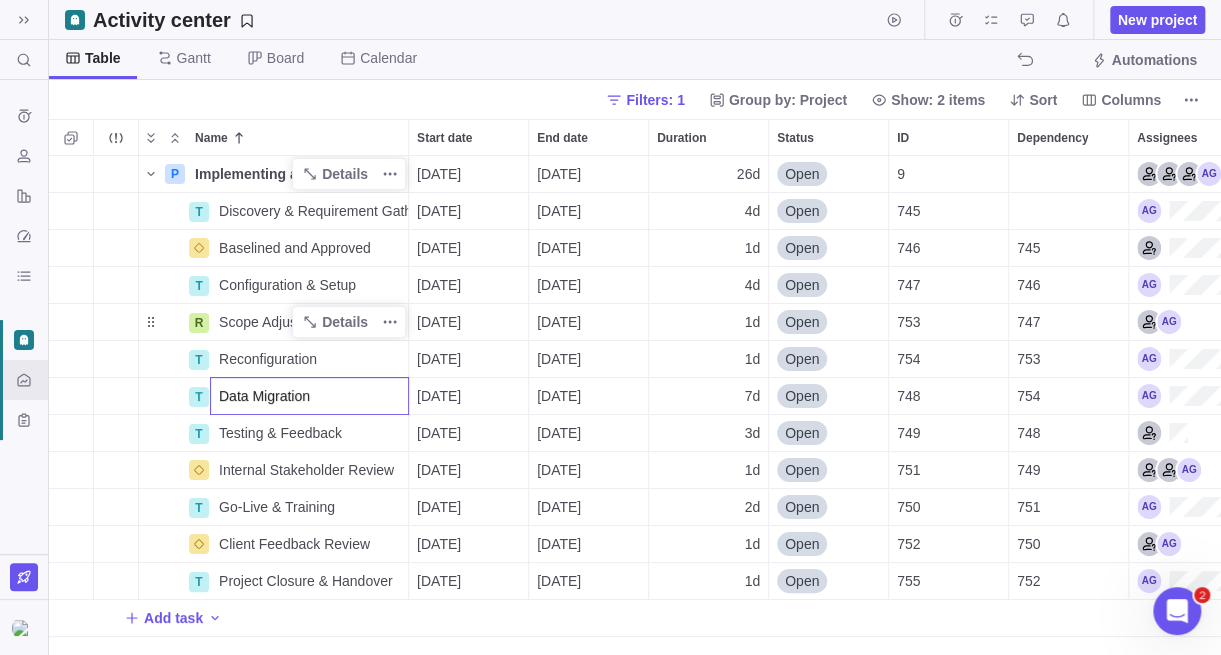 click on "P Implementing a CRM Software Details [DATE] [DATE] 26d Open 9 T Discovery & Requirement Gathering Details [DATE] [DATE] 4d Open 745 Baselined and Approved Details [DATE] [DATE] 1d Open 746 745 T Configuration & Setup Details [DATE] [DATE] 4d Open 747 746 R Scope Adjustment Details [DATE] [DATE] 1d Open 753 747 T Reconfiguration Details [DATE] [DATE] 1d Open 754 753 T Data Migration [DATE] [DATE] 7d Open 748 754 T Testing & Feedback Details [DATE] [DATE] 3d Open 749 748 Internal Stakeholder Review Details [DATE] [DATE] 1d Open 751 749 T Go-Live & Training Details [DATE] [DATE] 2d Open 750 751 Client Feedback Review Details [DATE] [DATE] 1d Open 752 750 T Project Closure & Handover Details [DATE] [DATE] 1d Open 755 752 Add task" at bounding box center [635, 405] 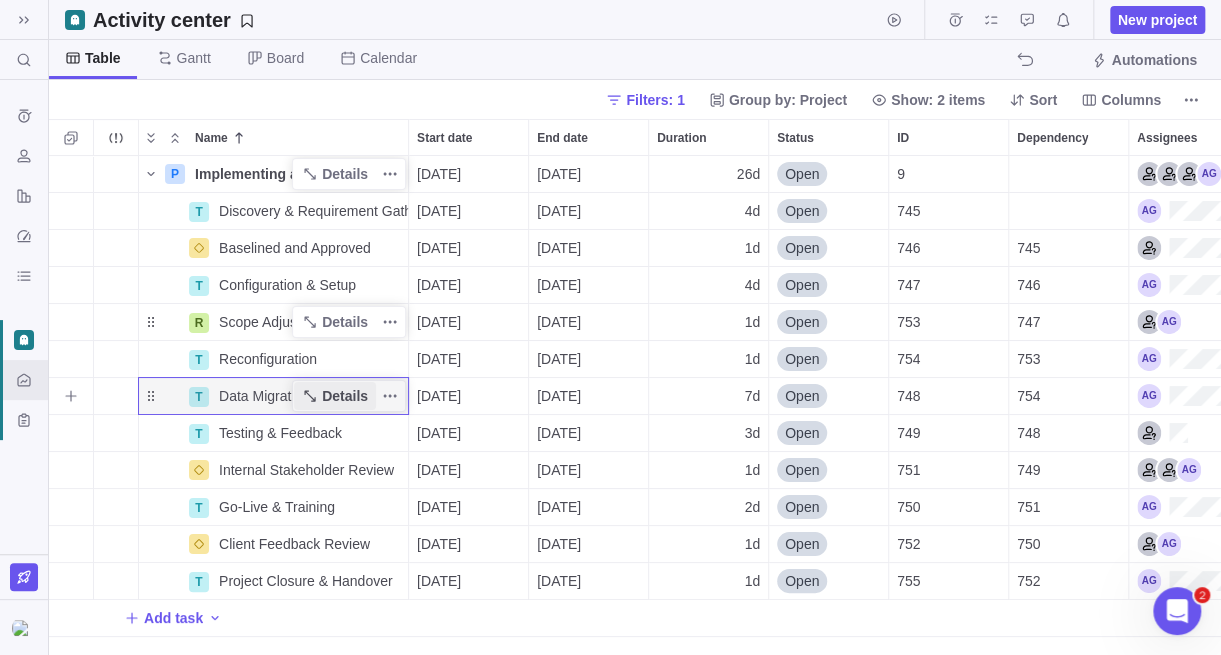 click on "Details" at bounding box center (345, 396) 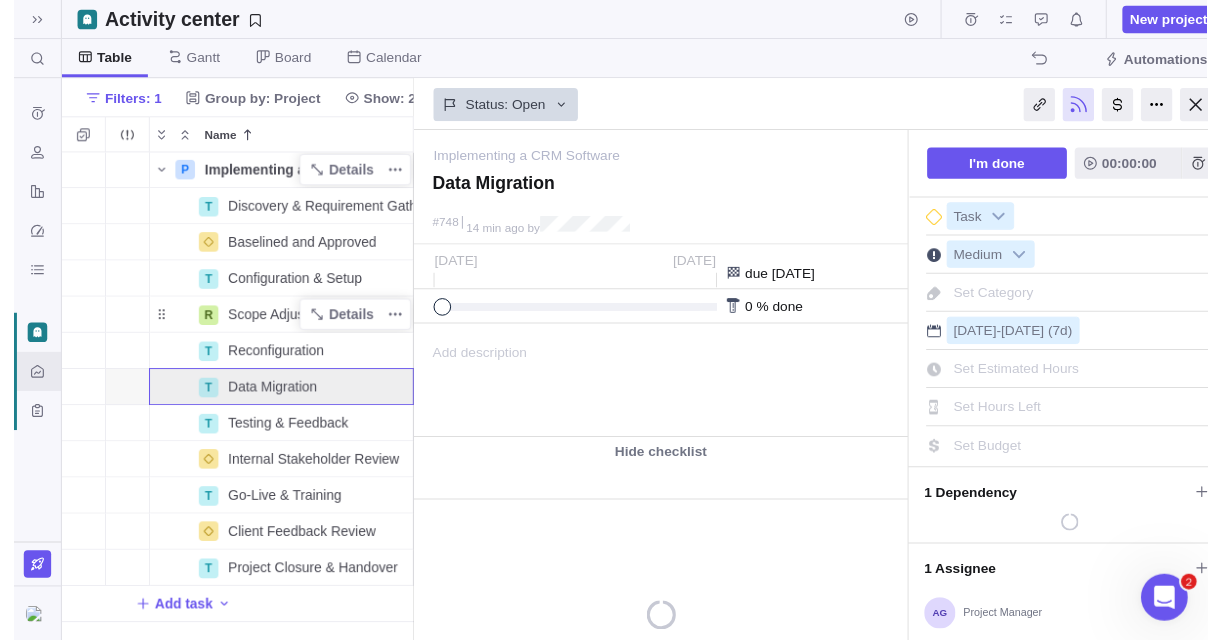 scroll, scrollTop: 469, scrollLeft: 344, axis: both 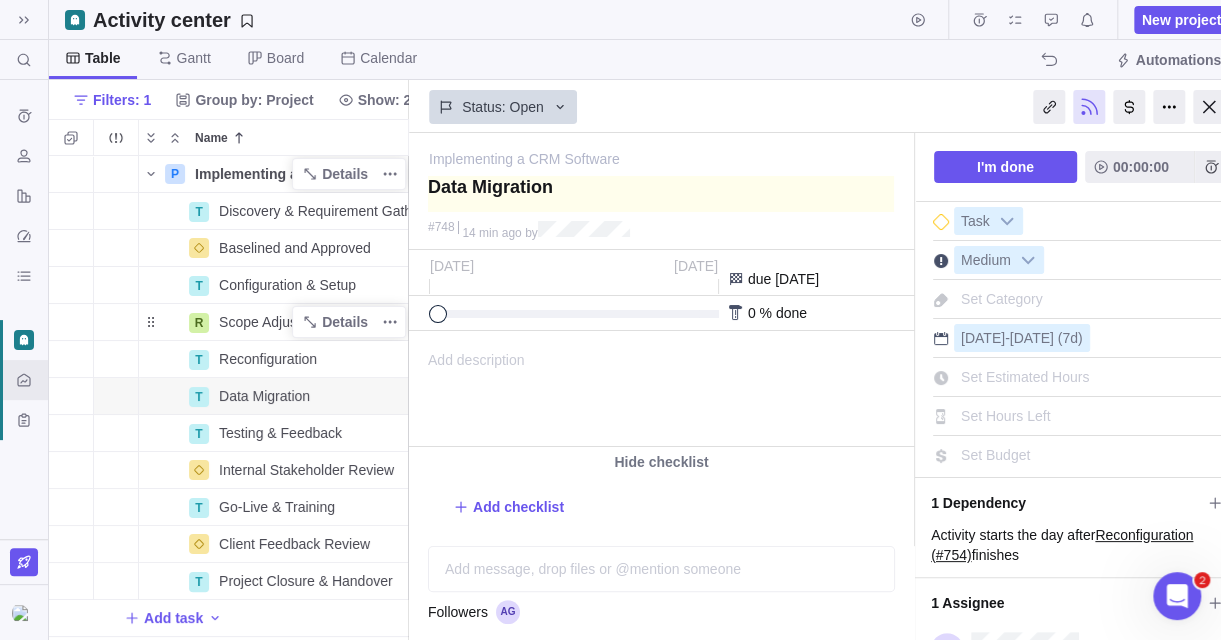 click at bounding box center [661, 194] 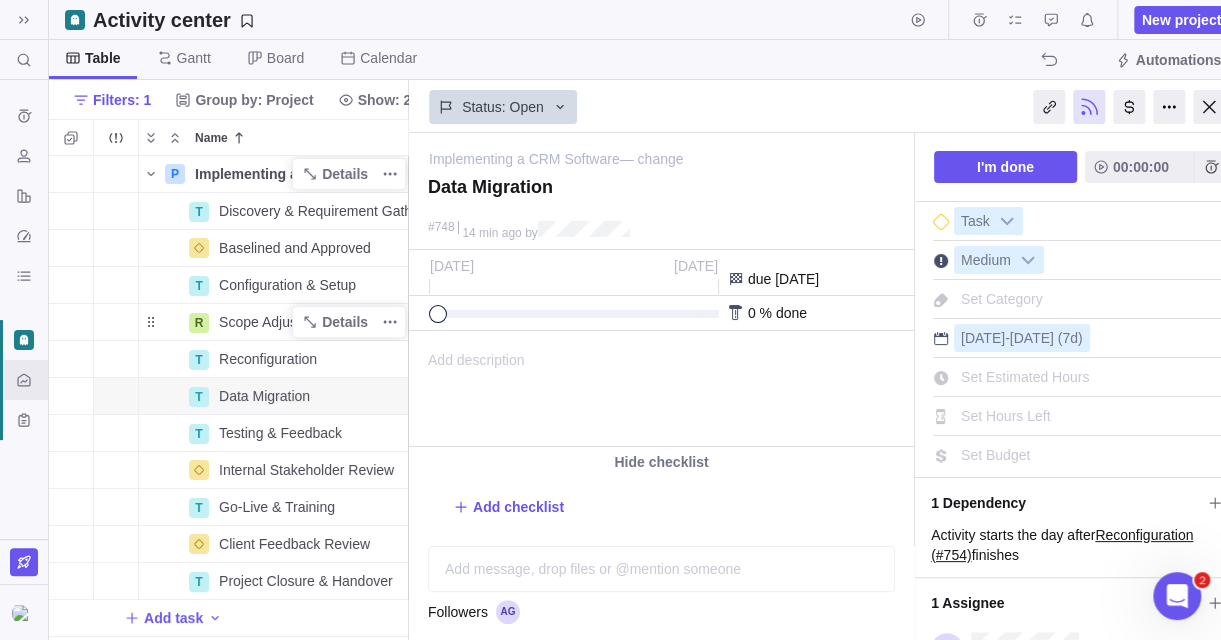 click on "Implementing a CRM Software
— change" at bounding box center [658, 152] 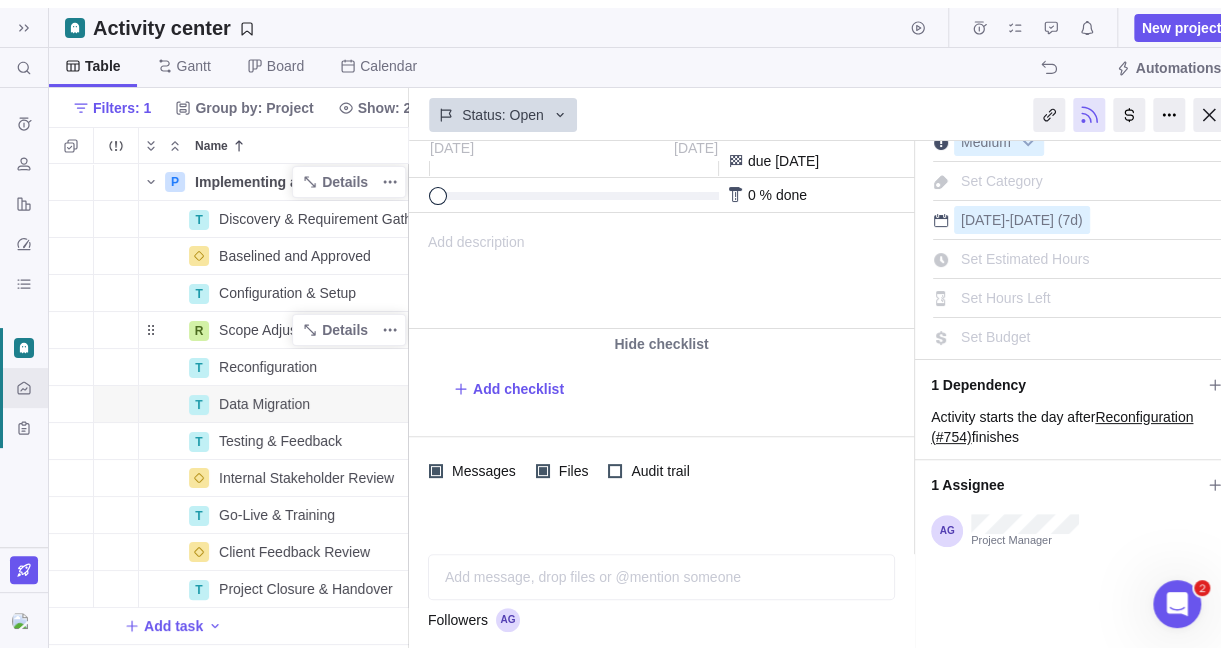 scroll, scrollTop: 0, scrollLeft: 0, axis: both 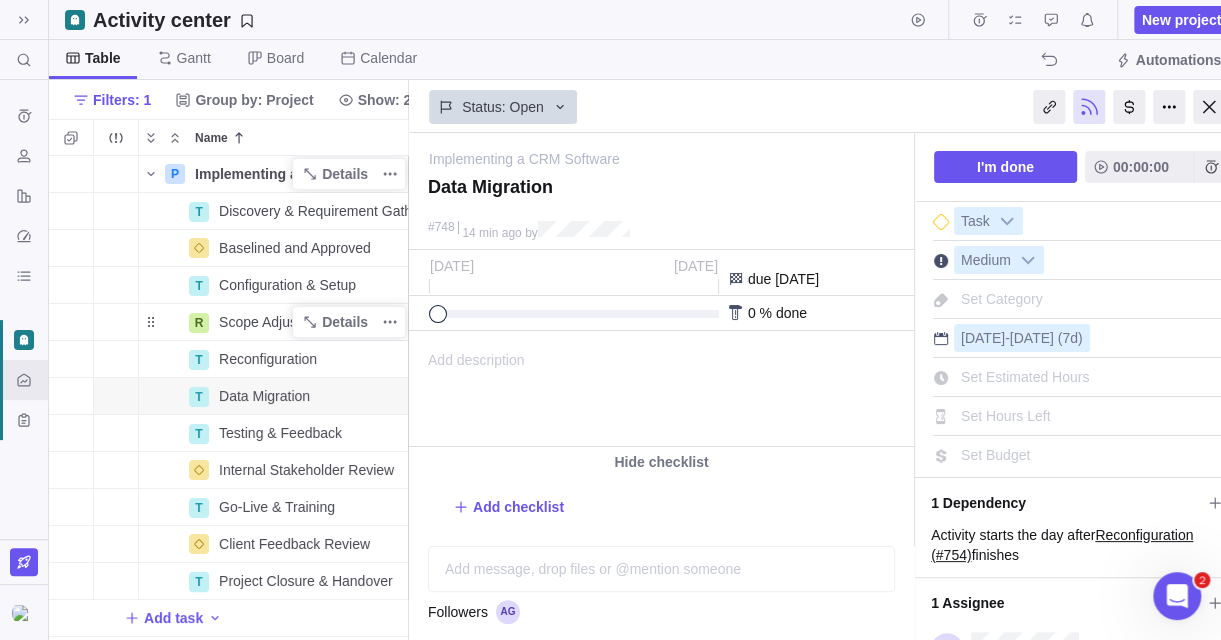 click on "Set Category" at bounding box center [1002, 299] 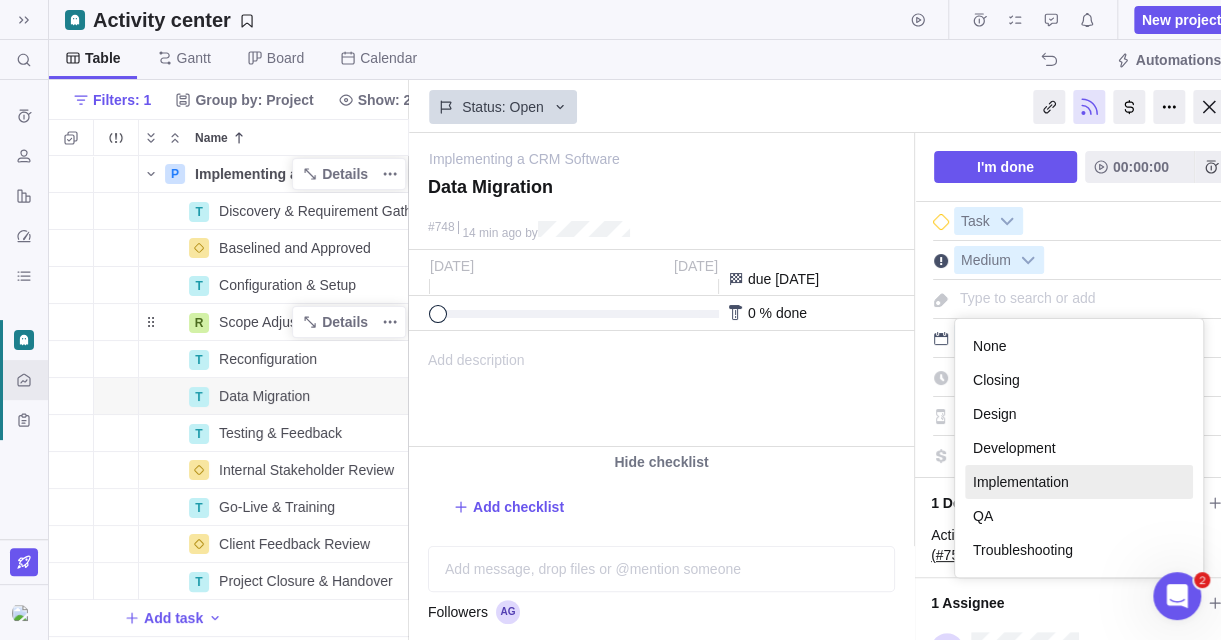 click on "Implementation" at bounding box center (1079, 482) 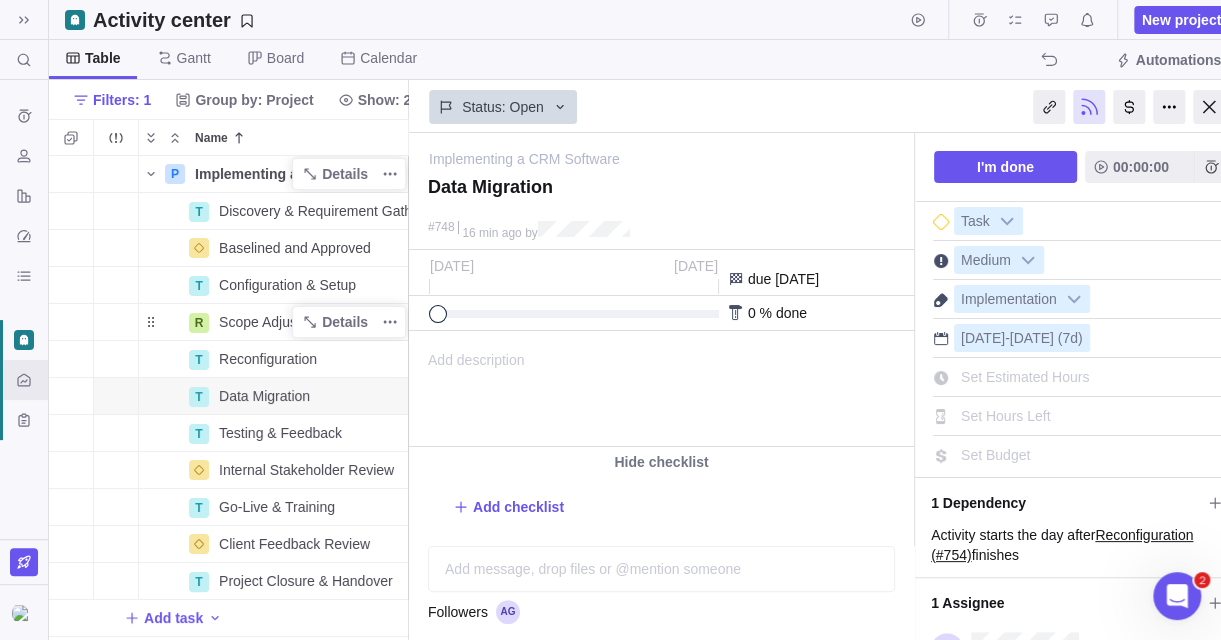 click on "Set Estimated Hours" at bounding box center (1025, 377) 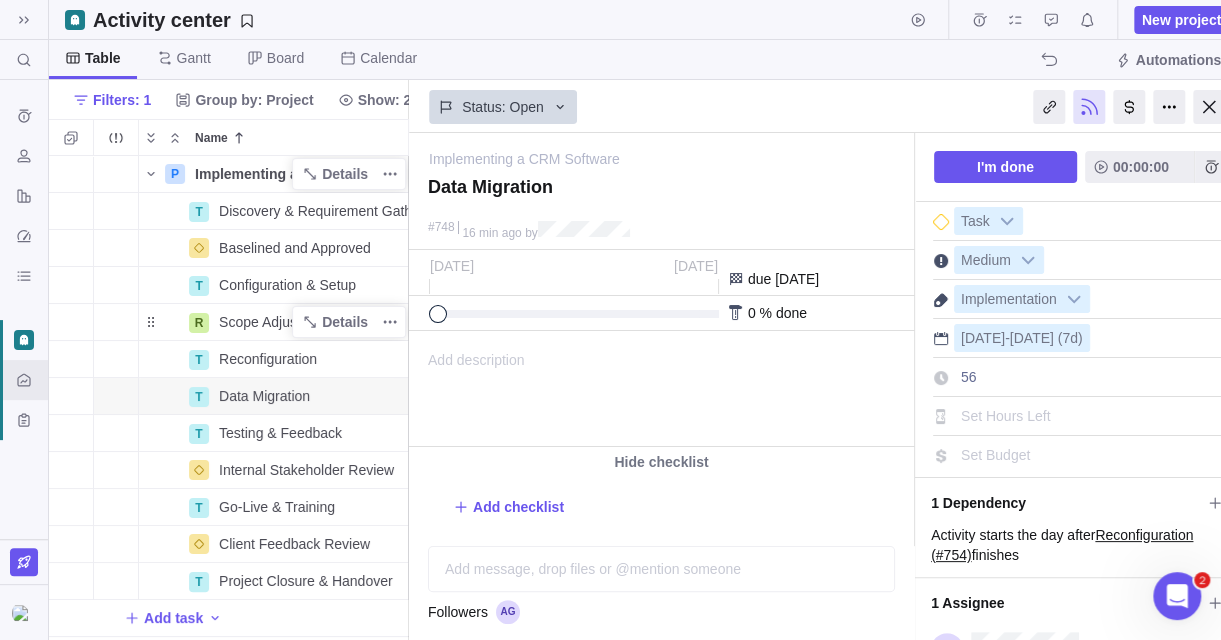 click on "Set Hours Left" at bounding box center [1006, 416] 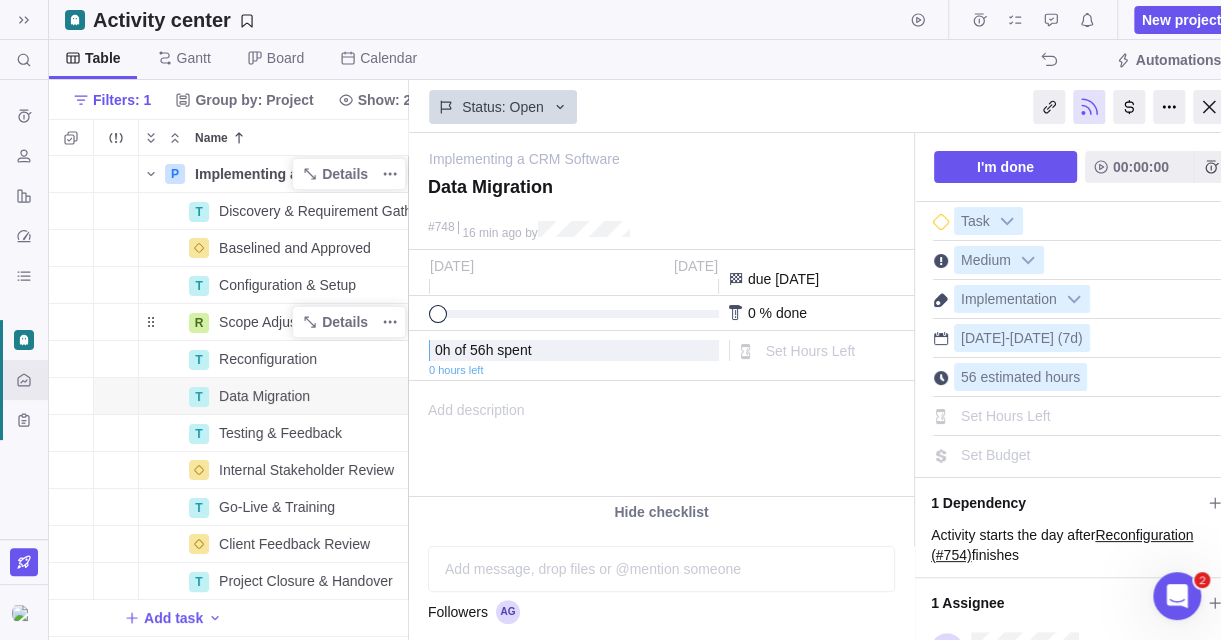 click on "Set Budget" at bounding box center [995, 455] 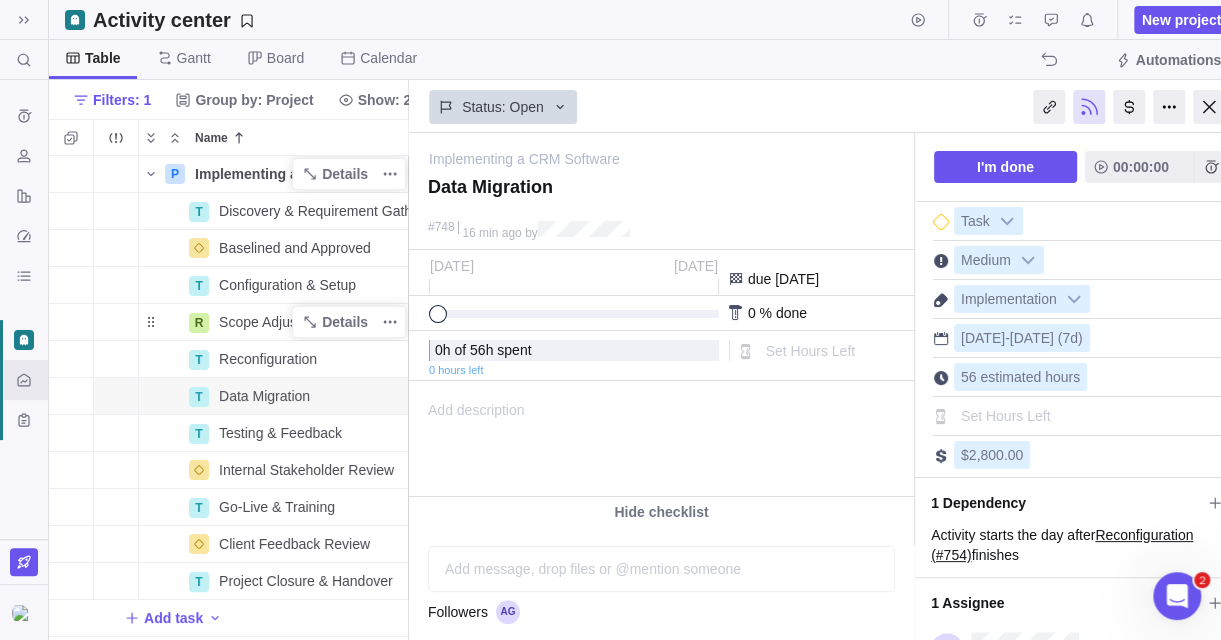 click on "1 Dependency" at bounding box center [1066, 503] 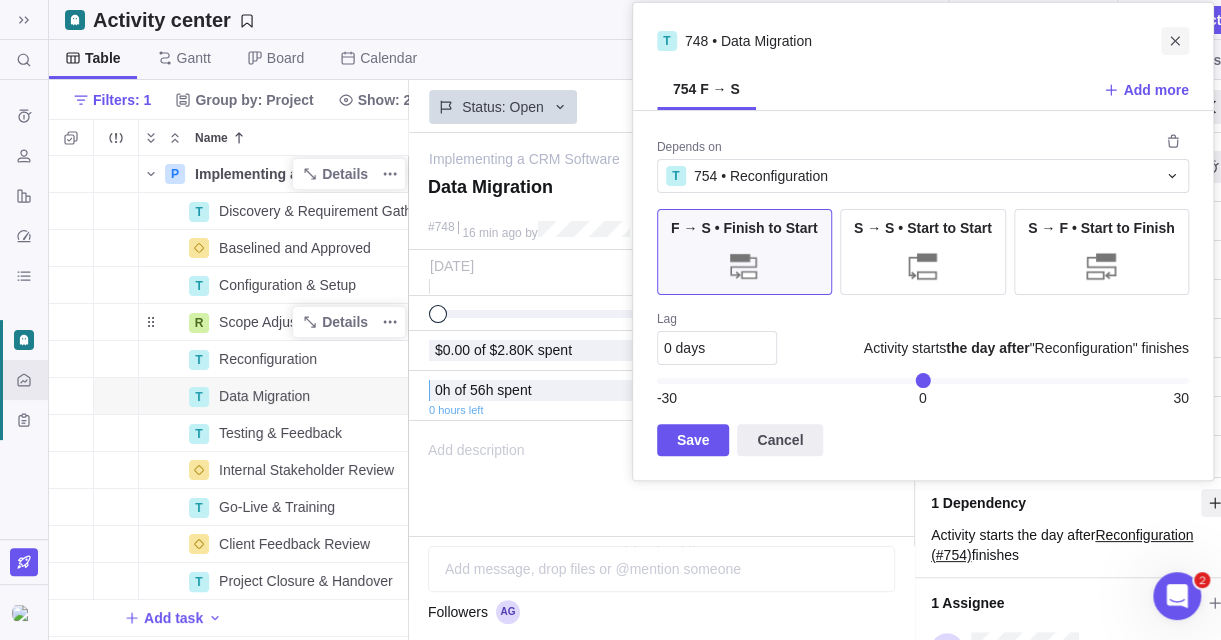 click at bounding box center (1175, 41) 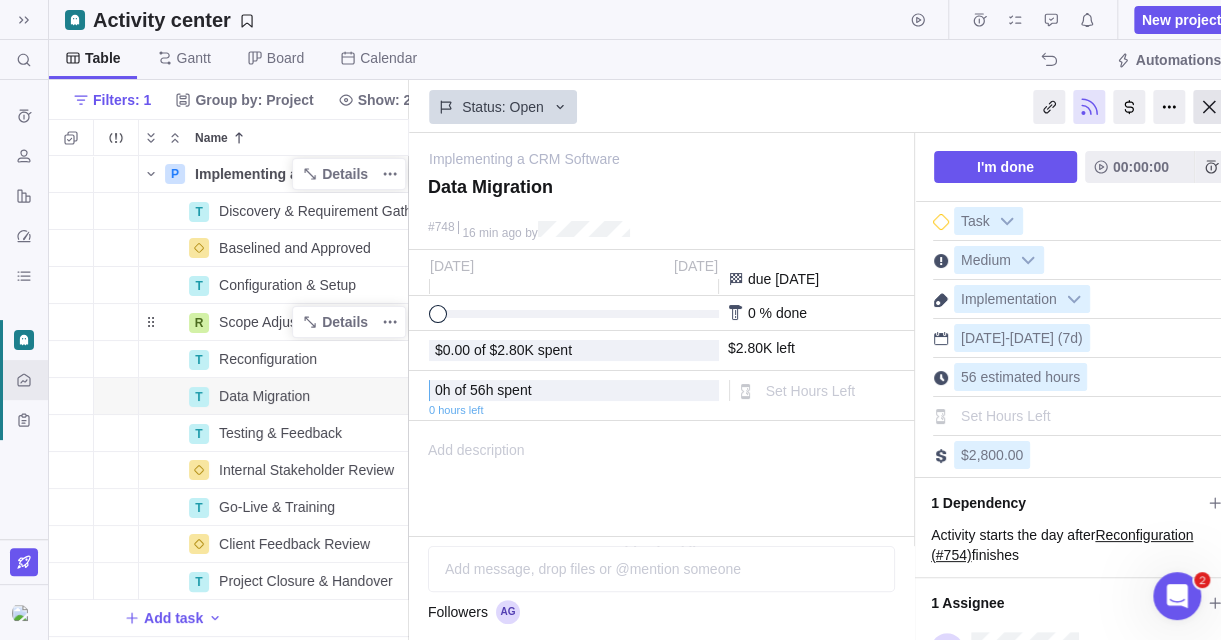 click at bounding box center [1209, 107] 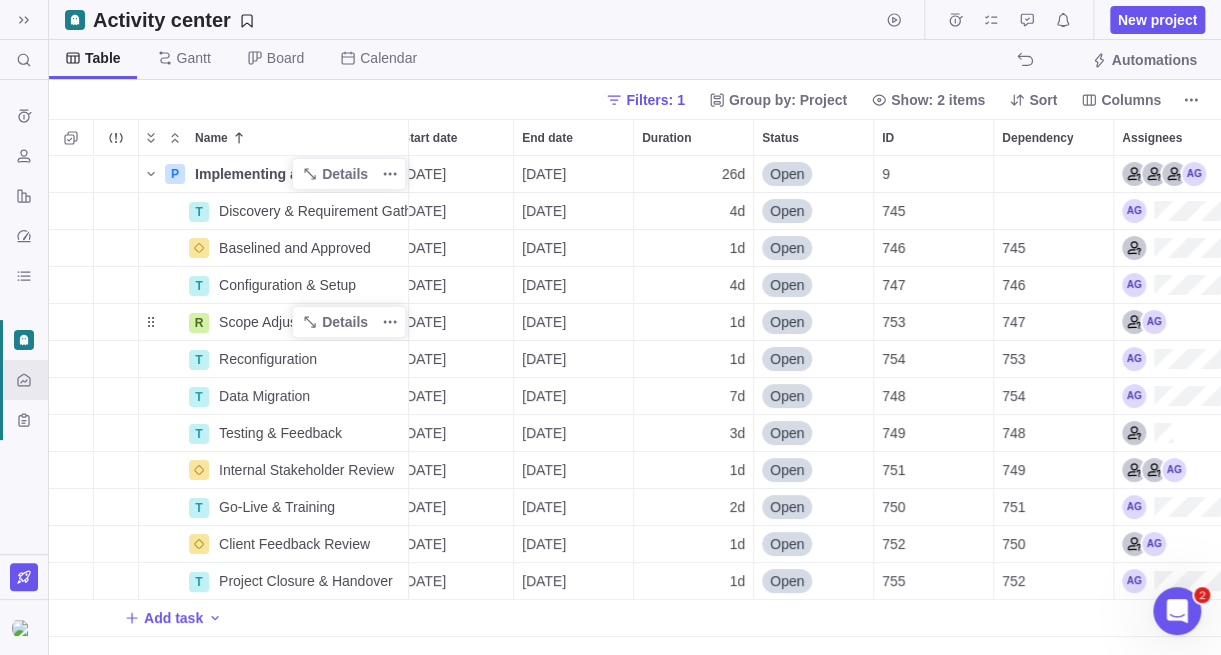 scroll, scrollTop: 15, scrollLeft: 15, axis: both 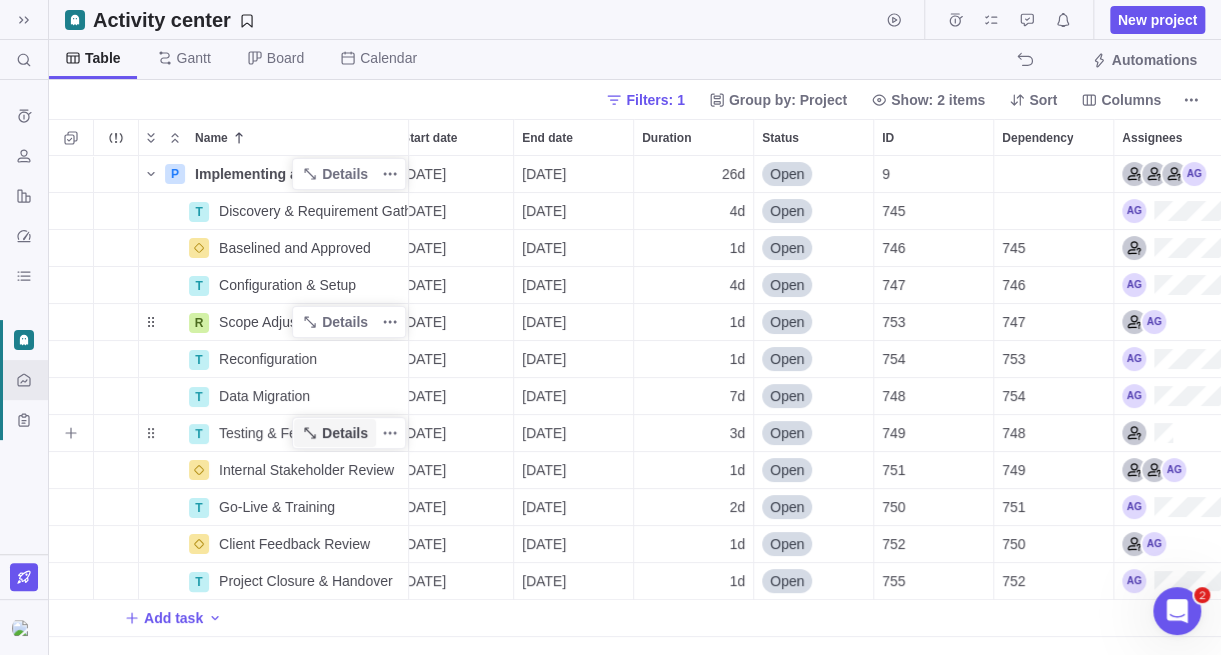 click on "Details" at bounding box center (345, 433) 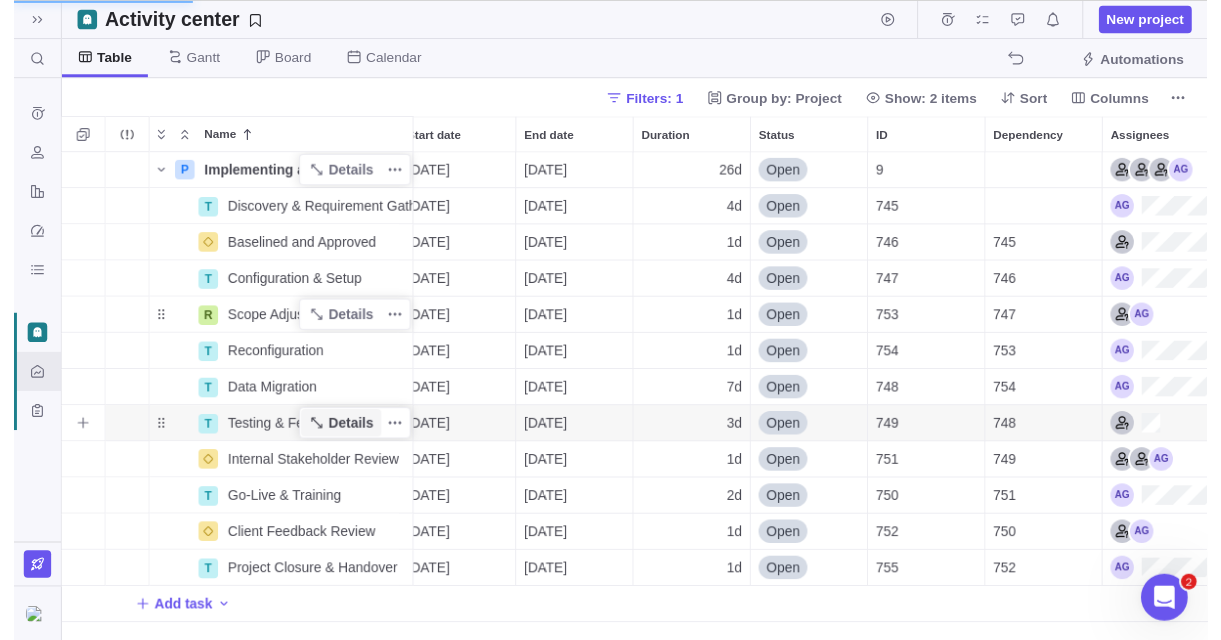 scroll, scrollTop: 469, scrollLeft: 344, axis: both 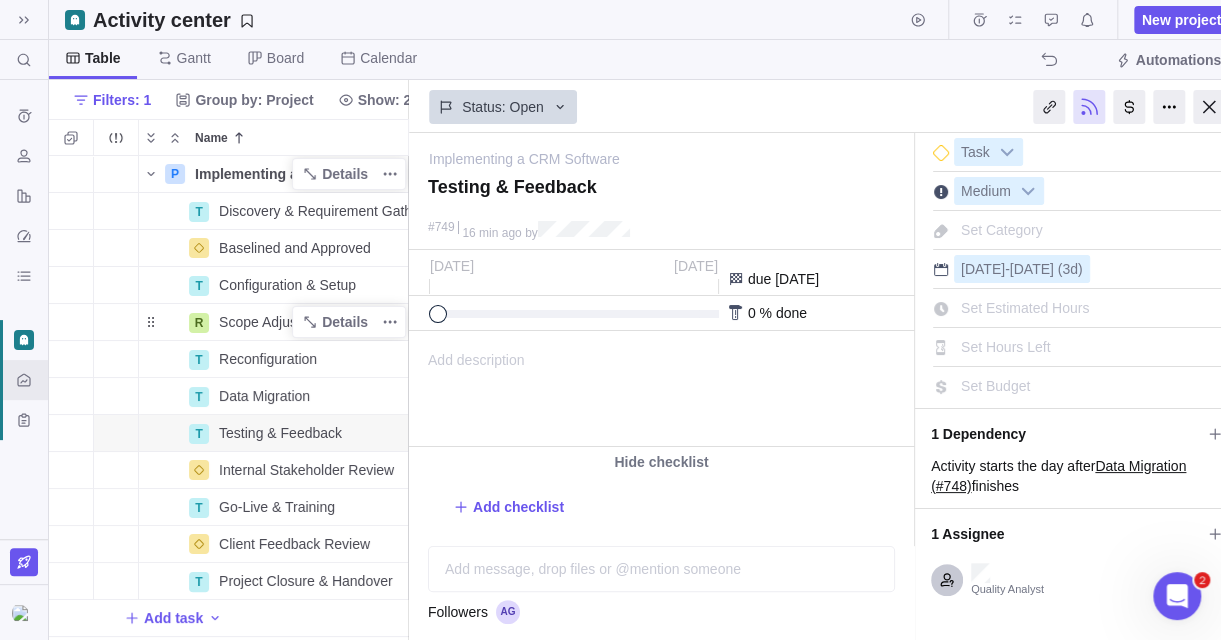 click on "Set Estimated Hours" at bounding box center (1025, 308) 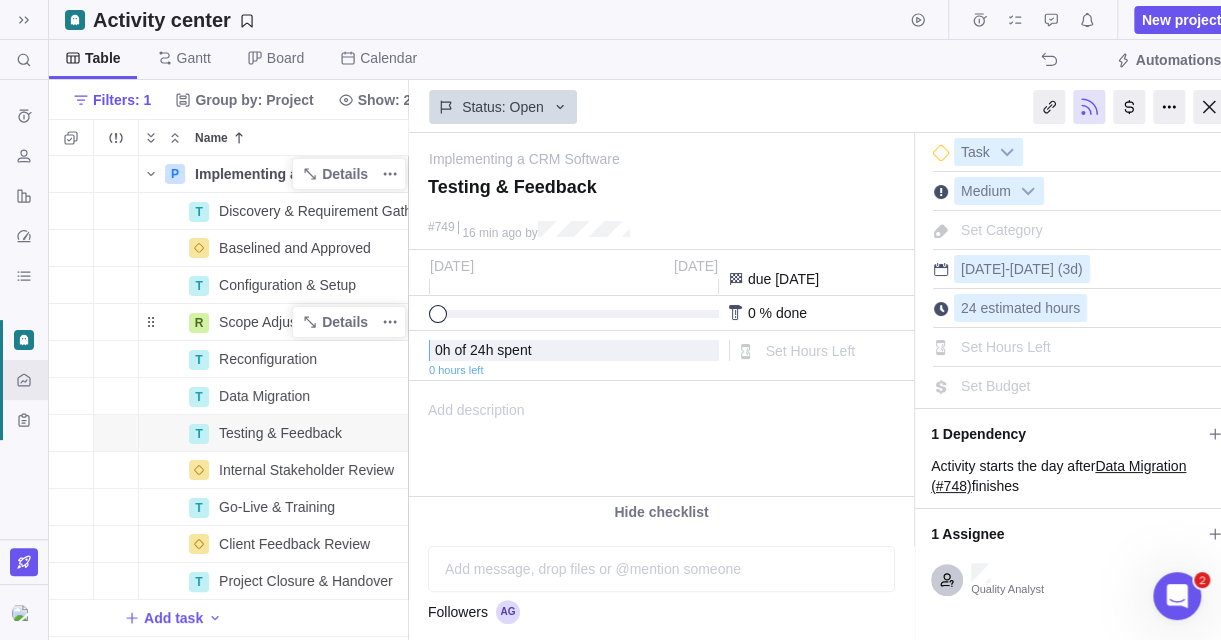 click on "Set Budget" at bounding box center (995, 386) 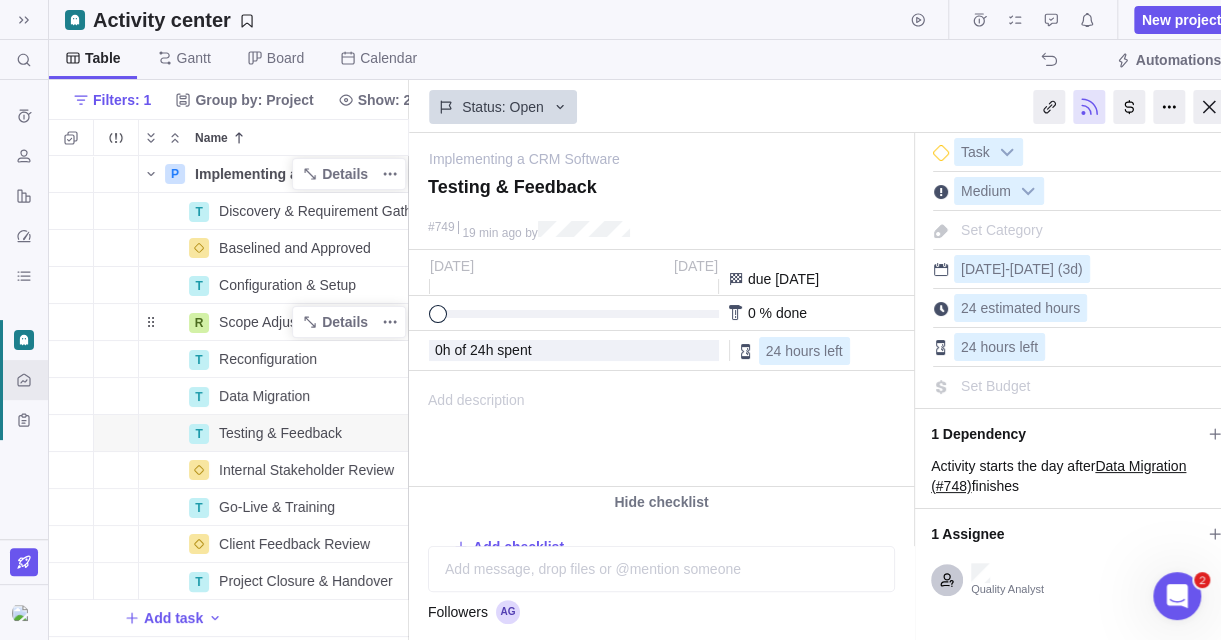 click on "Set Budget" at bounding box center [995, 386] 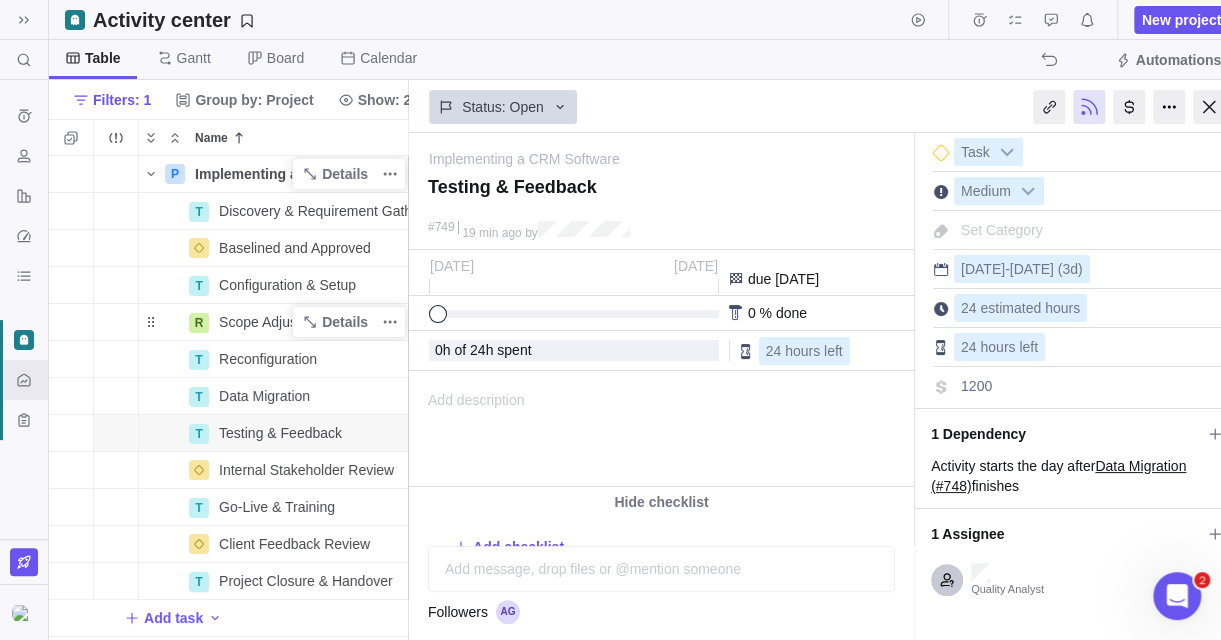 click on "I'm done
Task
Medium
Set Category
[DATE]  -  [DATE]
(3d)
24 estimated hours
24 hours left" at bounding box center [1080, 453] 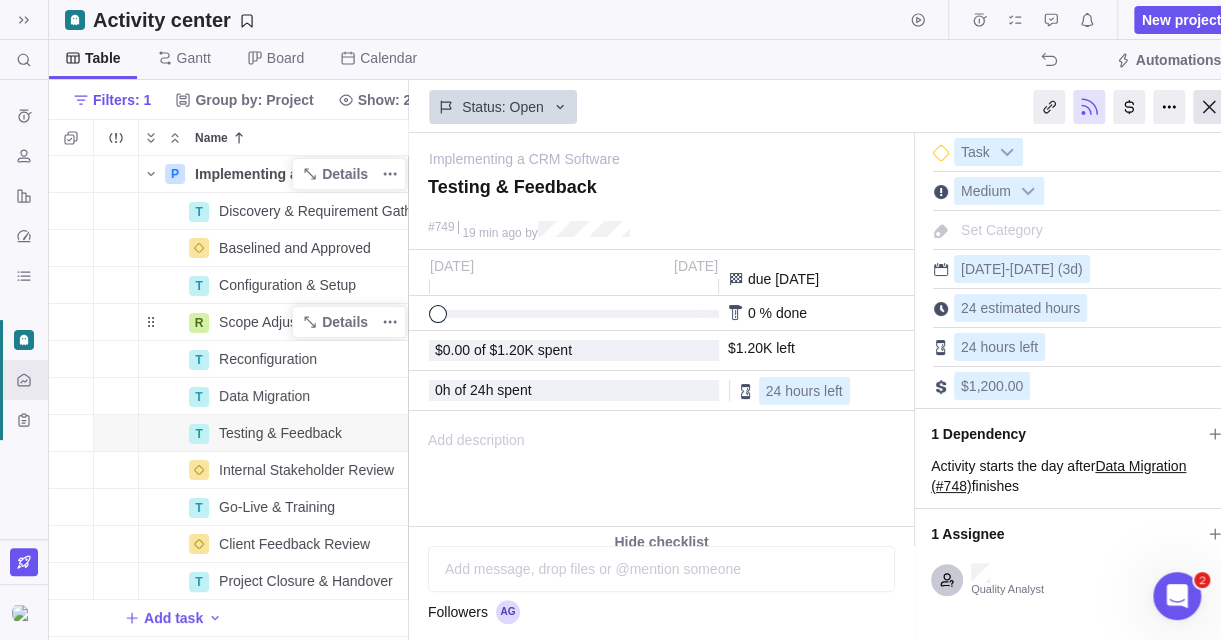 click at bounding box center (1209, 107) 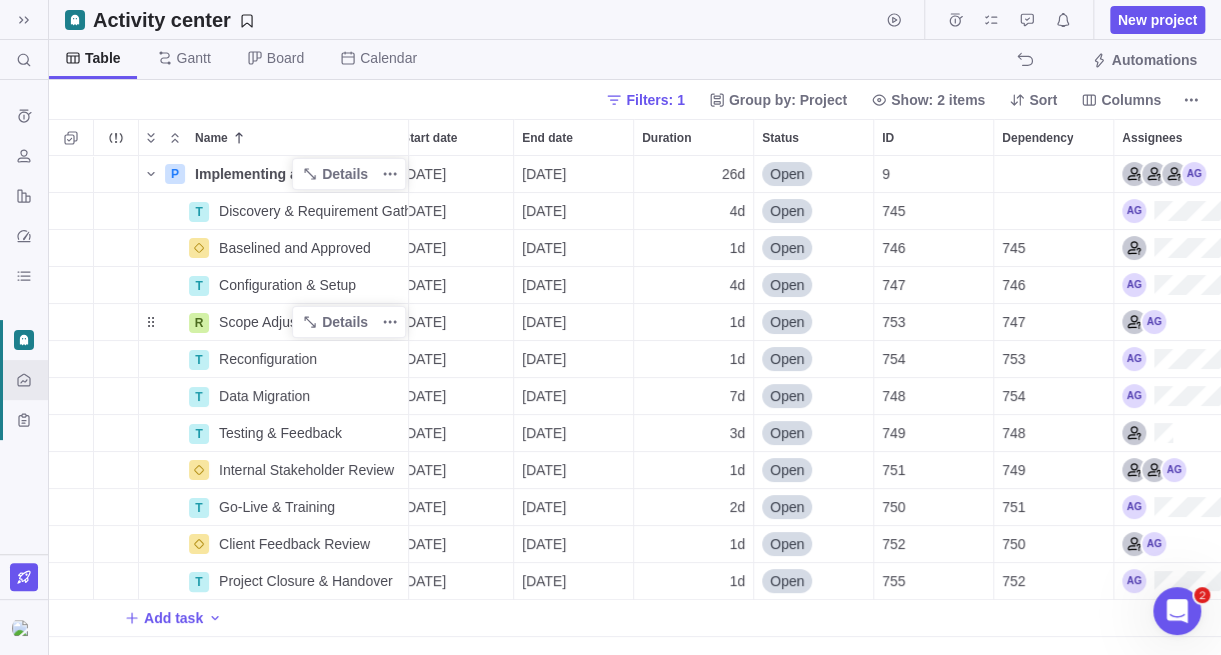 scroll, scrollTop: 15, scrollLeft: 15, axis: both 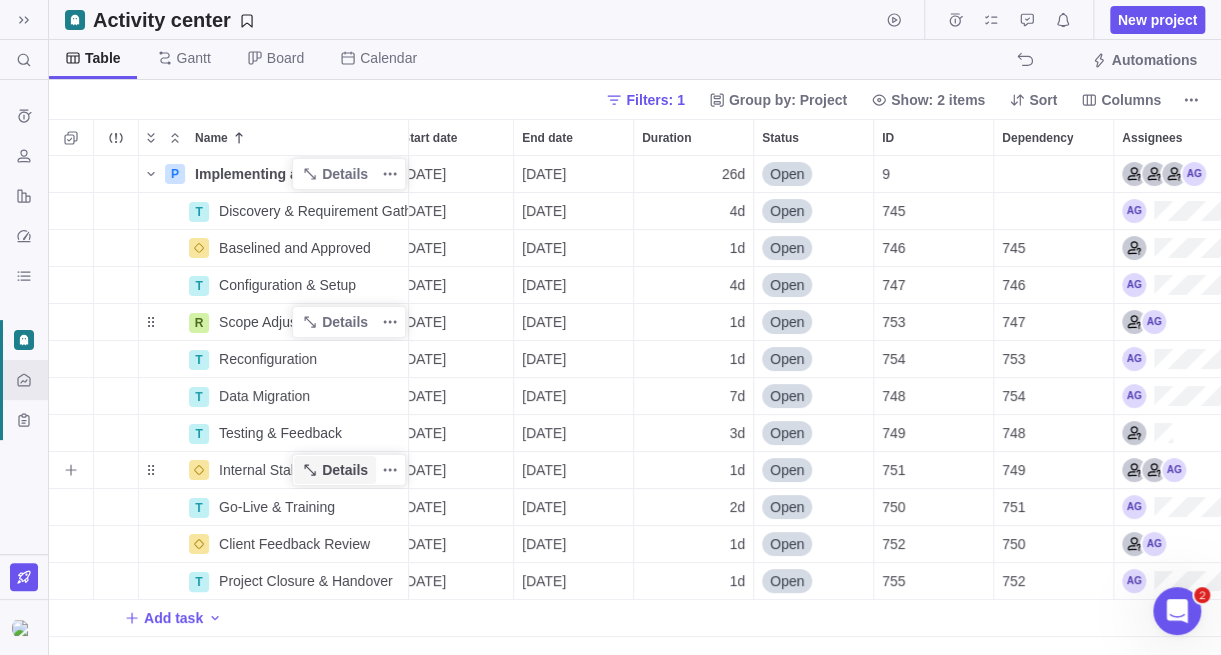 click on "Details" at bounding box center (345, 470) 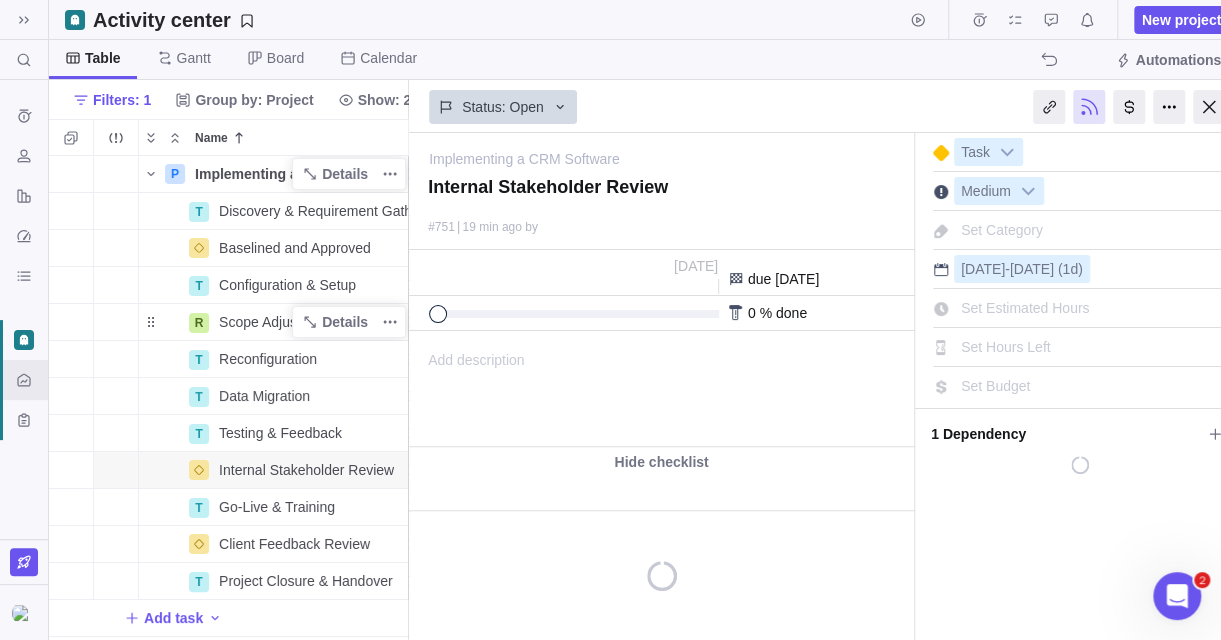 scroll, scrollTop: 469, scrollLeft: 344, axis: both 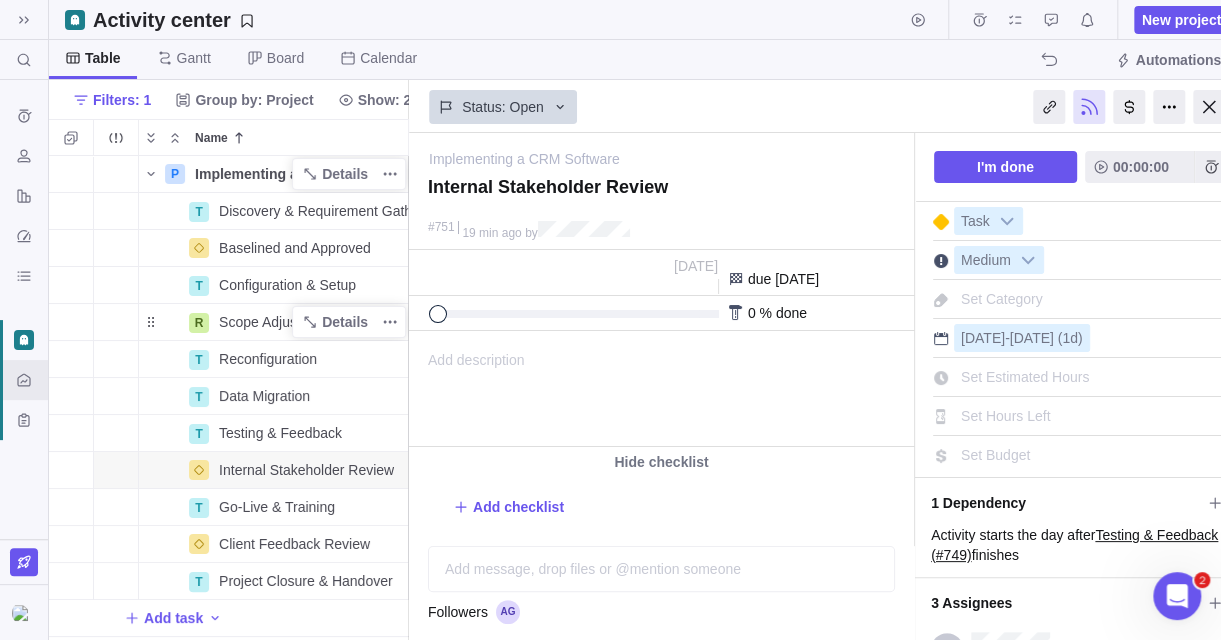 click on "Set Estimated Hours" at bounding box center (1025, 377) 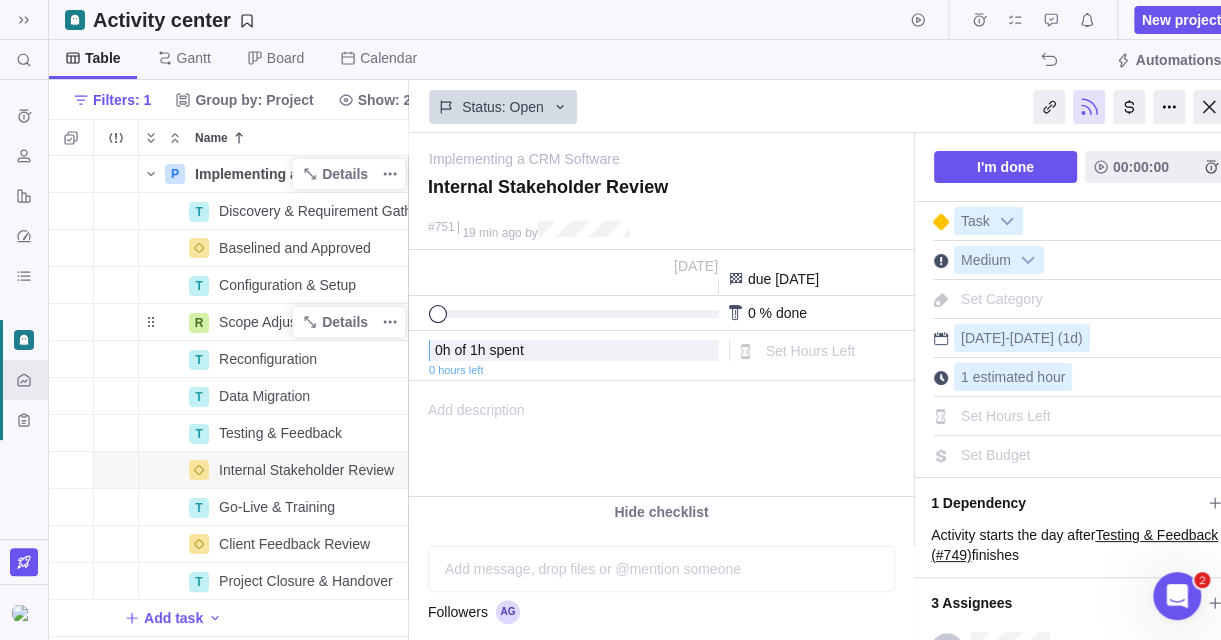 click on "Add description
... read all" at bounding box center [660, 439] 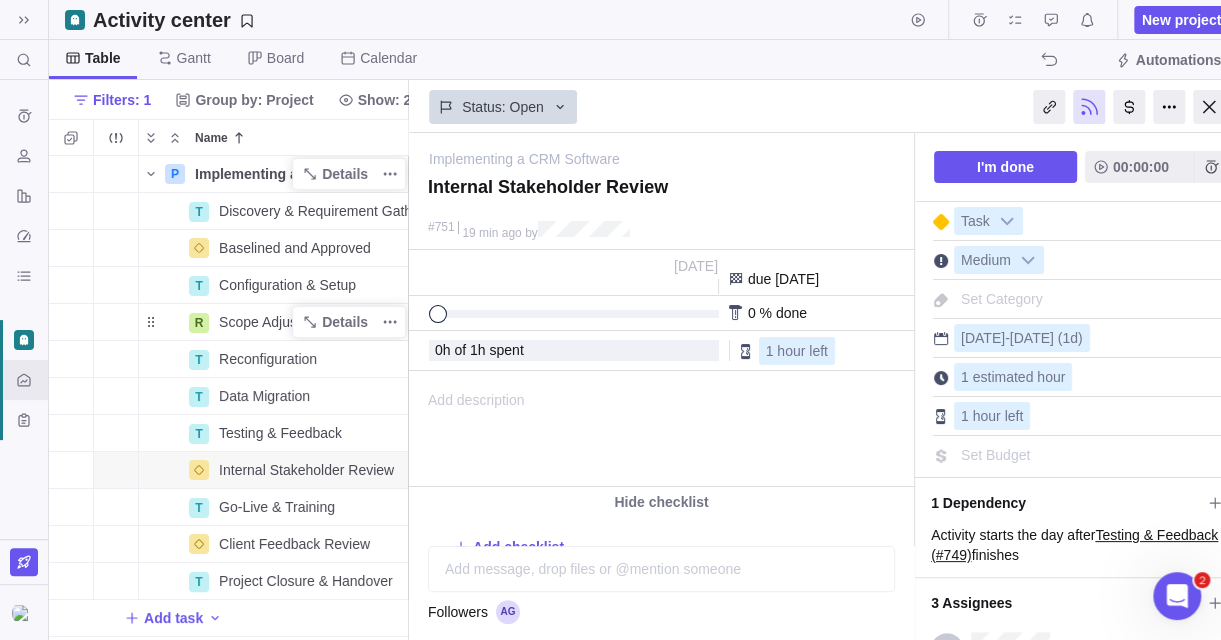 click on "Set Category" at bounding box center (1002, 299) 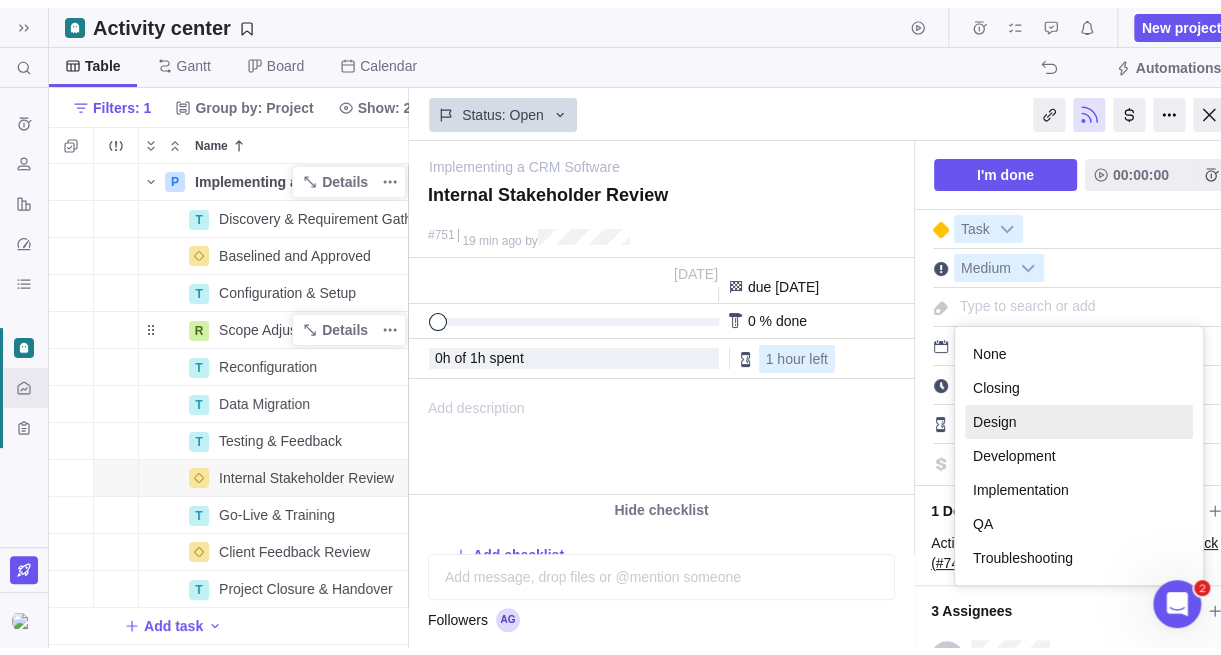 scroll, scrollTop: 100, scrollLeft: 0, axis: vertical 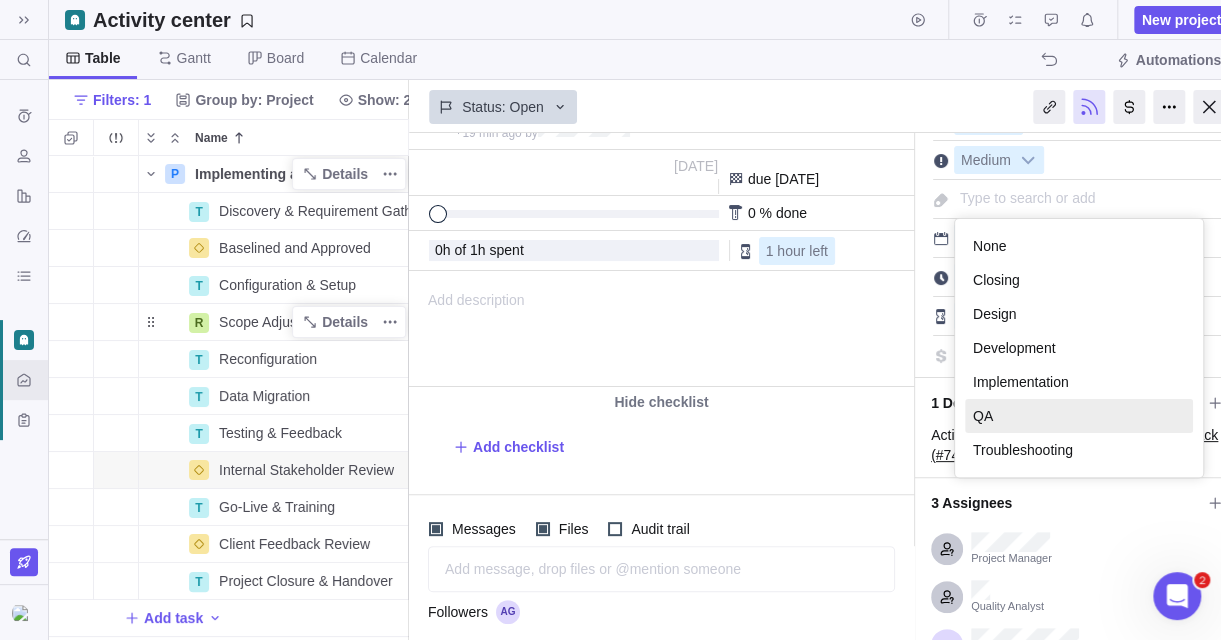 click on "QA" at bounding box center [1079, 416] 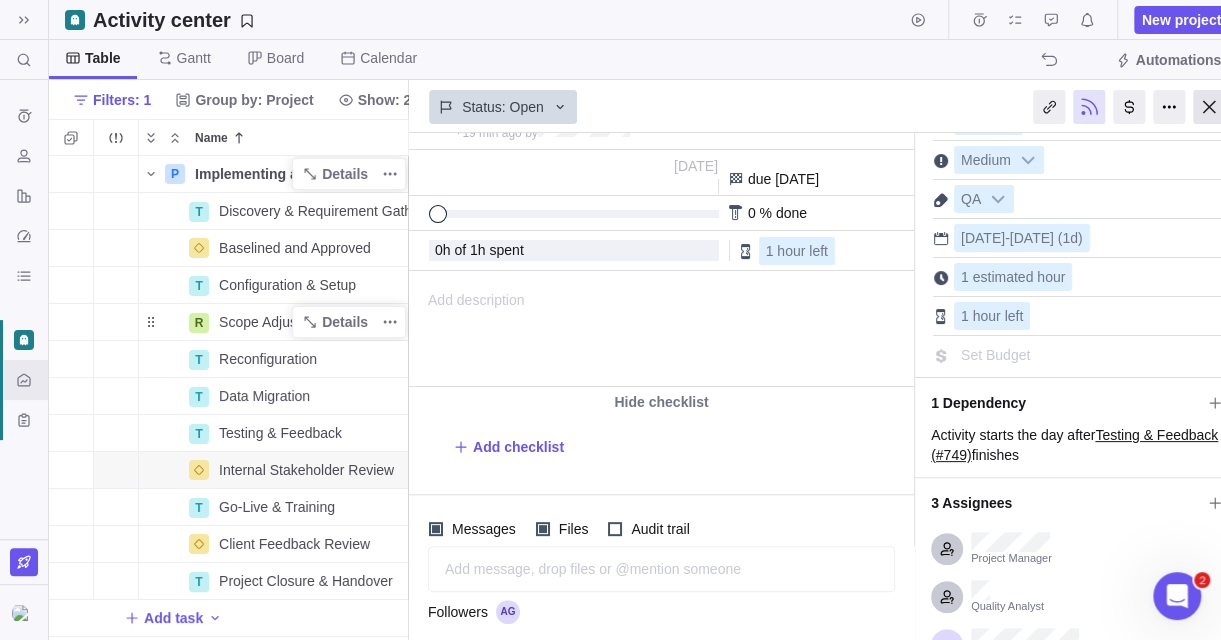 click at bounding box center (1209, 107) 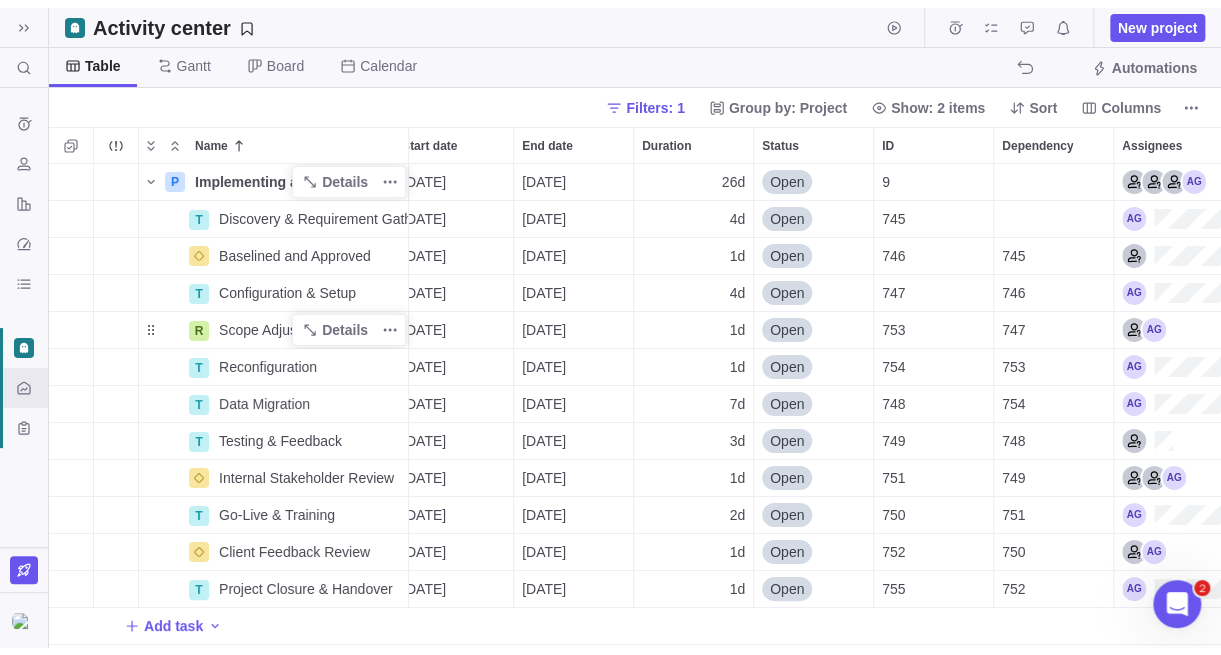scroll, scrollTop: 15, scrollLeft: 15, axis: both 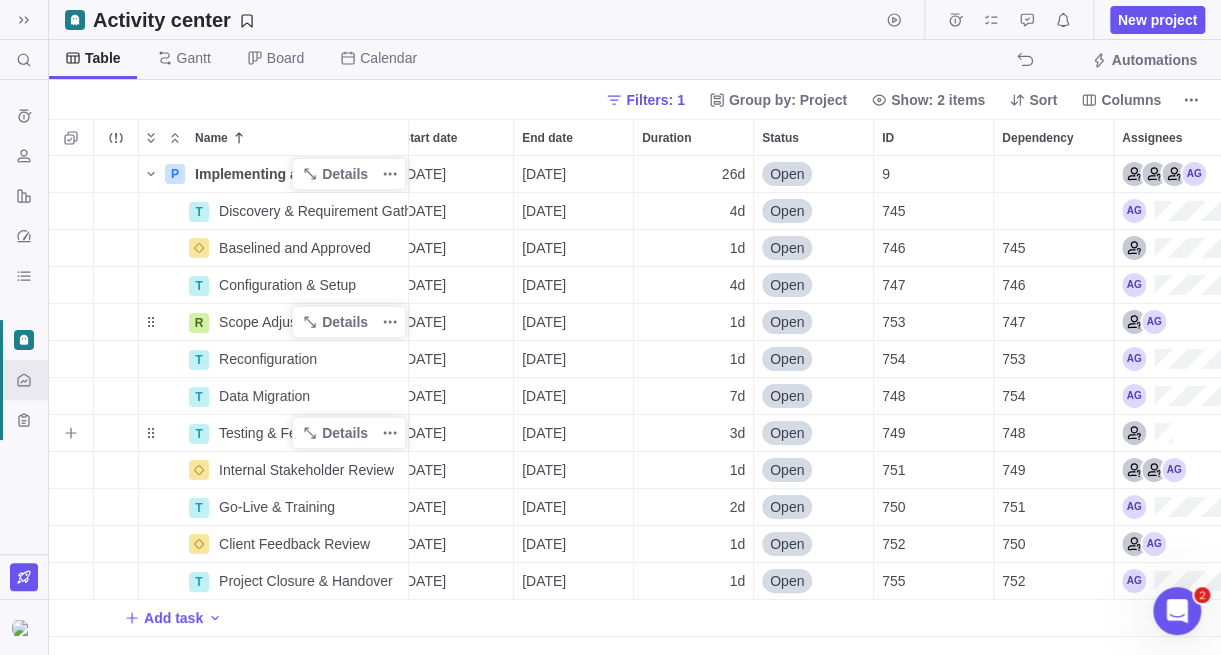 click on "Testing & Feedback" at bounding box center [280, 433] 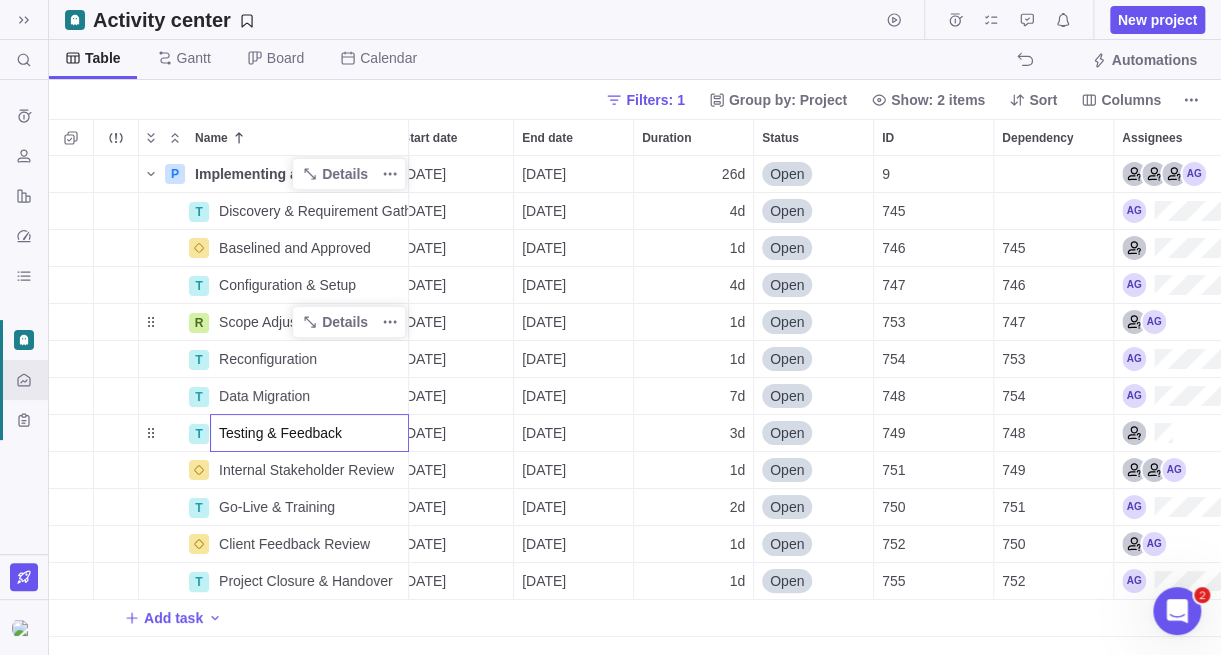 scroll, scrollTop: 0, scrollLeft: 0, axis: both 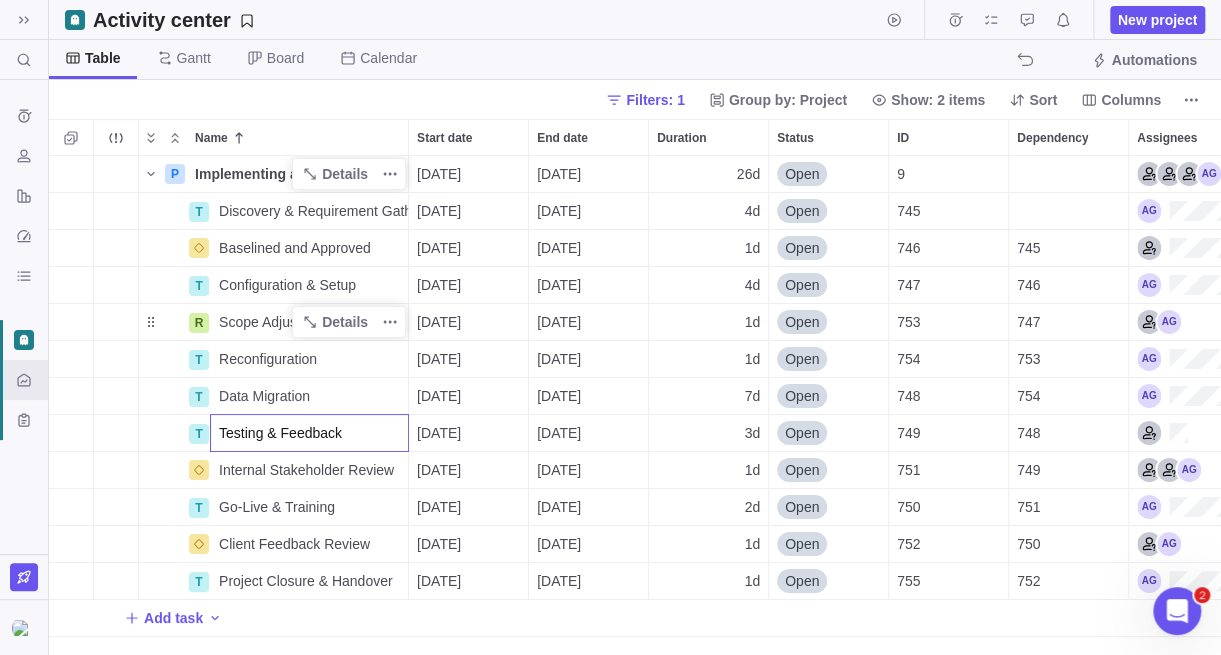 click on "P Implementing a CRM Software Details [DATE] [DATE] 26d Open 9 T Discovery & Requirement Gathering Details [DATE] [DATE] 4d Open 745 Baselined and Approved Details [DATE] [DATE] 1d Open 746 745 T Configuration & Setup Details [DATE] [DATE] 4d Open 747 746 R Scope Adjustment Details [DATE] [DATE] 1d Open 753 747 T Reconfiguration Details [DATE] [DATE] 1d Open 754 753 T Data Migration Details [DATE] [DATE] 7d Open 748 754 T Testing & Feedback [DATE] [DATE] 3d Open 749 748 Internal Stakeholder Review Details [DATE] [DATE] 1d Open 751 749 T Go-Live & Training Details [DATE] [DATE] 2d Open 750 751 Client Feedback Review Details [DATE] [DATE] 1d Open 752 750 T Project Closure & Handover Details [DATE] [DATE] 1d Open 755 752 Add task" at bounding box center [635, 405] 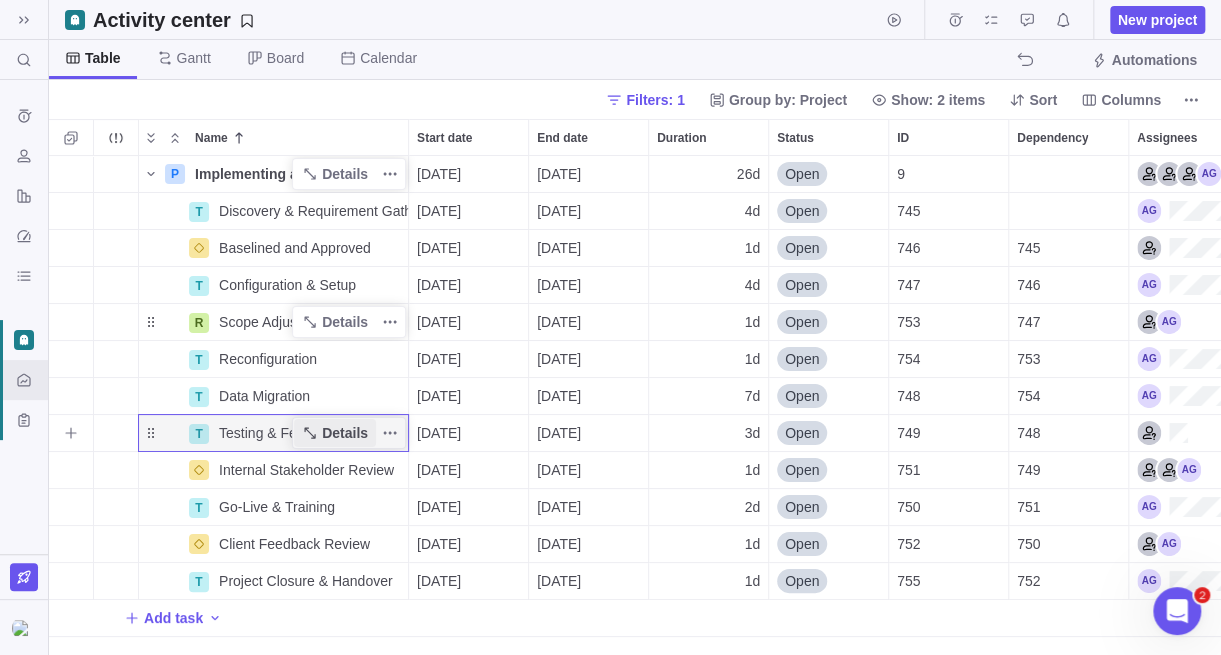 click on "Details" at bounding box center [345, 433] 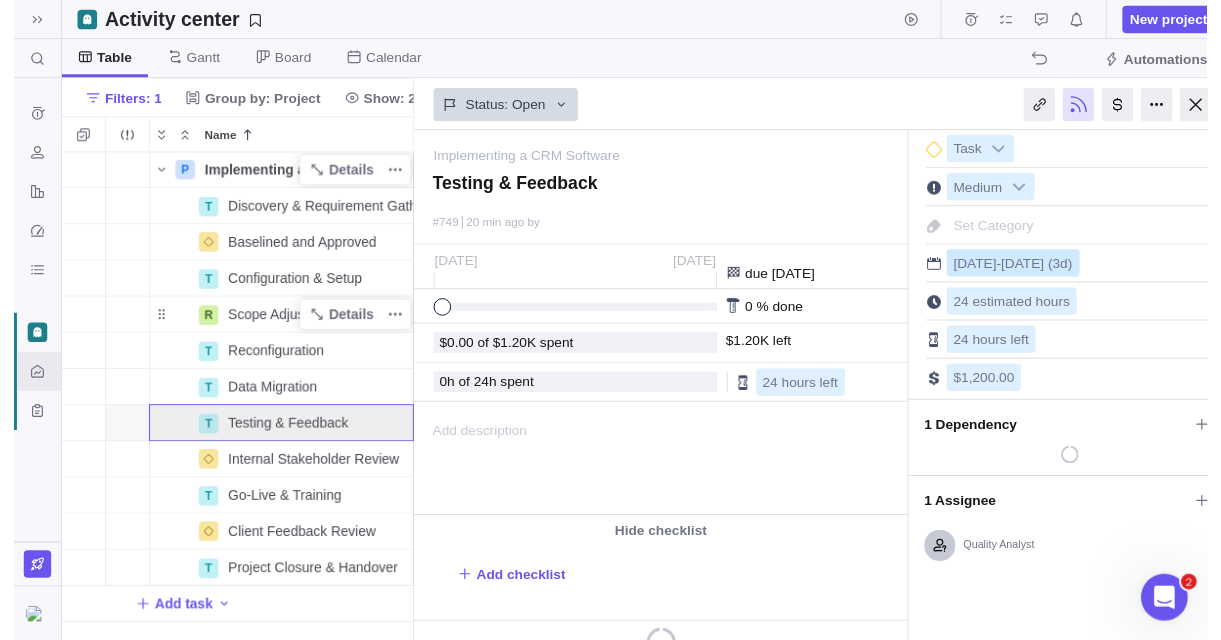 scroll, scrollTop: 469, scrollLeft: 344, axis: both 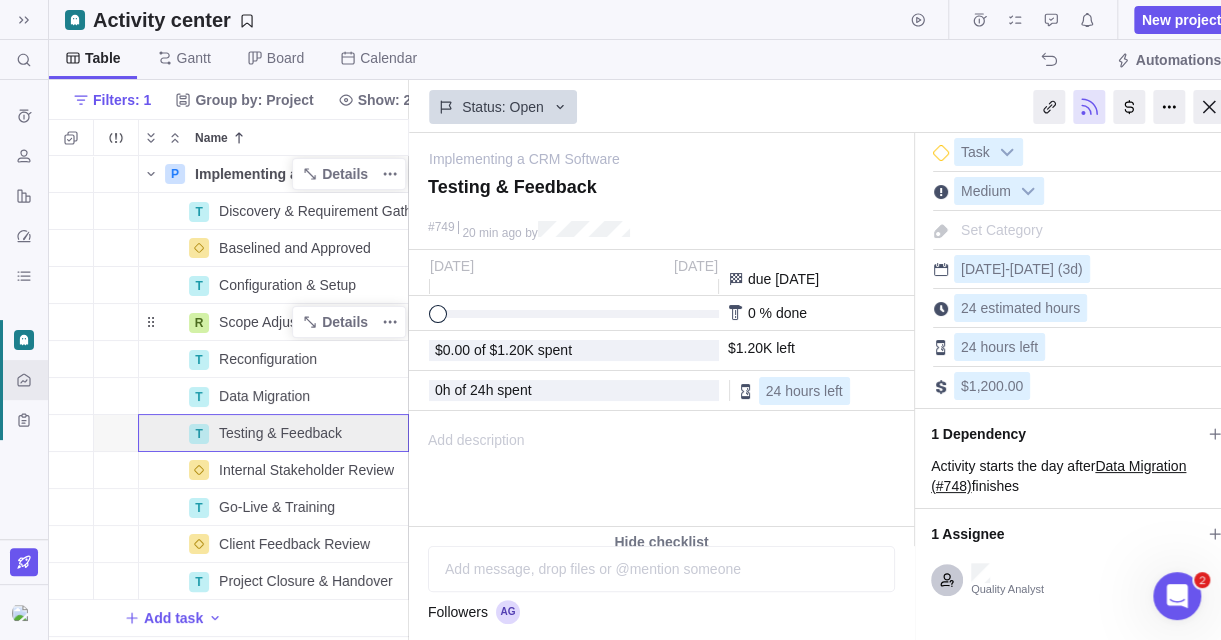 click on "Set Category" at bounding box center (1002, 230) 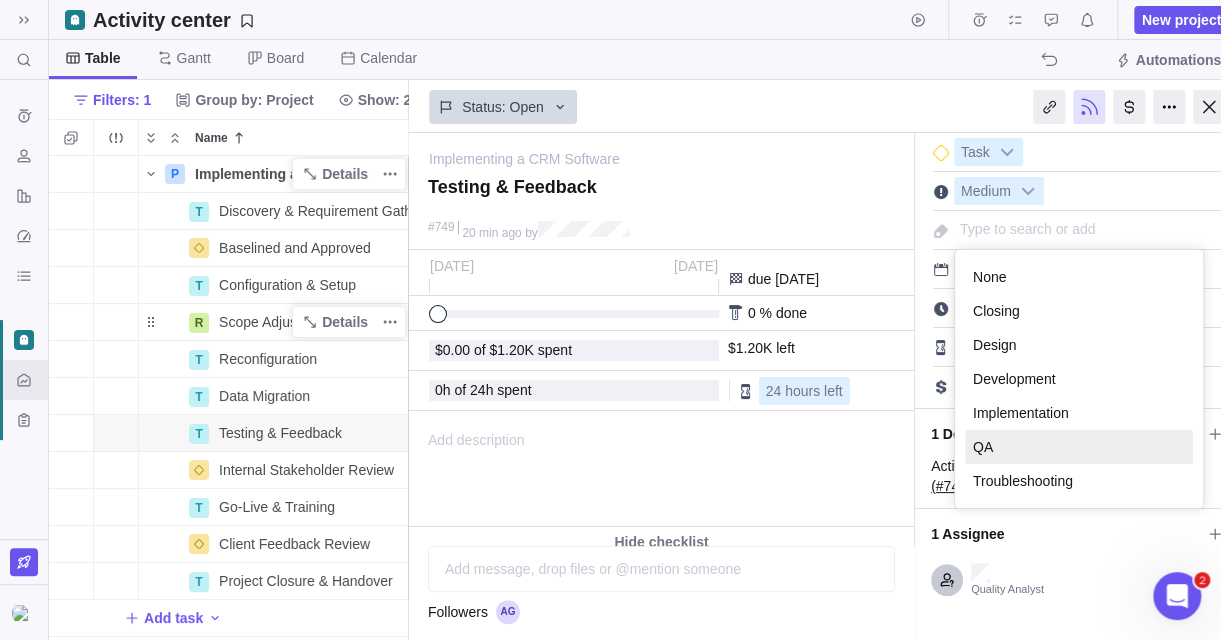 click on "QA" at bounding box center [1079, 447] 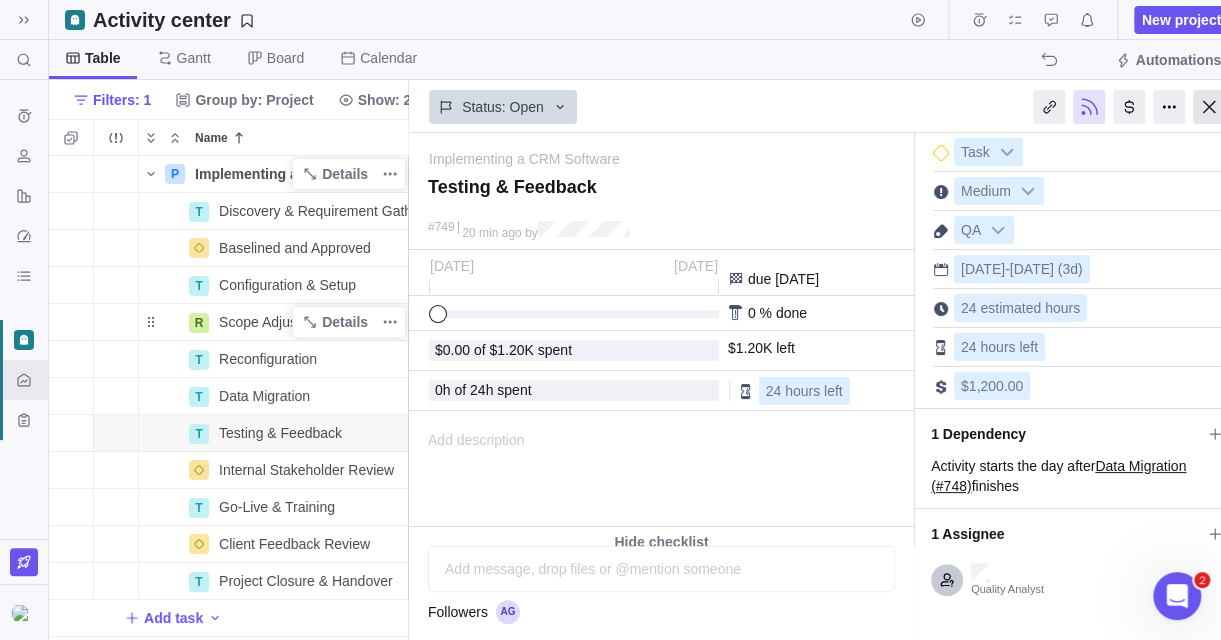 click at bounding box center [1209, 107] 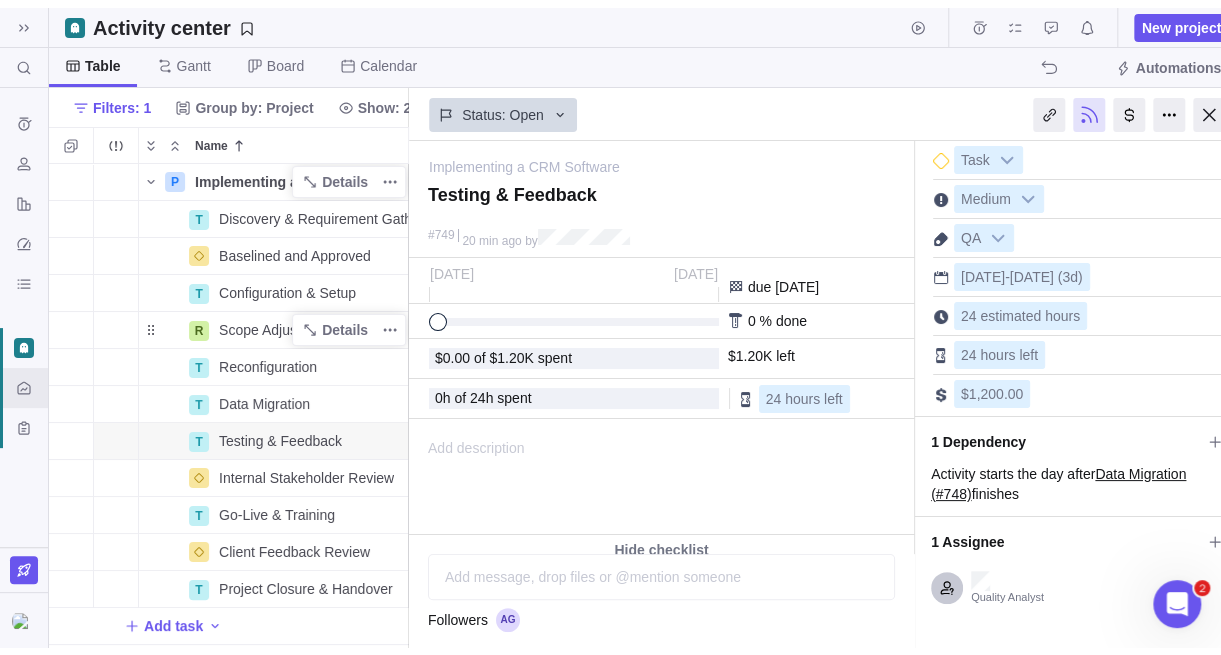 scroll, scrollTop: 15, scrollLeft: 15, axis: both 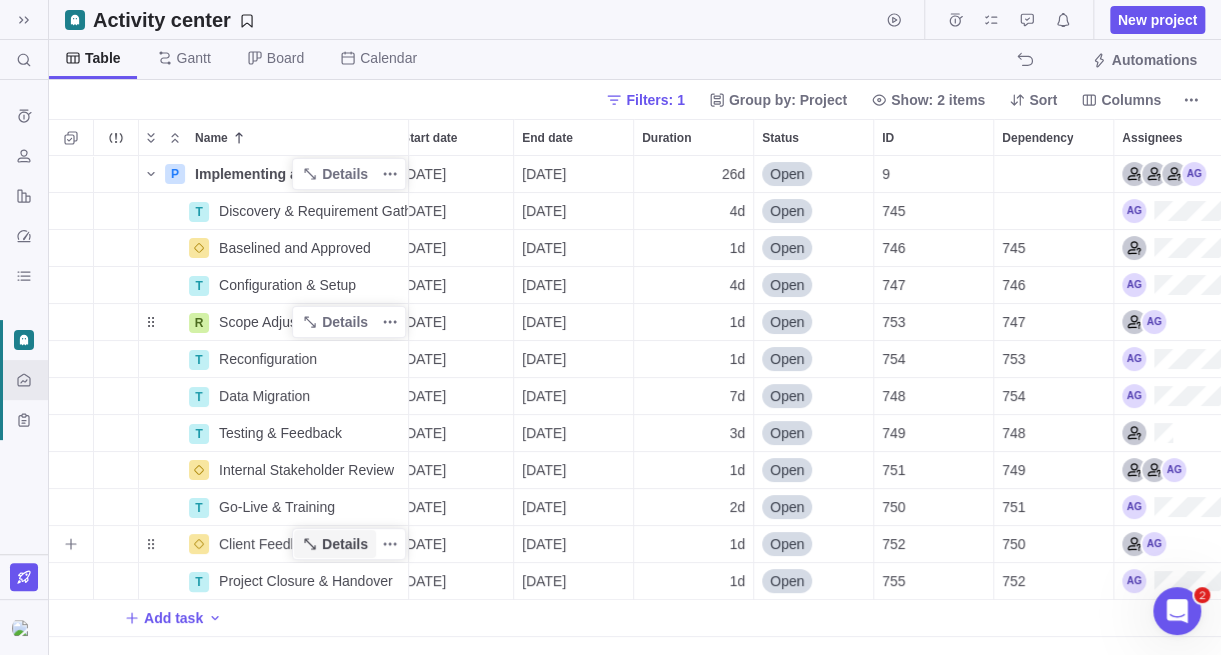 click on "Details" at bounding box center [345, 544] 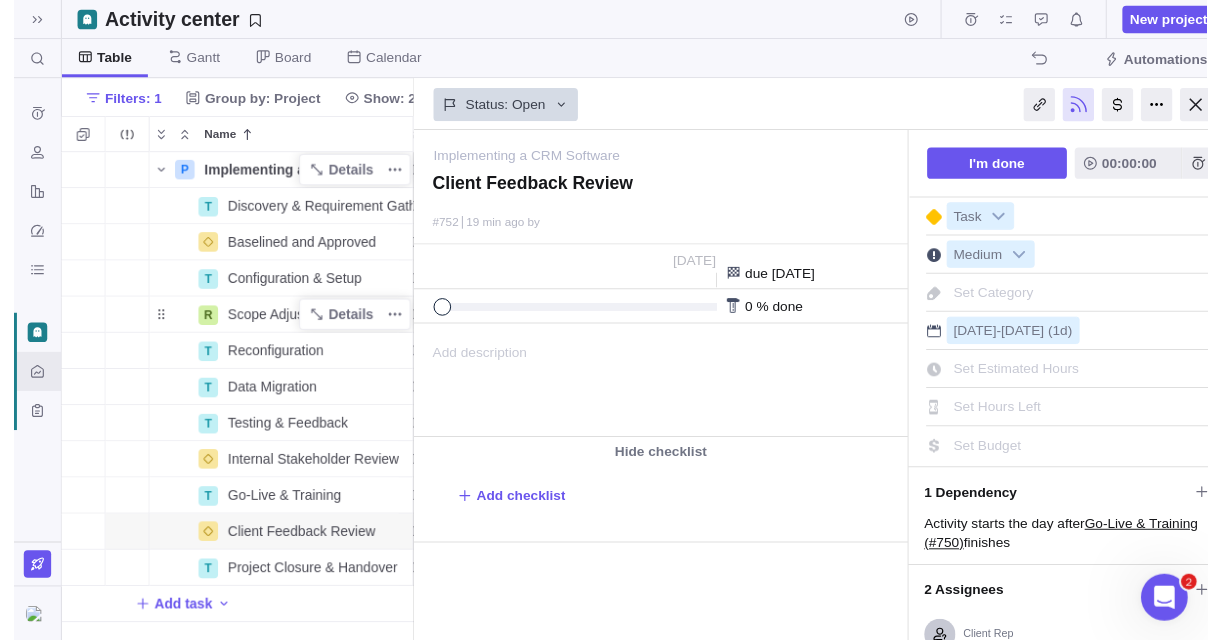 scroll, scrollTop: 469, scrollLeft: 344, axis: both 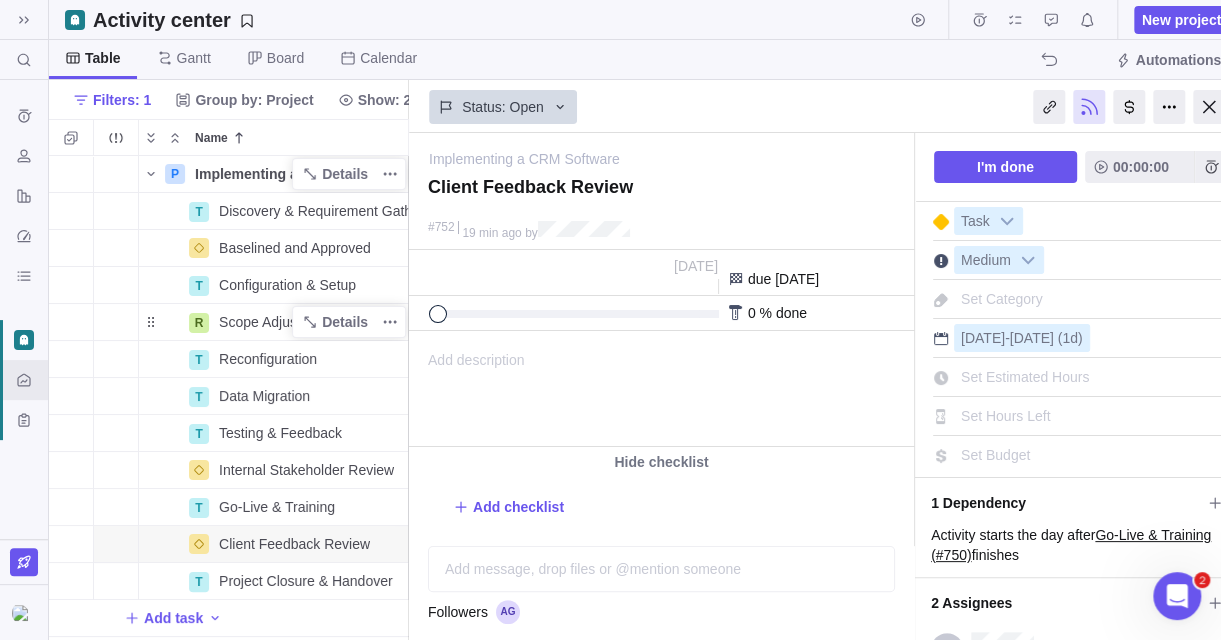 click on "Set Category" at bounding box center [1002, 299] 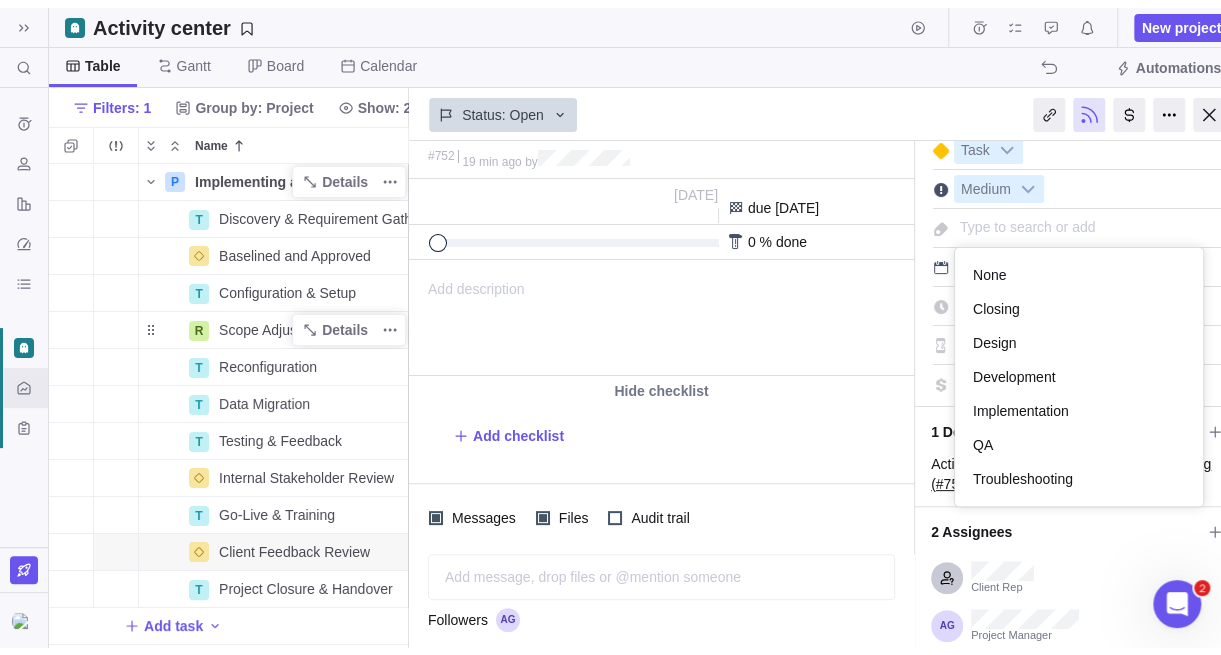 scroll, scrollTop: 0, scrollLeft: 0, axis: both 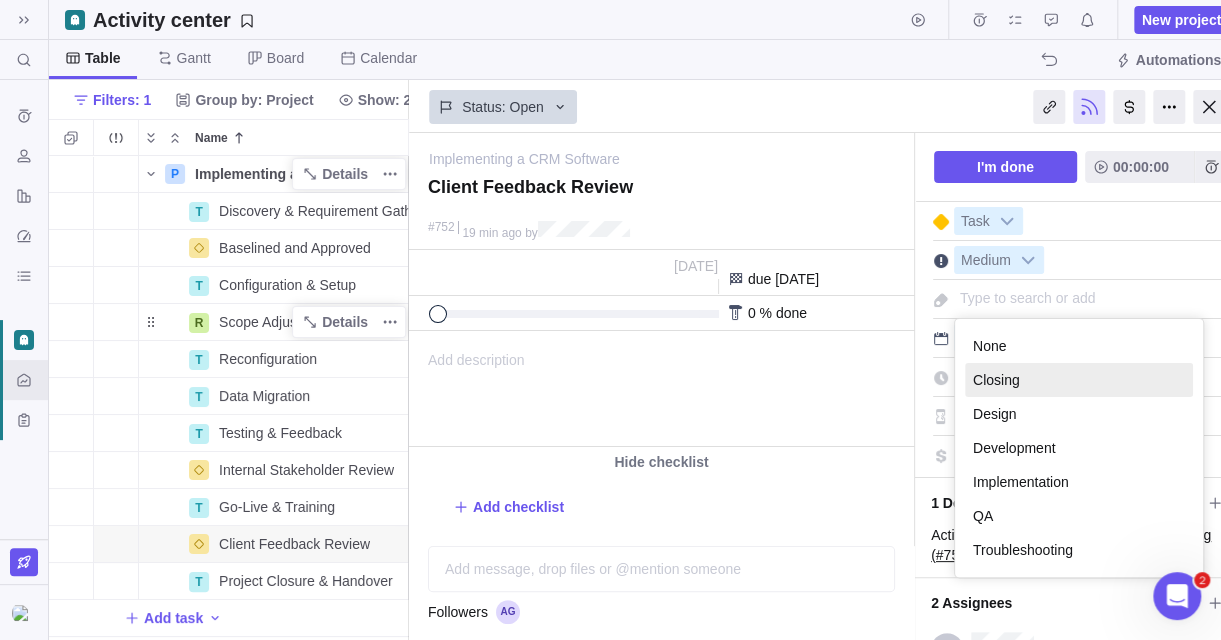 click on "Closing" at bounding box center [1079, 380] 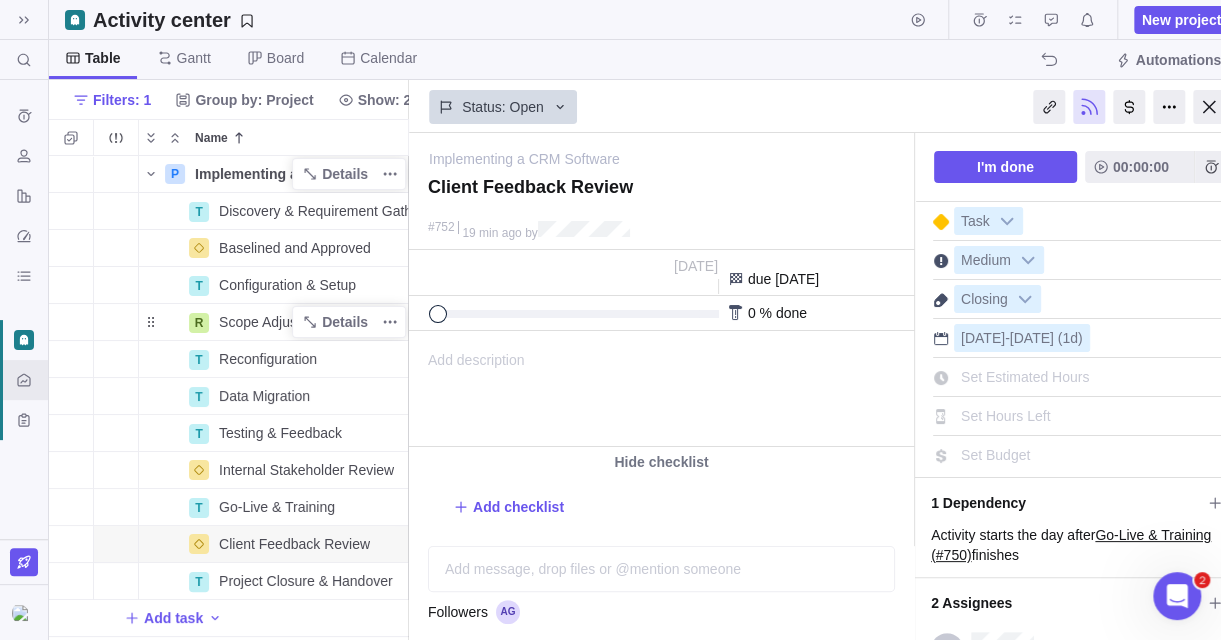 click on "Set Estimated Hours" at bounding box center [1025, 377] 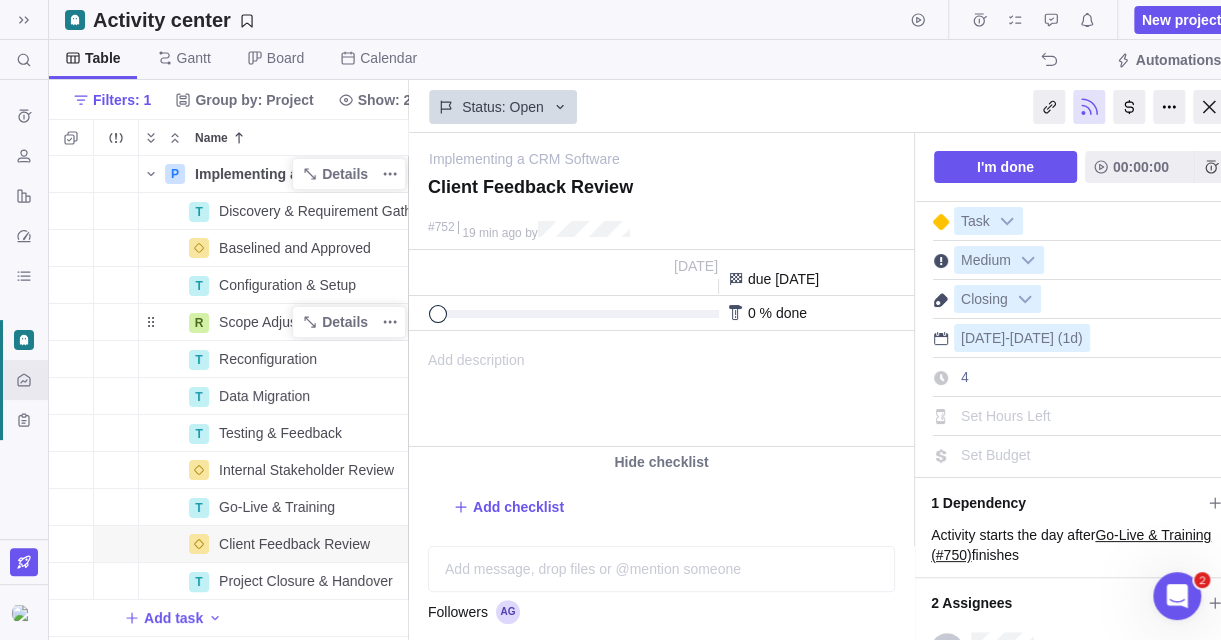 click on "1 Dependency" at bounding box center [1066, 503] 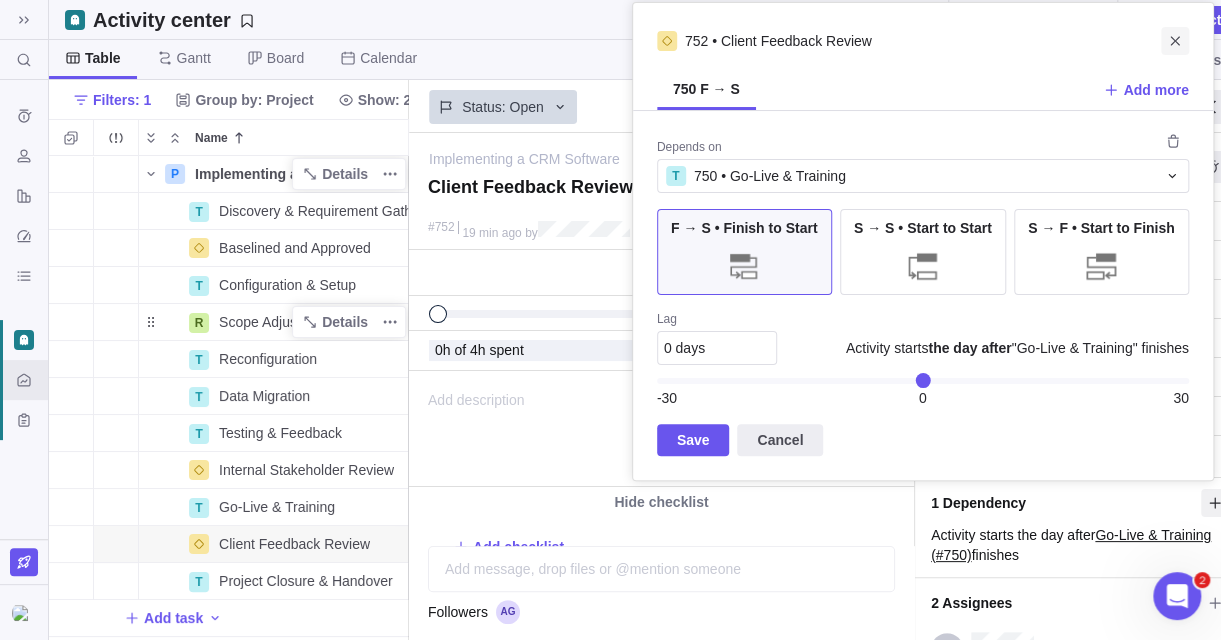 click 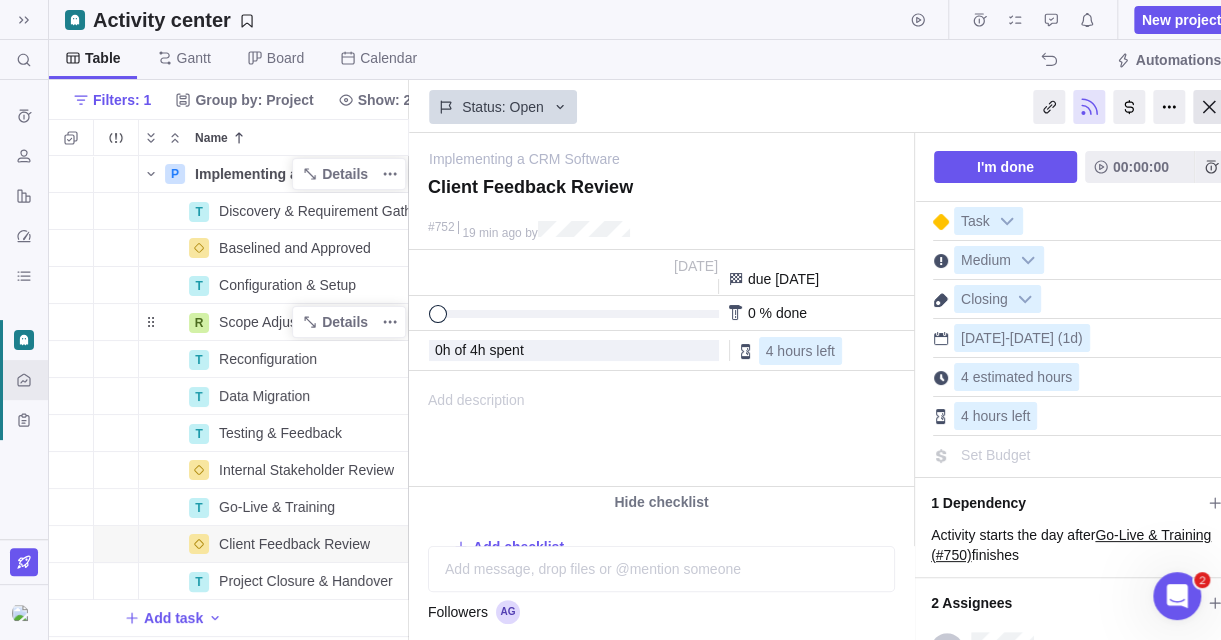 click at bounding box center (1209, 107) 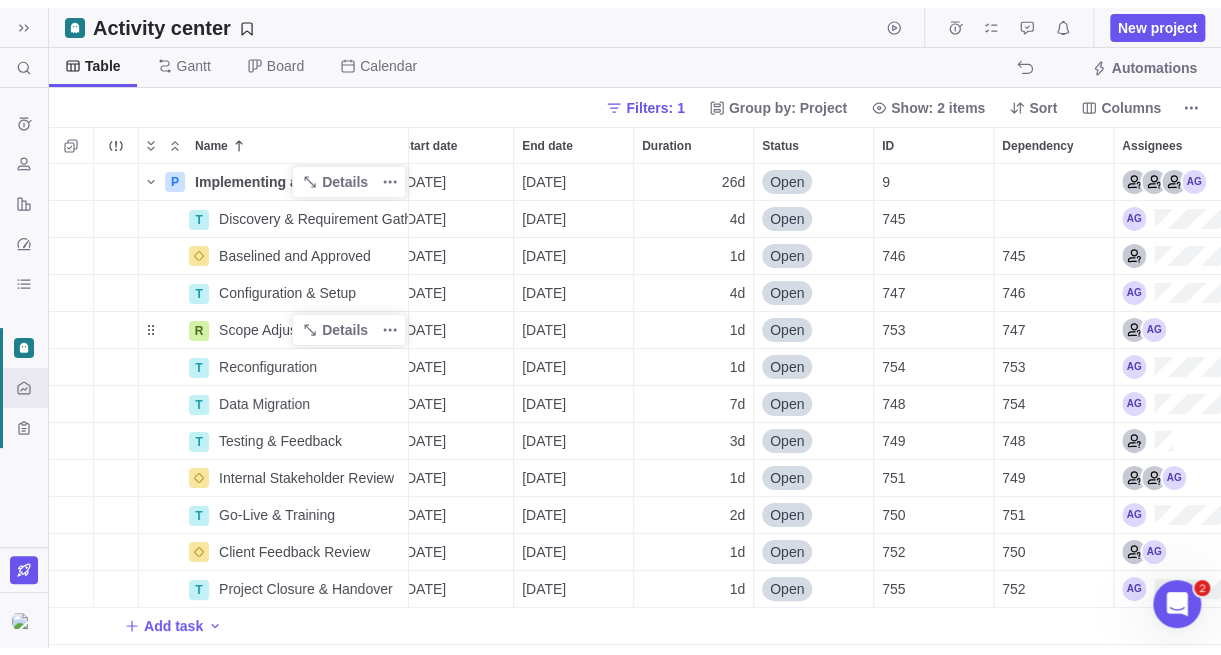 scroll, scrollTop: 15, scrollLeft: 15, axis: both 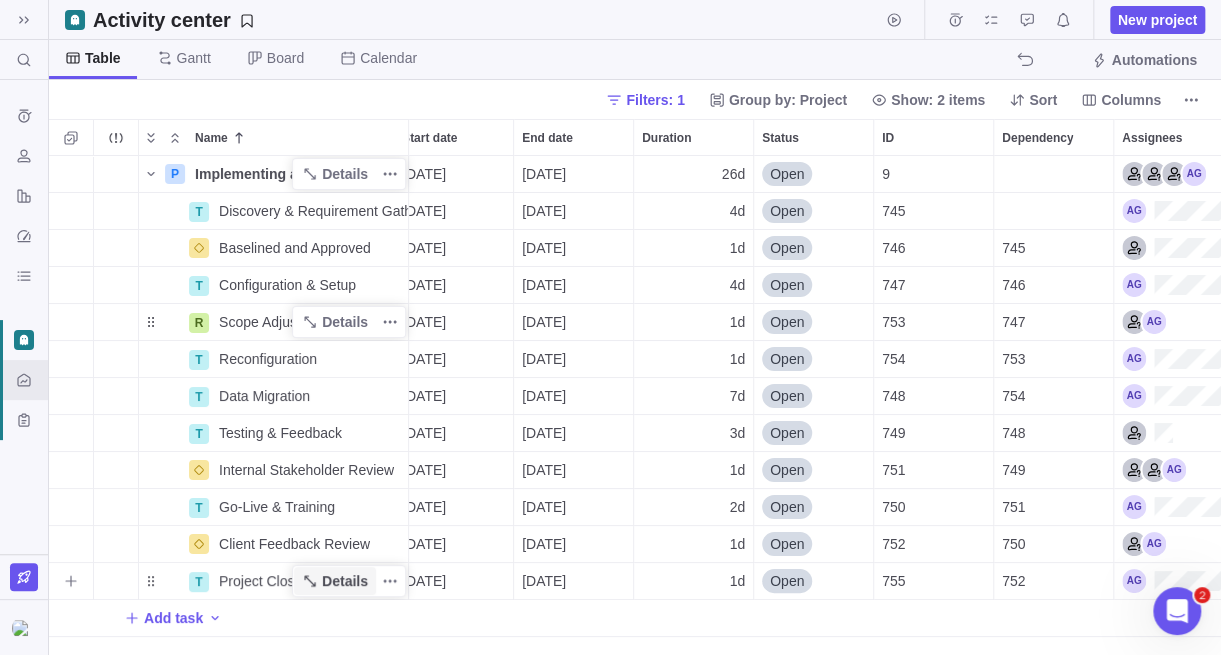 click on "Details" at bounding box center (345, 581) 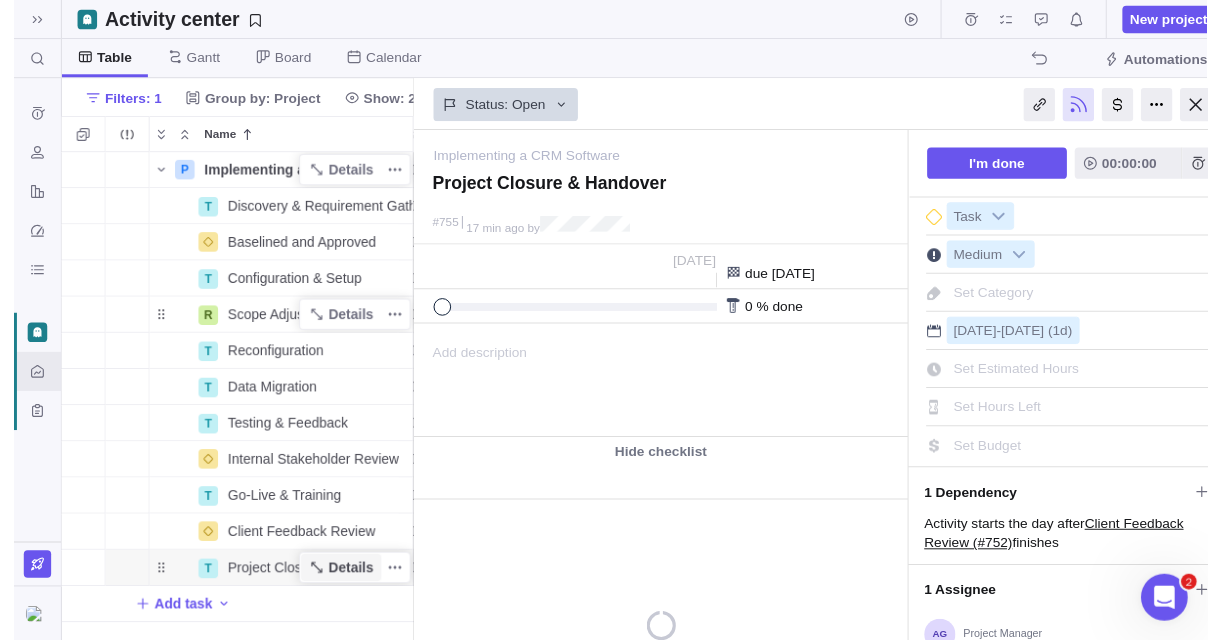 scroll, scrollTop: 469, scrollLeft: 344, axis: both 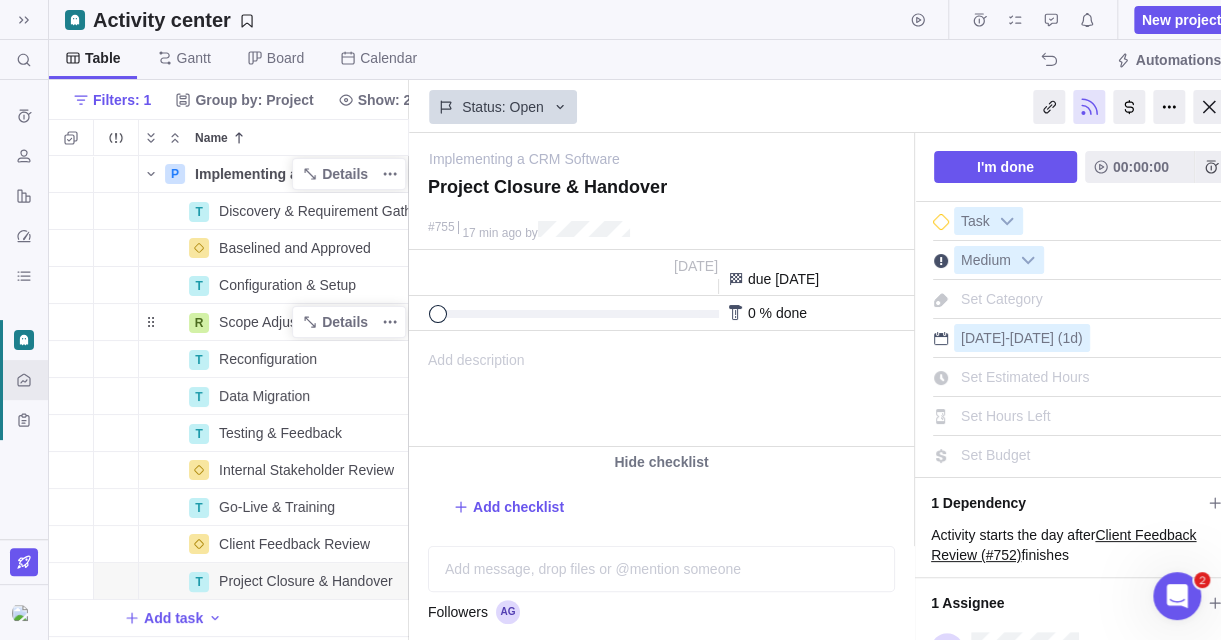 click on "Set Category" at bounding box center (1002, 299) 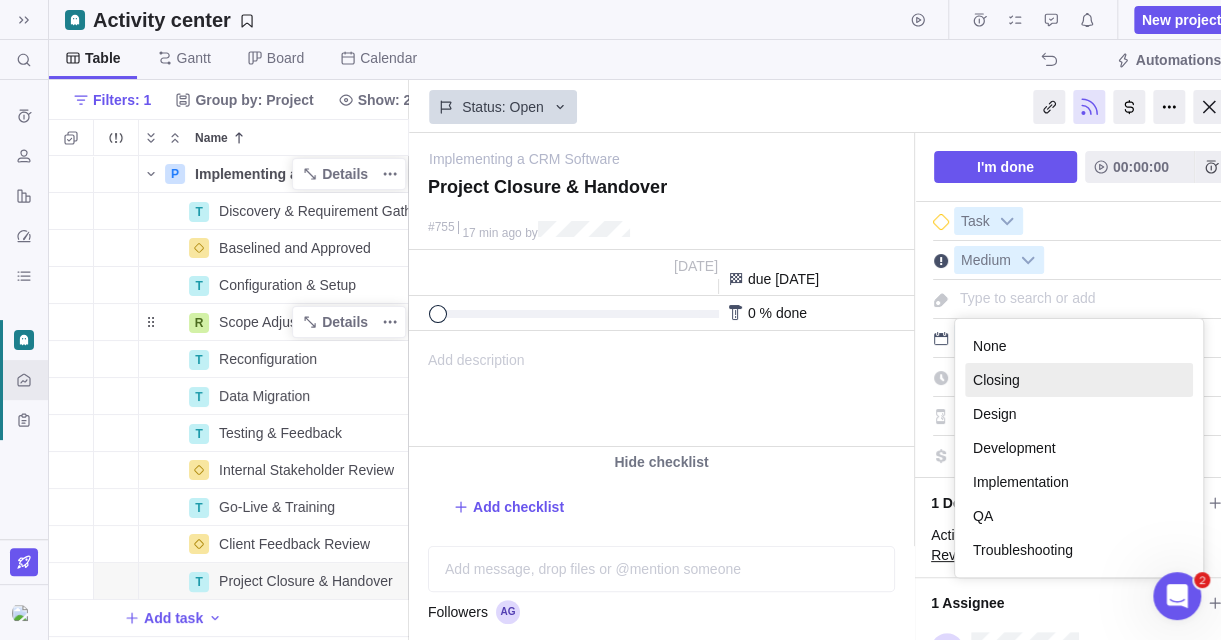 click on "Closing" at bounding box center (1079, 380) 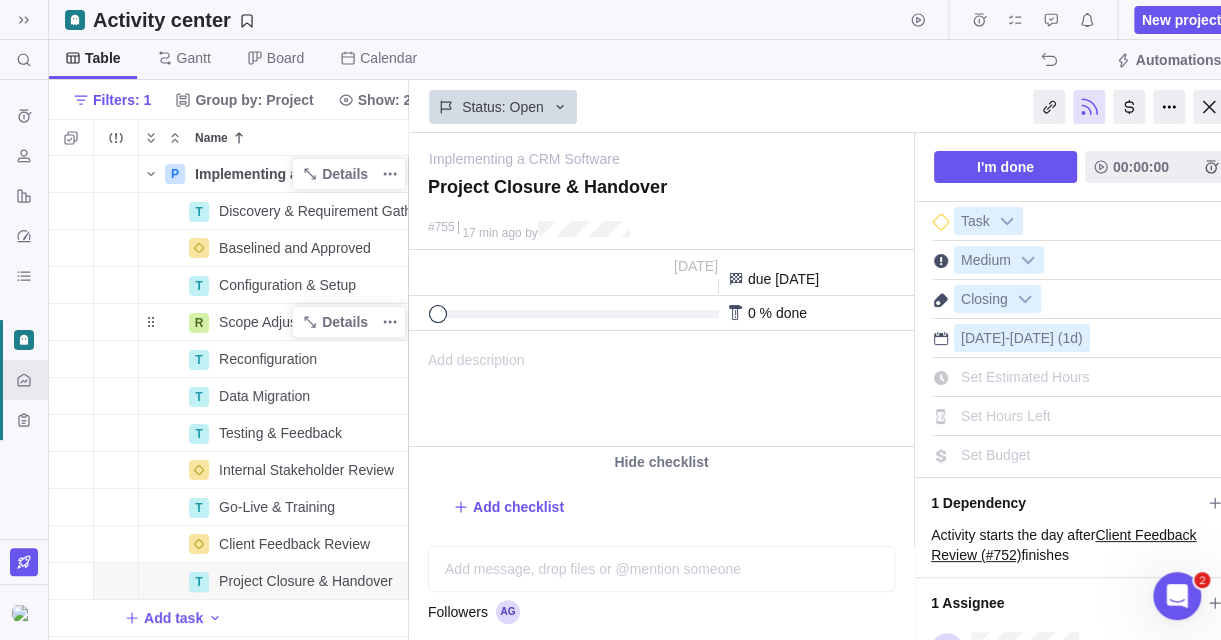 click on "Set Hours Left" at bounding box center [1006, 416] 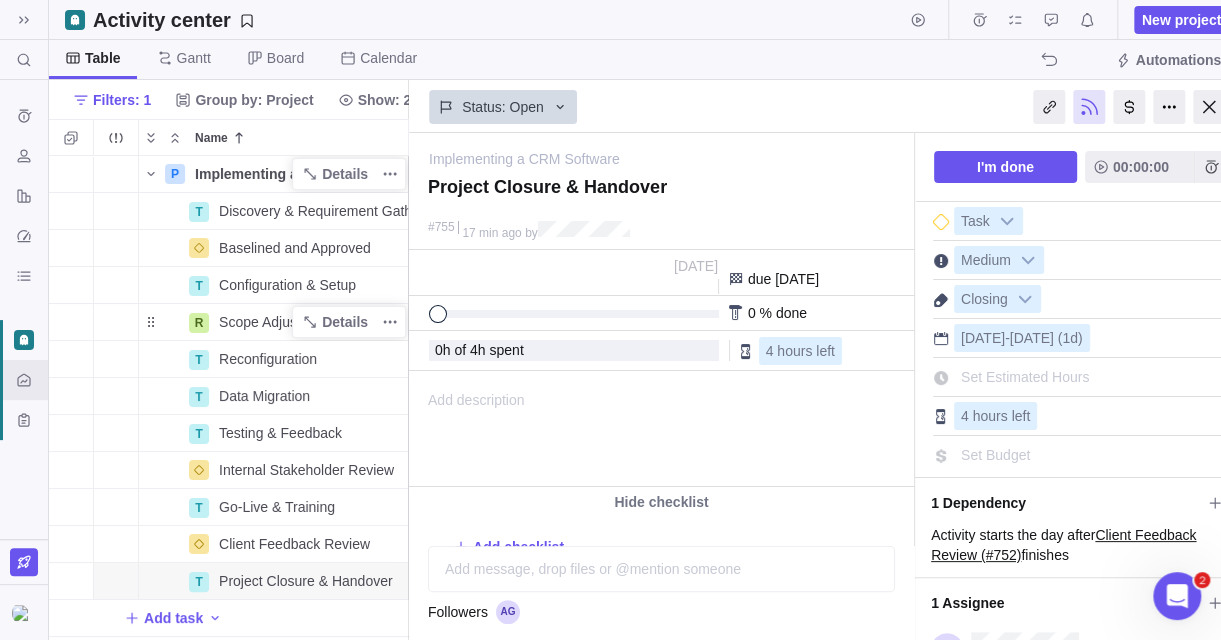 click on "Set Budget" at bounding box center (995, 455) 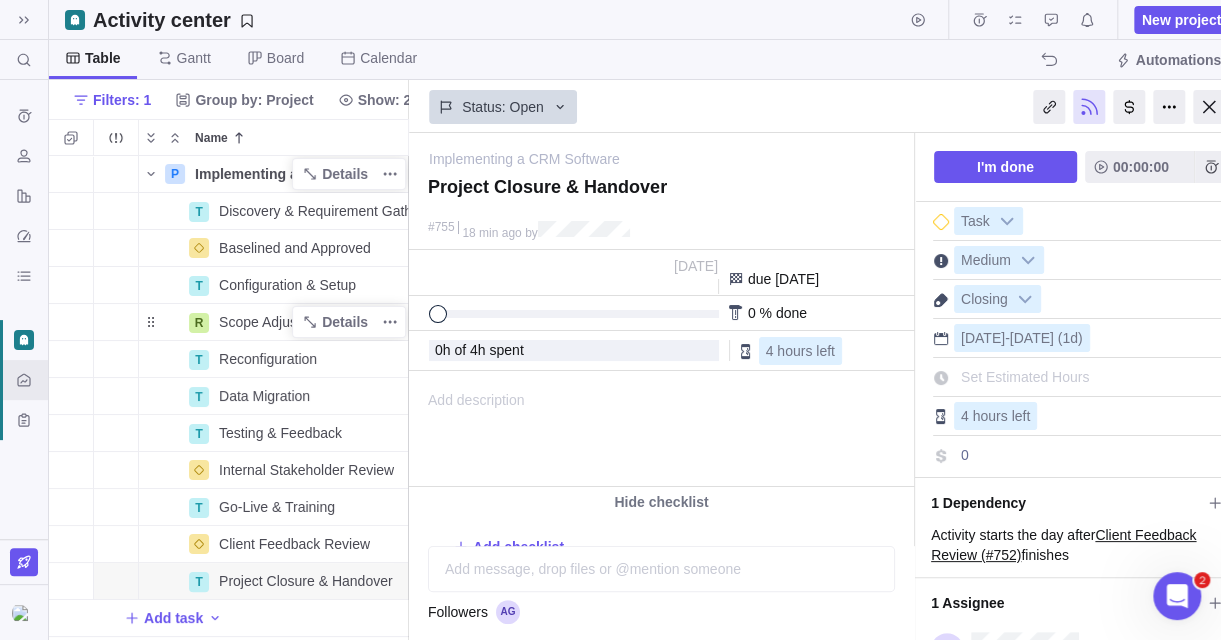 click on "Set Estimated Hours" at bounding box center (1025, 377) 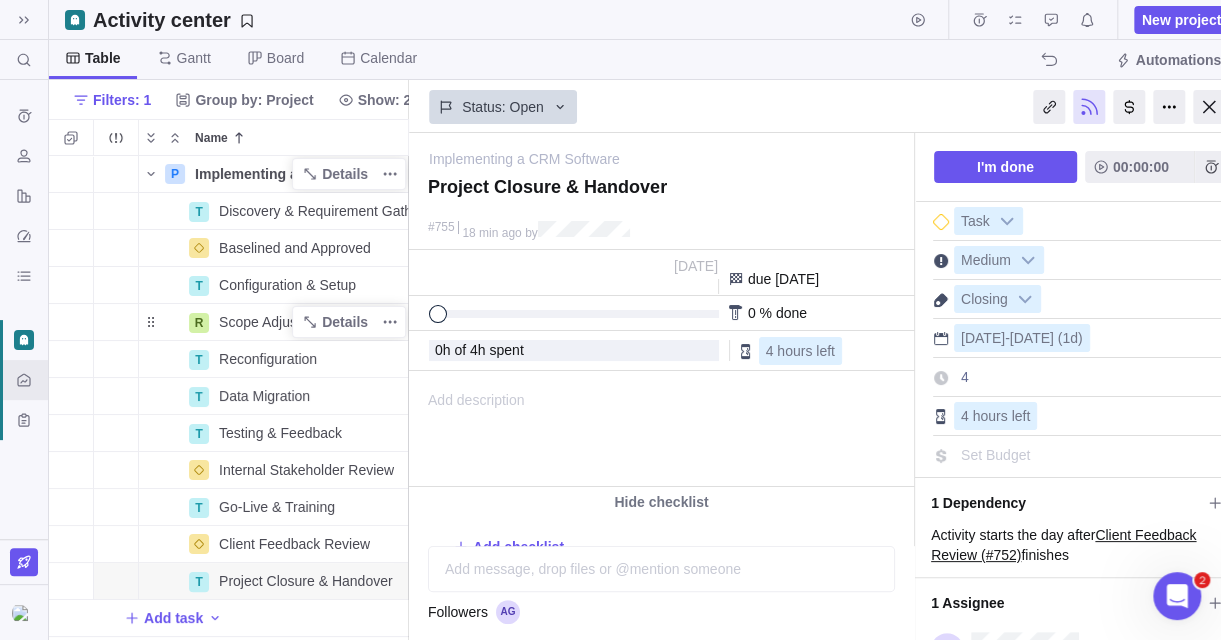 click on "I'm done 00:00:00
Task
Medium
Closing
[DATE]  -  [DATE]
(1d)
Set Estimated Hours
4" at bounding box center (1080, 453) 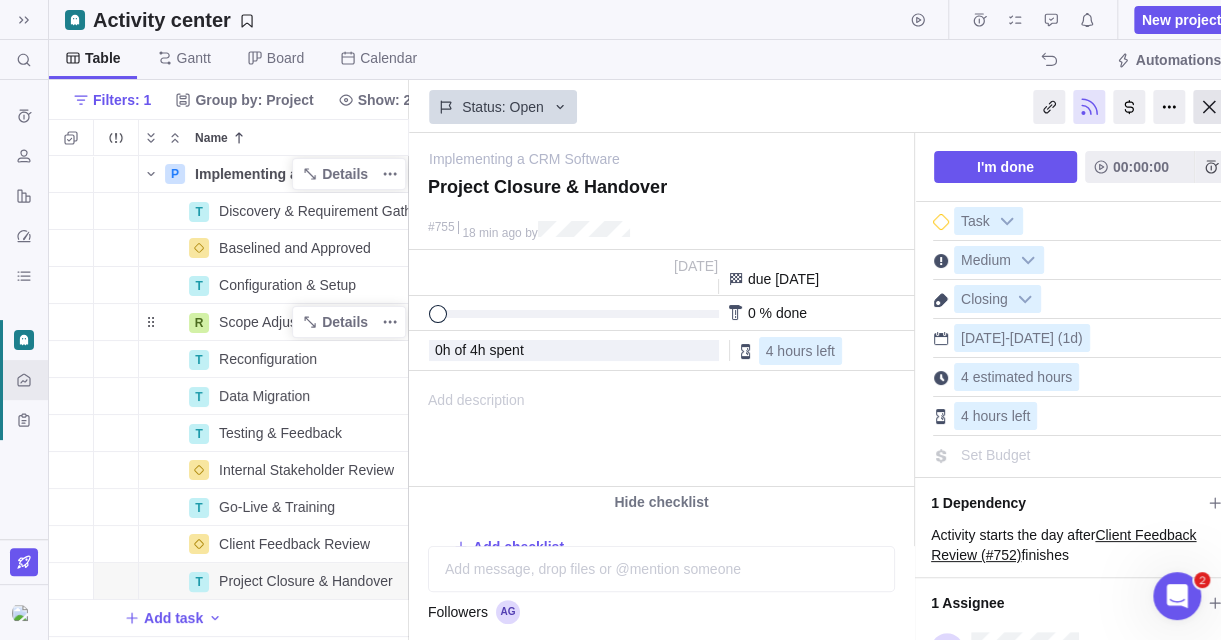 click at bounding box center (1209, 107) 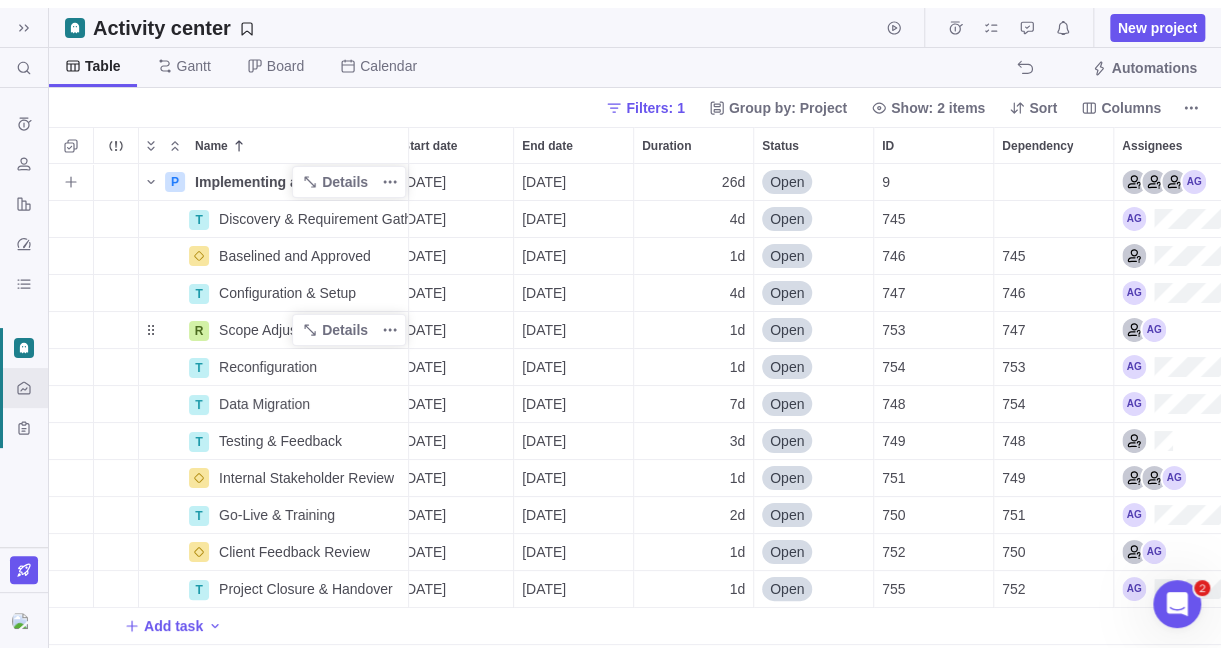 scroll, scrollTop: 15, scrollLeft: 15, axis: both 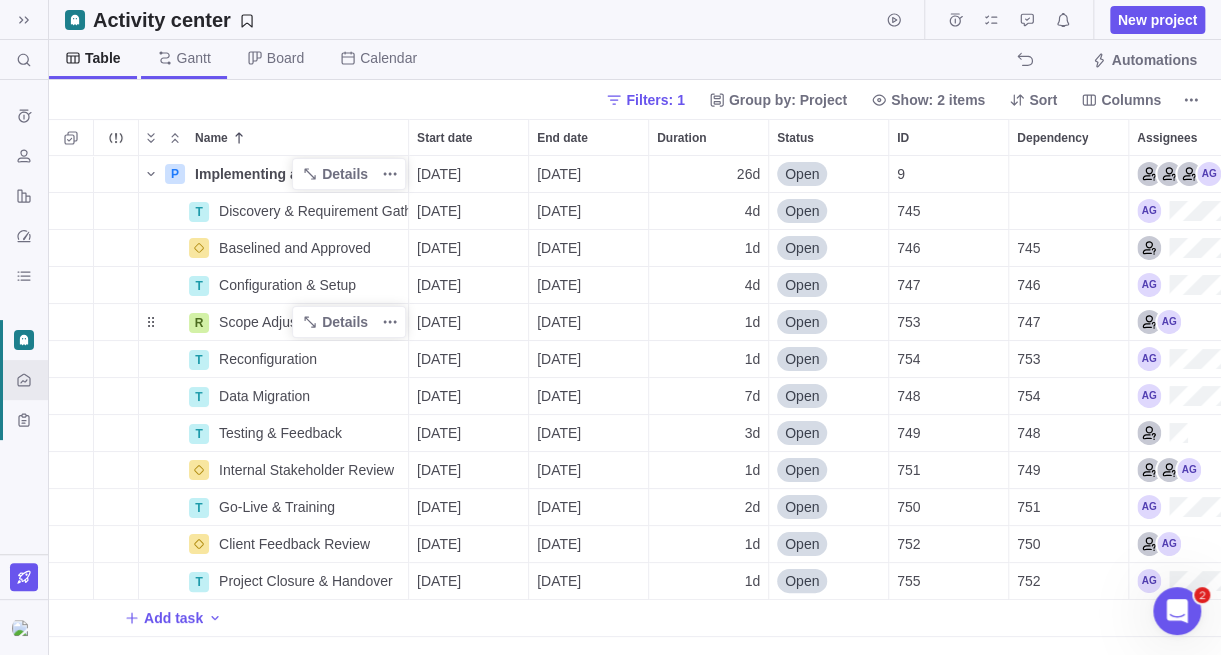 click on "Gantt" at bounding box center [194, 58] 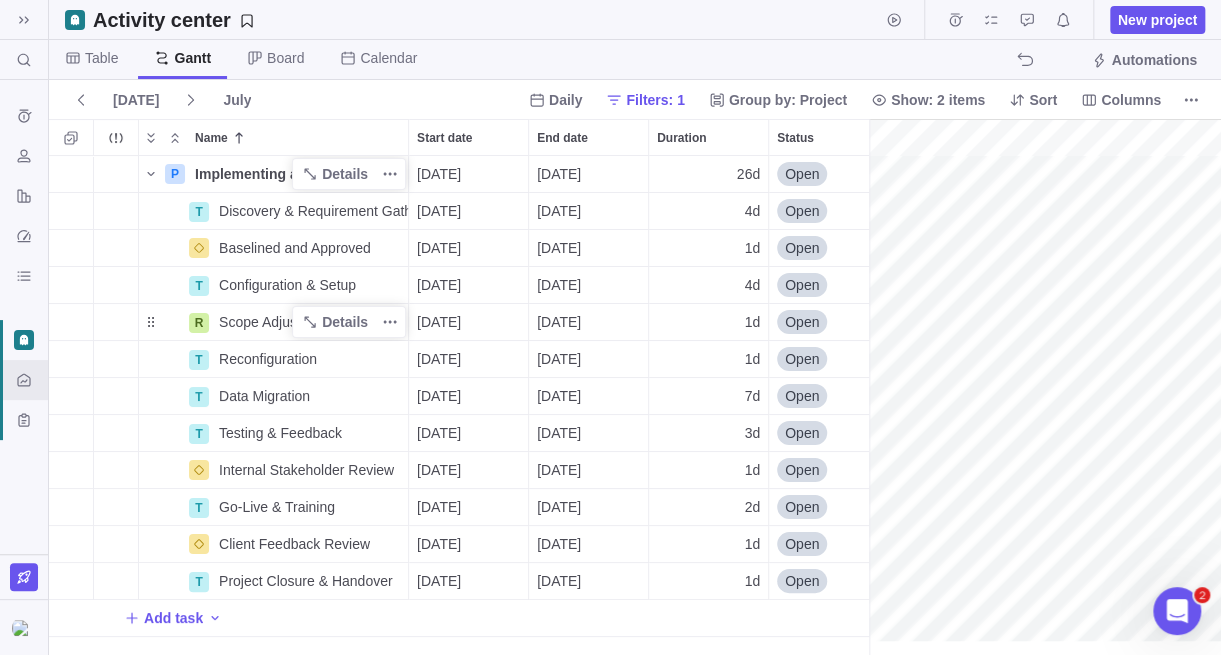 scroll, scrollTop: 15, scrollLeft: 15, axis: both 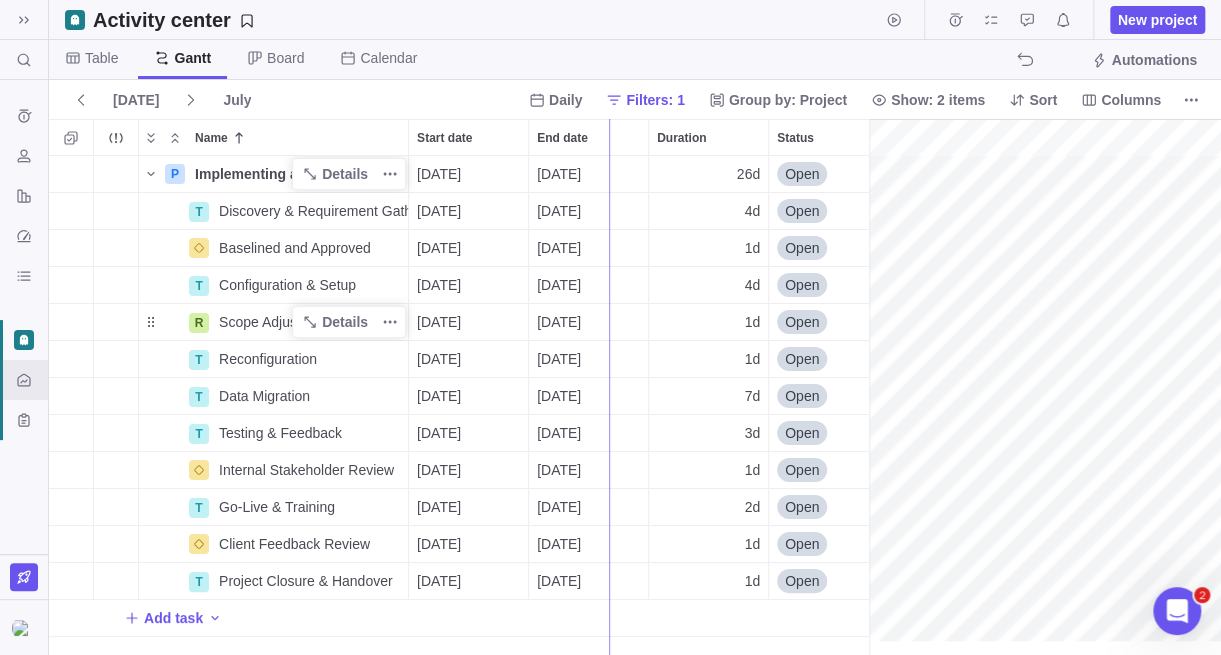 drag, startPoint x: 869, startPoint y: 555, endPoint x: 585, endPoint y: 529, distance: 285.18765 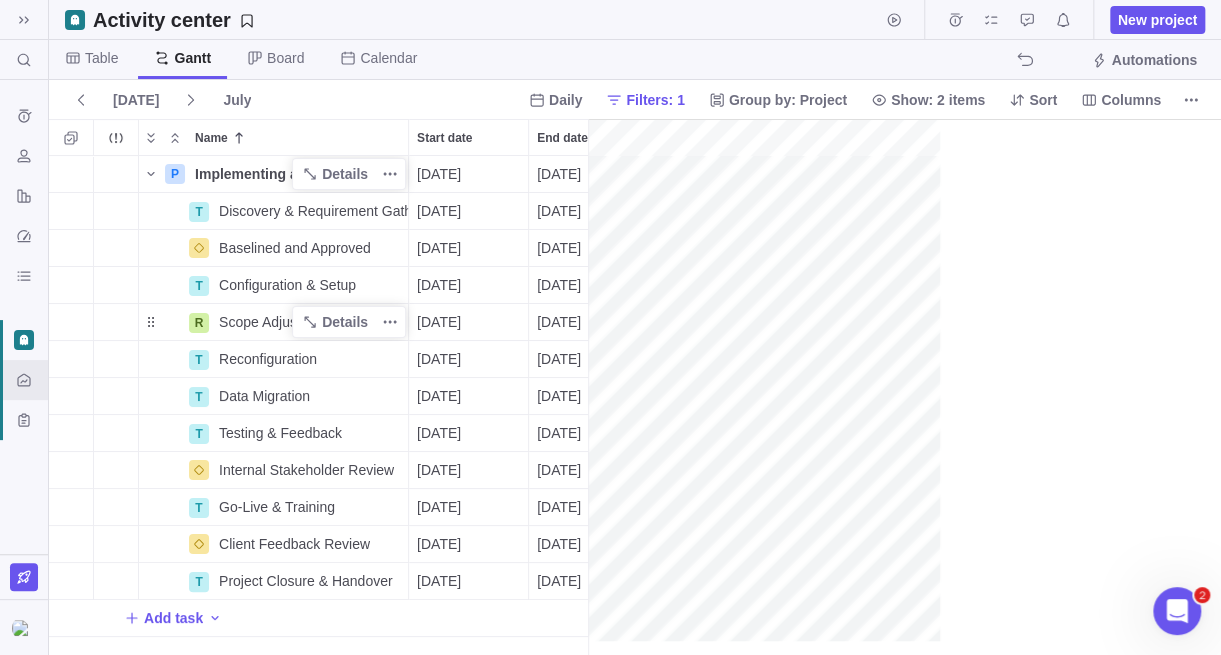 scroll, scrollTop: 484, scrollLeft: 523, axis: both 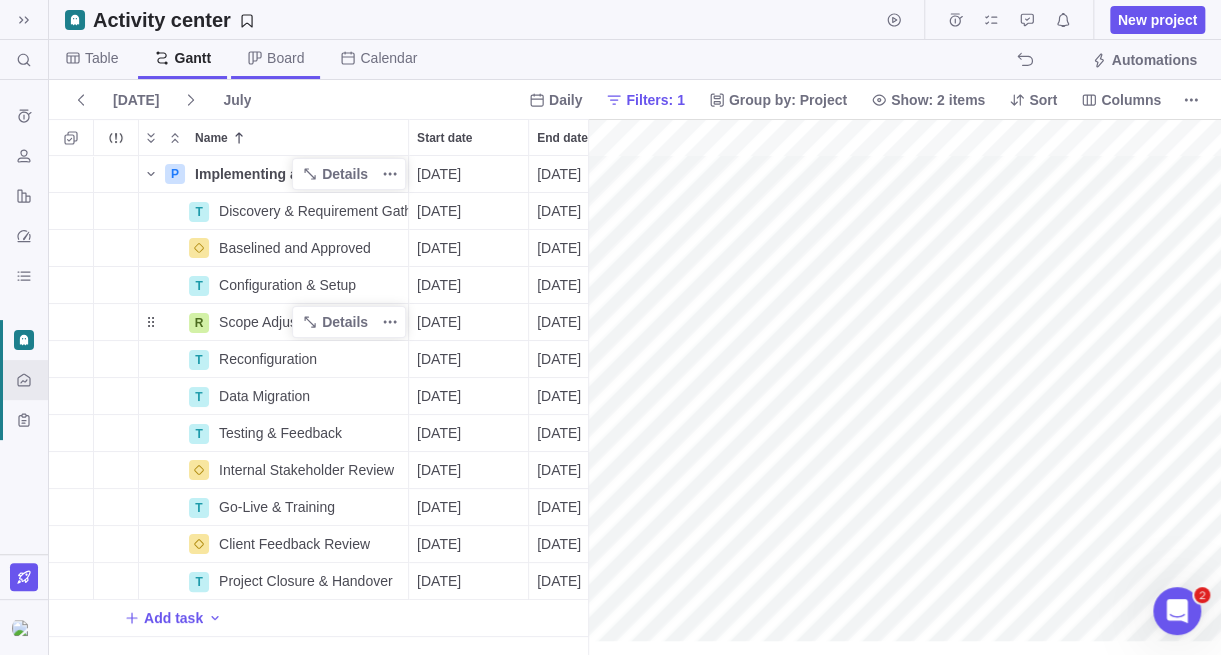 click on "Board" at bounding box center [285, 58] 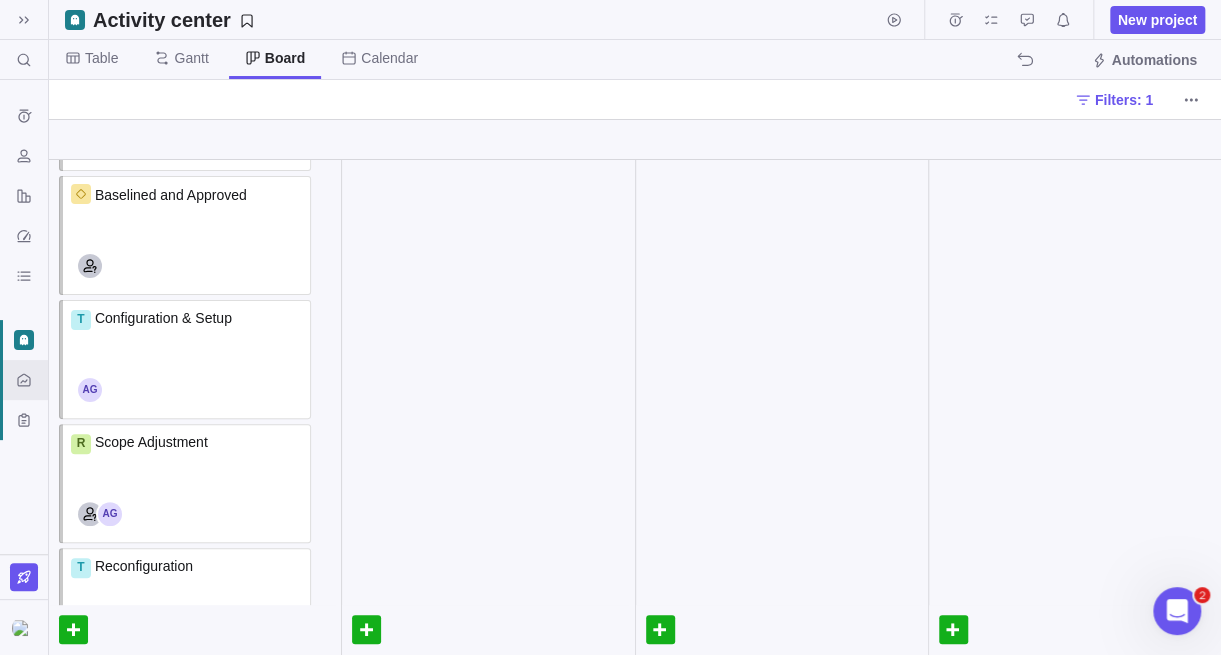 scroll, scrollTop: 0, scrollLeft: 0, axis: both 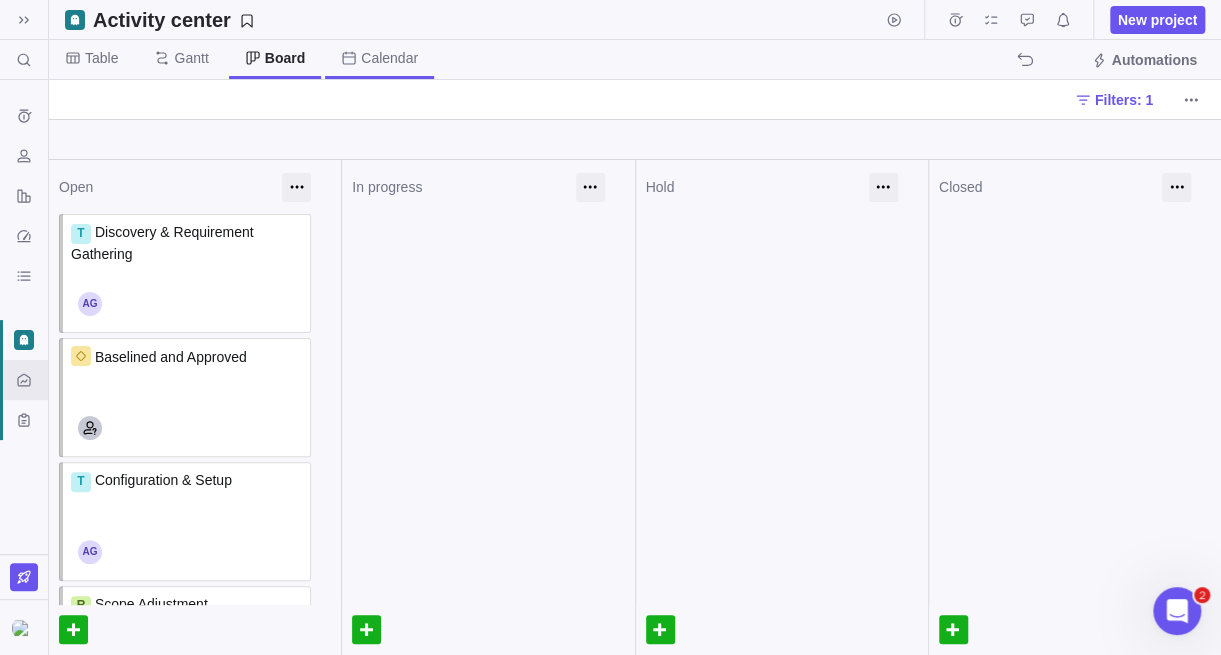 click on "Calendar" at bounding box center (389, 58) 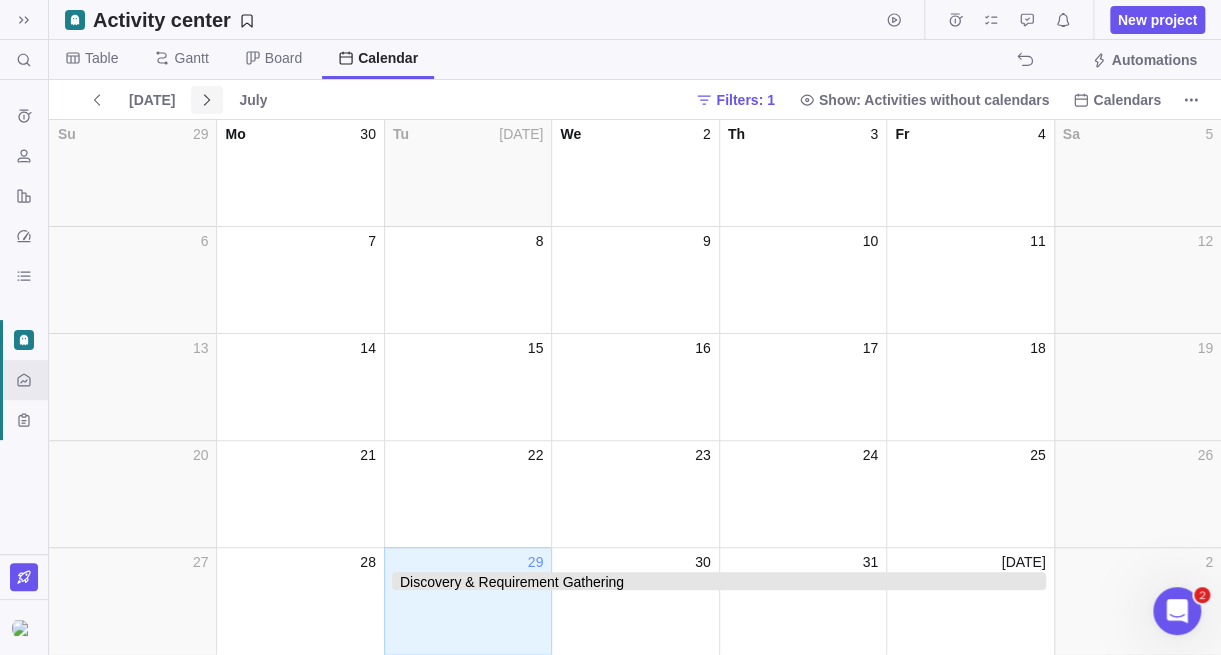 click 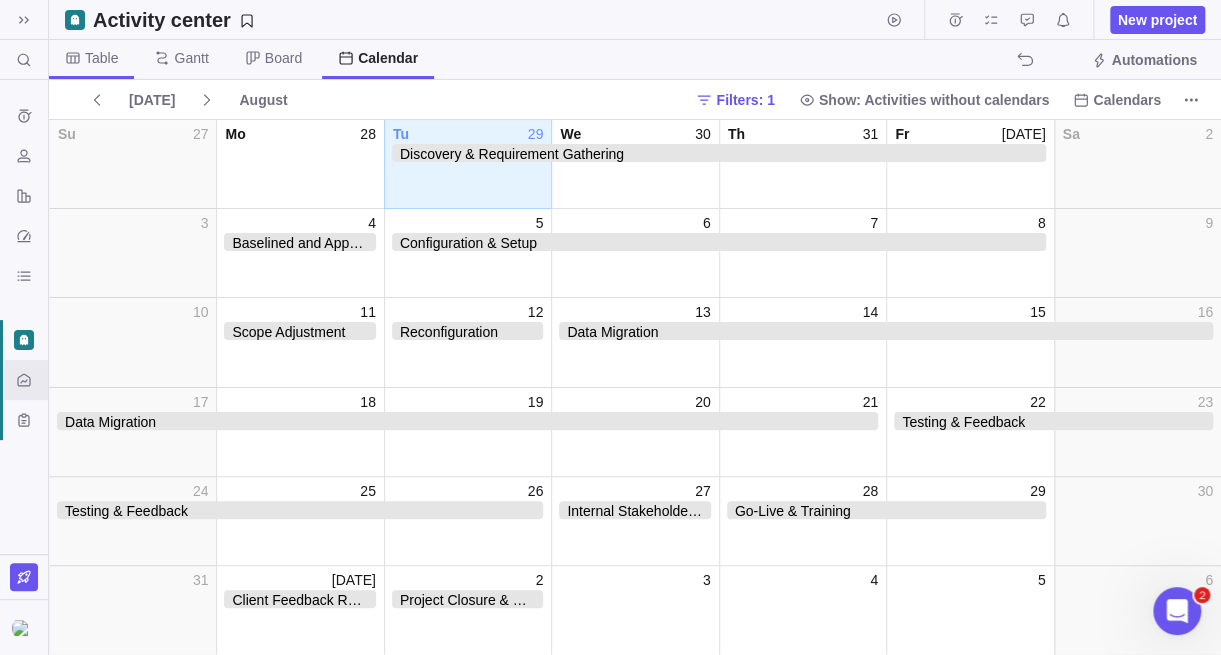 click on "Table" at bounding box center (101, 58) 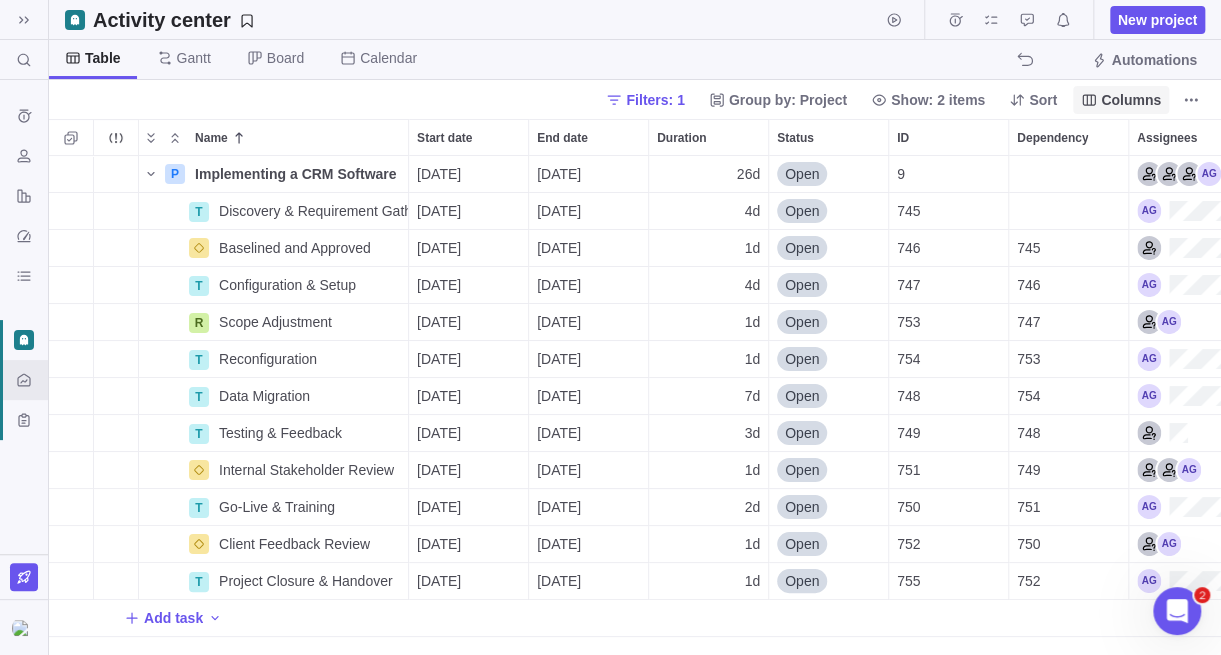 scroll, scrollTop: 15, scrollLeft: 15, axis: both 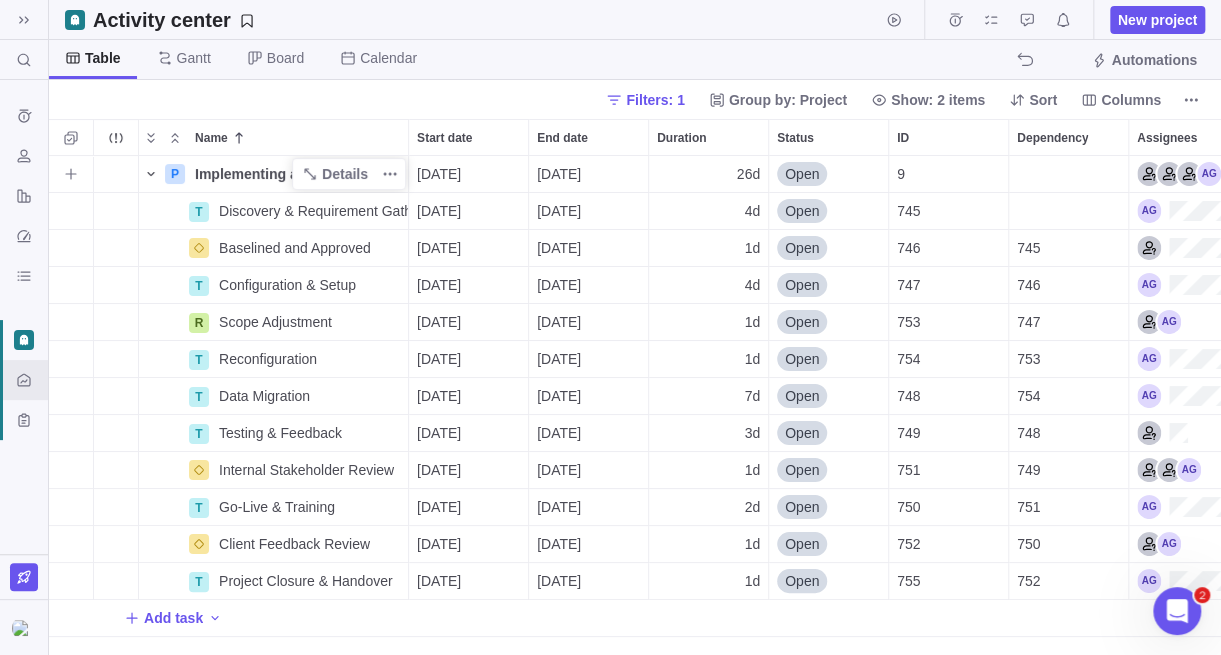 click 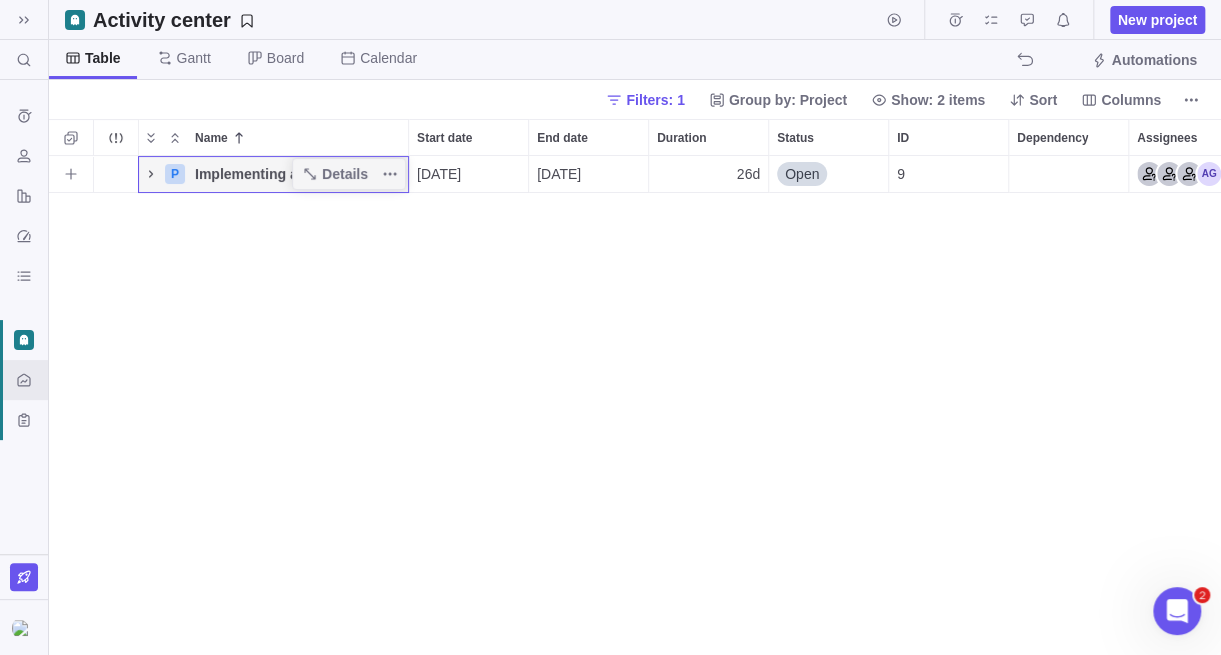click 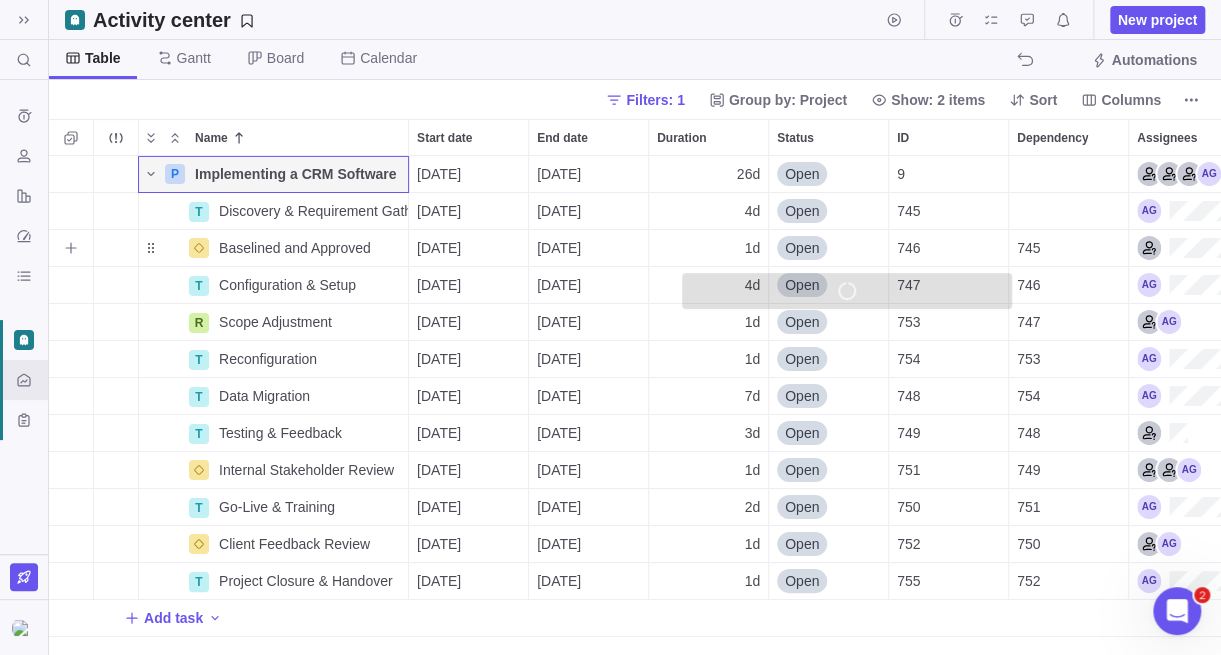 click on "745" at bounding box center (1068, 248) 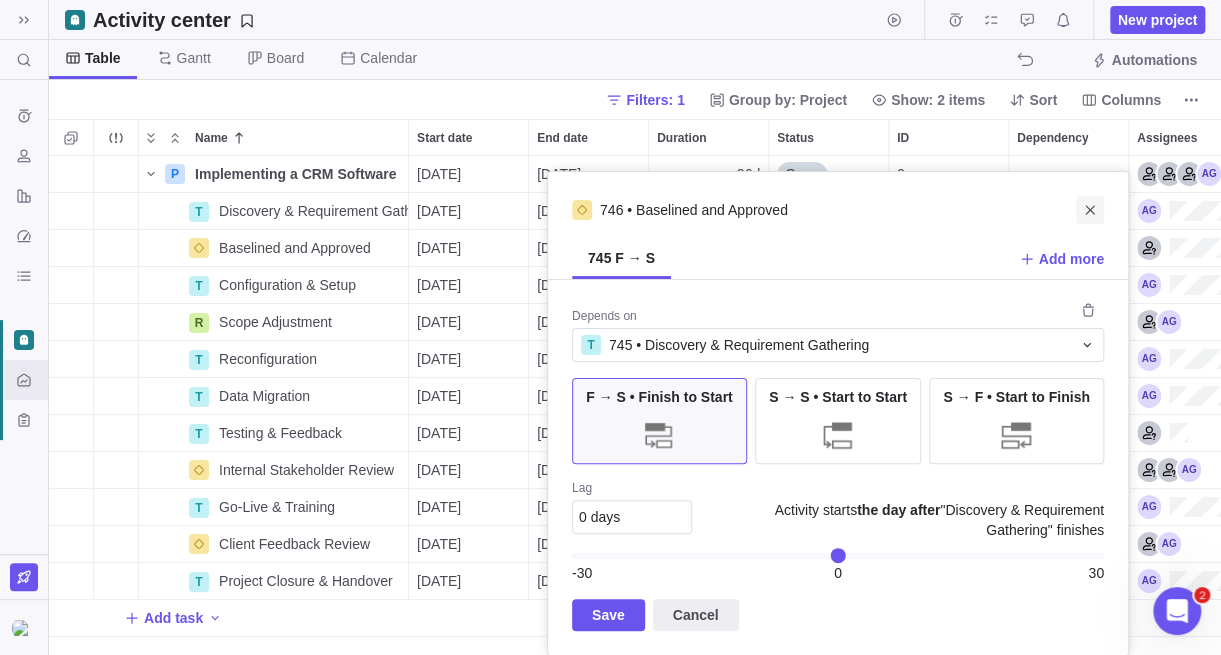 click 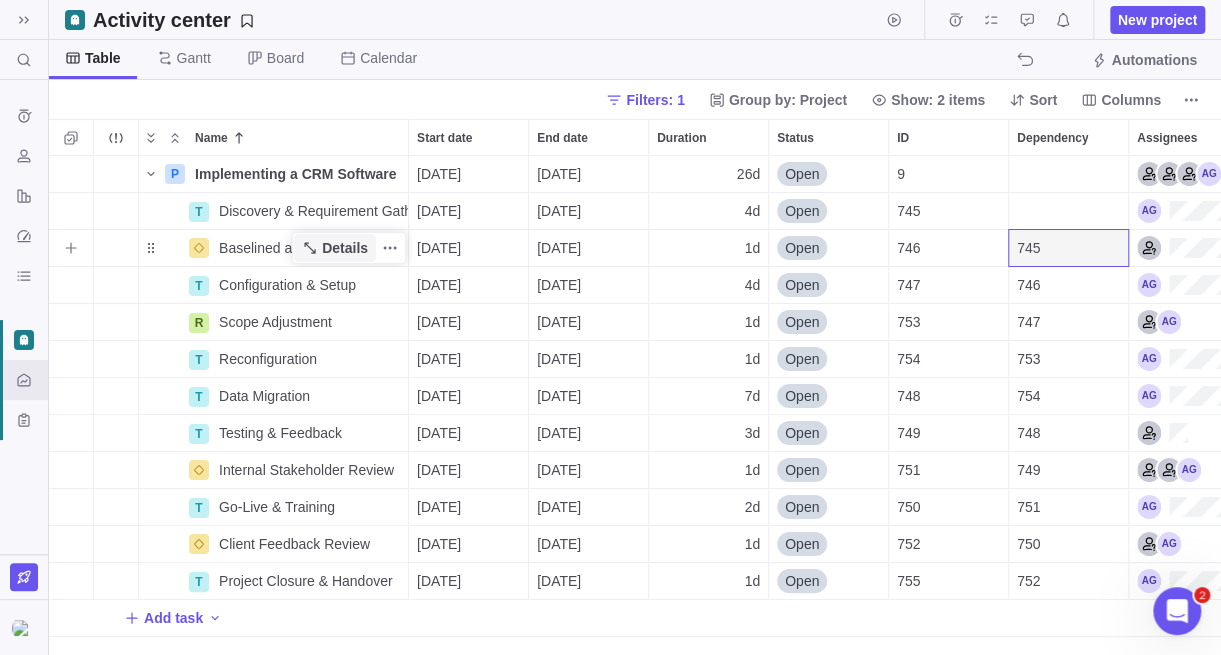 click on "Details" at bounding box center (345, 248) 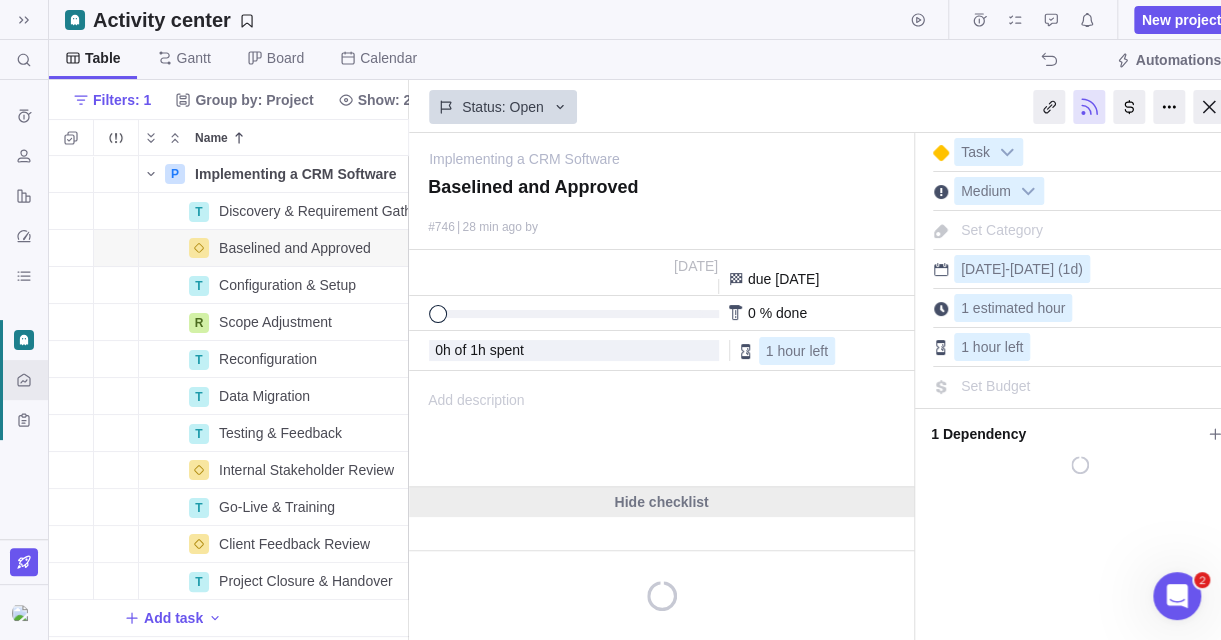 scroll, scrollTop: 469, scrollLeft: 344, axis: both 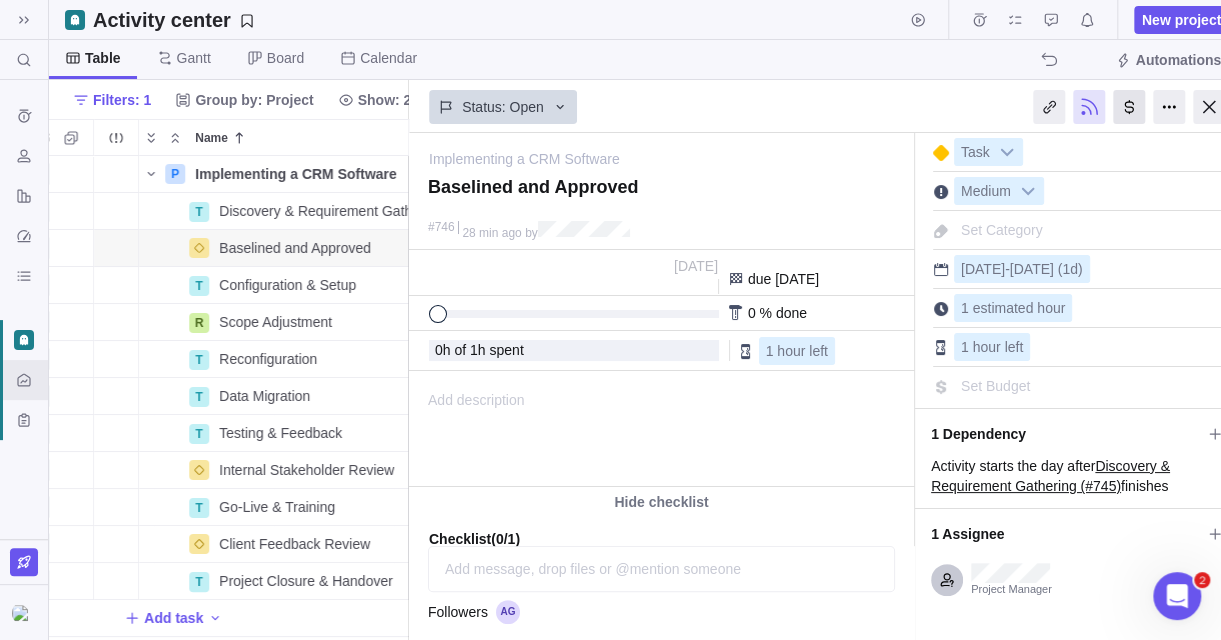 click at bounding box center (1129, 107) 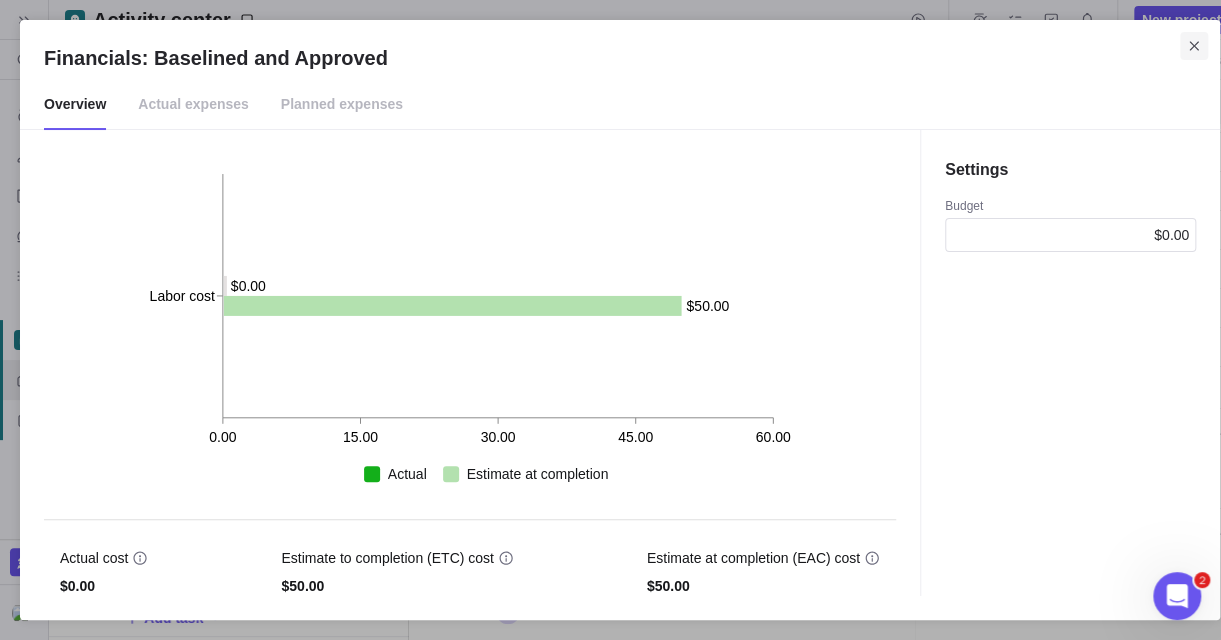 click 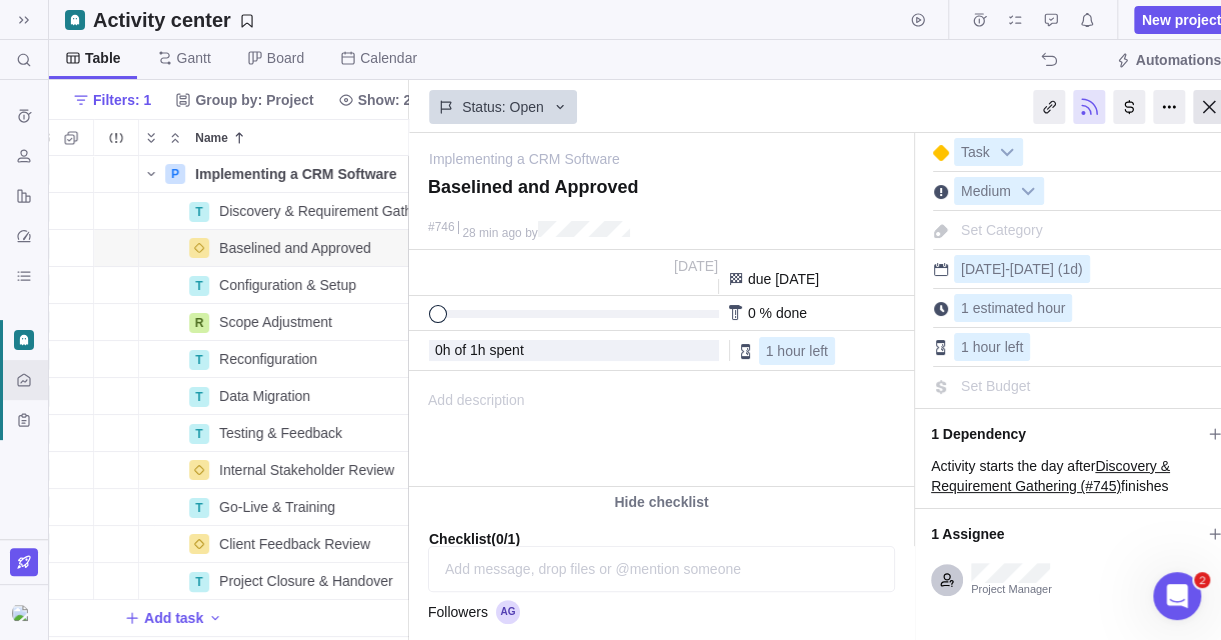 click at bounding box center (1209, 107) 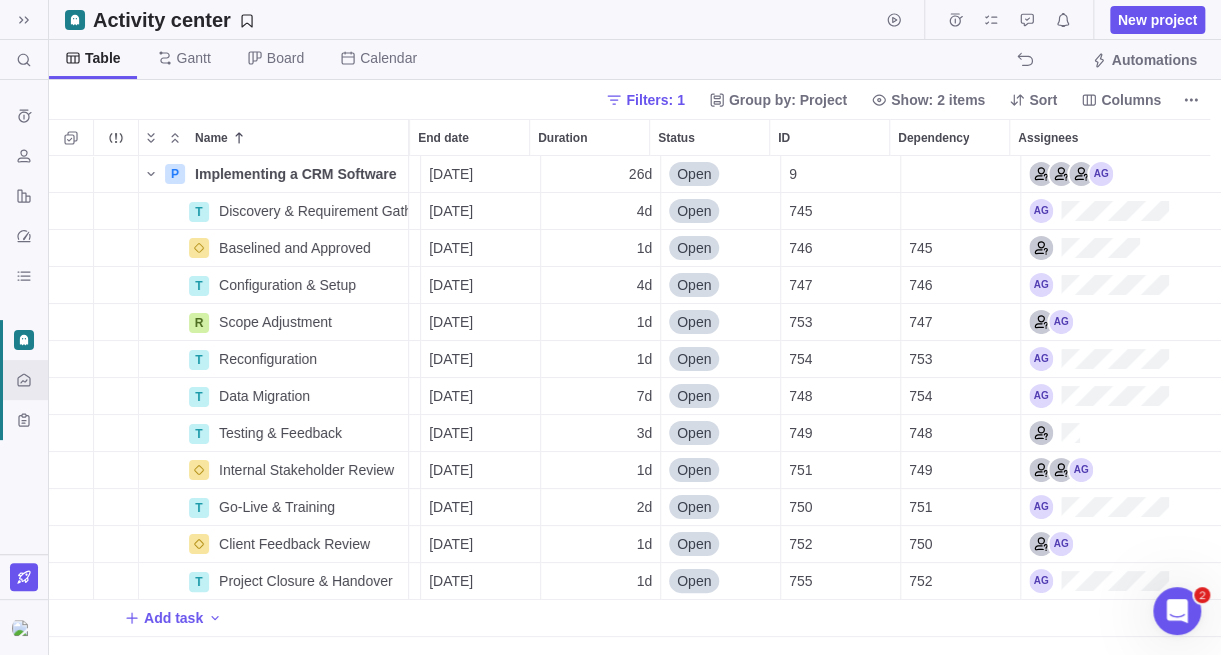 scroll, scrollTop: 0, scrollLeft: 107, axis: horizontal 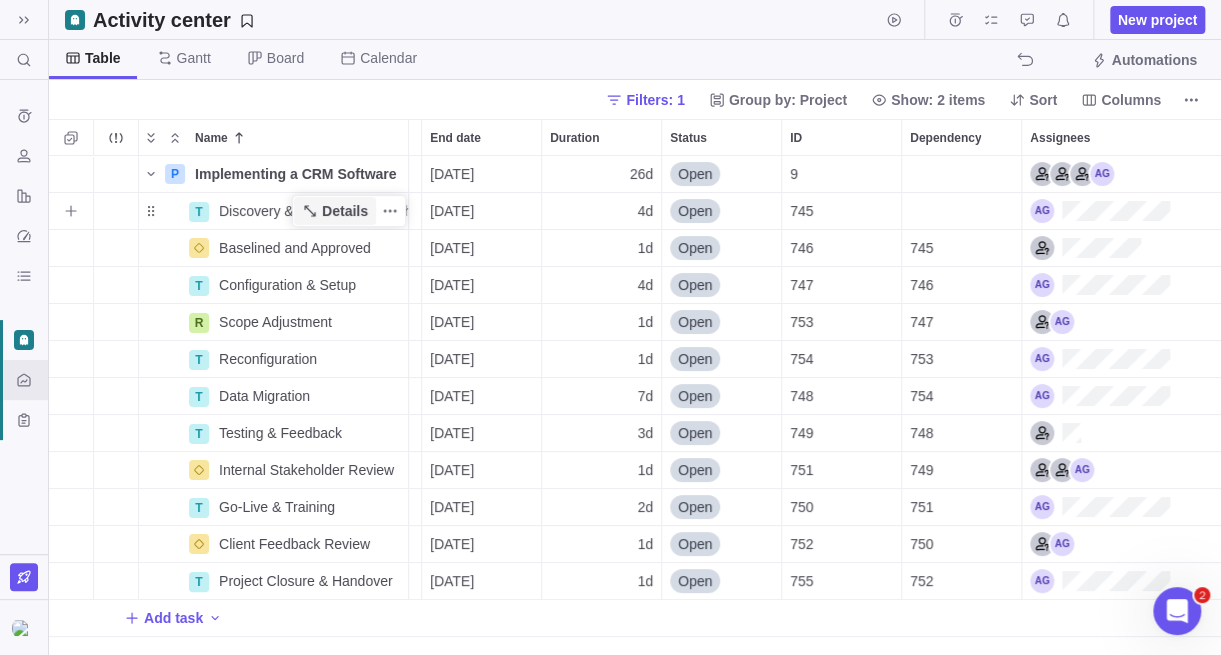 click on "Details" at bounding box center [345, 211] 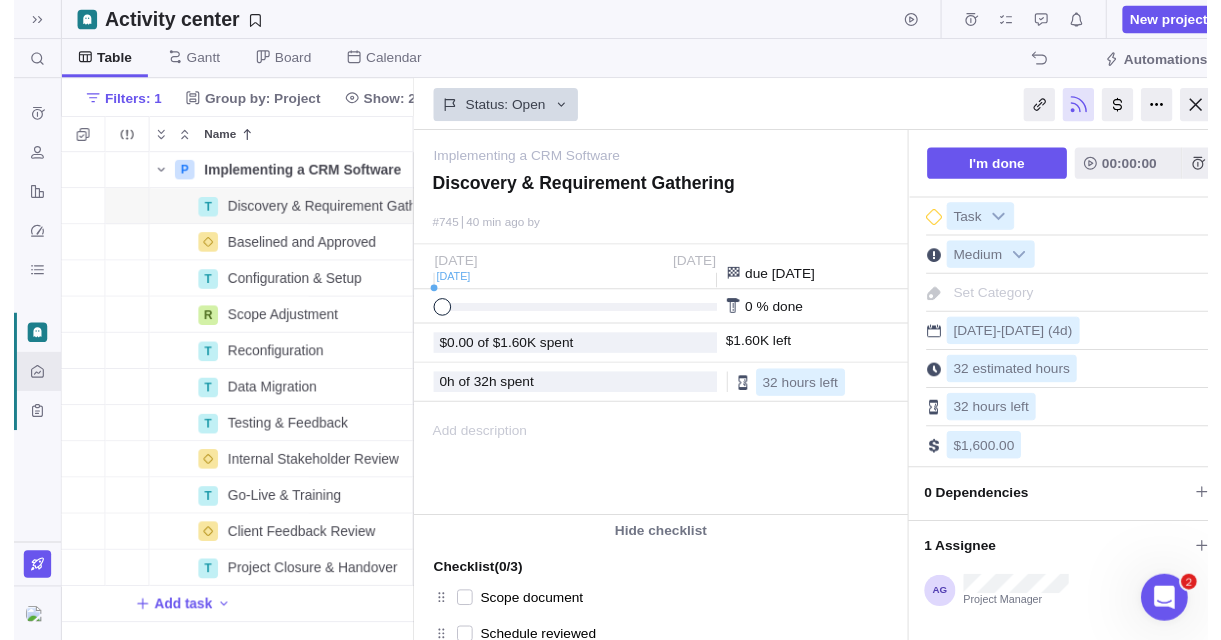 scroll, scrollTop: 469, scrollLeft: 344, axis: both 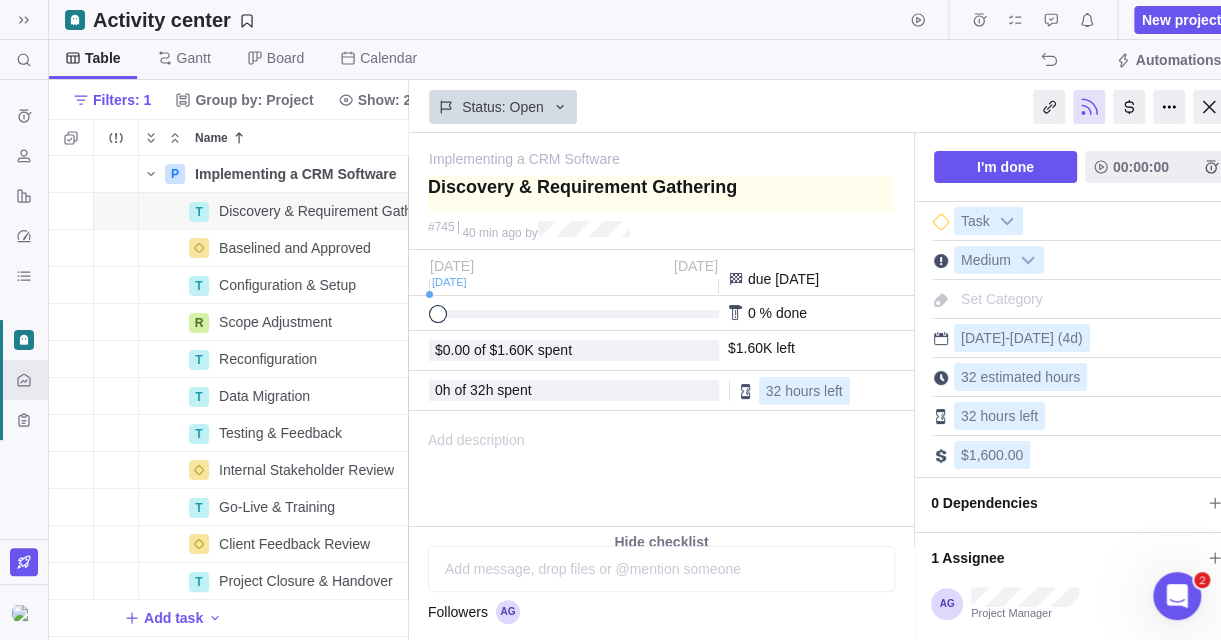 click at bounding box center (661, 194) 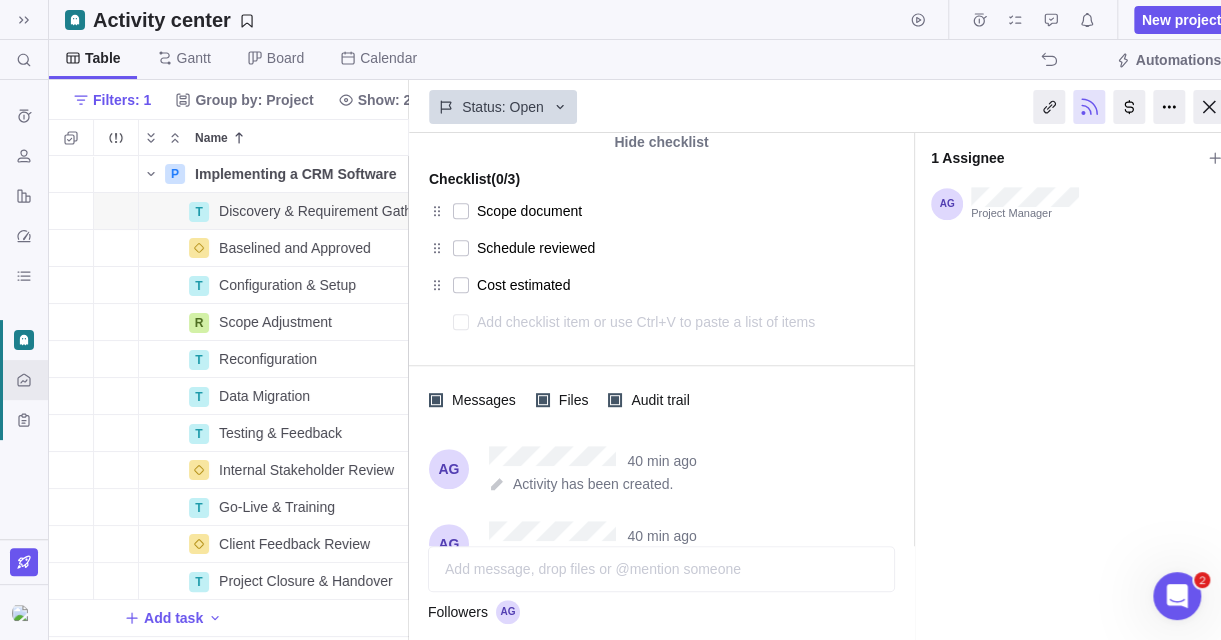 scroll, scrollTop: 0, scrollLeft: 0, axis: both 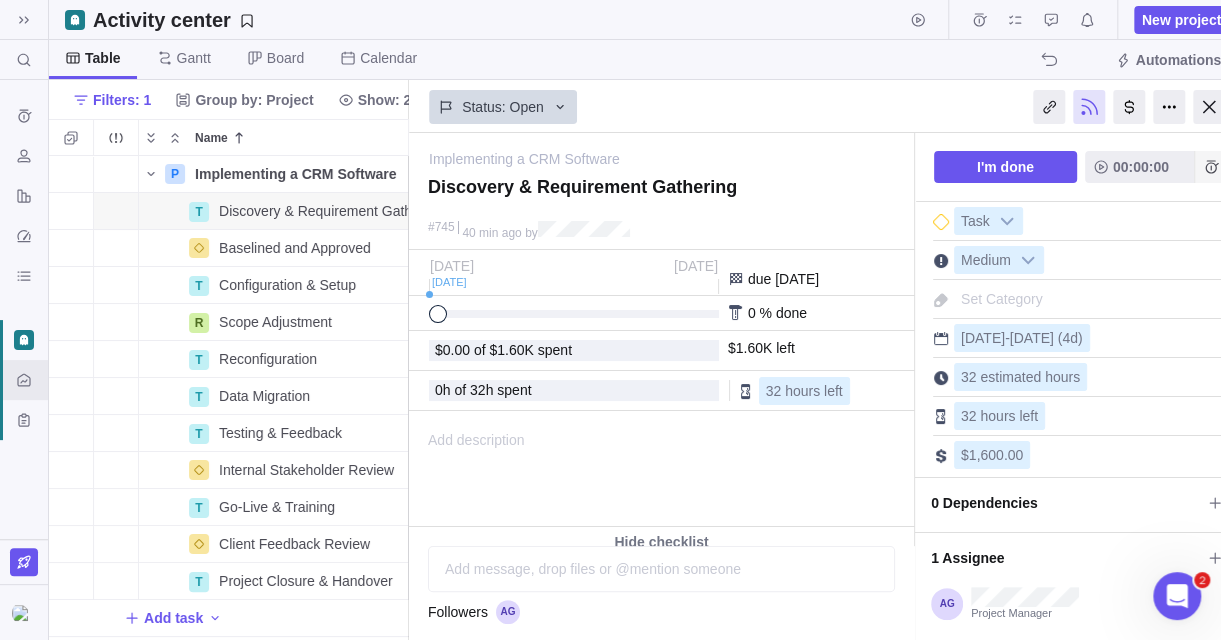 click at bounding box center (1211, 167) 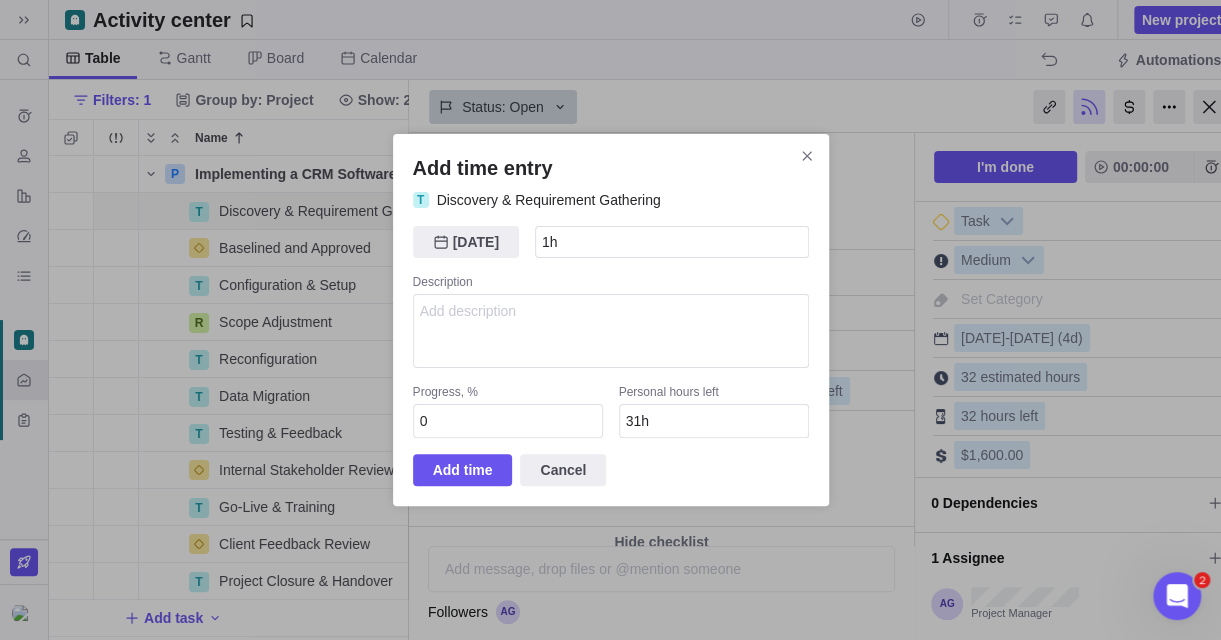 click on "Description" at bounding box center (611, 284) 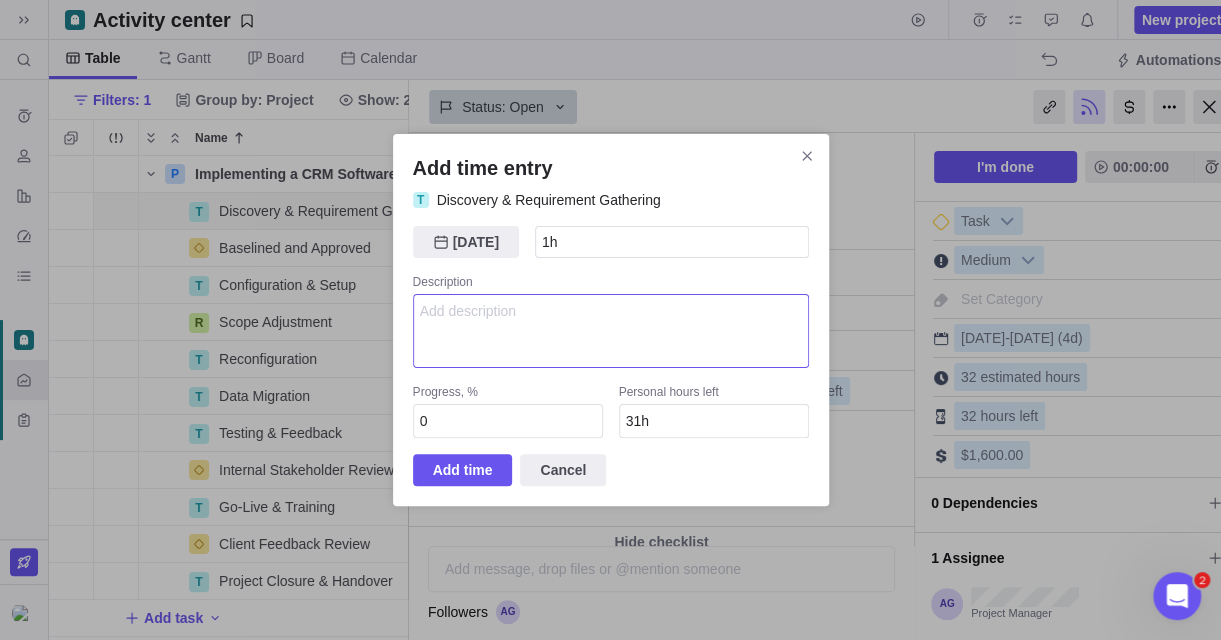 click at bounding box center [611, 331] 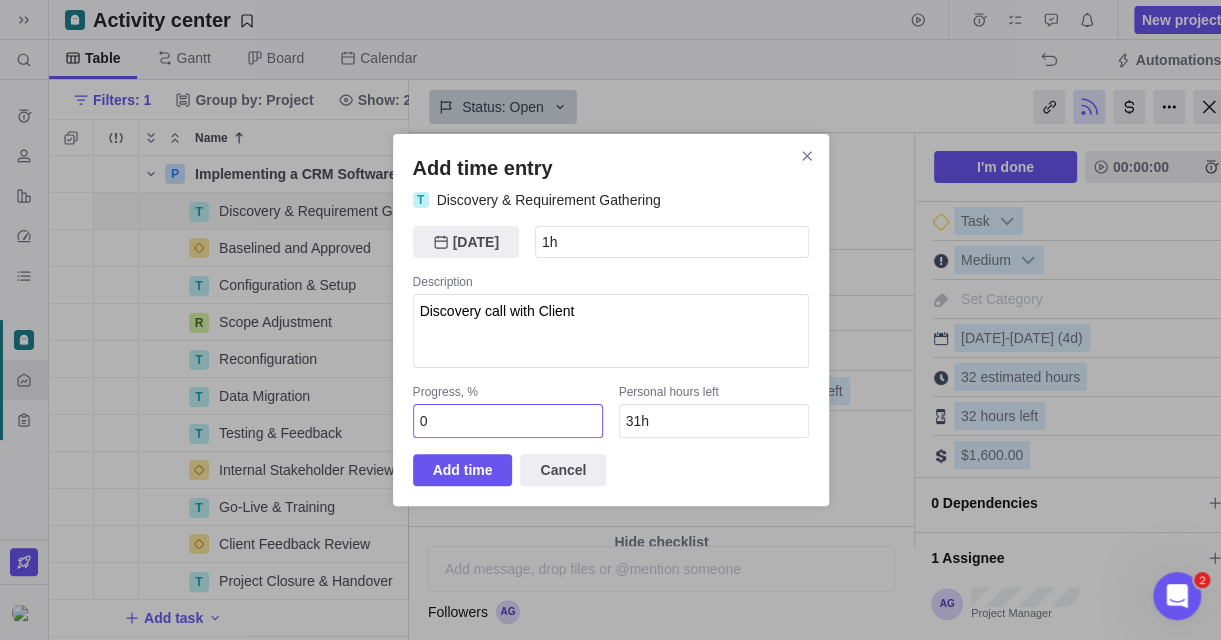 drag, startPoint x: 467, startPoint y: 421, endPoint x: 401, endPoint y: 423, distance: 66.0303 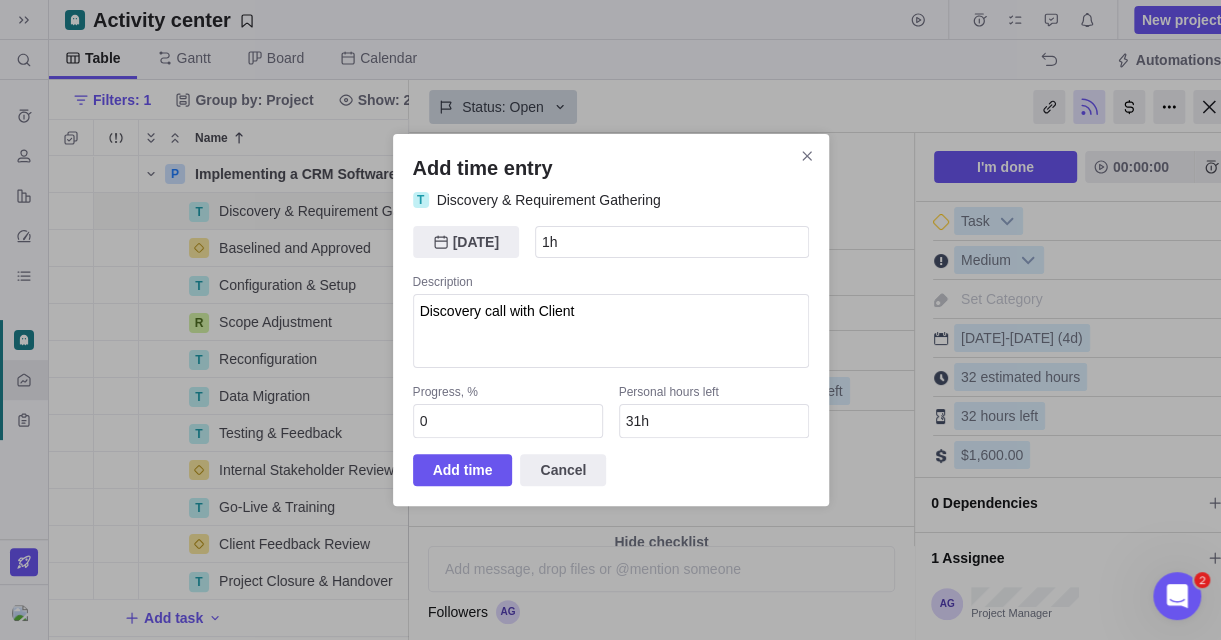click on "[DATE] [DATE] 1h Description Discovery call with Client Progress, % 0 Personal hours left 31h" at bounding box center (611, 332) 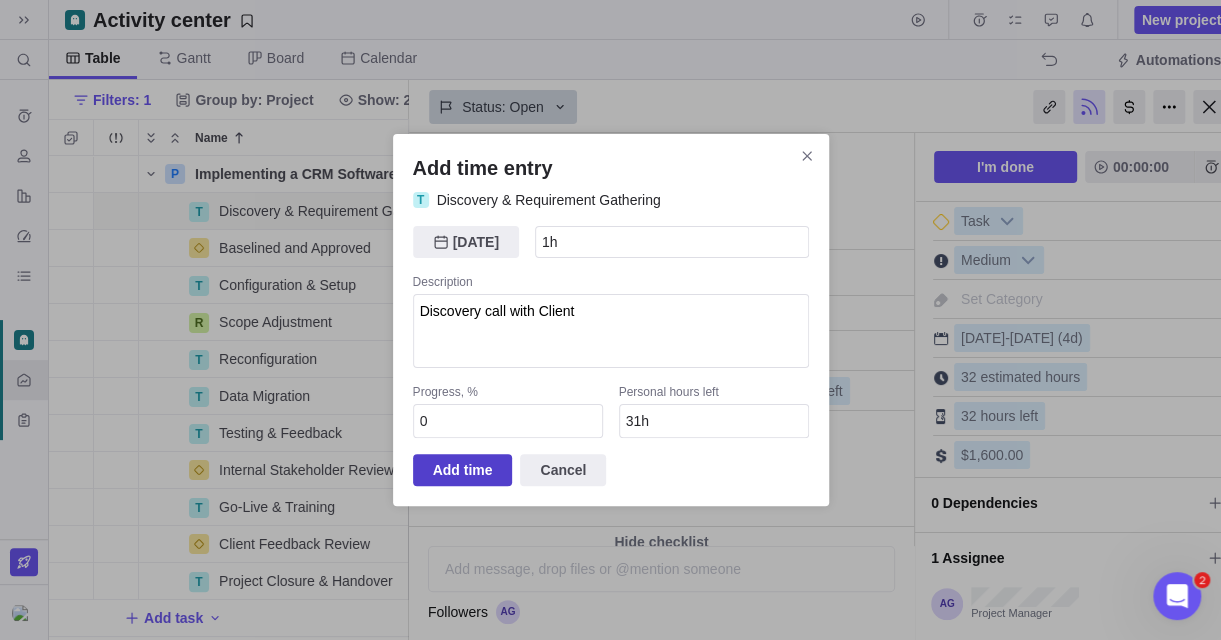 click on "Add time" at bounding box center (463, 470) 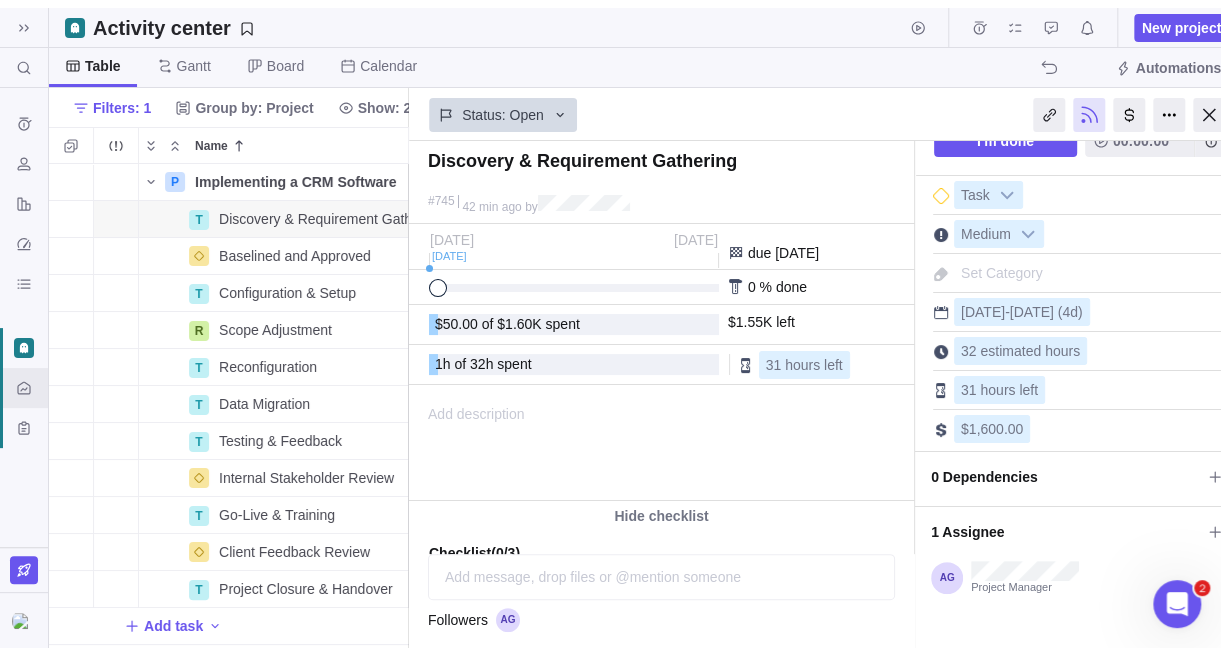 scroll, scrollTop: 0, scrollLeft: 0, axis: both 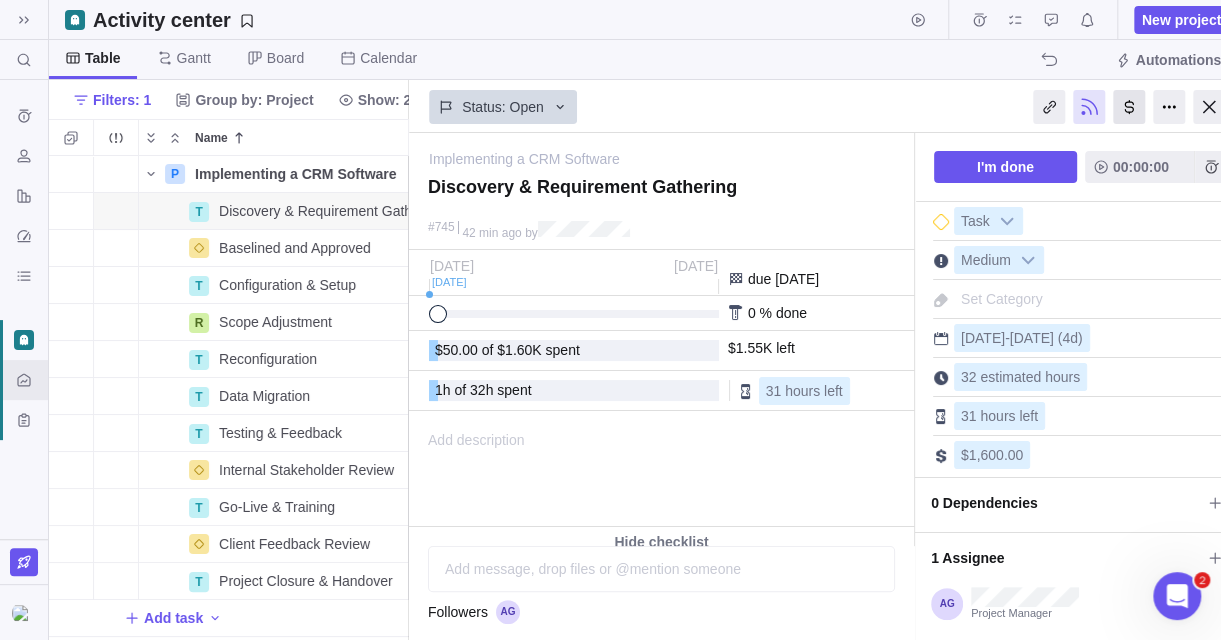click at bounding box center [1129, 107] 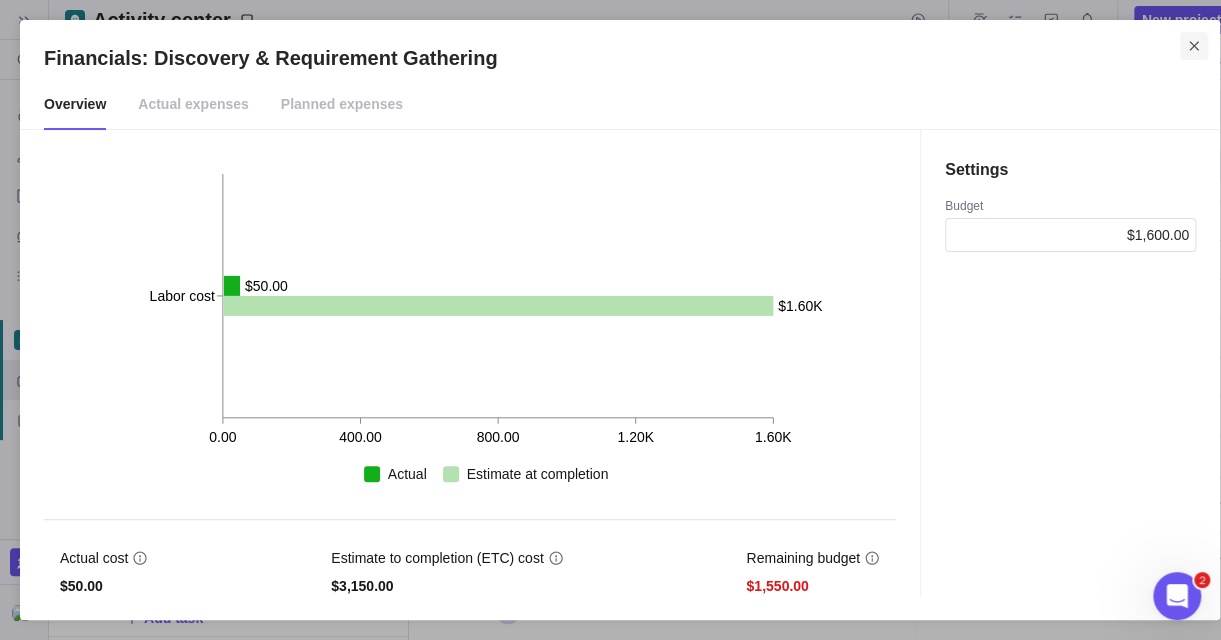 click at bounding box center (1194, 46) 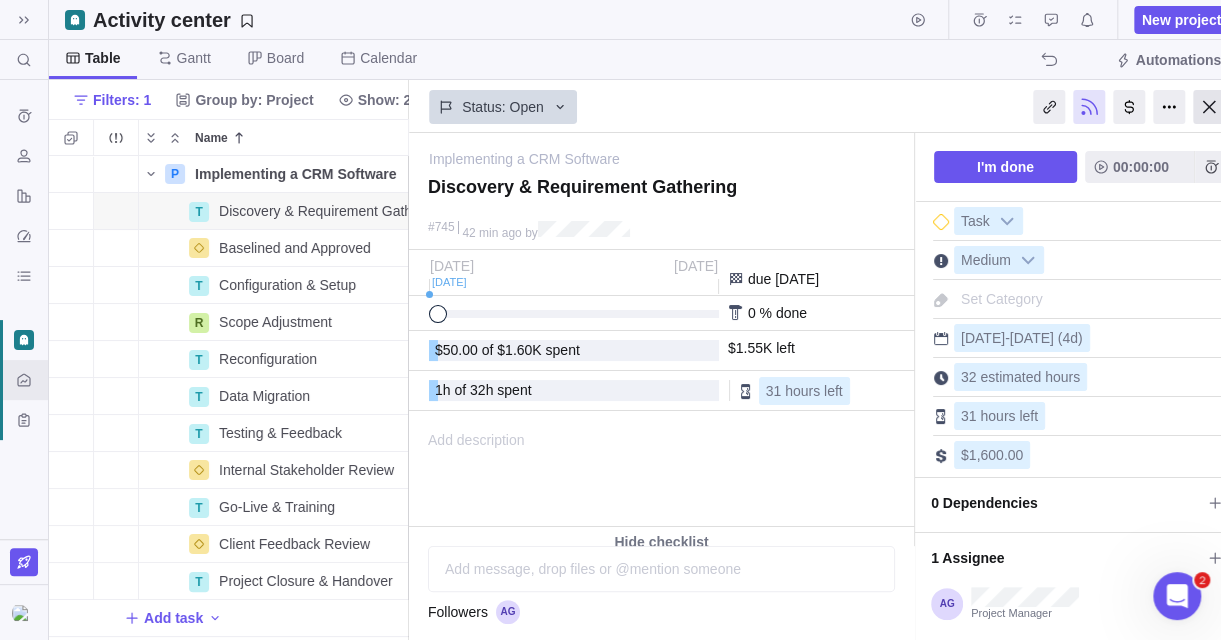 click at bounding box center (1209, 107) 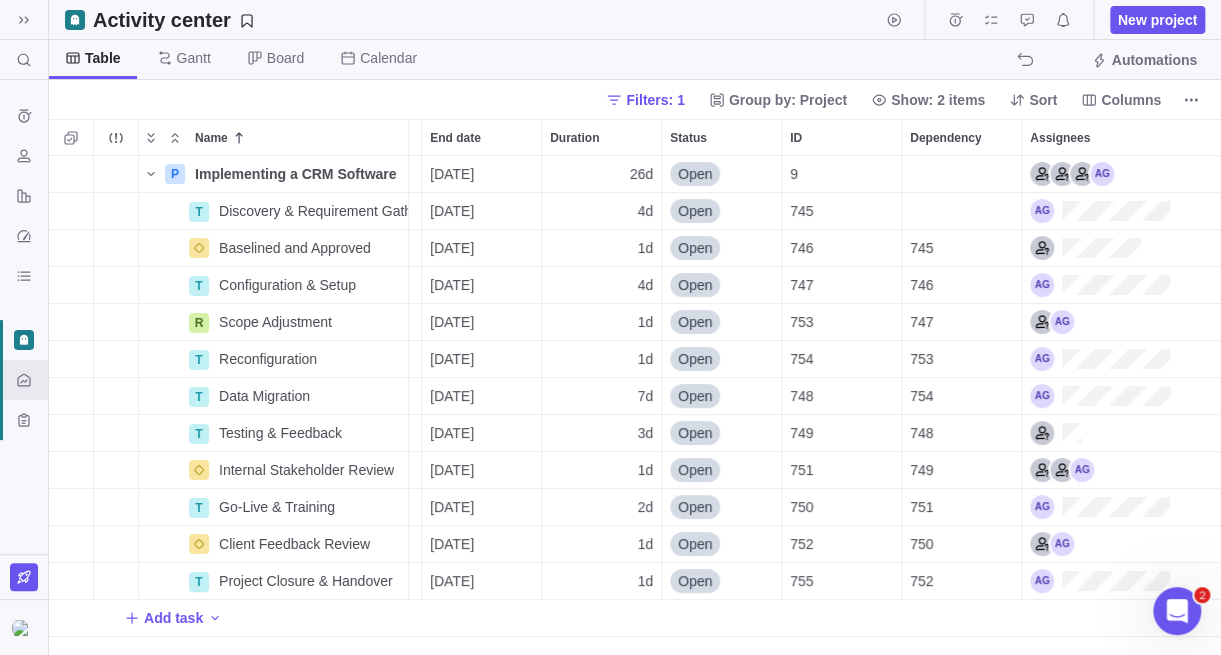 scroll, scrollTop: 15, scrollLeft: 15, axis: both 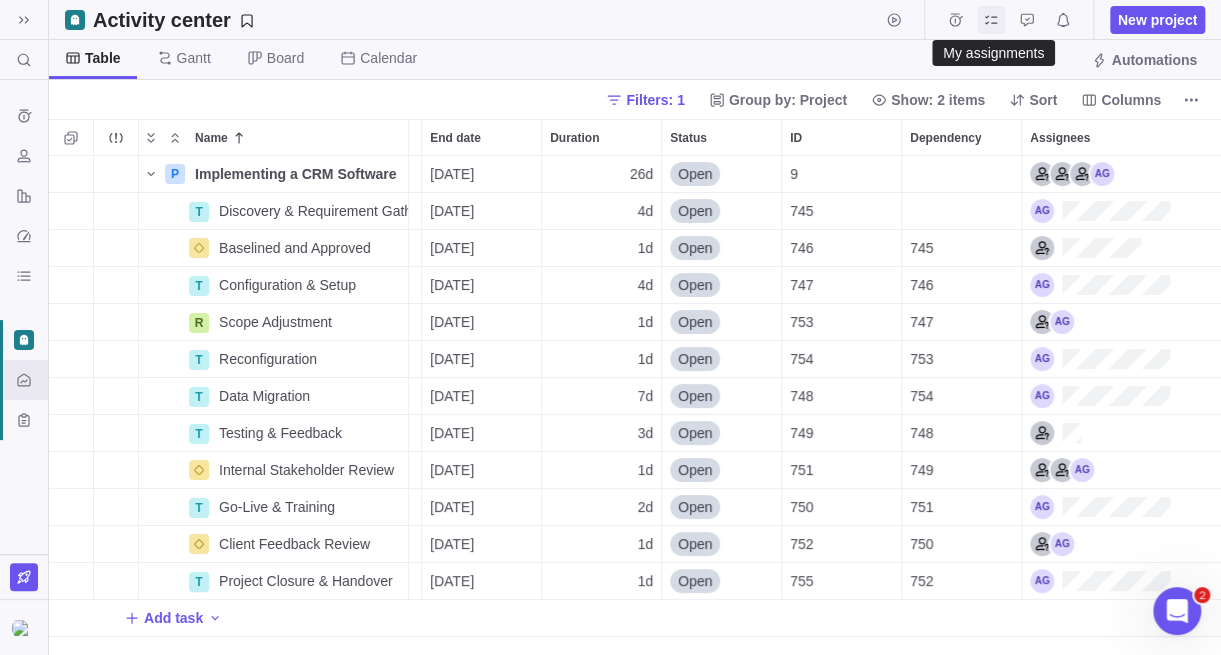 click 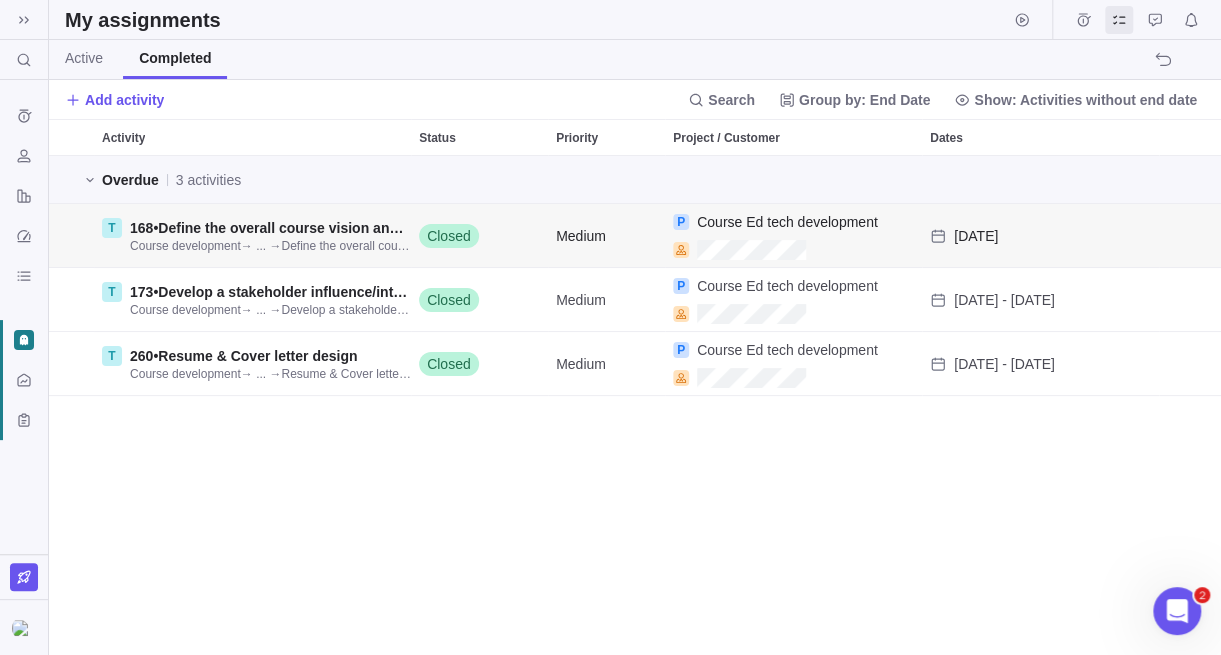 scroll, scrollTop: 15, scrollLeft: 15, axis: both 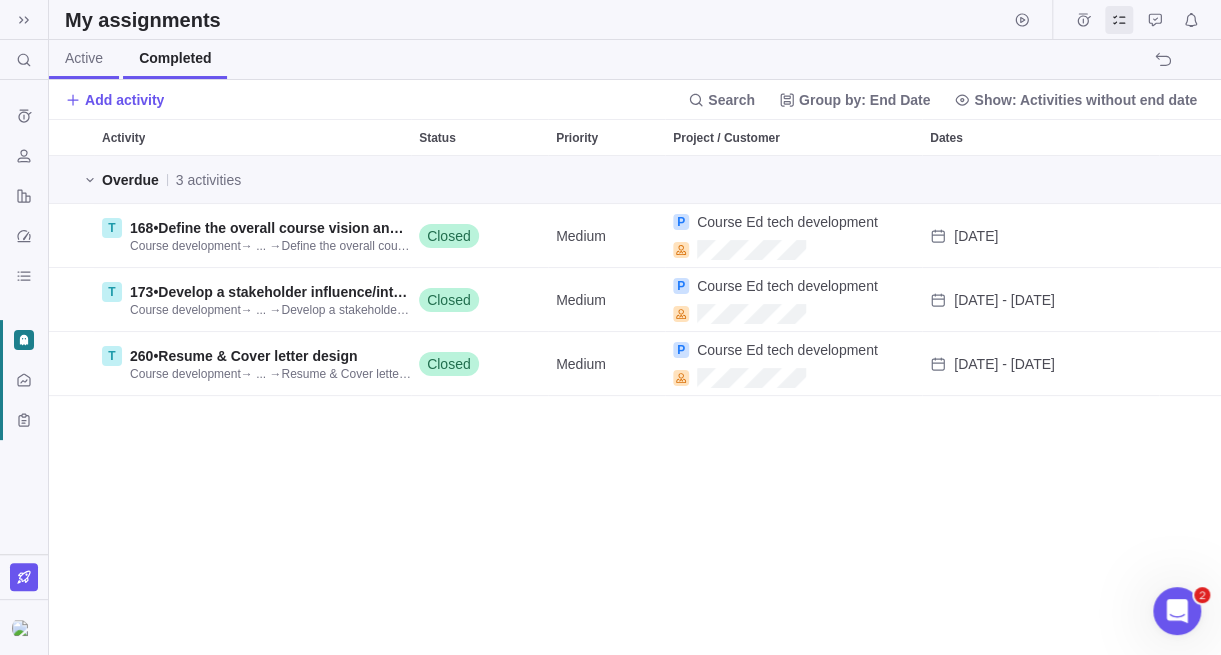 click on "Active" at bounding box center [84, 59] 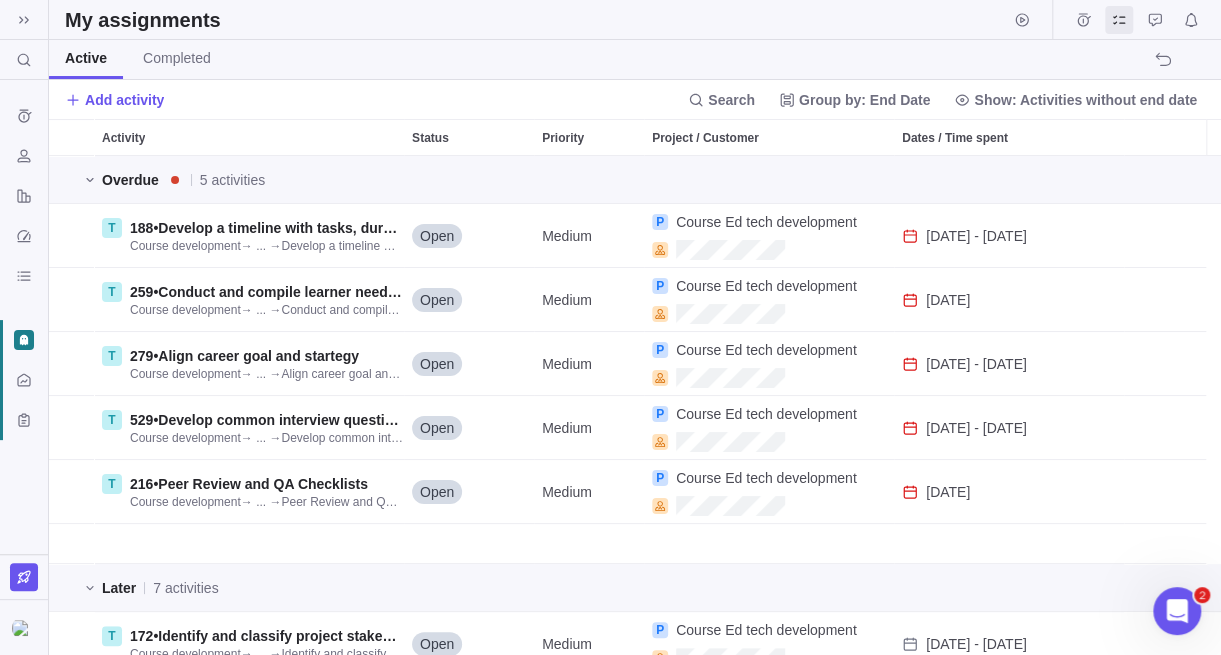 scroll, scrollTop: 15, scrollLeft: 15, axis: both 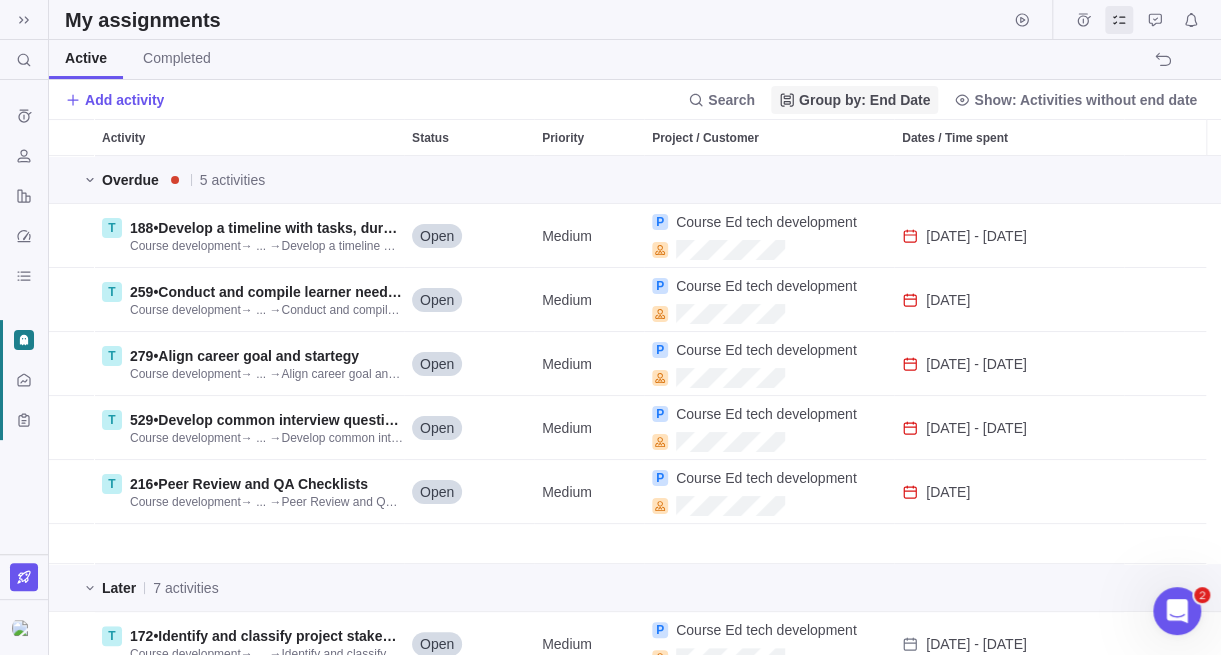 click on "Group by: End Date" at bounding box center [864, 100] 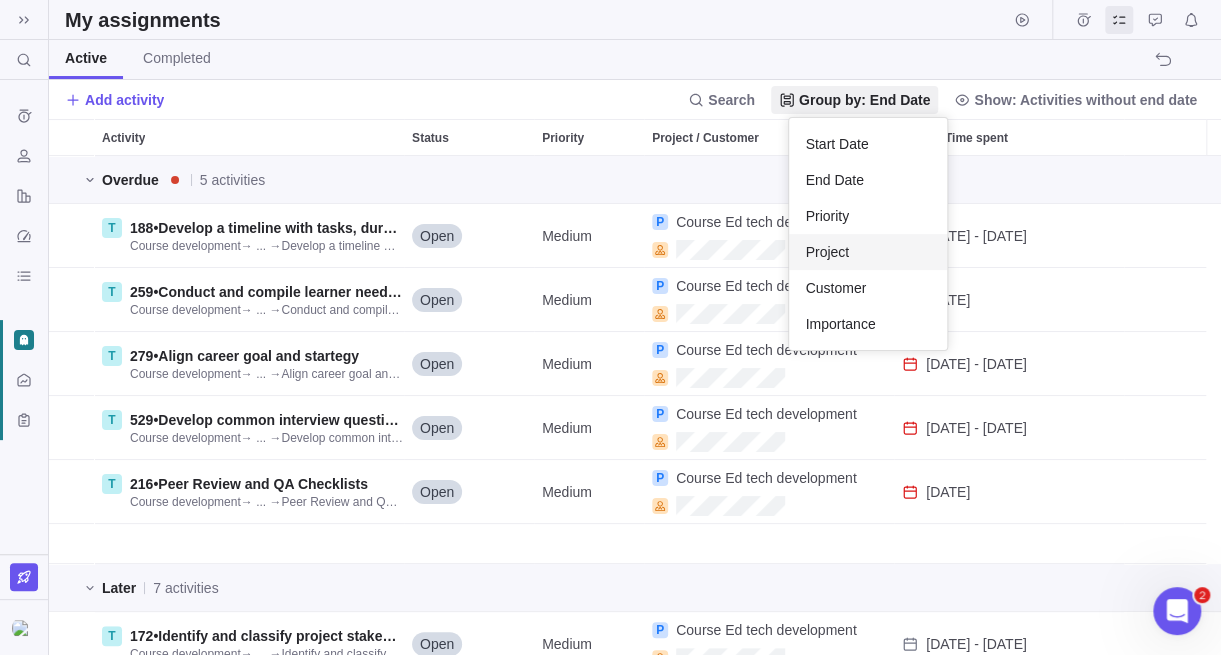 click on "Project" at bounding box center (868, 252) 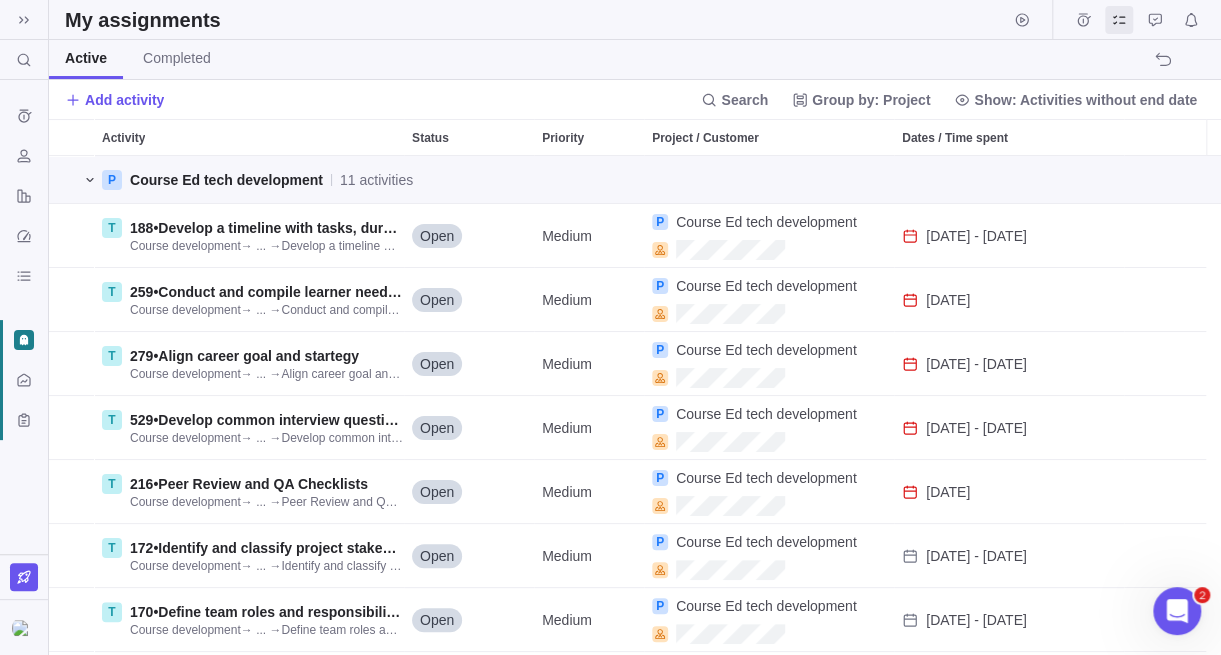 click 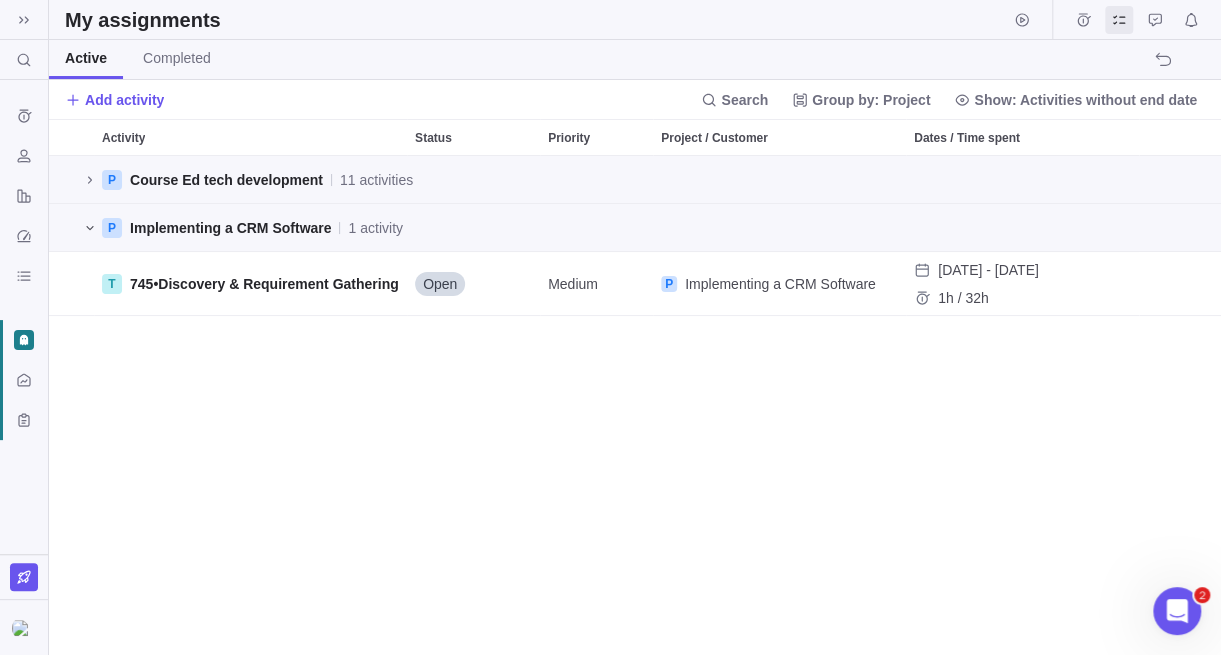 click 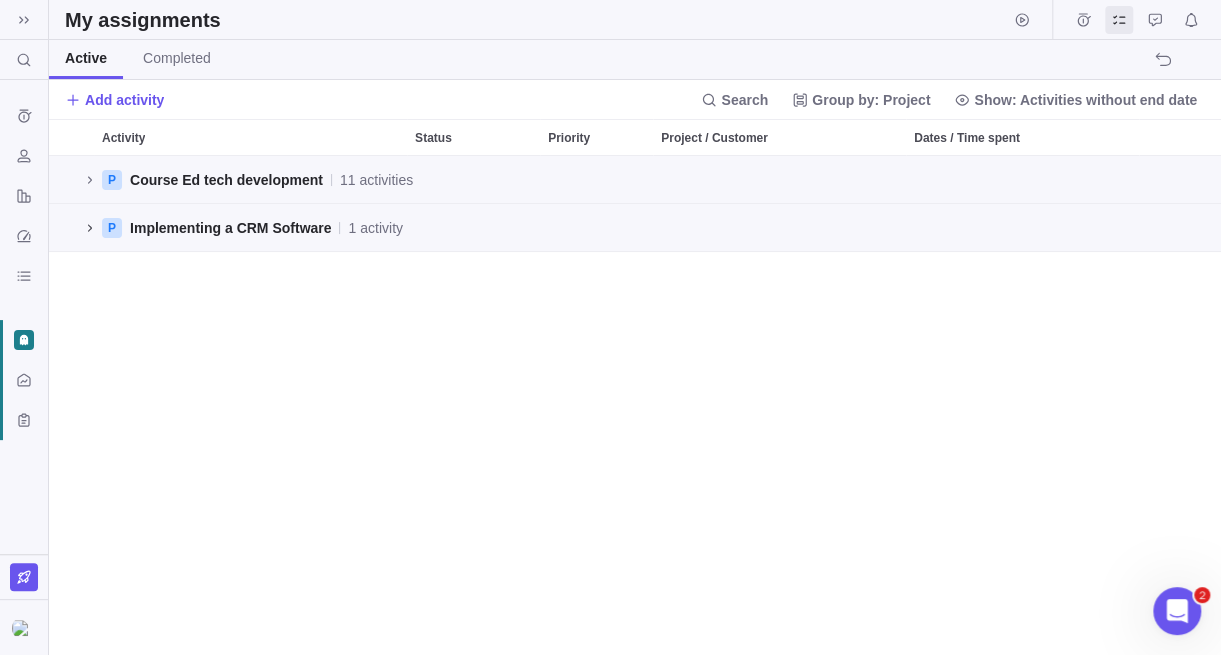 click 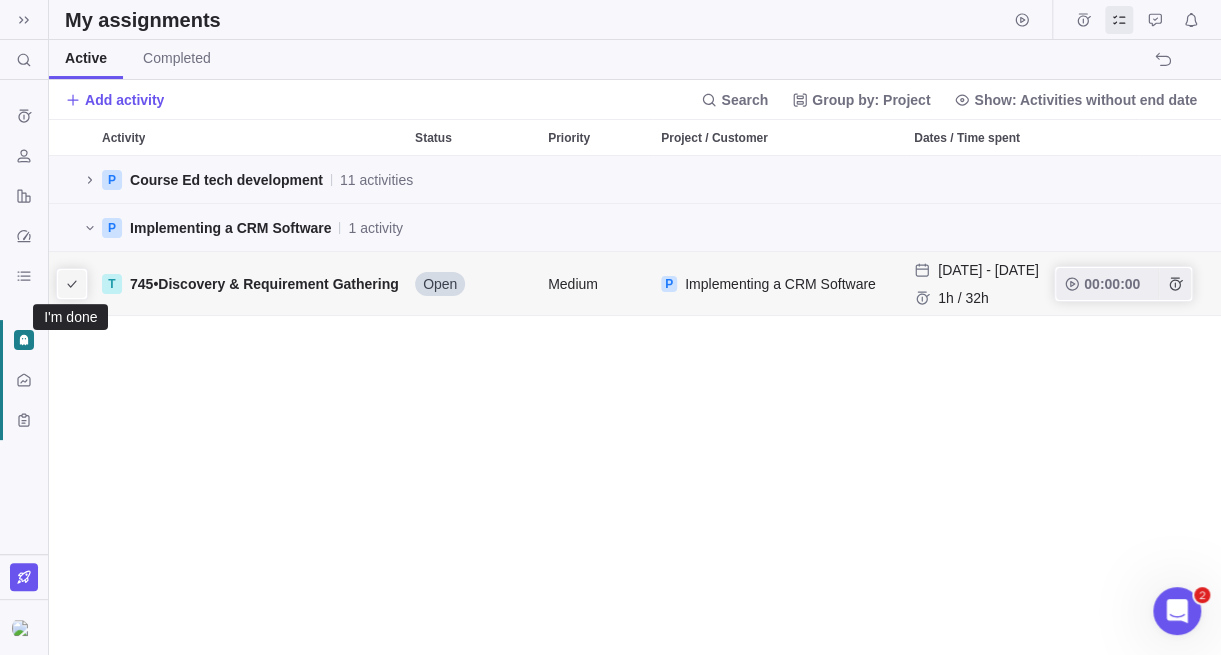 click 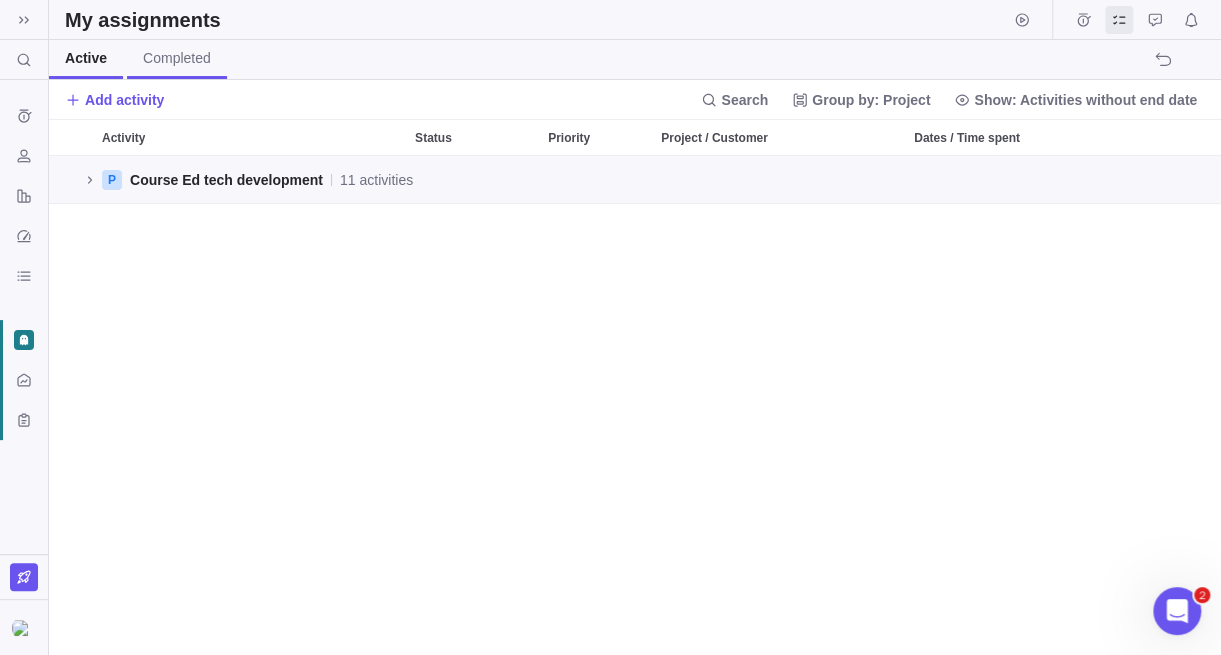 click on "Completed" at bounding box center (177, 58) 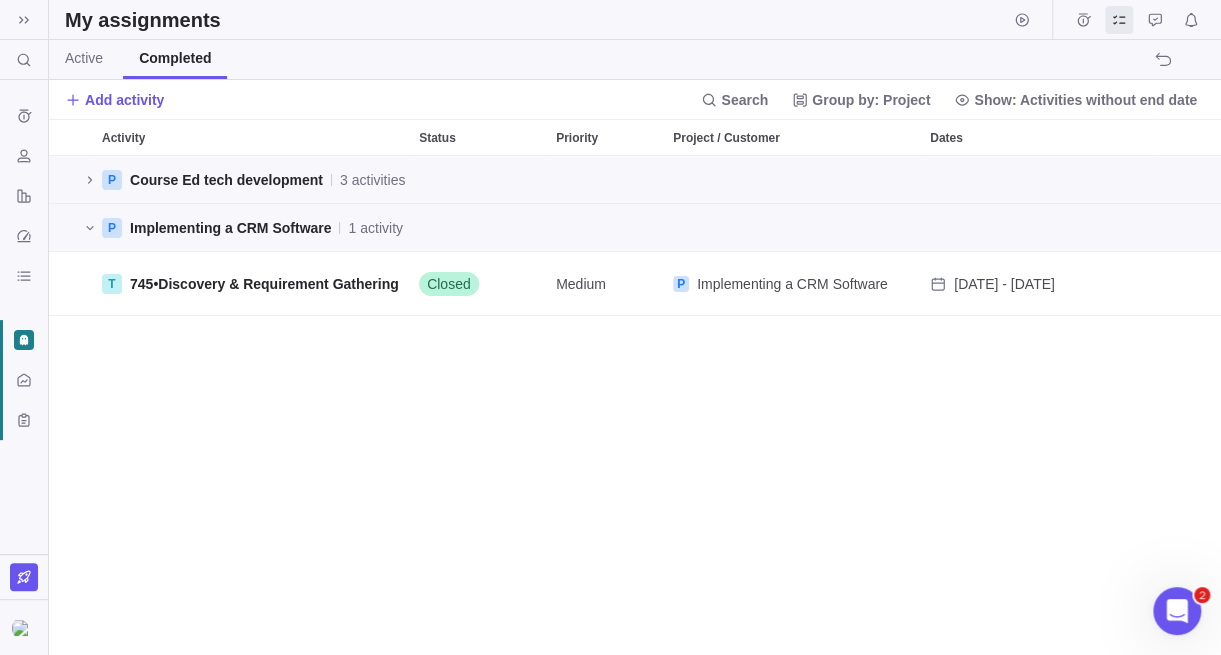 scroll, scrollTop: 15, scrollLeft: 15, axis: both 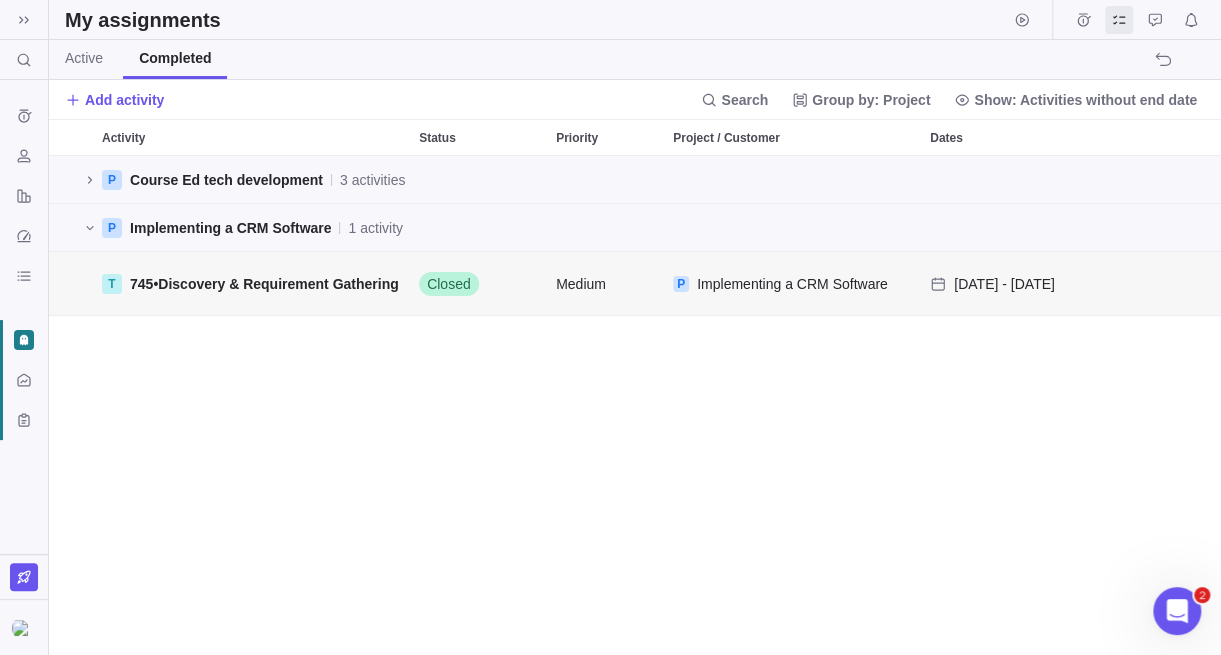 click on "T 745  •  Discovery & Requirement Gathering" at bounding box center [252, 283] 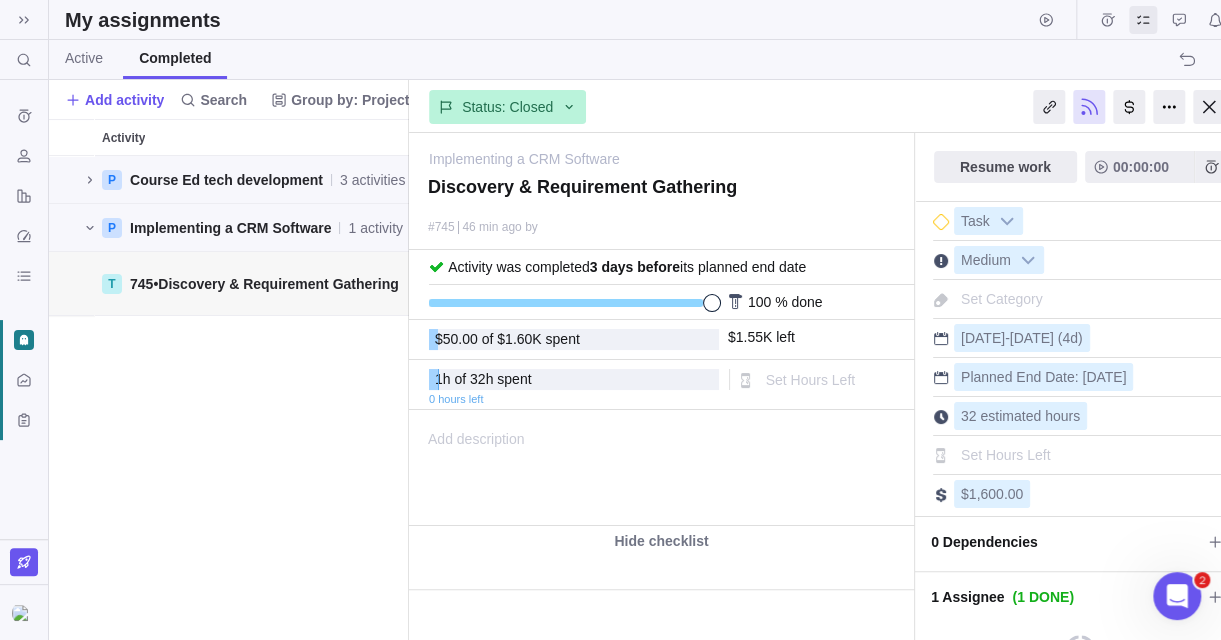 scroll, scrollTop: 469, scrollLeft: 344, axis: both 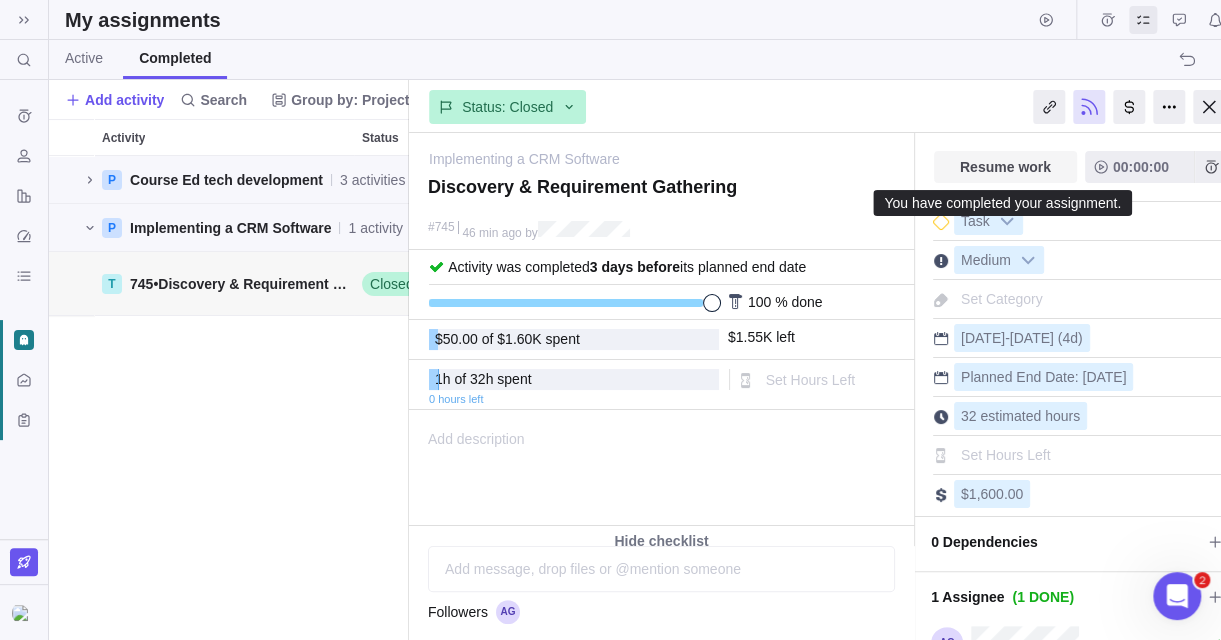 click on "Resume work" at bounding box center [1005, 167] 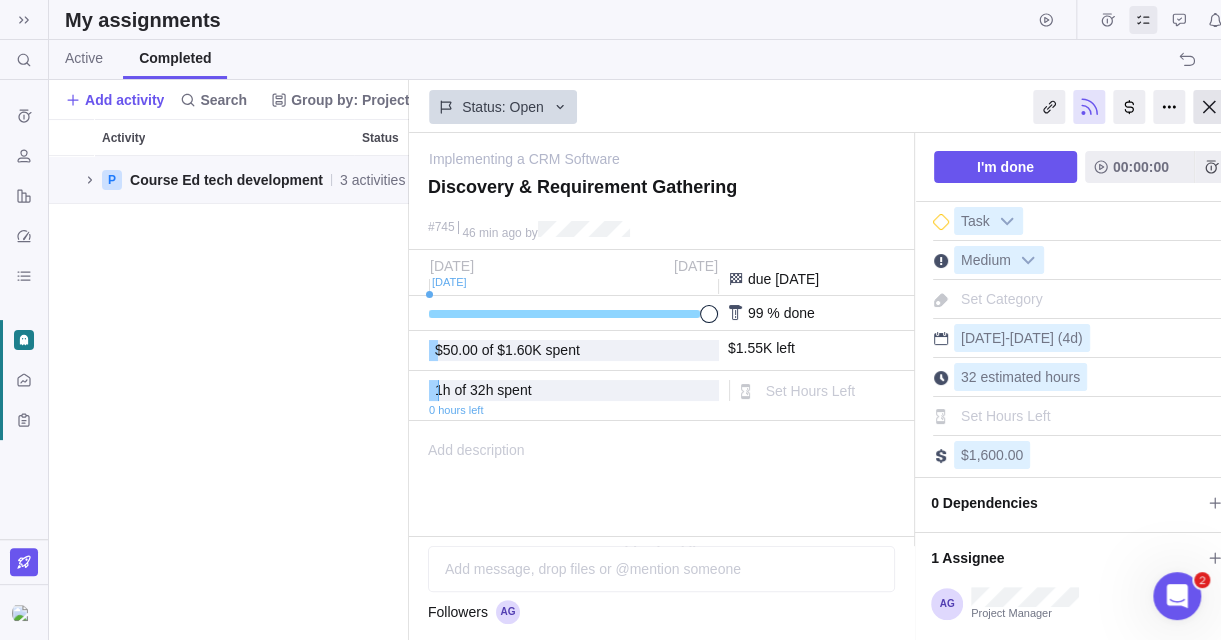 click at bounding box center (1209, 107) 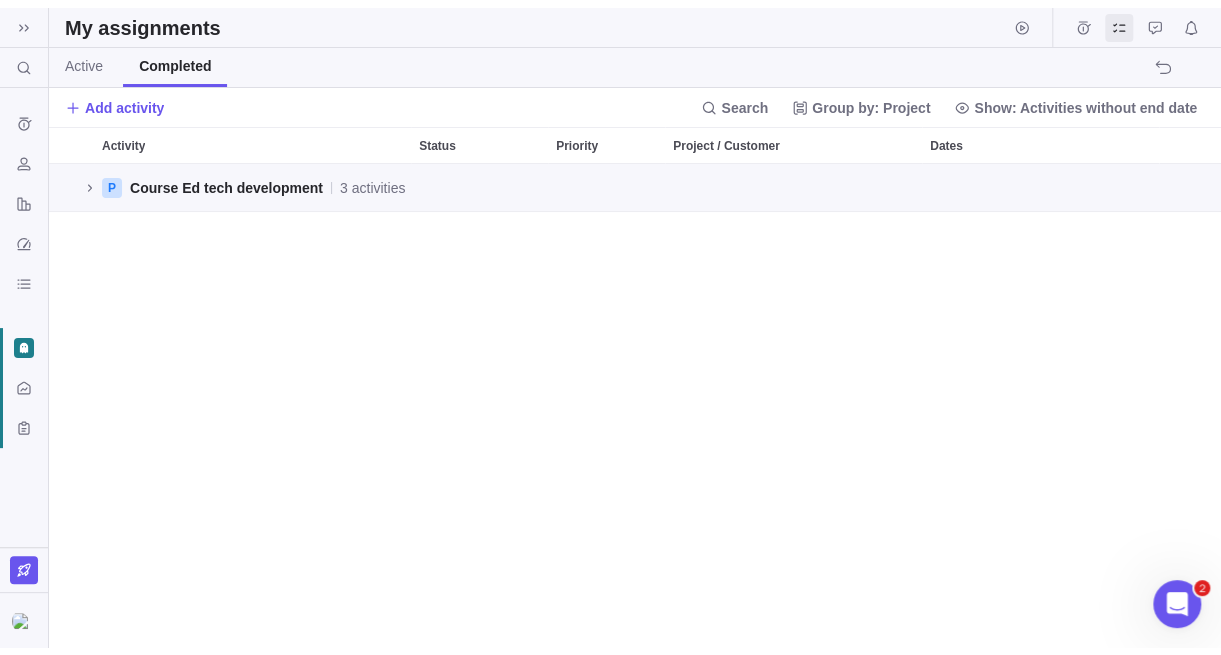 scroll, scrollTop: 15, scrollLeft: 15, axis: both 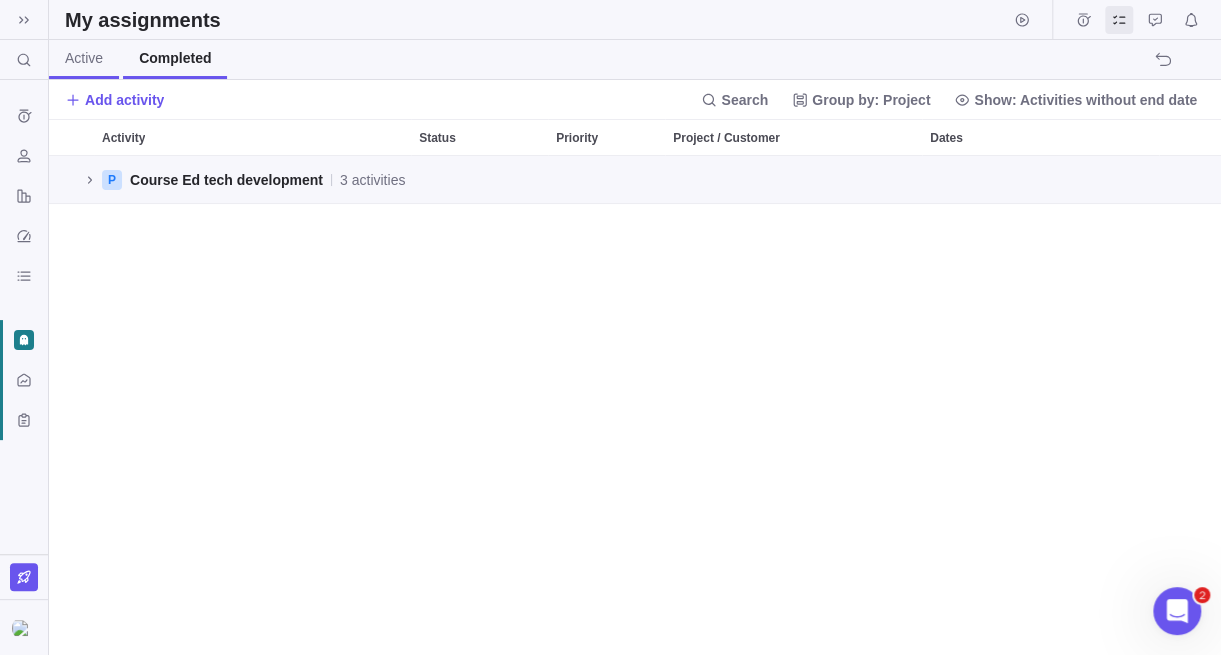 click on "Active" at bounding box center [84, 59] 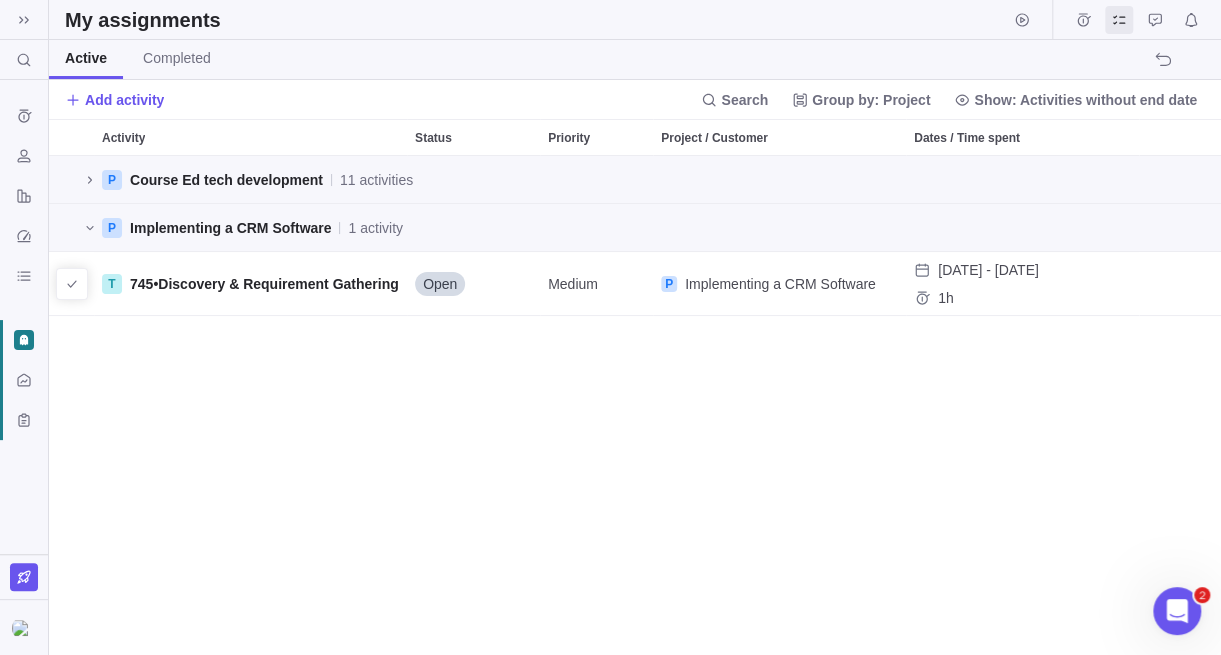 scroll, scrollTop: 15, scrollLeft: 15, axis: both 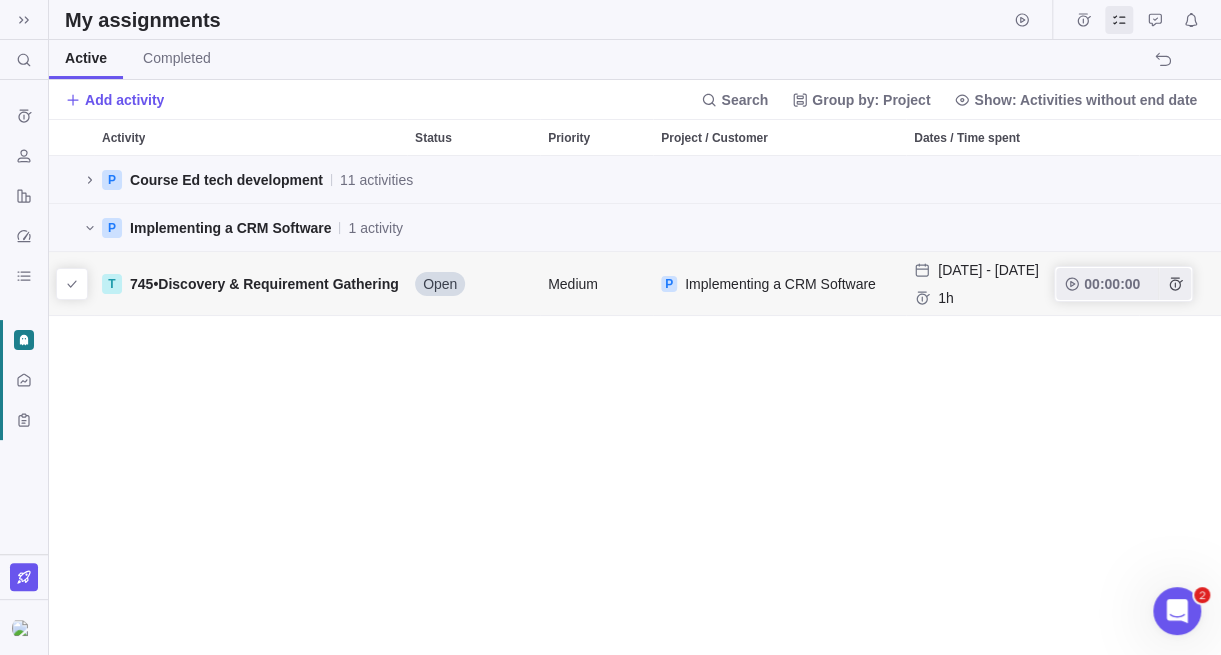 click on "Discovery & Requirement Gathering" at bounding box center [278, 284] 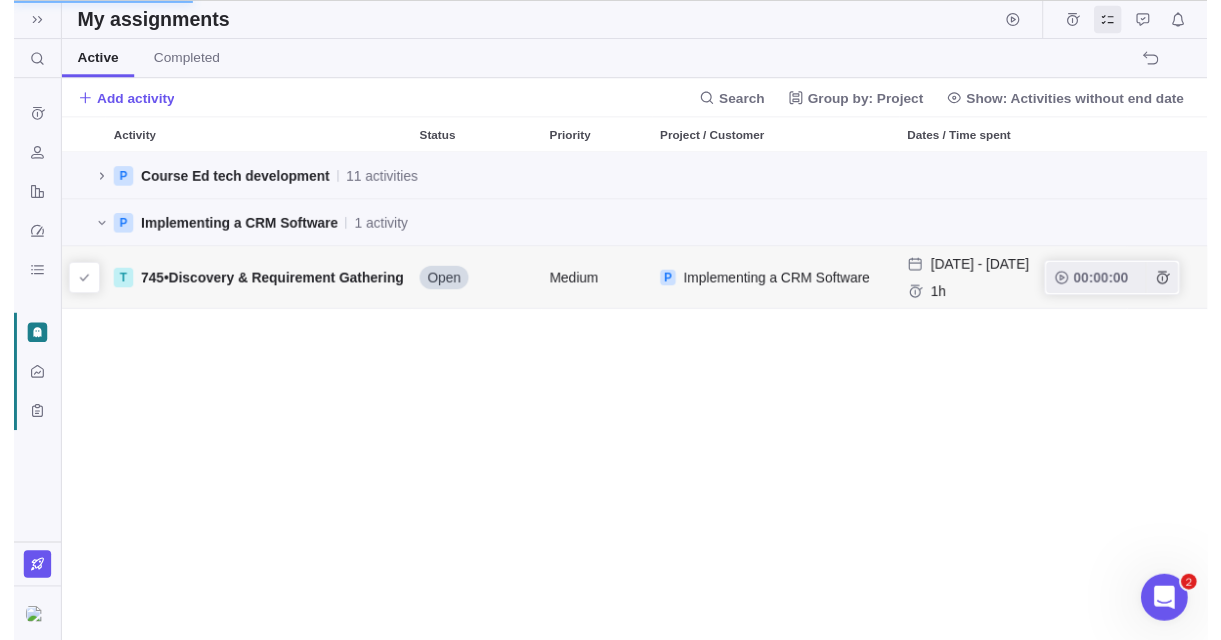 scroll, scrollTop: 469, scrollLeft: 344, axis: both 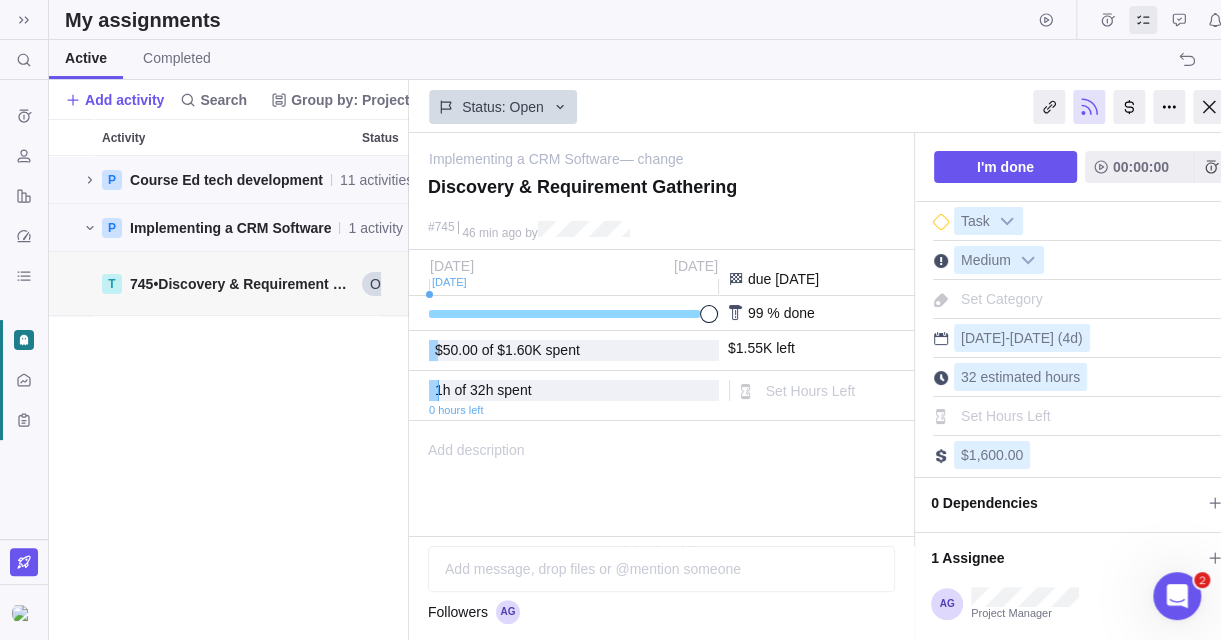 click on "Implementing a CRM Software
— change" at bounding box center (658, 152) 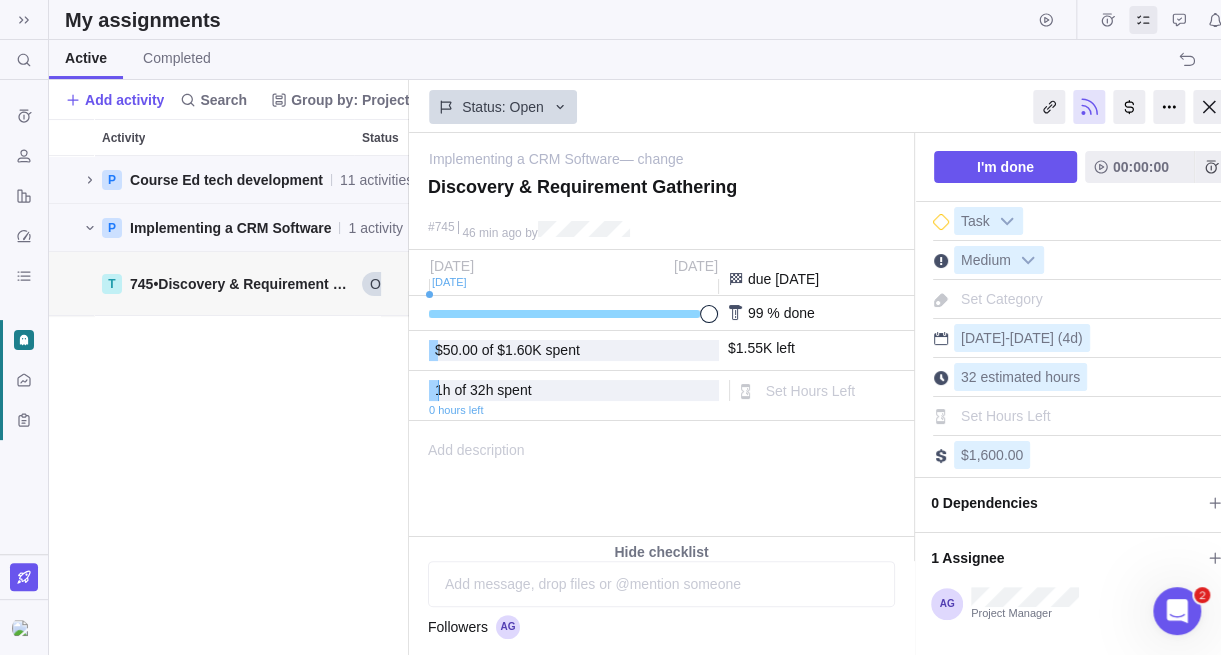 scroll, scrollTop: 15, scrollLeft: 15, axis: both 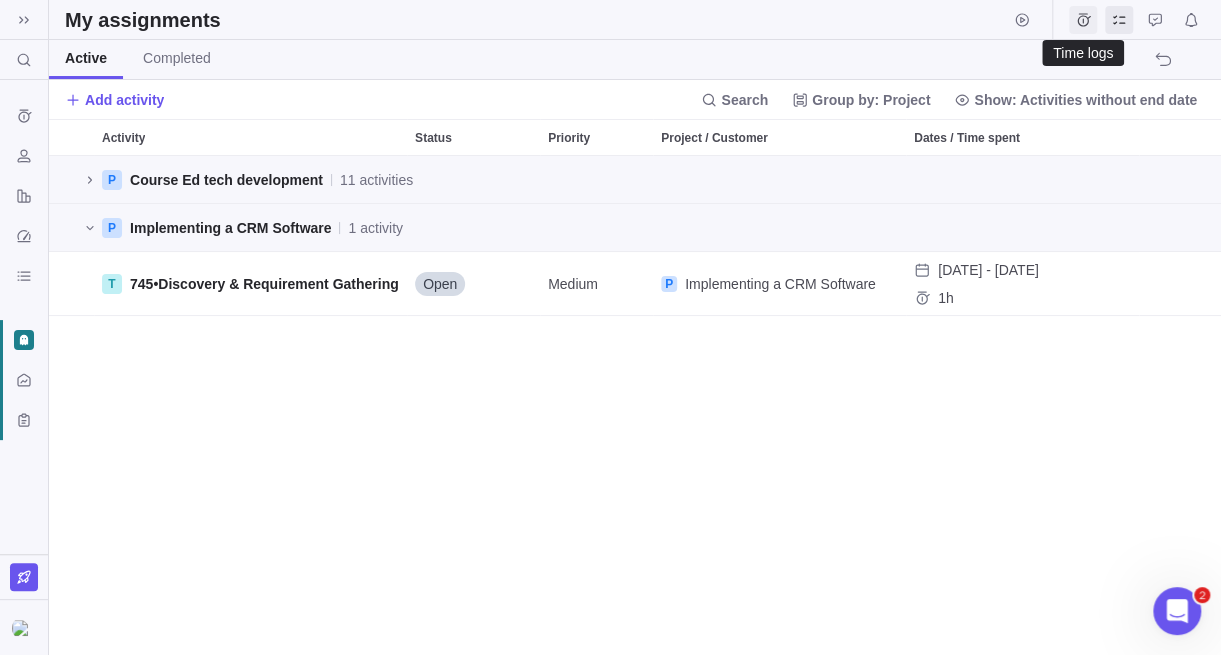 click 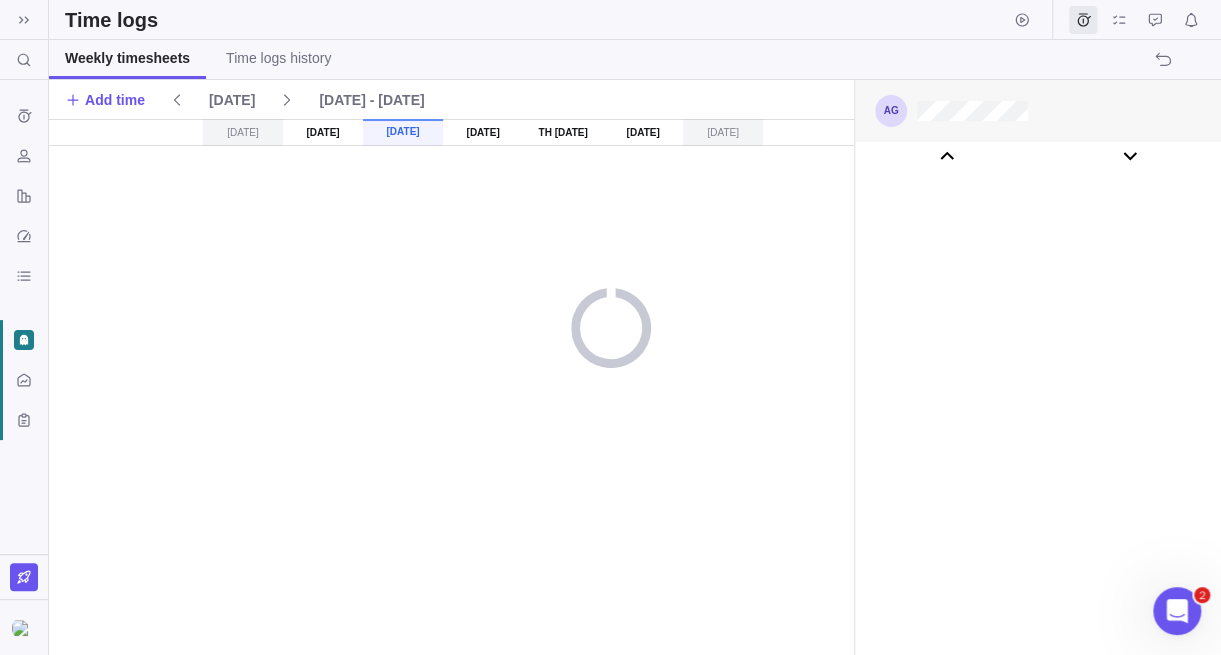 scroll, scrollTop: 111046, scrollLeft: 0, axis: vertical 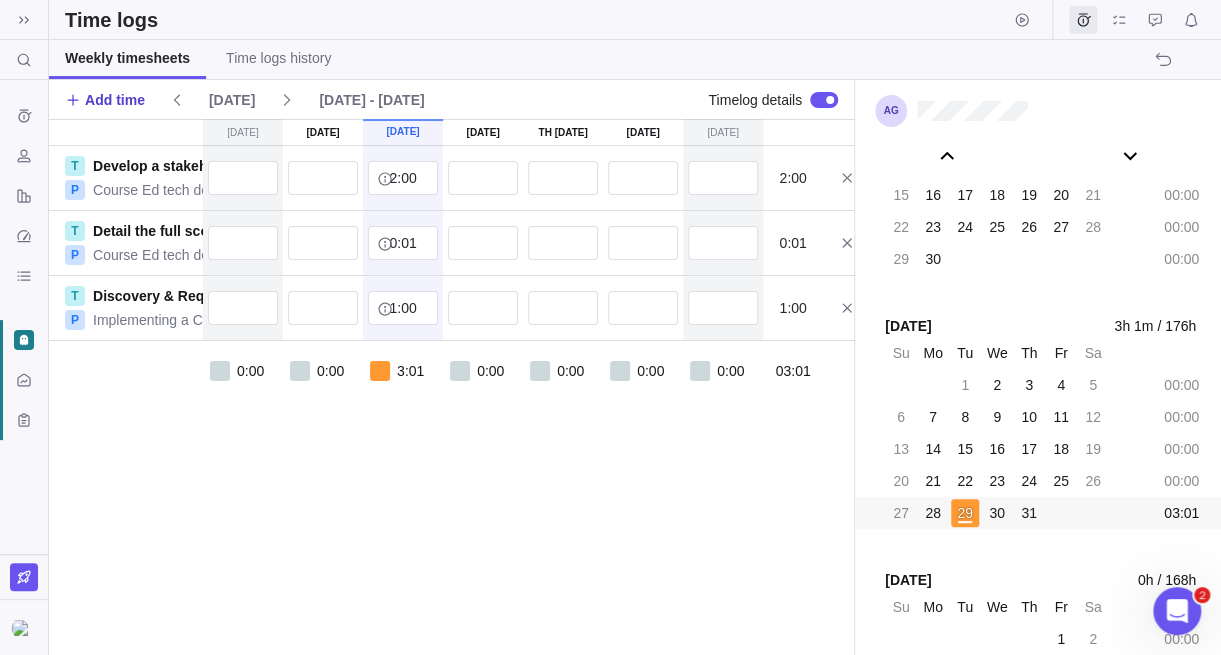 click on "Add time" at bounding box center [115, 100] 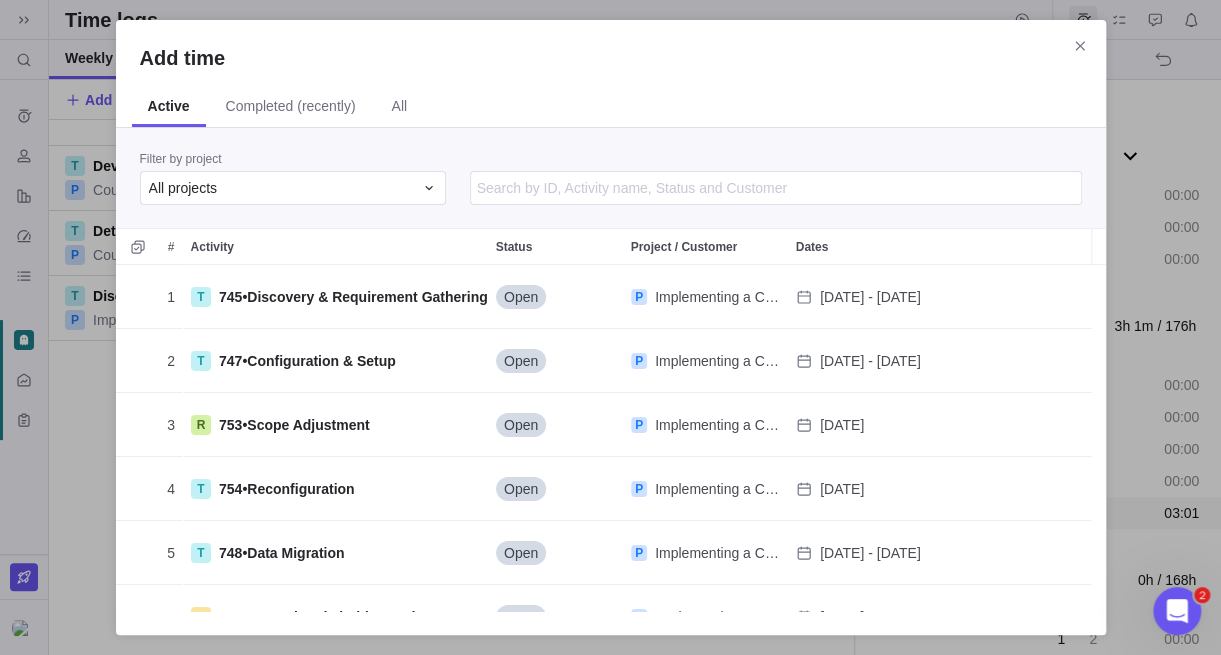 scroll, scrollTop: 15, scrollLeft: 16, axis: both 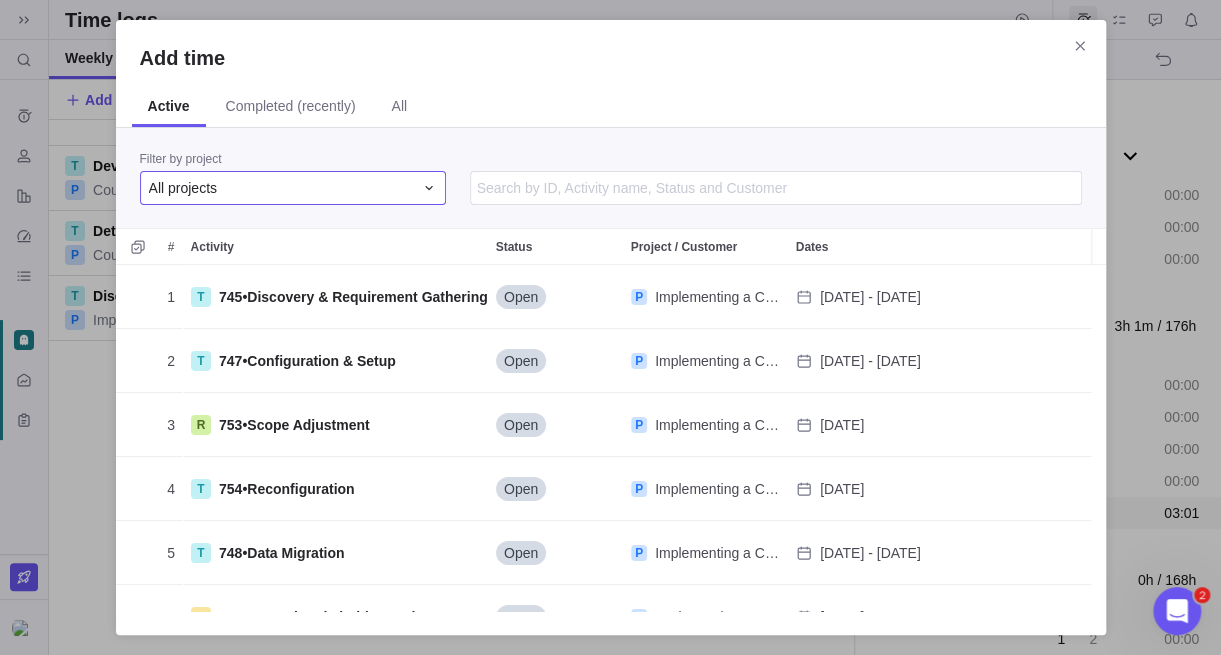click on "All projects" at bounding box center [281, 188] 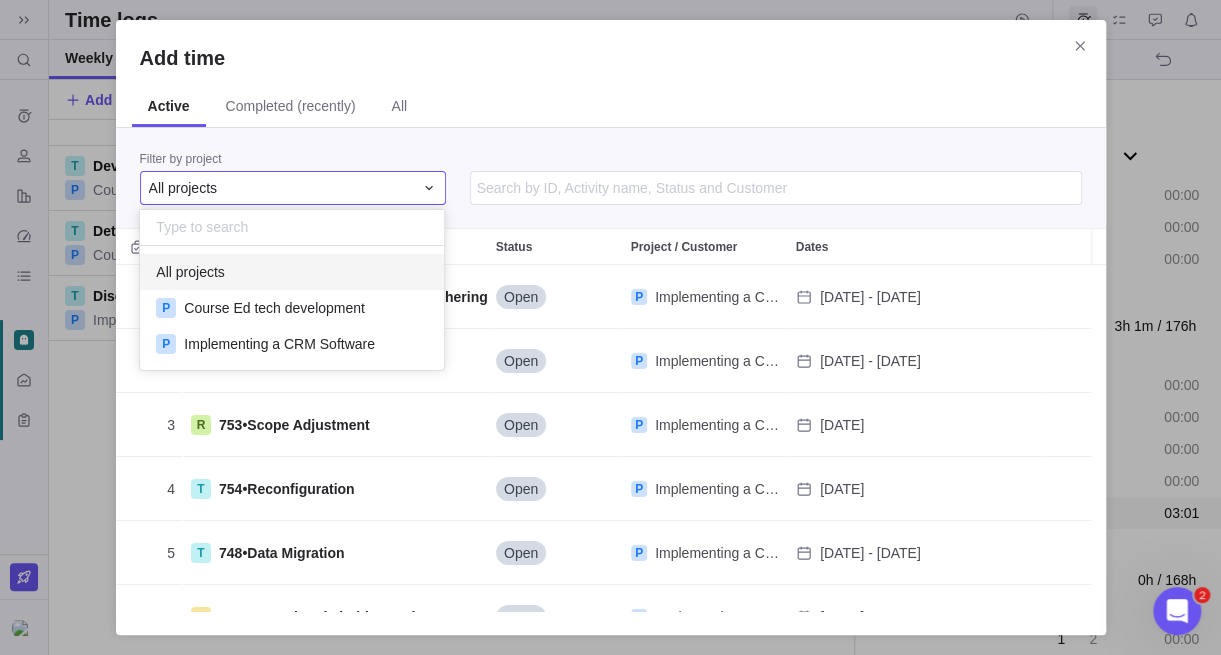 scroll, scrollTop: 16, scrollLeft: 15, axis: both 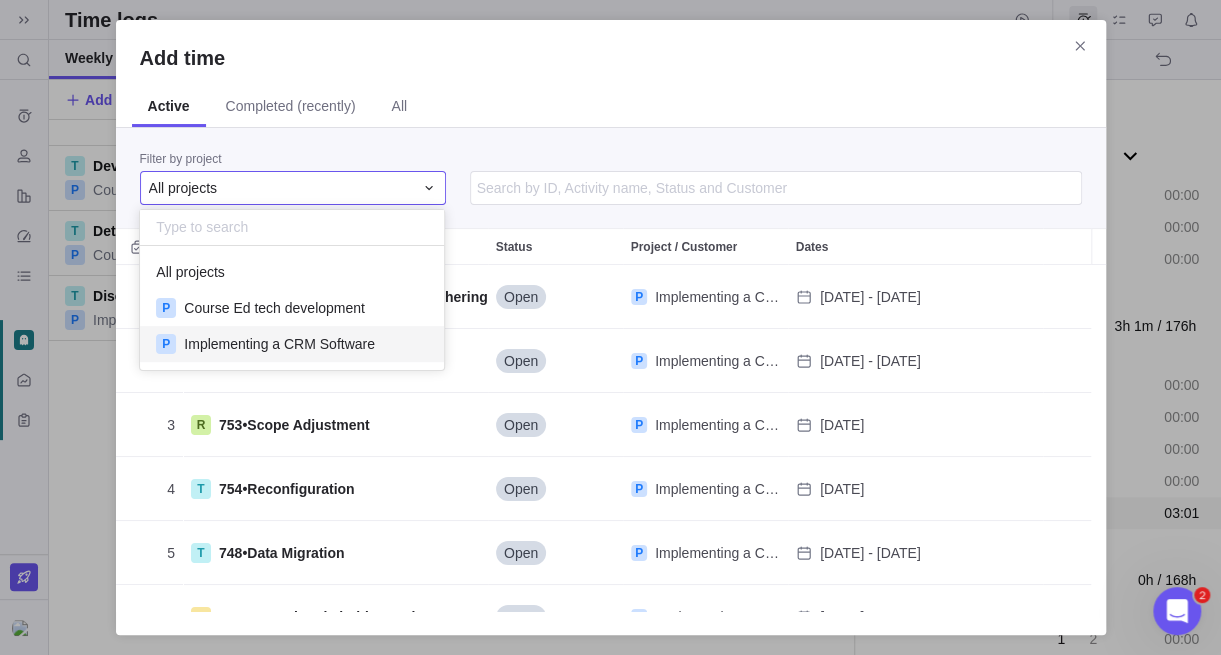 click on "Implementing a CRM Software" at bounding box center [279, 344] 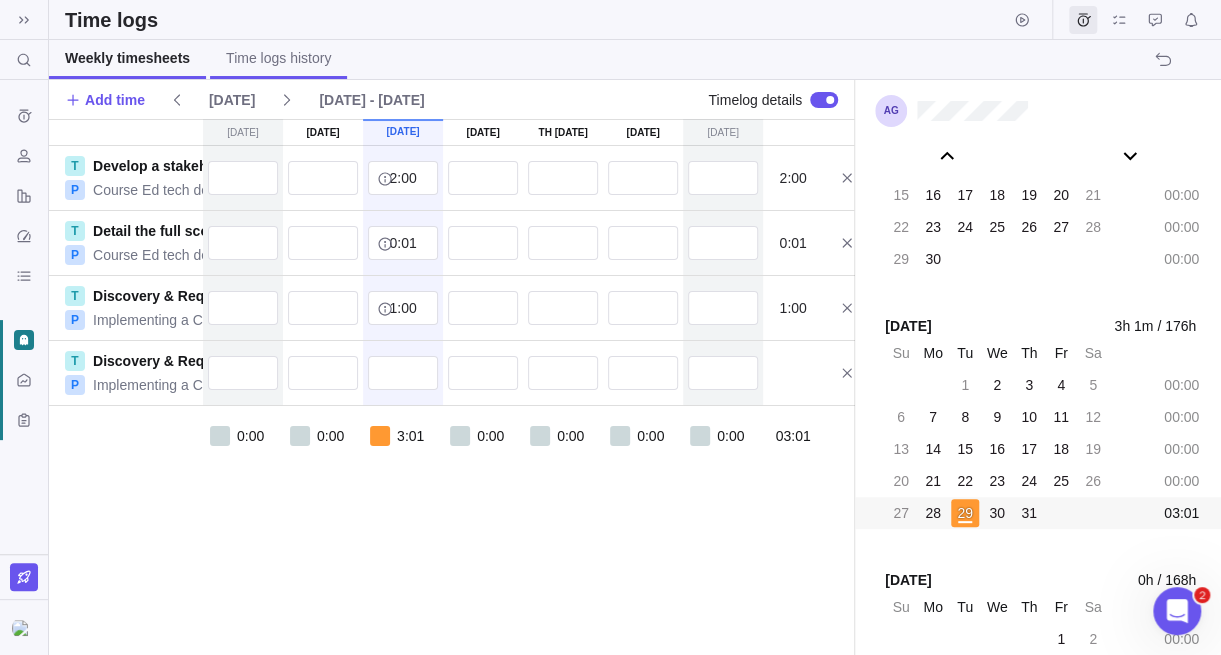 click on "Time logs history" at bounding box center [278, 58] 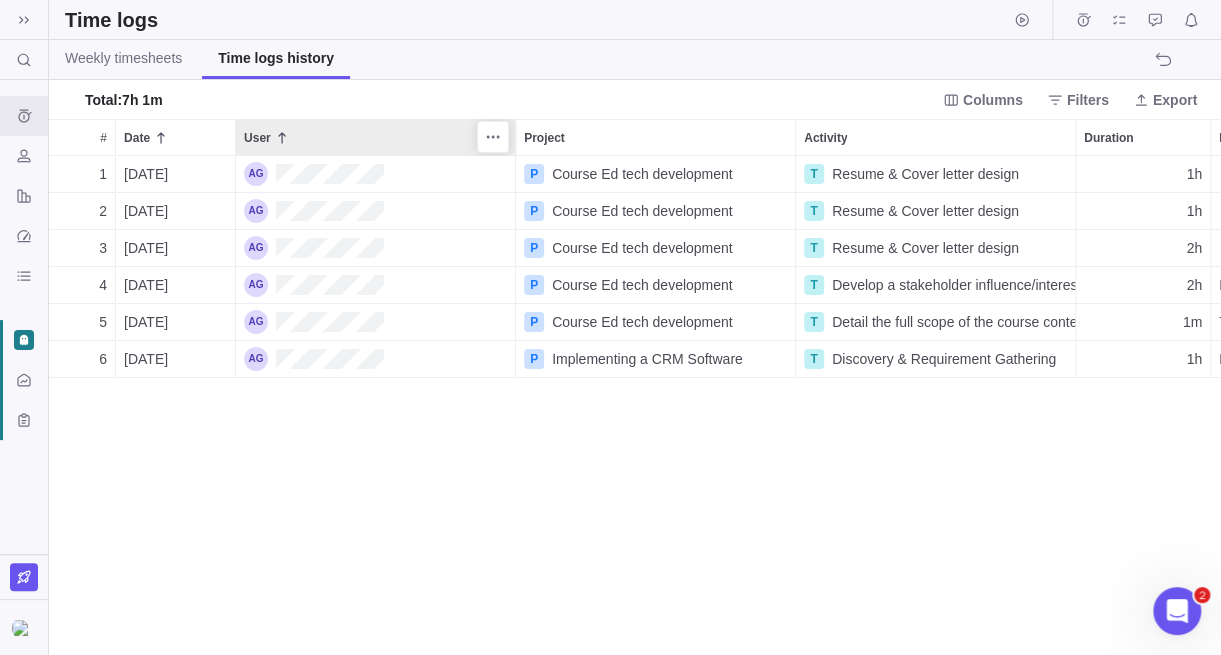 scroll, scrollTop: 15, scrollLeft: 15, axis: both 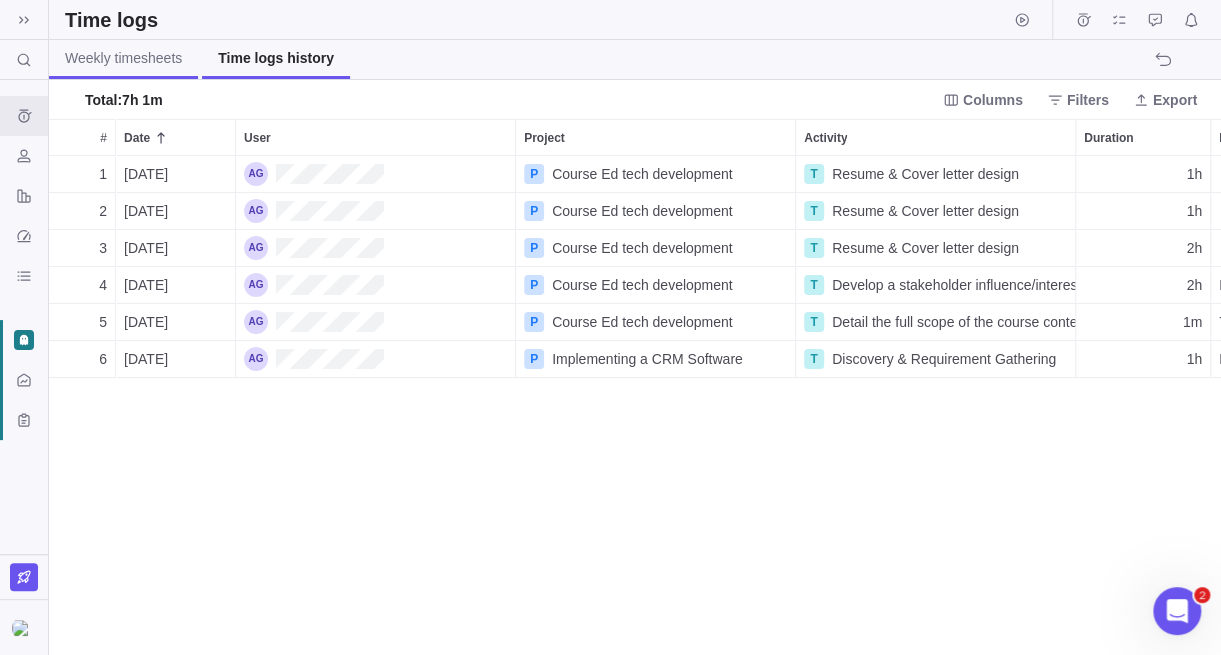 click on "Weekly timesheets" at bounding box center (123, 58) 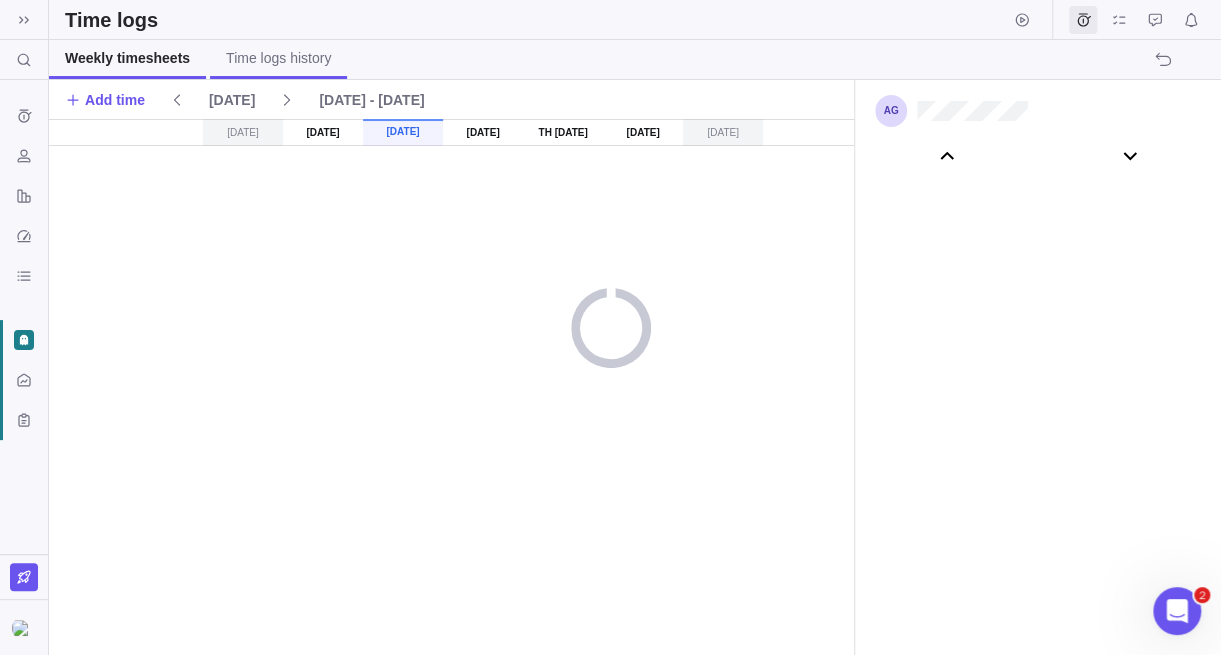 scroll, scrollTop: 111046, scrollLeft: 0, axis: vertical 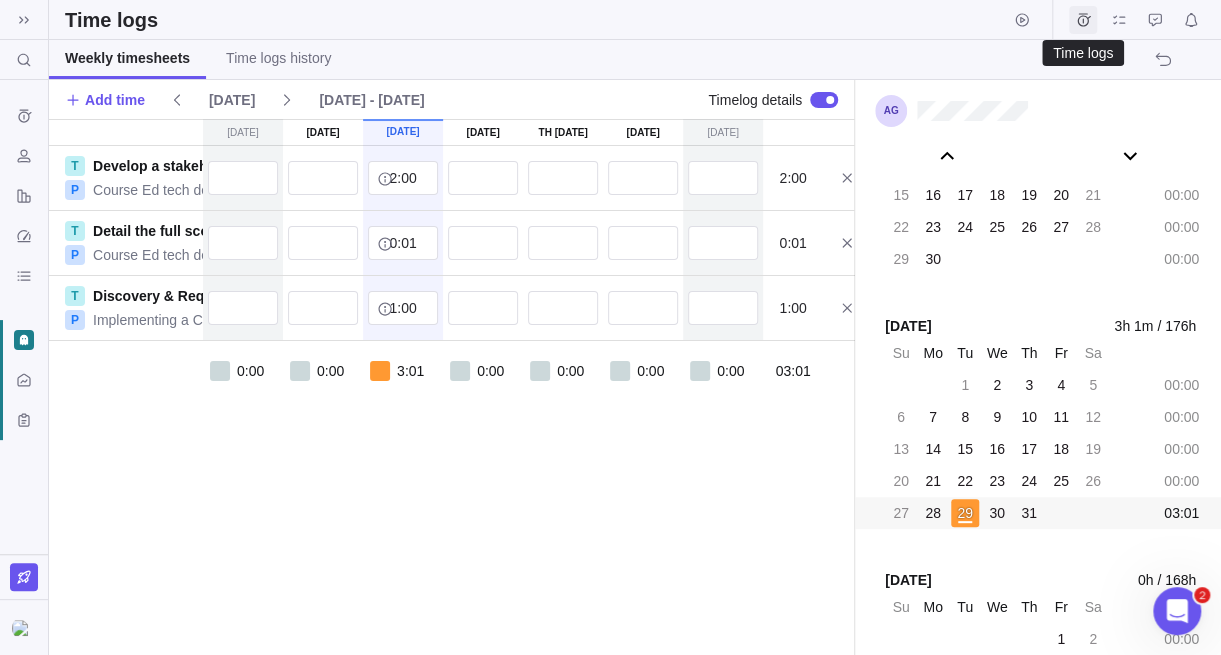 click 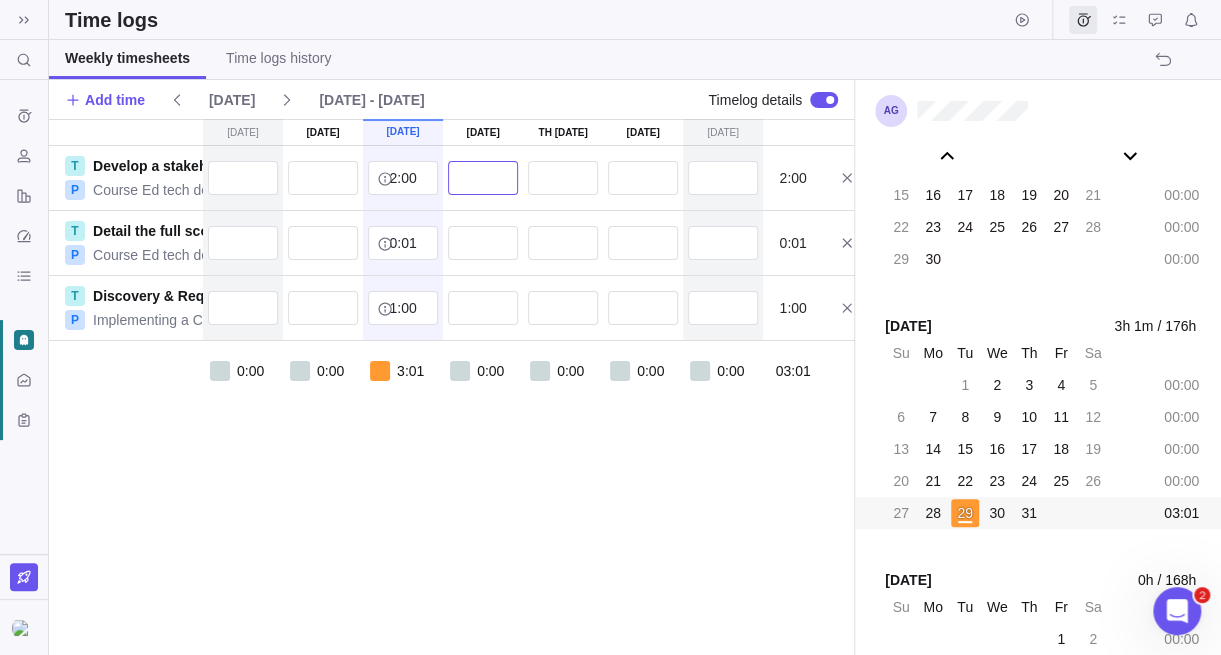 click at bounding box center (483, 178) 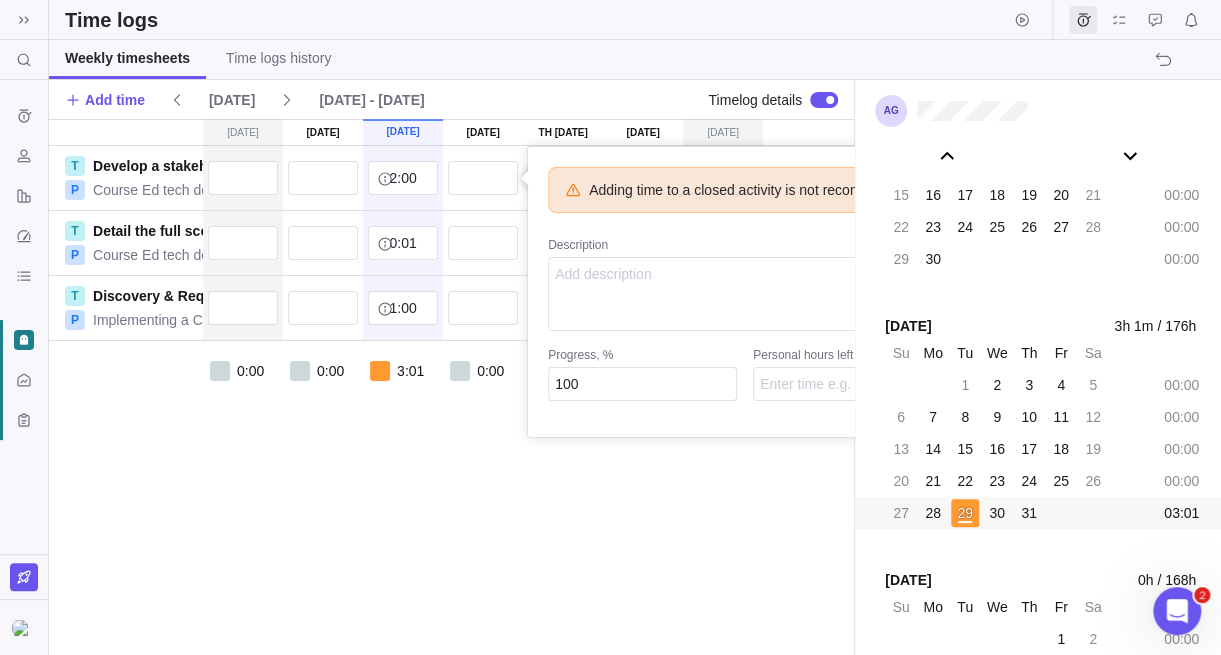 click on "[DATE] [DATE] [DATE] [DATE] [DATE] 31 [DATE] [DATE] T Develop a stakeholder influence/interest matrix P Course Ed tech development 2:00 Adding time to a closed activity is not recommended Description Progress, % 100 Personal hours left 2:00 T Detail the full scope of the course content and deliverables P Course Ed tech development 0:01 0:01 T Discovery & Requirement Gathering P Implementing a CRM Software 1:00 1:00 0:00 0:00 3:01 0:00 0:00 0:00 0:00 03:01" at bounding box center [451, 387] 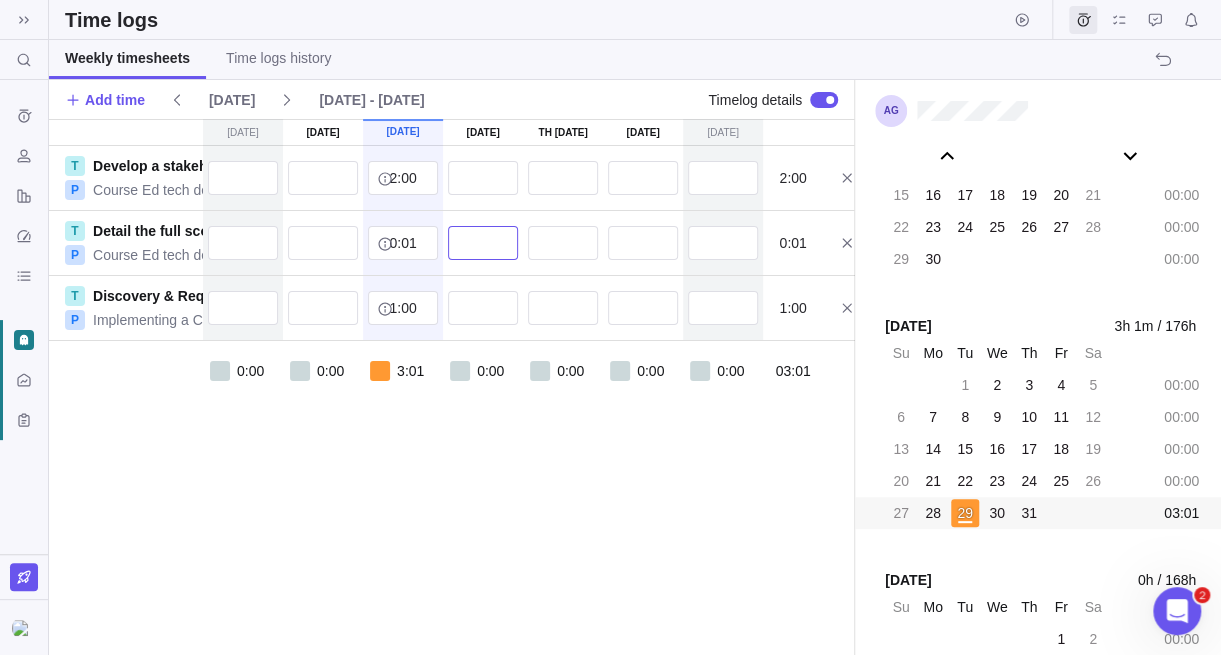 click at bounding box center (483, 243) 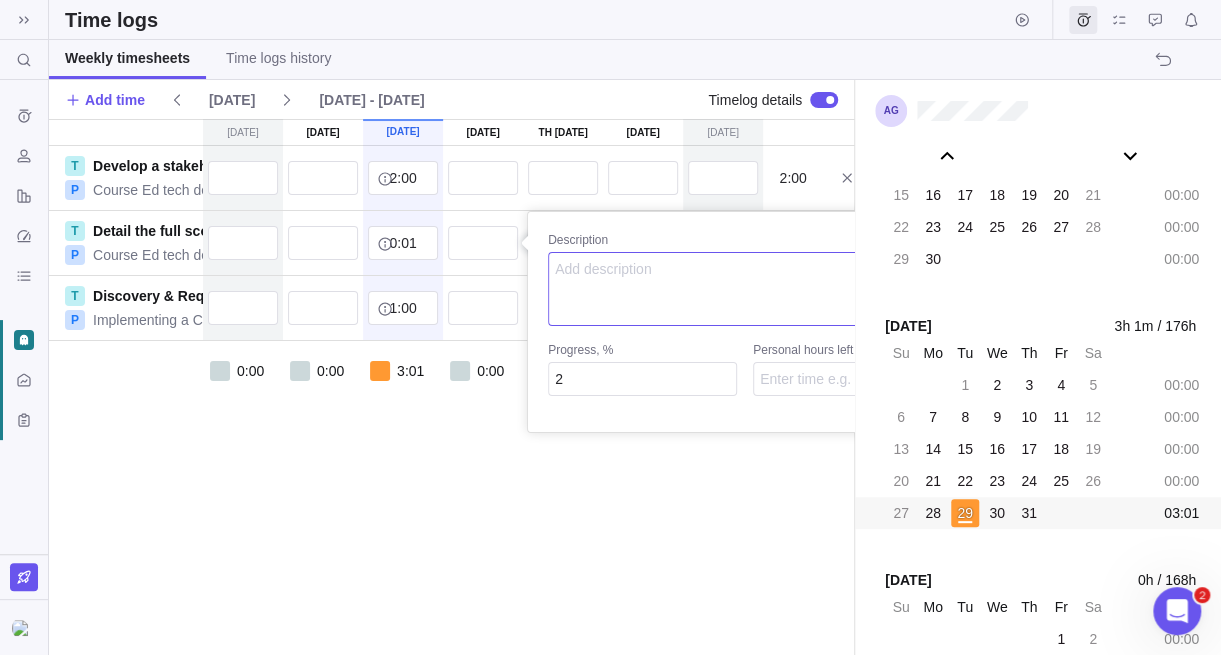 drag, startPoint x: 607, startPoint y: 289, endPoint x: 625, endPoint y: 310, distance: 27.658634 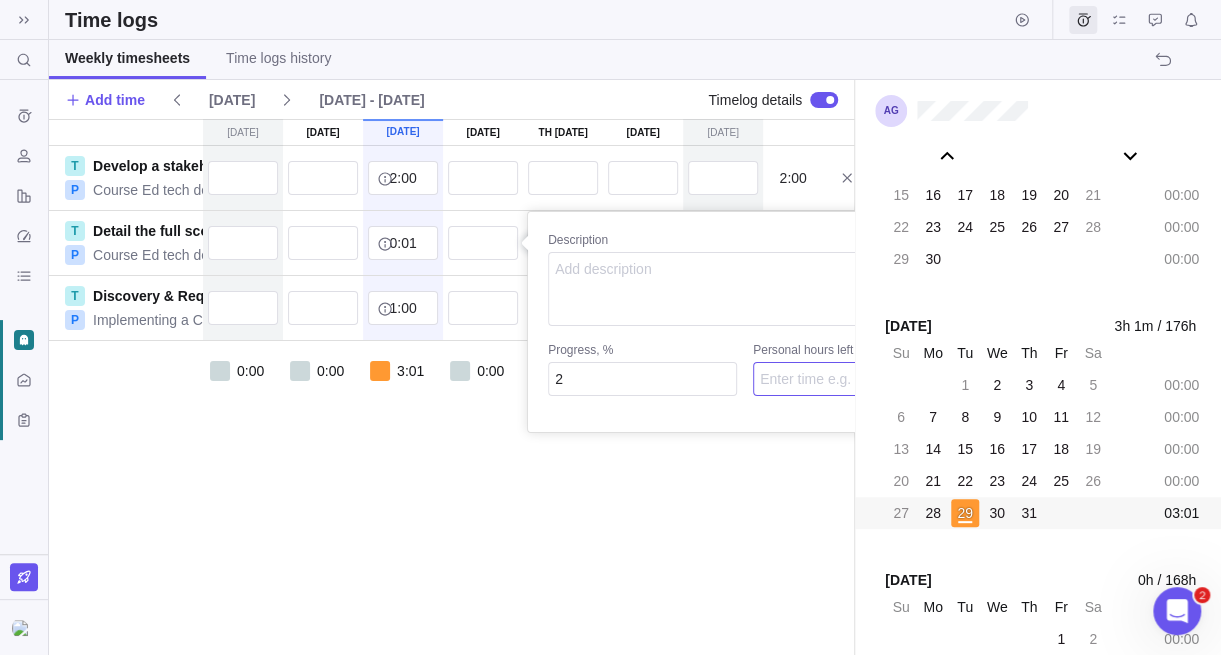 click at bounding box center (847, 379) 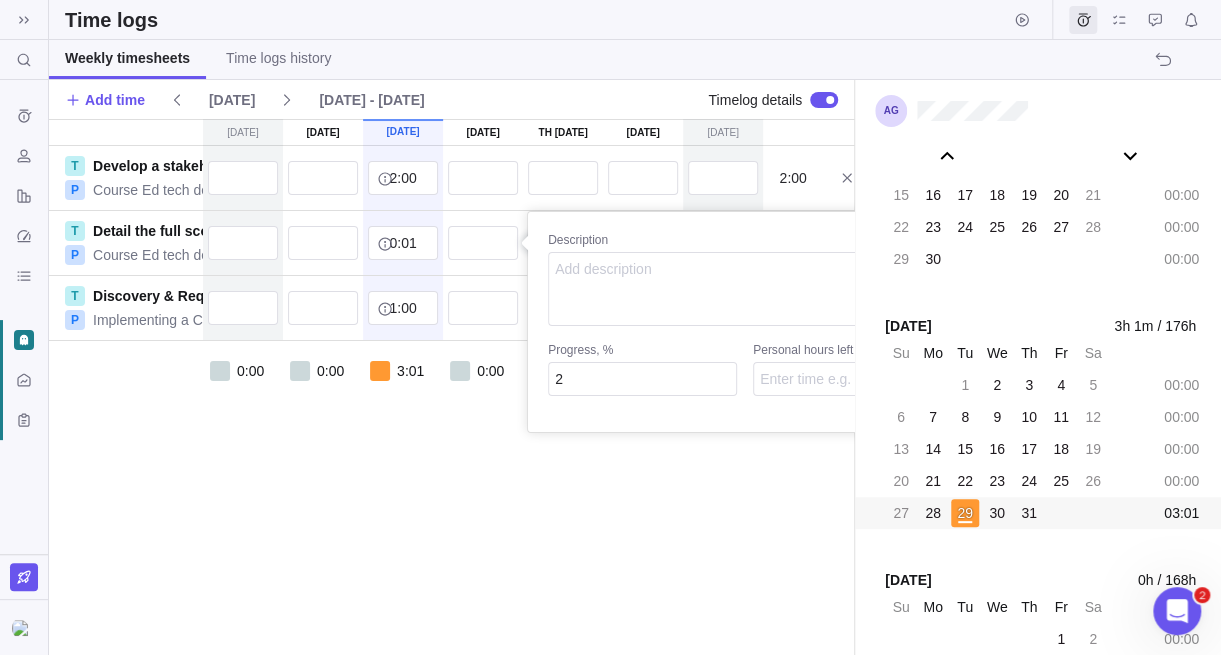click on "[DATE] [DATE] [DATE] [DATE] [DATE] 31 [DATE] [DATE] T Develop a stakeholder influence/interest matrix P Course Ed tech development 2:00 2:00 T Detail the full scope of the course content and deliverables P Course Ed tech development 0:01 Description Progress, % 2 Personal hours left 0:01 T Discovery & Requirement Gathering P Implementing a CRM Software 1:00 1:00 0:00 0:00 3:01 0:00 0:00 0:00 0:00 03:01" at bounding box center [451, 387] 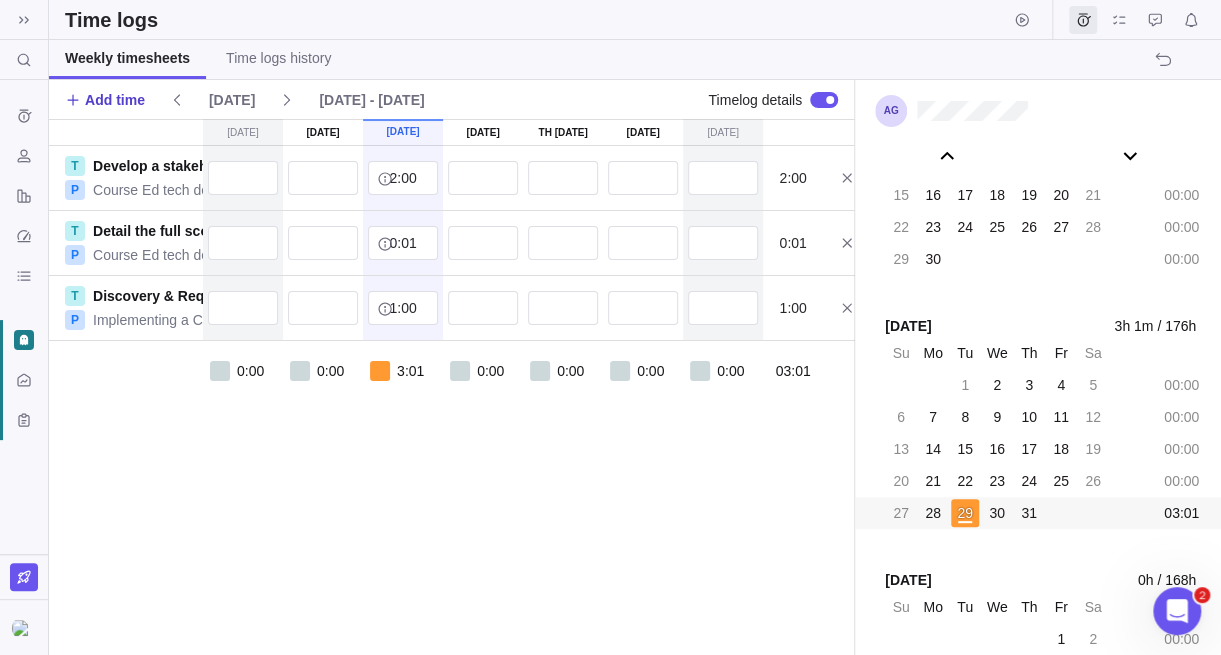 click on "Add time" at bounding box center (115, 100) 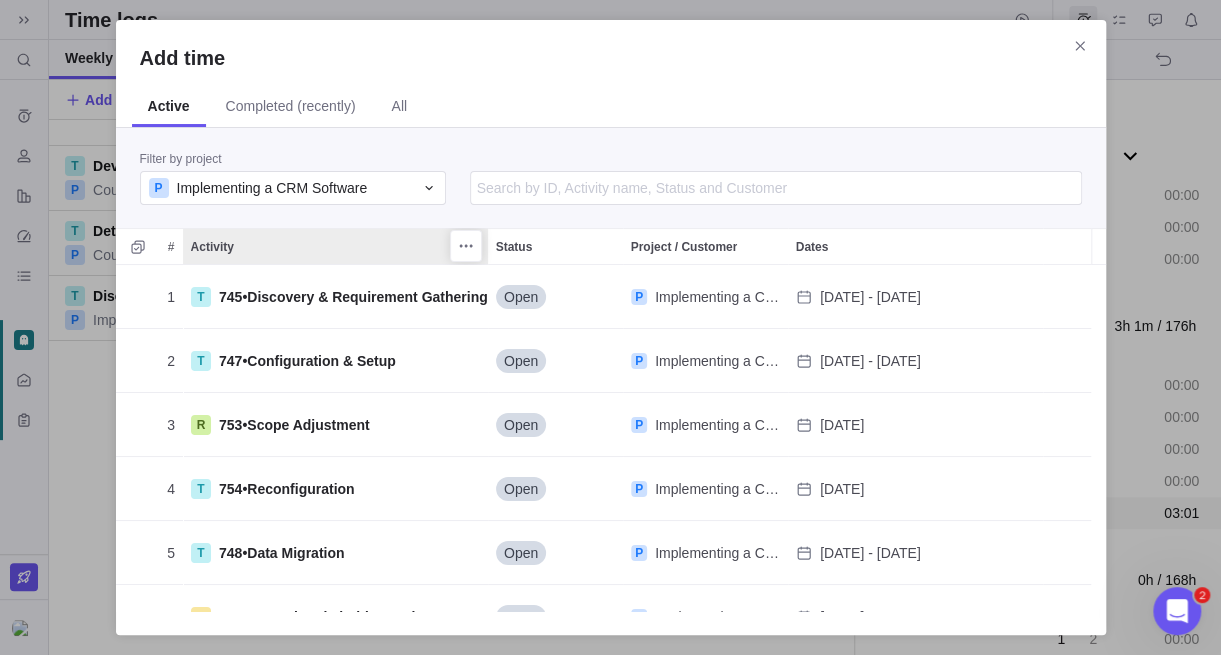 scroll, scrollTop: 15, scrollLeft: 16, axis: both 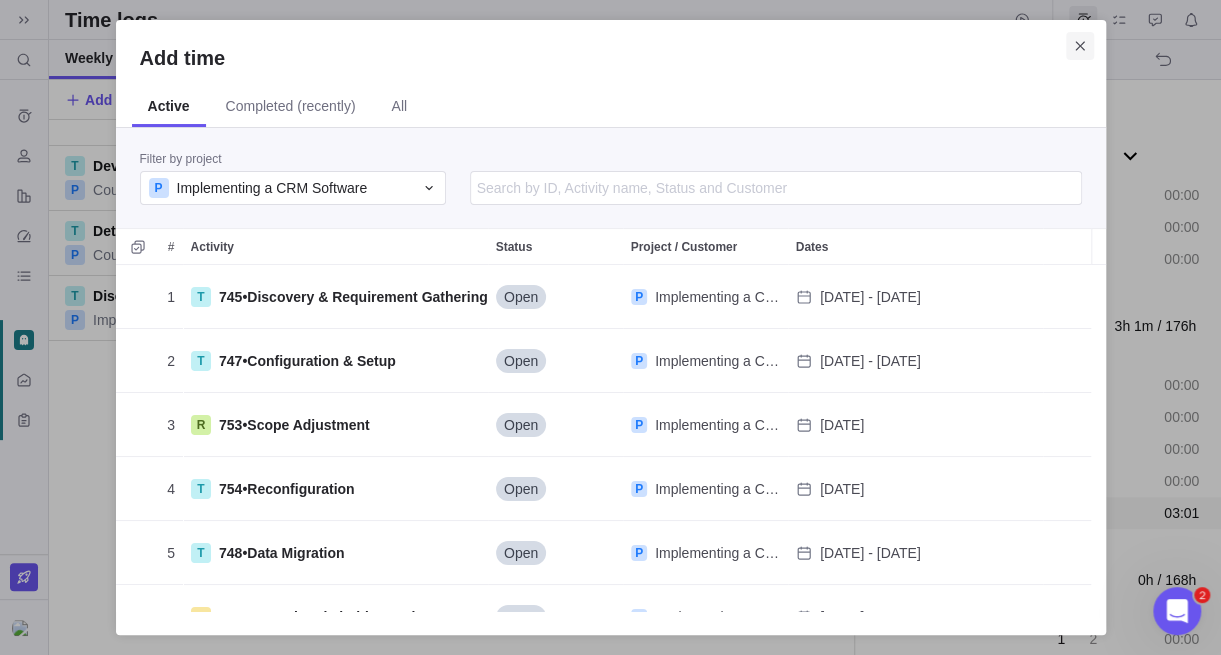 drag, startPoint x: 1076, startPoint y: 48, endPoint x: 1027, endPoint y: 164, distance: 125.92458 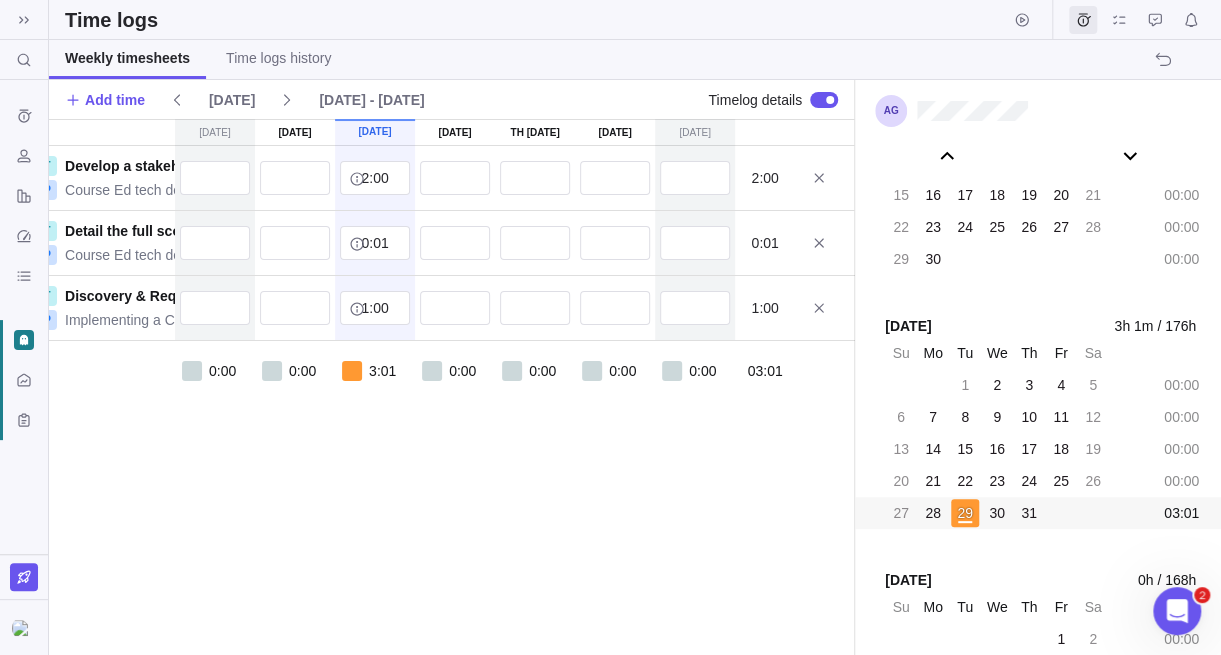 scroll, scrollTop: 0, scrollLeft: 0, axis: both 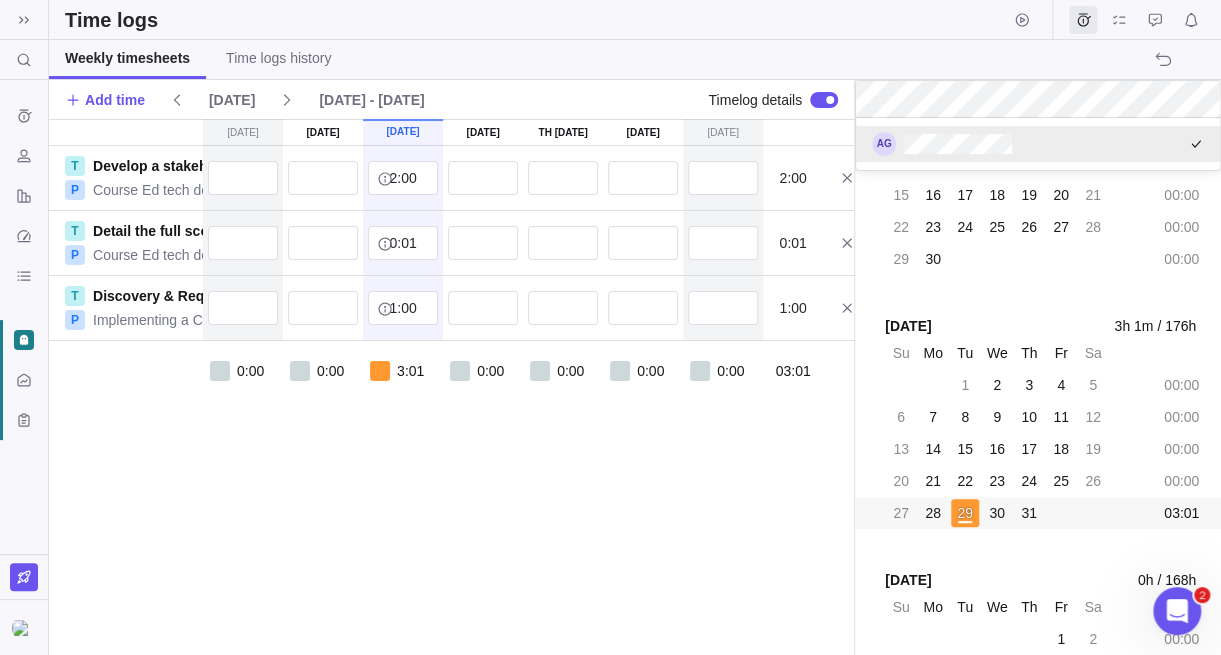 click on "Search (Ctrl+K) Time logs history Resources Reports Dashboard BI dashboards Activity center Custom forms Saved views Time logs Weekly timesheets Time logs history Add time [DATE] [DATE] - [DATE] Timelog details [DATE] [DATE] [DATE] [DATE] [DATE] 31 [DATE] [DATE] T Develop a stakeholder influence/interest matrix P Course Ed tech development 2:00 2:00 T Detail the full scope of the course content and deliverables P Course Ed tech development 0:01 0:01 T Discovery & Requirement Gathering P Implementing a CRM Software 1:00 1:00 0:00 0:00 3:01 0:00 0:00 0:00 0:00 03:[DATE] 0h / 168h Su Mo Tu We Th Fr Sa 23 24 25 26 27 28 1 00:00 2 3 4 5 6 7 8 00:00 9 10 11 12 13 14 15 00:00 16 17 18 19 20 21 22 00:00 23 24 25 26 27 28 29 00:00 30 31 1 2 3 4 5 00:00 [DATE] 2h / 176h Su Mo Tu We Th Fr Sa 30 31 1 2 3 4 5 00:00 6 7 8 9 10 11 12 00:00 13 14 15 16 17 18 19 00:00 20 21 22 23 24 25 26 01:00 27 28 29 30 1 2 3 01:00 [DATE] 2h / 176h Su Mo Tu We Th Fr Sa 27 28 29 30 1 2 3 02:00 4 5 6 7" at bounding box center (610, 327) 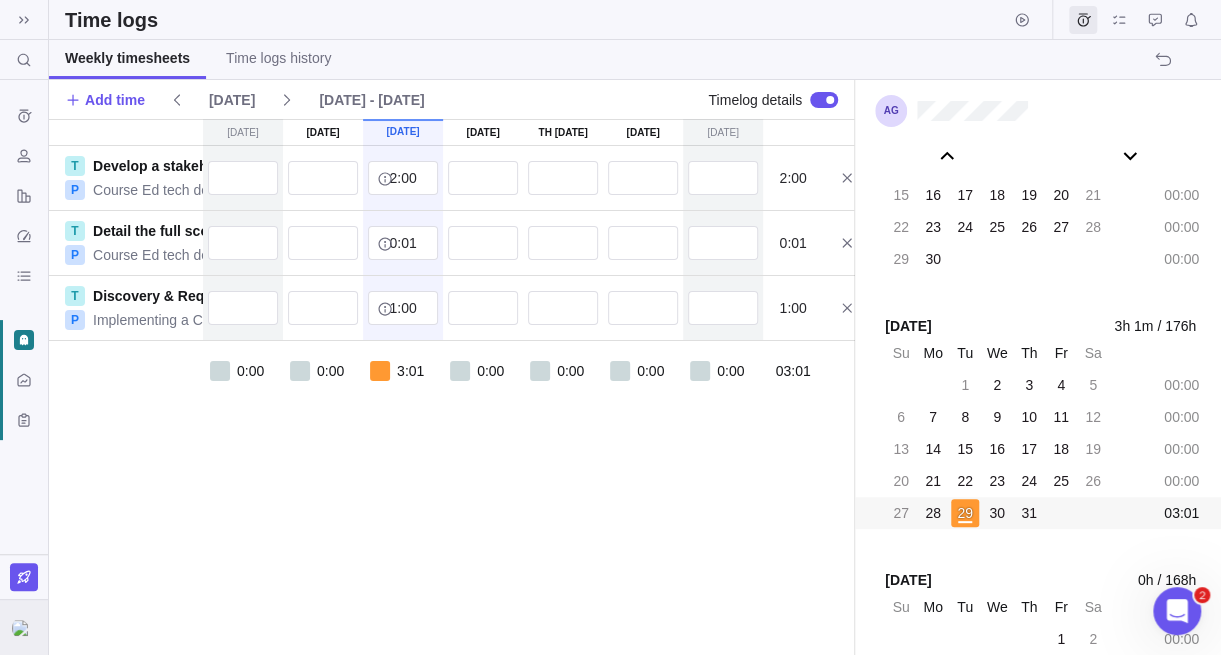 click at bounding box center (24, 628) 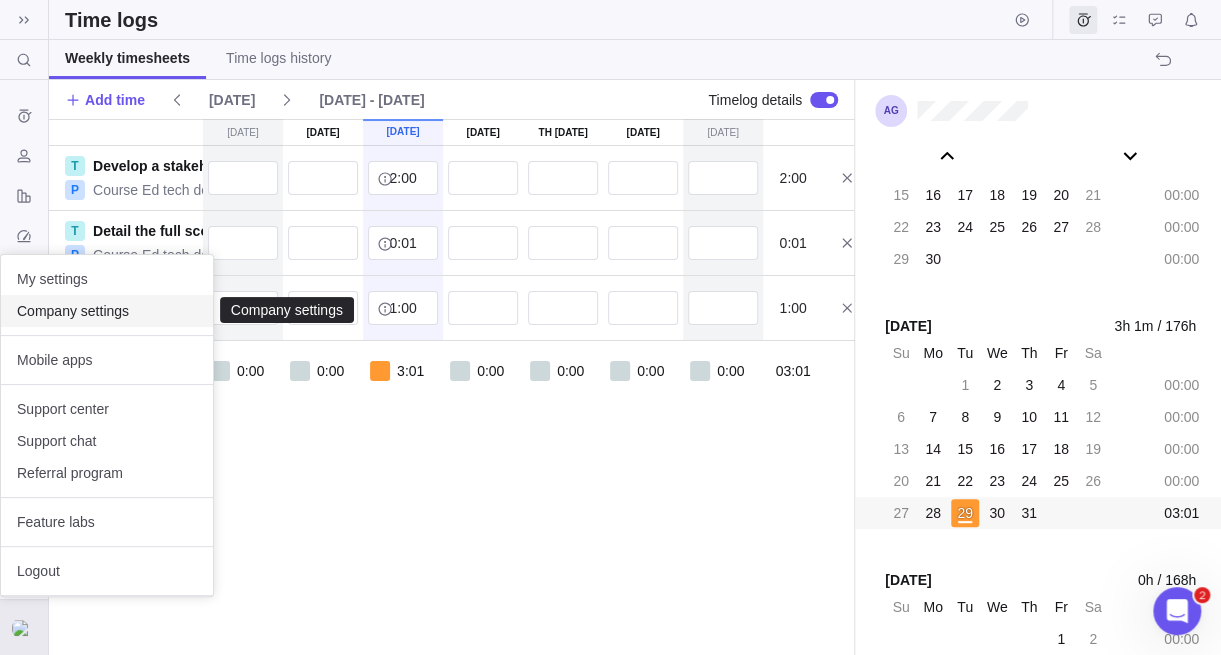 drag, startPoint x: 142, startPoint y: 311, endPoint x: 154, endPoint y: 328, distance: 20.808653 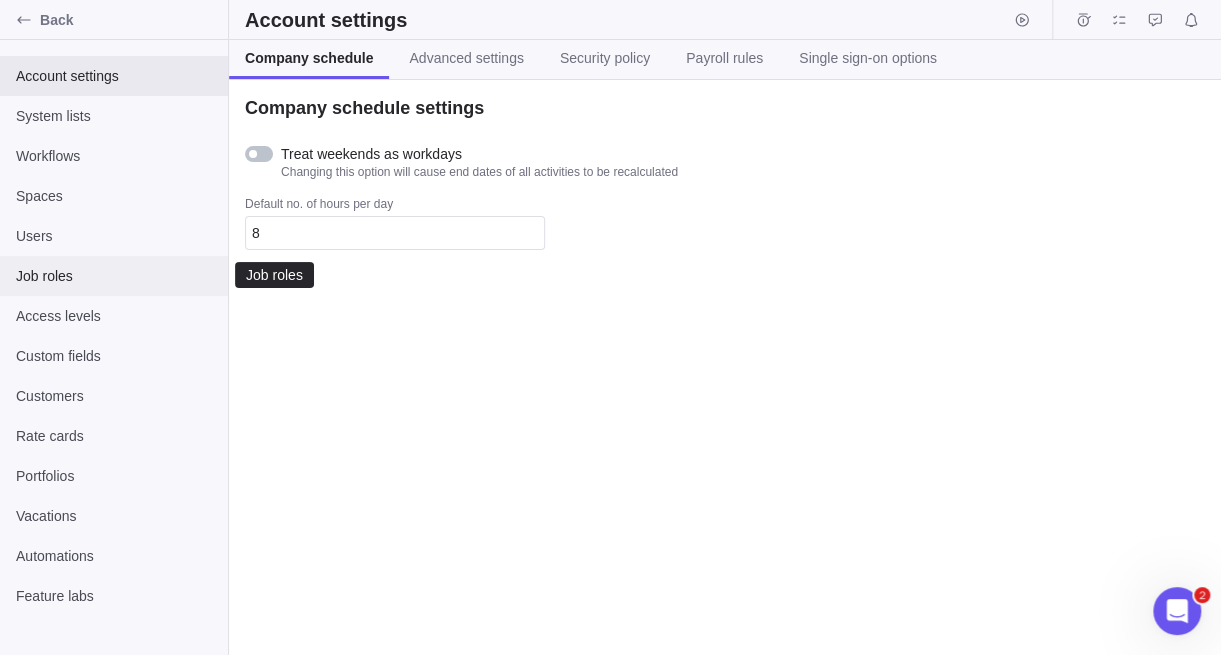 click on "Job roles" at bounding box center (114, 276) 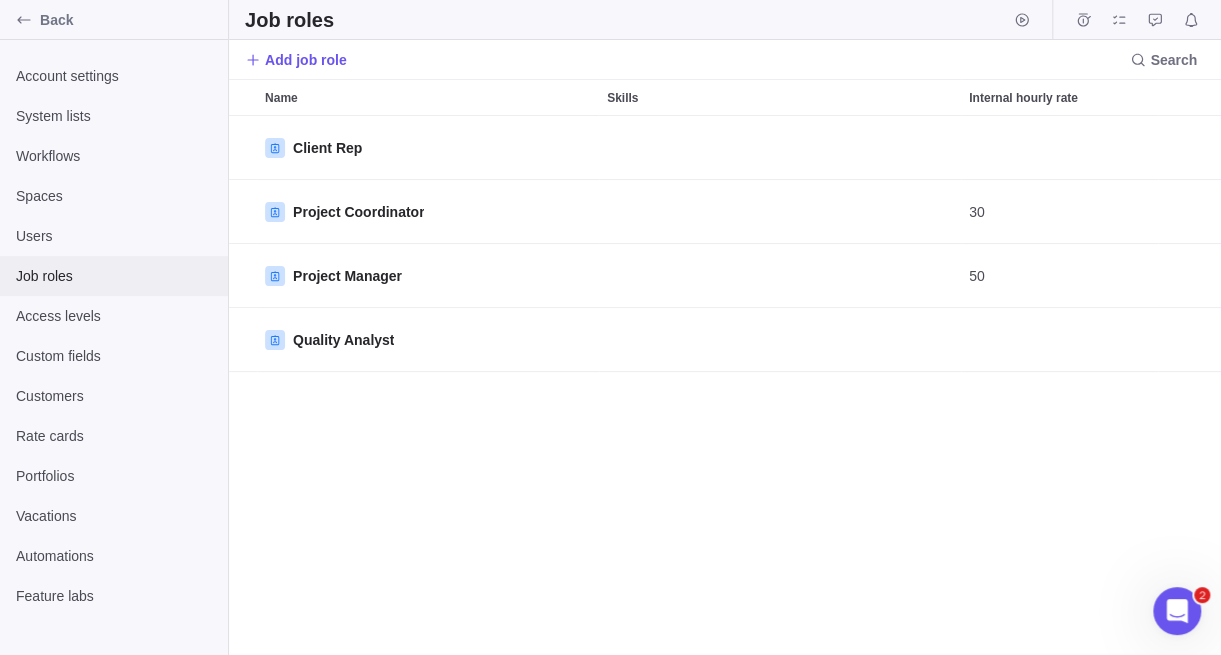 scroll, scrollTop: 15, scrollLeft: 15, axis: both 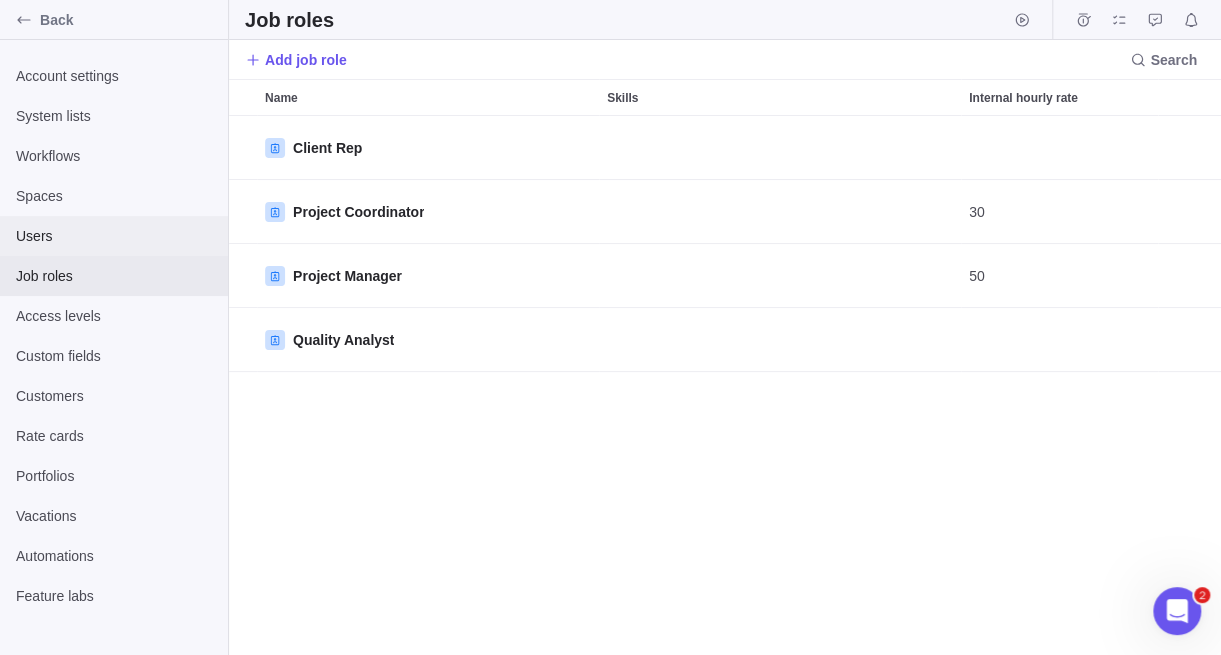 click on "Users" at bounding box center [114, 236] 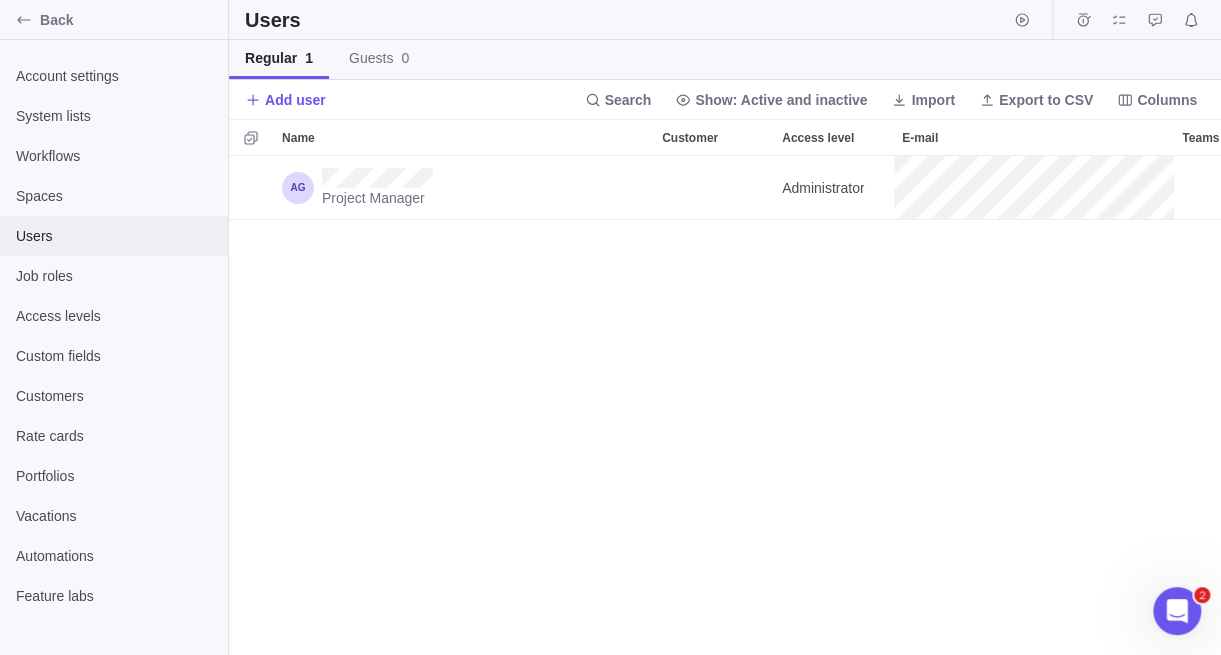 scroll, scrollTop: 15, scrollLeft: 15, axis: both 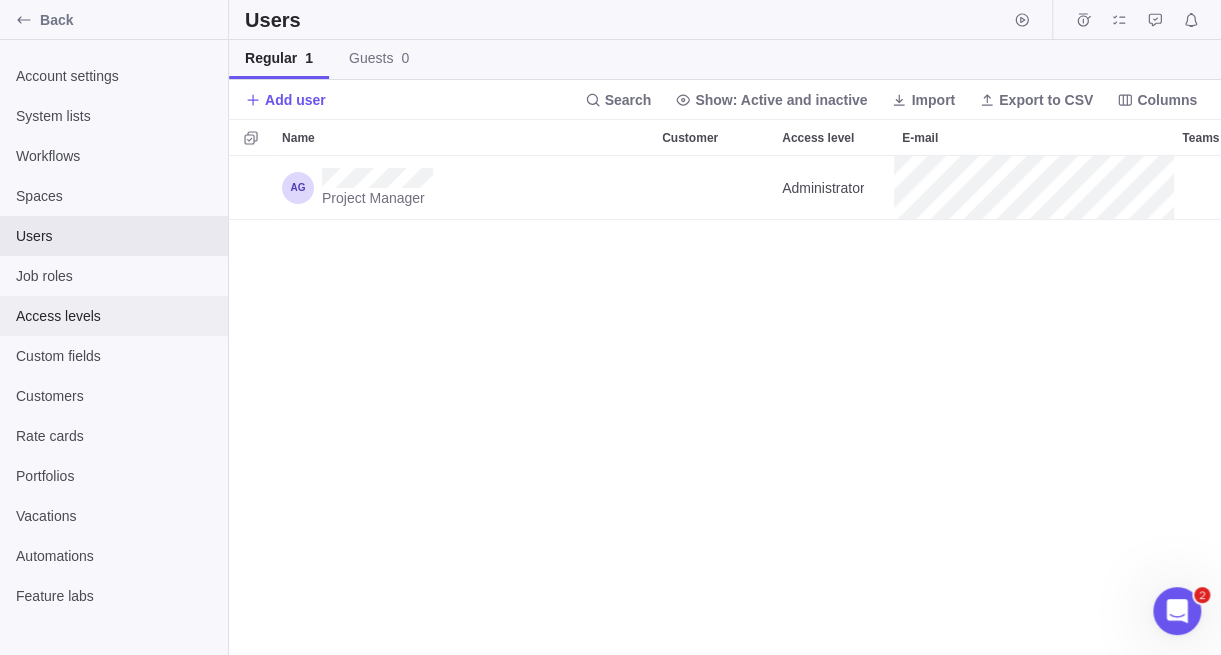 click on "Access levels" at bounding box center [114, 316] 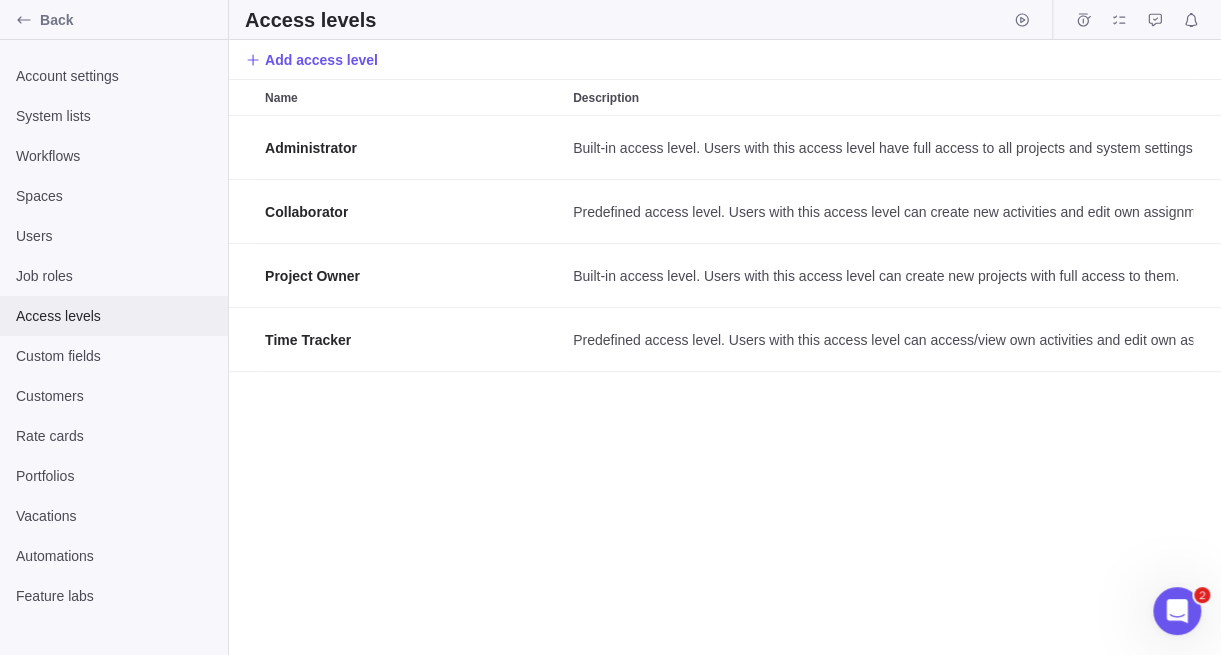 scroll, scrollTop: 15, scrollLeft: 15, axis: both 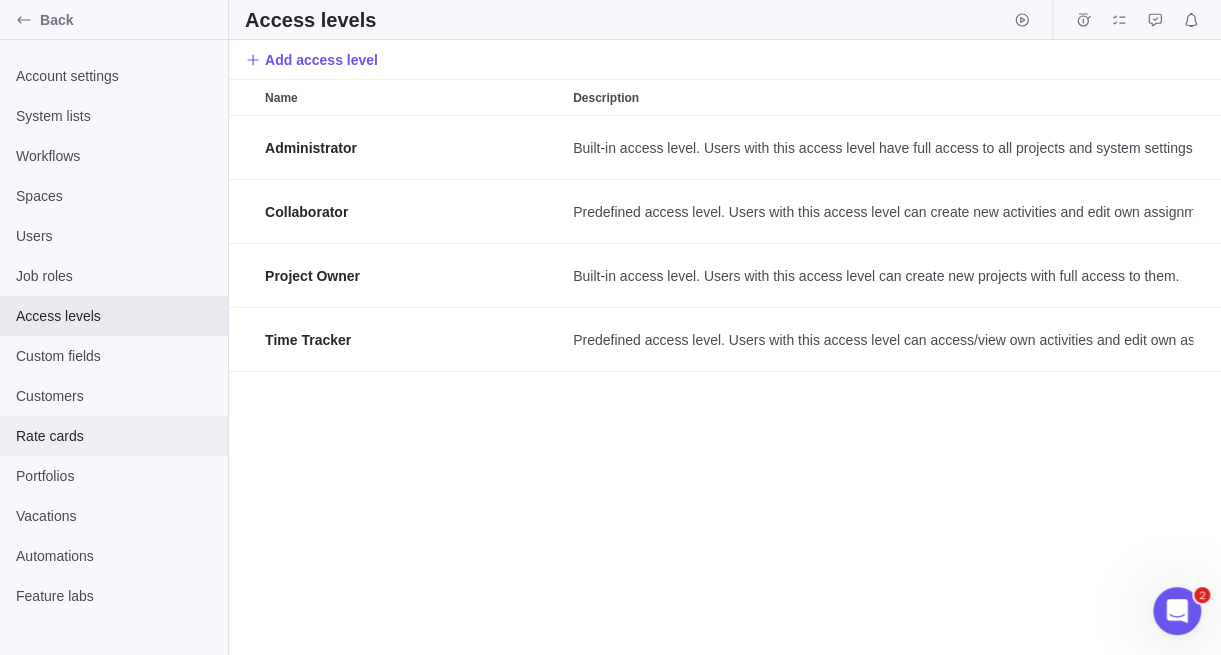 click on "Rate cards" at bounding box center (114, 436) 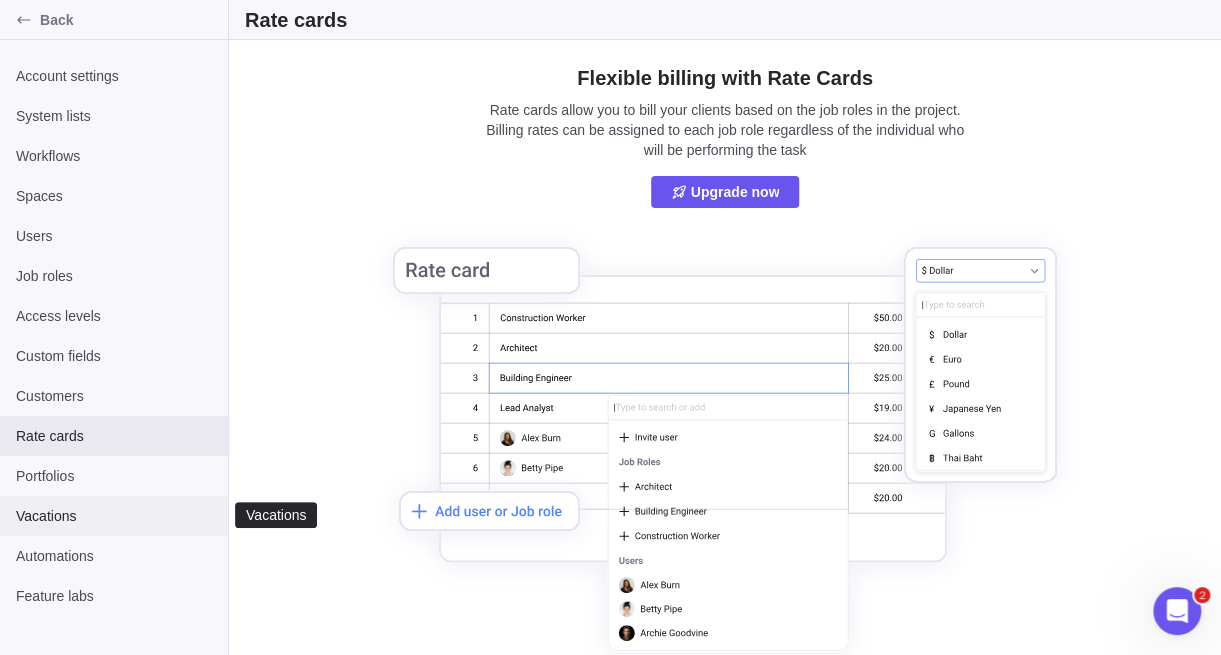 click on "Vacations" at bounding box center [114, 516] 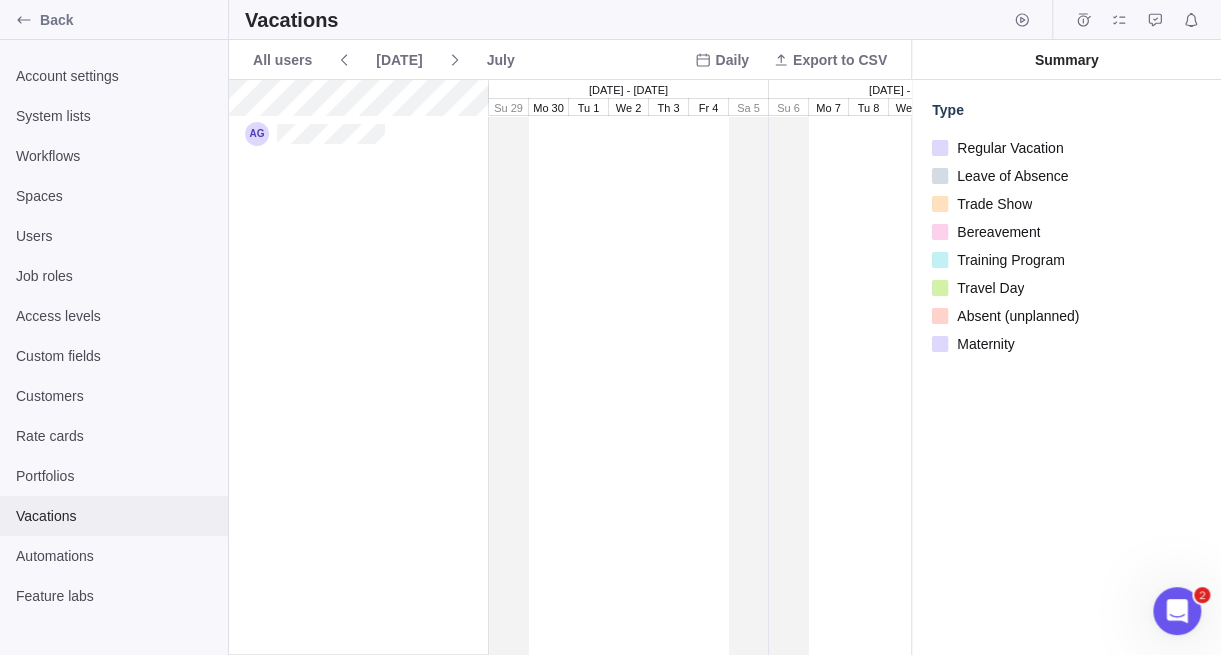 scroll, scrollTop: 3, scrollLeft: 0, axis: vertical 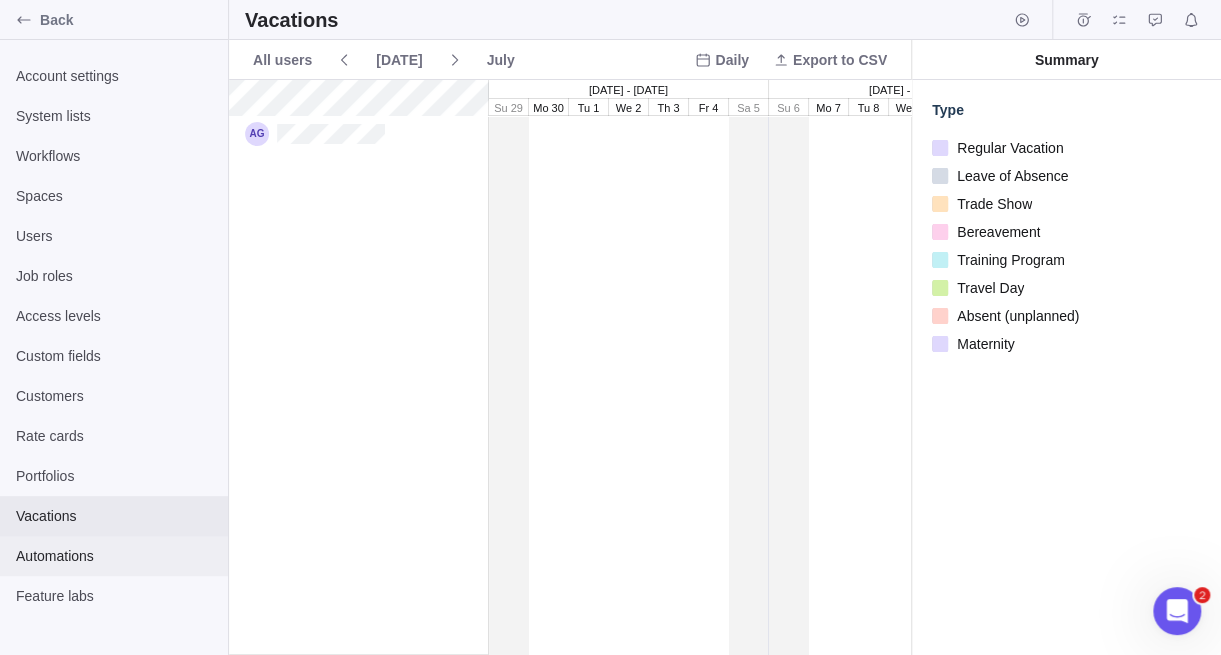 click on "Automations" at bounding box center [114, 556] 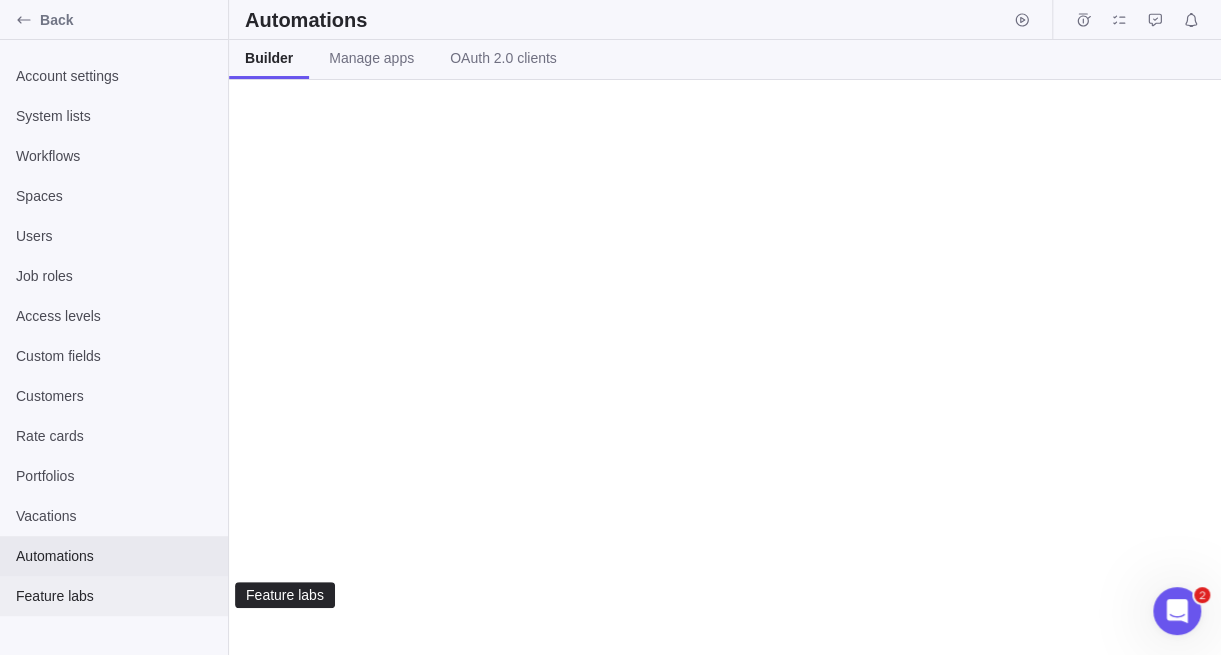 click on "Feature labs" at bounding box center (114, 596) 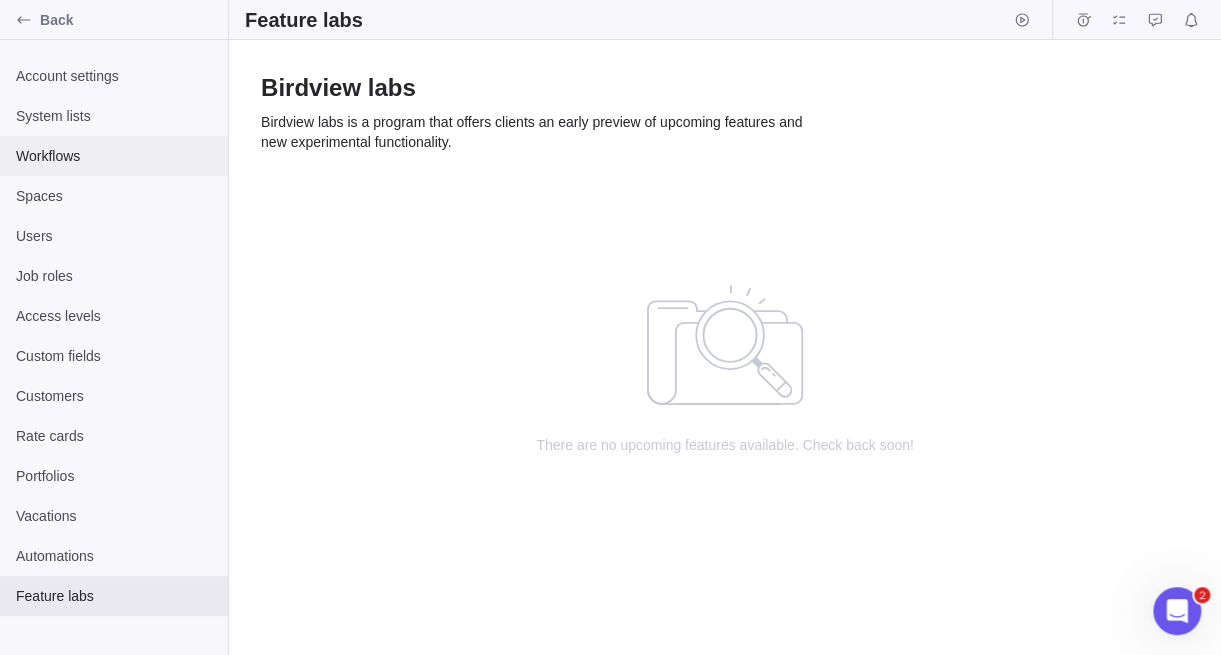 click on "Workflows" at bounding box center (114, 156) 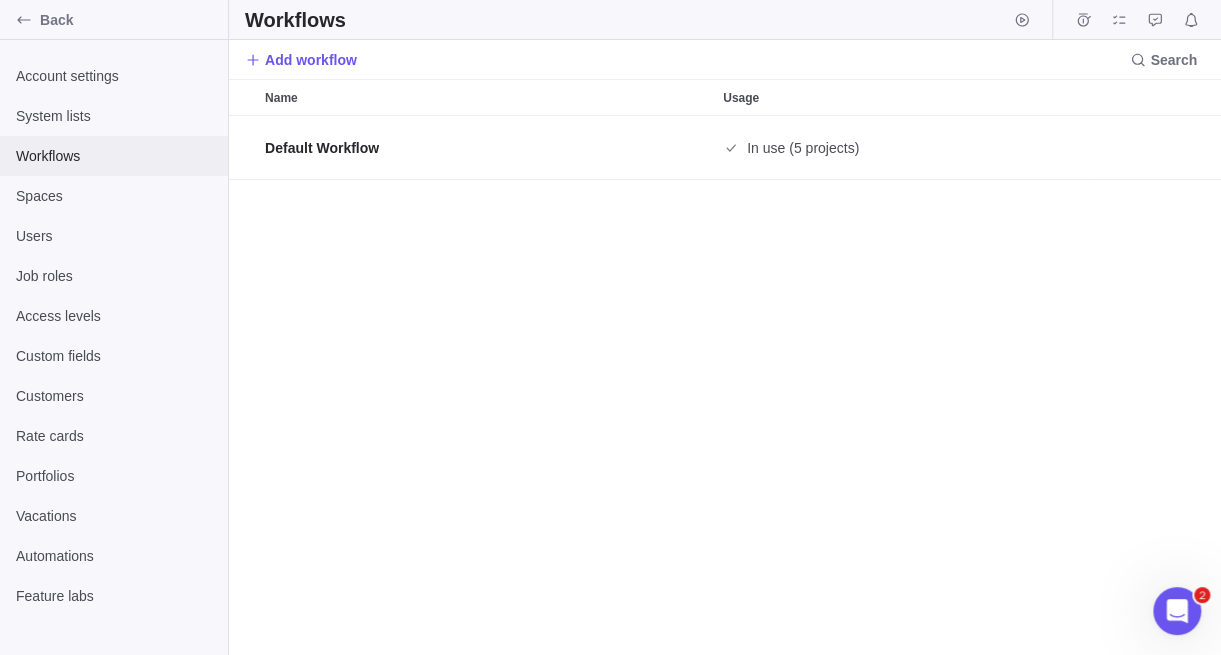 scroll, scrollTop: 15, scrollLeft: 15, axis: both 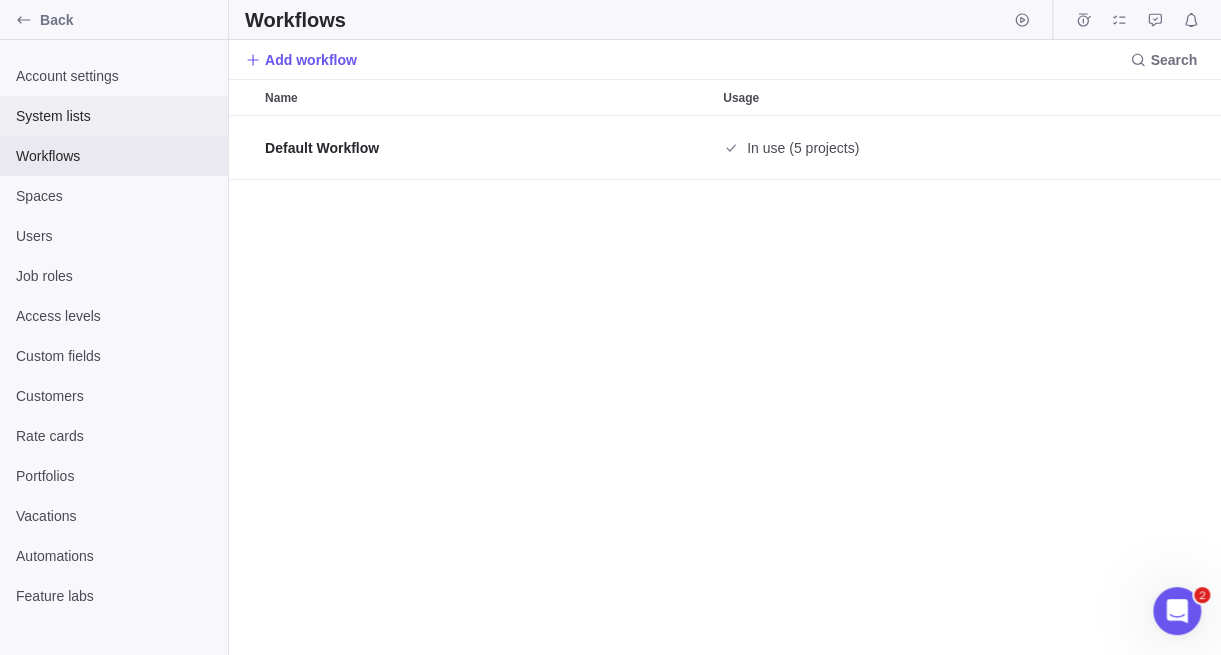 click on "System lists" at bounding box center [114, 116] 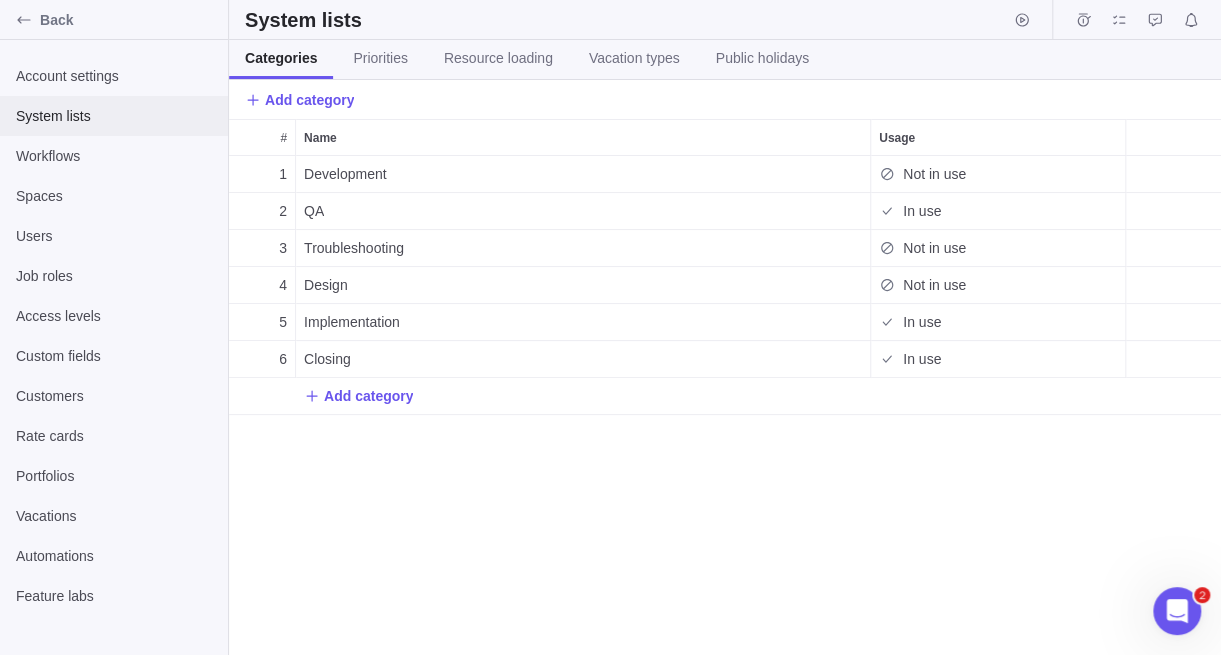 scroll, scrollTop: 15, scrollLeft: 15, axis: both 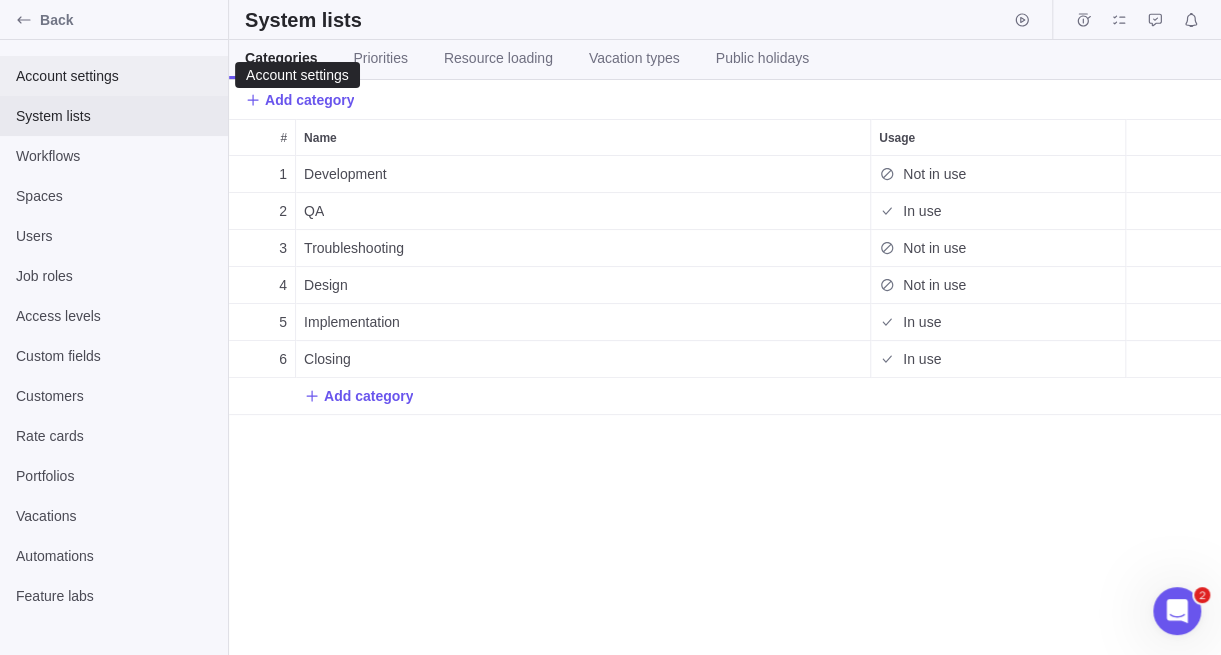 click on "Account settings" at bounding box center (114, 76) 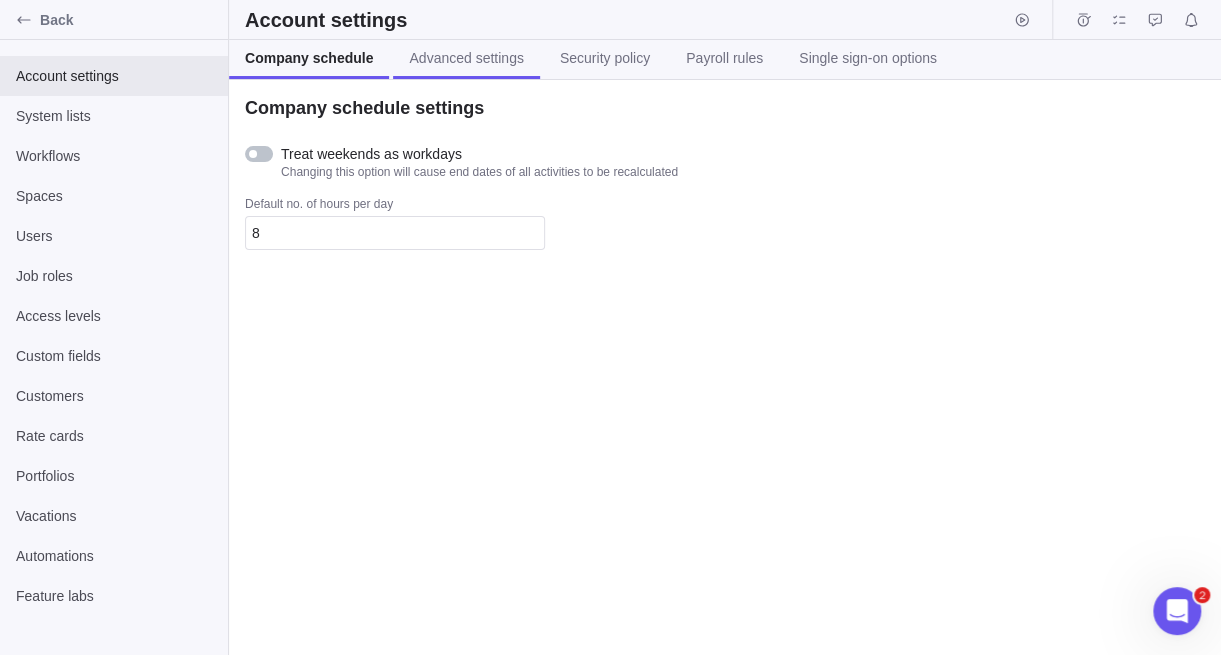 click on "Advanced settings" at bounding box center [466, 58] 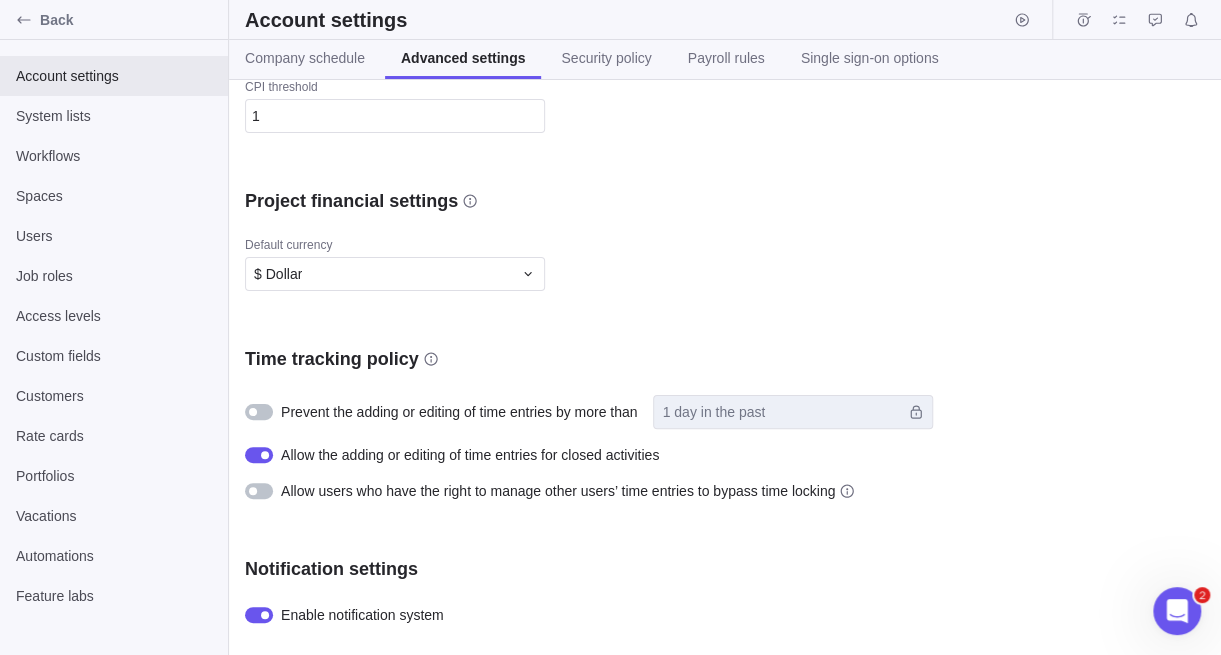 scroll, scrollTop: 700, scrollLeft: 0, axis: vertical 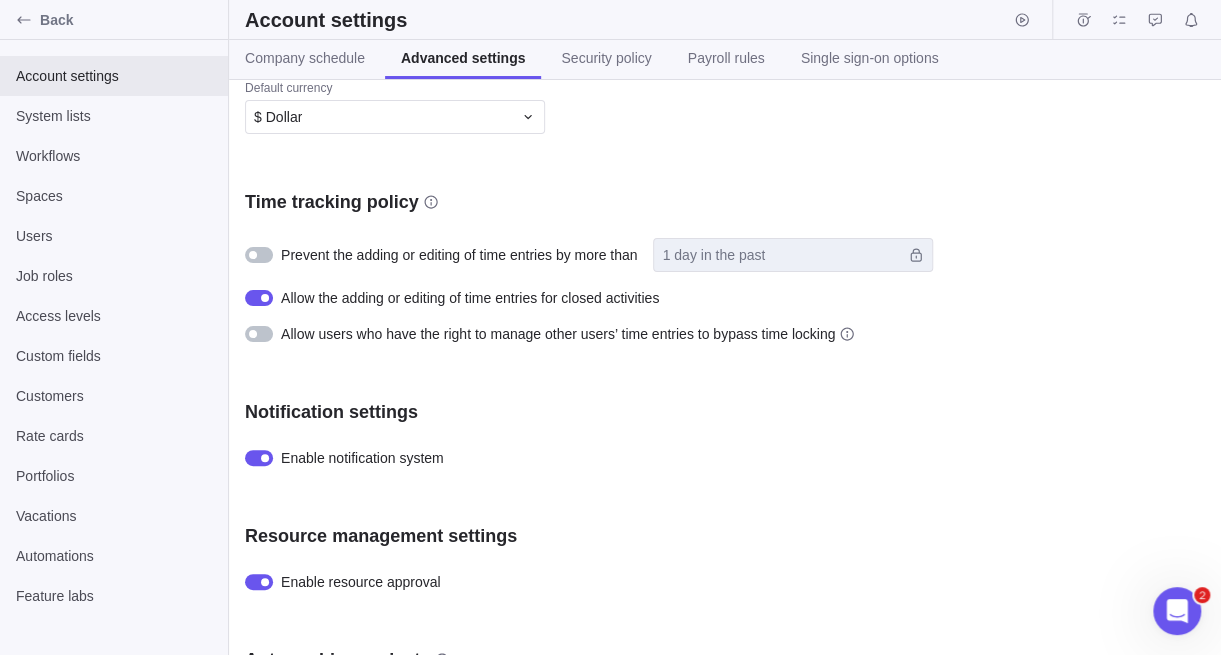 click at bounding box center (259, 255) 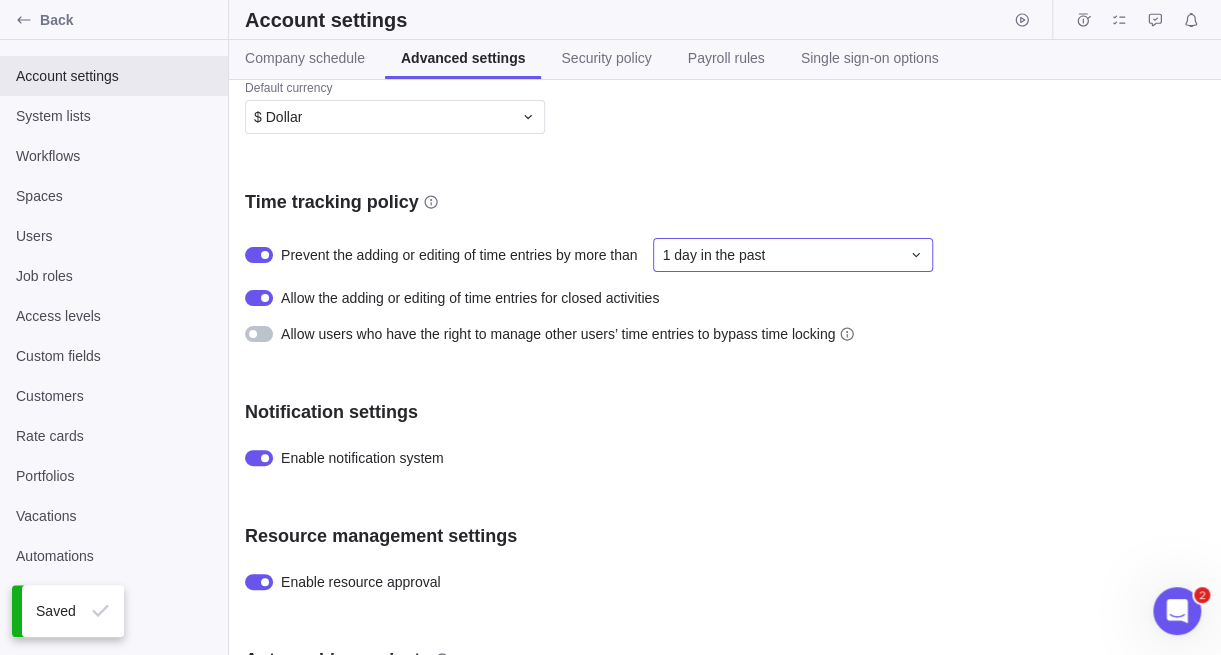 click on "1 day in the past" at bounding box center (781, 255) 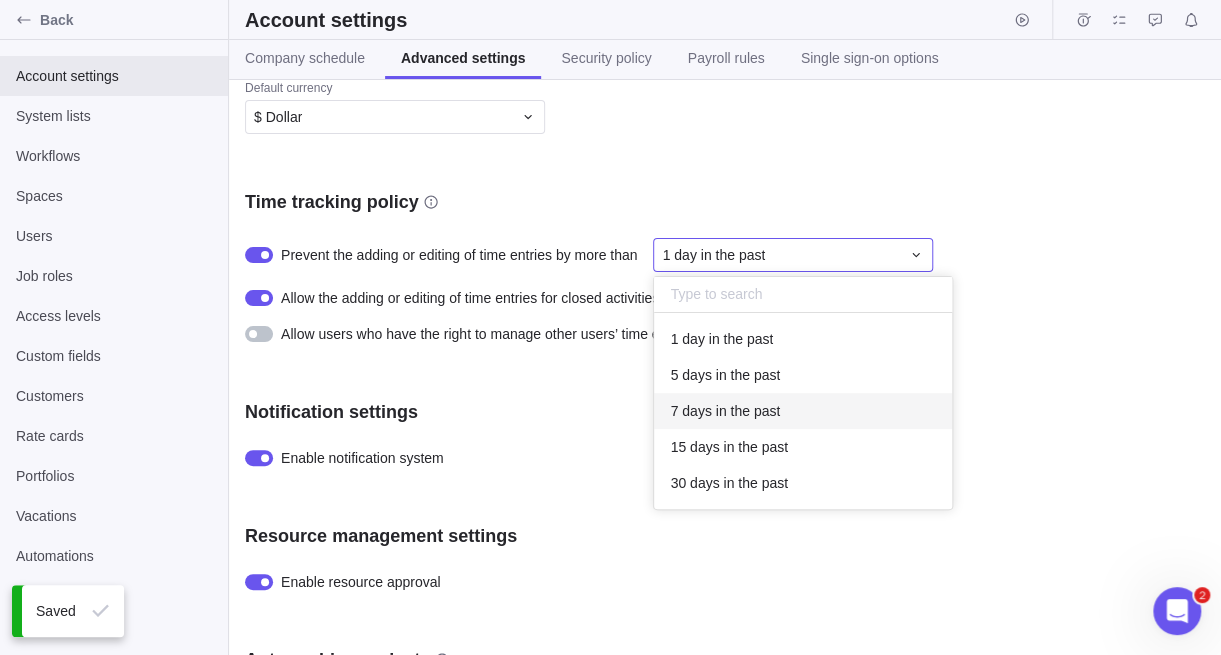 click on "7 days in the past" at bounding box center (725, 411) 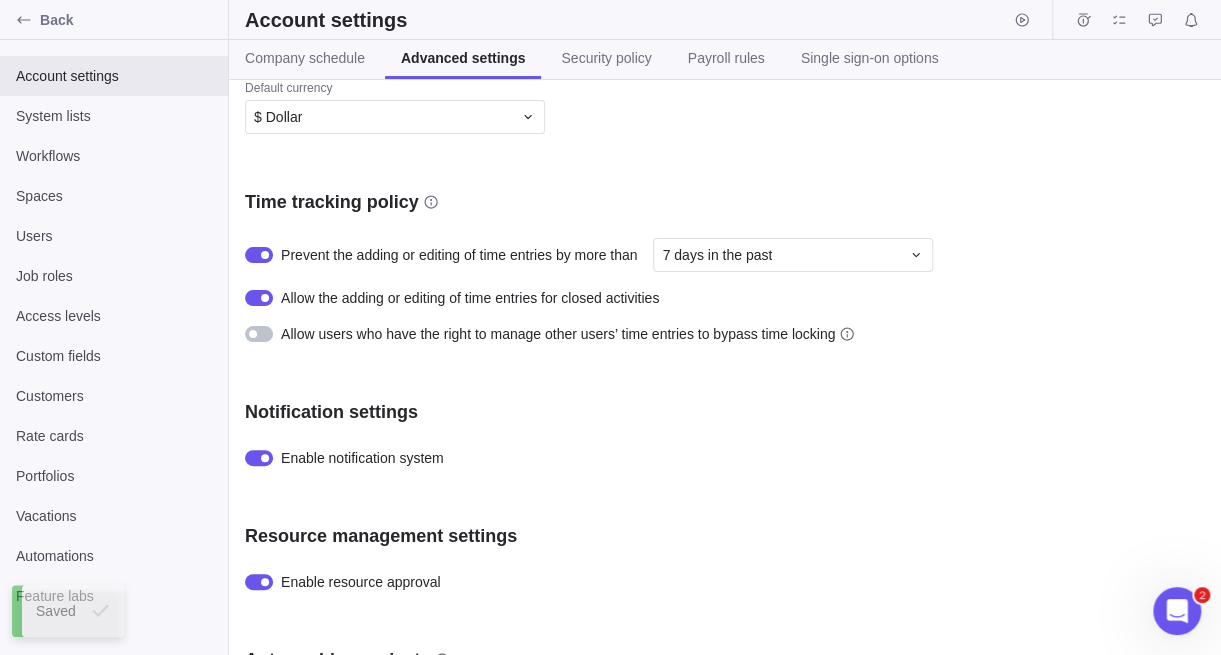click at bounding box center (259, 334) 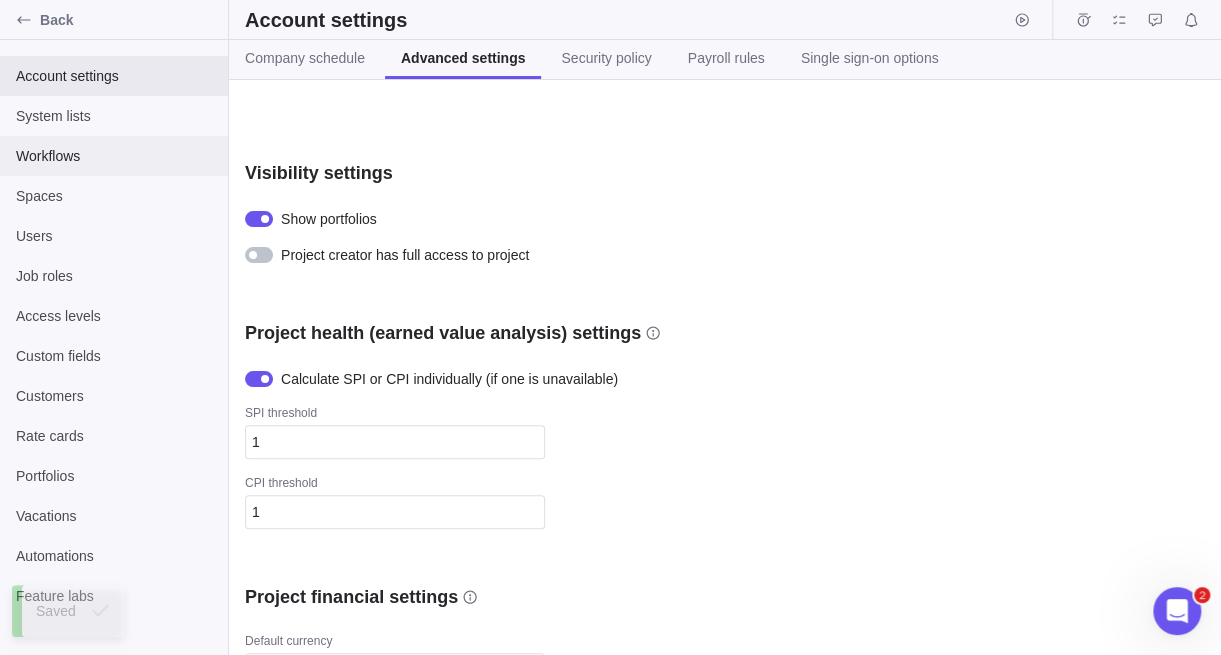 scroll, scrollTop: 0, scrollLeft: 0, axis: both 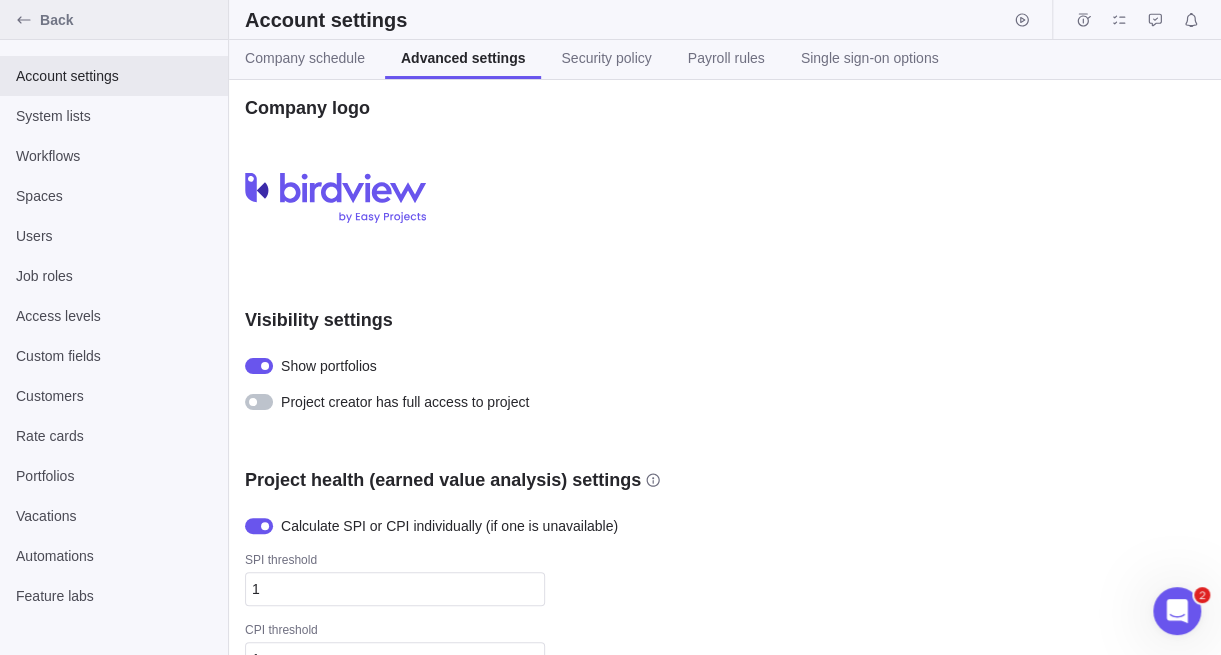 click on "Back" at bounding box center (114, 20) 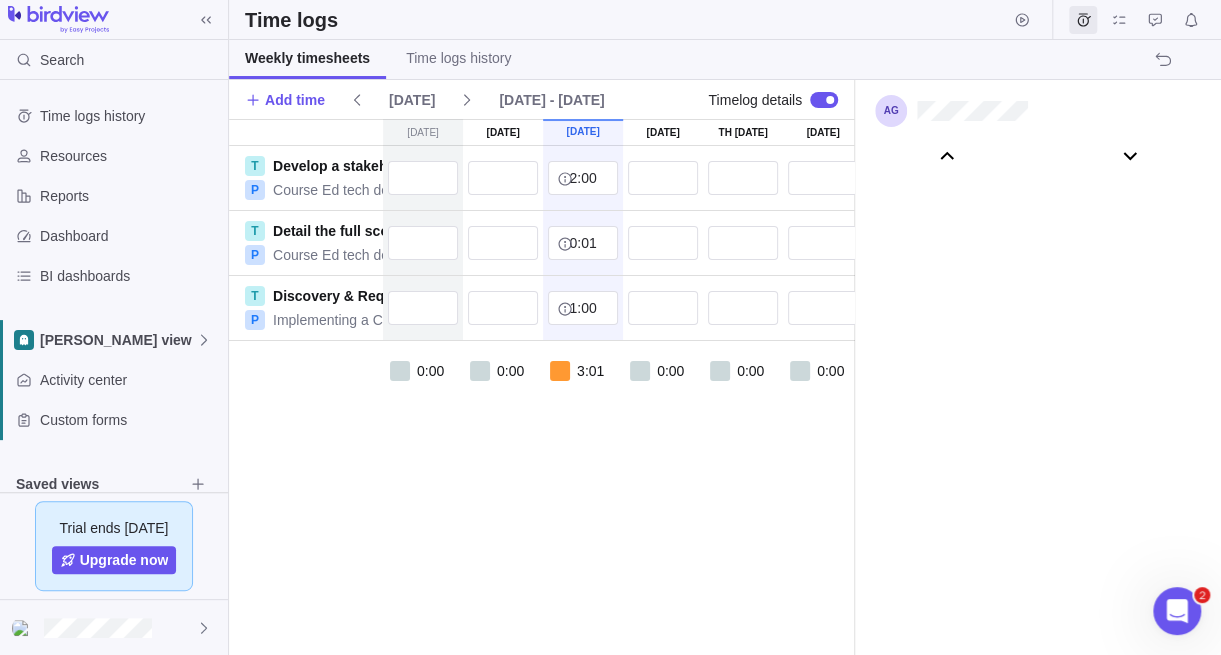 scroll, scrollTop: 111046, scrollLeft: 0, axis: vertical 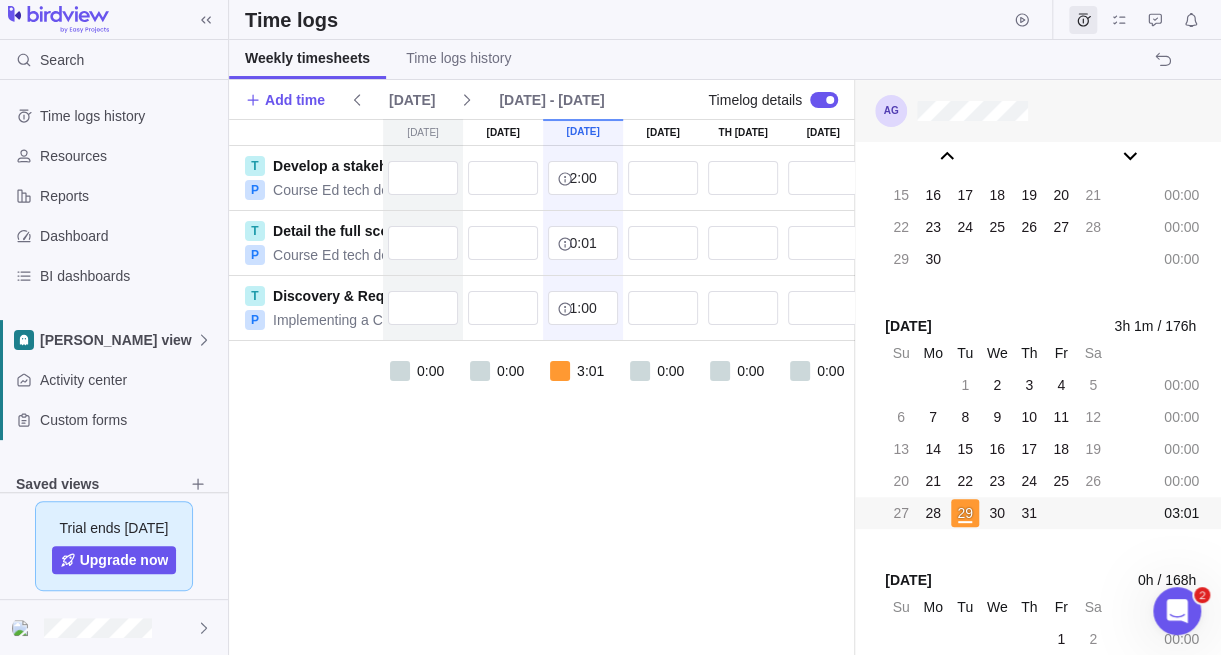 click at bounding box center (1038, 111) 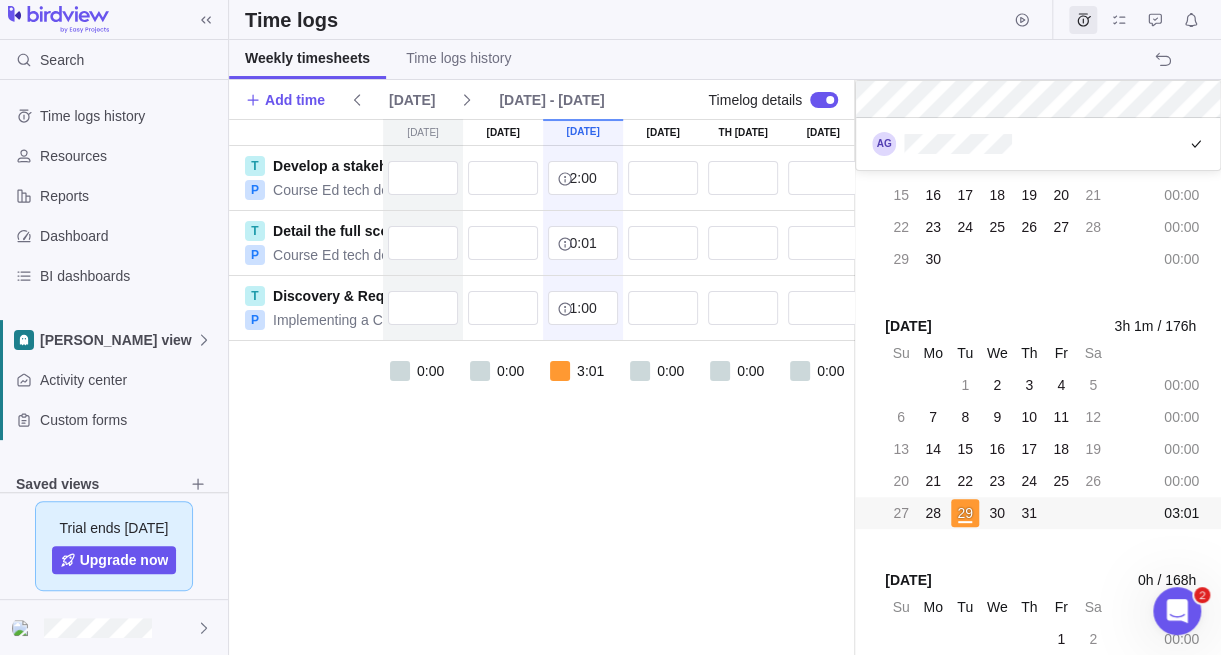 scroll, scrollTop: 15, scrollLeft: 15, axis: both 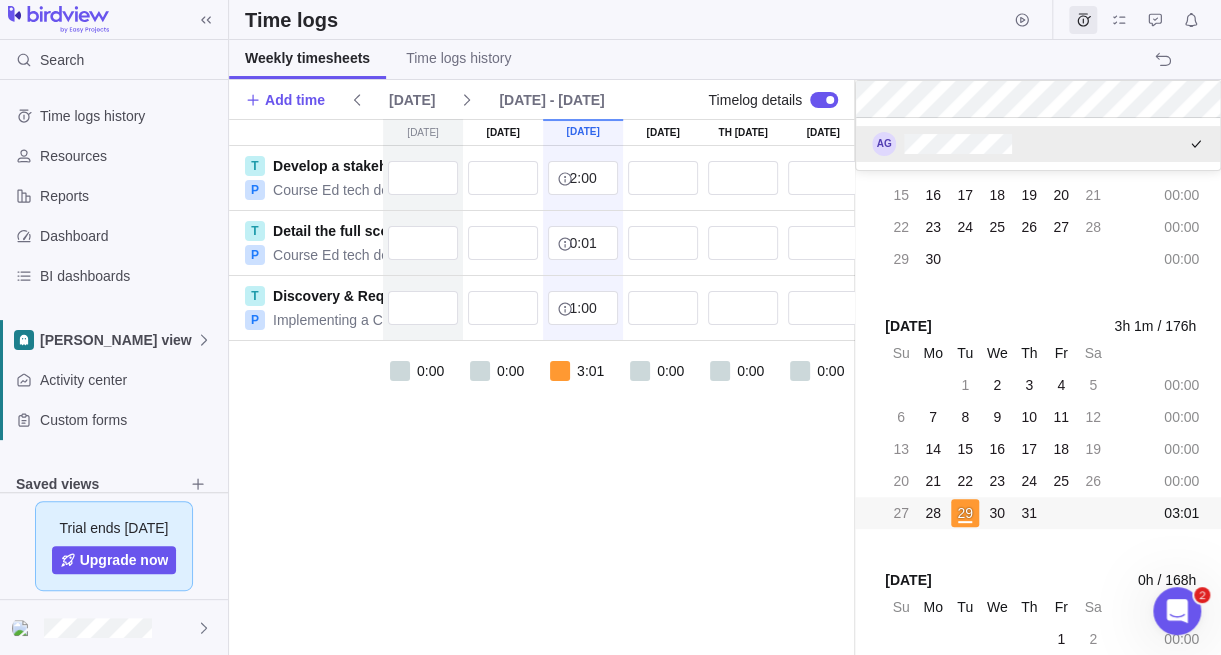 click on "Search Time logs history Resources Reports Dashboard BI dashboards [PERSON_NAME] view Activity center Custom forms Saved views Trial ends [DATE] Upgrade now Time logs Weekly timesheets Time logs history Add time [DATE] [DATE] - [DATE] Timelog details [DATE] [DATE] [DATE] [DATE] [DATE] 31 [DATE] [DATE] T Develop a stakeholder influence/interest matrix P Course Ed tech development 2:00 2:00 T Detail the full scope of the course content and deliverables P Course Ed tech development 0:01 0:01 T Discovery & Requirement Gathering P Implementing a CRM Software 1:00 1:00 0:00 0:00 3:01 0:00 0:00 0:00 0:00 03:[DATE] 0h / 168h Su Mo Tu We Th Fr Sa 23 24 25 26 27 28 1 00:00 2 3 4 5 6 7 8 00:00 9 10 11 12 13 14 15 00:00 16 17 18 19 20 21 22 00:00 23 24 25 26 27 28 29 00:00 30 31 1 2 3 4 5 00:00 [DATE] 2h / 176h Su Mo Tu We Th Fr Sa 30 31 1 2 3 4 5 00:00 6 7 8 9 10 11 12 00:00 13 14 15 16 17 18 19 00:00 20 21 22 23 24 25 26 01:00 27 28 29 30 1 2 3 01:00 [DATE] 2h / 176h Su Mo Tu We Th" at bounding box center (610, 327) 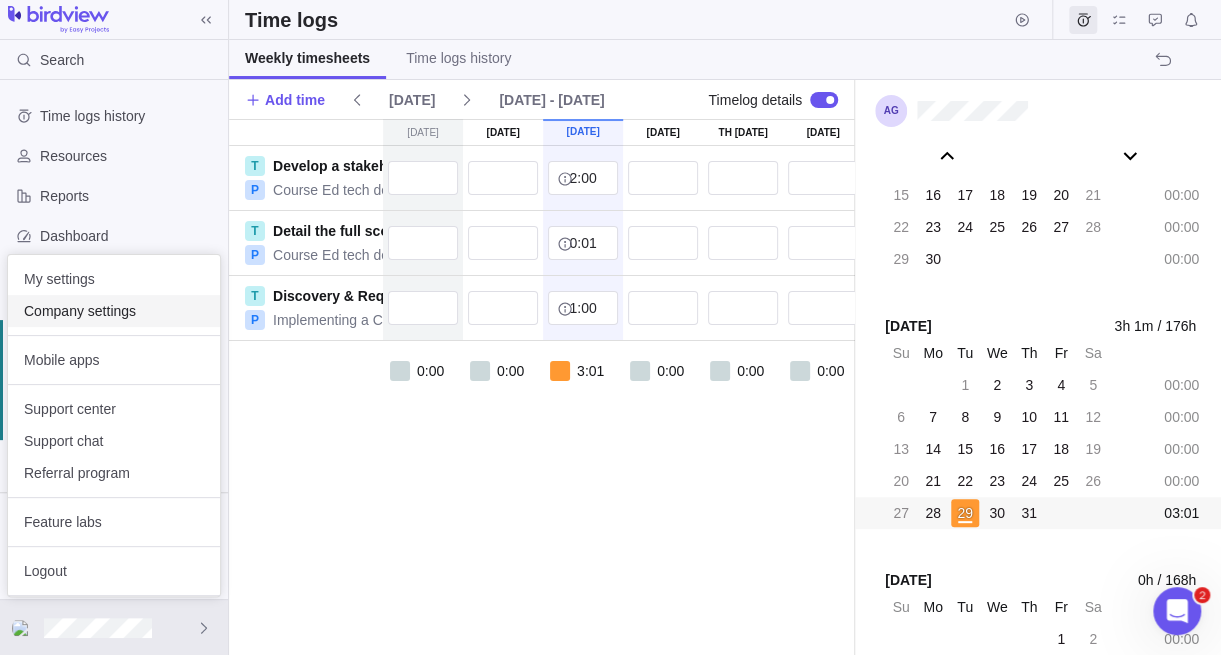 click on "Company settings" at bounding box center [114, 311] 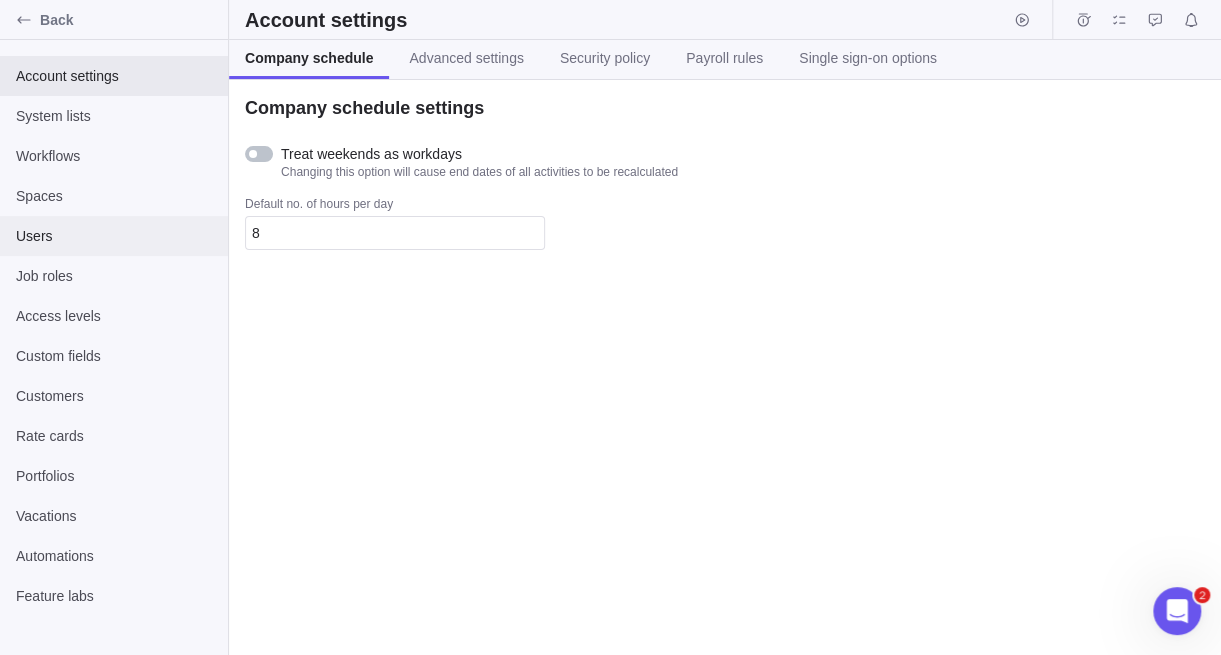 click on "Users" at bounding box center [114, 236] 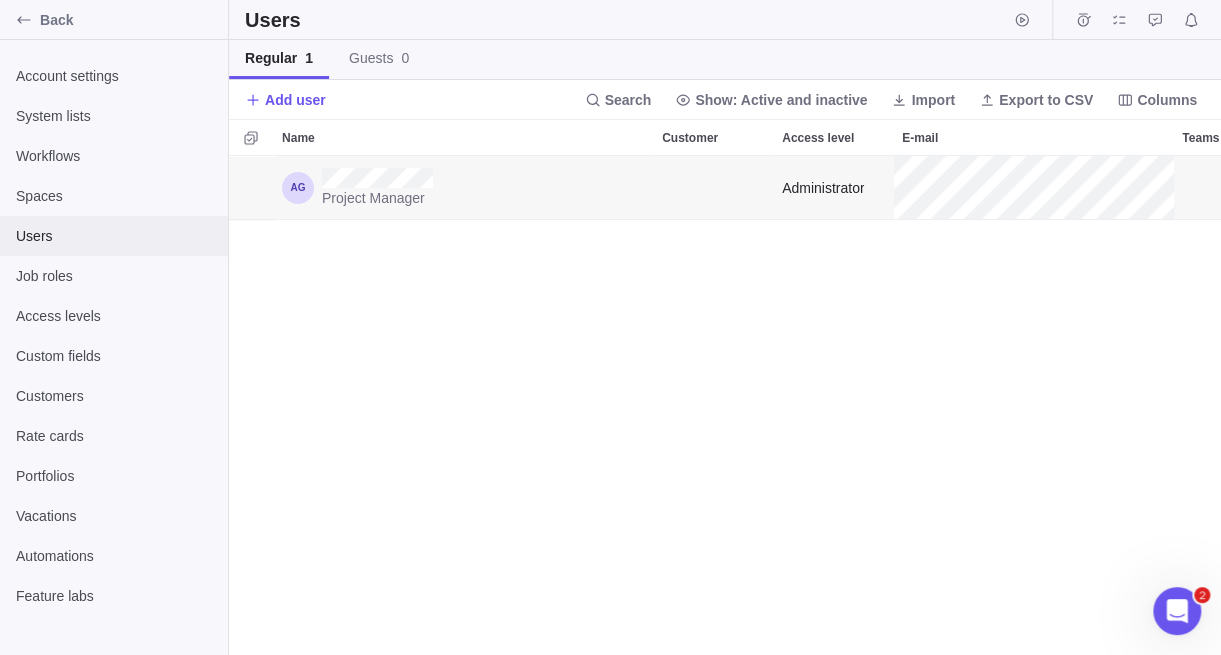 scroll, scrollTop: 15, scrollLeft: 15, axis: both 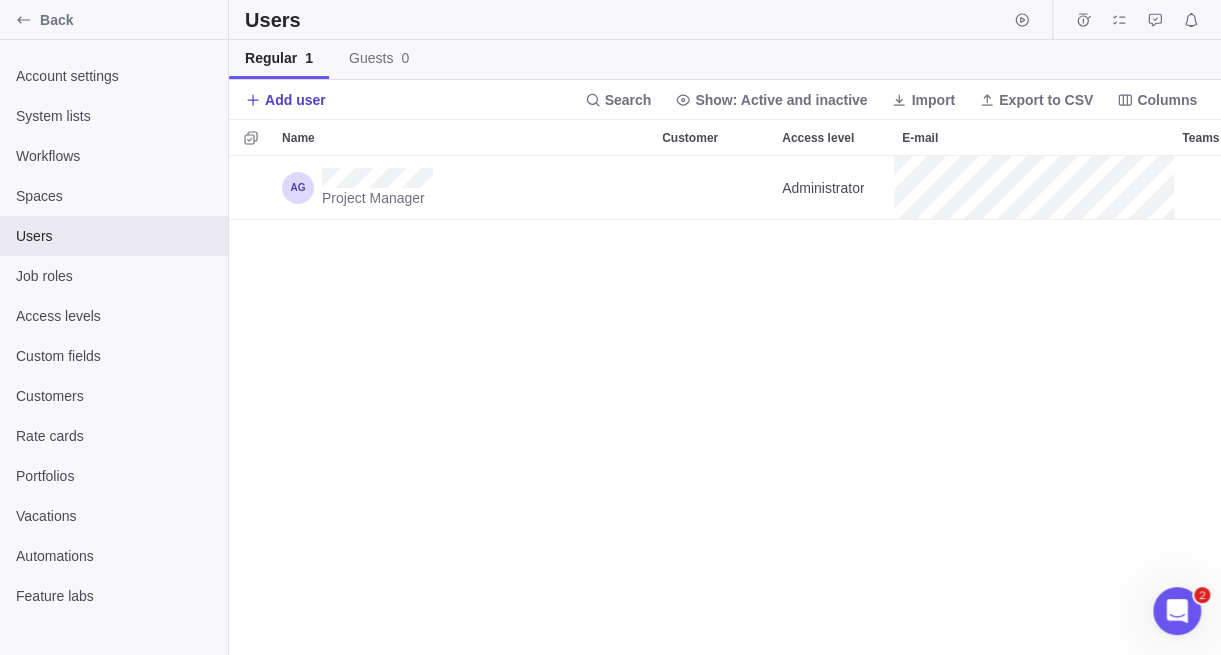 click on "Add user" at bounding box center (295, 100) 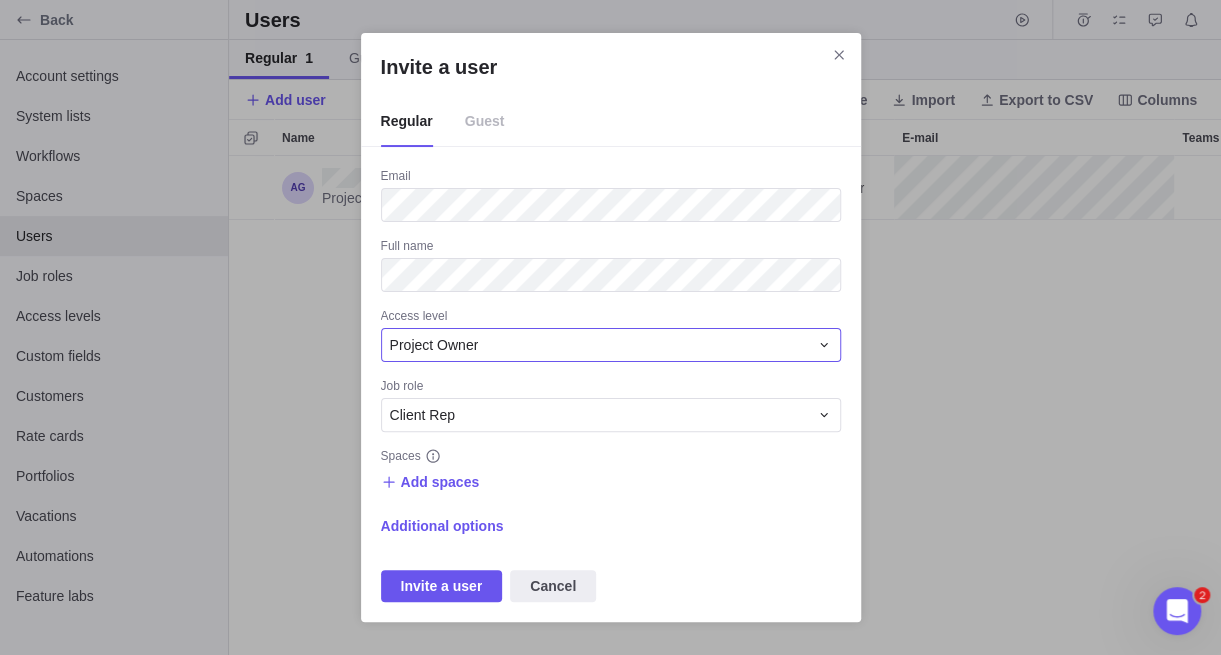 click on "Project Owner" at bounding box center (434, 345) 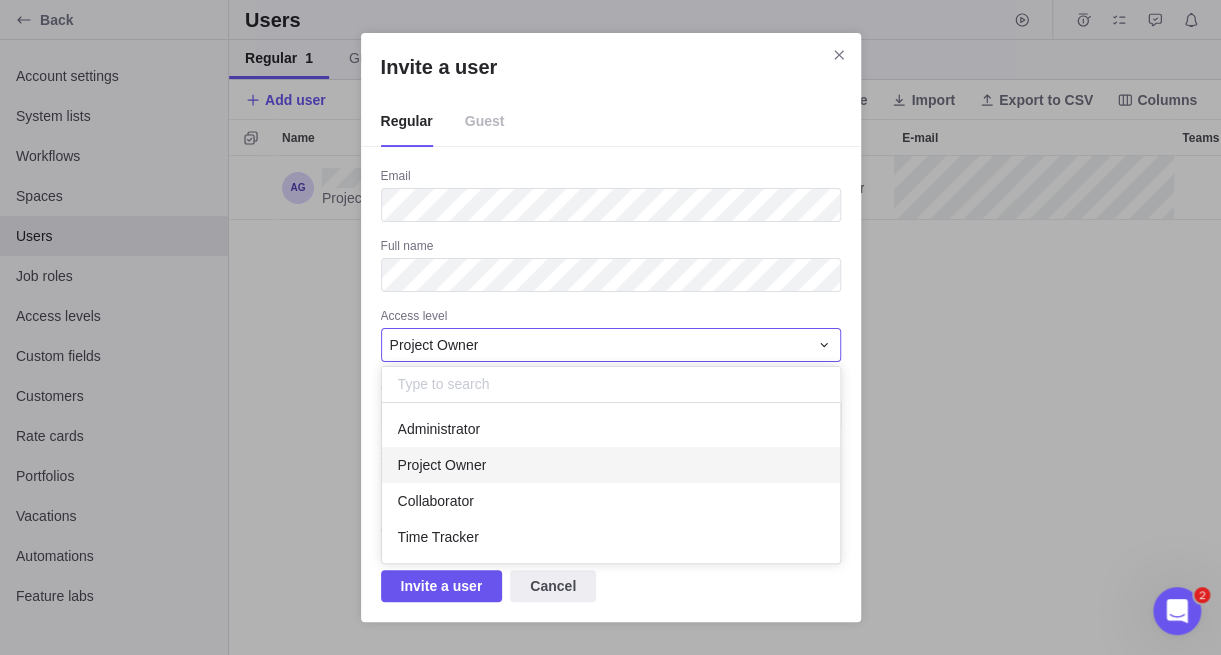 scroll, scrollTop: 15, scrollLeft: 15, axis: both 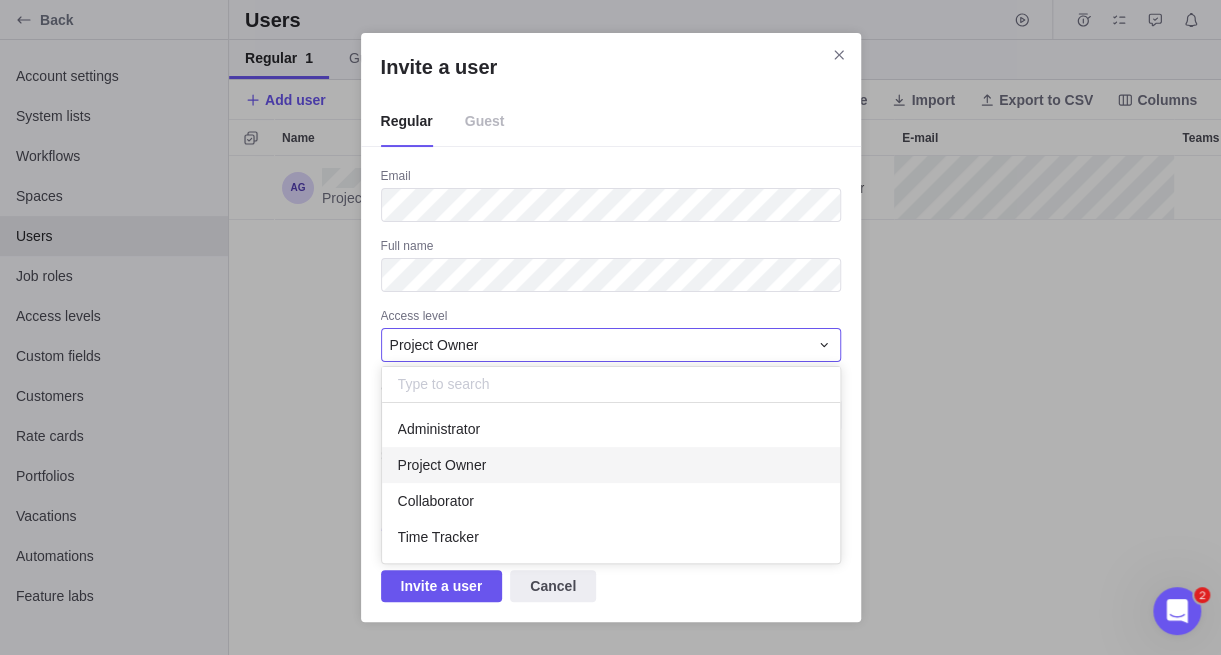 click on "Project Owner" at bounding box center [442, 465] 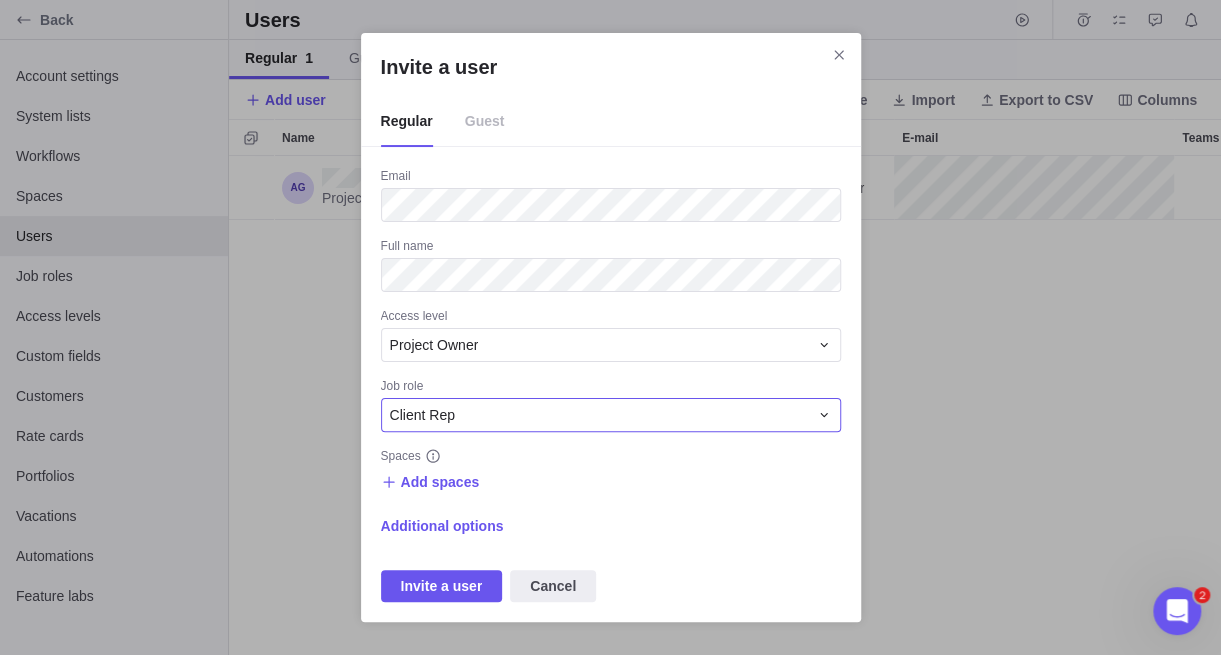 click on "Client Rep" at bounding box center [599, 415] 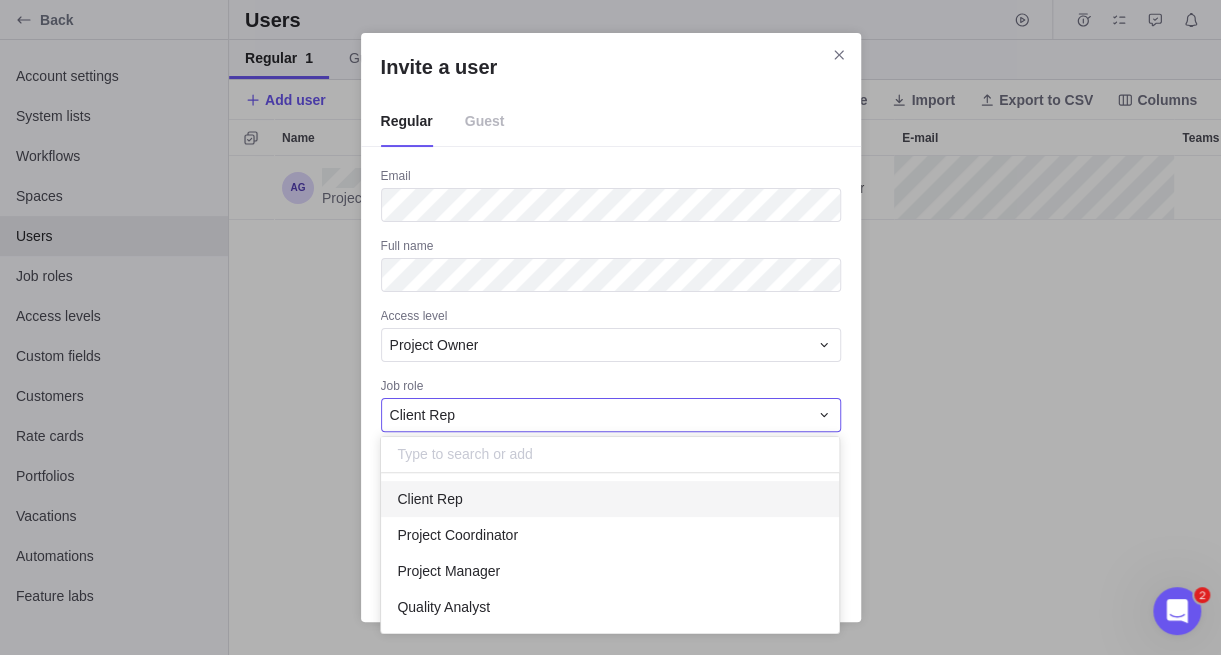 scroll, scrollTop: 15, scrollLeft: 15, axis: both 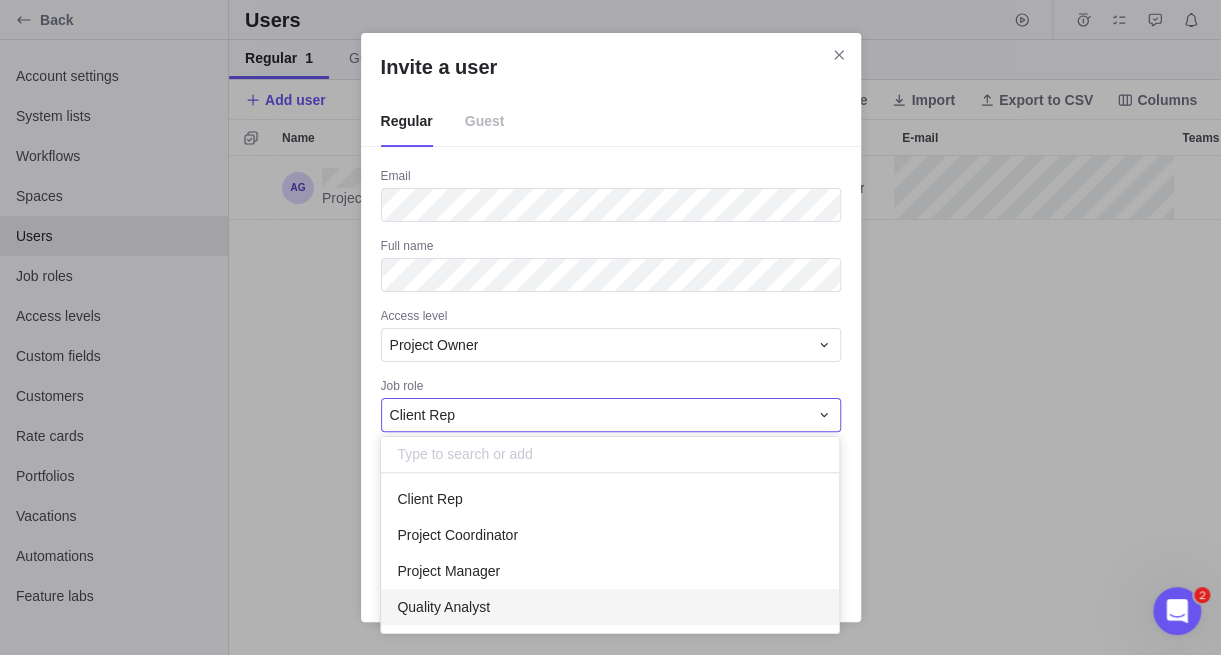 click on "Quality Analyst" at bounding box center (610, 607) 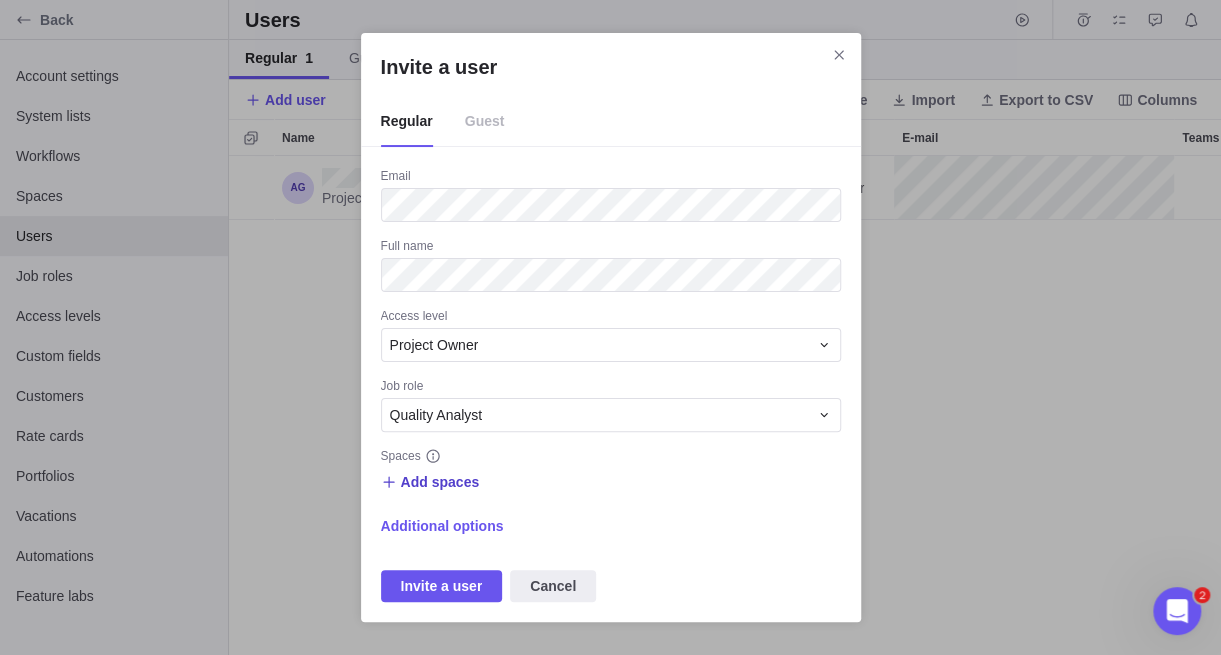 click on "Add spaces" at bounding box center (440, 482) 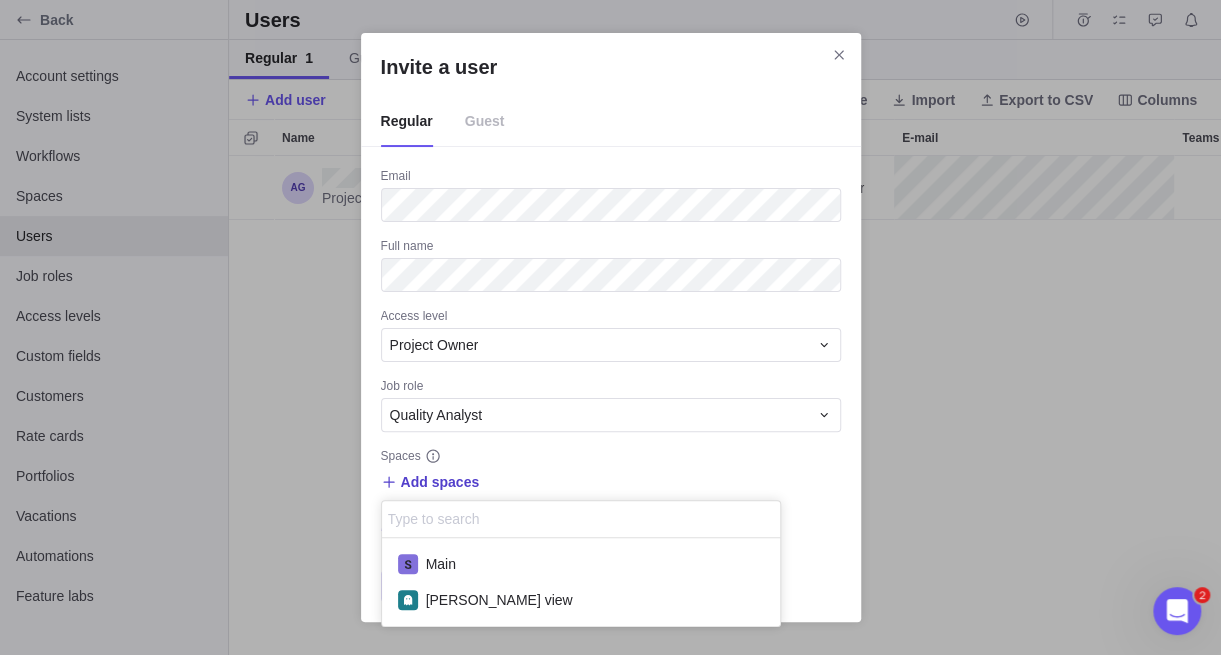 scroll, scrollTop: 15, scrollLeft: 15, axis: both 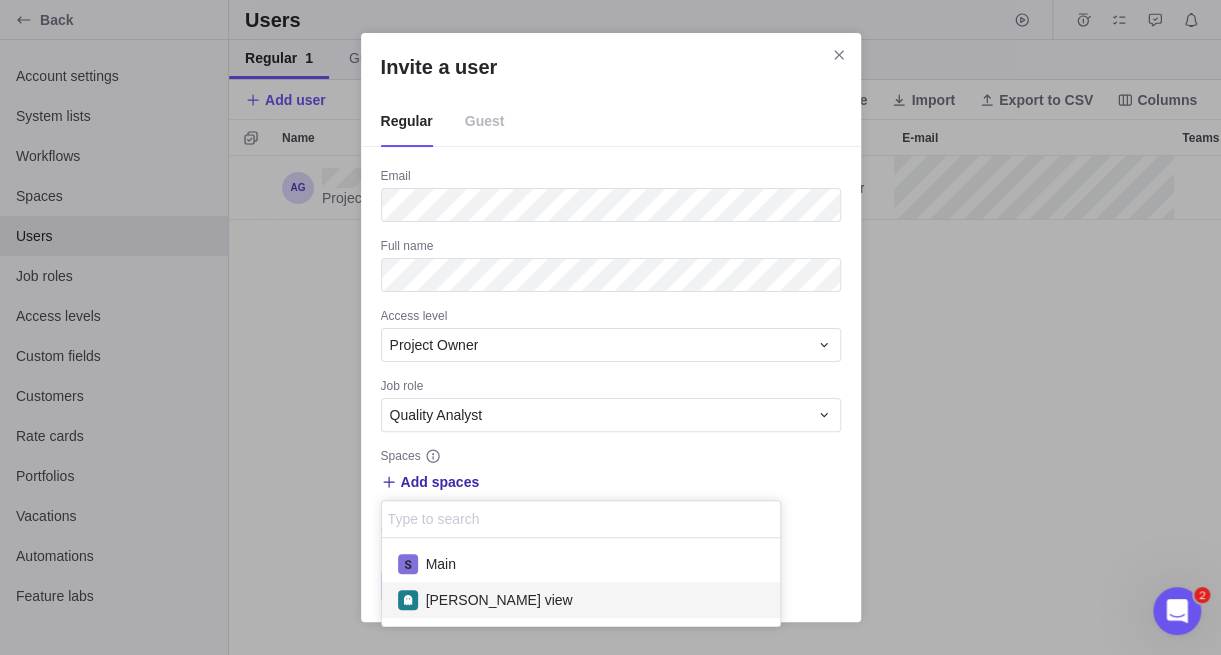 click on "[PERSON_NAME] view" at bounding box center [499, 600] 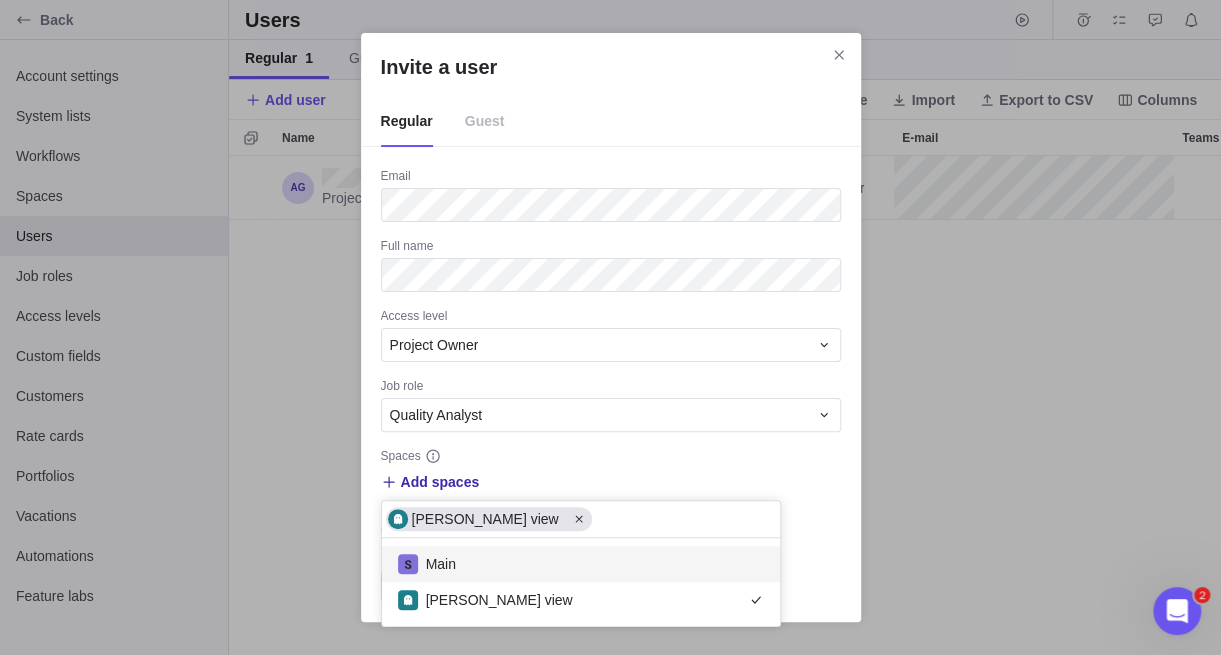 click on "Invite a user Regular Guest Email Full name Access level Project Owner Job role Quality Analyst Spaces Add spaces [PERSON_NAME] view Main [PERSON_NAME] view Additional options Invite a user Cancel" at bounding box center [610, 327] 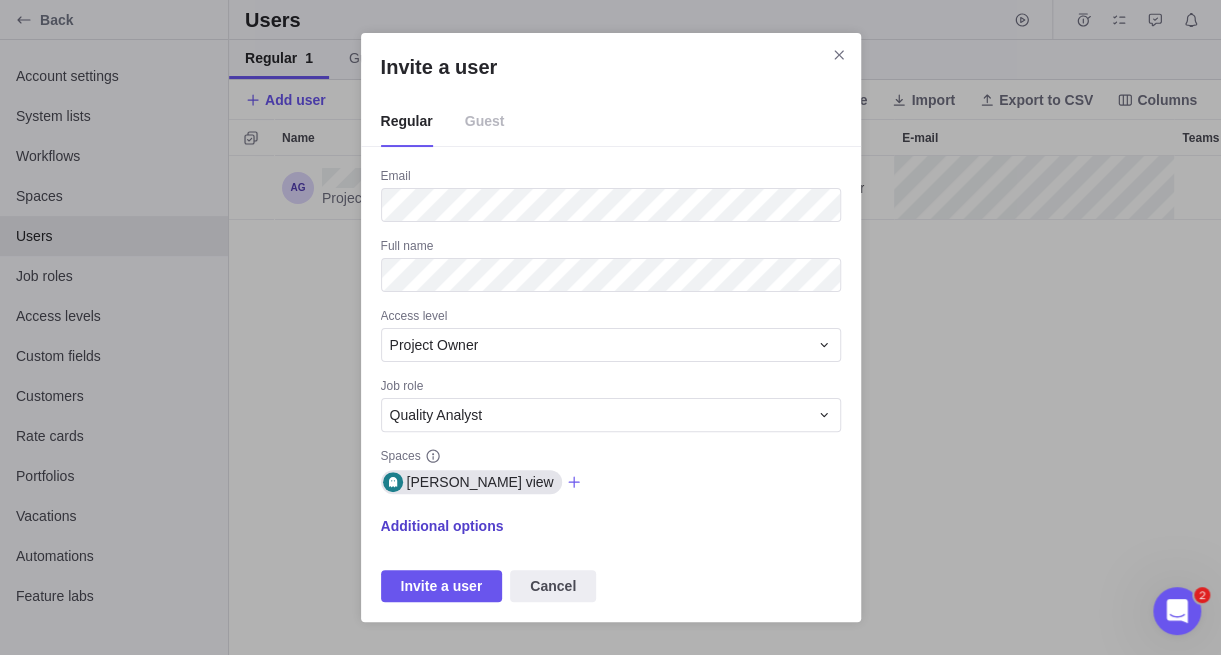 click on "Additional options" at bounding box center (442, 526) 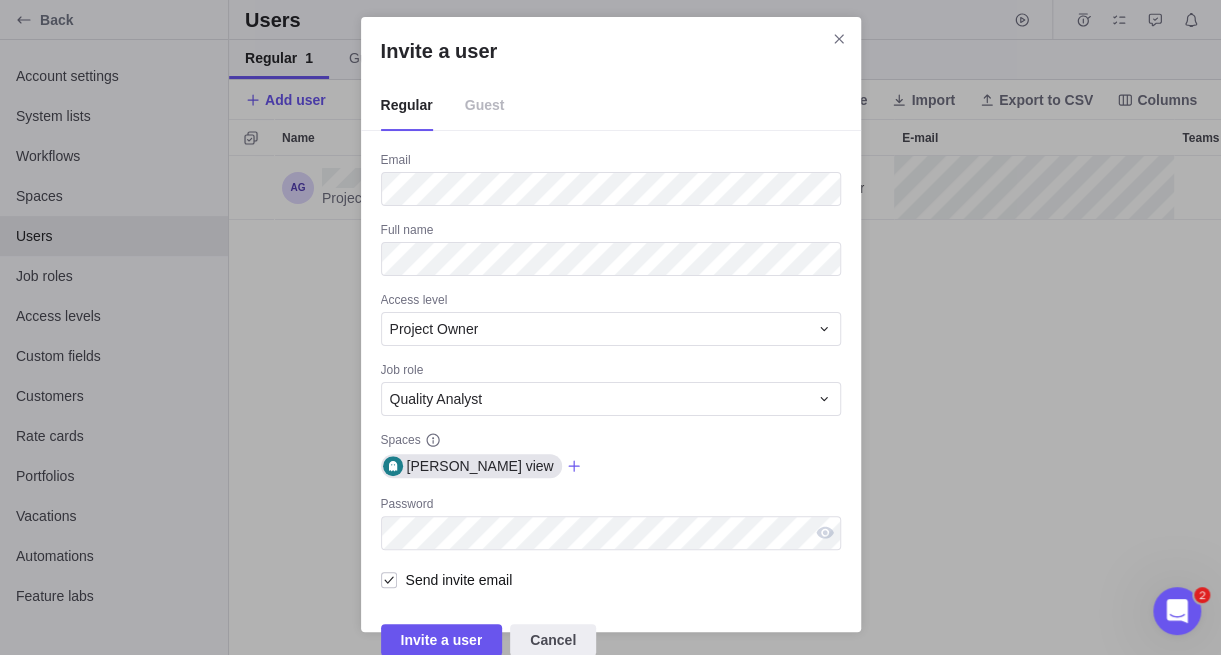 scroll, scrollTop: 3, scrollLeft: 0, axis: vertical 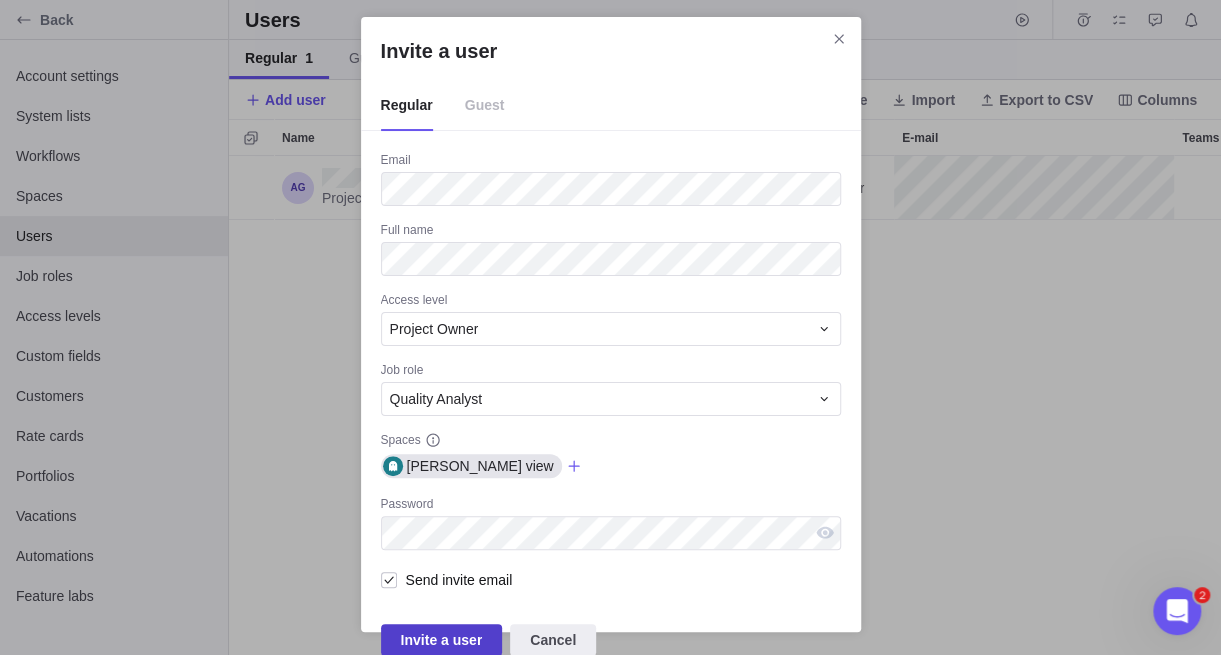 click on "Invite a user" at bounding box center [442, 640] 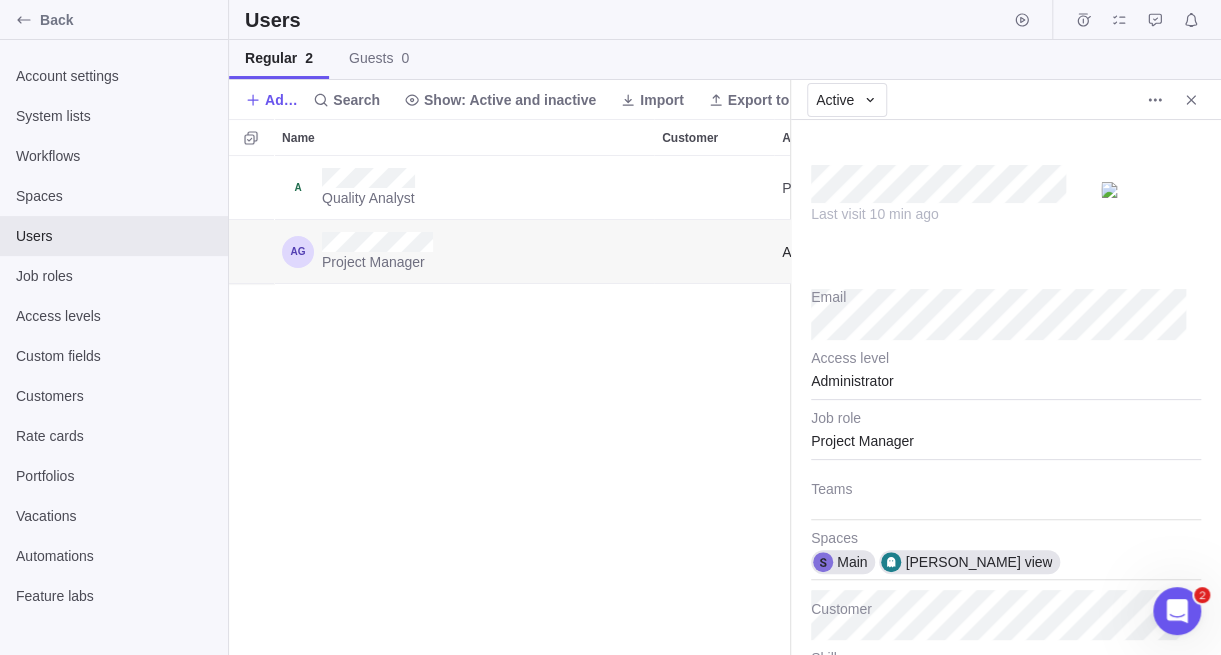 scroll, scrollTop: 484, scrollLeft: 546, axis: both 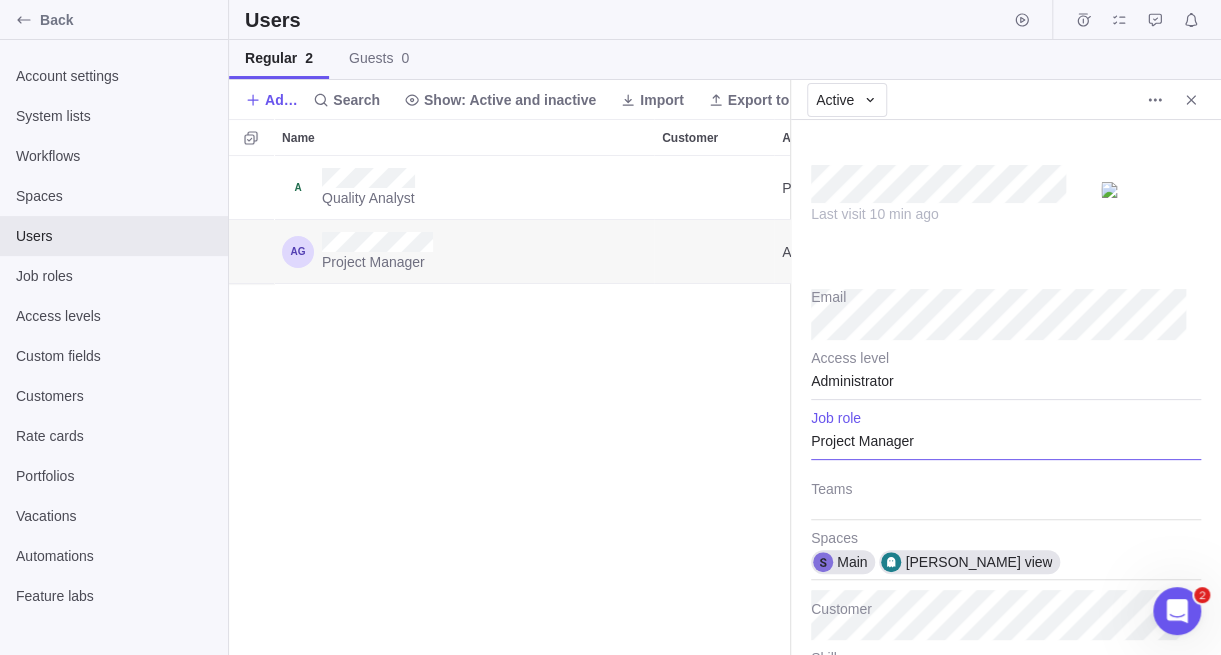 click on "Project Manager" at bounding box center (1006, 435) 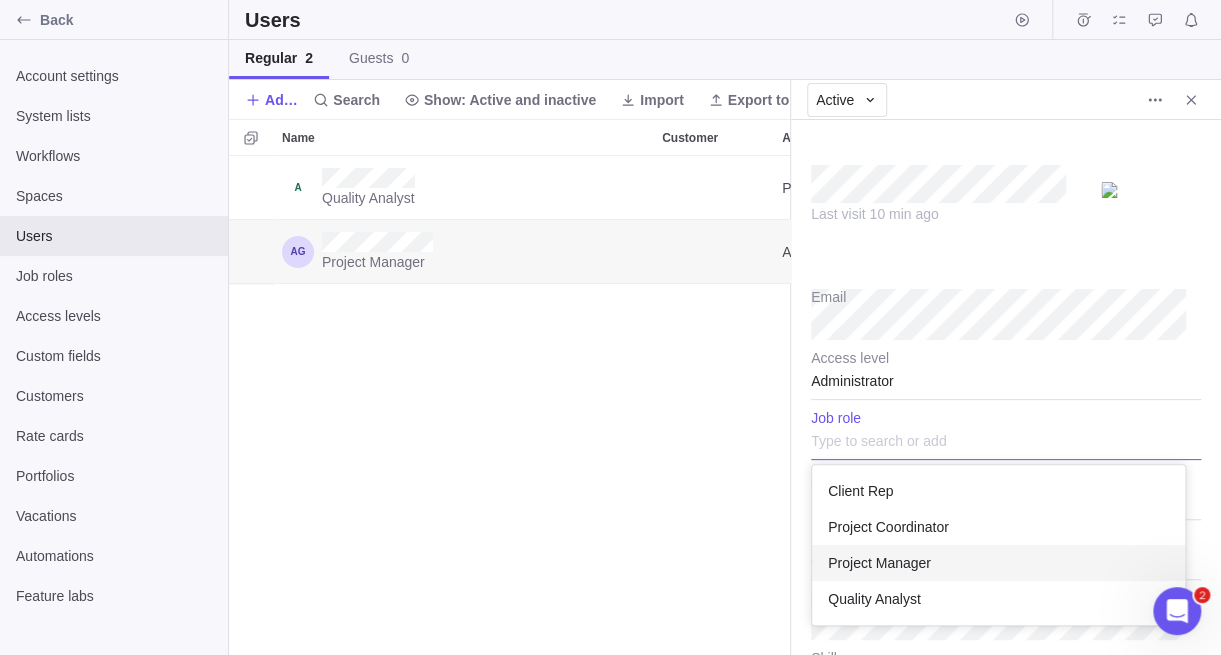 scroll, scrollTop: 15, scrollLeft: 15, axis: both 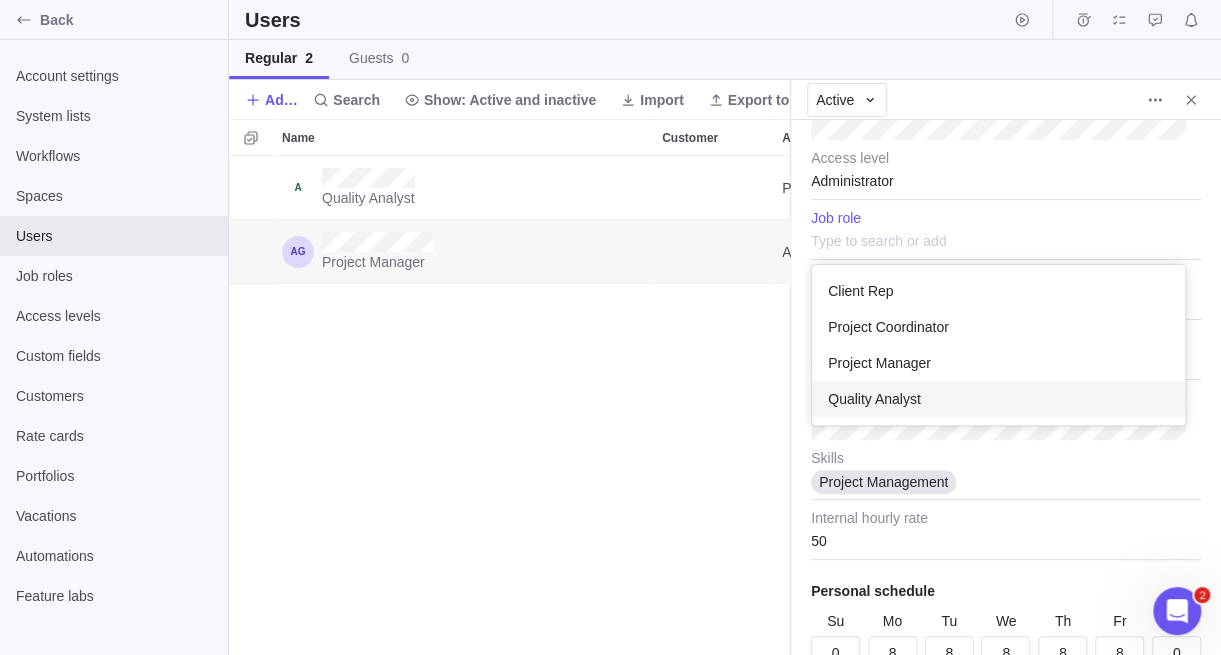 click on "Back Account settings System lists Workflows Spaces Users Job roles Access levels Custom fields Customers Rate cards Portfolios Vacations Automations Feature labs Users Regular 2 Guests 0 Add user Search Show: Active and inactive Import Export to CSV Columns Name Customer Access level E-mail Teams Skills Spaces Quality Analyst Project Owner [PERSON_NAME] view Project Manager Administrator Project Management Main , [PERSON_NAME] view Active Last visit 10 min ago Email Administrator Access level Client Rep Project Coordinator Project Manager Quality Analyst Job role Teams Main [PERSON_NAME] view Spaces Customer Project Management Skills 50 Internal hourly rate Personal schedule Su 0 Mo 8 Tu 8 We 8 Th 8 Fr 8 Sa 0
2 Labor cost x Prev Next [DATE] Su Mo Tu We Th Fr Sa           1 2 3 4 5 6 7 8 9 10 11 12 13 14 15 16 17 18 19 20 21 22 23 24 25 26 27 28 29 30 31             Done [DATE] - [DATE] (26d) Users" at bounding box center [610, 327] 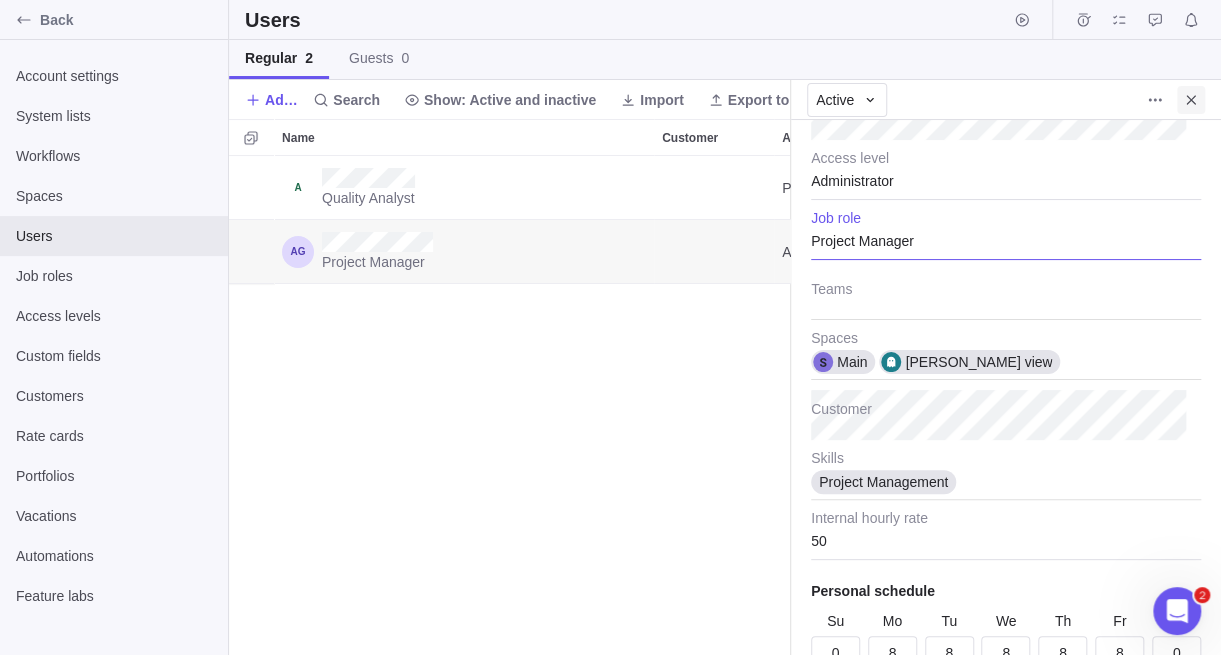 click 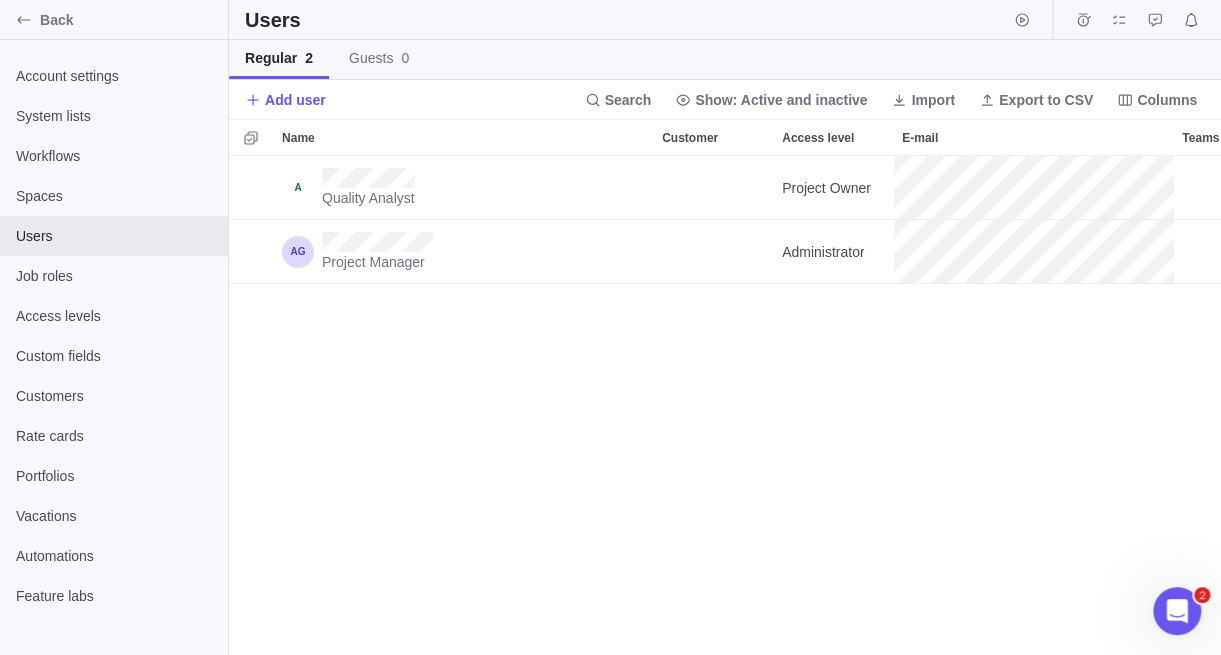 scroll, scrollTop: 15, scrollLeft: 15, axis: both 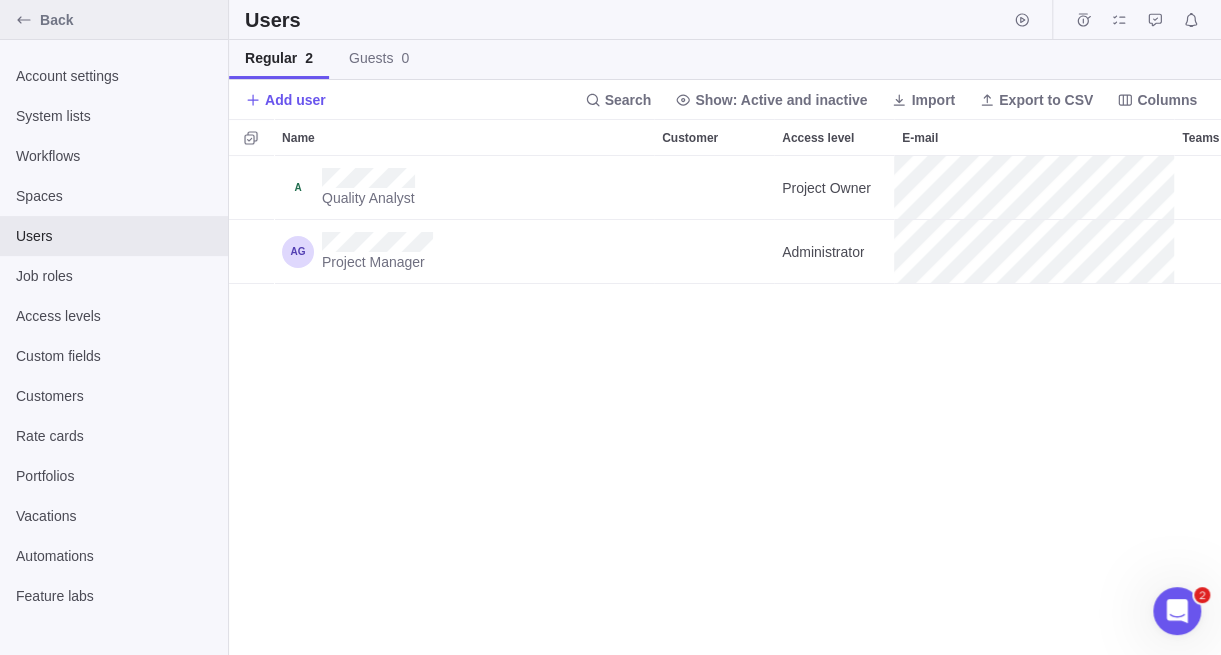 click on "Back" at bounding box center [130, 20] 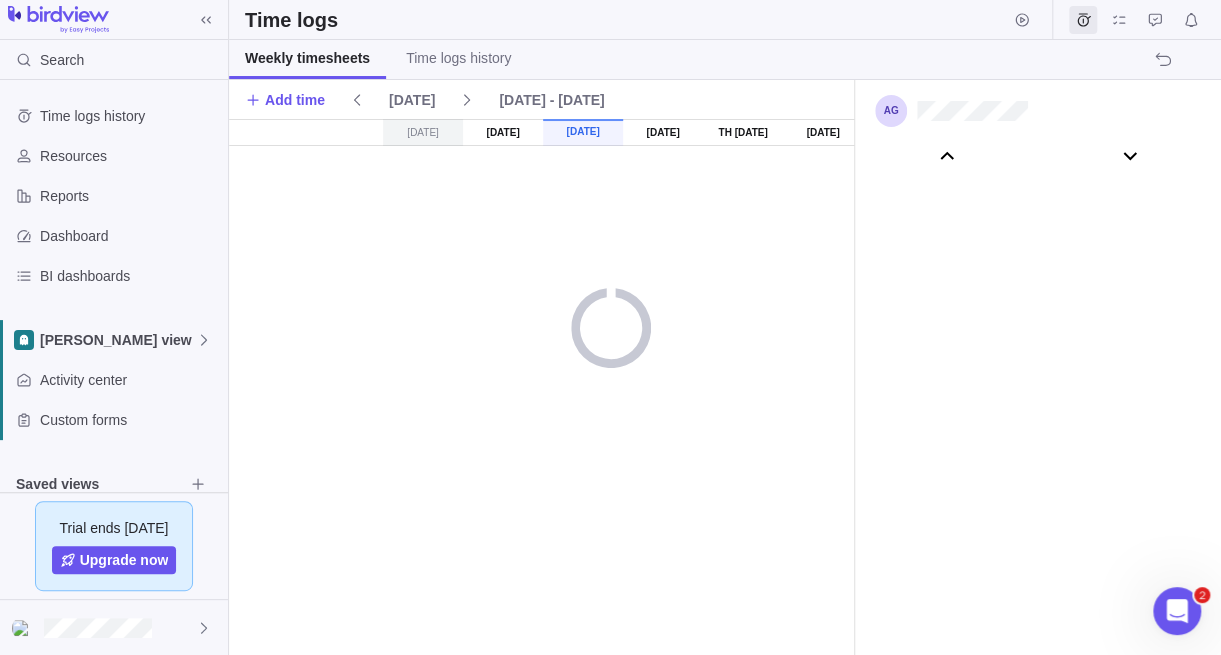 scroll, scrollTop: 111046, scrollLeft: 0, axis: vertical 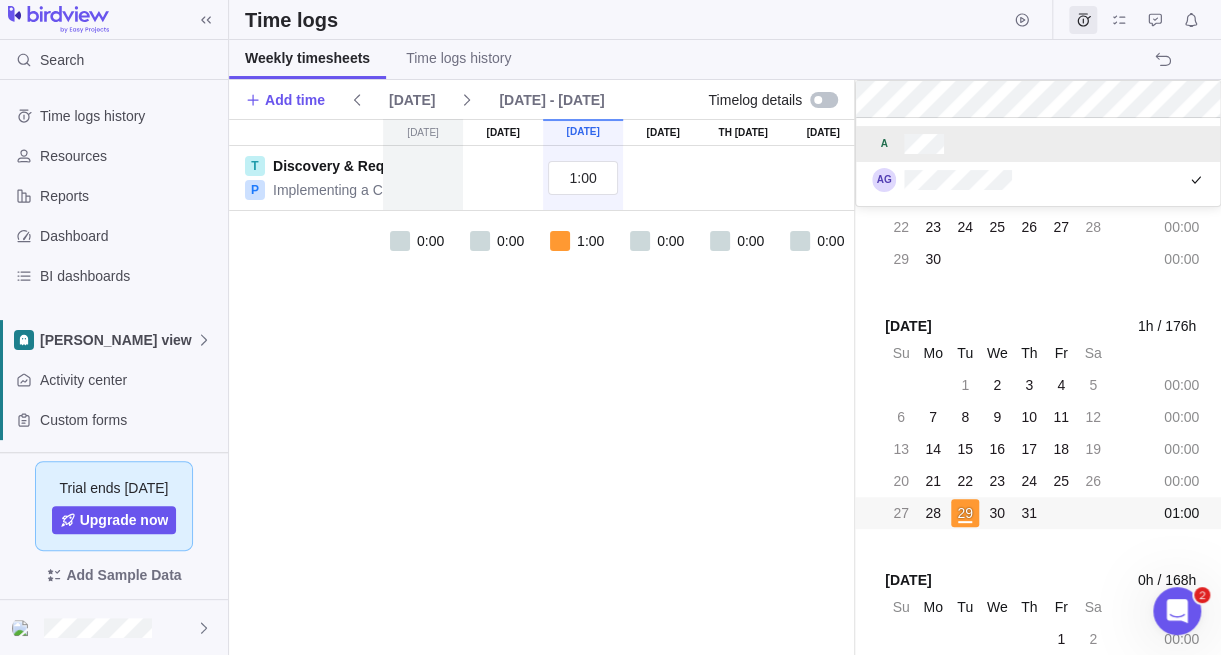 click at bounding box center [1038, 144] 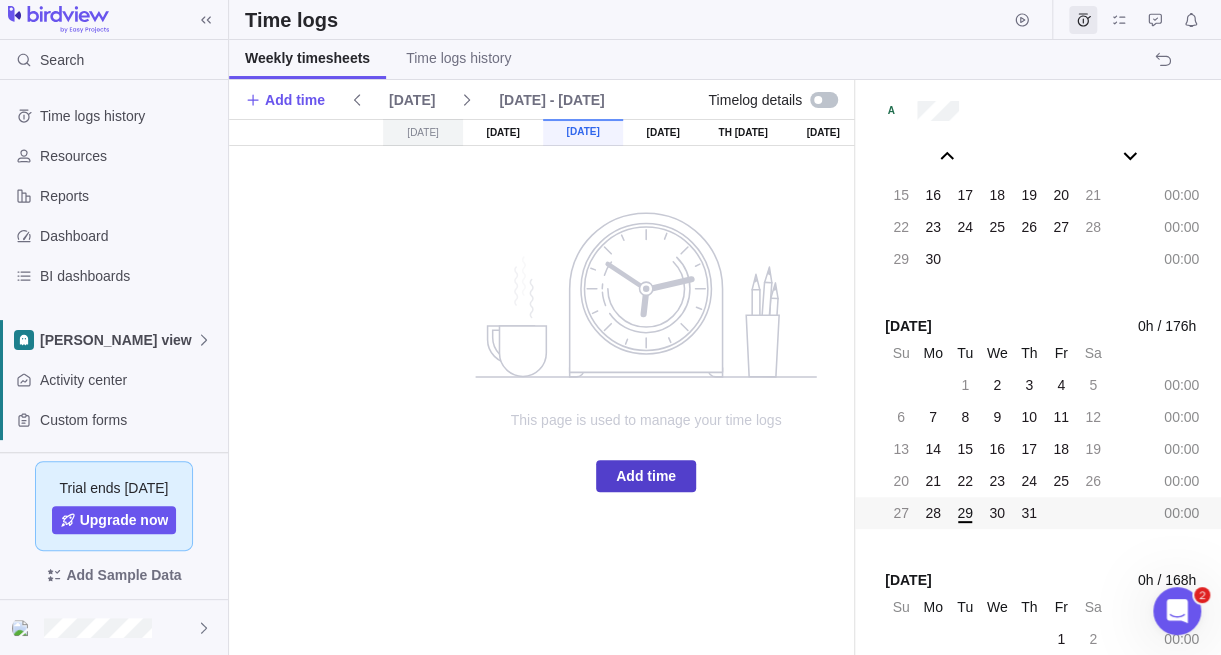 click on "Add time" at bounding box center [646, 476] 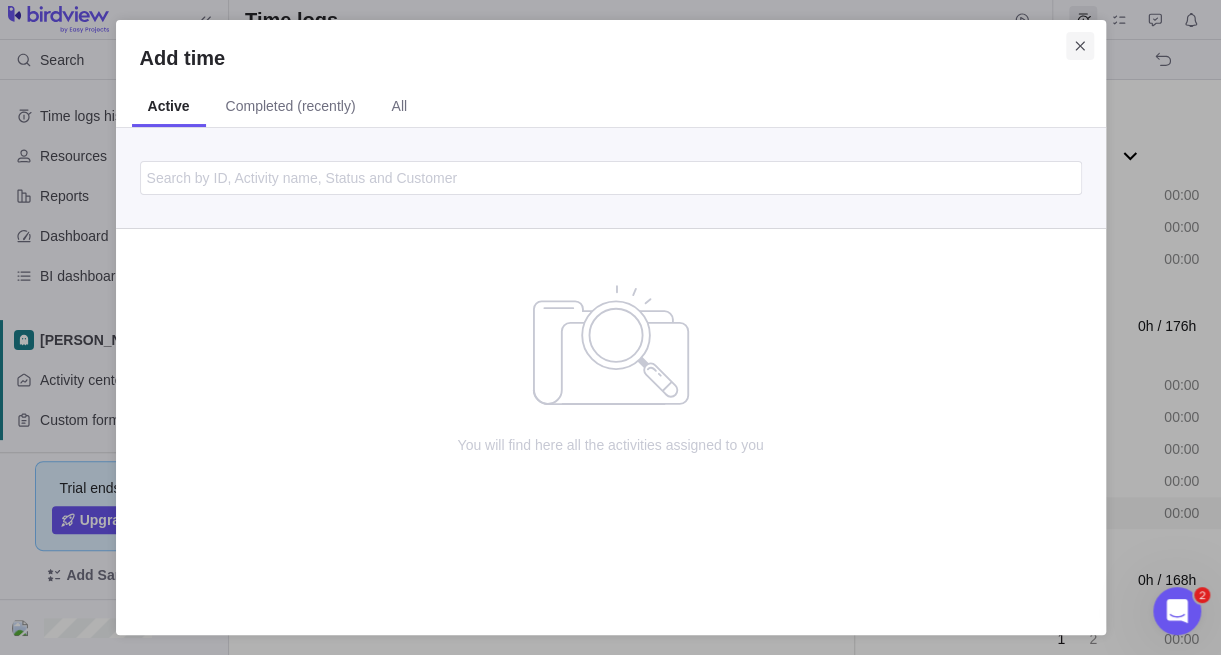 click 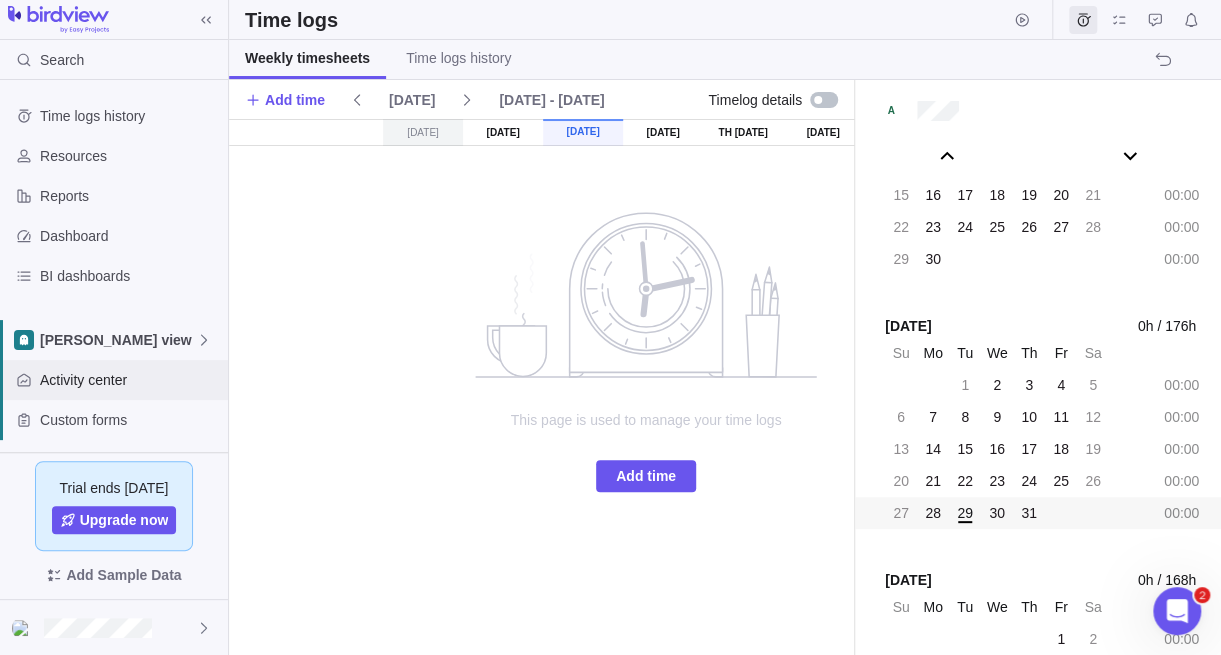 click on "Activity center" at bounding box center [130, 380] 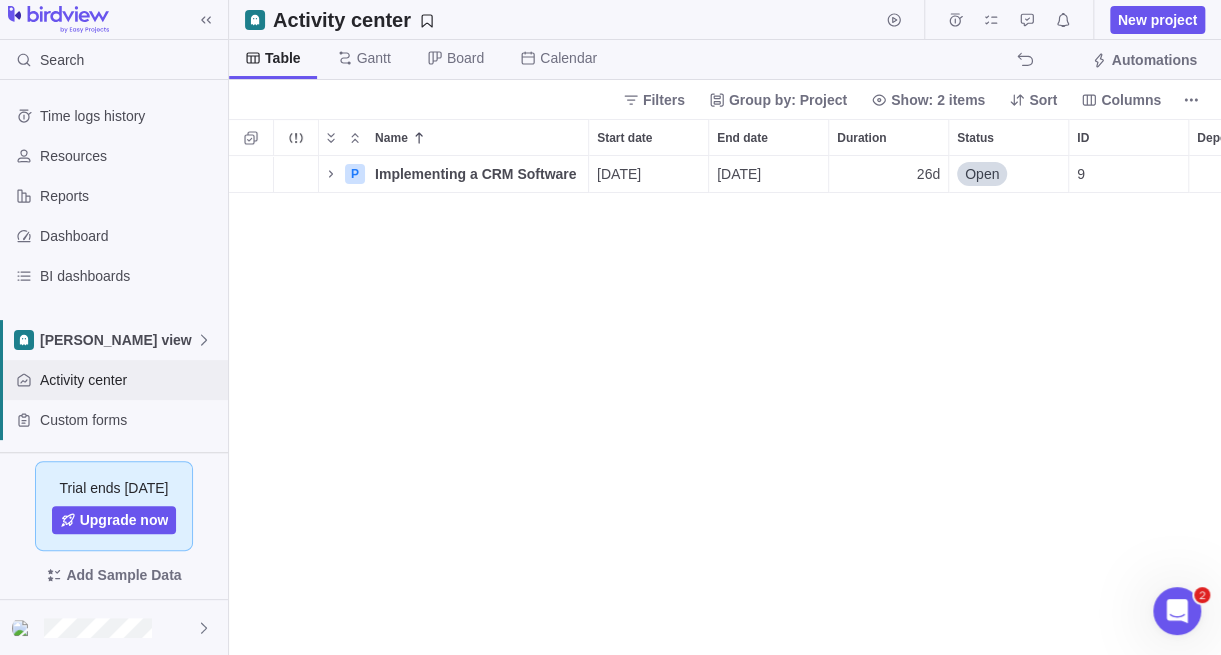 scroll, scrollTop: 15, scrollLeft: 15, axis: both 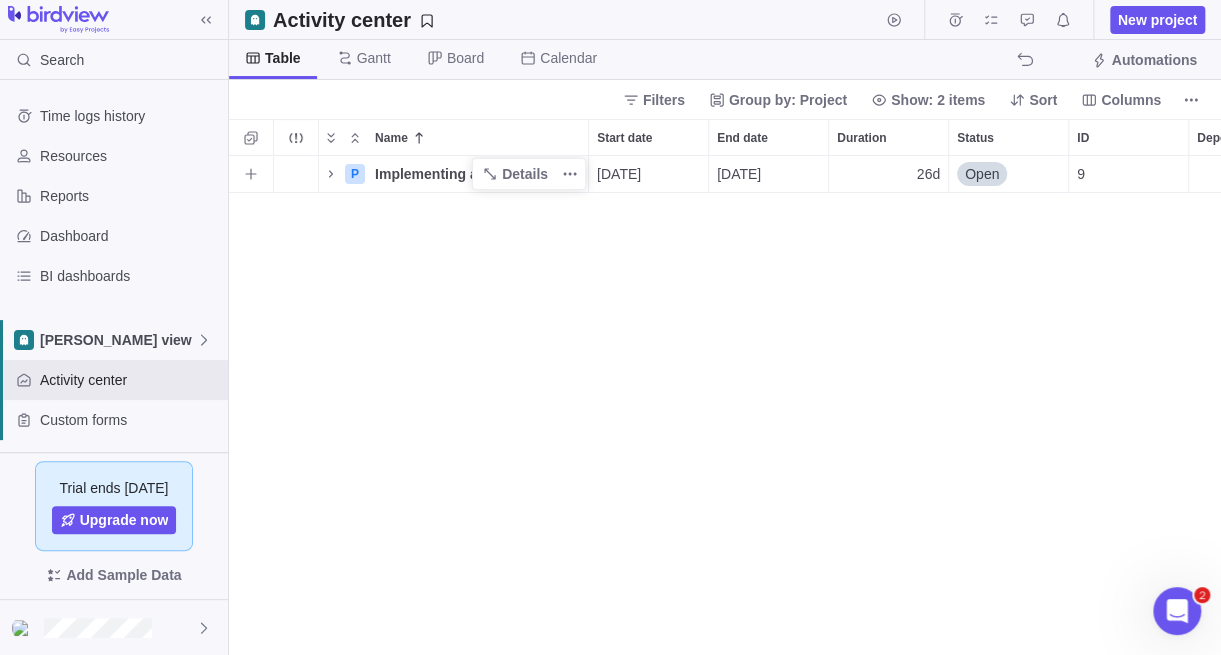 click on "Implementing a CRM Software" at bounding box center [475, 174] 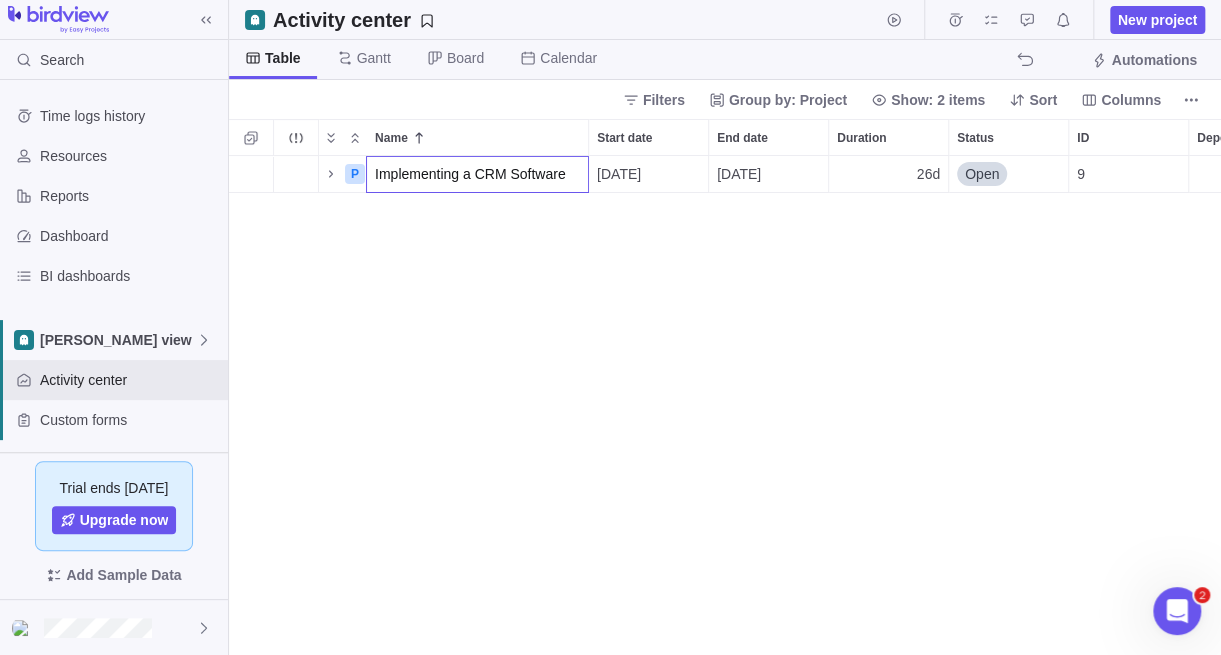 click on "P Implementing a CRM Software [DATE] [DATE] 26d Open 9" at bounding box center [725, 405] 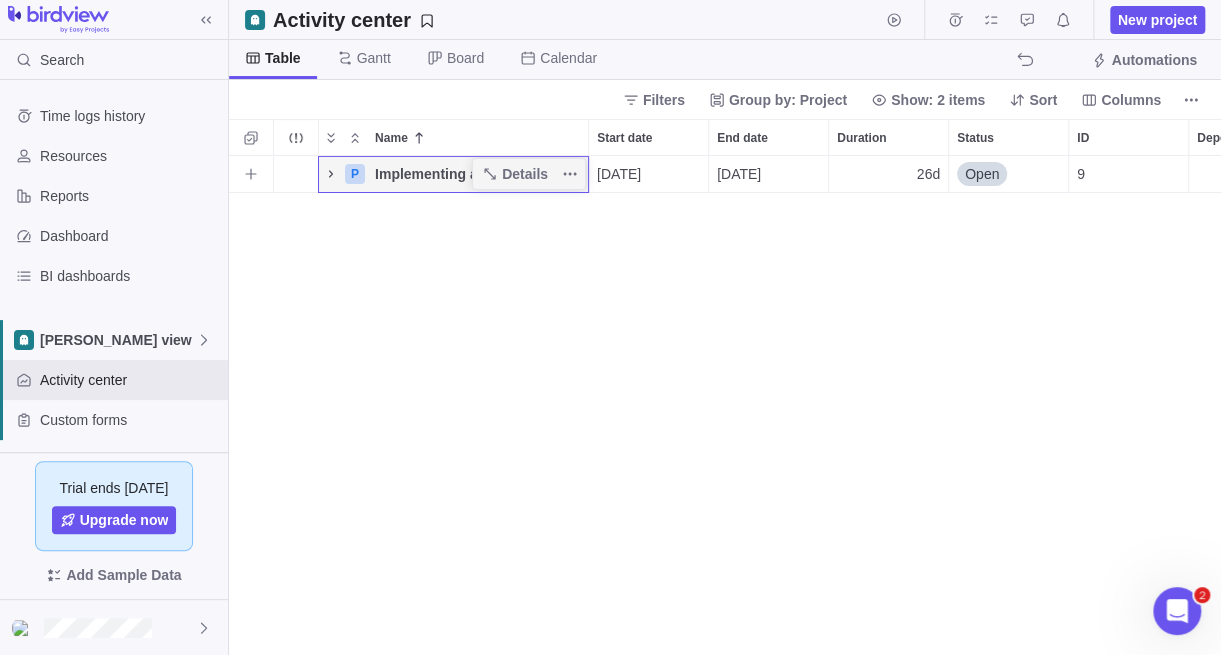 click 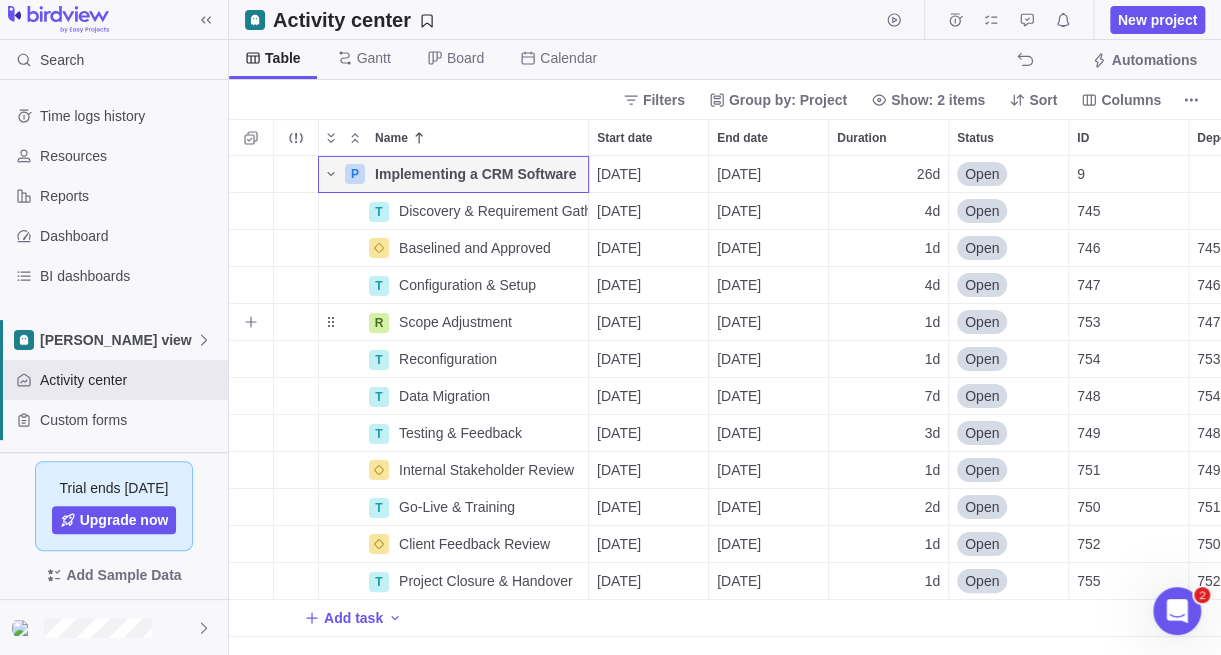 scroll, scrollTop: 0, scrollLeft: 39, axis: horizontal 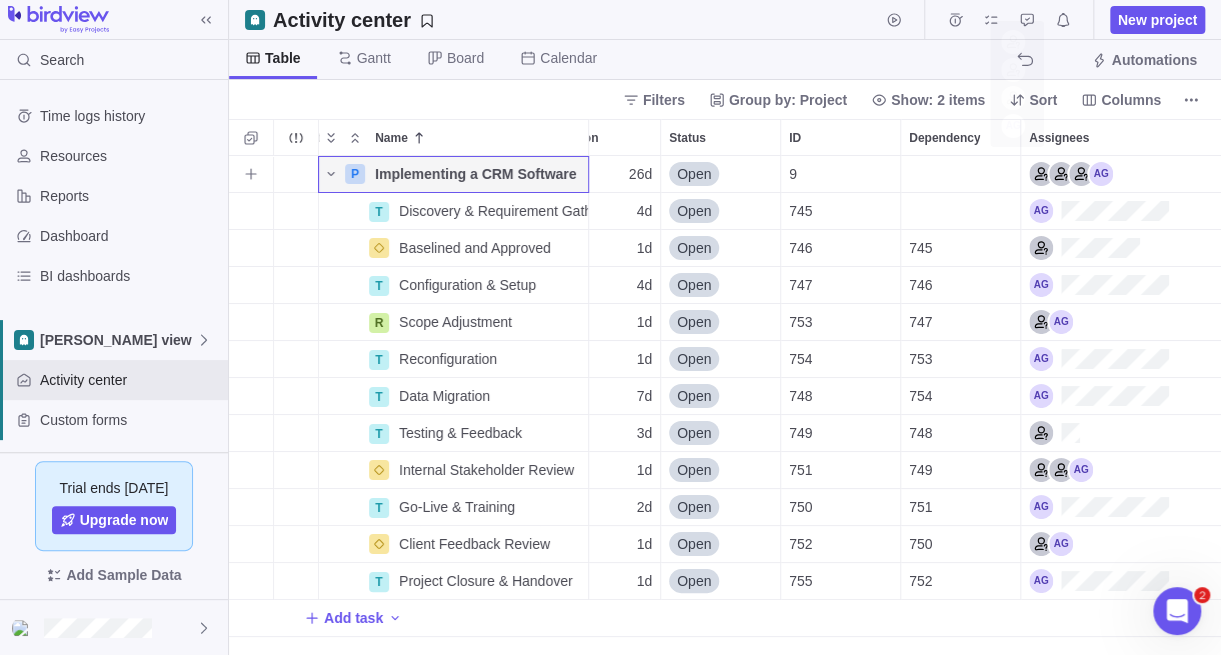 click at bounding box center [1071, 174] 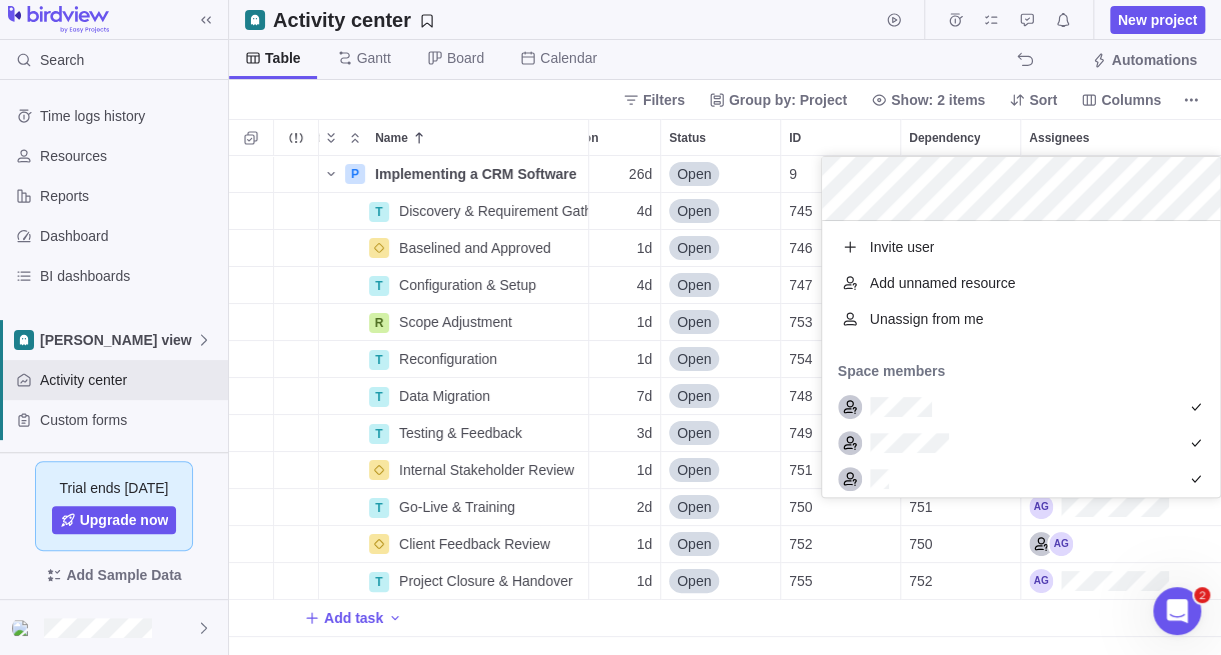 scroll, scrollTop: 15, scrollLeft: 15, axis: both 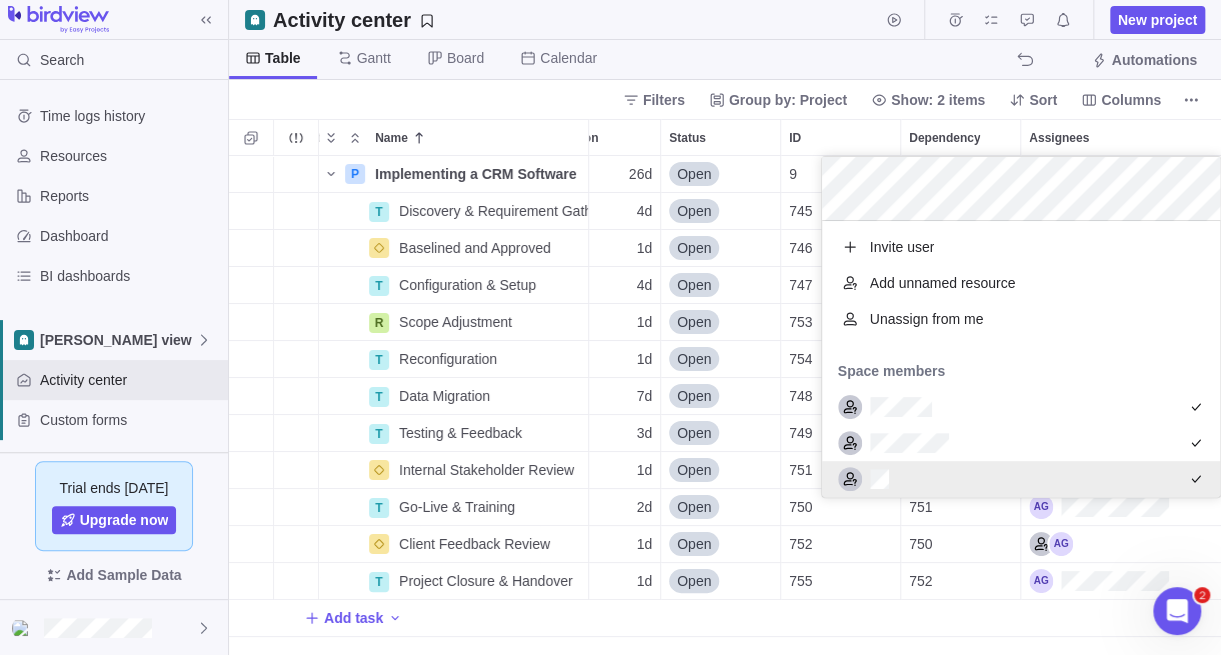 click on "P Implementing a CRM Software Details [DATE] [DATE] 26d Open 9 T Discovery & Requirement Gathering Details [DATE] [DATE] 4d Open 745 Baselined and Approved Details [DATE] [DATE] 1d Open 746 745 T Configuration & Setup Details [DATE] [DATE] 4d Open 747 746 R Scope Adjustment Details [DATE] [DATE] 1d Open 753 747 T Reconfiguration Details [DATE] [DATE] 1d Open 754 753 T Data Migration Details [DATE] [DATE] 7d Open 748 754 T Testing & Feedback Details [DATE] [DATE] 3d Open 749 748 Internal Stakeholder Review Details [DATE] [DATE] 1d Open 751 749 T Go-Live & Training Details [DATE] [DATE] 2d Open 750 751 Client Feedback Review Details [DATE] [DATE] 1d Open 752 750 T Project Closure & Handover Details [DATE] [DATE] 1d Open 755 752 Add task" at bounding box center (725, 405) 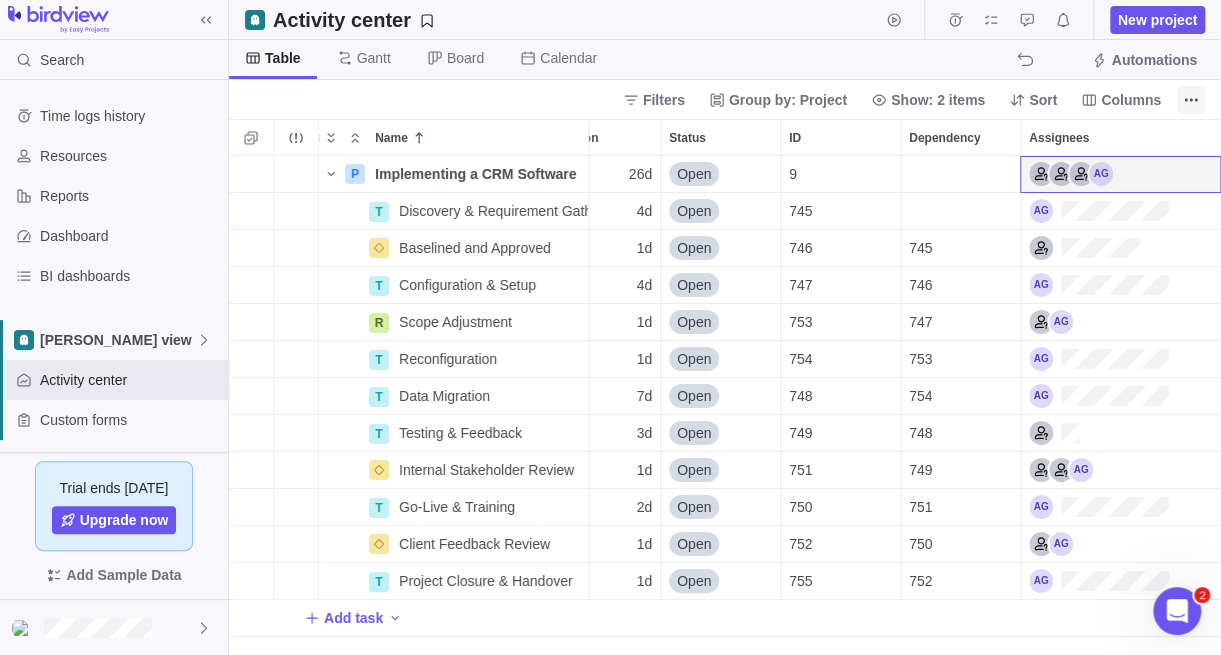click 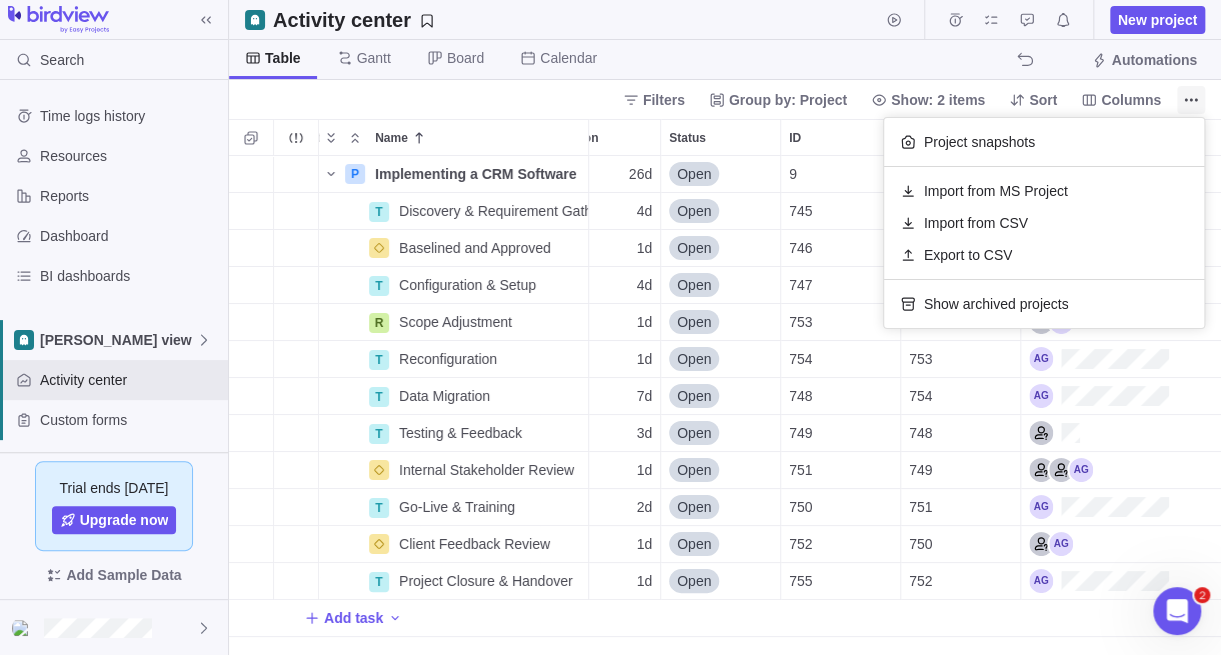 click 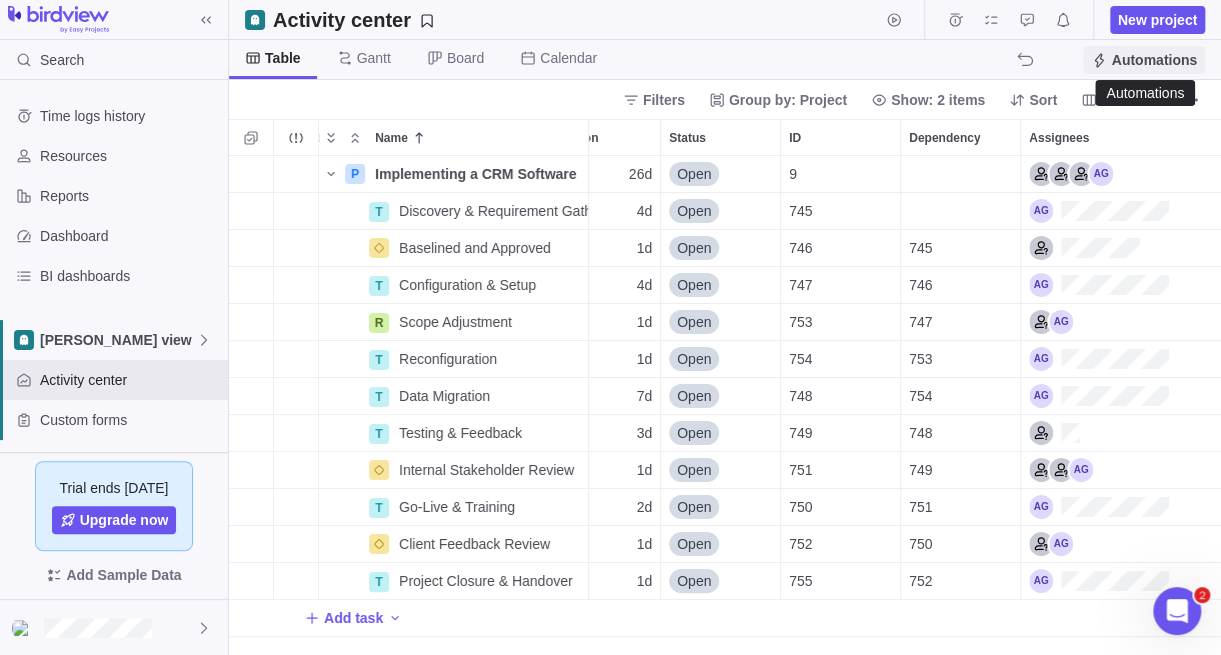 click on "Automations" at bounding box center (1154, 60) 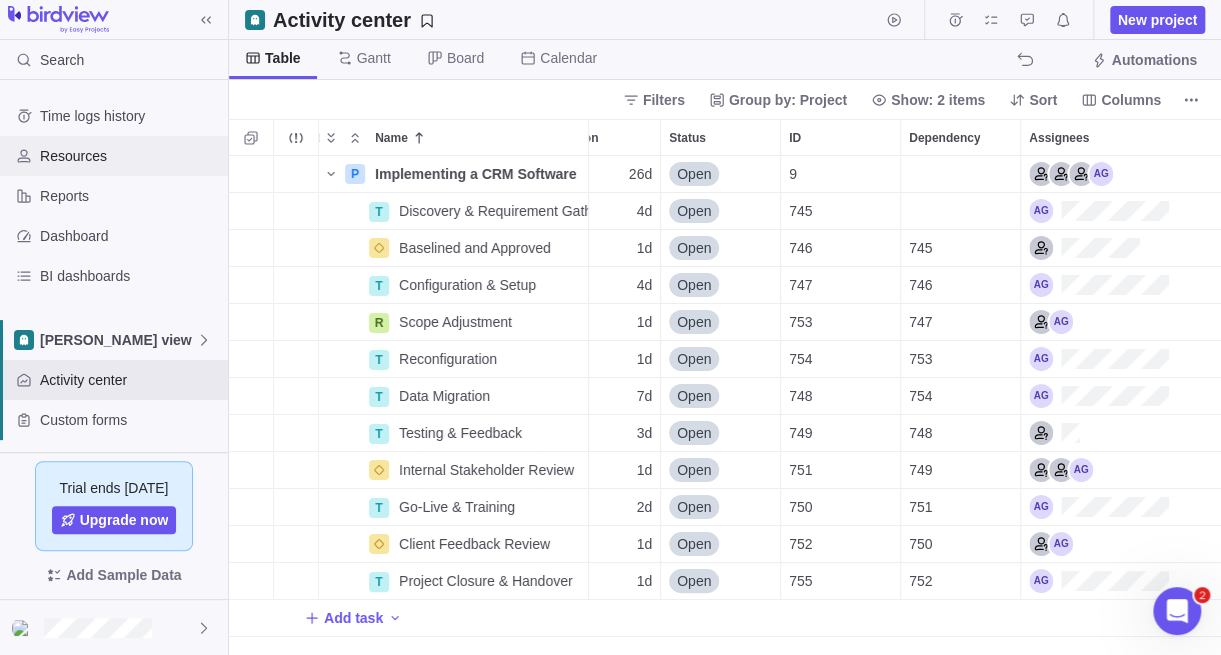 click on "Resources" at bounding box center (130, 156) 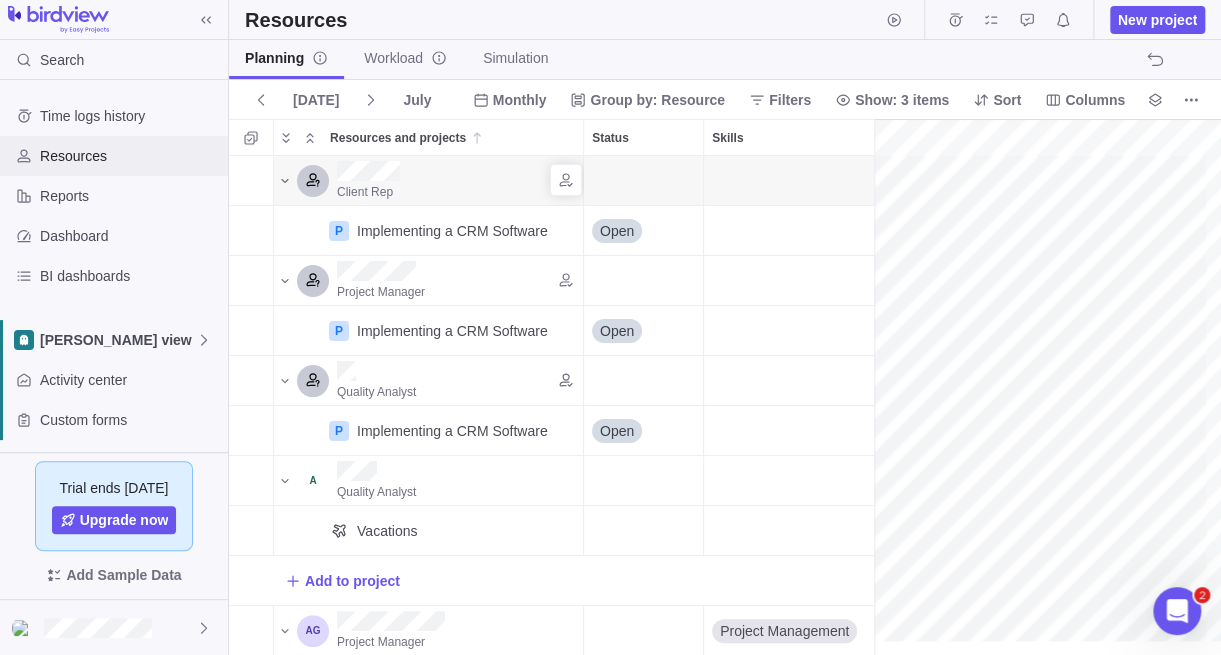 scroll, scrollTop: 15, scrollLeft: 16, axis: both 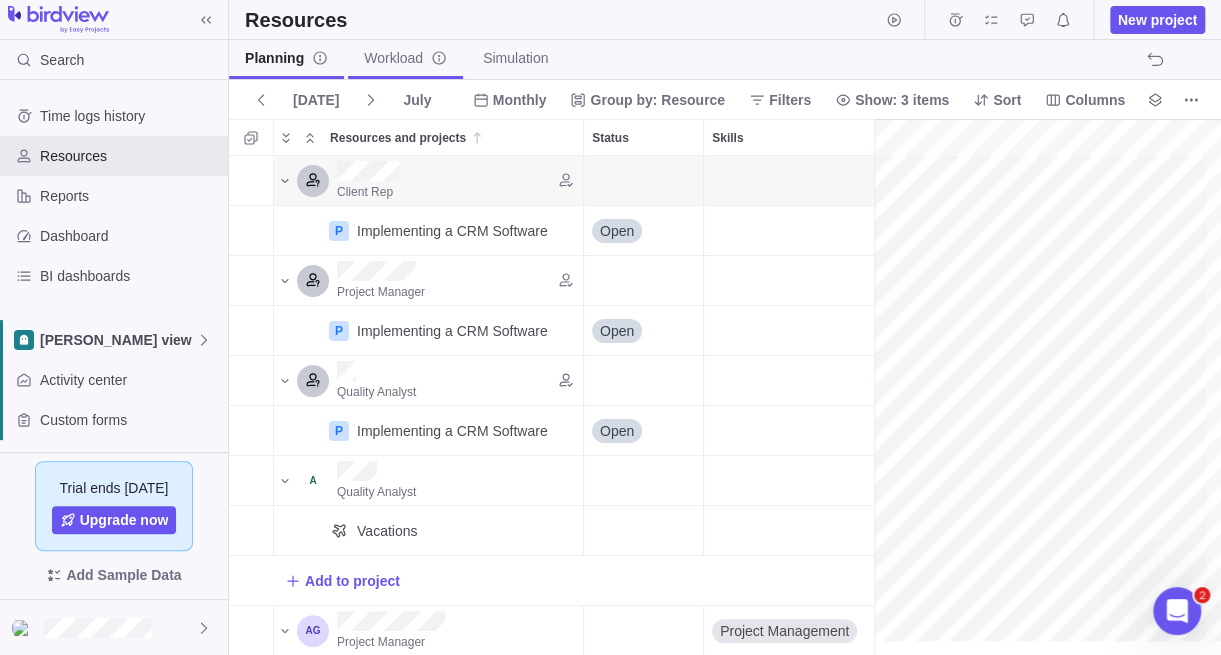 click on "Workload" at bounding box center (405, 58) 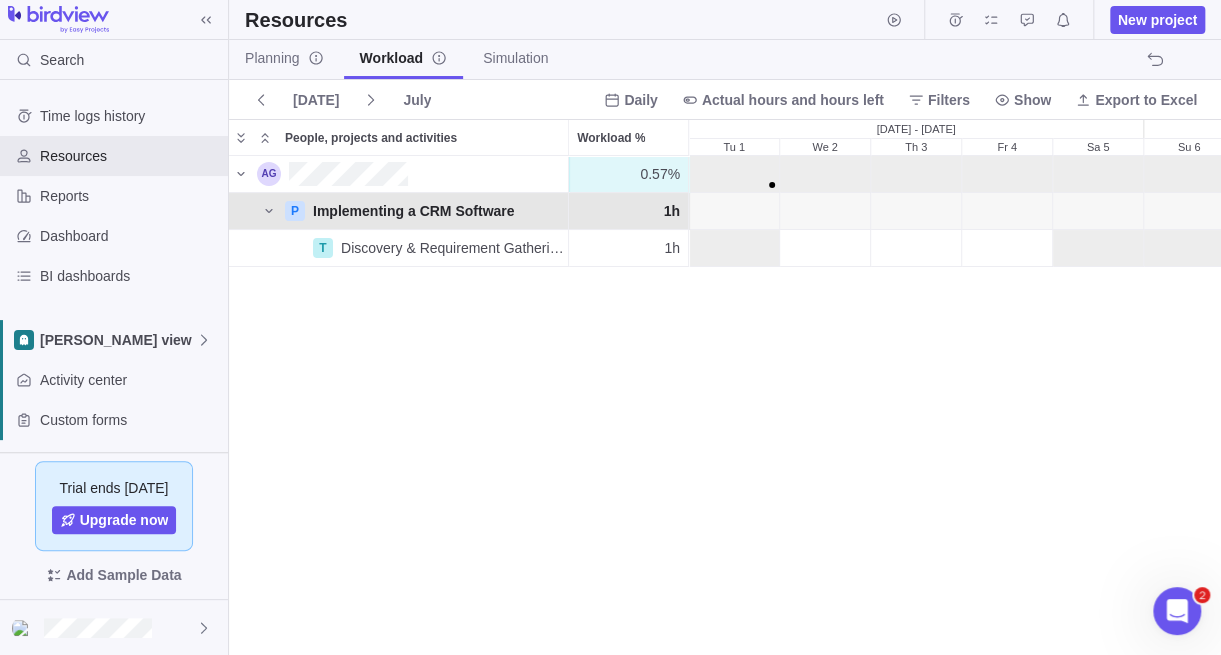 scroll, scrollTop: 15, scrollLeft: 15, axis: both 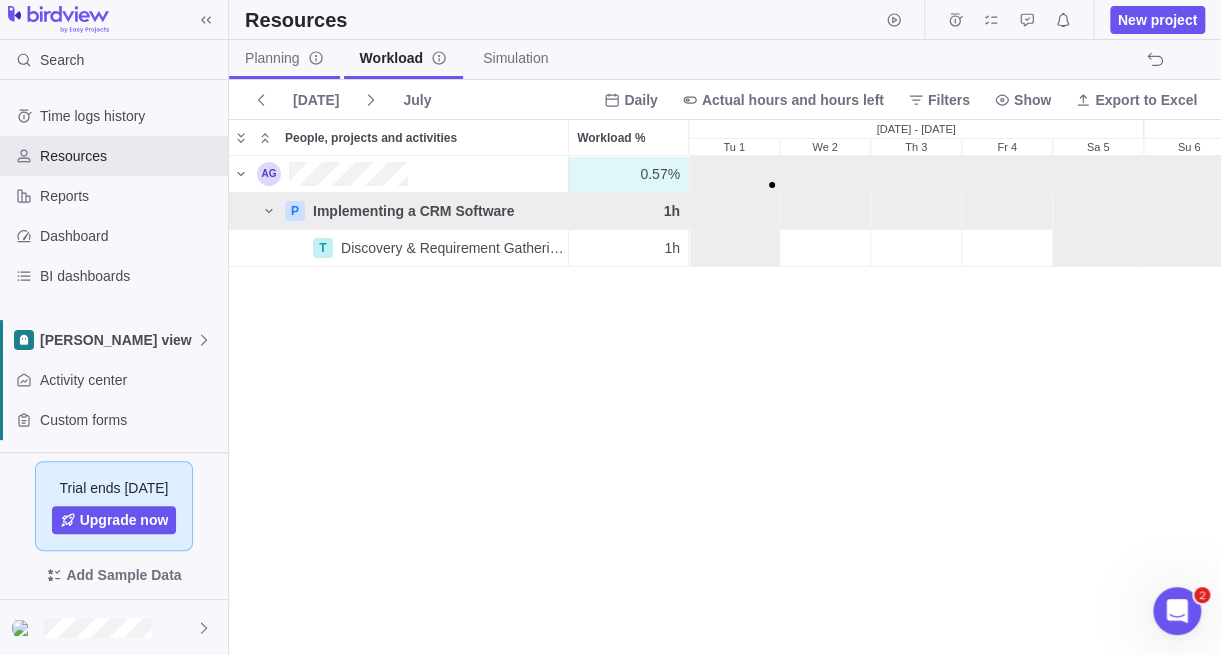 click on "Planning" at bounding box center (284, 58) 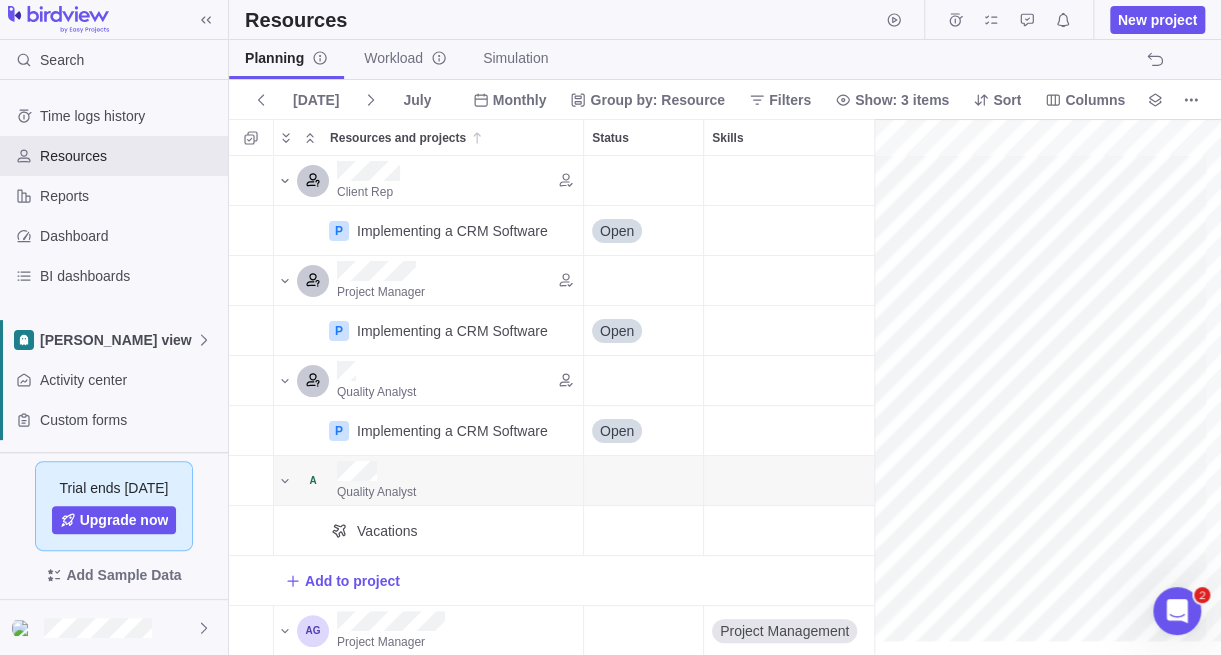 scroll, scrollTop: 15, scrollLeft: 16, axis: both 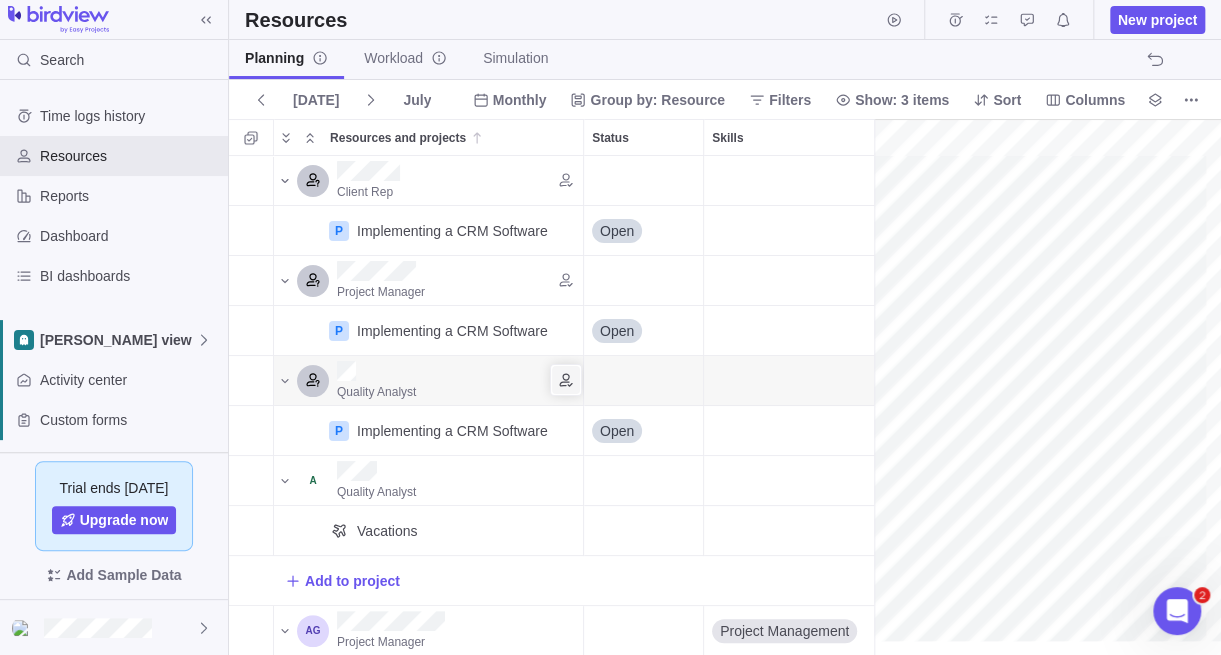 click 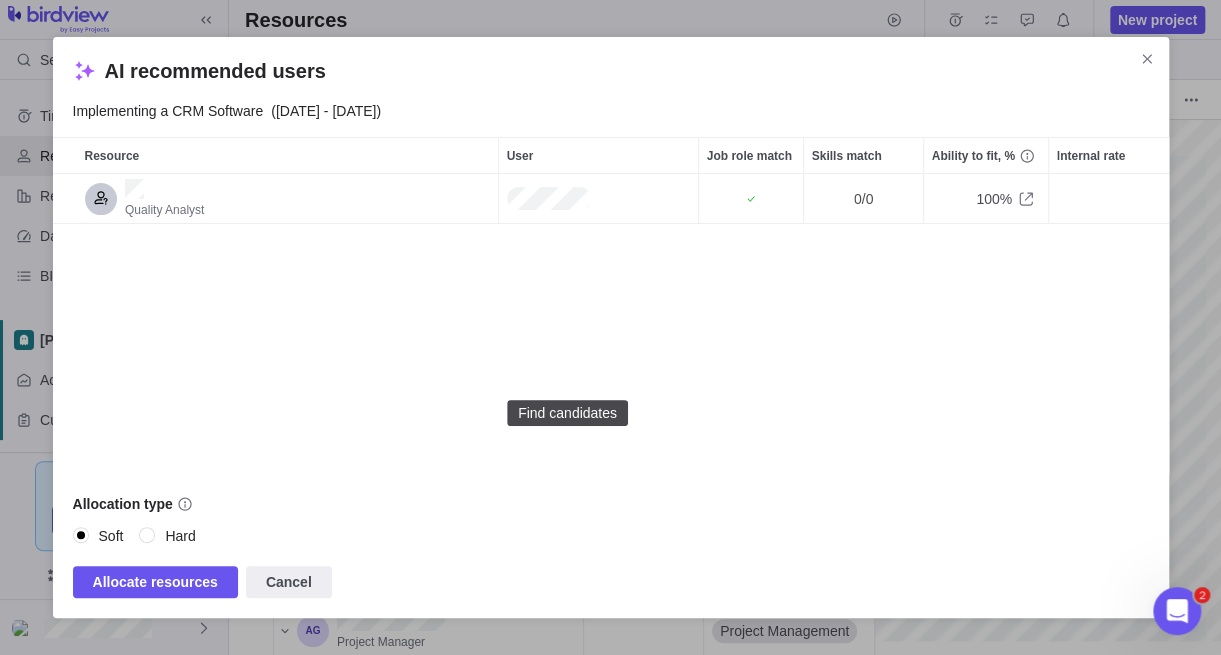 scroll, scrollTop: 15, scrollLeft: 15, axis: both 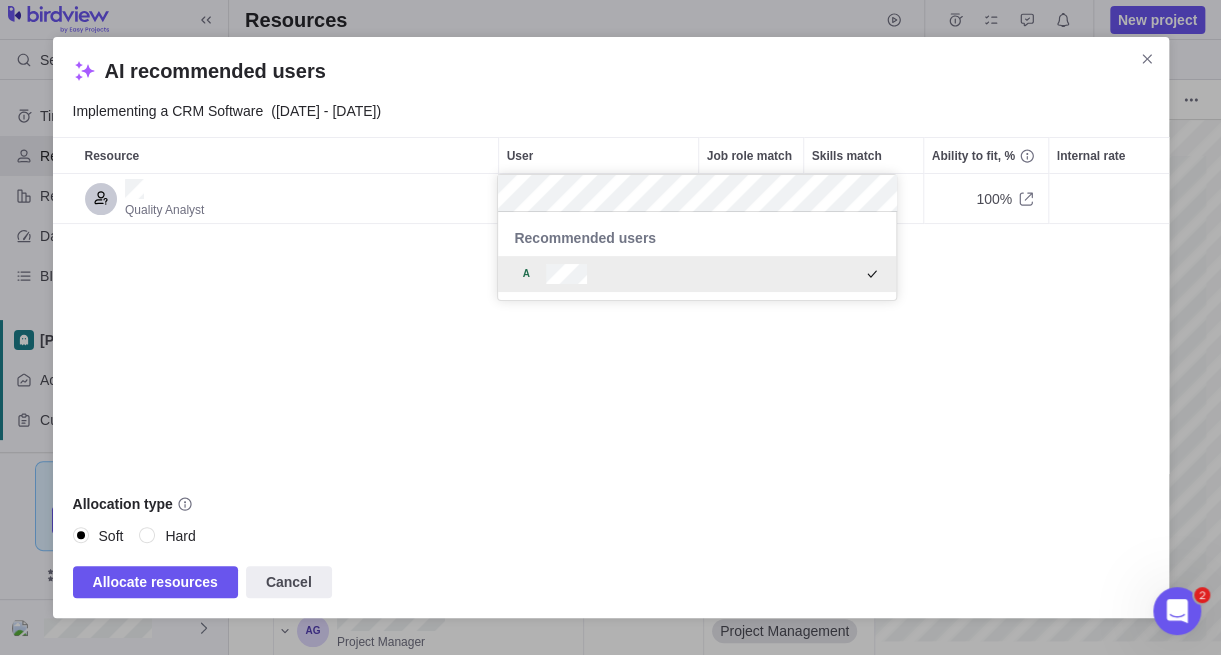 click on "Recommended users" at bounding box center (585, 238) 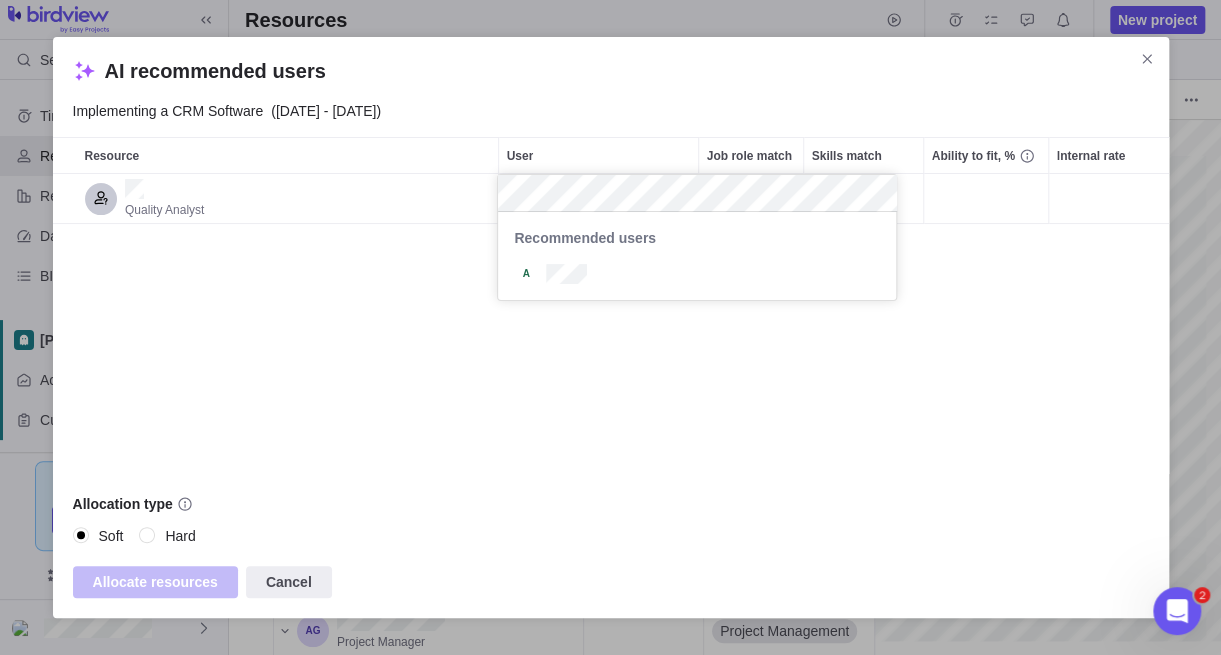 scroll, scrollTop: 15, scrollLeft: 15, axis: both 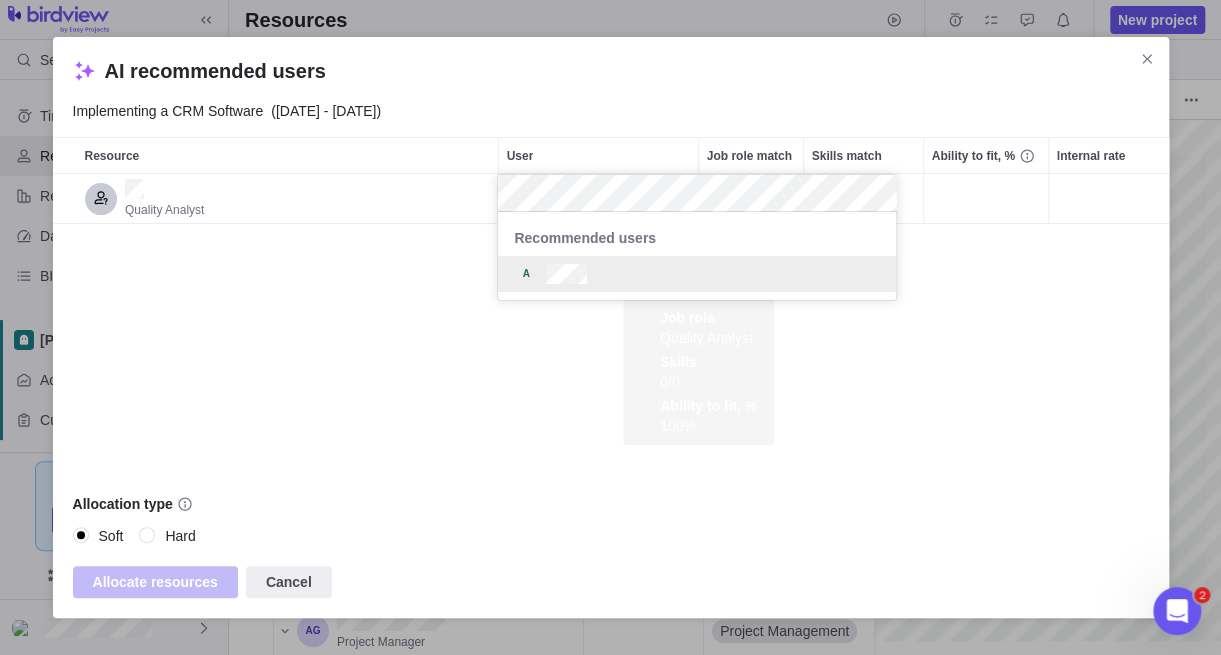 click at bounding box center (697, 274) 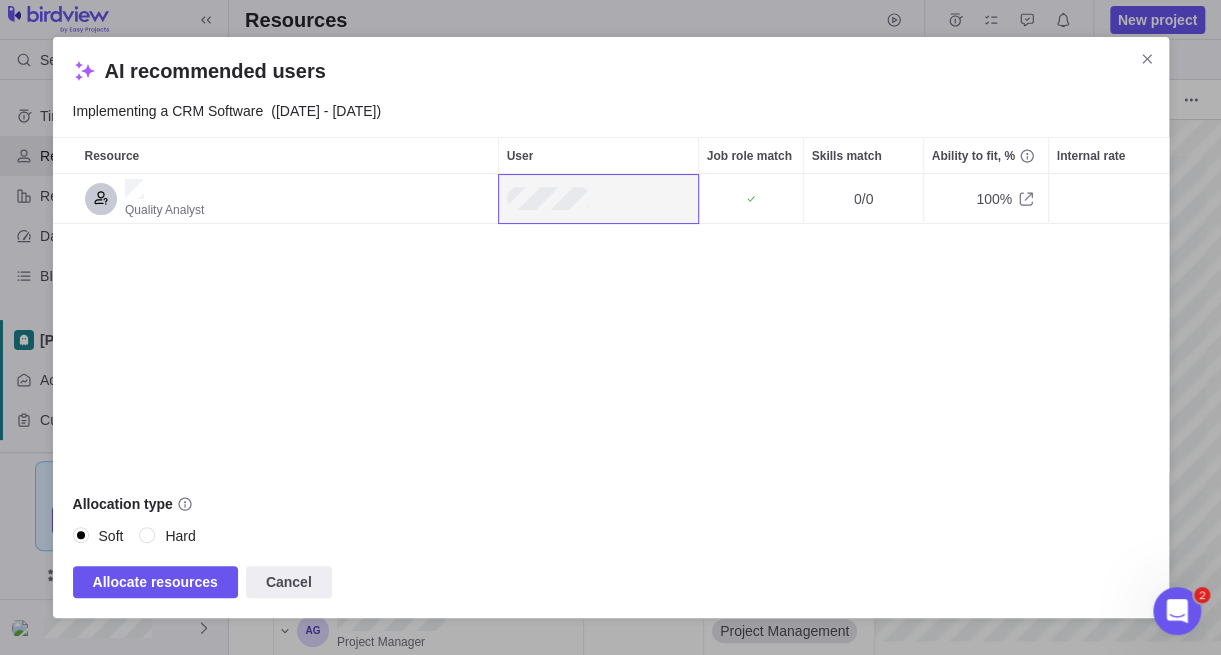 click on "Hard" at bounding box center (180, 536) 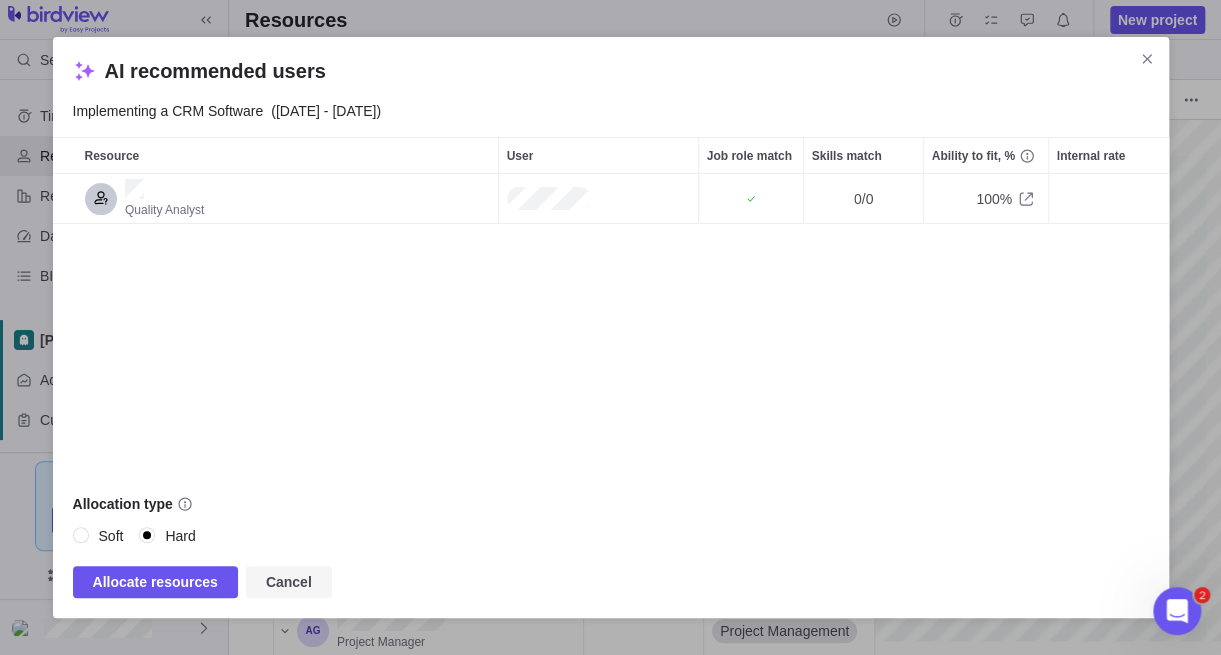 click on "Cancel" at bounding box center (289, 582) 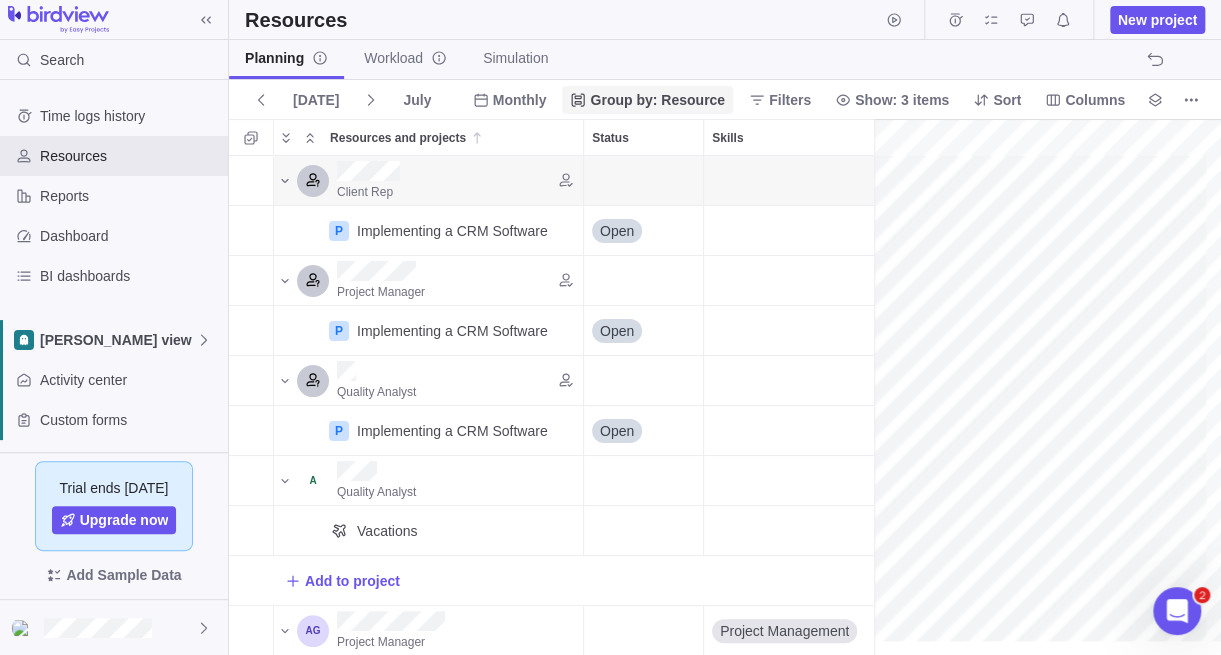 click on "Group by: Resource" at bounding box center (657, 100) 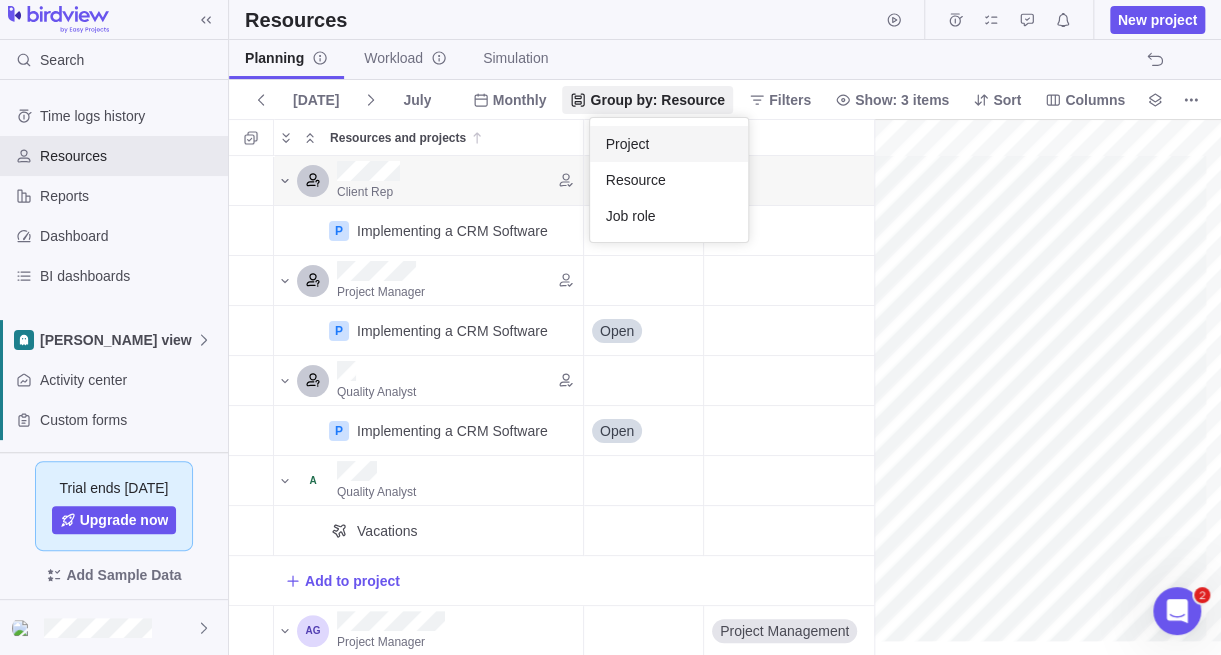 click on "Project" at bounding box center (669, 144) 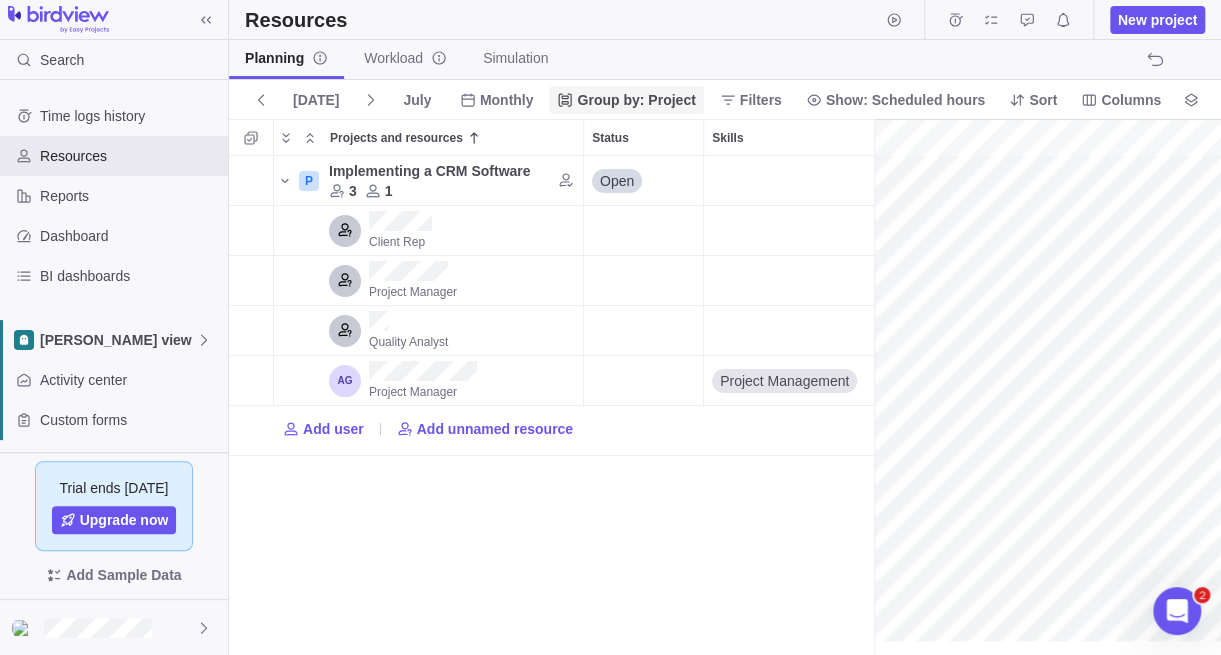 scroll, scrollTop: 15, scrollLeft: 16, axis: both 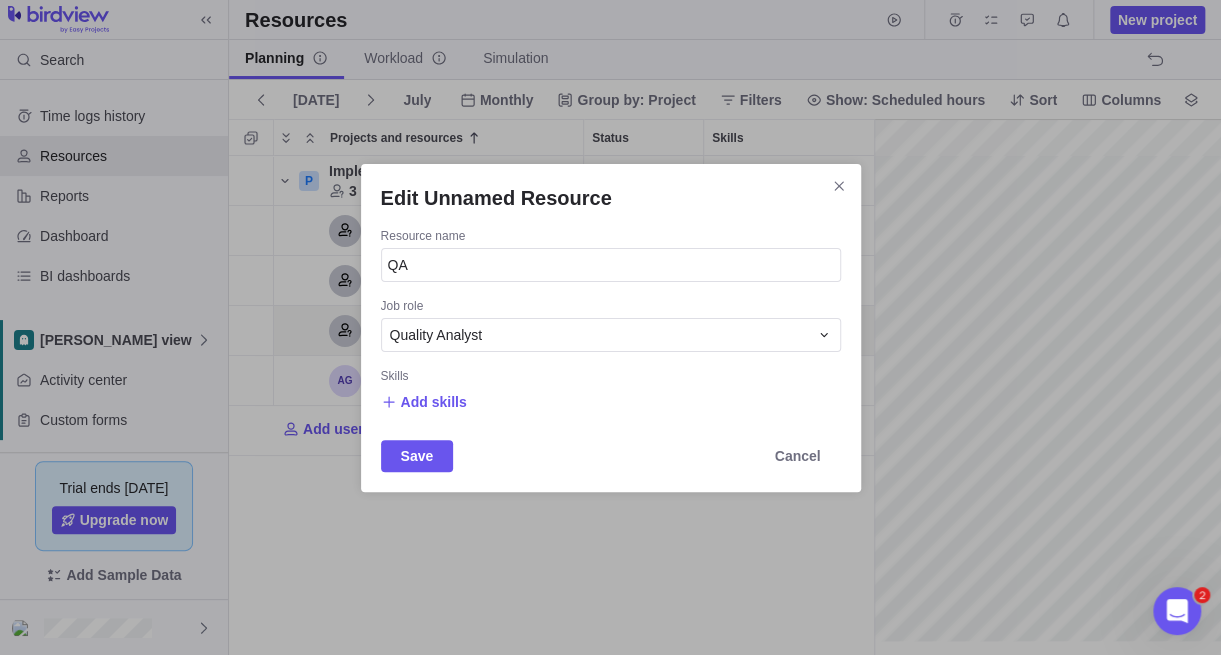 click on "Resource name" at bounding box center [611, 238] 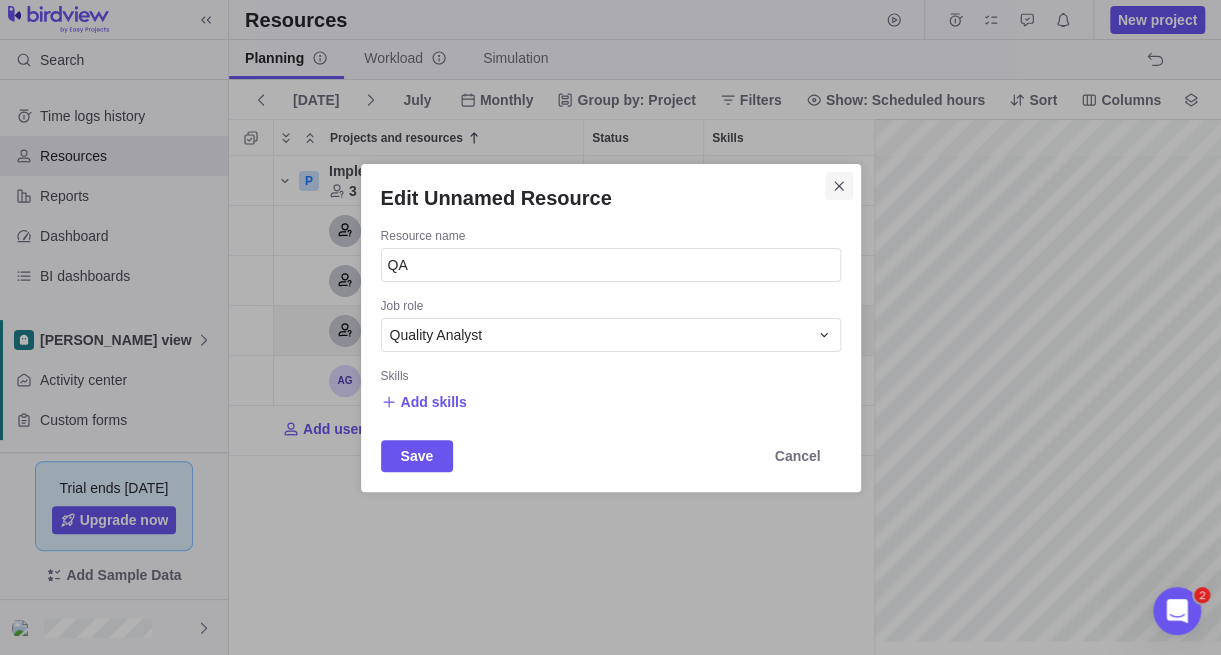 click 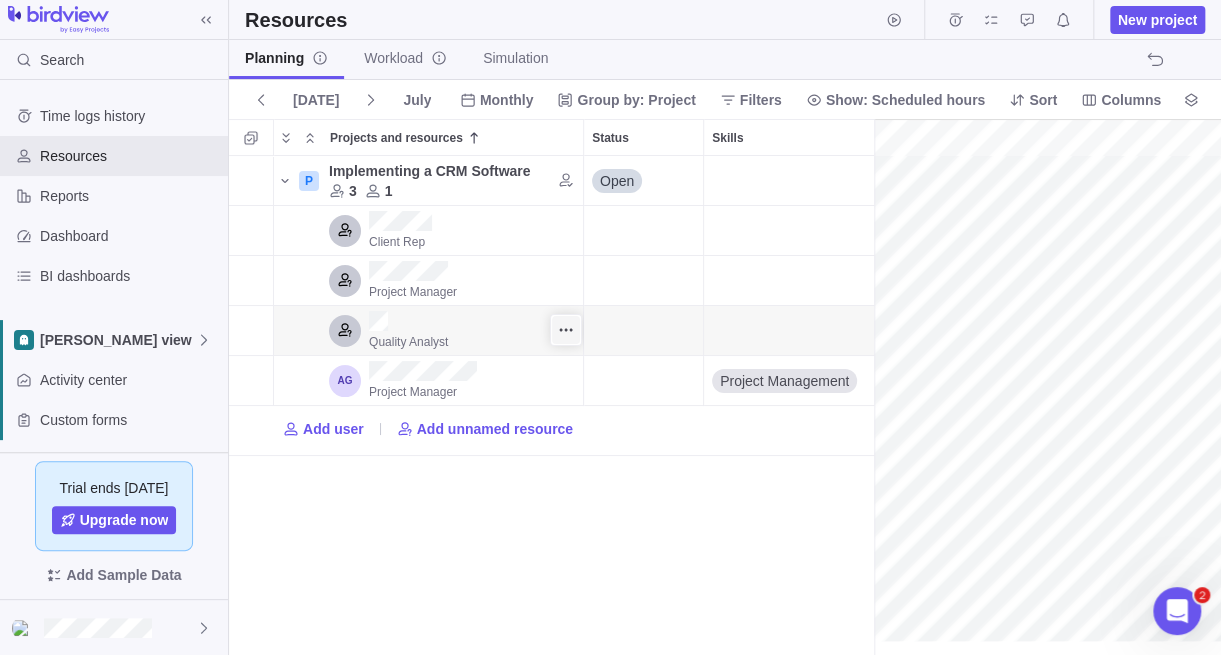 click 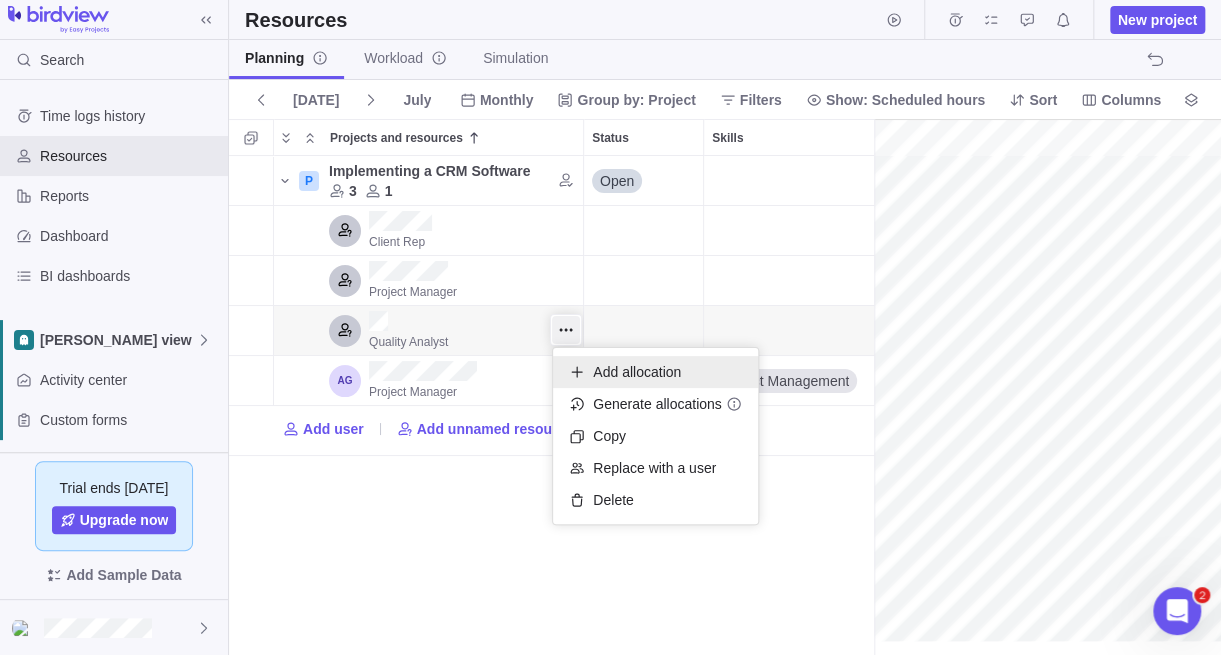 click on "Add allocation" at bounding box center [637, 372] 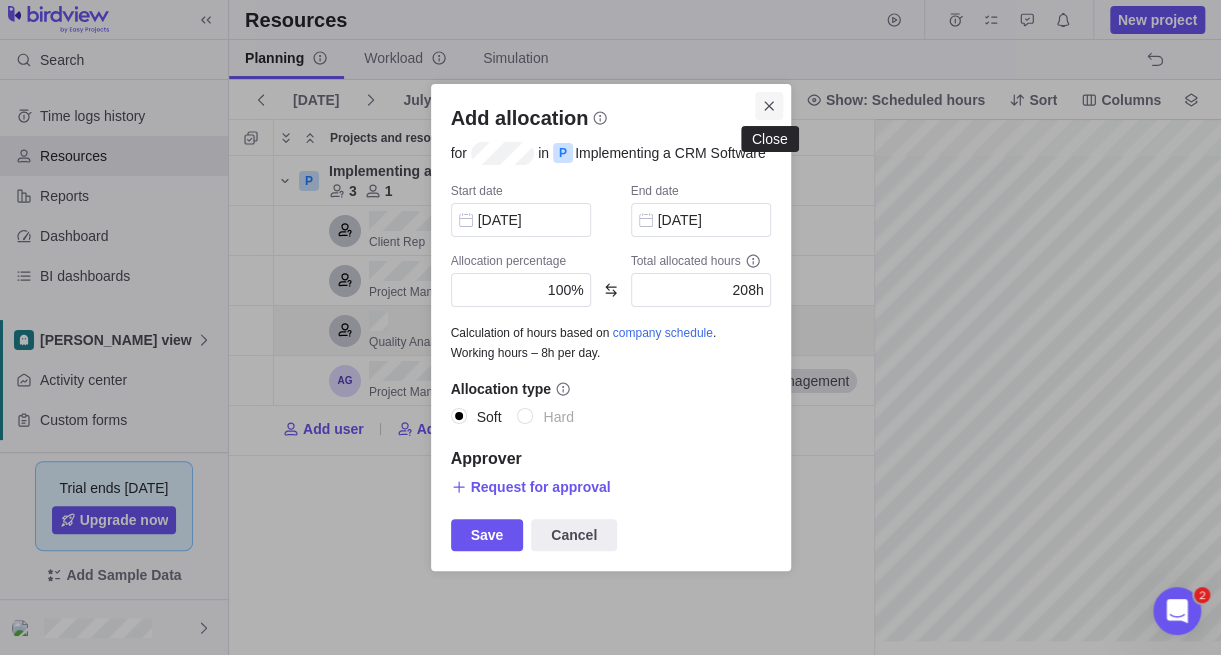 click 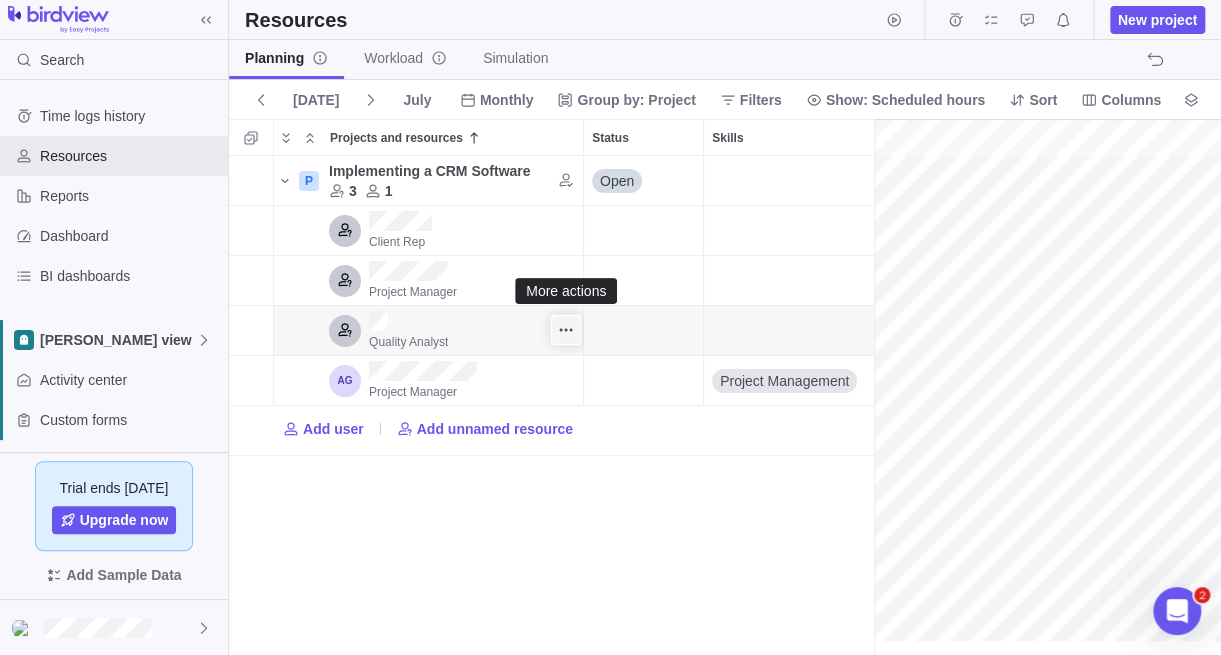 click 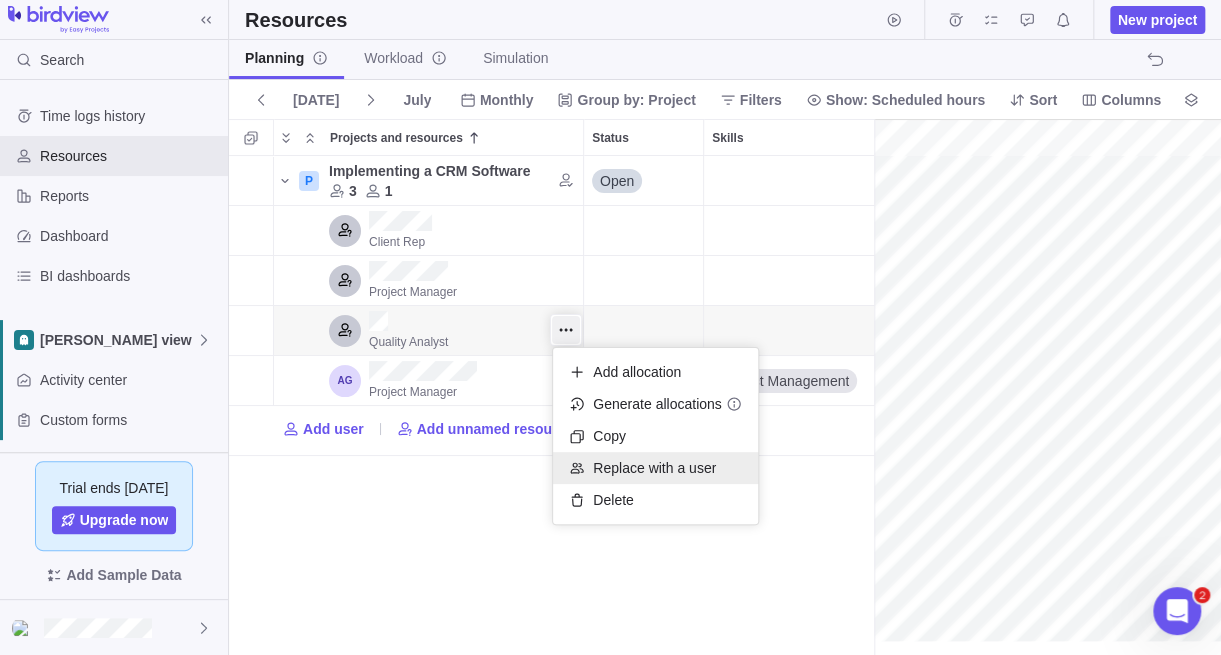 click on "Replace with a user" at bounding box center [654, 468] 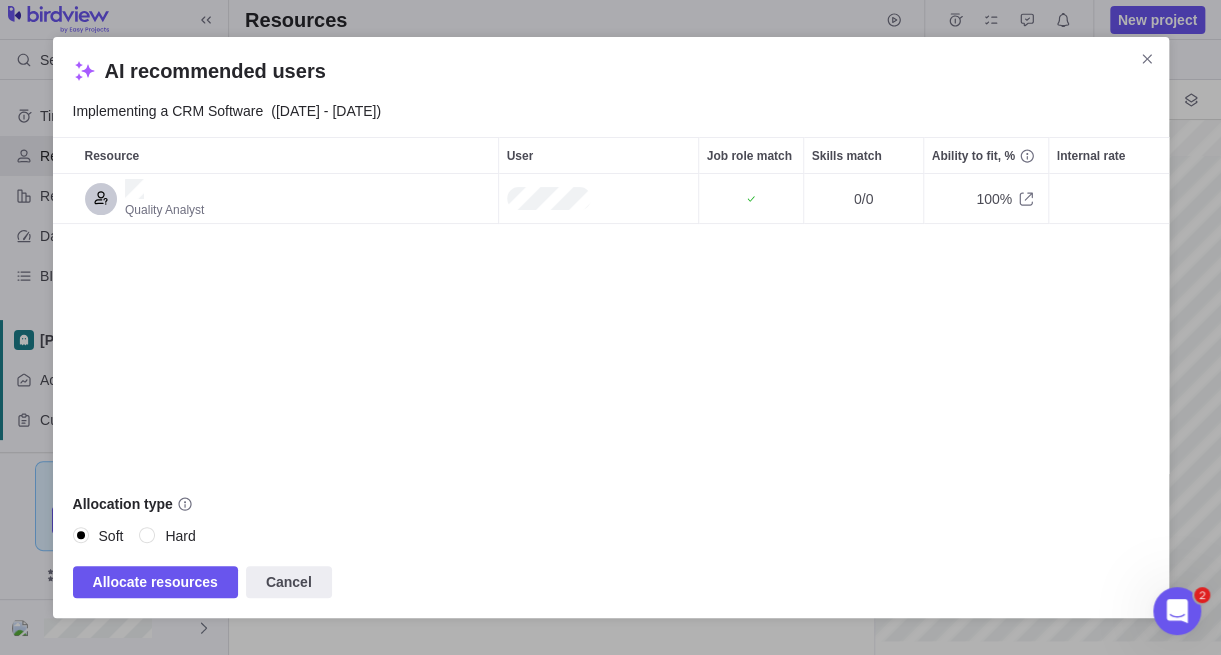 scroll, scrollTop: 15, scrollLeft: 15, axis: both 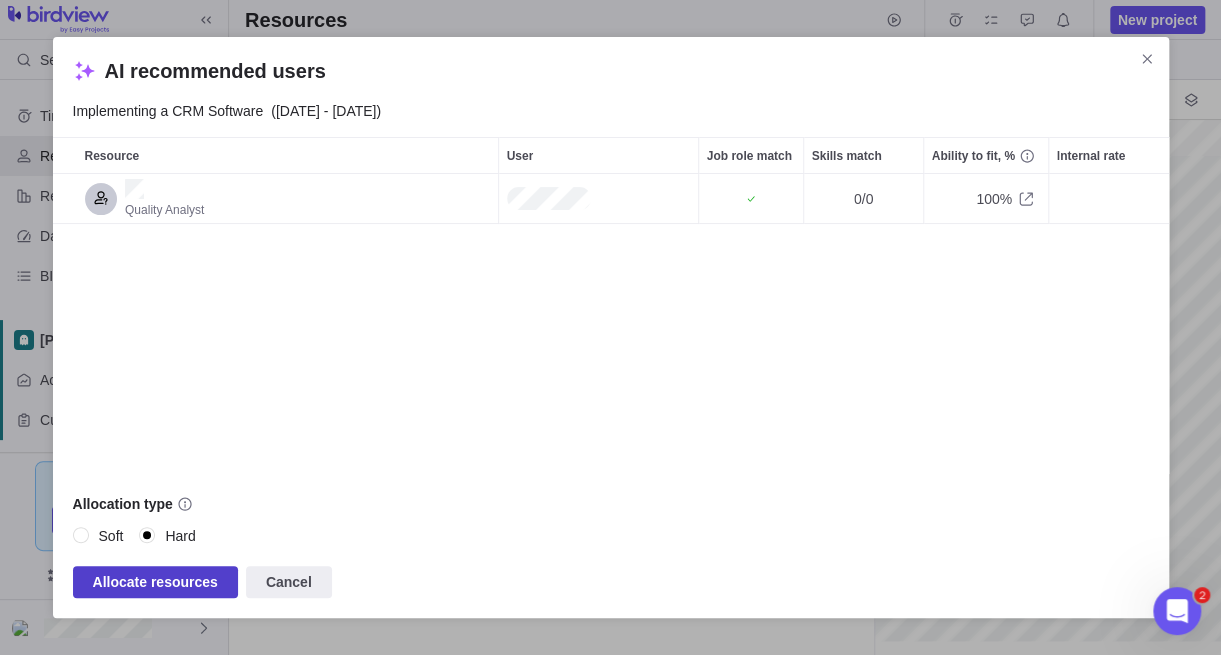 drag, startPoint x: 178, startPoint y: 579, endPoint x: 192, endPoint y: 580, distance: 14.035668 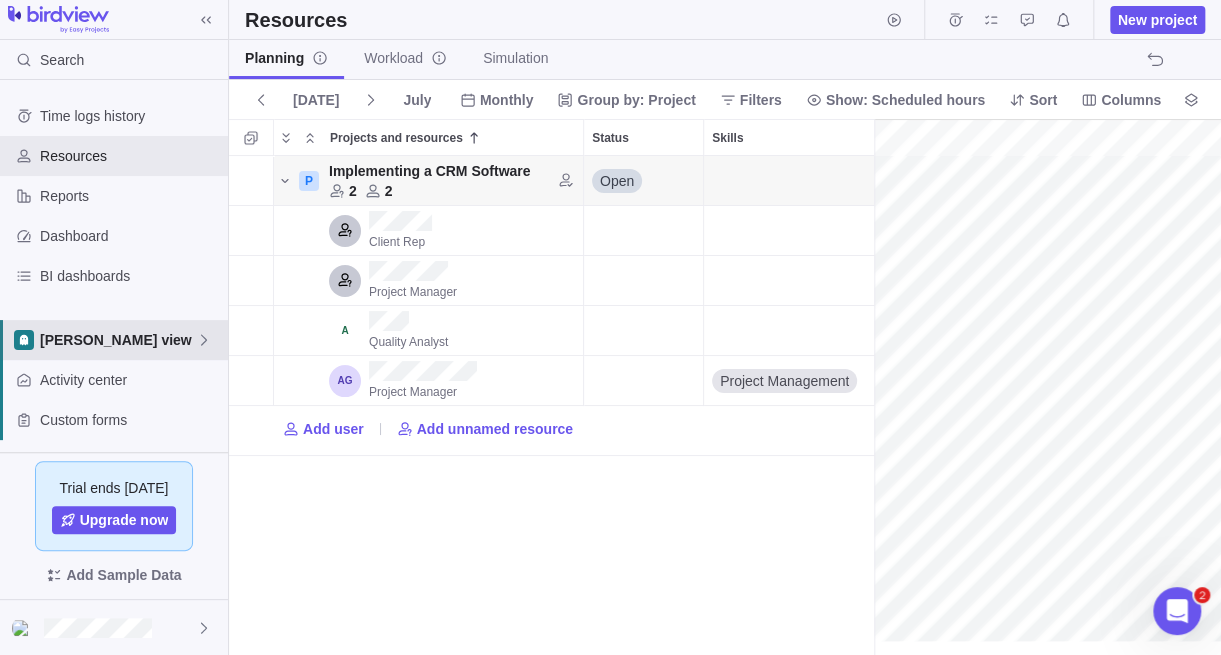 click on "[PERSON_NAME] view" at bounding box center (114, 340) 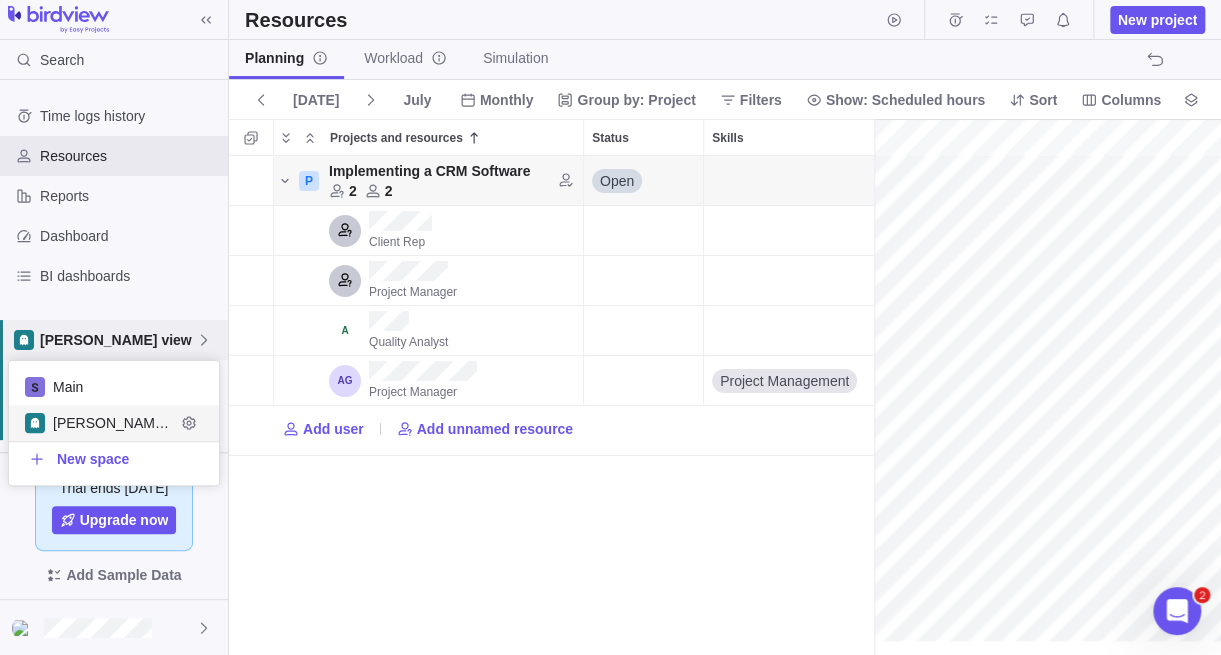scroll, scrollTop: 16, scrollLeft: 15, axis: both 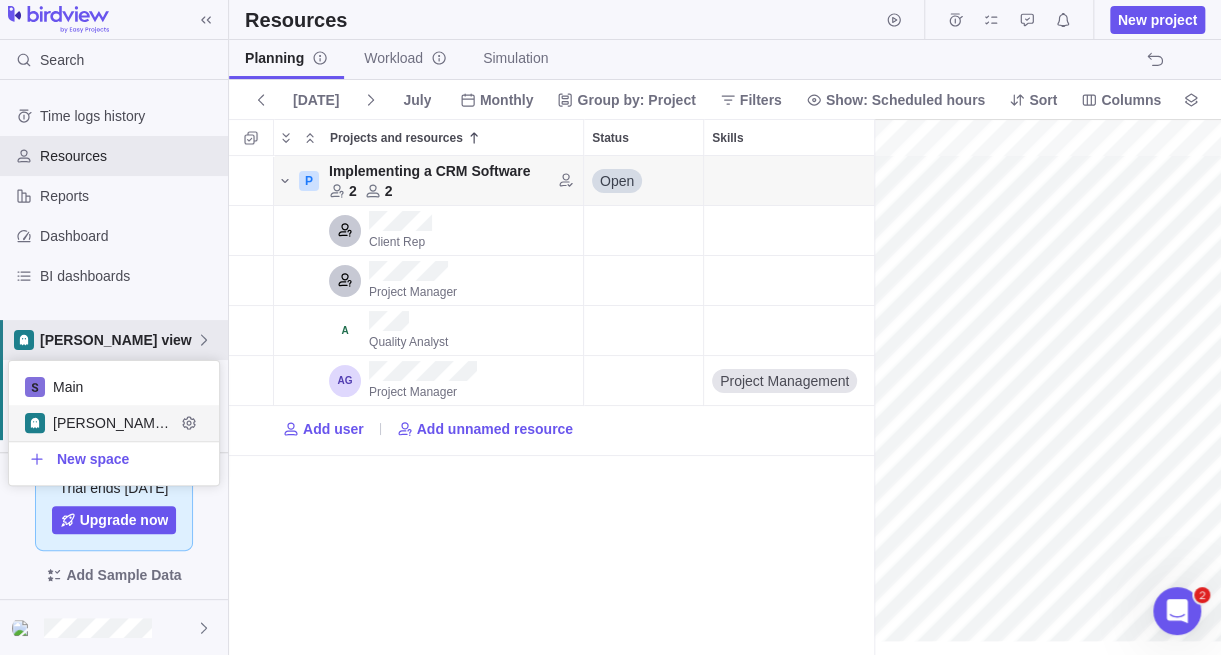 click on "[PERSON_NAME] view" at bounding box center (114, 423) 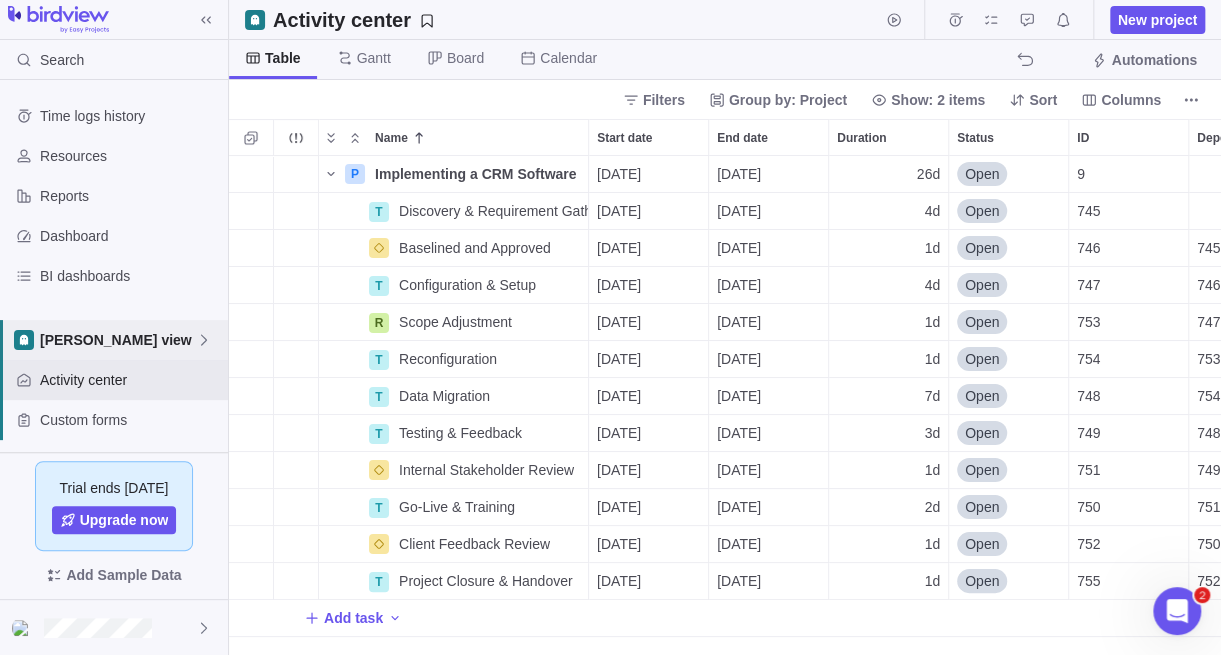 scroll, scrollTop: 15, scrollLeft: 15, axis: both 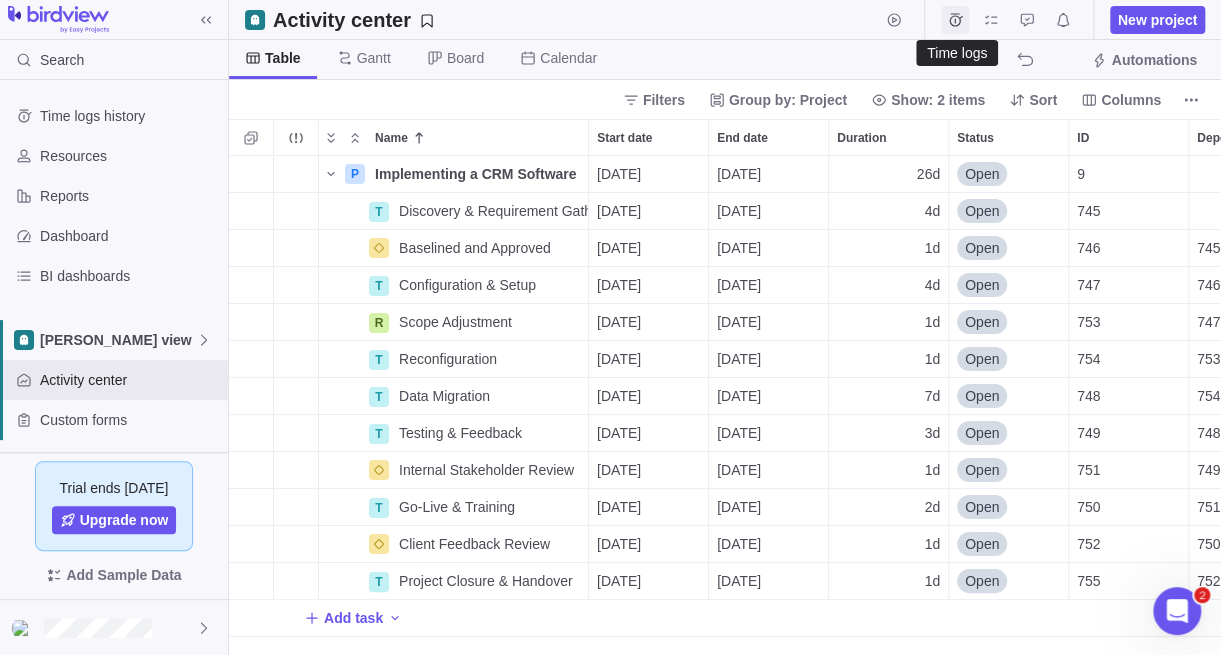 click 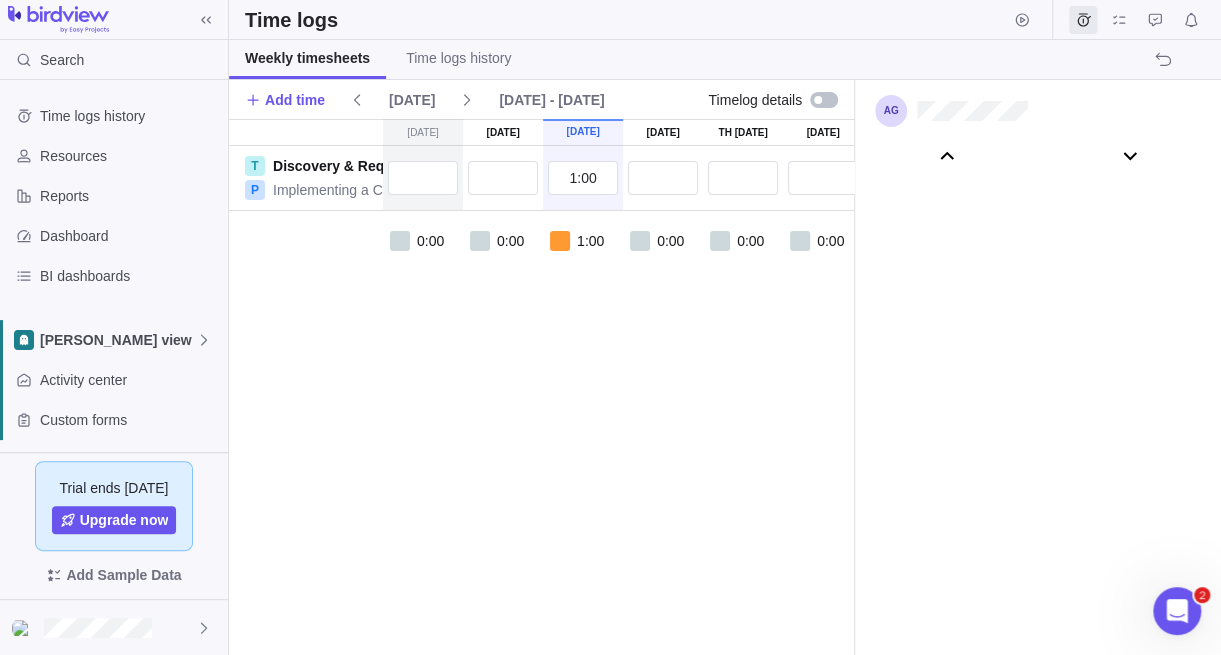 scroll, scrollTop: 111046, scrollLeft: 0, axis: vertical 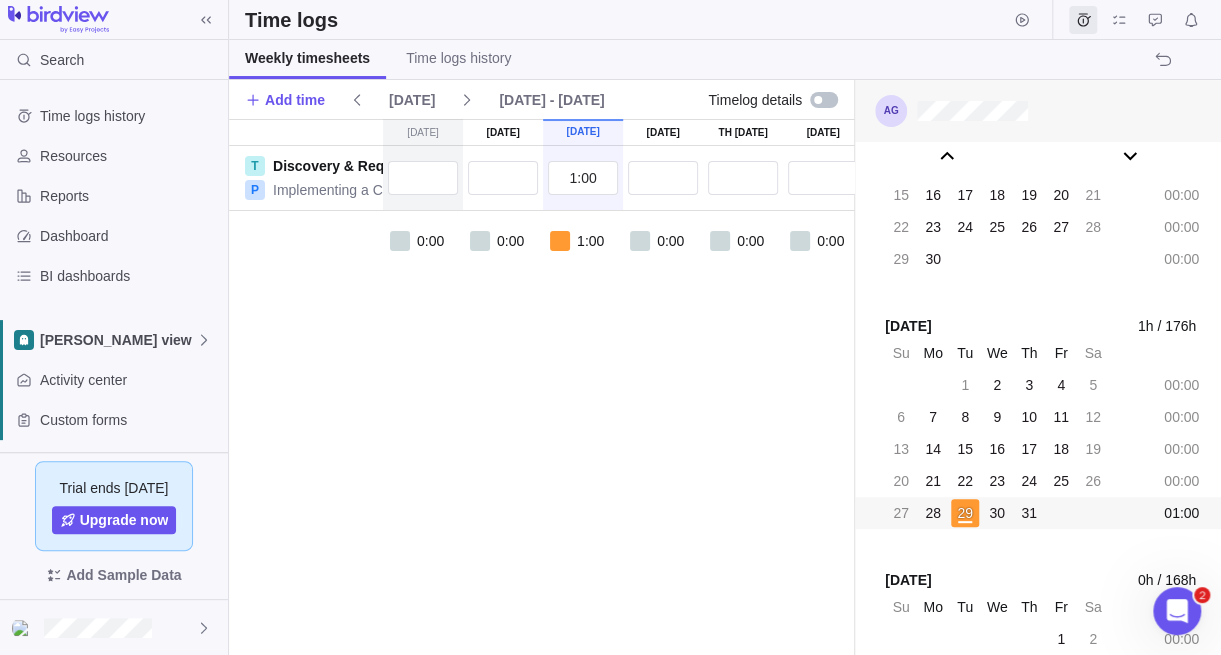 click at bounding box center [1038, 111] 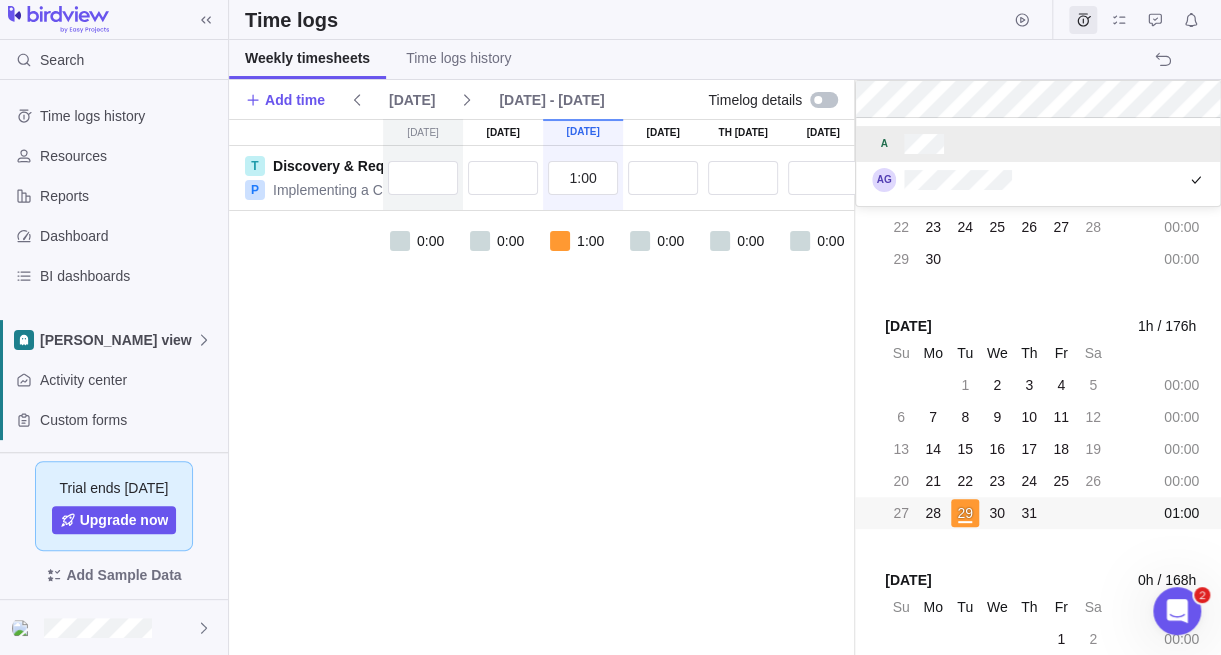 scroll, scrollTop: 15, scrollLeft: 15, axis: both 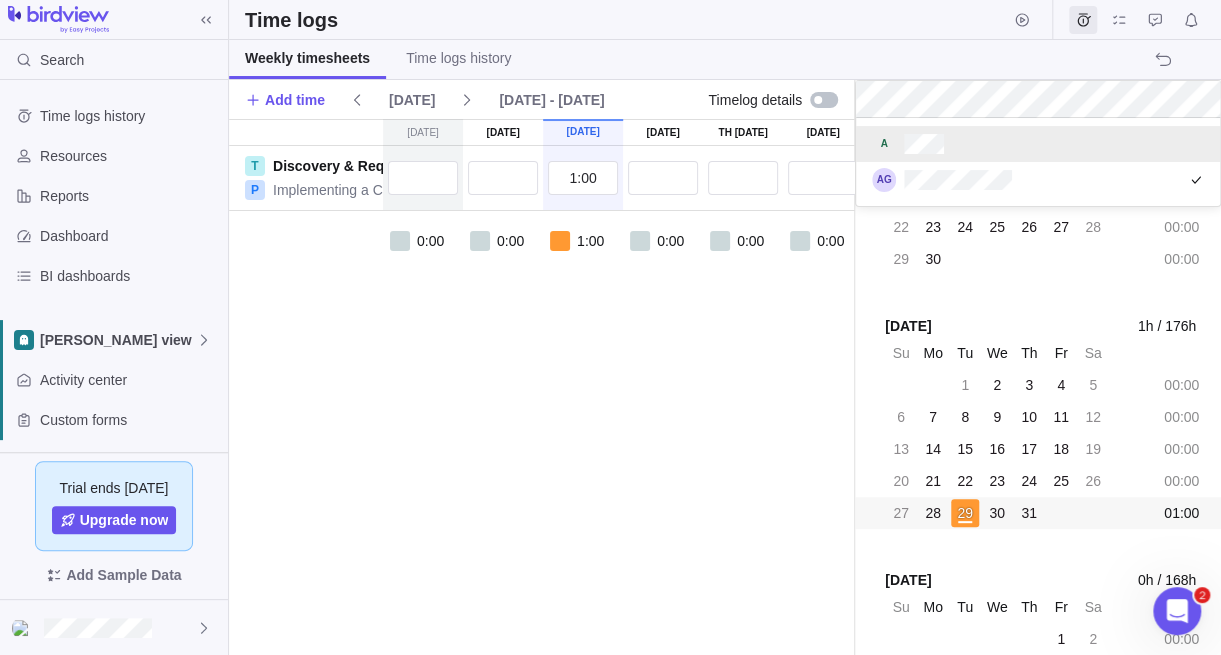 click at bounding box center [1038, 144] 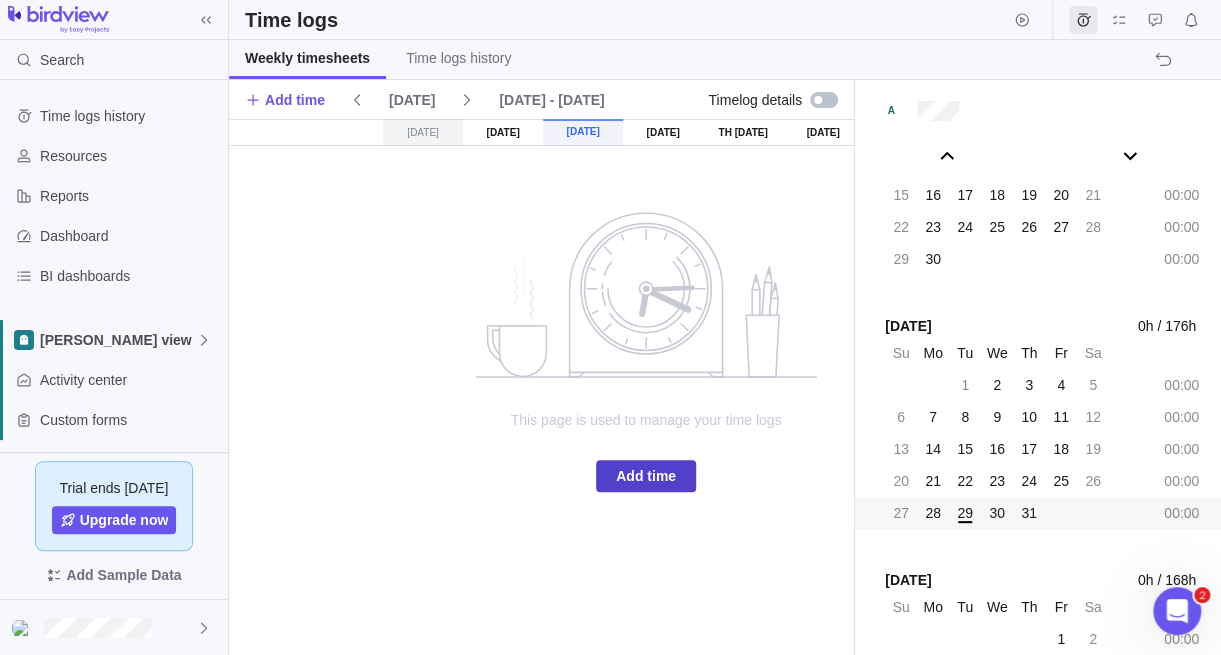 click on "Add time" at bounding box center [646, 476] 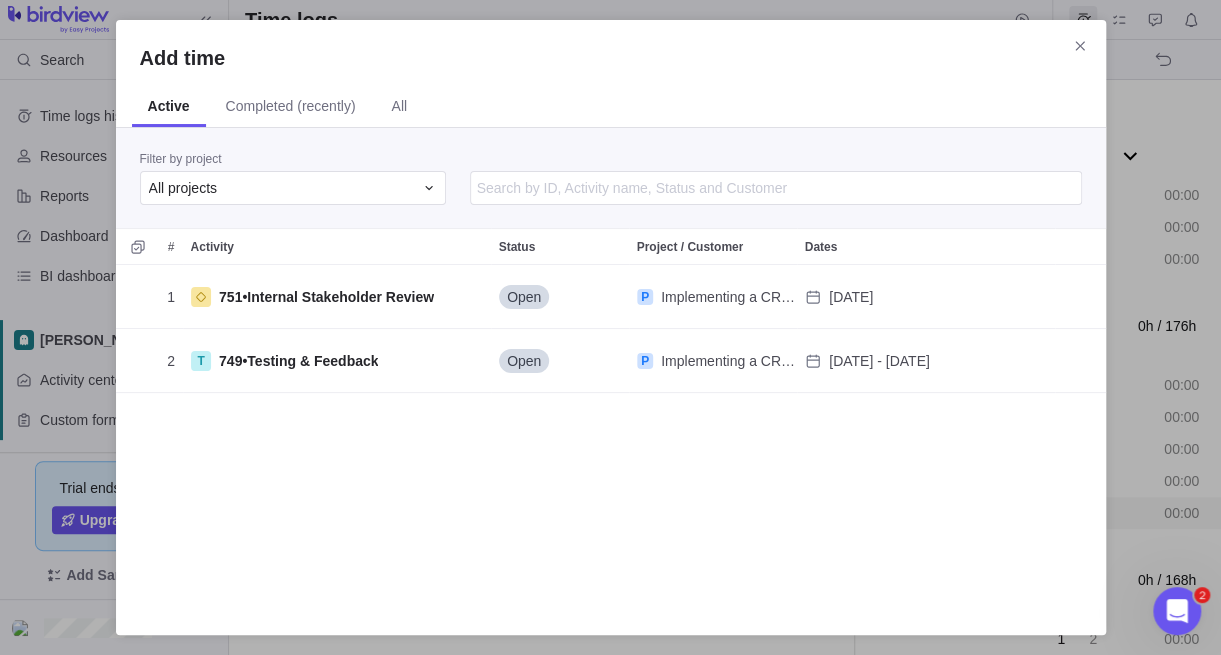 scroll, scrollTop: 15, scrollLeft: 16, axis: both 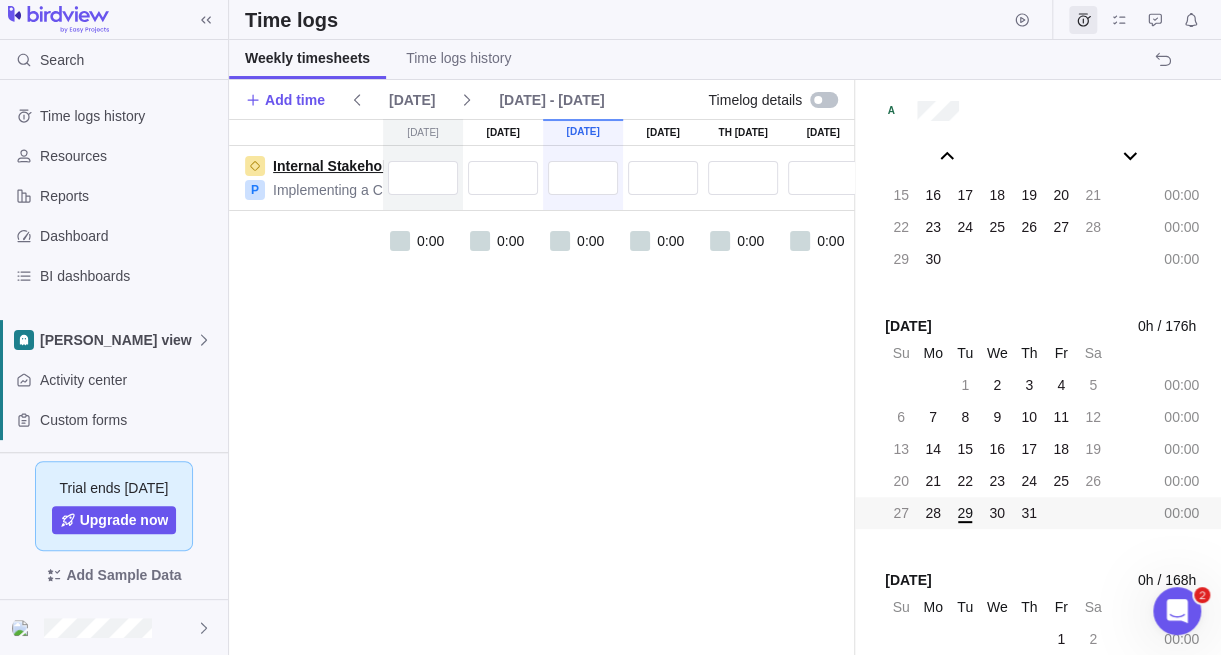 click on "Internal Stakeholder Review" at bounding box center (366, 166) 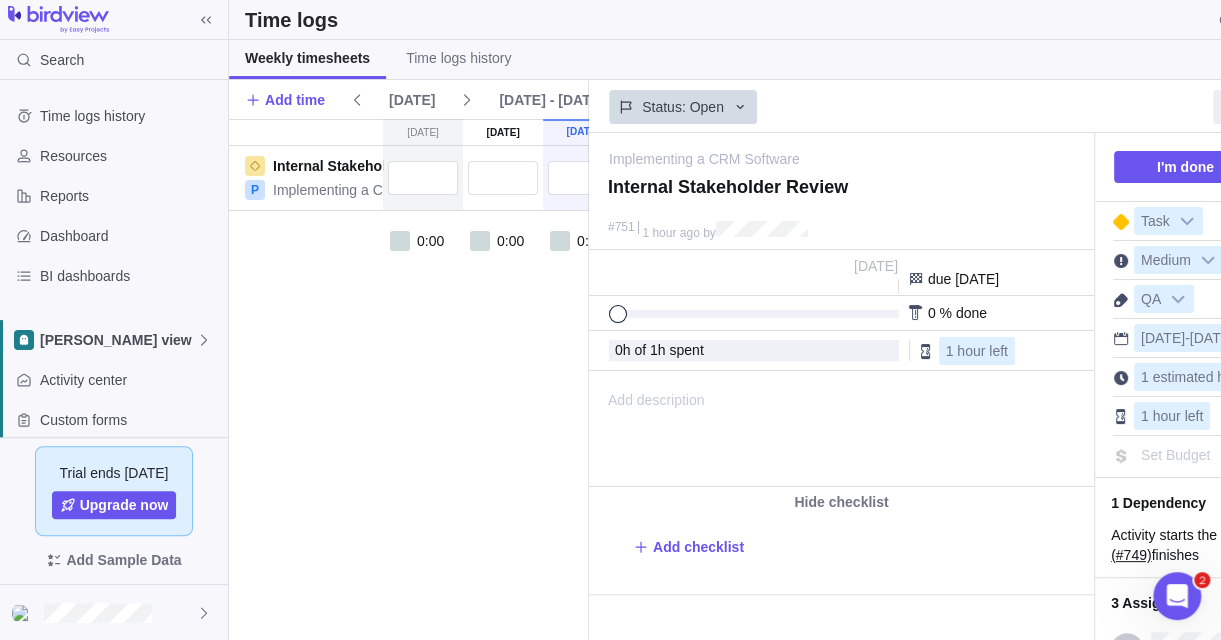 scroll, scrollTop: 0, scrollLeft: 0, axis: both 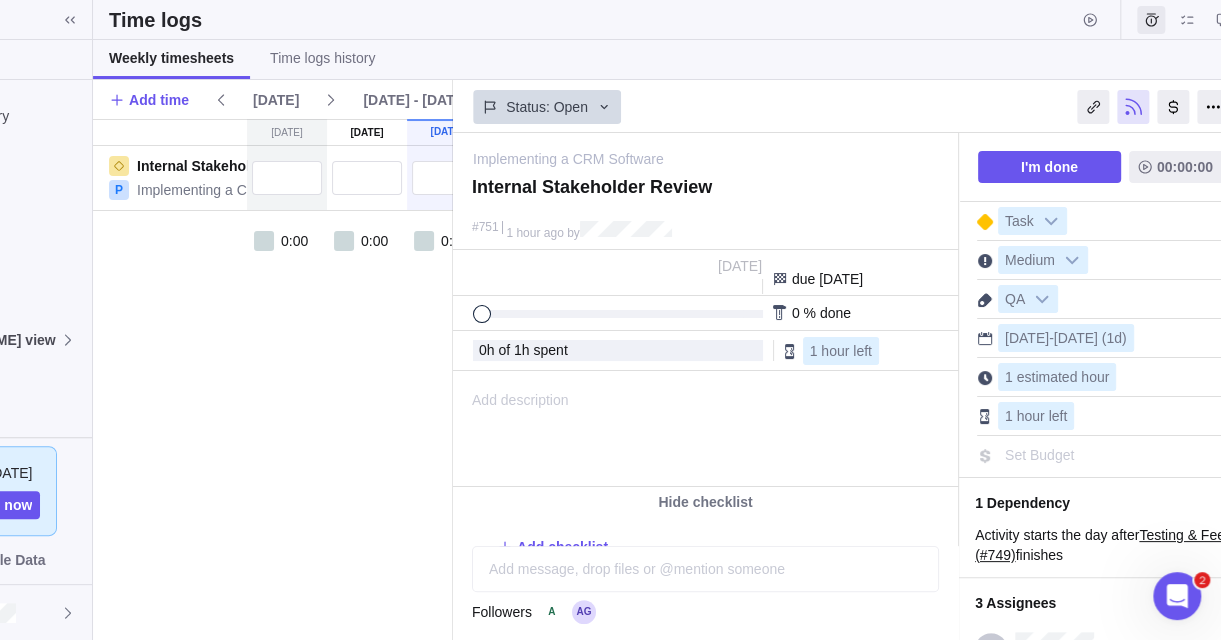 click on "[DATE] [DATE] [DATE] [DATE] [DATE] 31 [DATE] [DATE] Internal Stakeholder Review P Implementing a CRM Software 0:00 0:00 0:00 0:00 0:00 0:00 0:00 00:00" at bounding box center [510, 379] 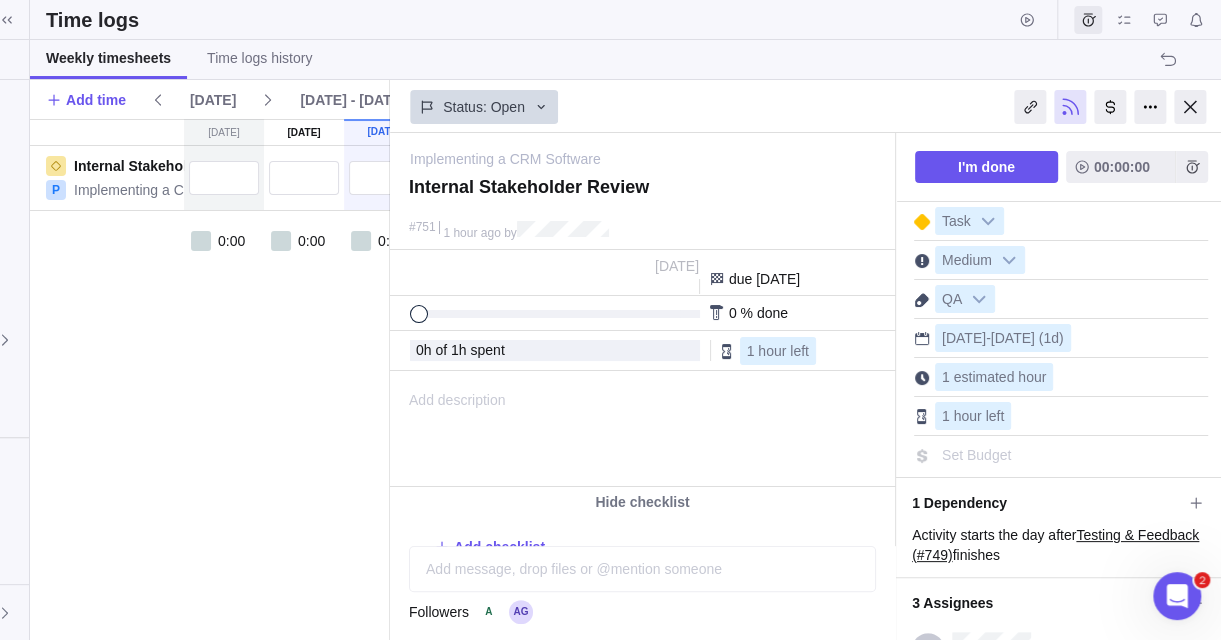 scroll, scrollTop: 0, scrollLeft: 203, axis: horizontal 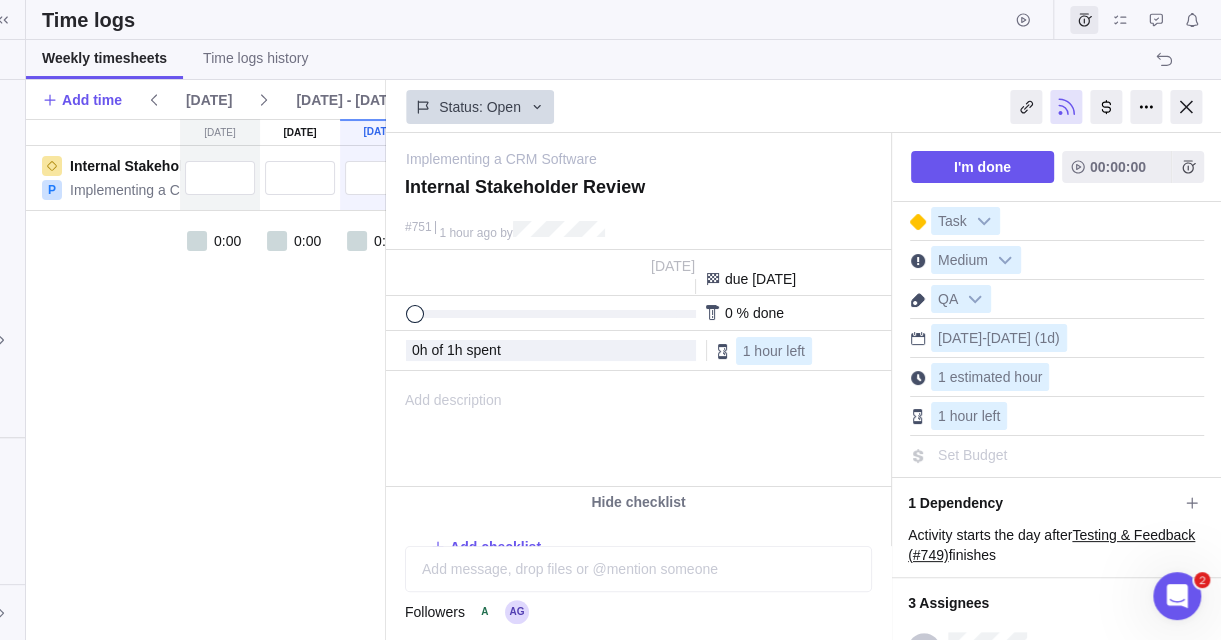 drag, startPoint x: 1187, startPoint y: 115, endPoint x: 730, endPoint y: 199, distance: 464.6558 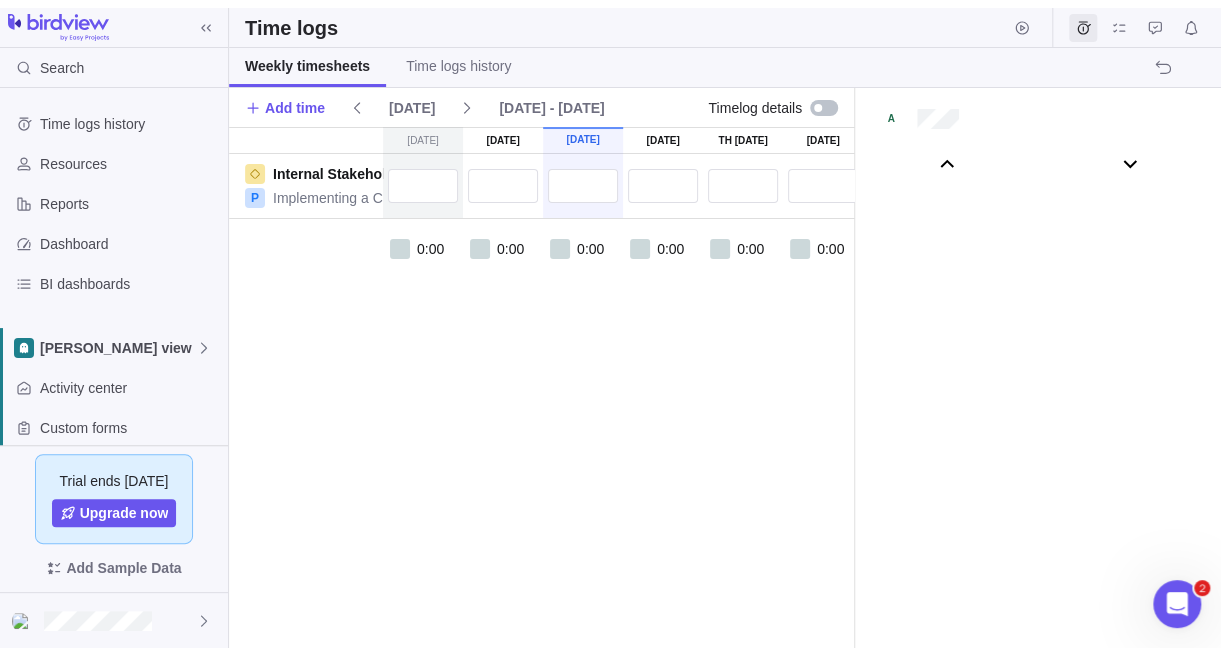 scroll, scrollTop: 0, scrollLeft: 0, axis: both 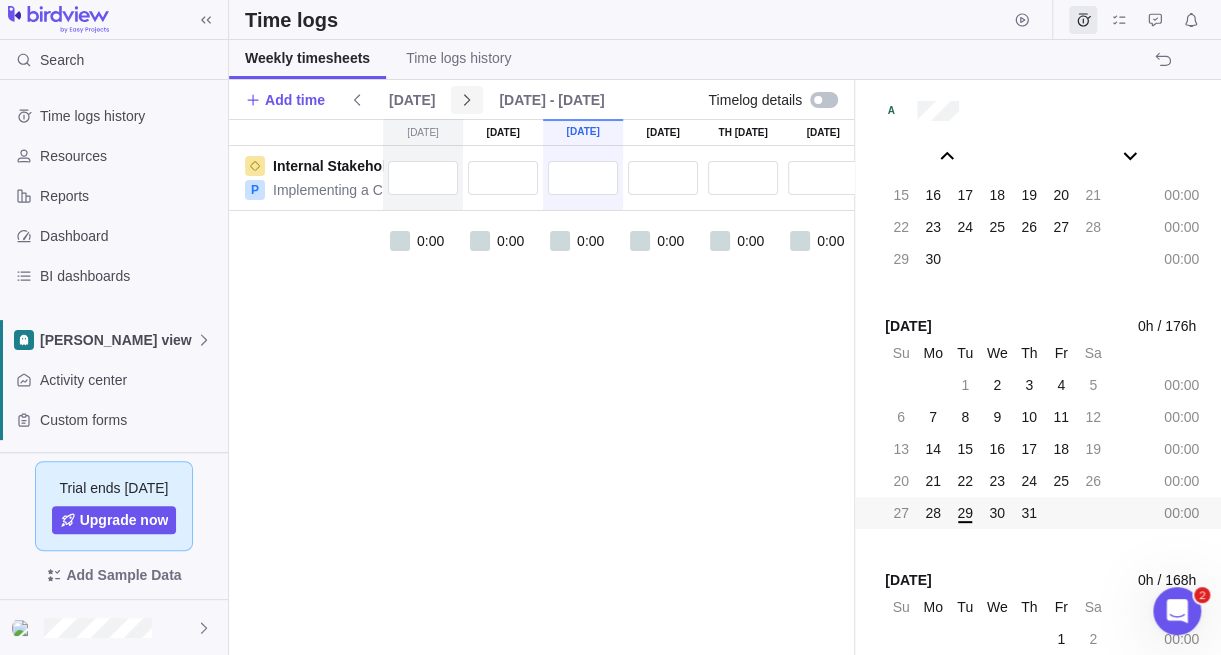 click 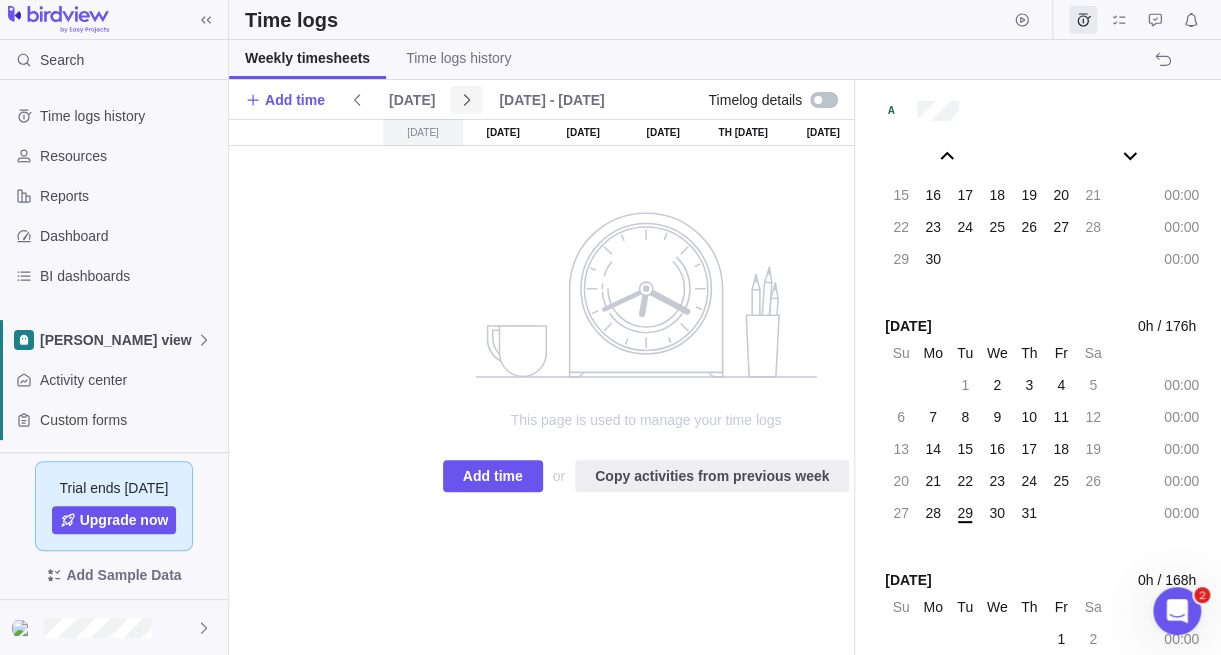 scroll, scrollTop: 111219, scrollLeft: 0, axis: vertical 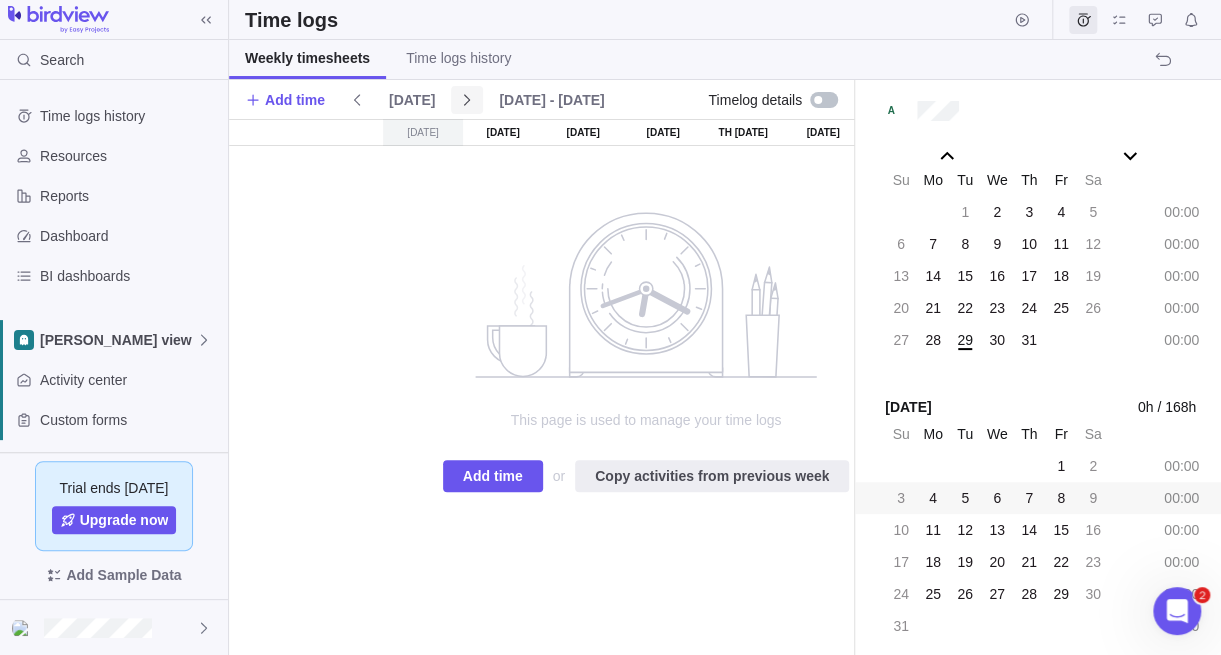 click 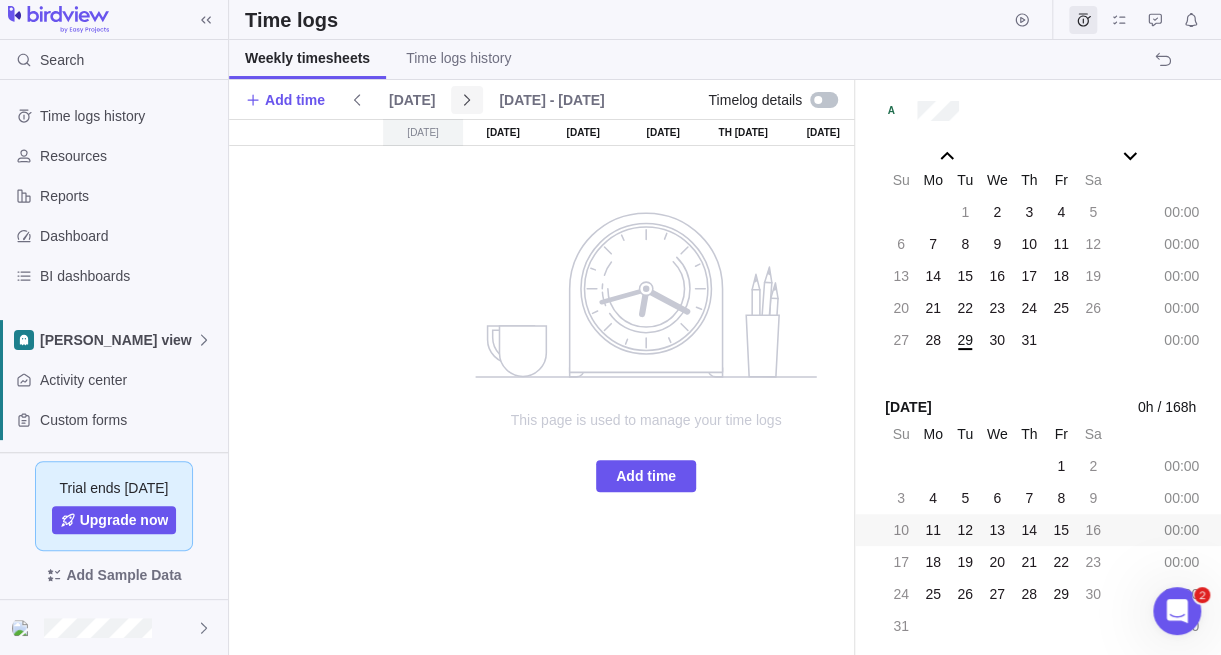 click 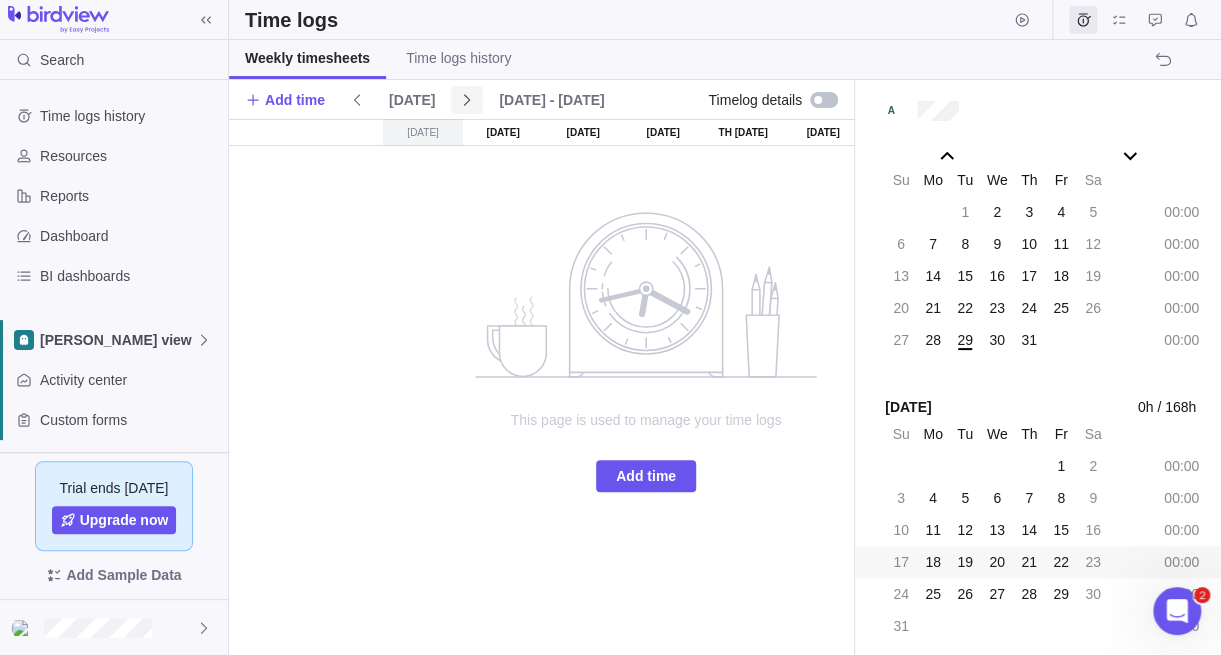 click 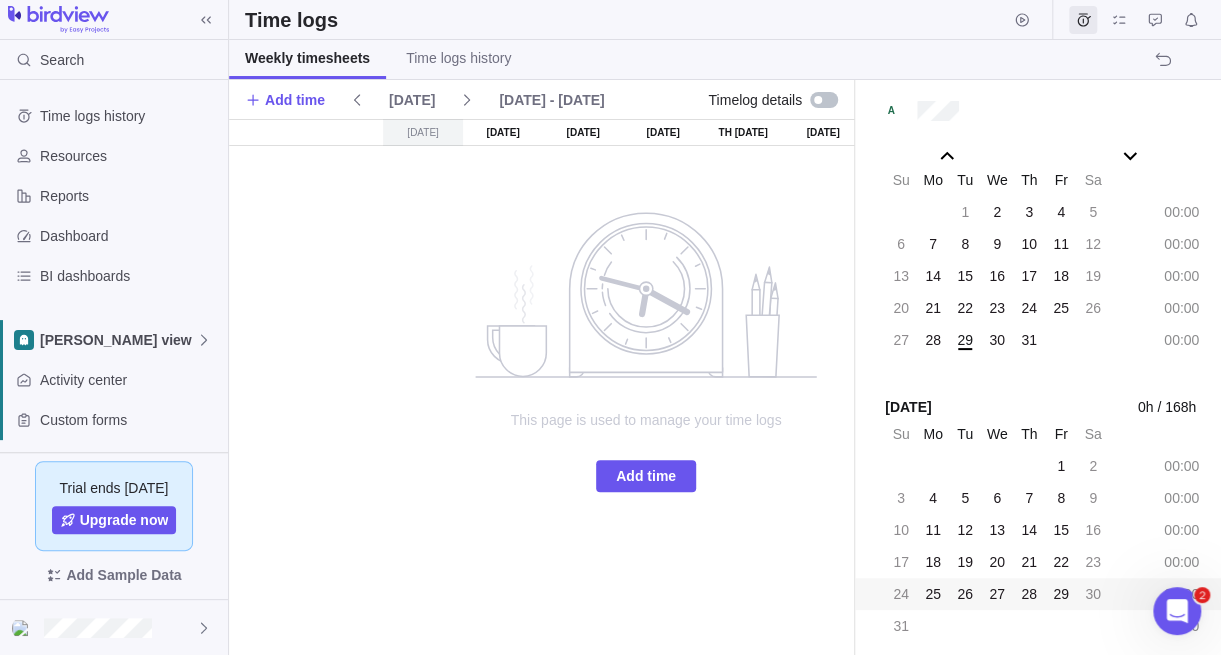 click on "27" at bounding box center [997, 594] 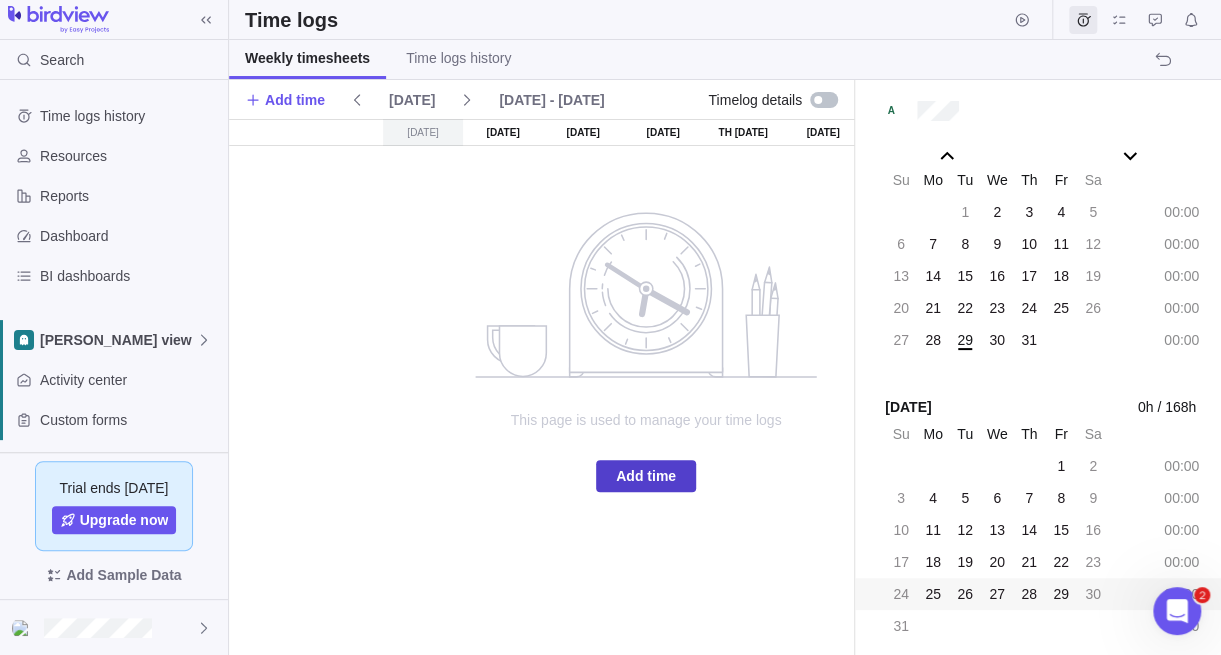 click on "Add time" at bounding box center [646, 476] 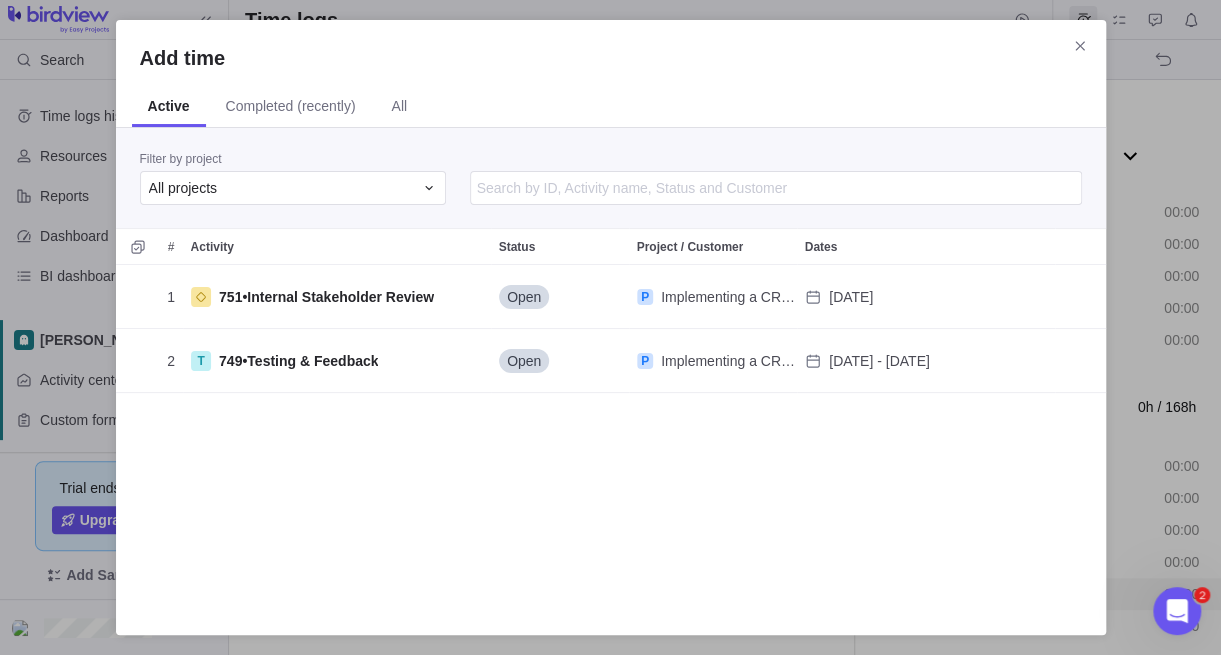 scroll, scrollTop: 15, scrollLeft: 16, axis: both 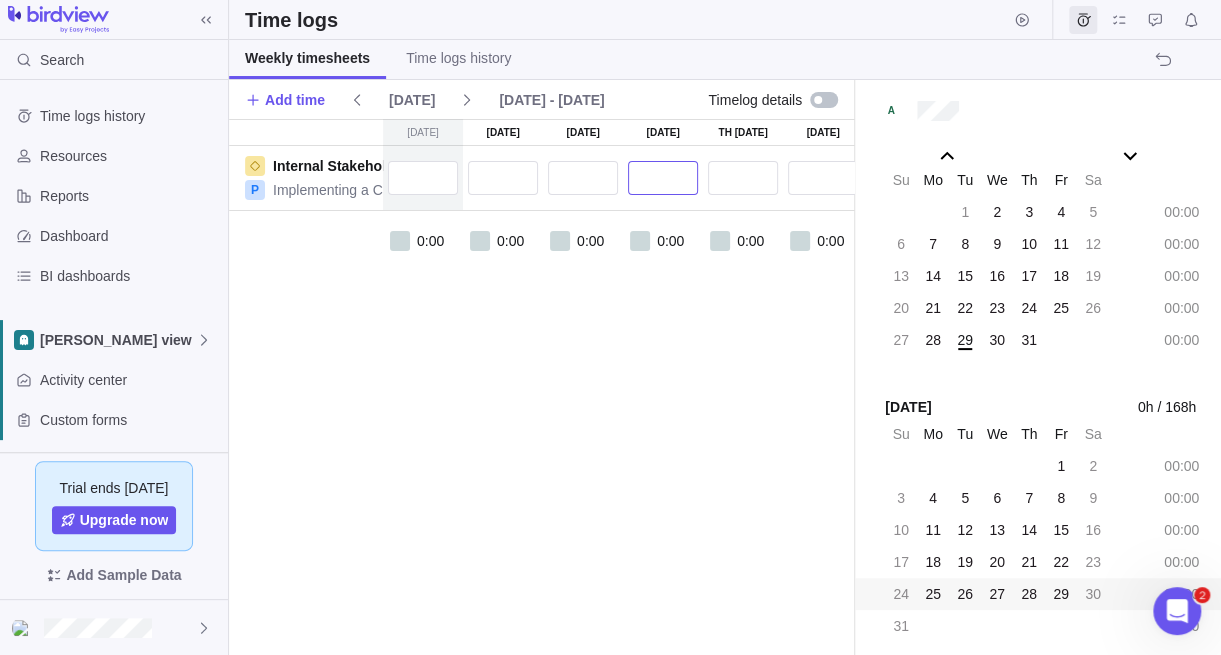 click at bounding box center [663, 178] 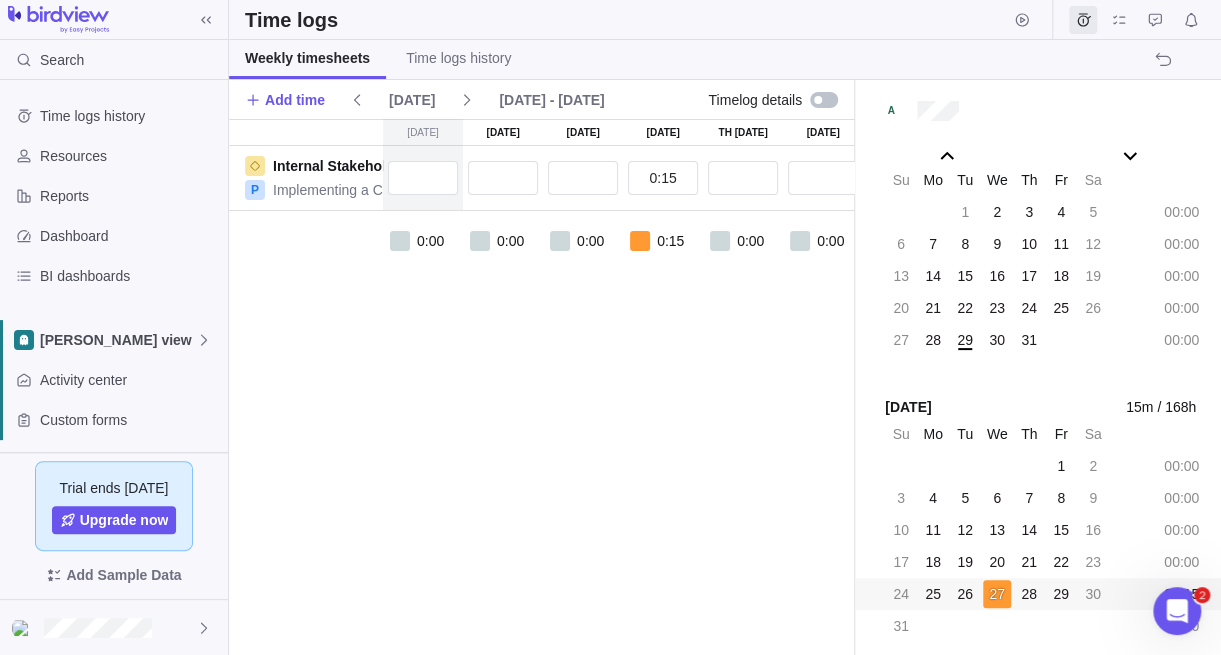 click on "[DATE] [DATE] [DATE] [DATE] Aug 28 [DATE] [DATE] Internal Stakeholder Review P Implementing a CRM Software 0:15 0:15 0:00 0:00 0:00 0:15 0:00 0:00 0:00 00:15" at bounding box center [646, 387] 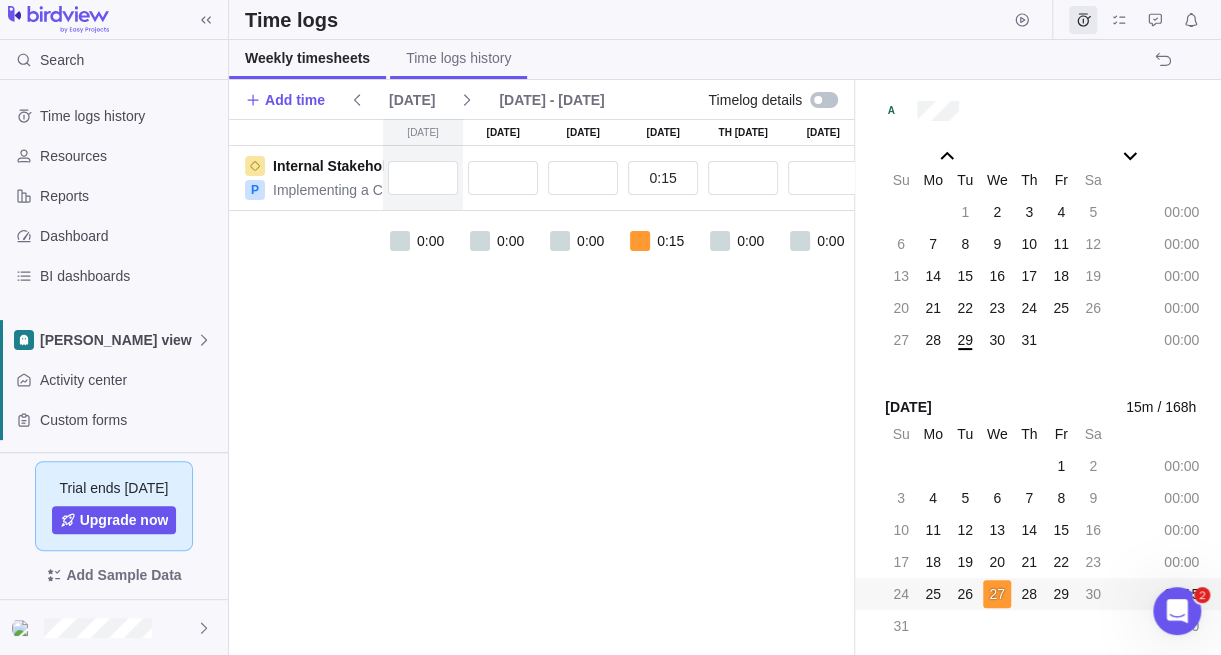 click on "Time logs history" at bounding box center [458, 58] 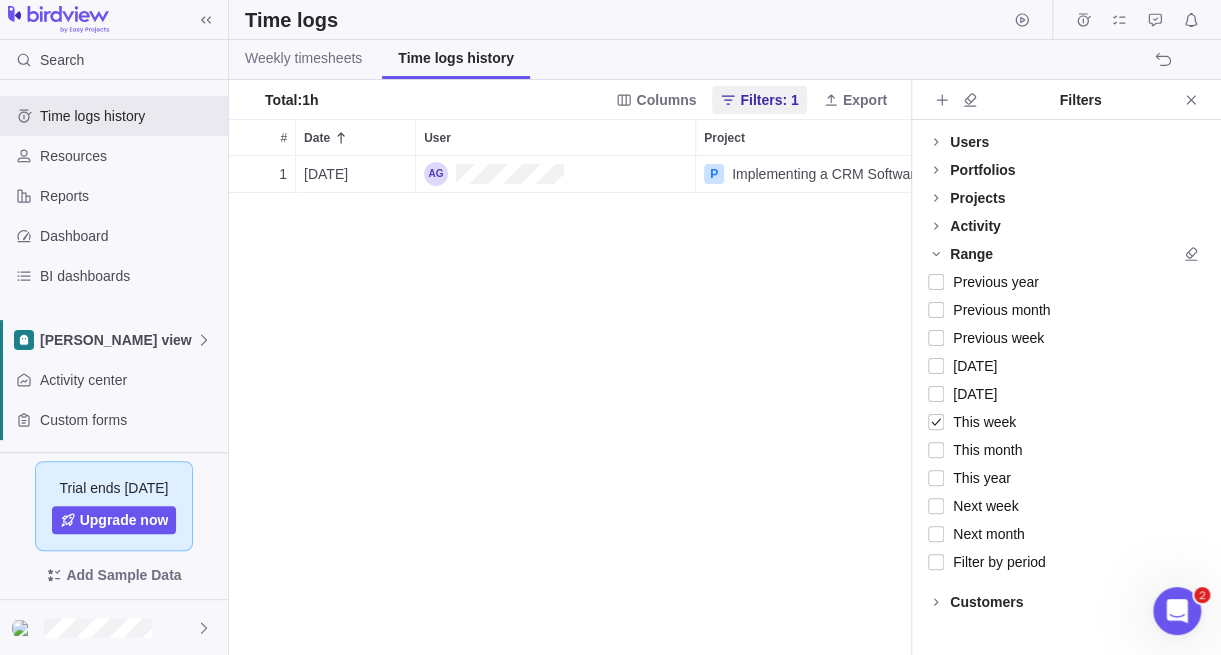 scroll, scrollTop: 15, scrollLeft: 16, axis: both 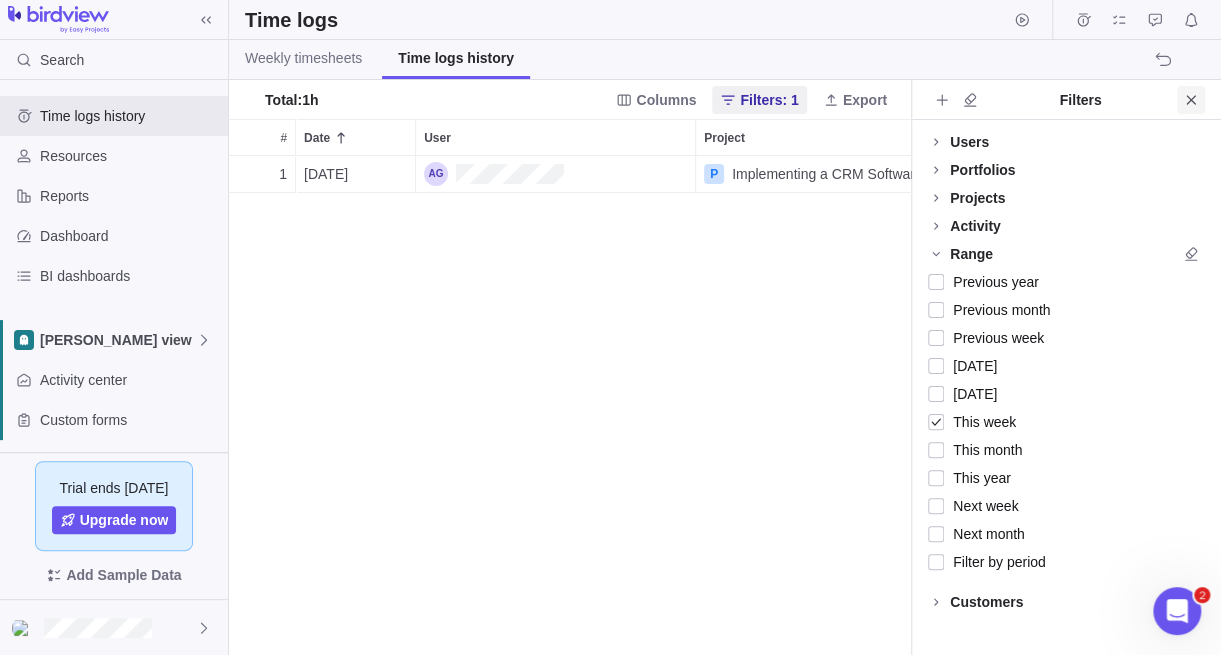 click 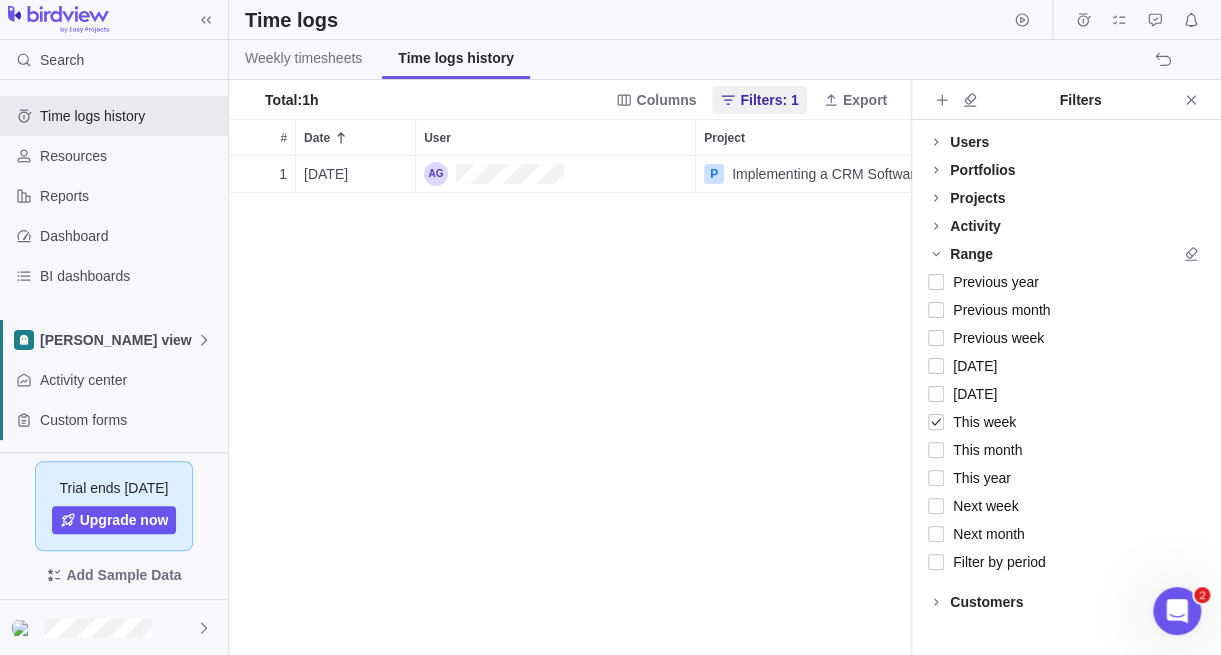 scroll, scrollTop: 15, scrollLeft: 15, axis: both 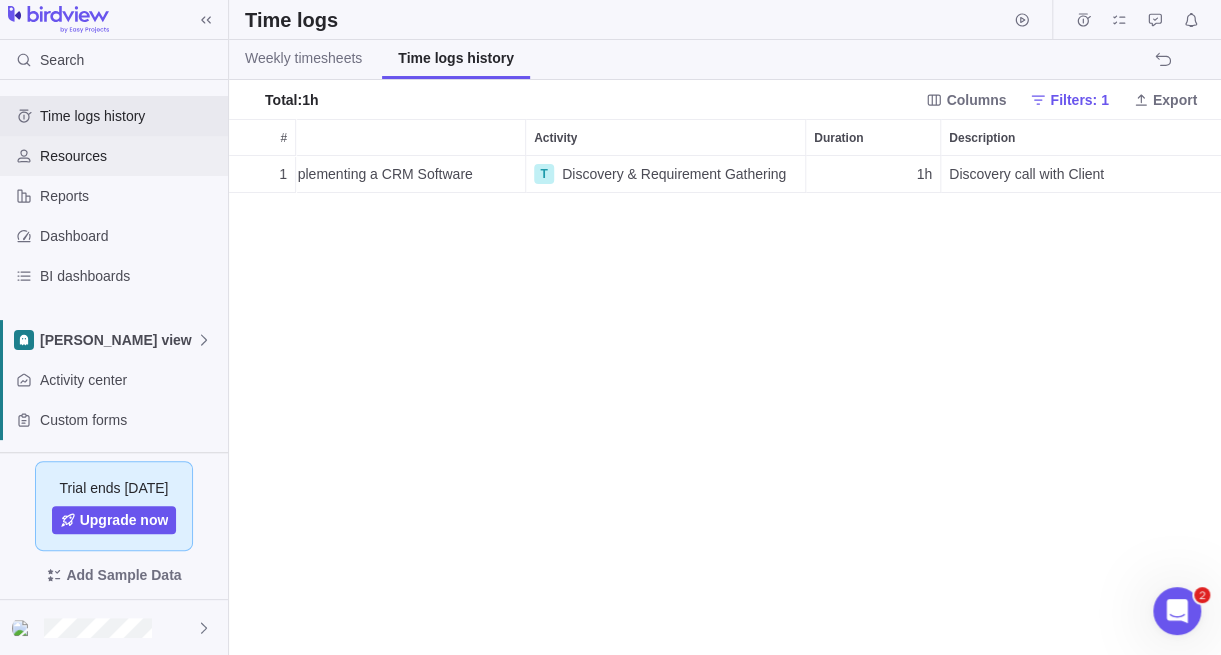 click on "Resources" at bounding box center [130, 156] 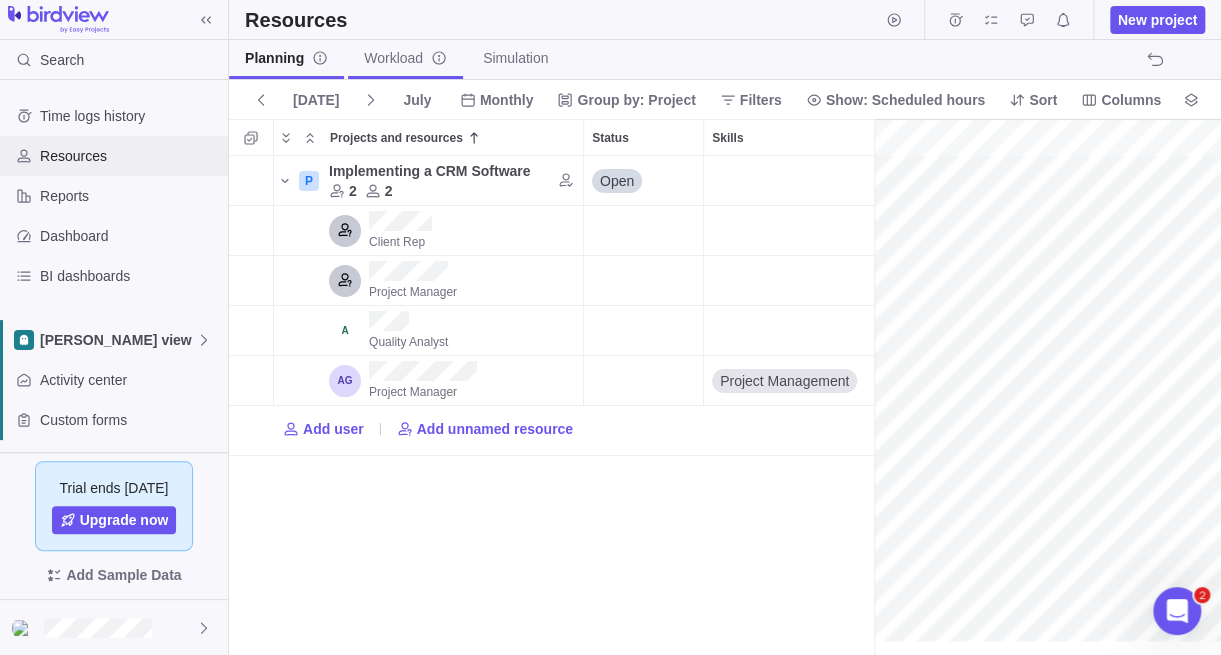 scroll, scrollTop: 15, scrollLeft: 16, axis: both 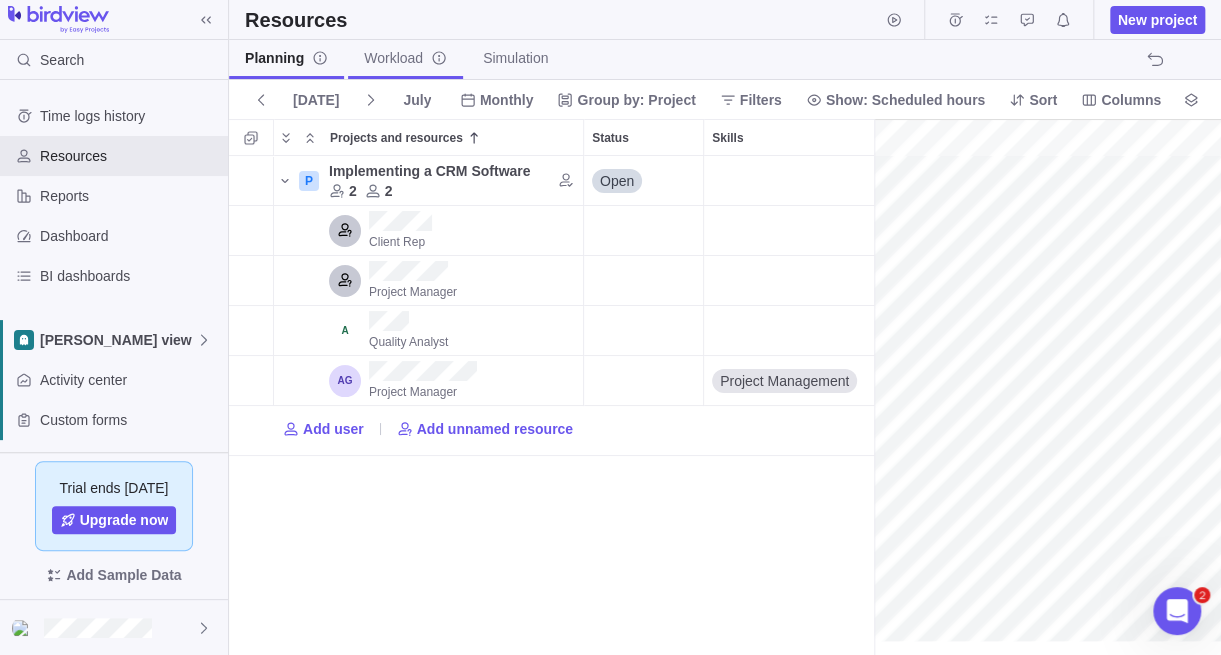 click on "Workload" at bounding box center [405, 58] 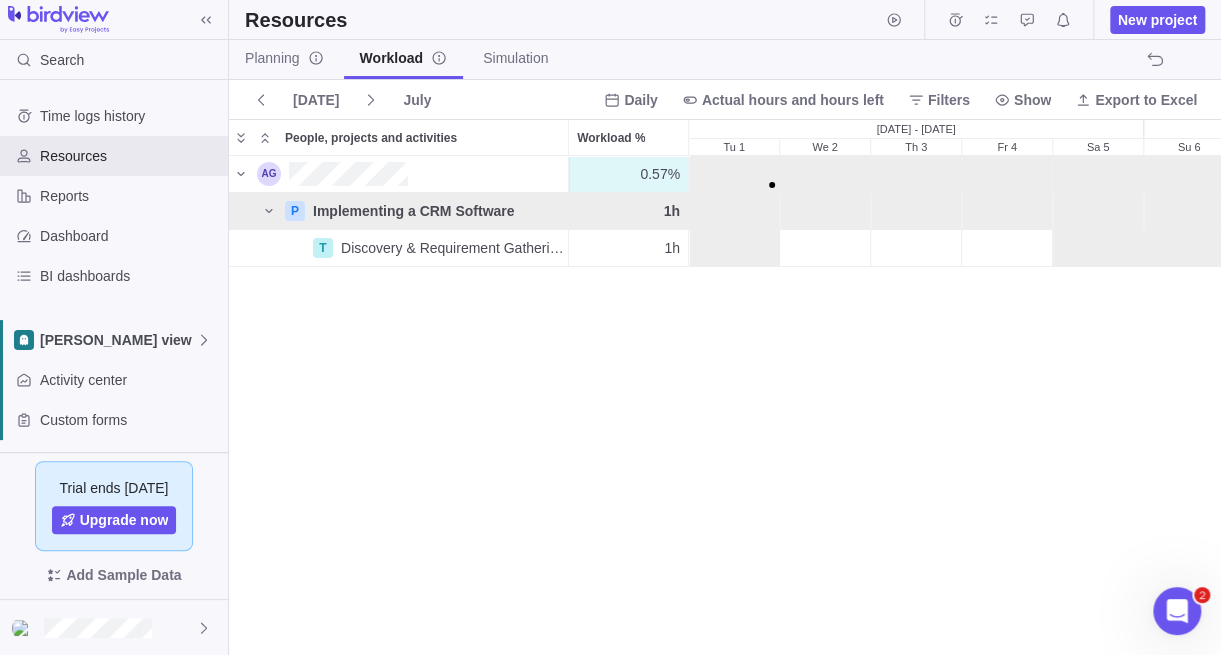 scroll, scrollTop: 15, scrollLeft: 15, axis: both 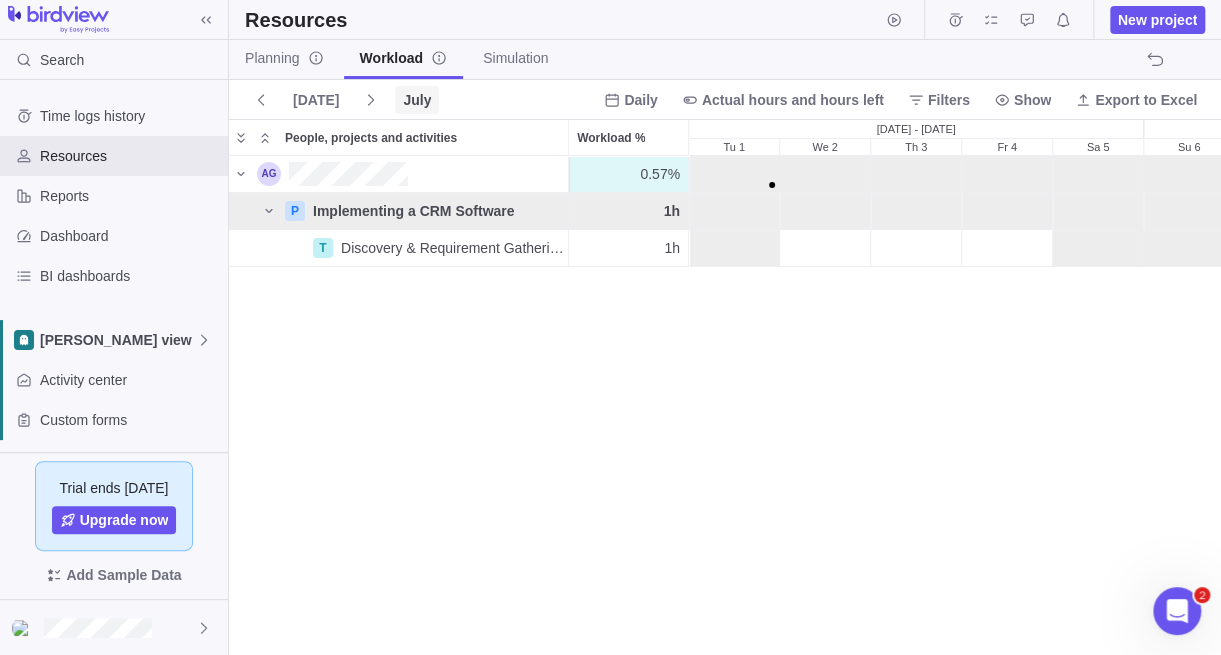 click on "July" at bounding box center (417, 100) 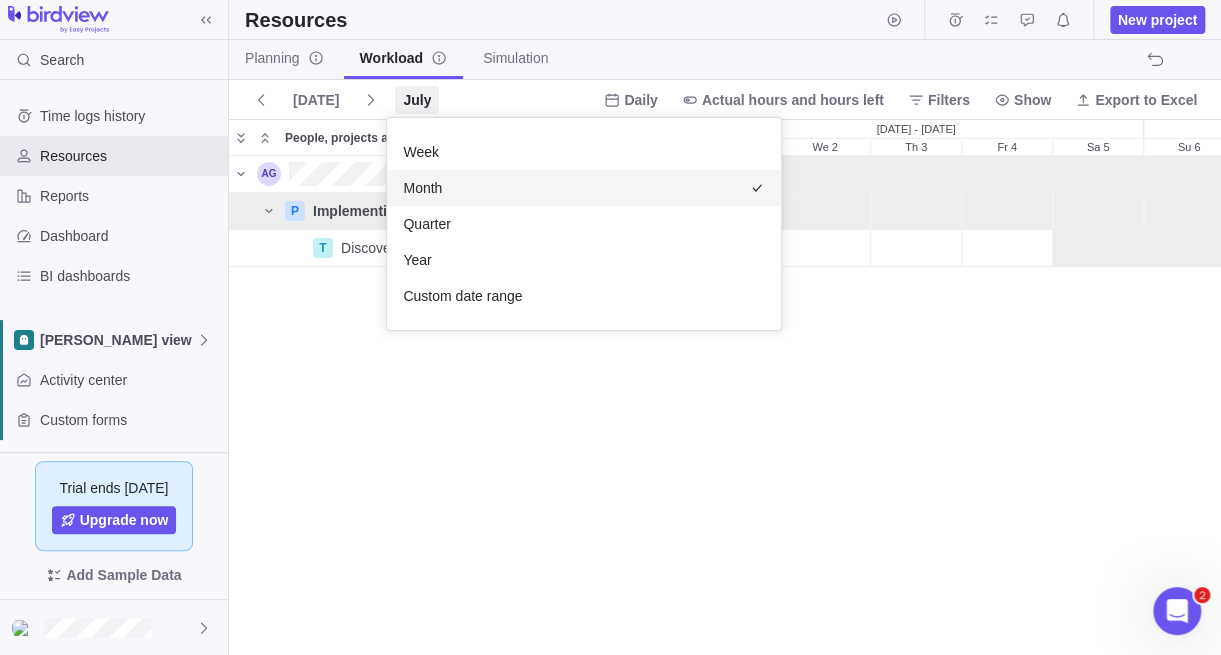 click on "Month" at bounding box center (584, 188) 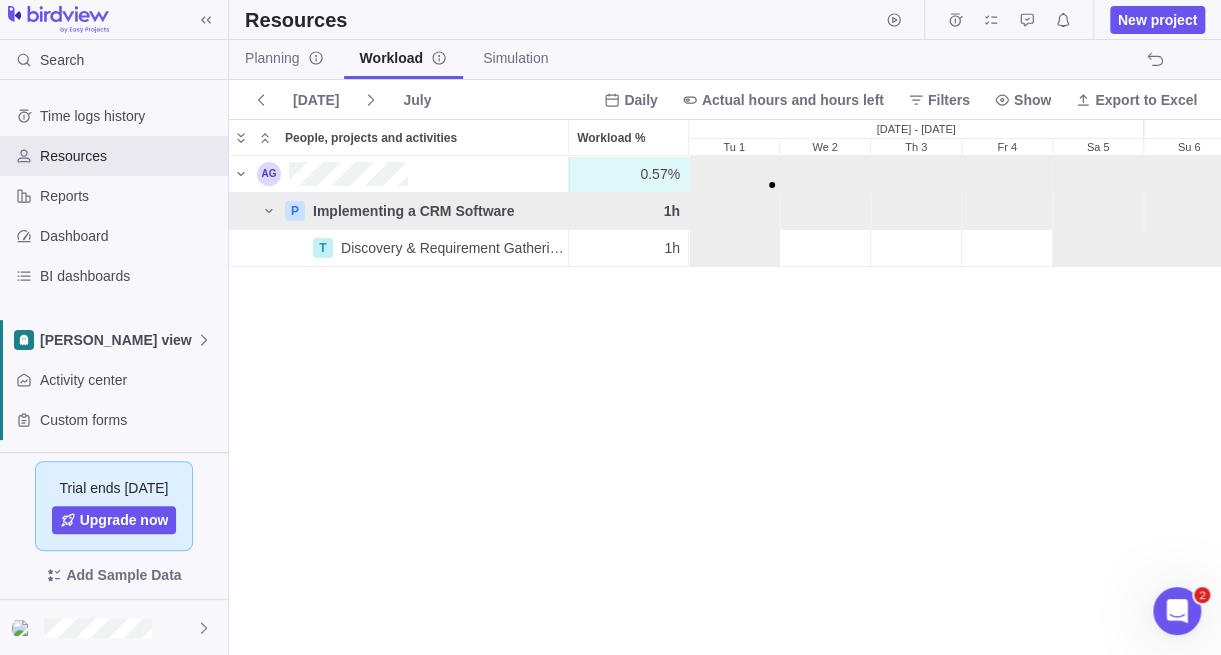 scroll, scrollTop: 15, scrollLeft: 15, axis: both 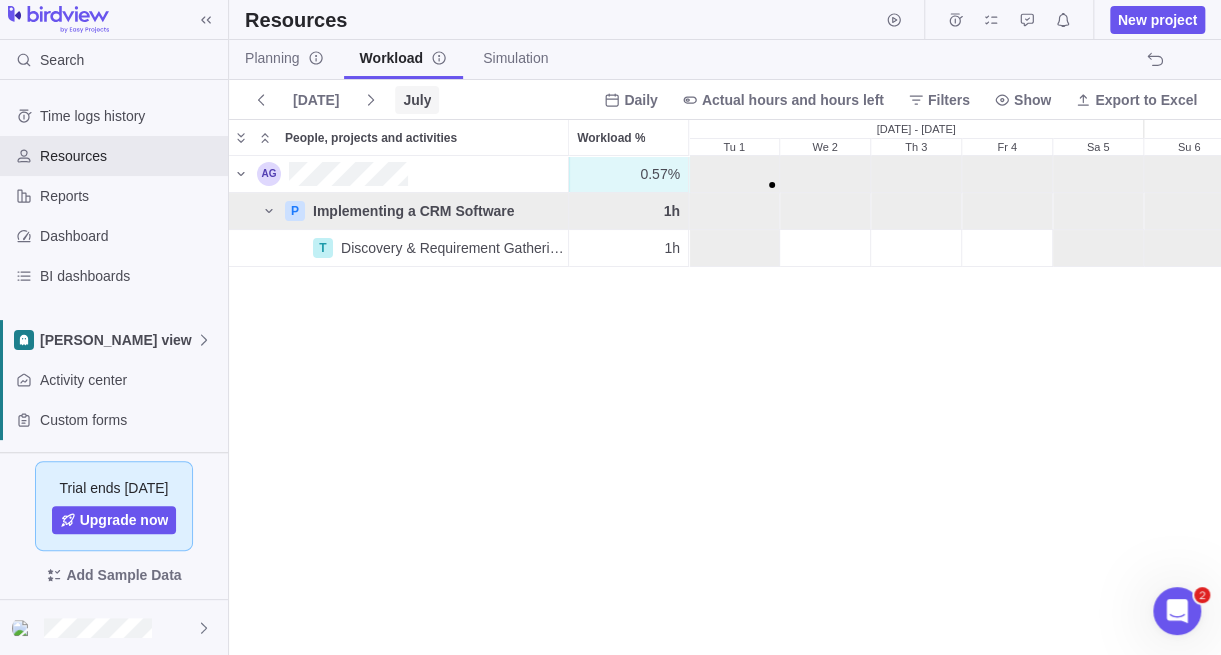 click on "July" at bounding box center (417, 100) 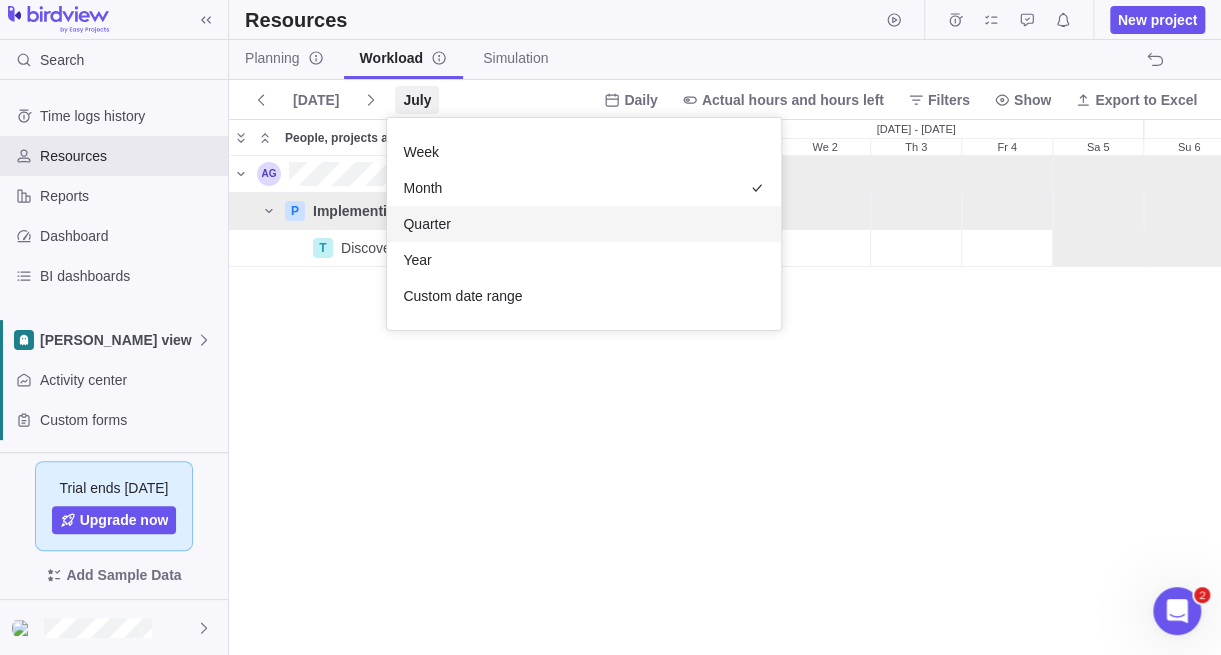 click on "Quarter" at bounding box center (584, 224) 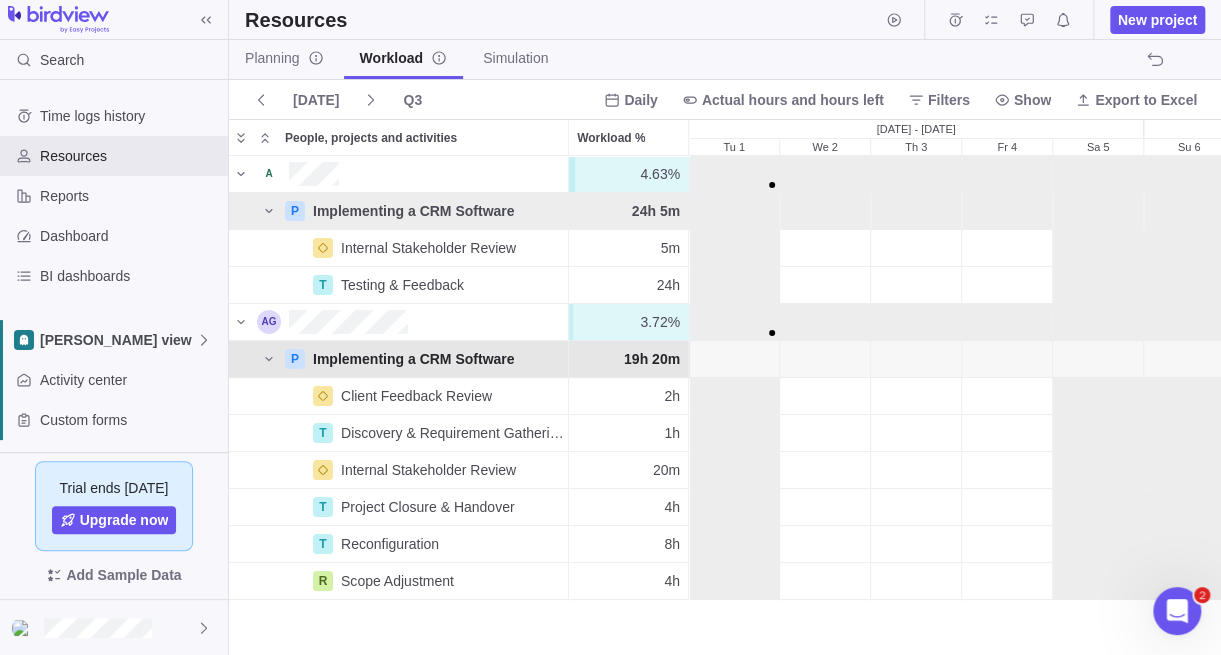 scroll, scrollTop: 15, scrollLeft: 15, axis: both 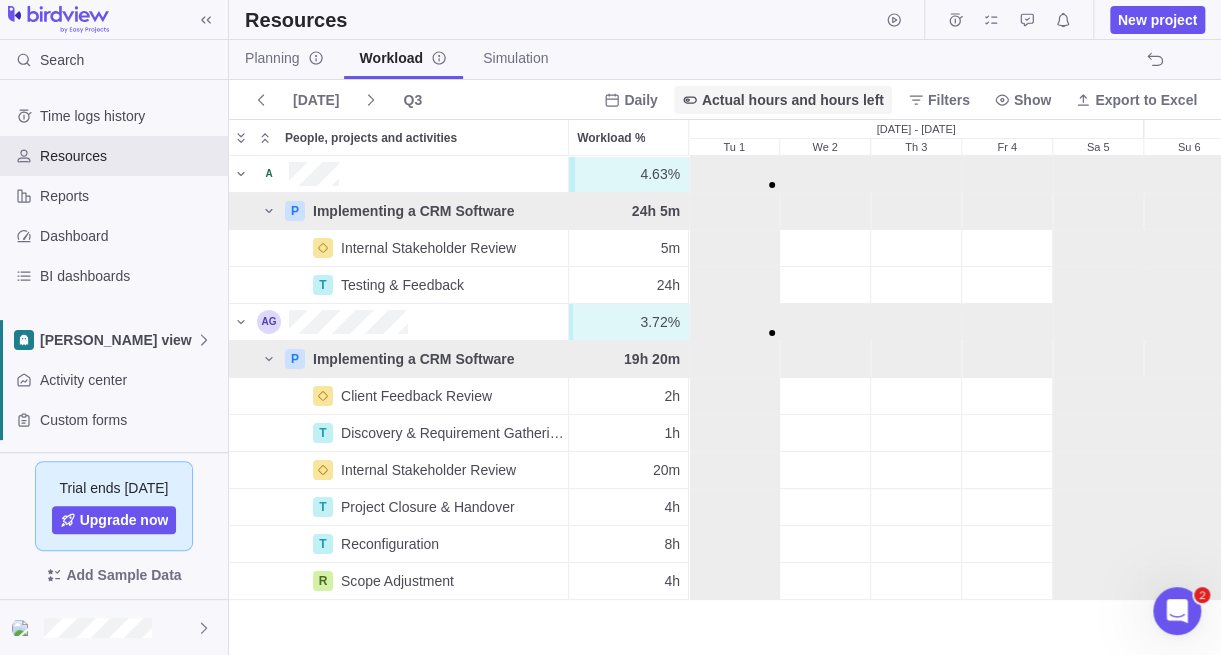 click 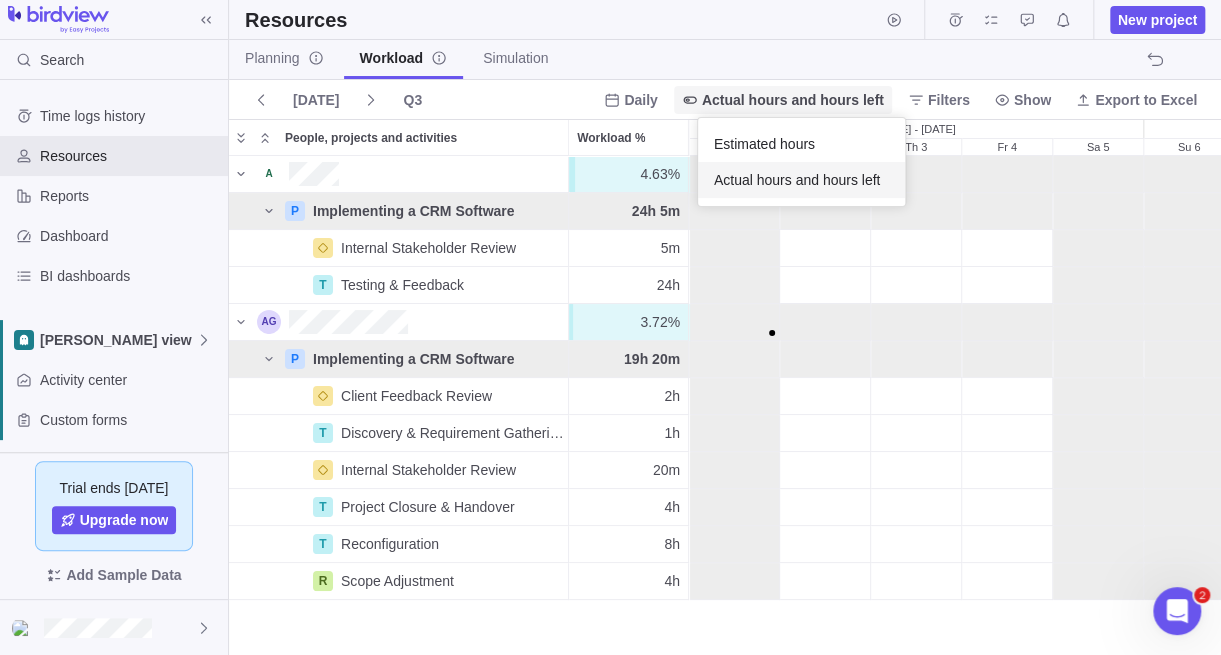 click 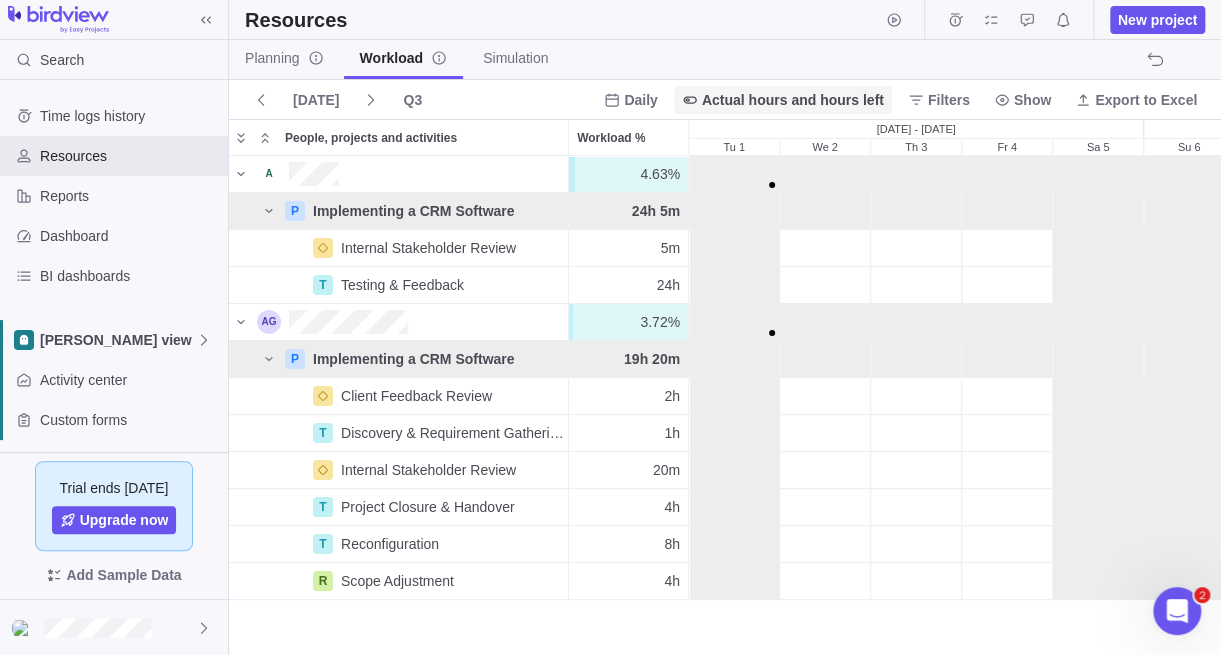 click on "Actual hours and hours left" at bounding box center (793, 100) 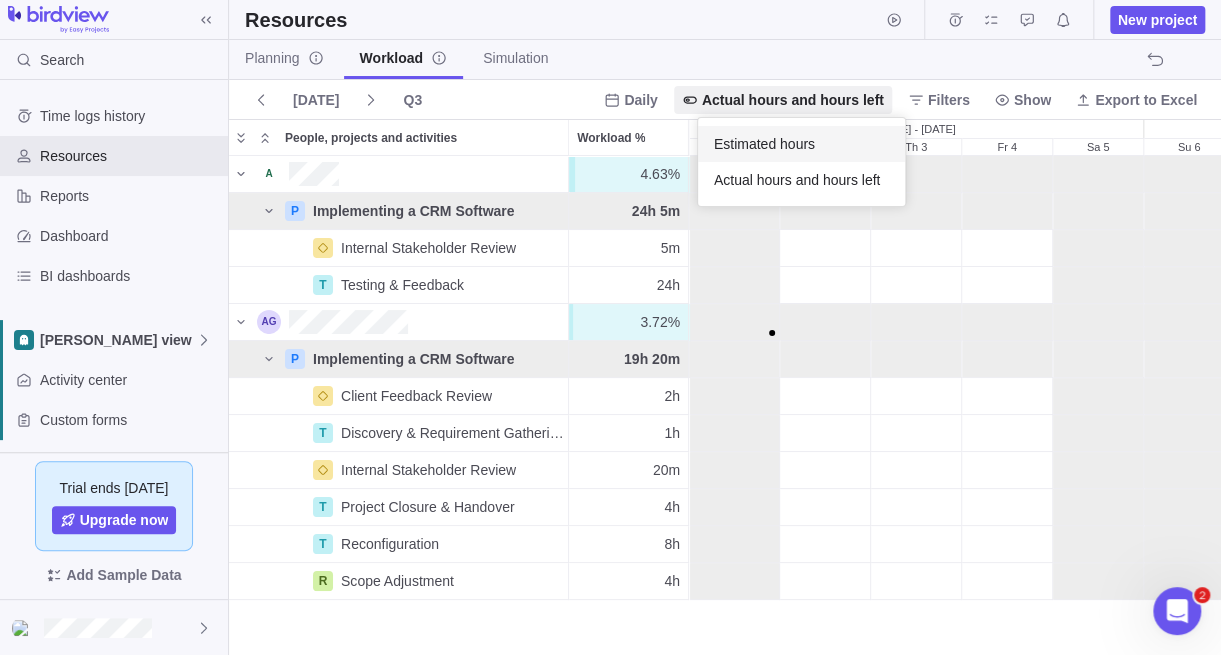 click on "Estimated hours" at bounding box center (764, 144) 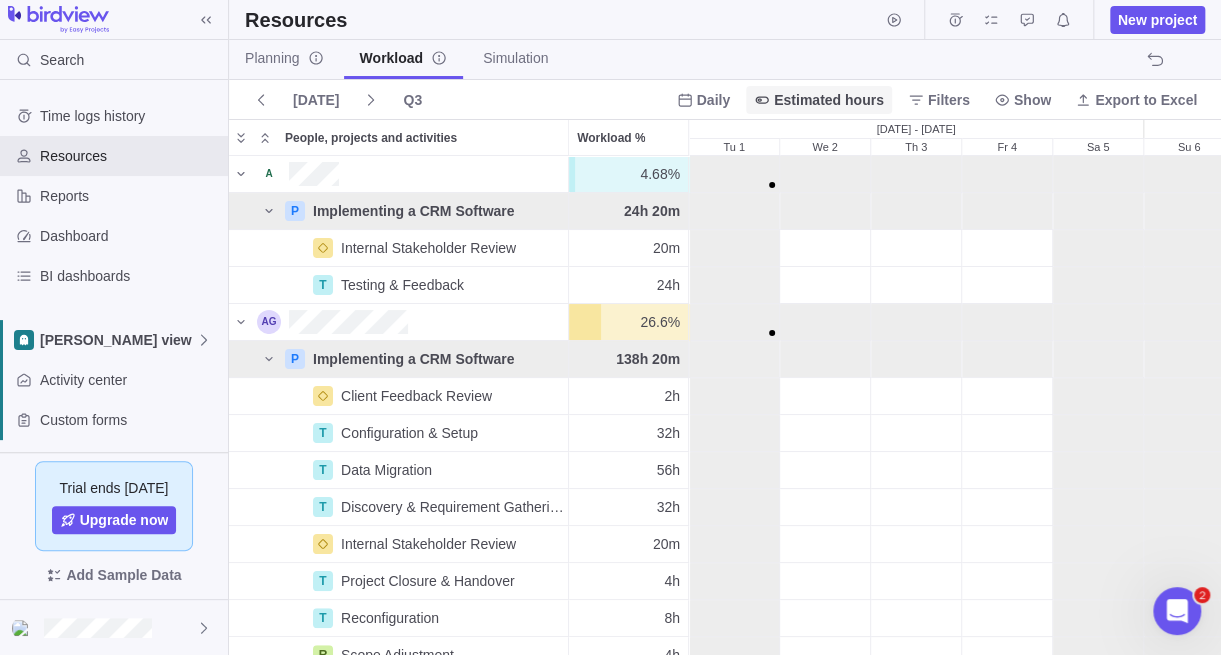 scroll, scrollTop: 15, scrollLeft: 15, axis: both 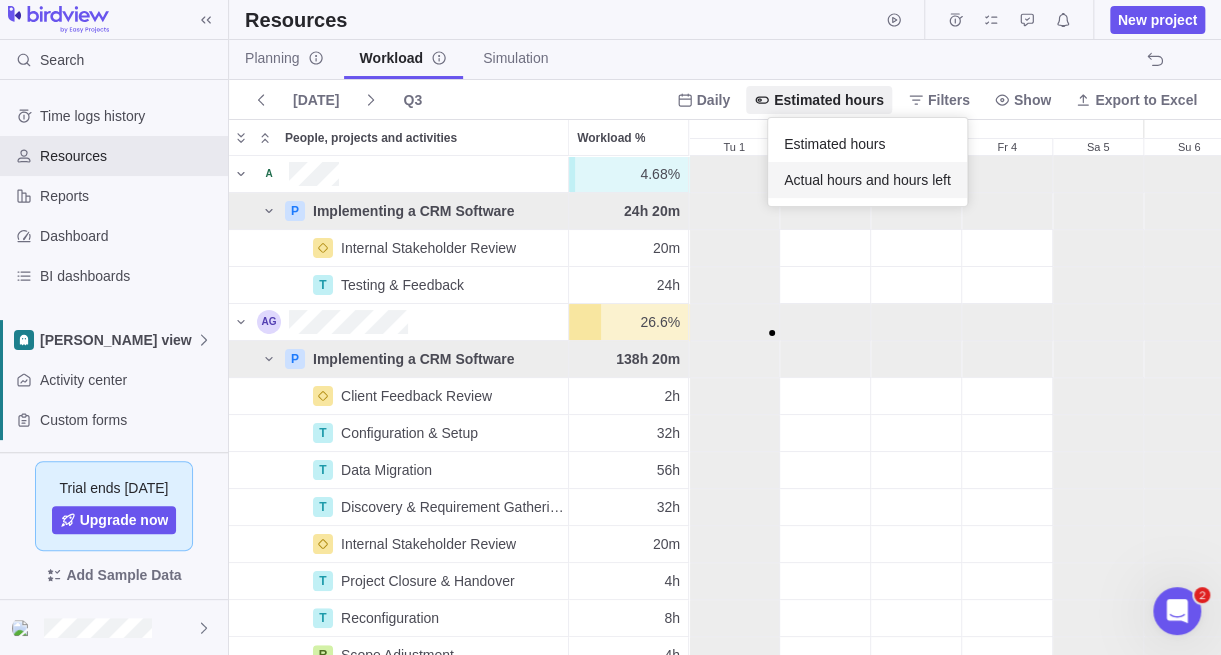 click on "Actual hours and hours left" at bounding box center [867, 180] 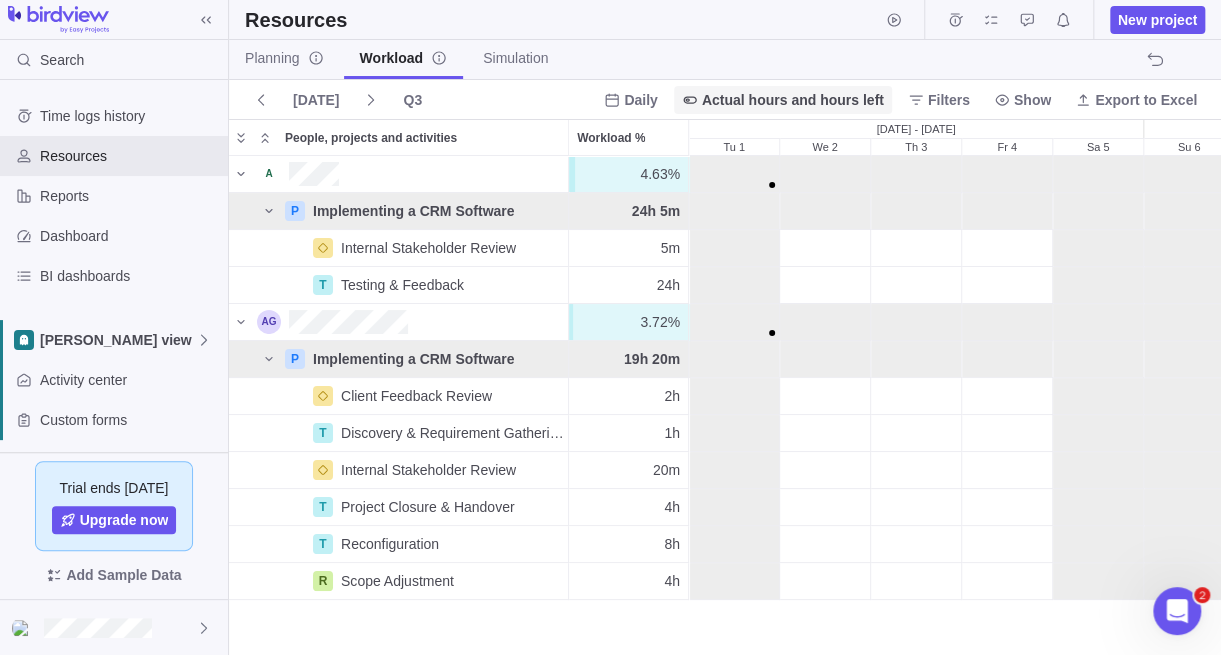 scroll, scrollTop: 15, scrollLeft: 15, axis: both 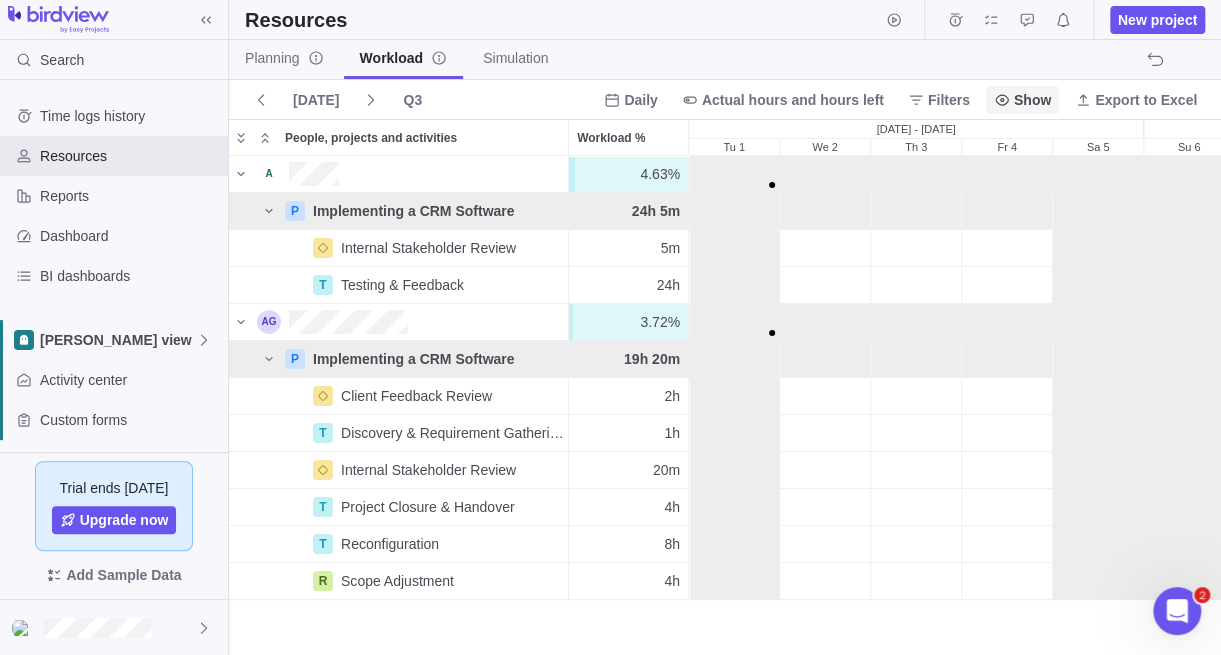 click on "Show" at bounding box center [1022, 100] 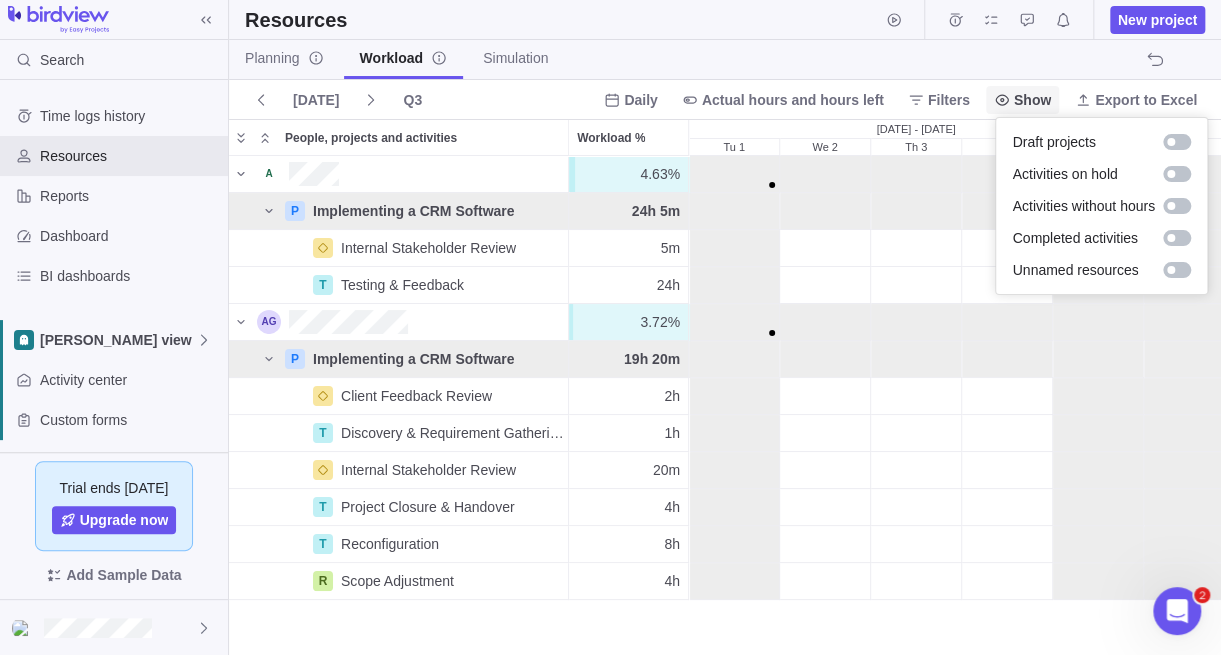 click on "Show" at bounding box center [1032, 100] 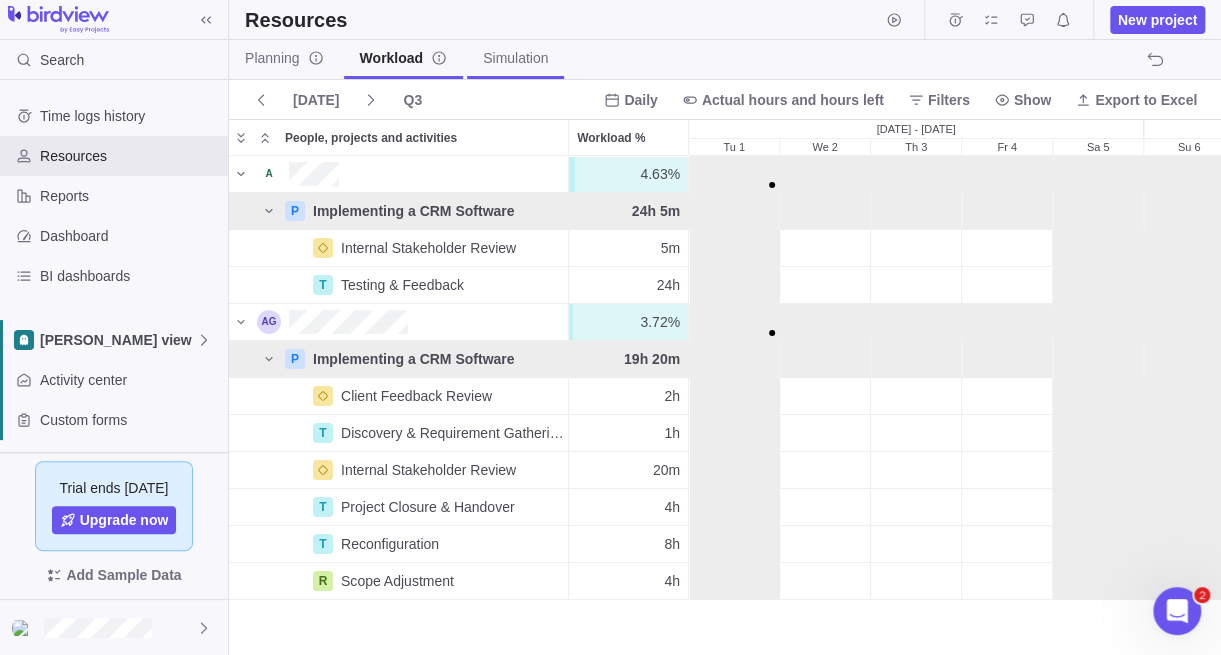 click on "Simulation" at bounding box center (515, 58) 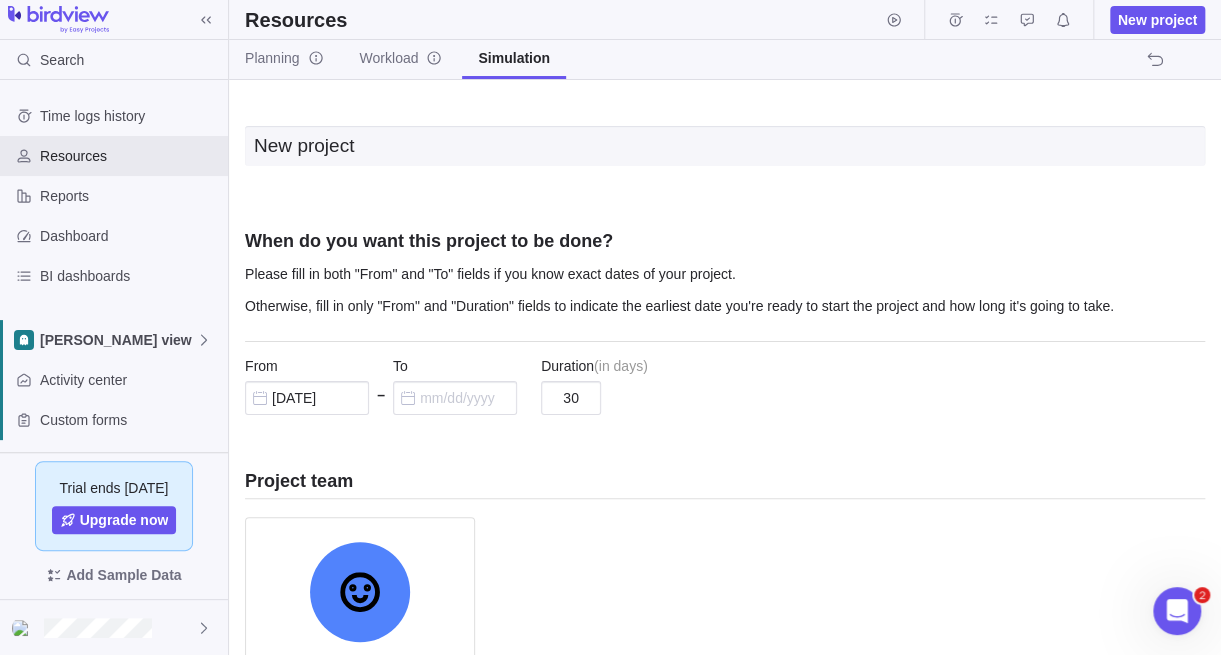 click on "New project" at bounding box center (725, 146) 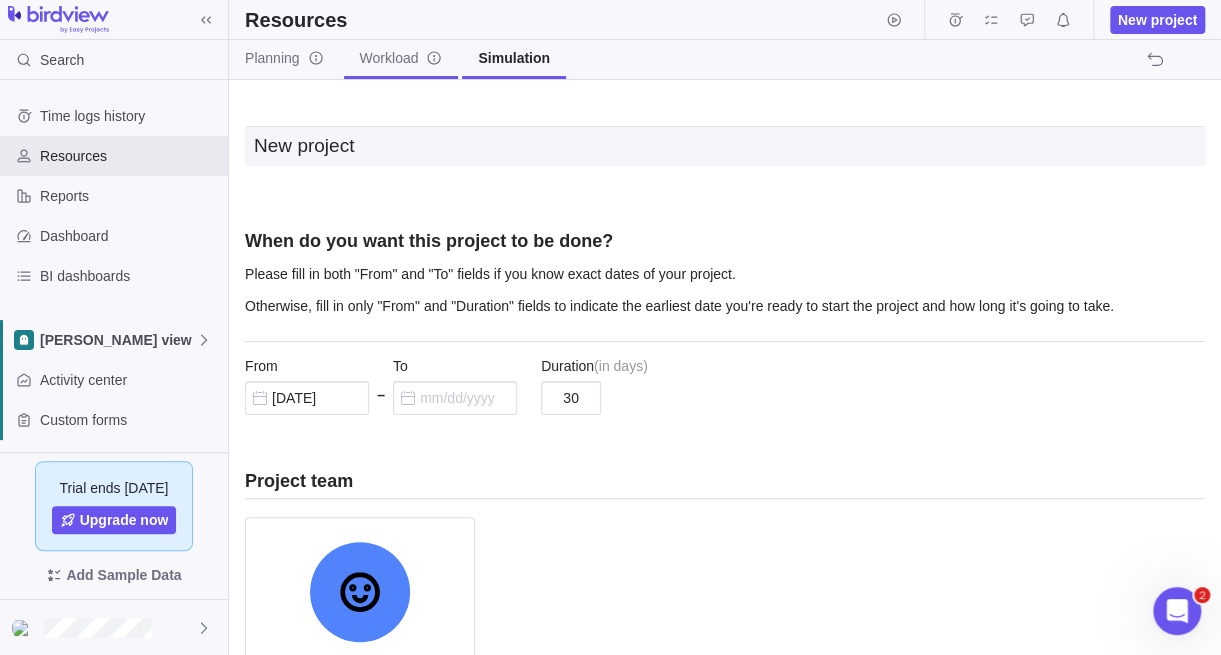 click on "Workload" at bounding box center (401, 58) 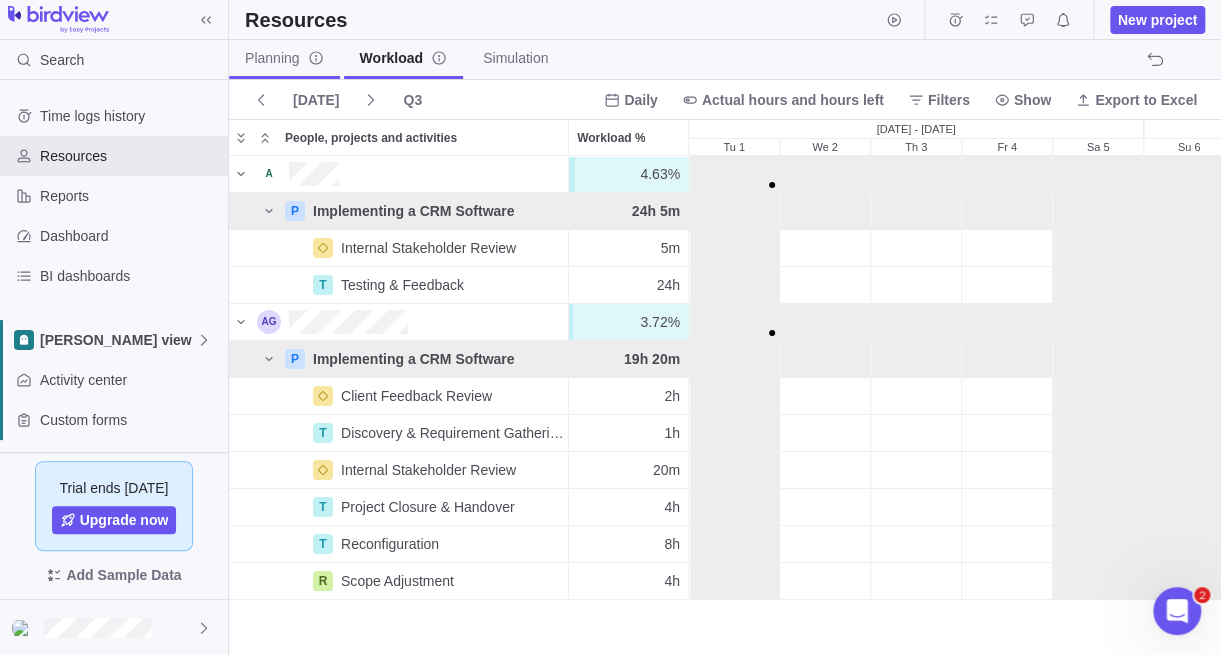 scroll, scrollTop: 15, scrollLeft: 15, axis: both 